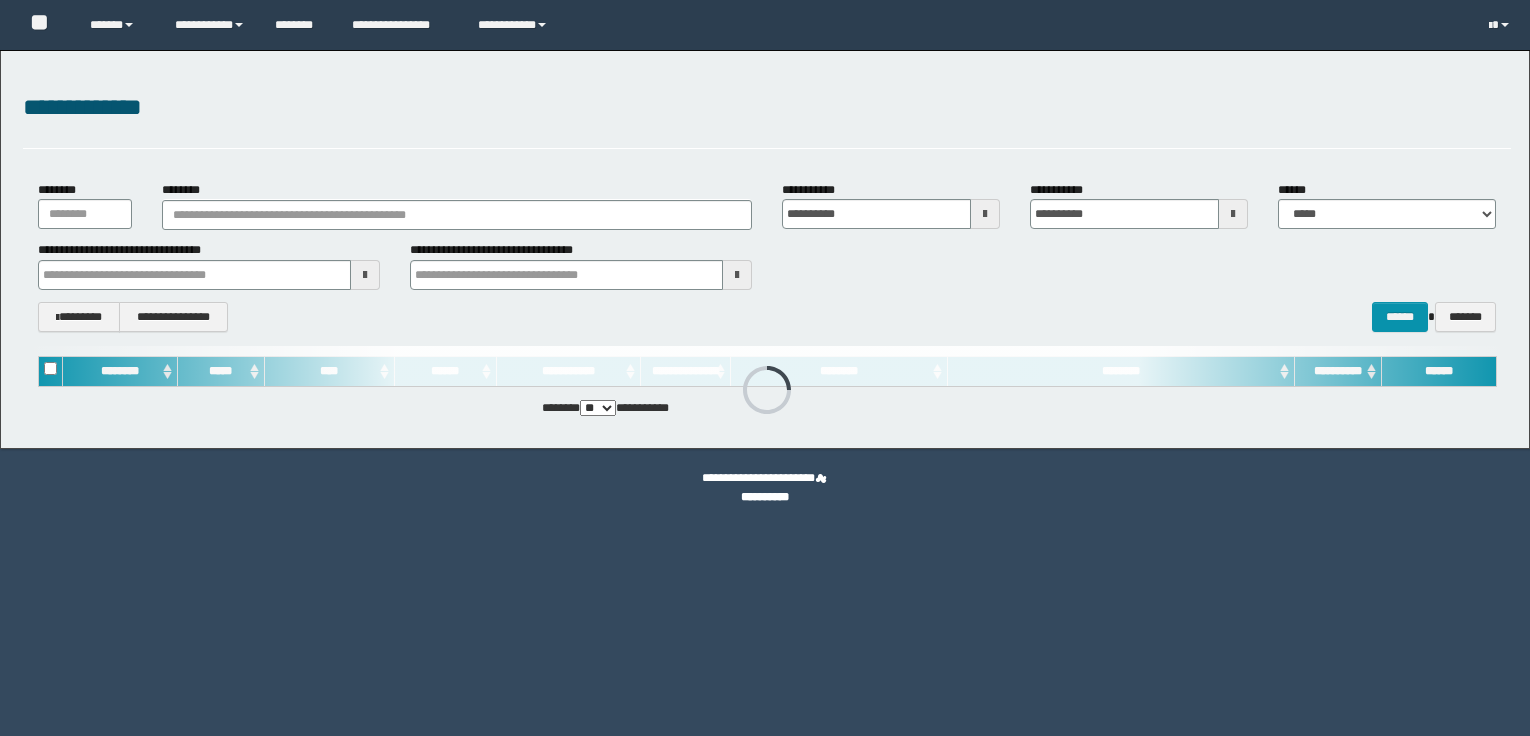 scroll, scrollTop: 0, scrollLeft: 0, axis: both 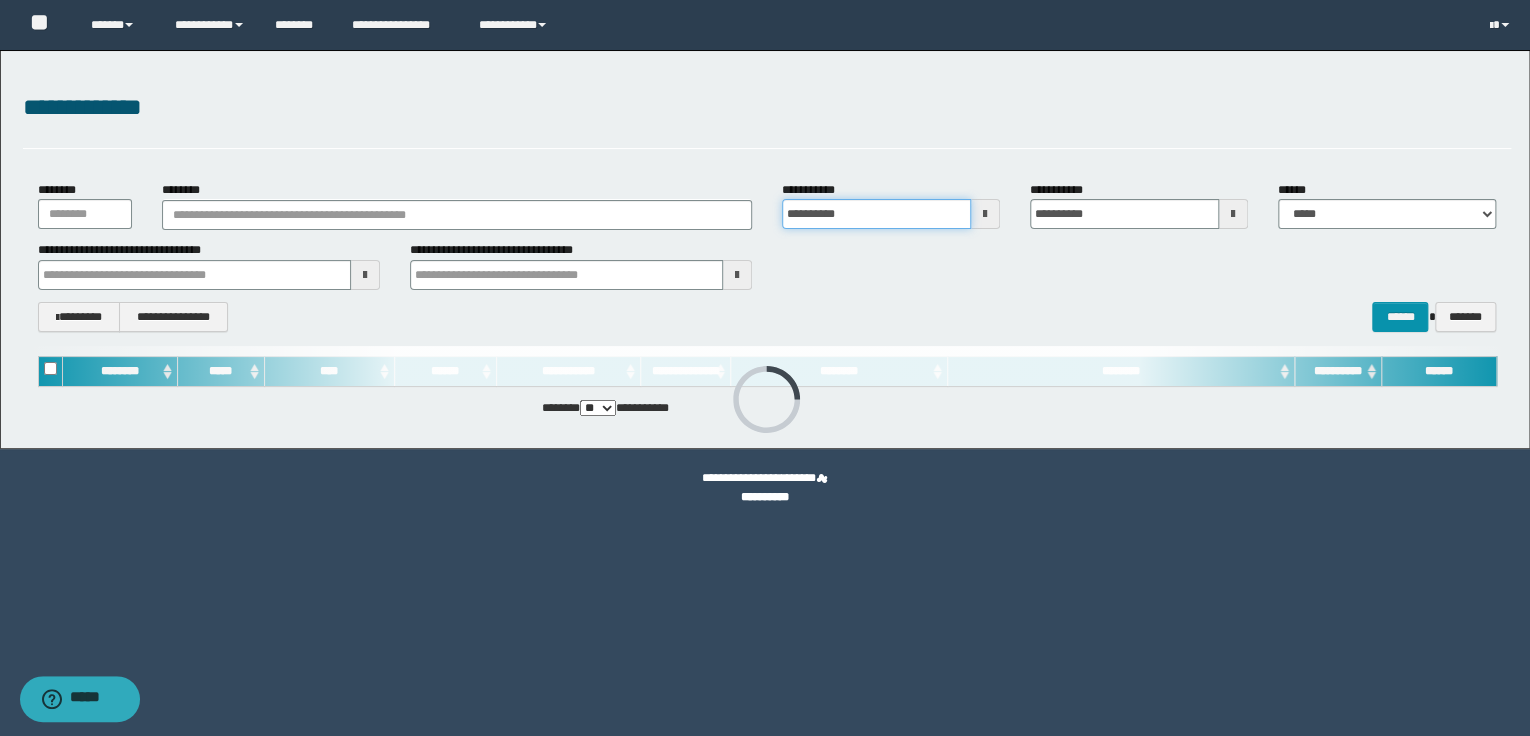 click on "**********" at bounding box center (876, 214) 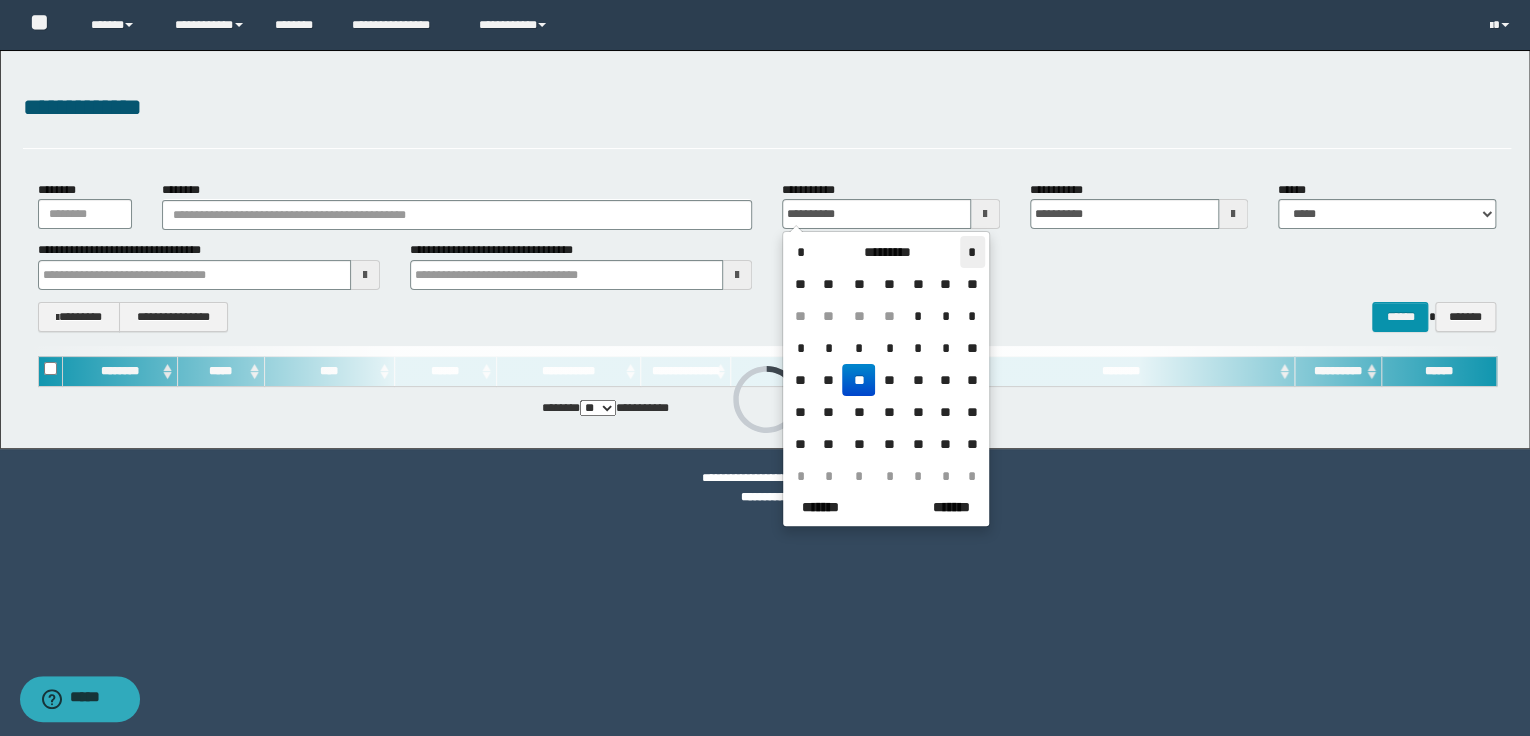 click on "*" at bounding box center (972, 252) 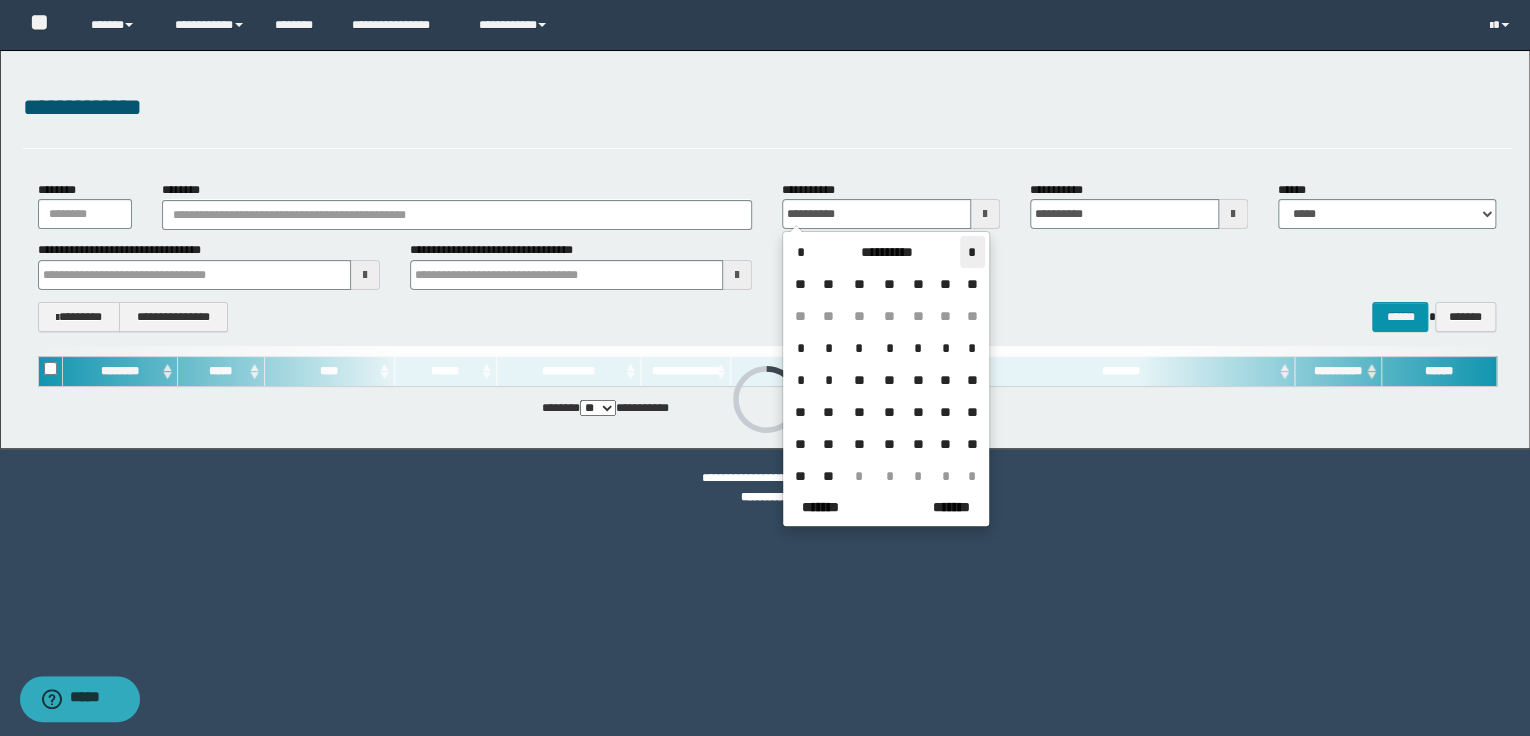 click on "*" at bounding box center (972, 252) 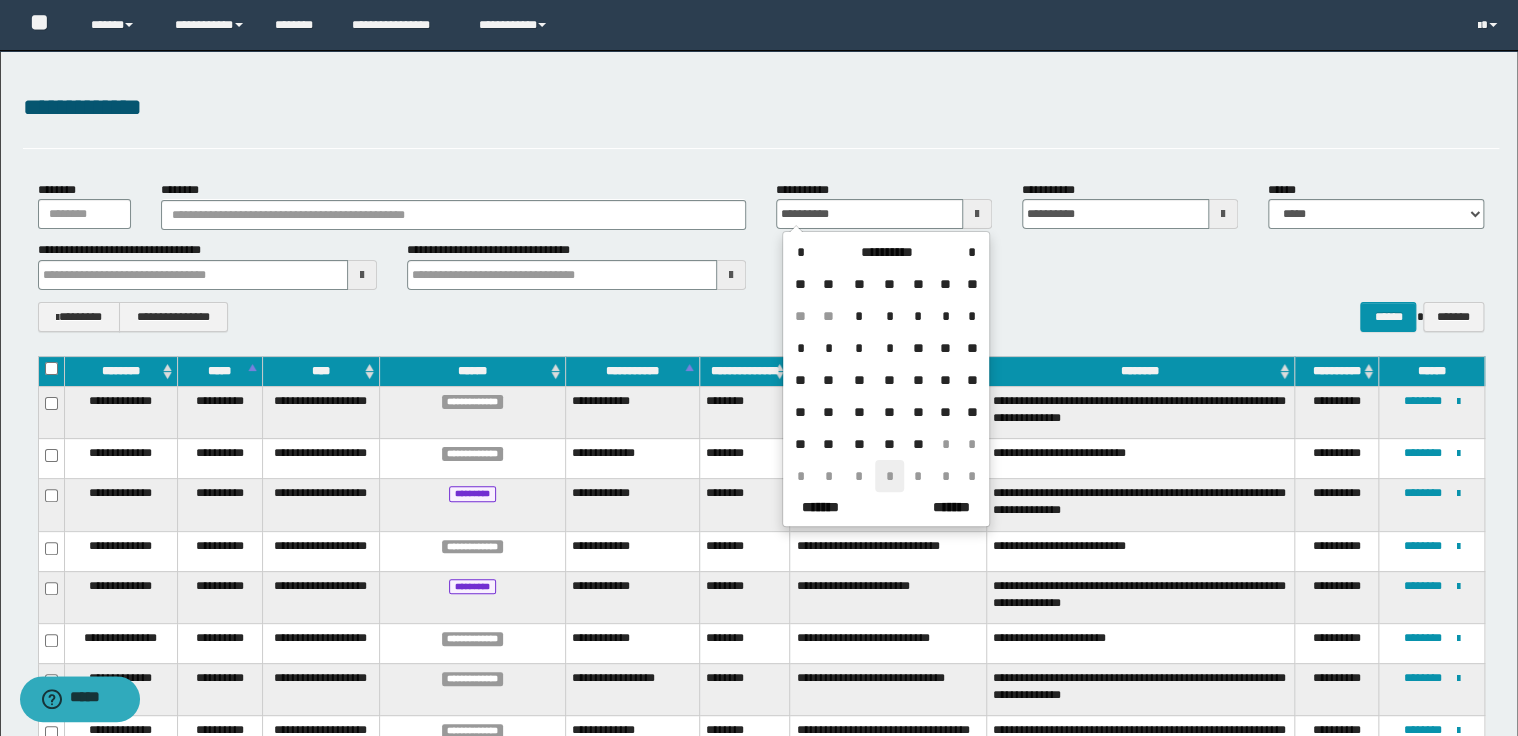 click on "*" at bounding box center (889, 476) 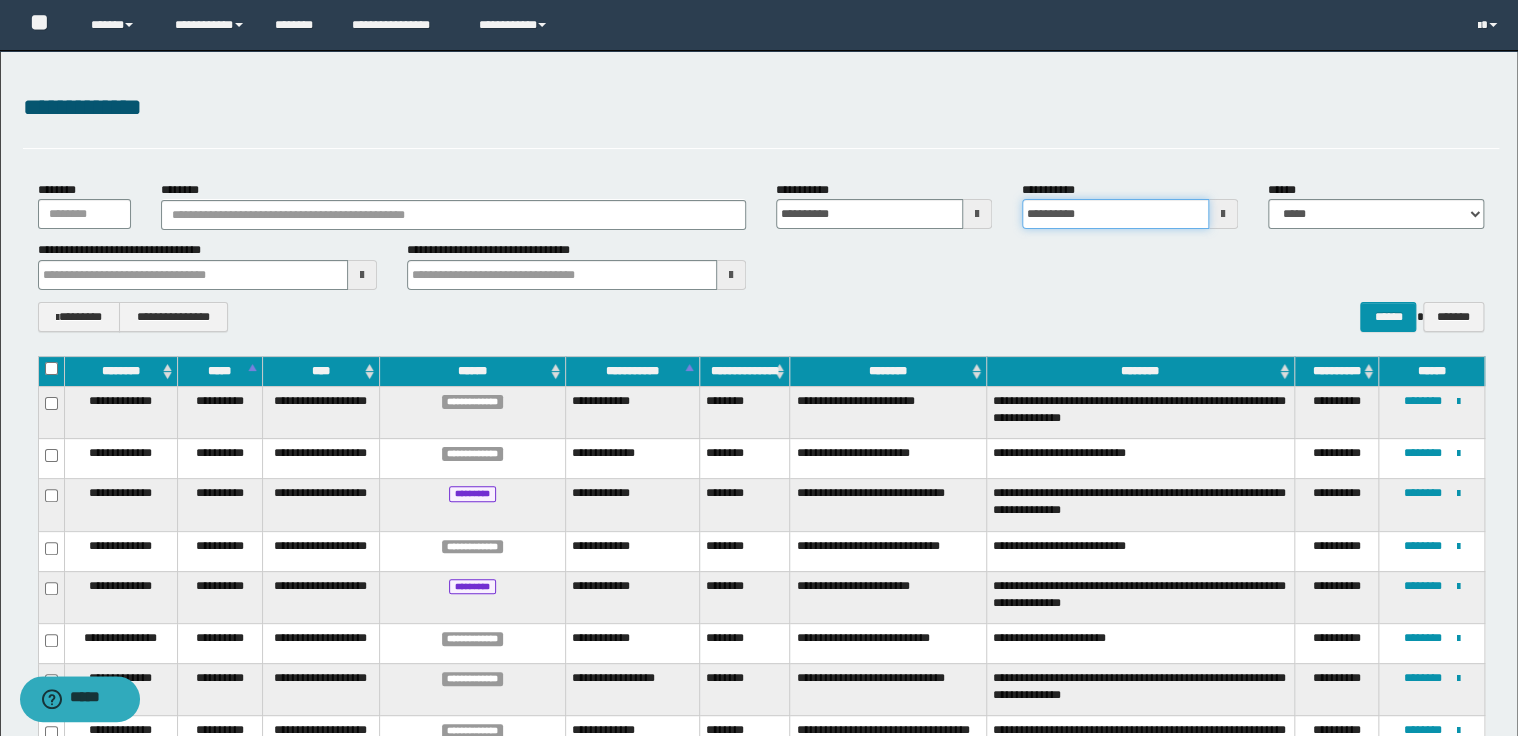click on "**********" at bounding box center [1115, 214] 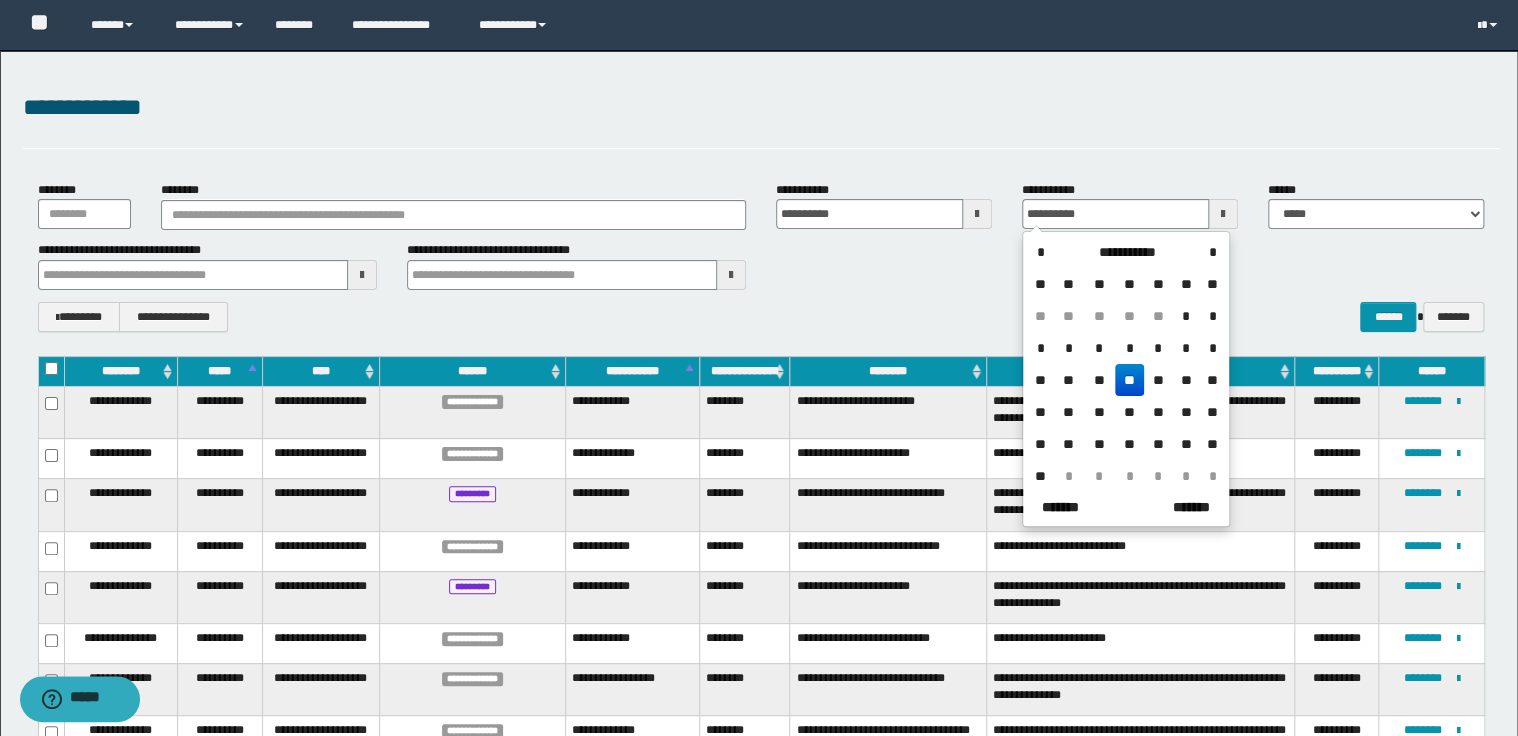 click on "*" at bounding box center (1129, 348) 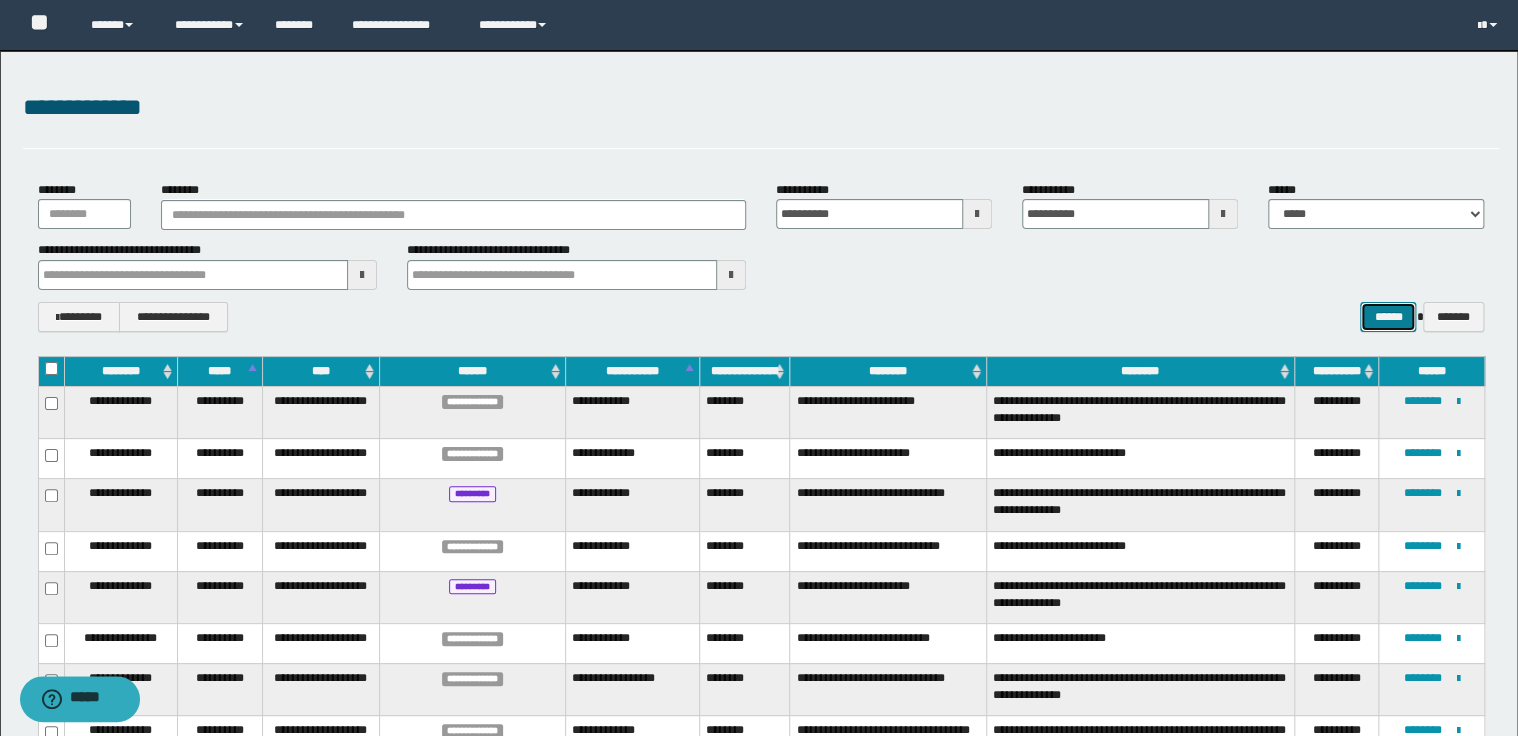 click on "******" at bounding box center (1388, 317) 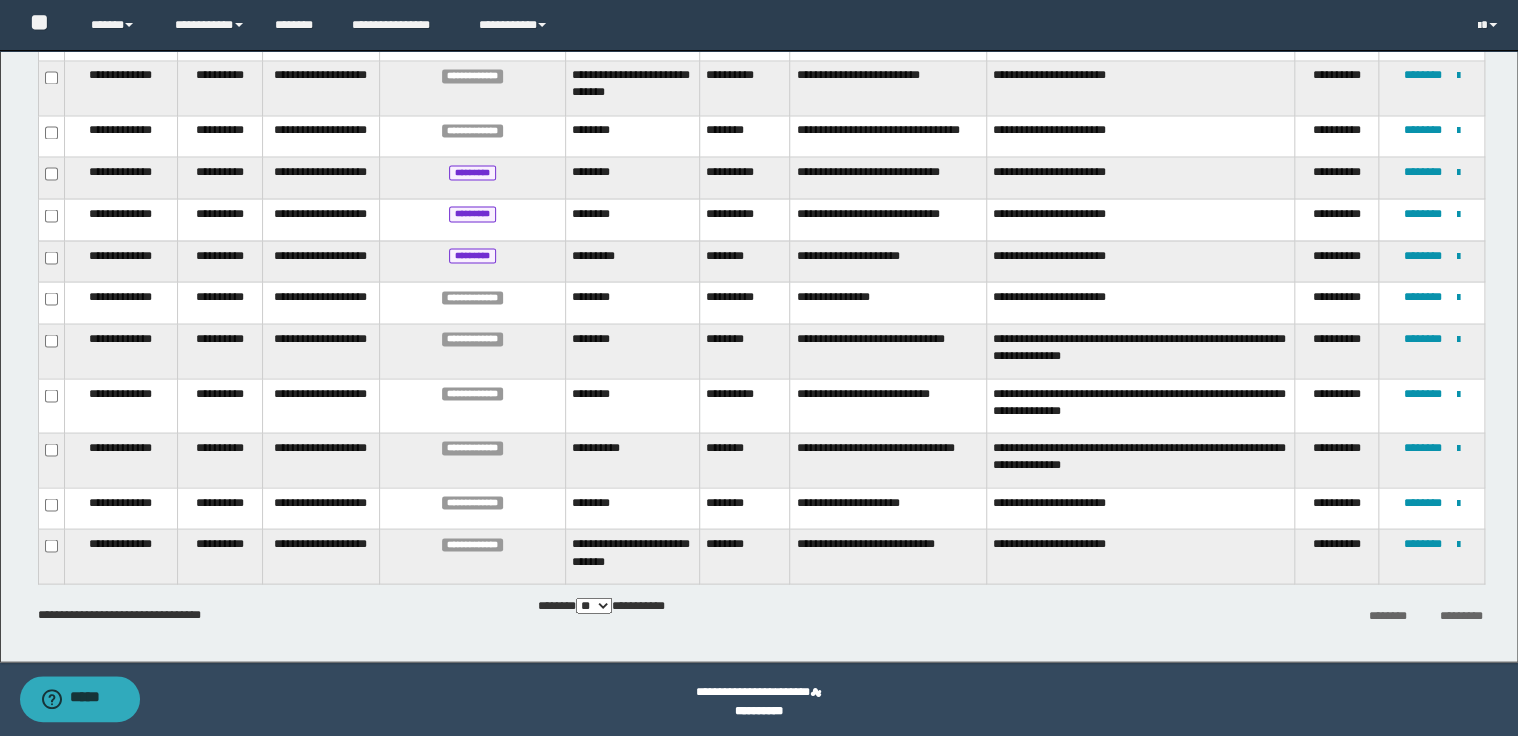 scroll, scrollTop: 1728, scrollLeft: 0, axis: vertical 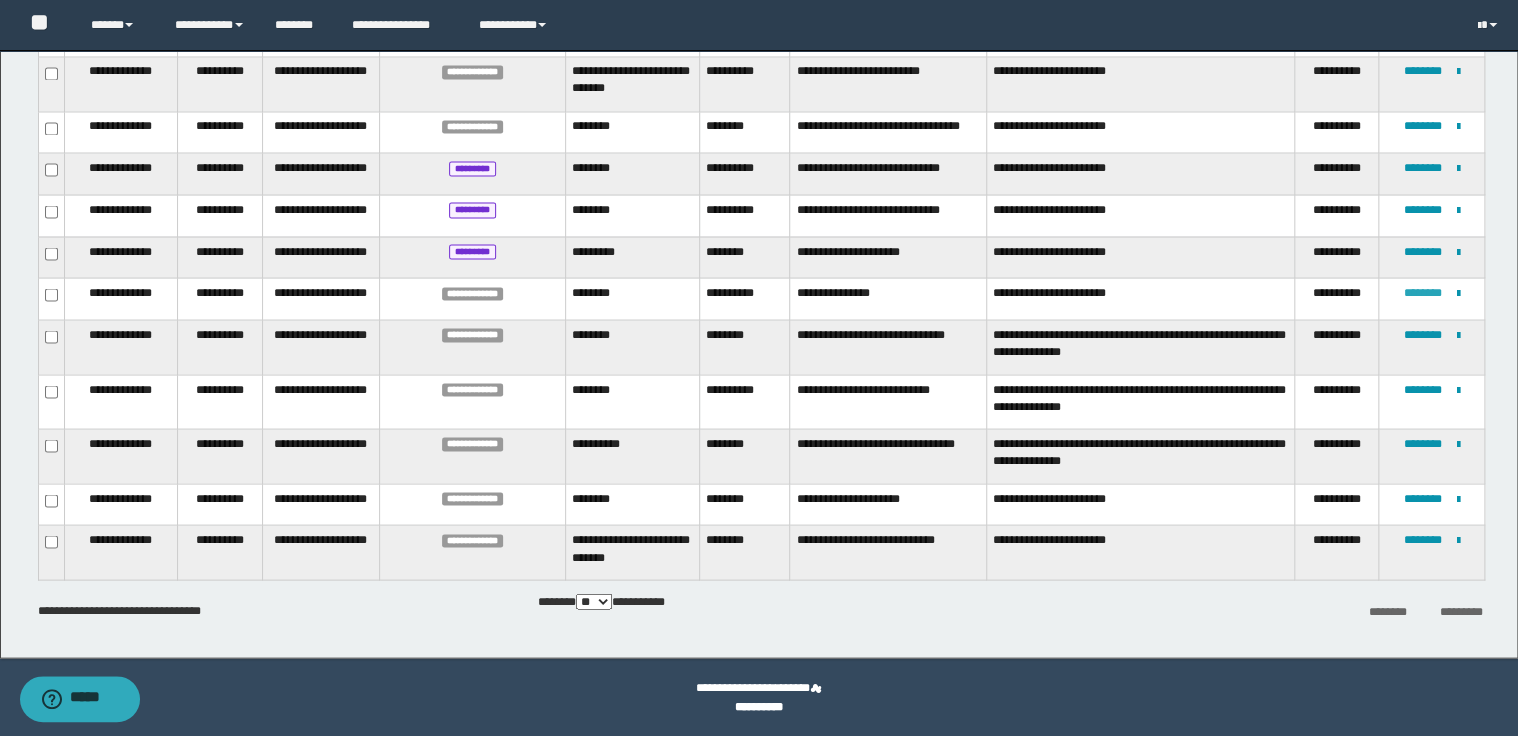 click on "********" at bounding box center [1423, 292] 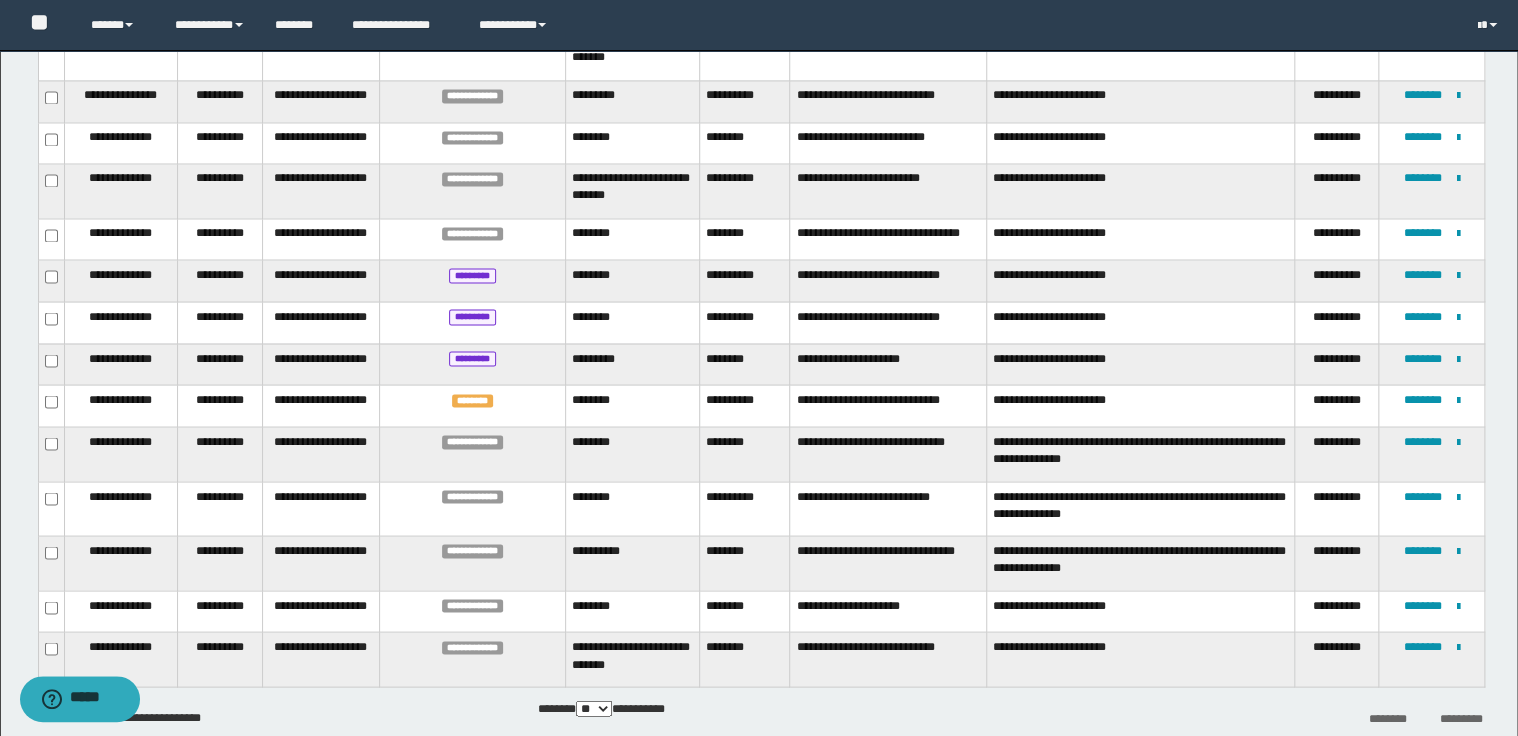 scroll, scrollTop: 1728, scrollLeft: 0, axis: vertical 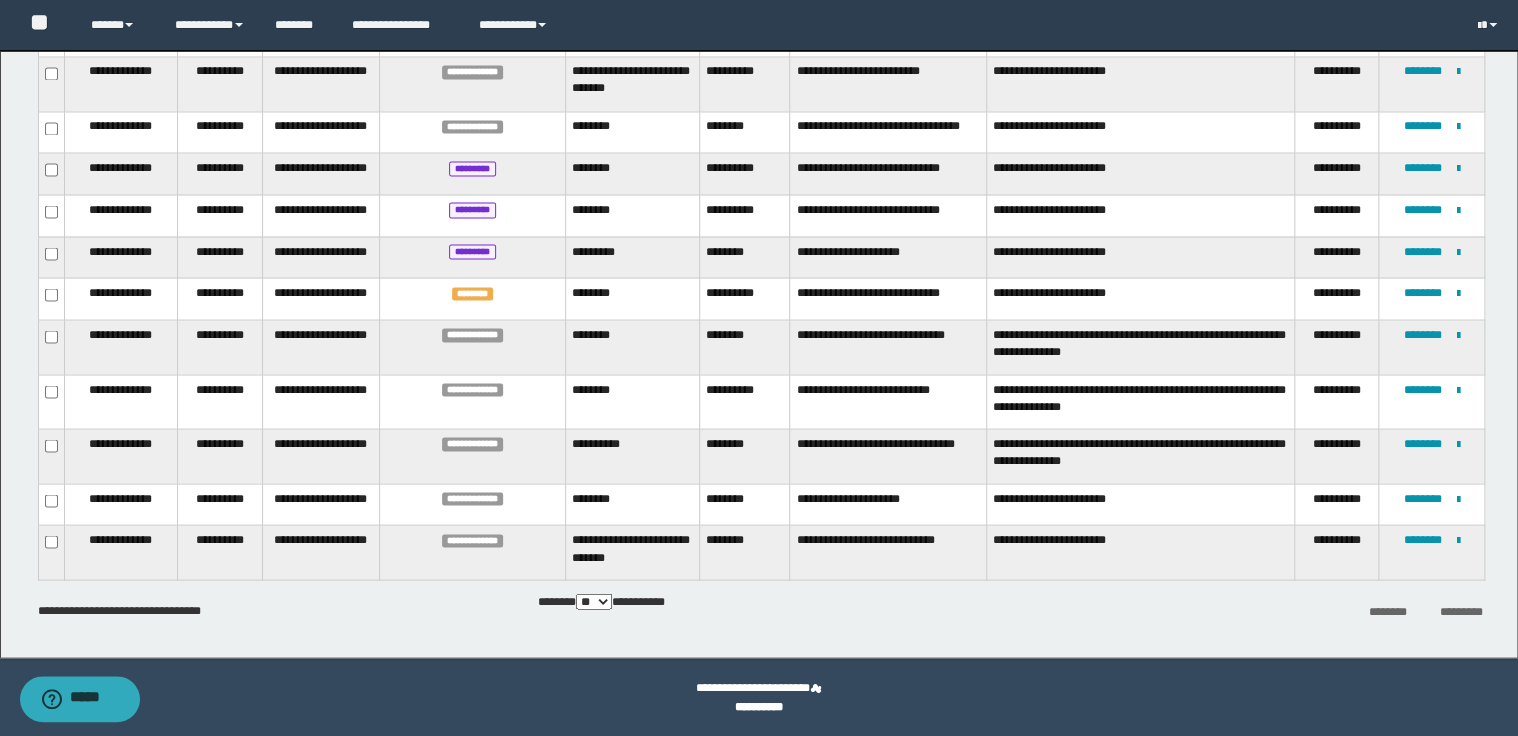 click on "**********" at bounding box center (888, 347) 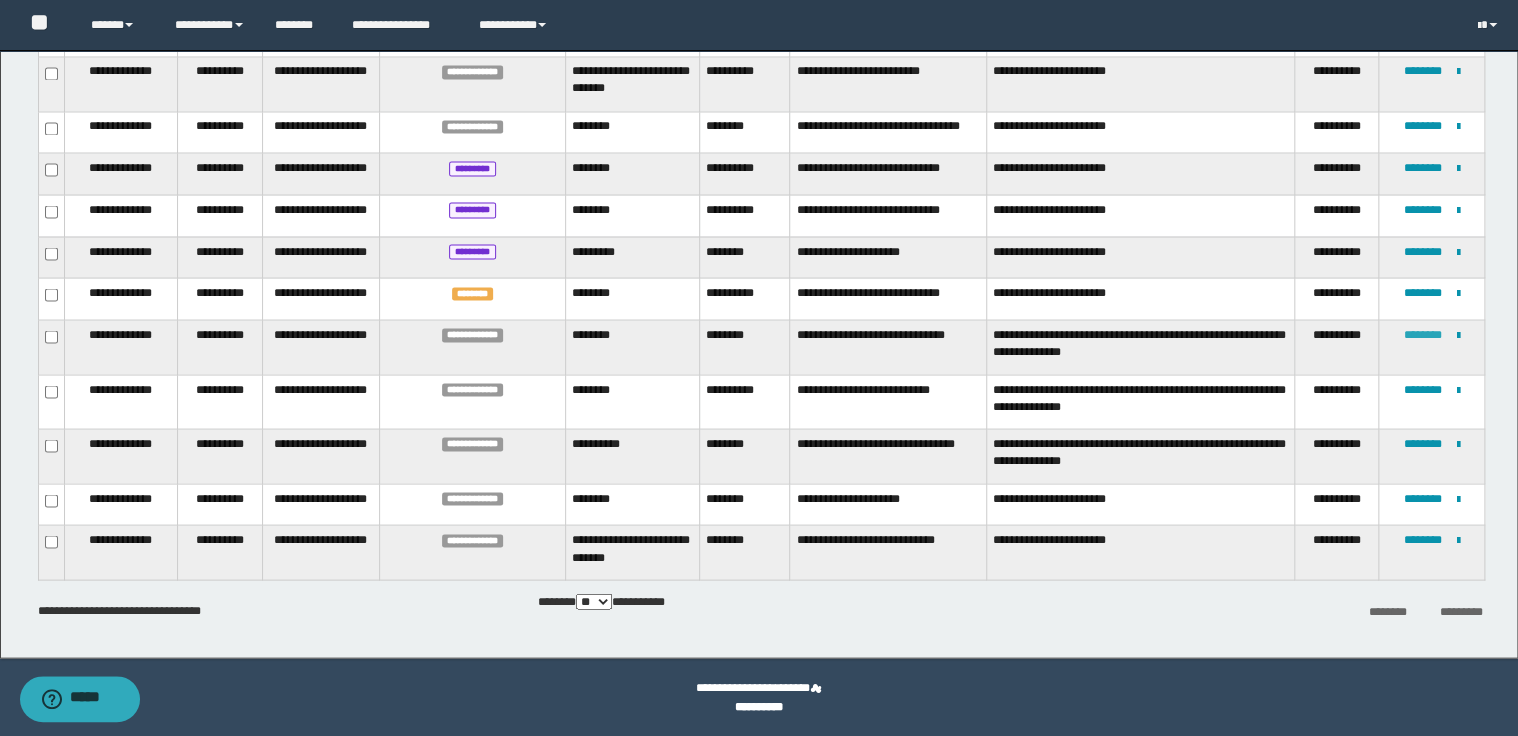 click on "********" at bounding box center (1423, 334) 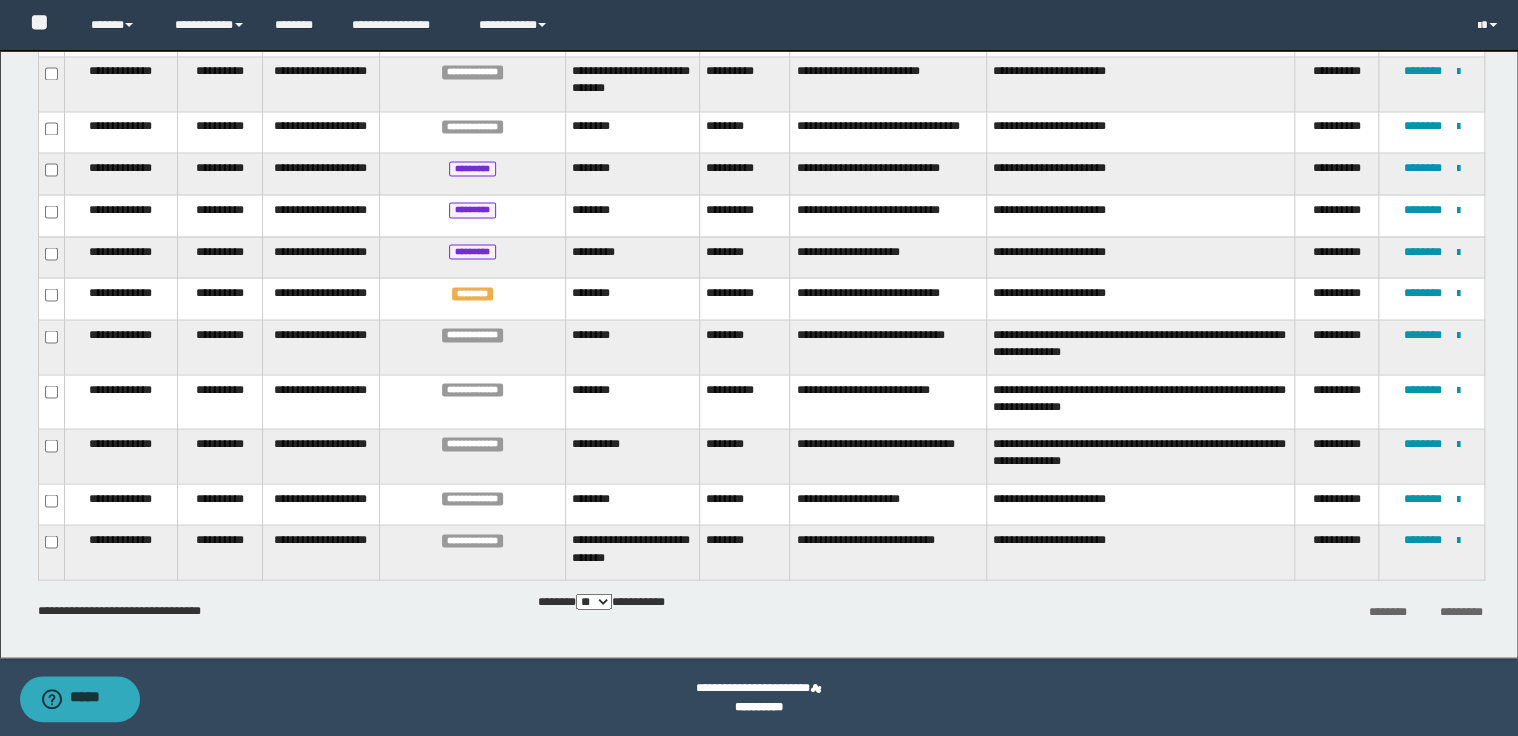 click on "**********" at bounding box center [888, 347] 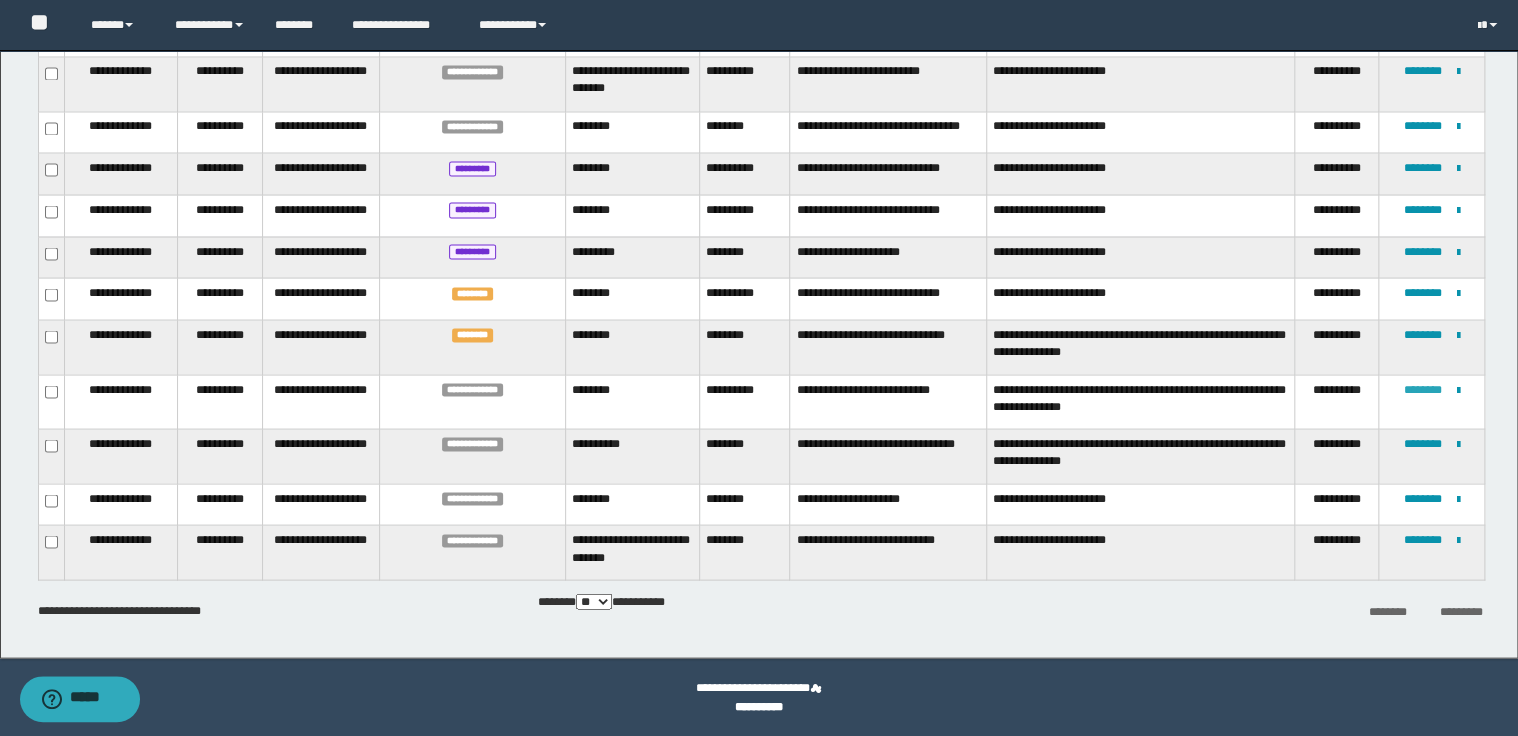 click on "********" at bounding box center [1423, 389] 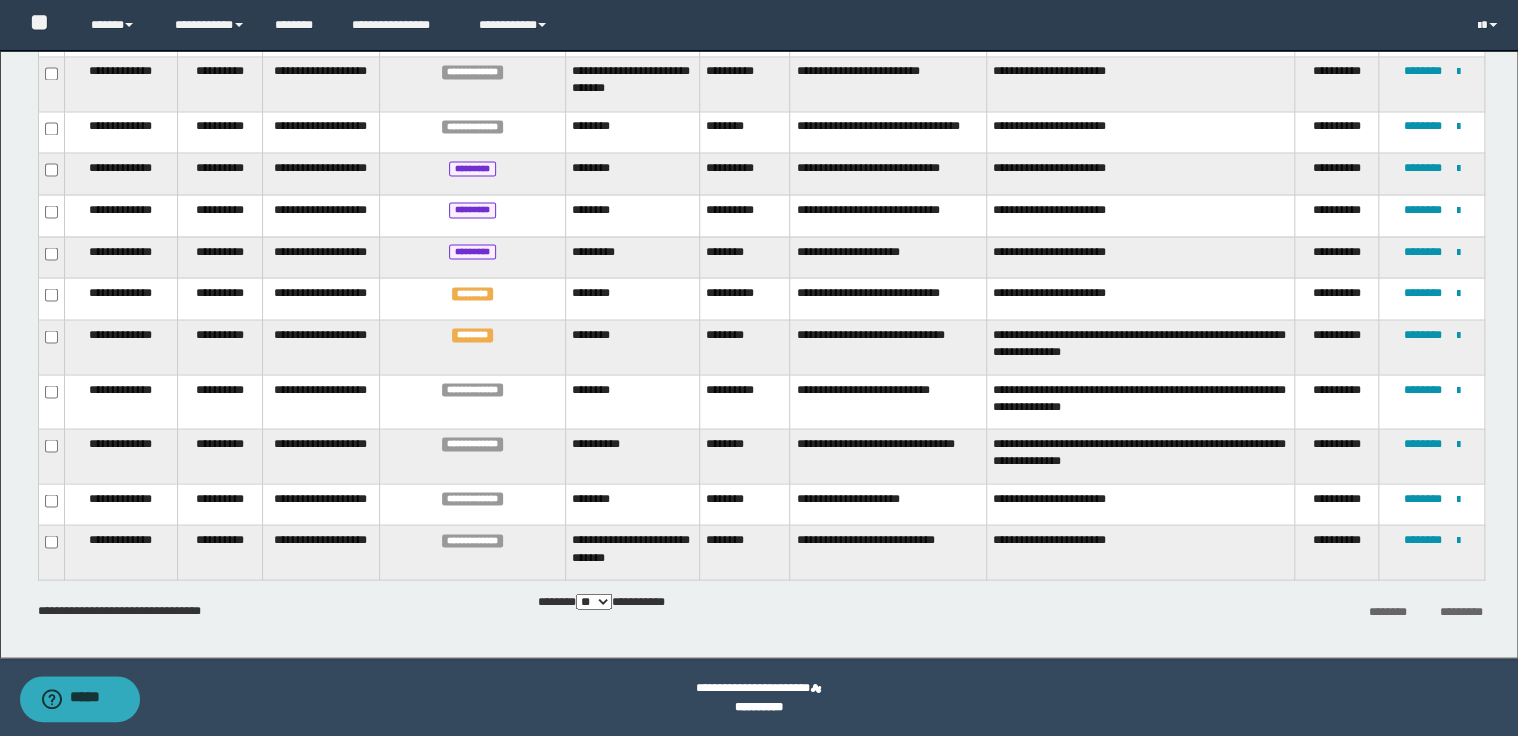 click on "**********" at bounding box center (888, 456) 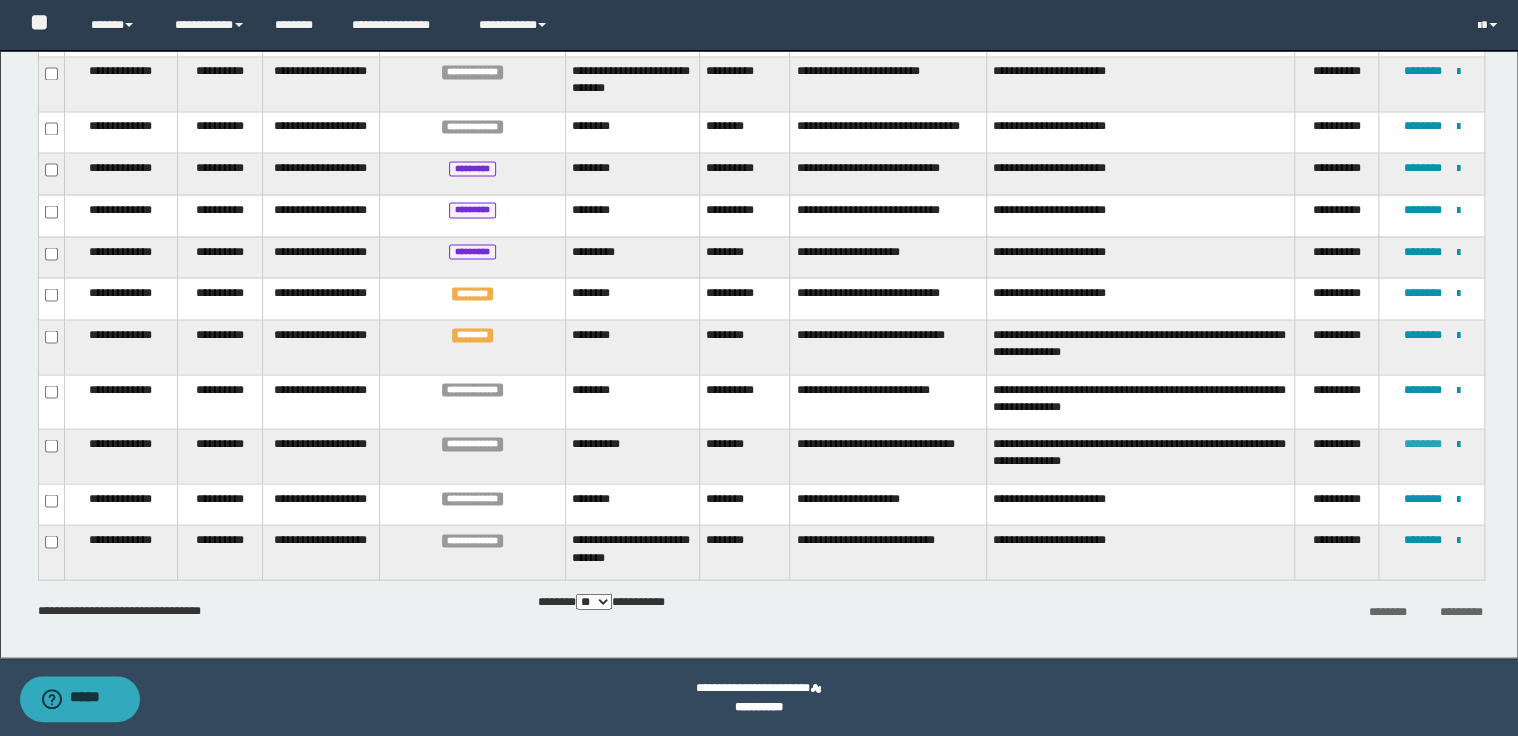 click on "********" at bounding box center [1423, 443] 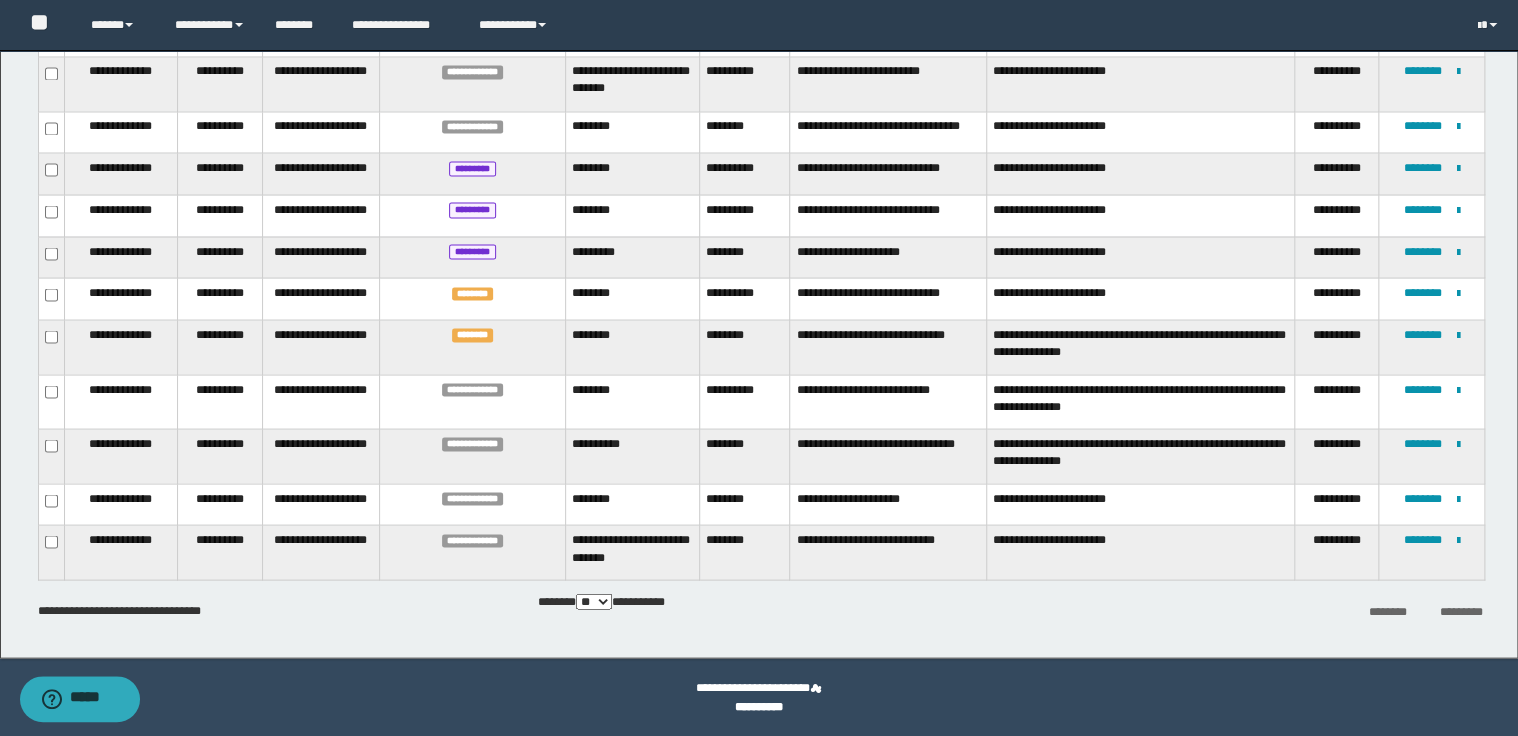 click on "**********" at bounding box center (888, 456) 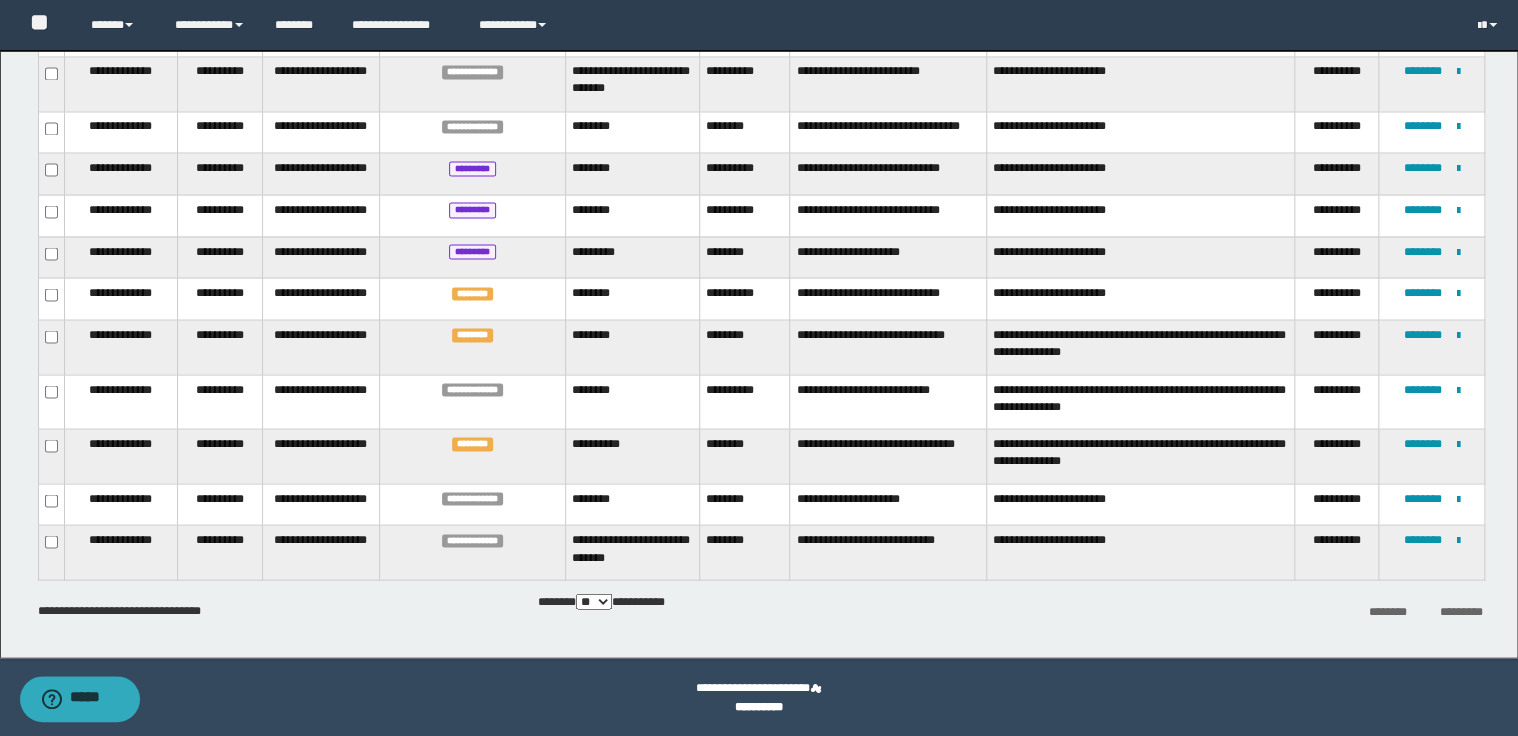 click on "**********" at bounding box center (888, 401) 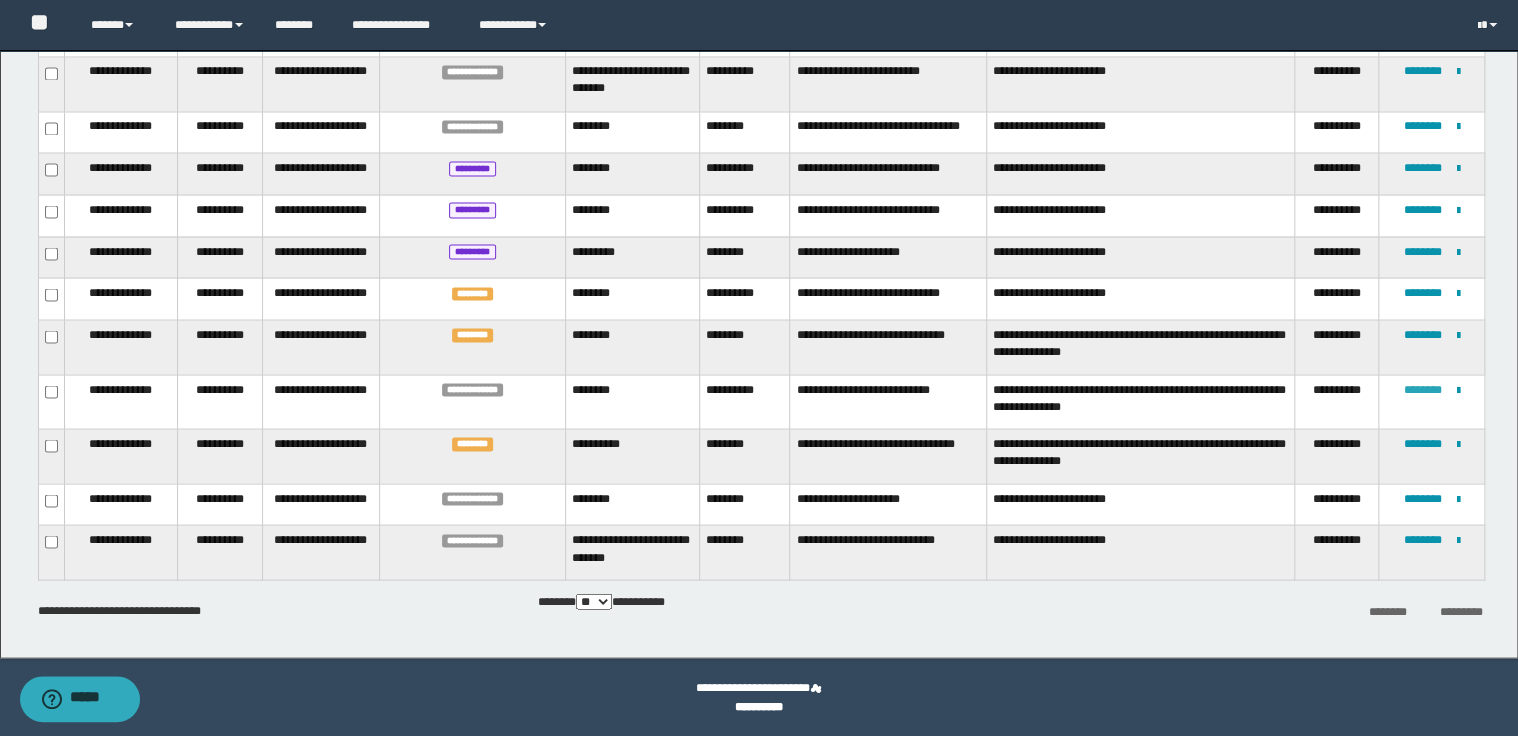 click on "********" at bounding box center [1423, 389] 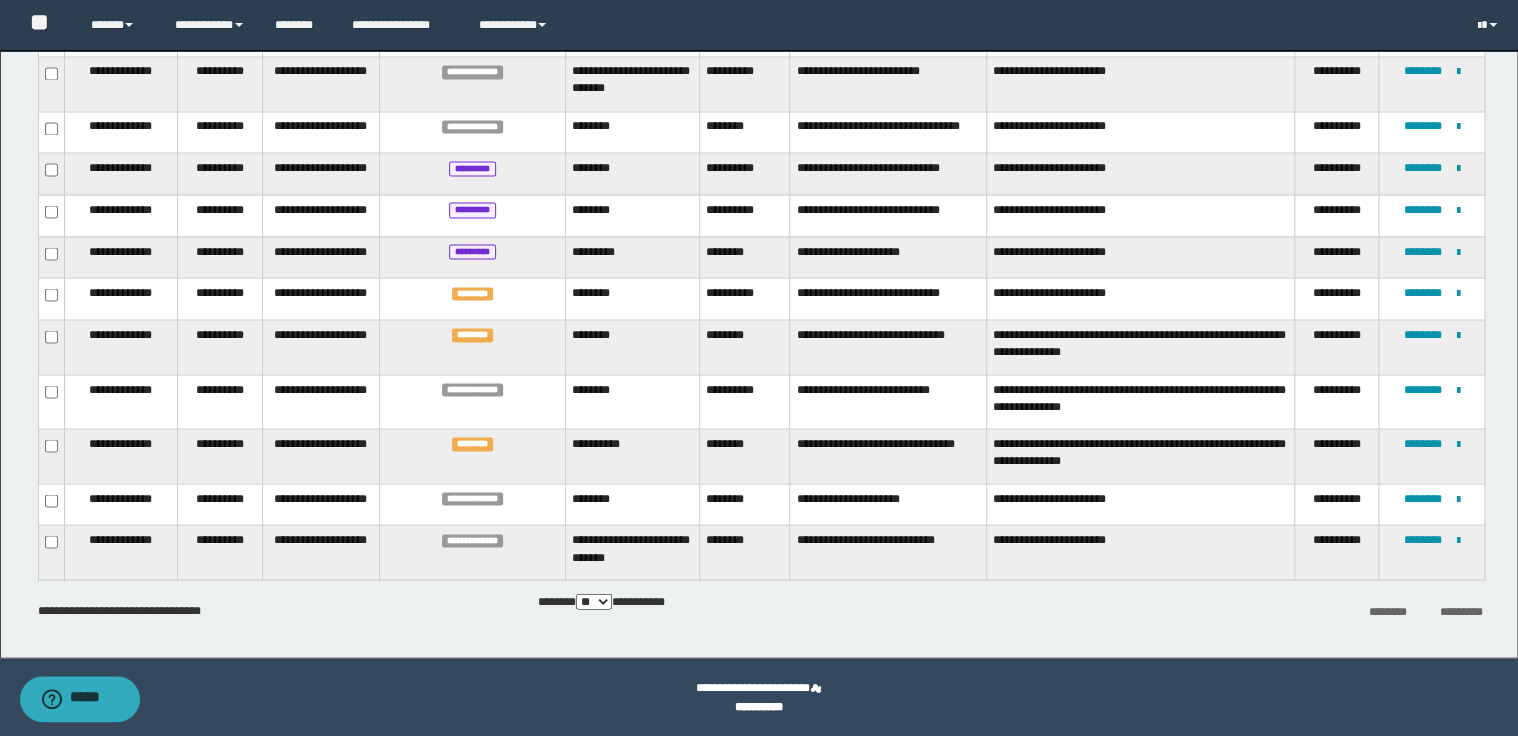 click on "**********" at bounding box center (888, 456) 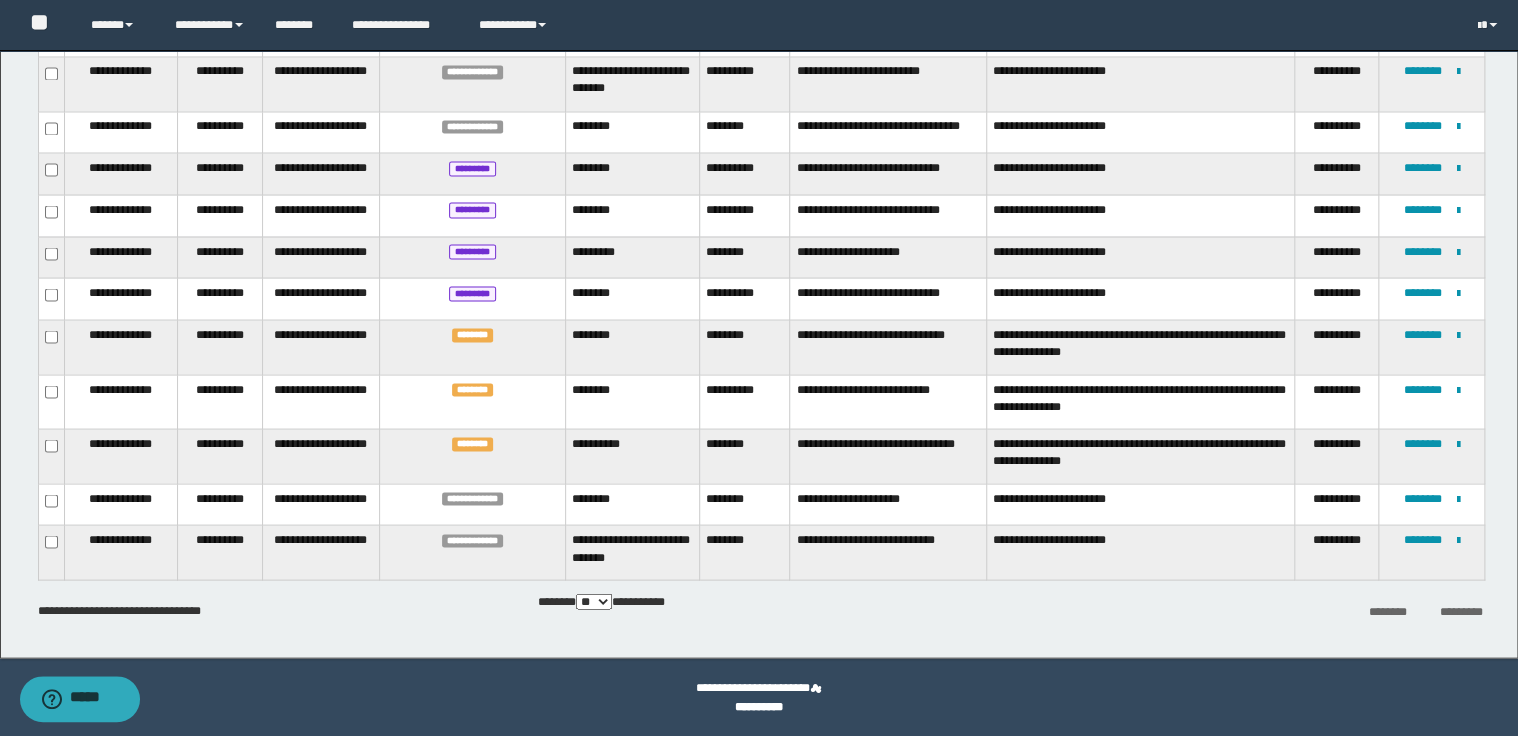 click on "**********" at bounding box center [888, 504] 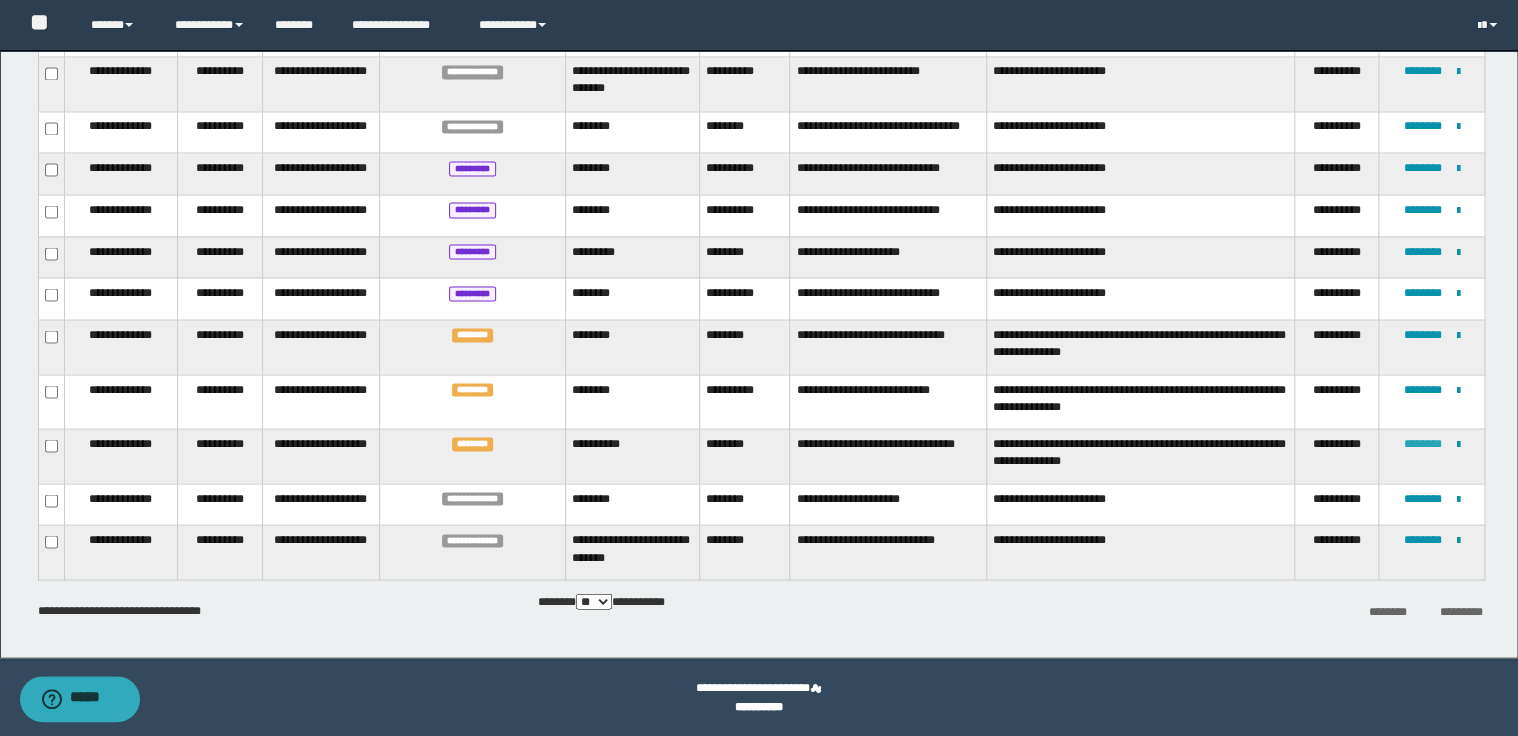 click on "********" at bounding box center (1423, 443) 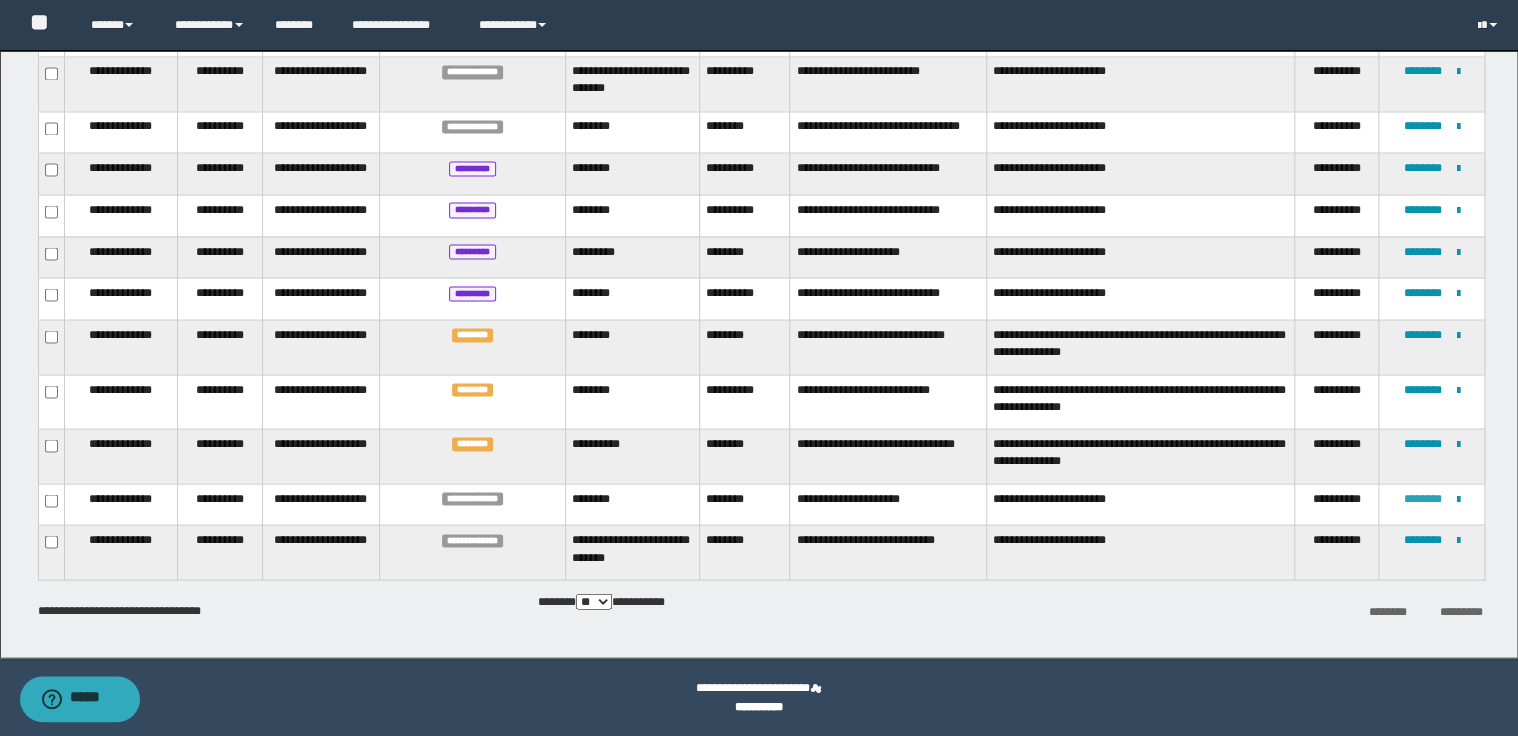 click on "********" at bounding box center (1423, 498) 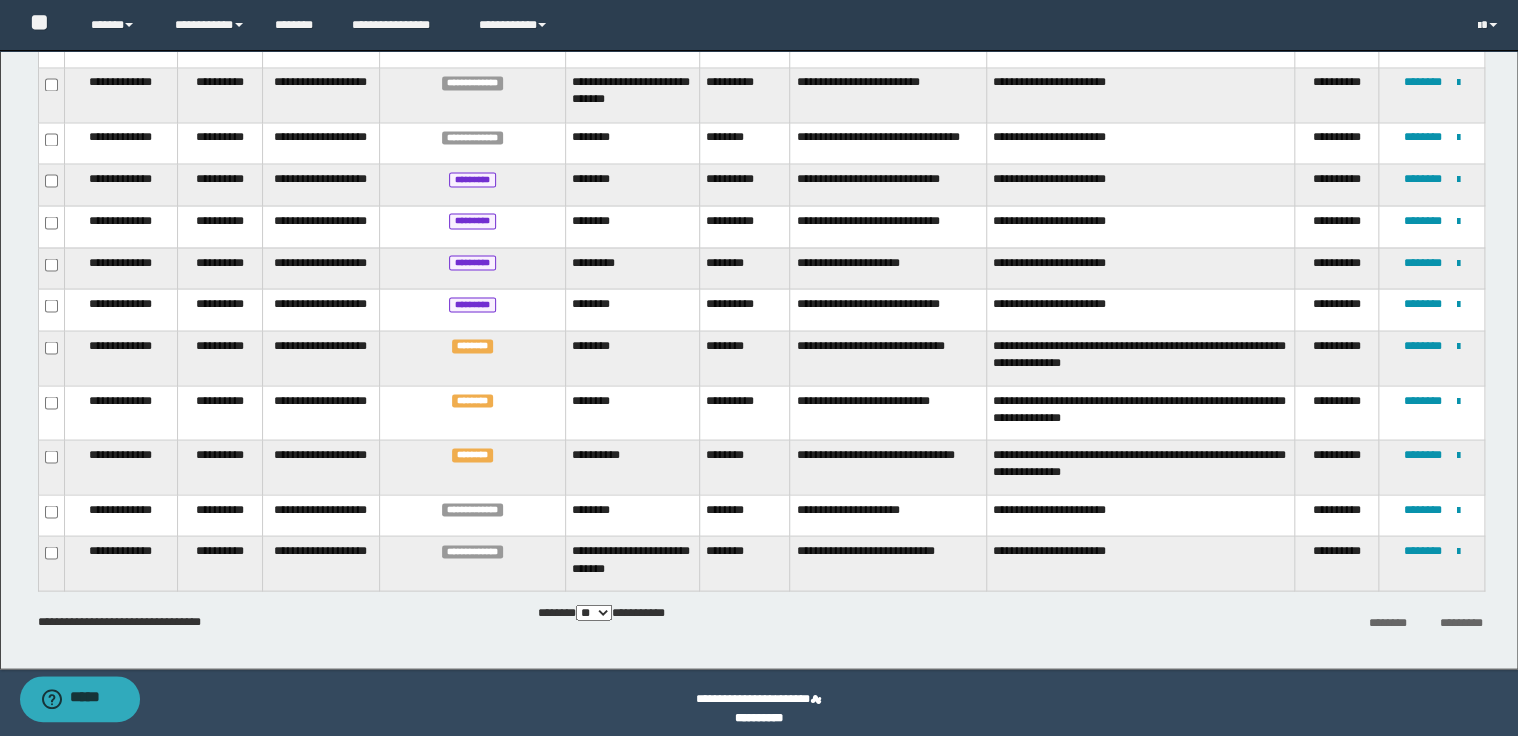 scroll, scrollTop: 1728, scrollLeft: 0, axis: vertical 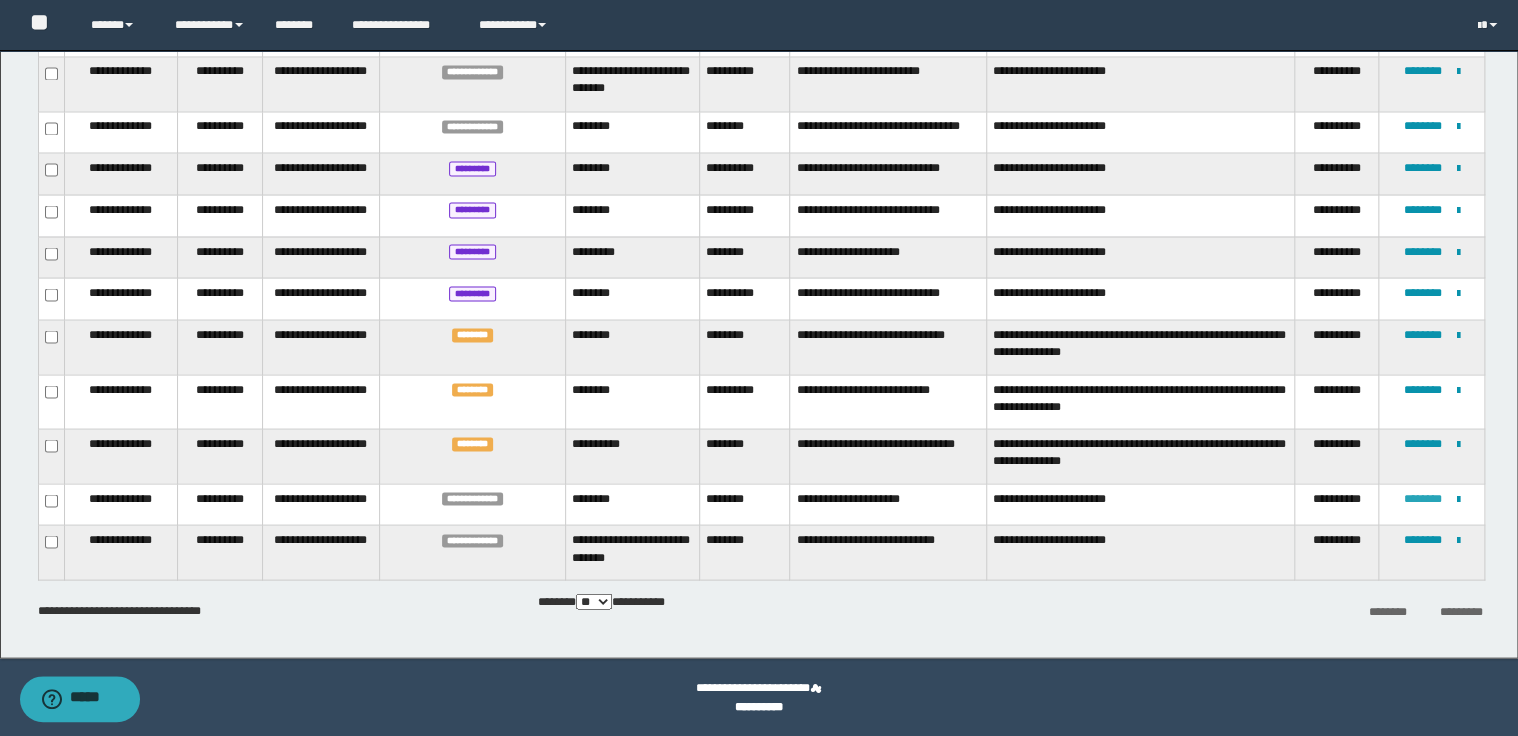 click on "********" at bounding box center [1423, 498] 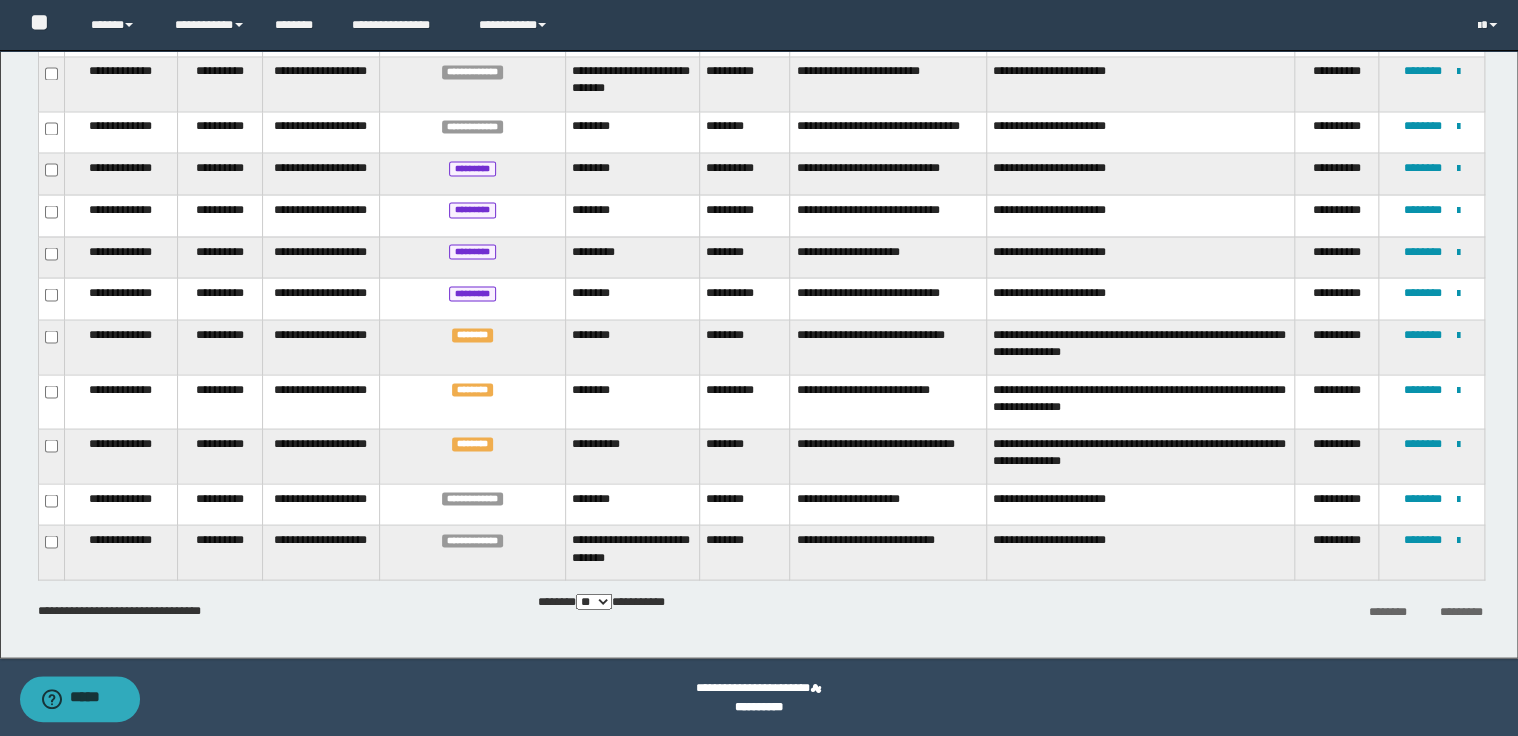 click on "**********" at bounding box center [888, 552] 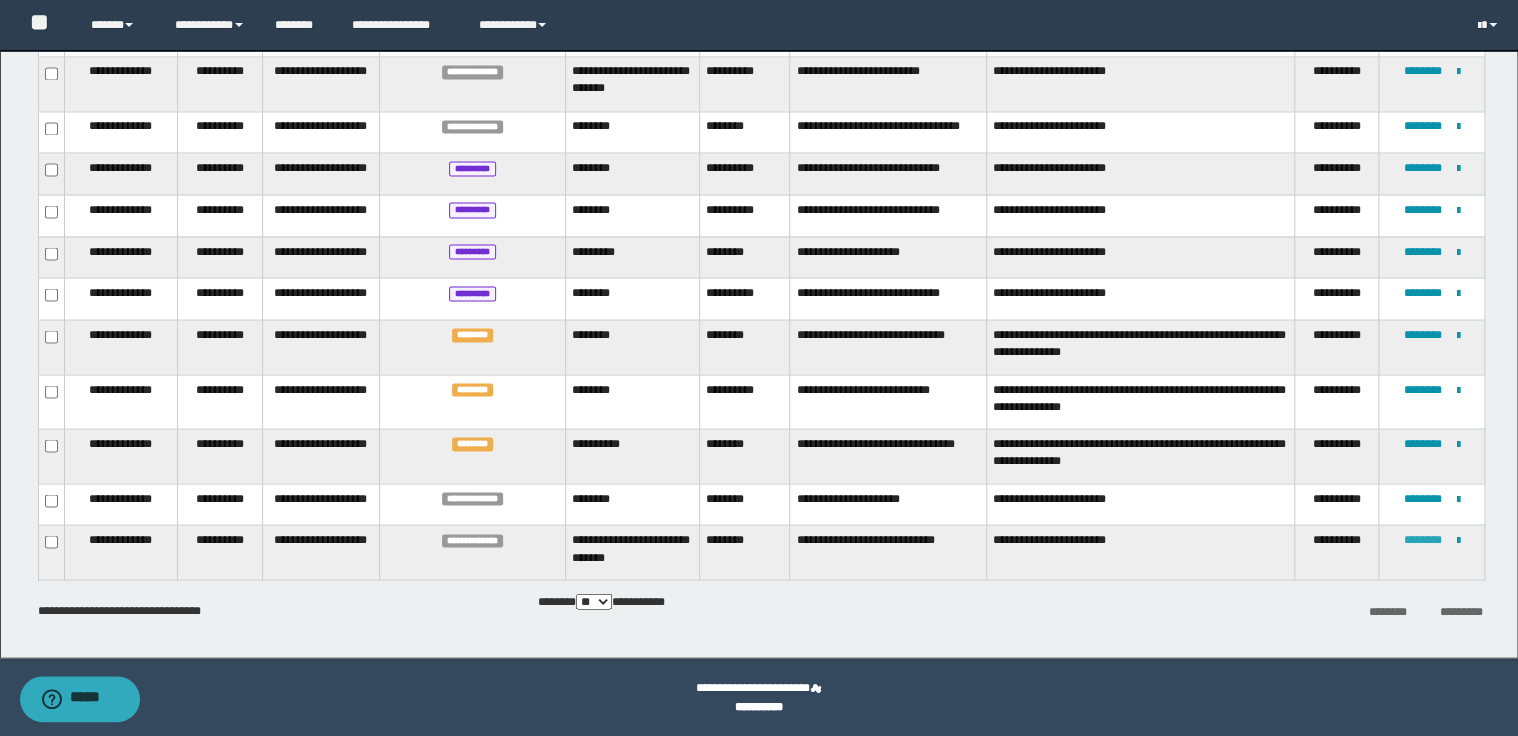 click on "********" at bounding box center [1423, 539] 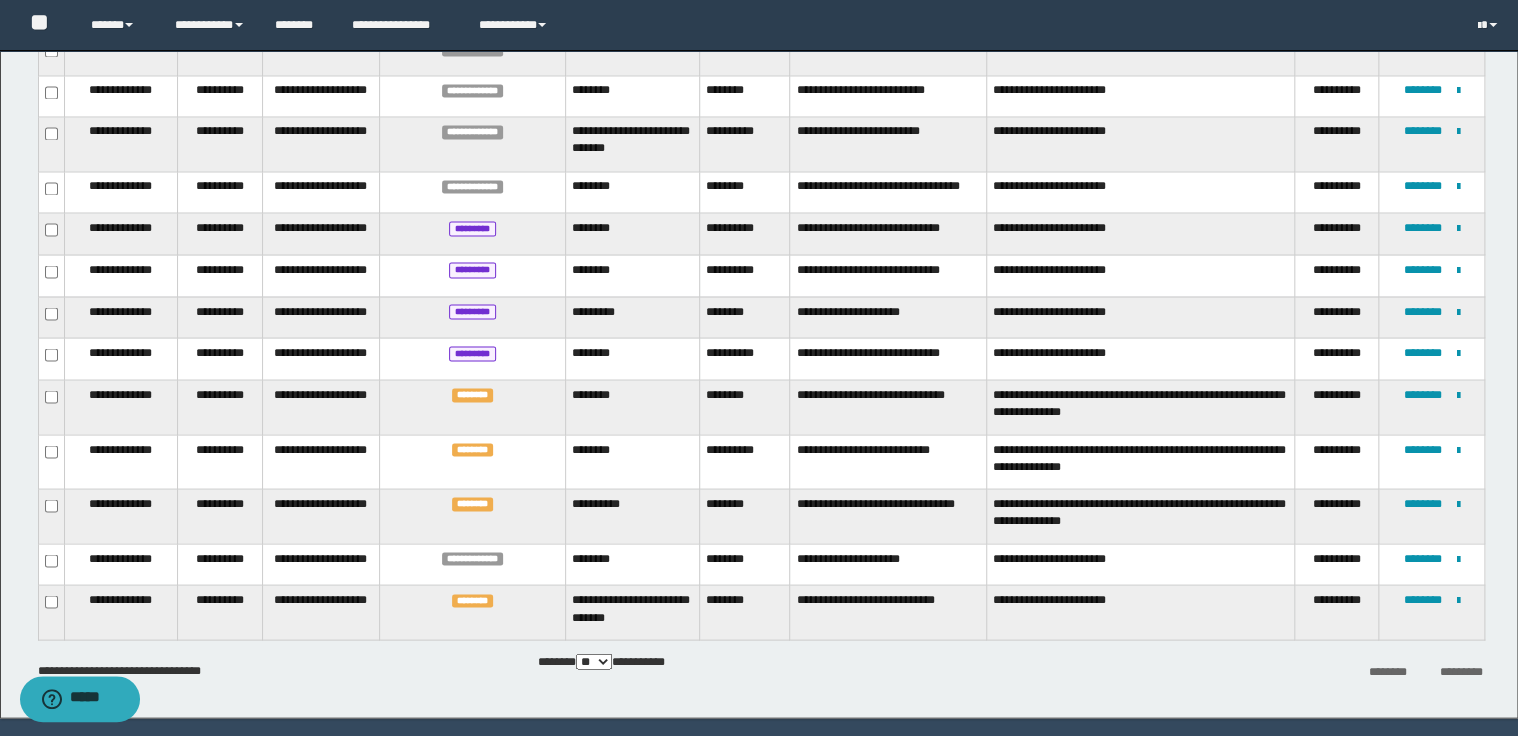 scroll, scrollTop: 1728, scrollLeft: 0, axis: vertical 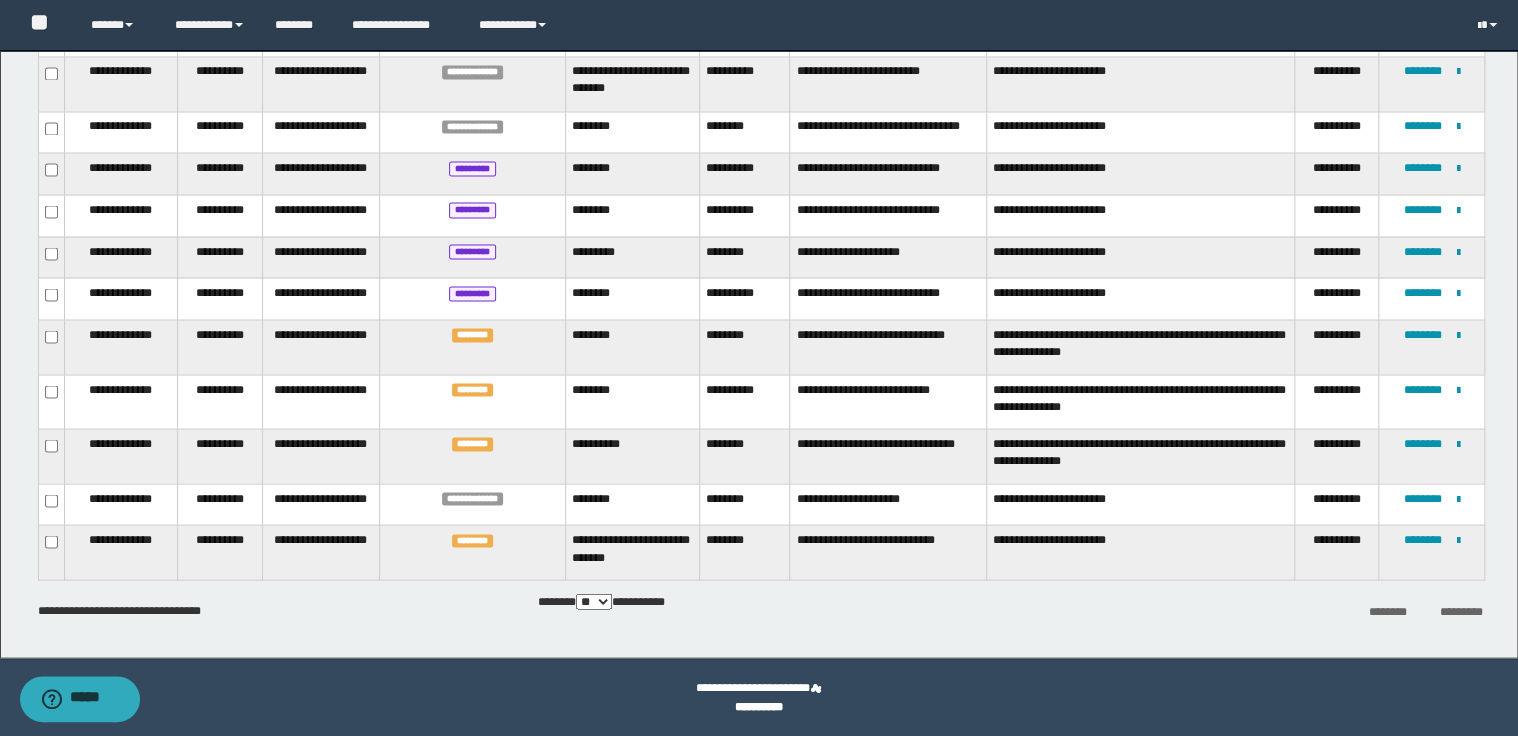 click on "**********" at bounding box center [888, 504] 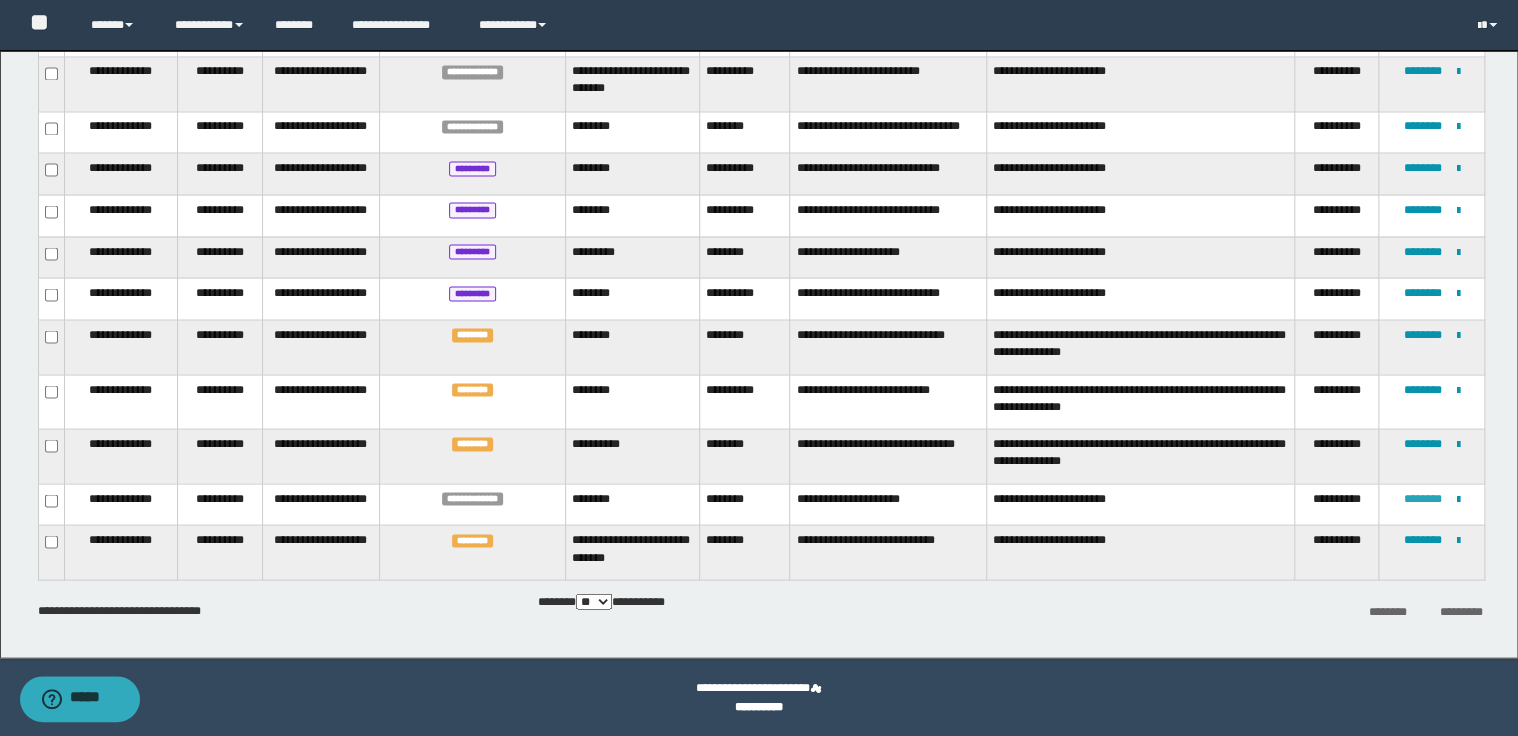 click on "********" at bounding box center (1423, 498) 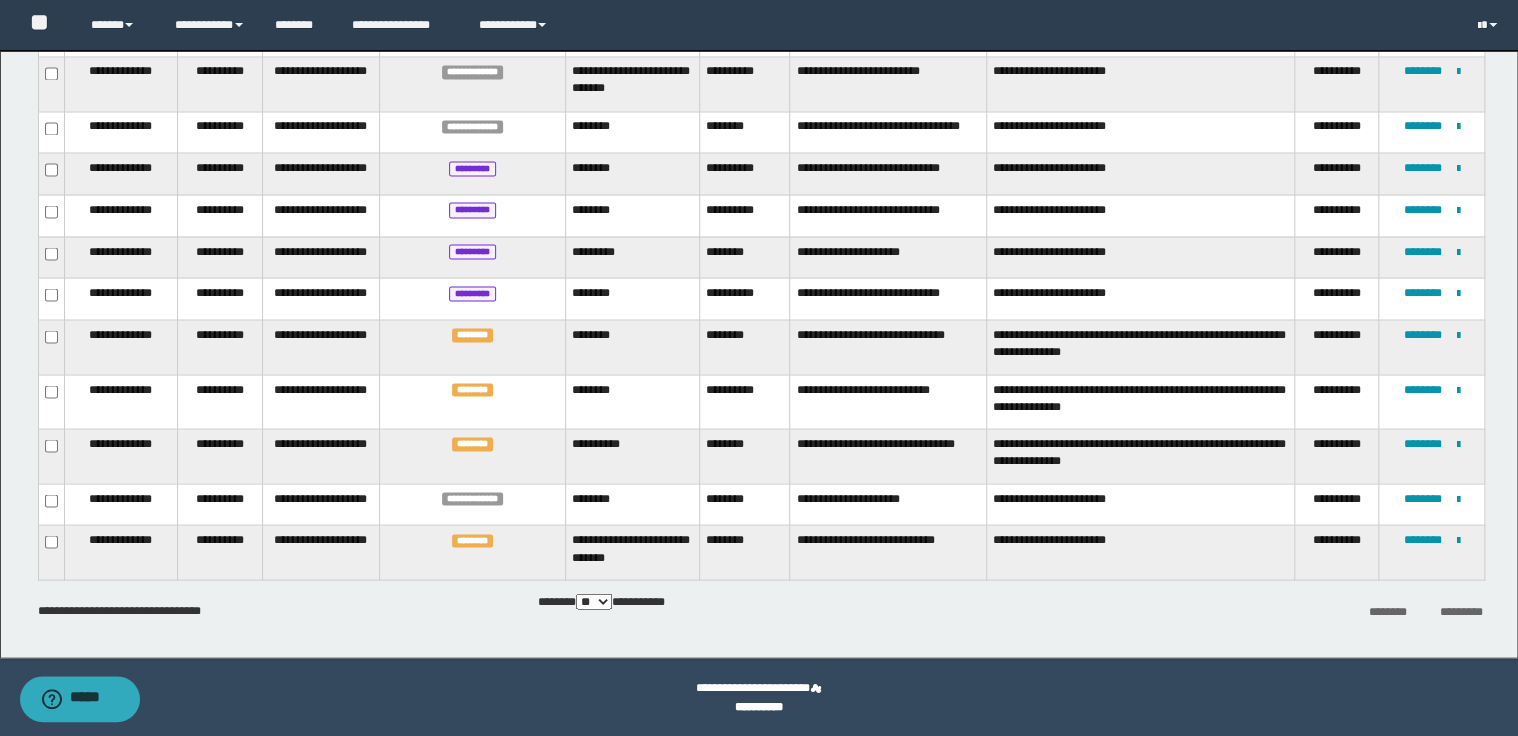click on "********" at bounding box center [745, 456] 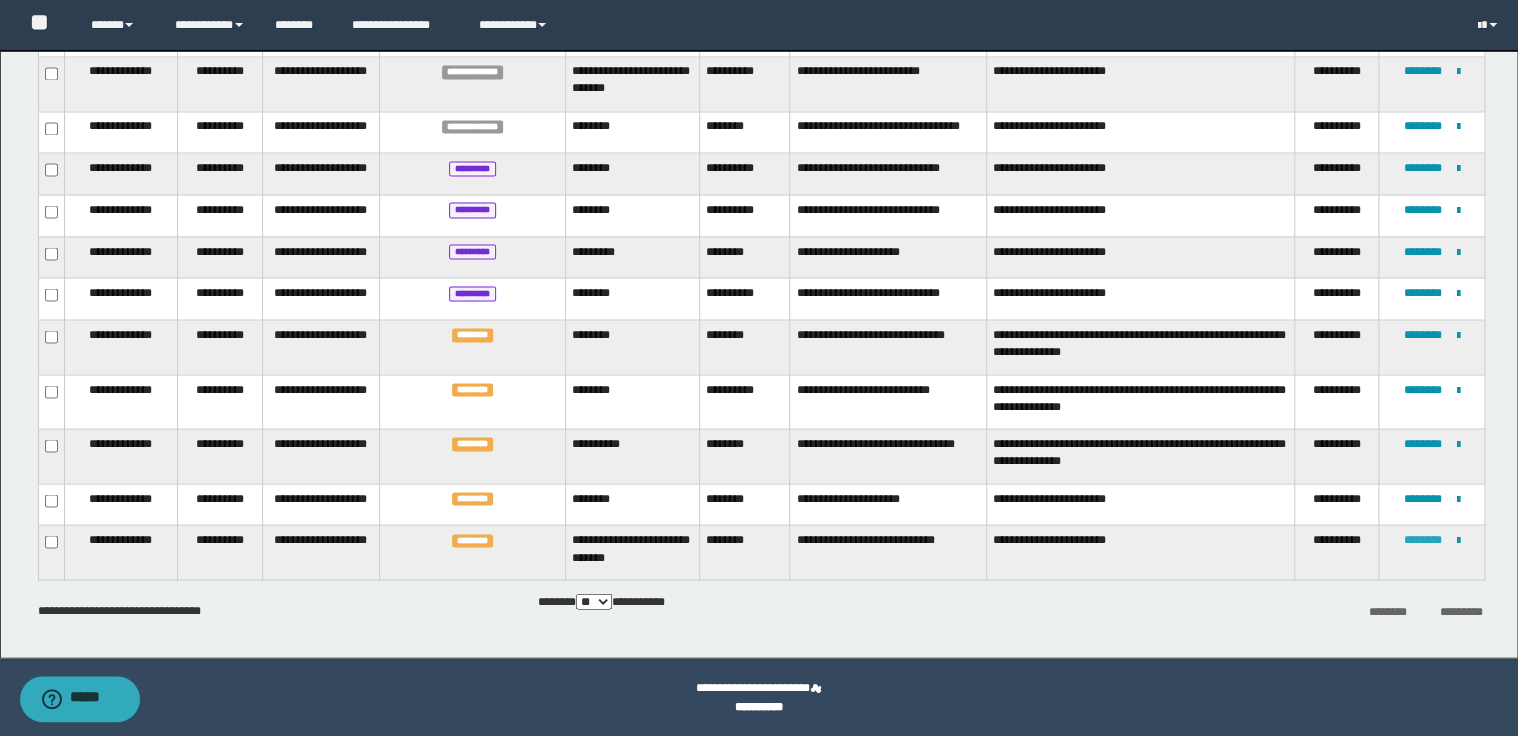 click on "********" at bounding box center [1423, 539] 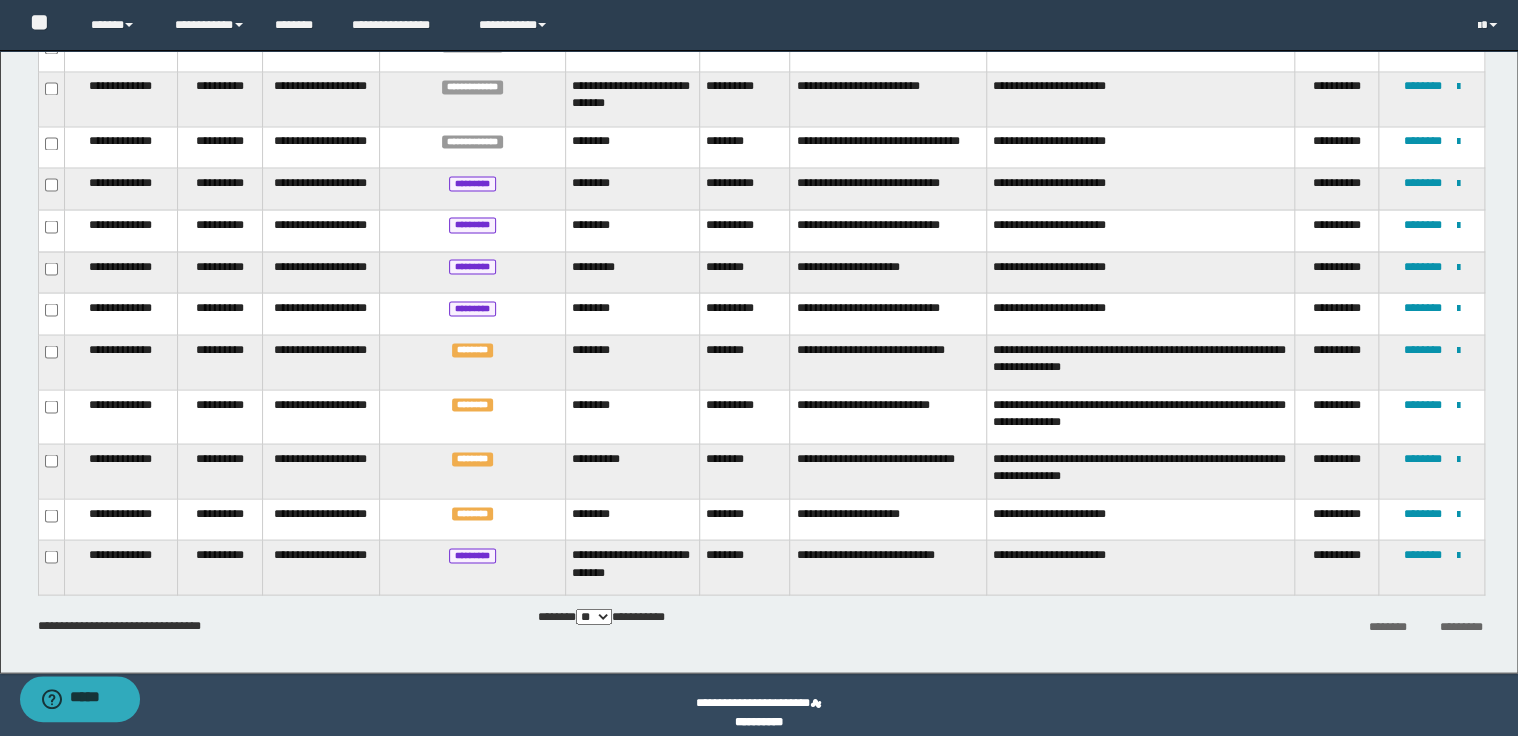 scroll, scrollTop: 1728, scrollLeft: 0, axis: vertical 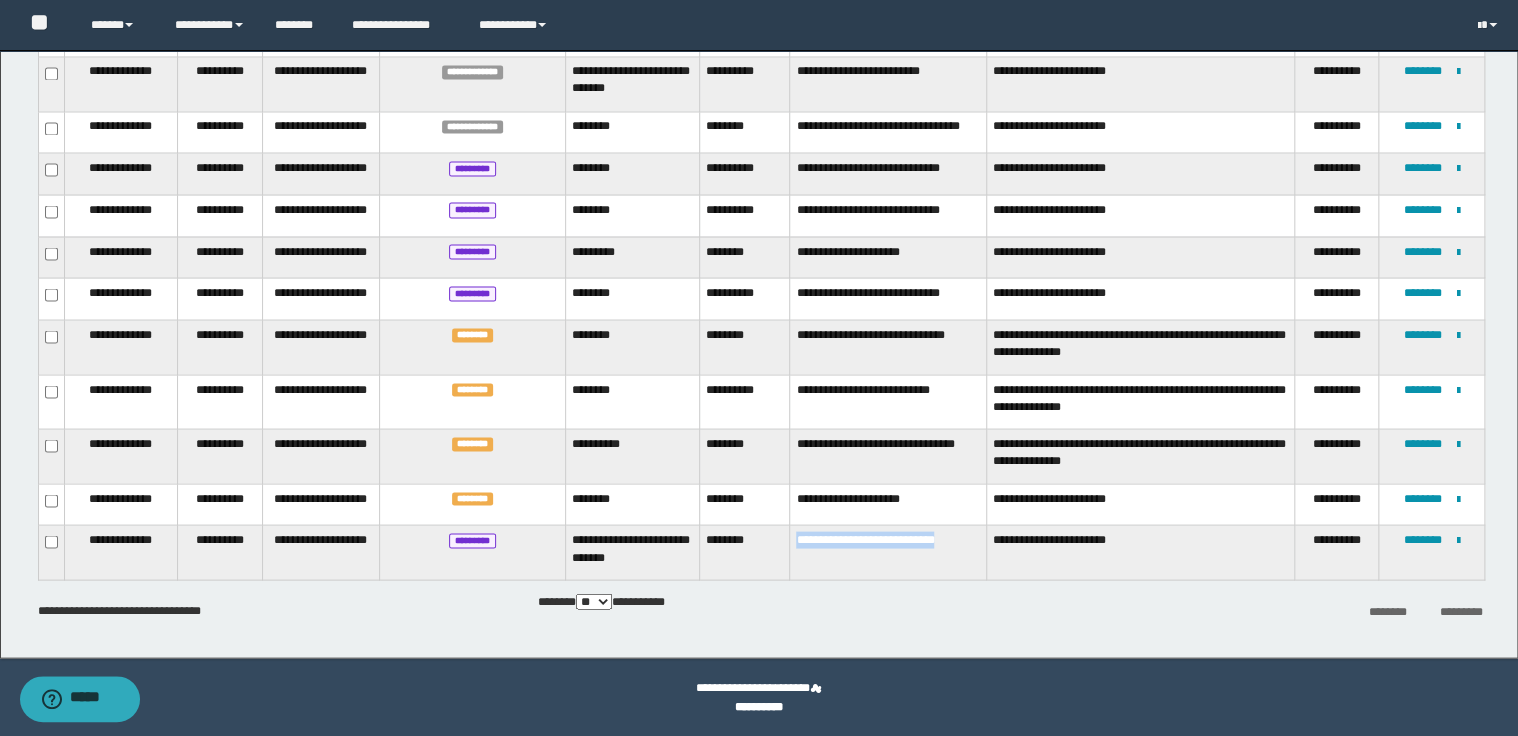 drag, startPoint x: 798, startPoint y: 528, endPoint x: 836, endPoint y: 547, distance: 42.48529 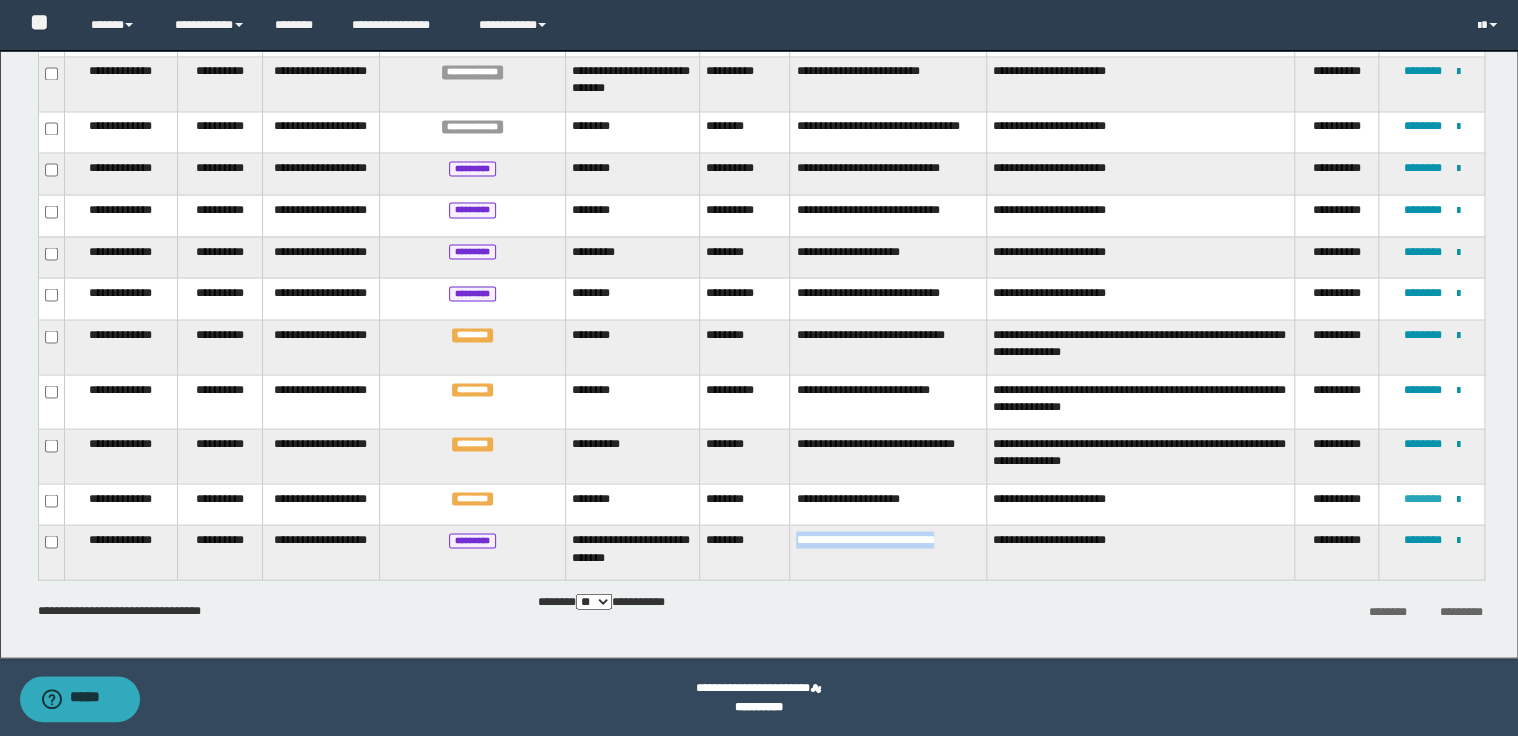 click on "********" at bounding box center [1423, 498] 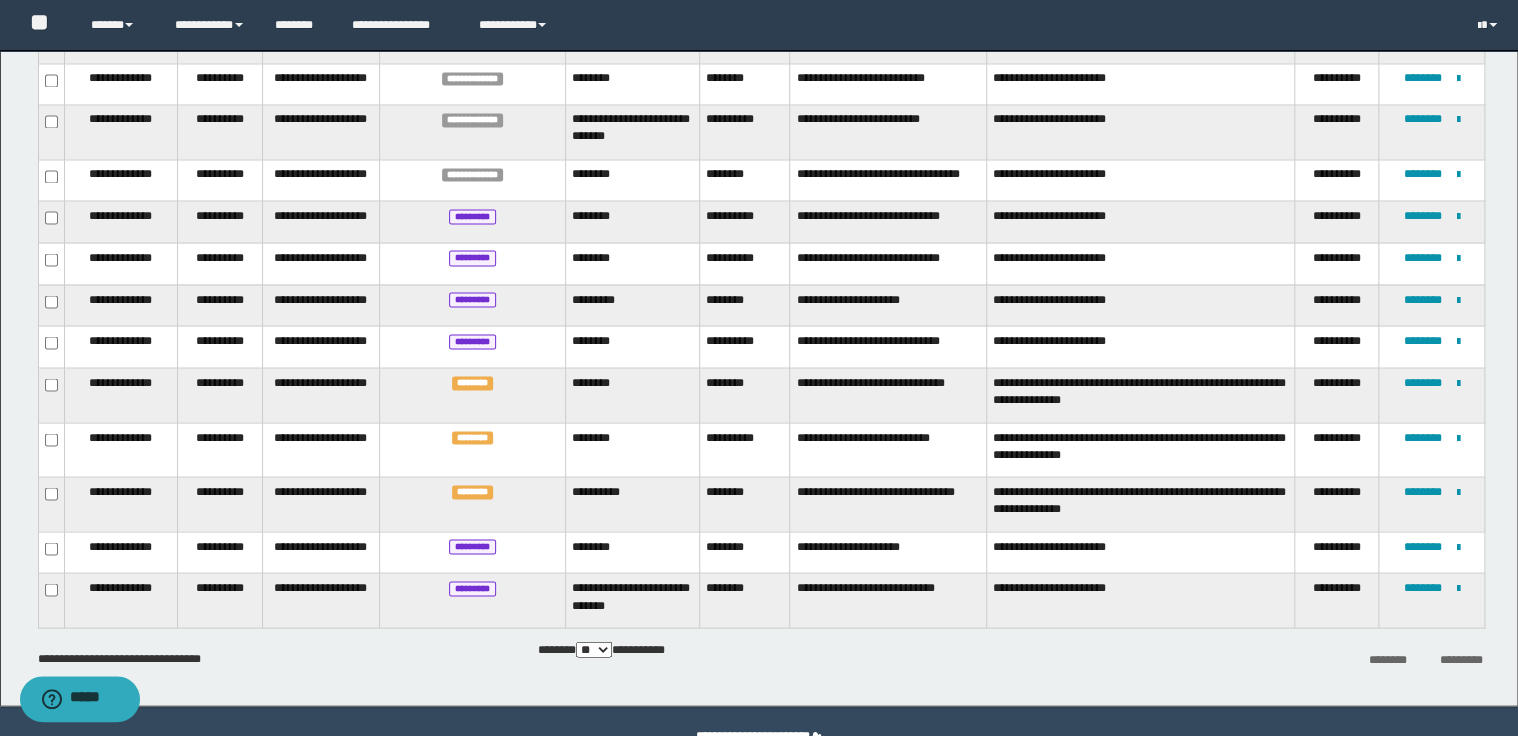 scroll, scrollTop: 1728, scrollLeft: 0, axis: vertical 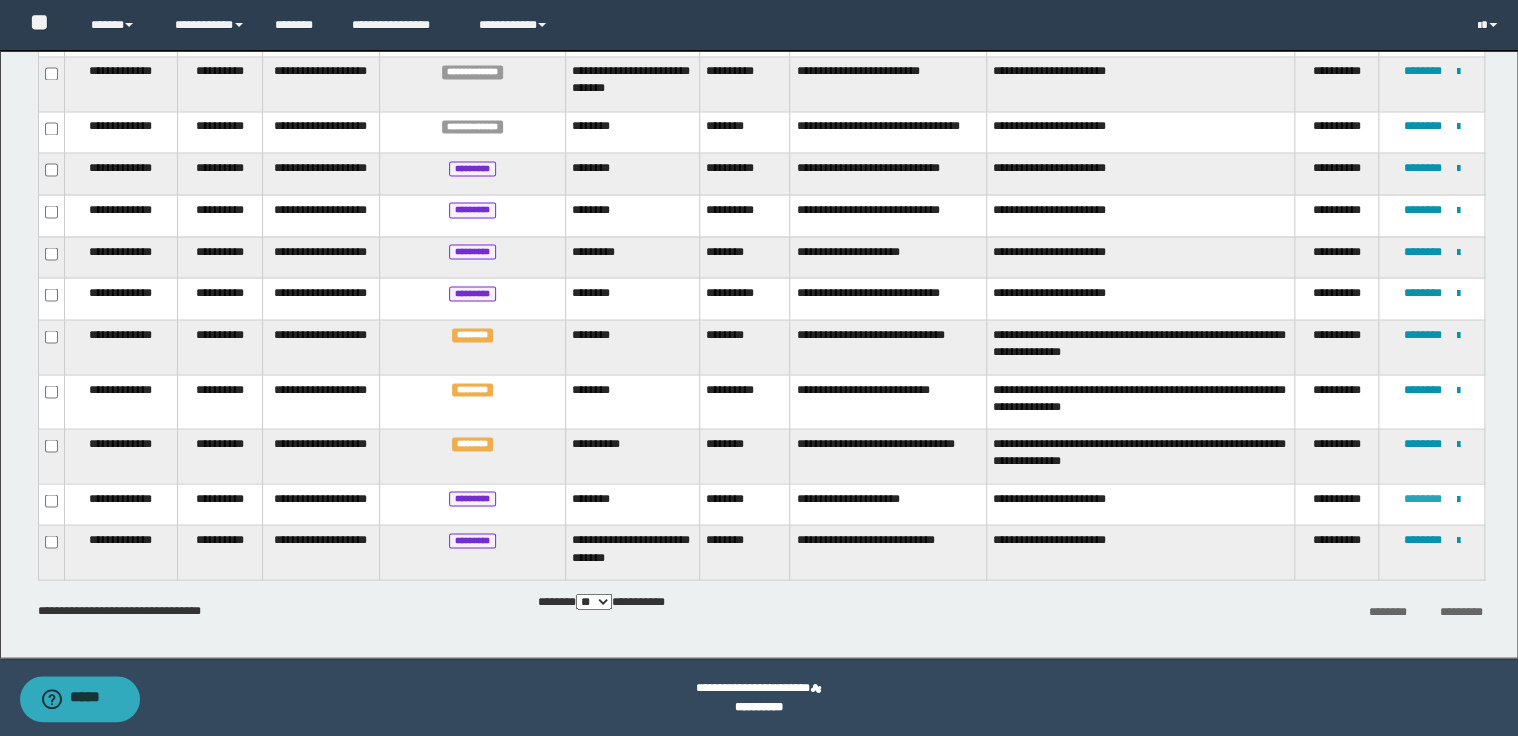 click on "********" at bounding box center (1423, 498) 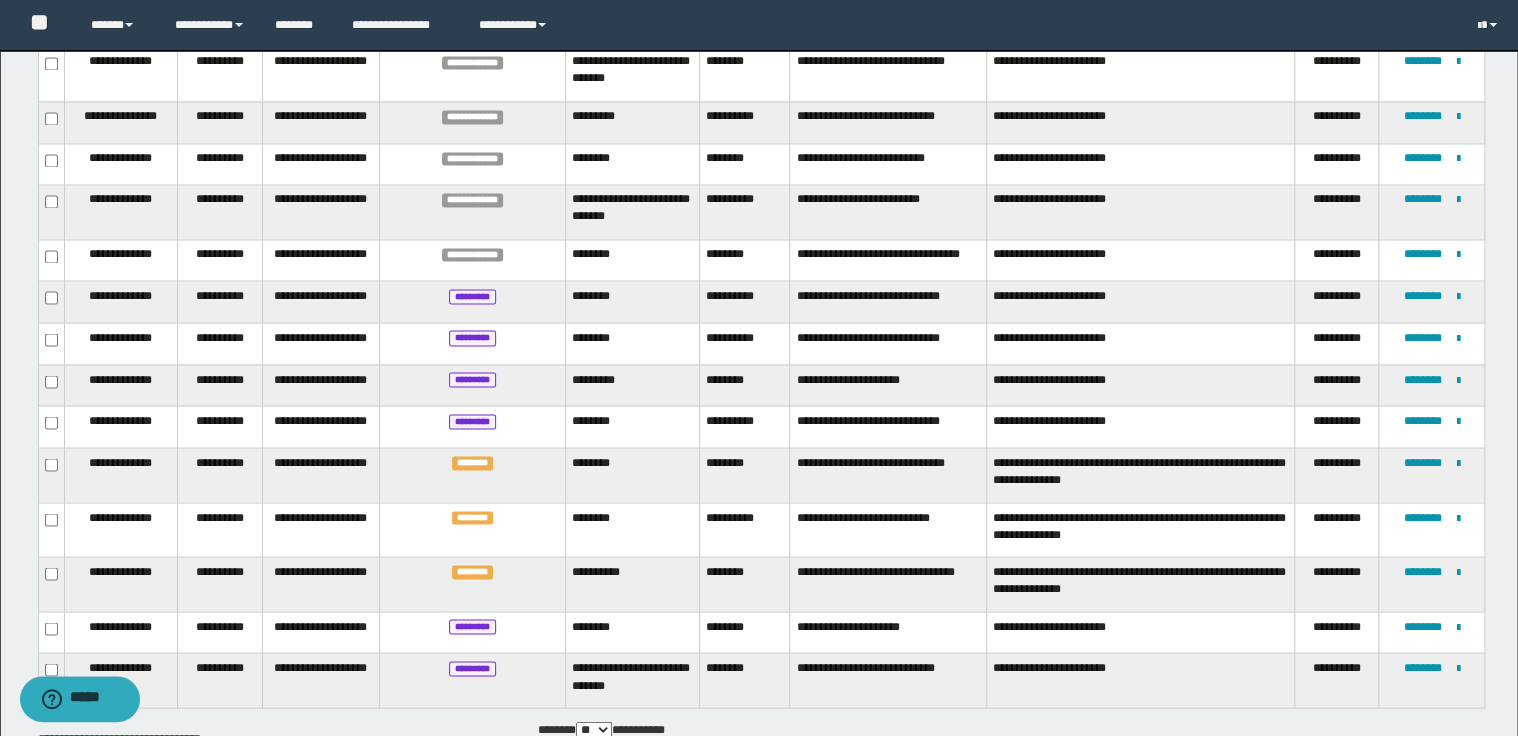 scroll, scrollTop: 1728, scrollLeft: 0, axis: vertical 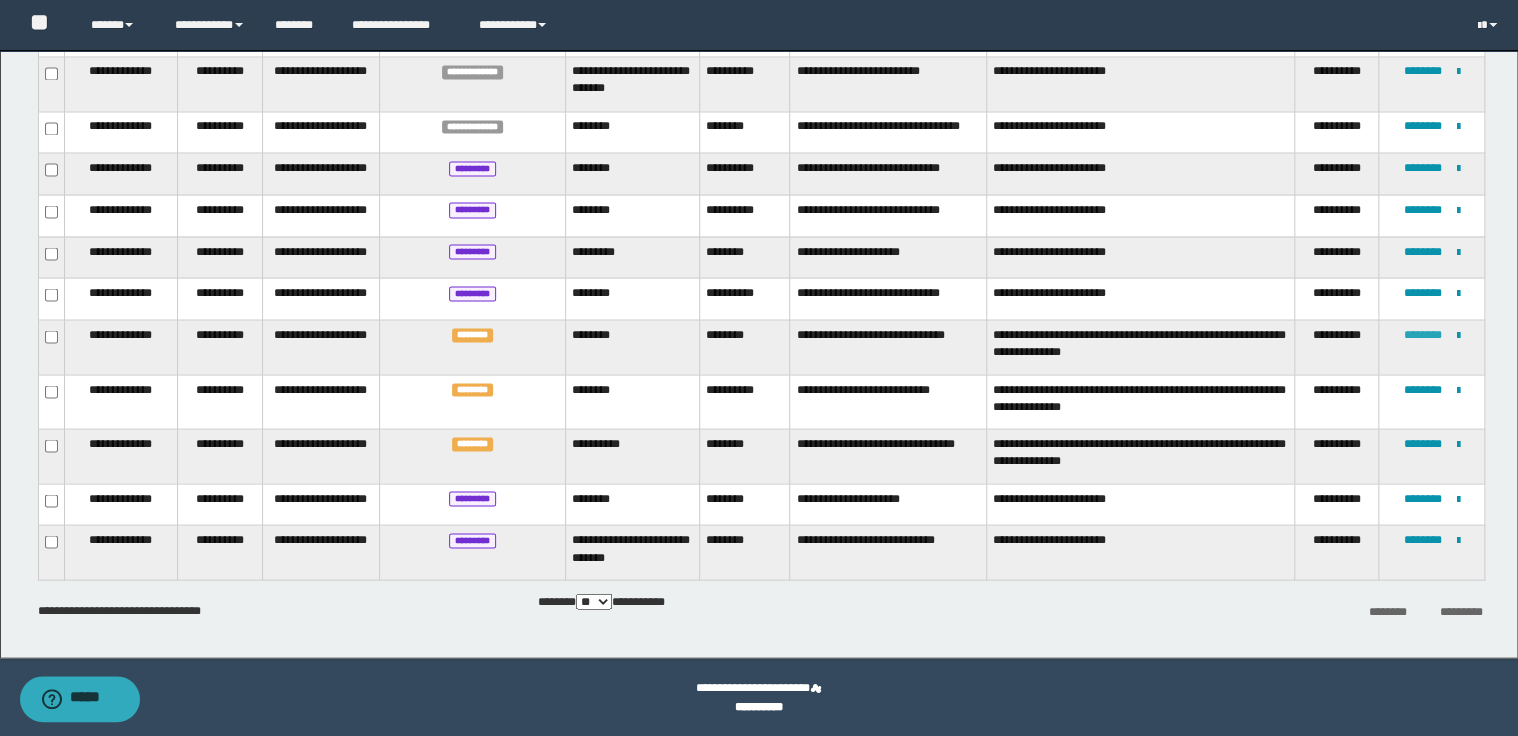 click on "********" at bounding box center [1423, 334] 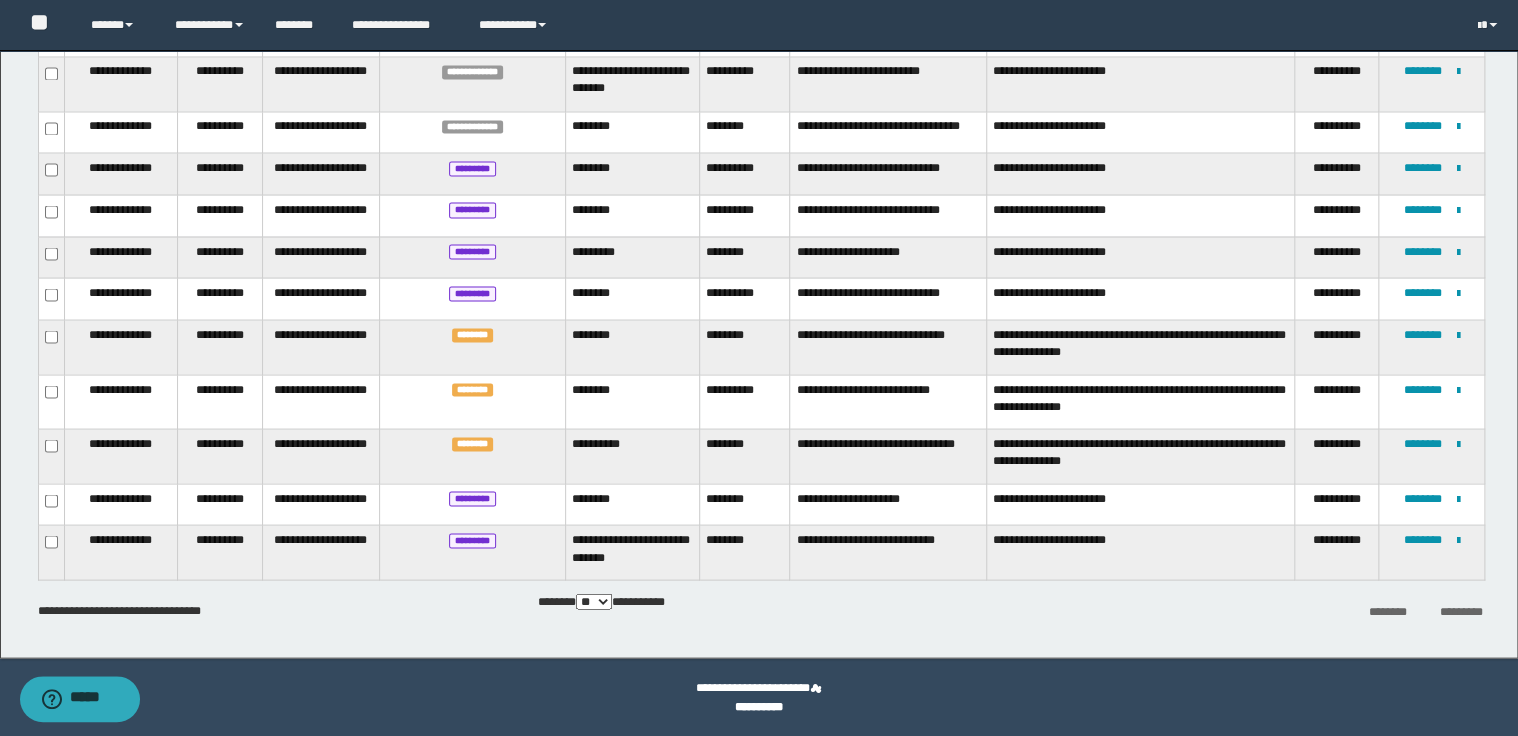 click on "**********" at bounding box center [888, 456] 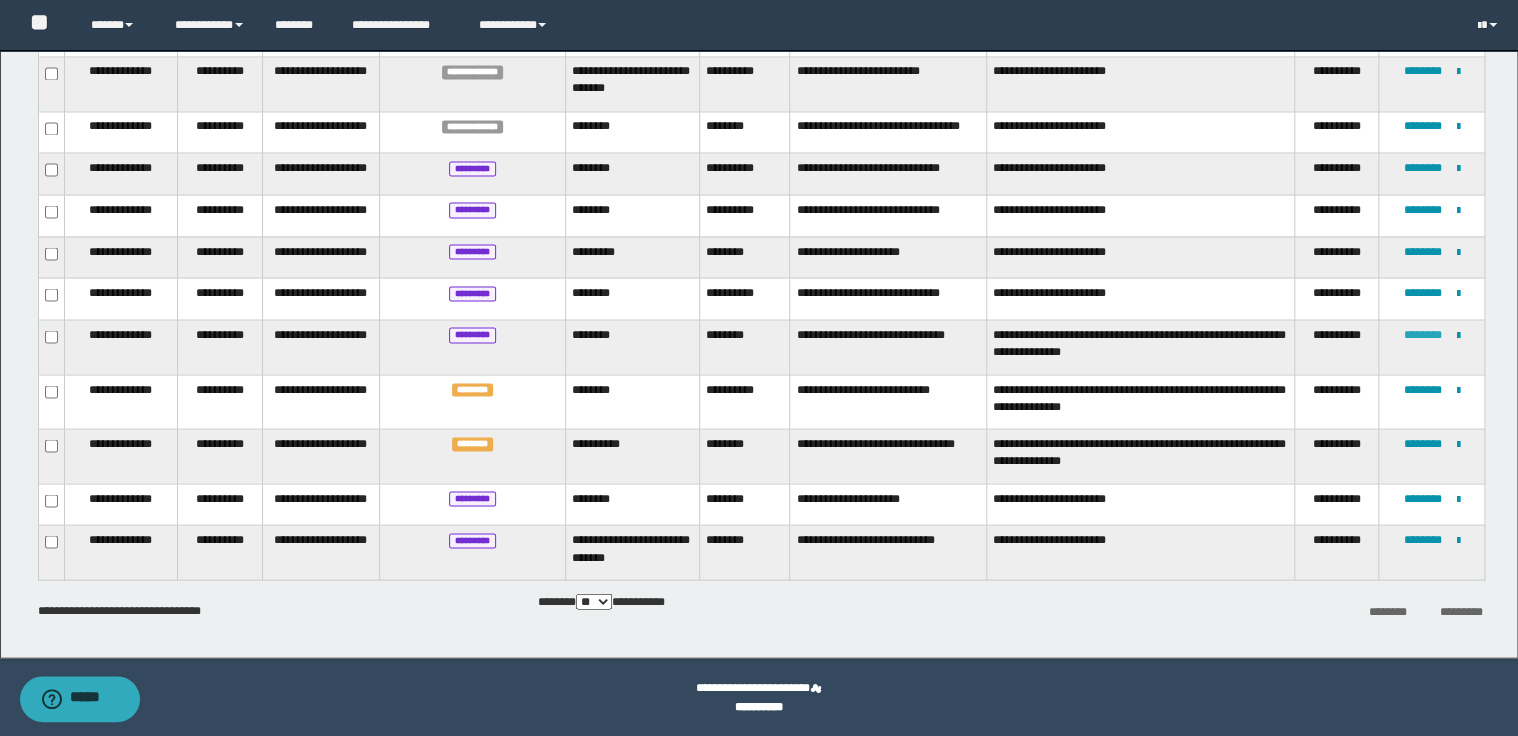 click on "********" at bounding box center [1423, 334] 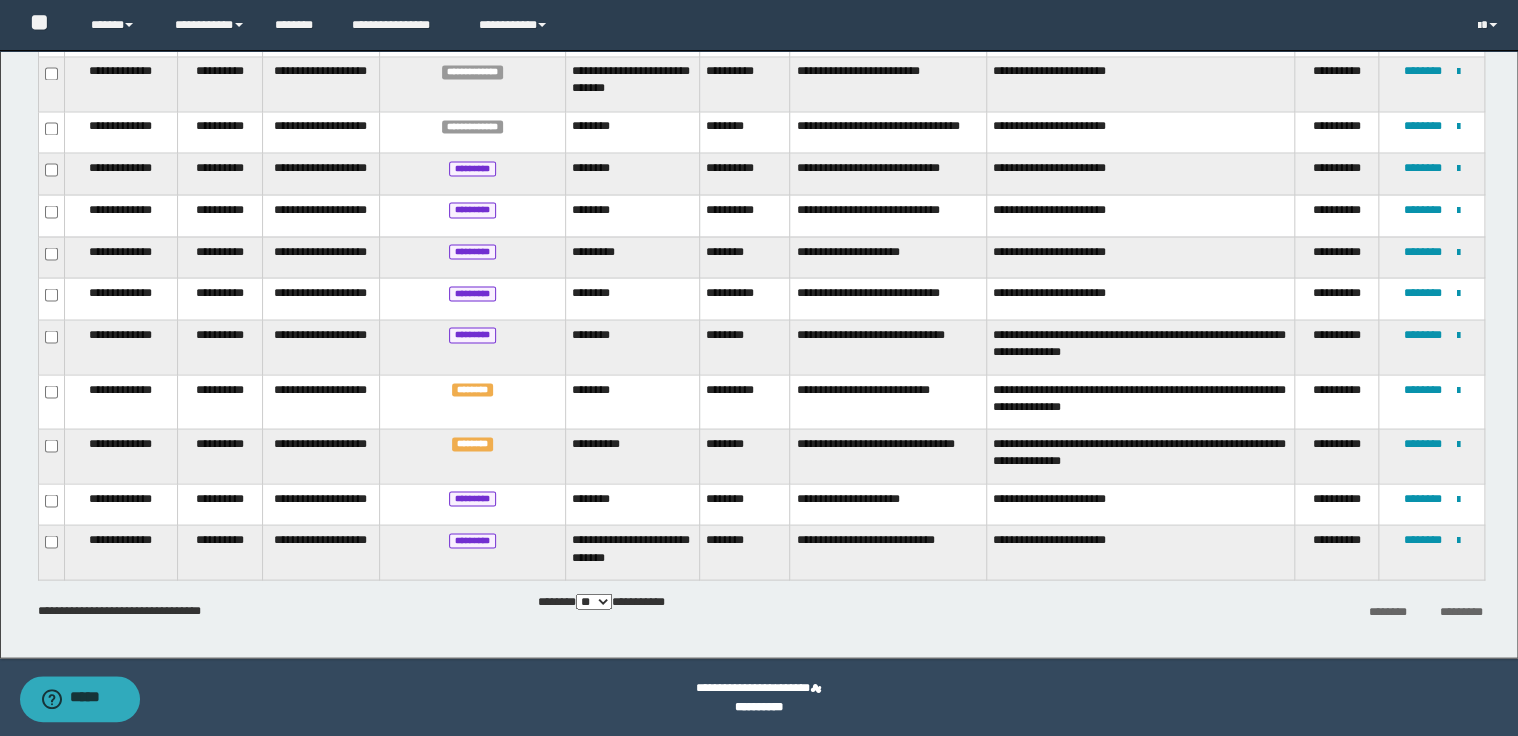 scroll, scrollTop: 58, scrollLeft: 0, axis: vertical 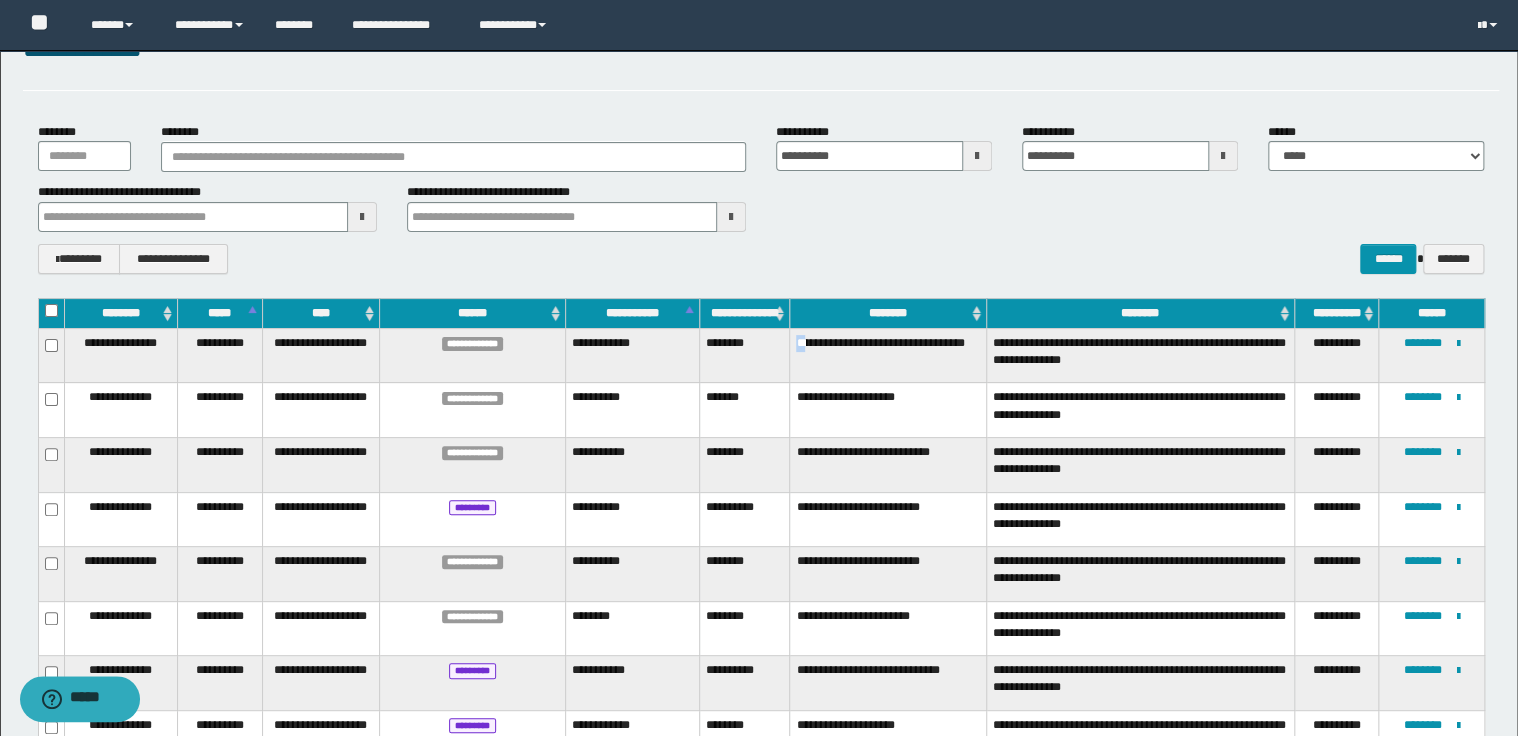 drag, startPoint x: 798, startPoint y: 340, endPoint x: 818, endPoint y: 340, distance: 20 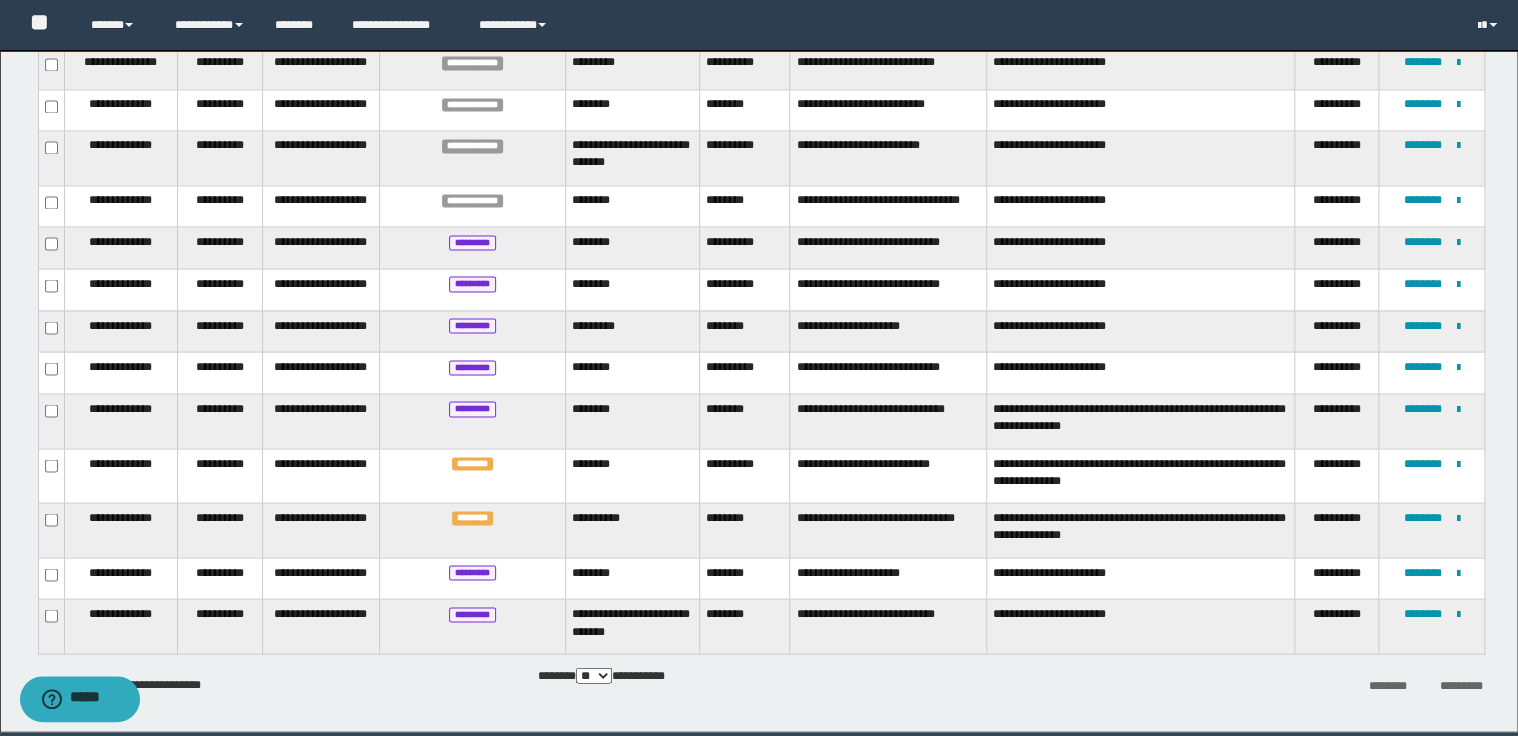 scroll, scrollTop: 1728, scrollLeft: 0, axis: vertical 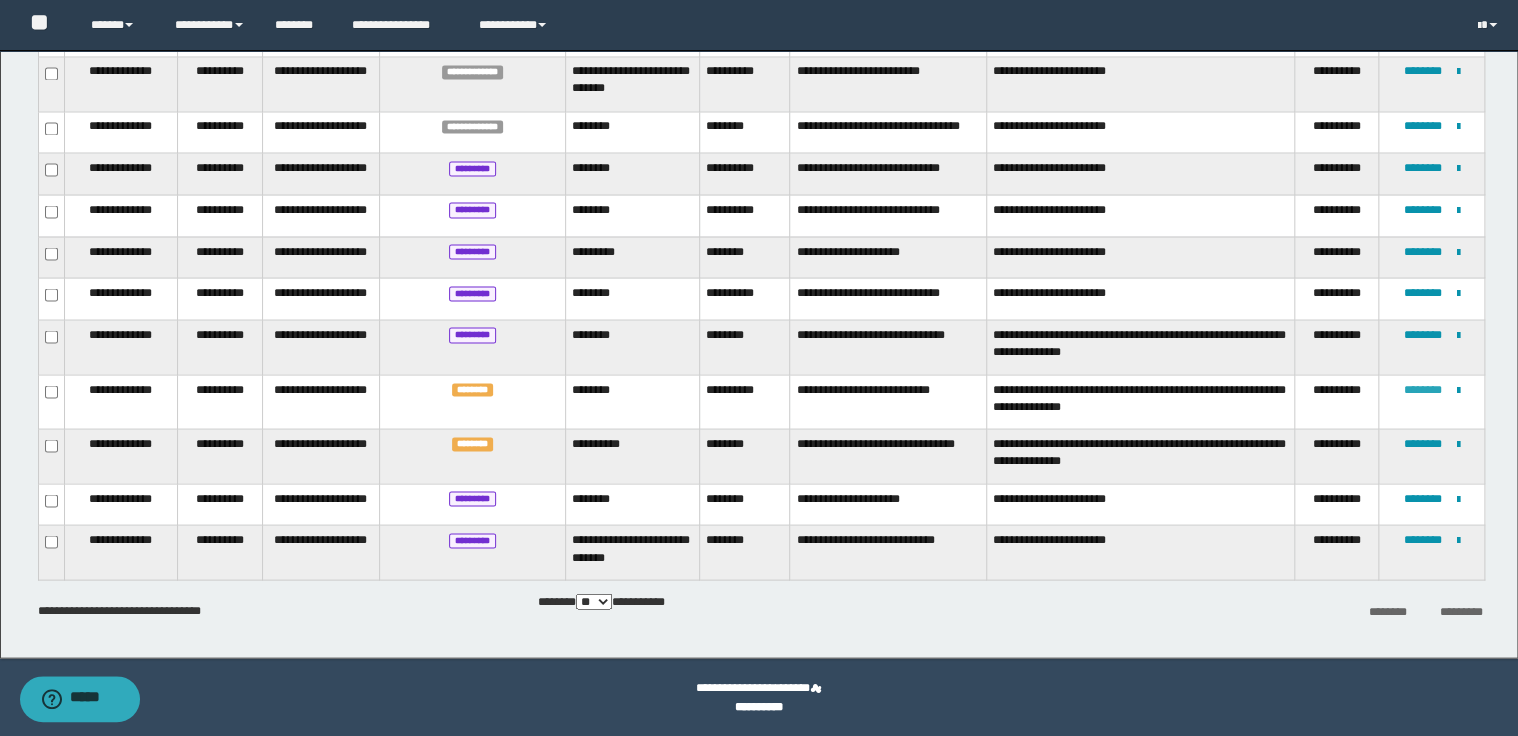 click on "********" at bounding box center (1423, 389) 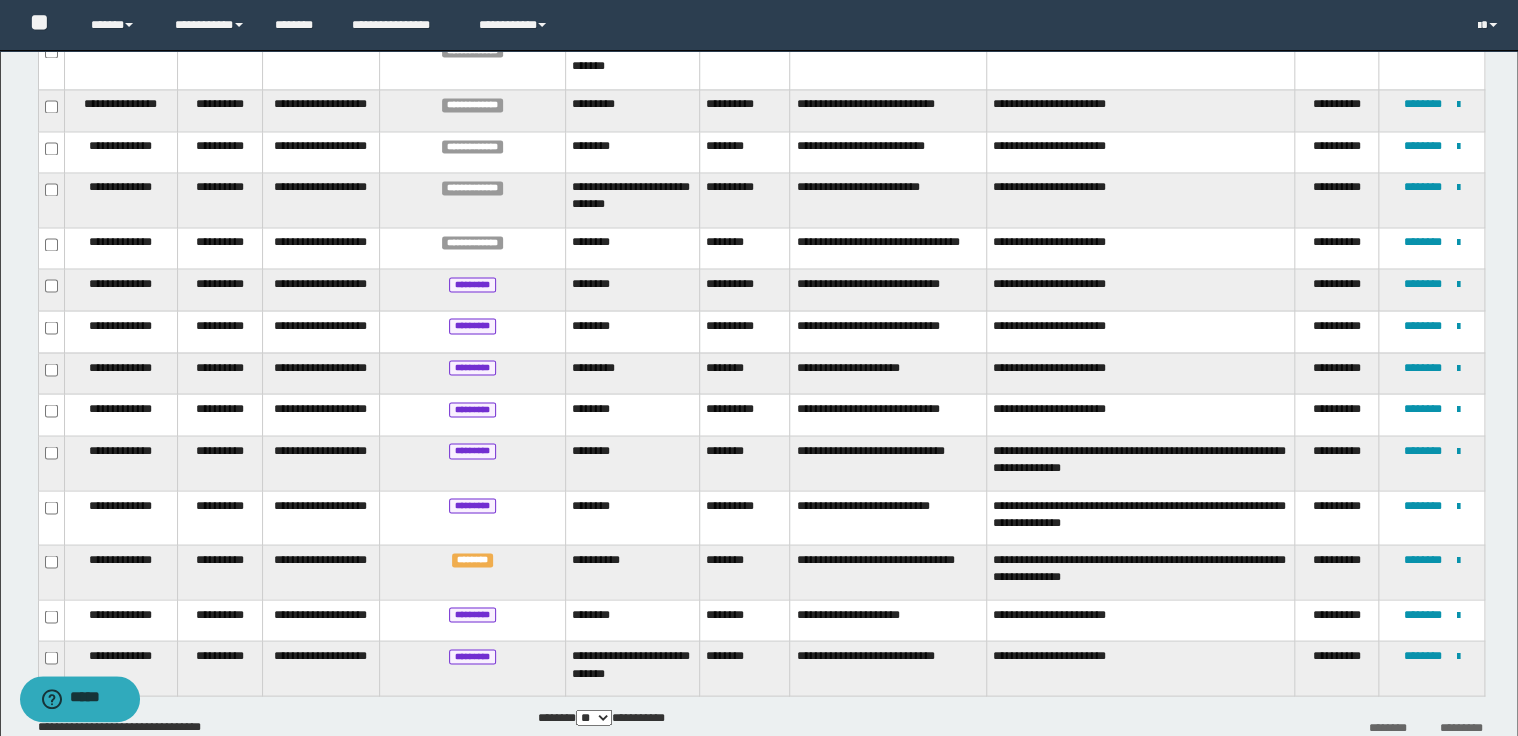 scroll, scrollTop: 1728, scrollLeft: 0, axis: vertical 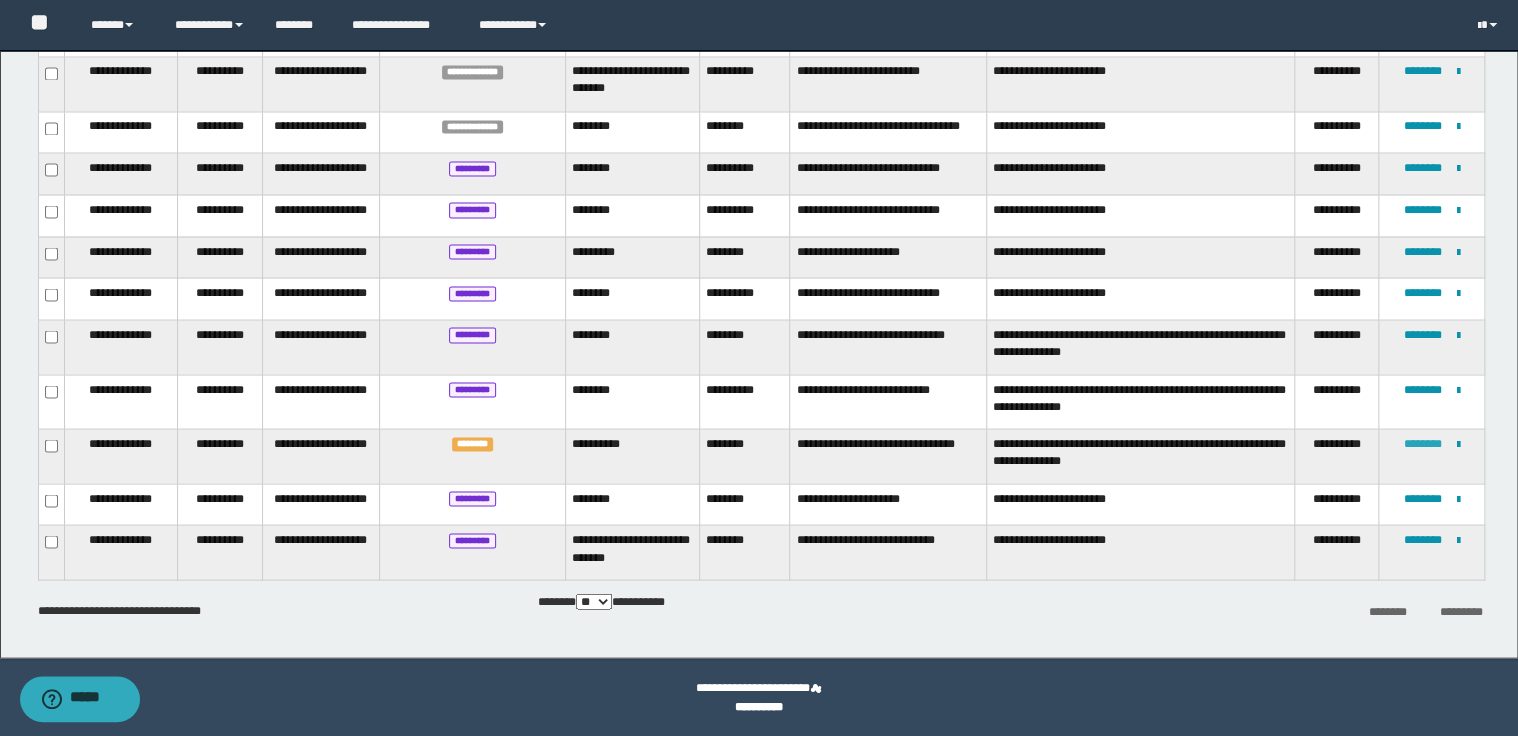 click on "********" at bounding box center [1423, 443] 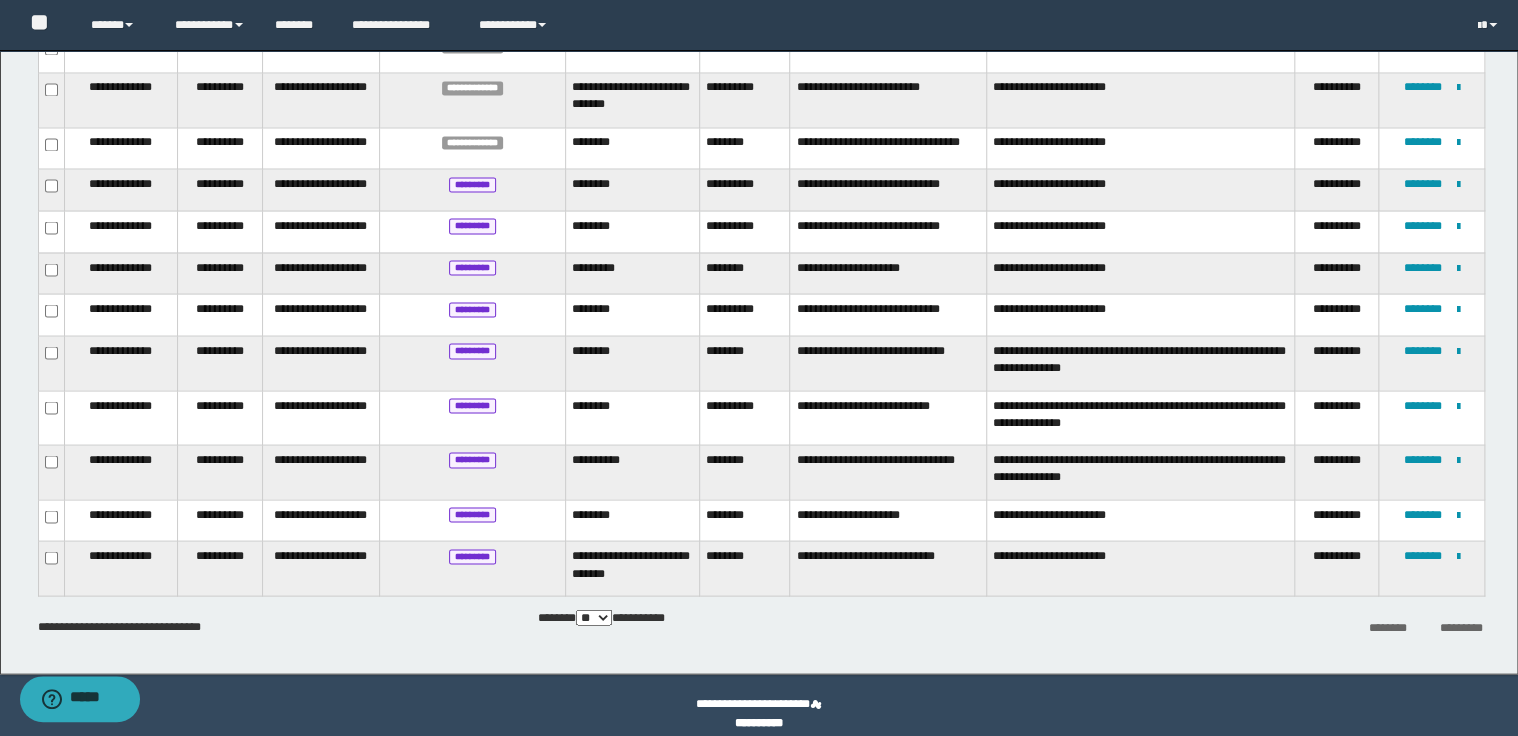 scroll, scrollTop: 1728, scrollLeft: 0, axis: vertical 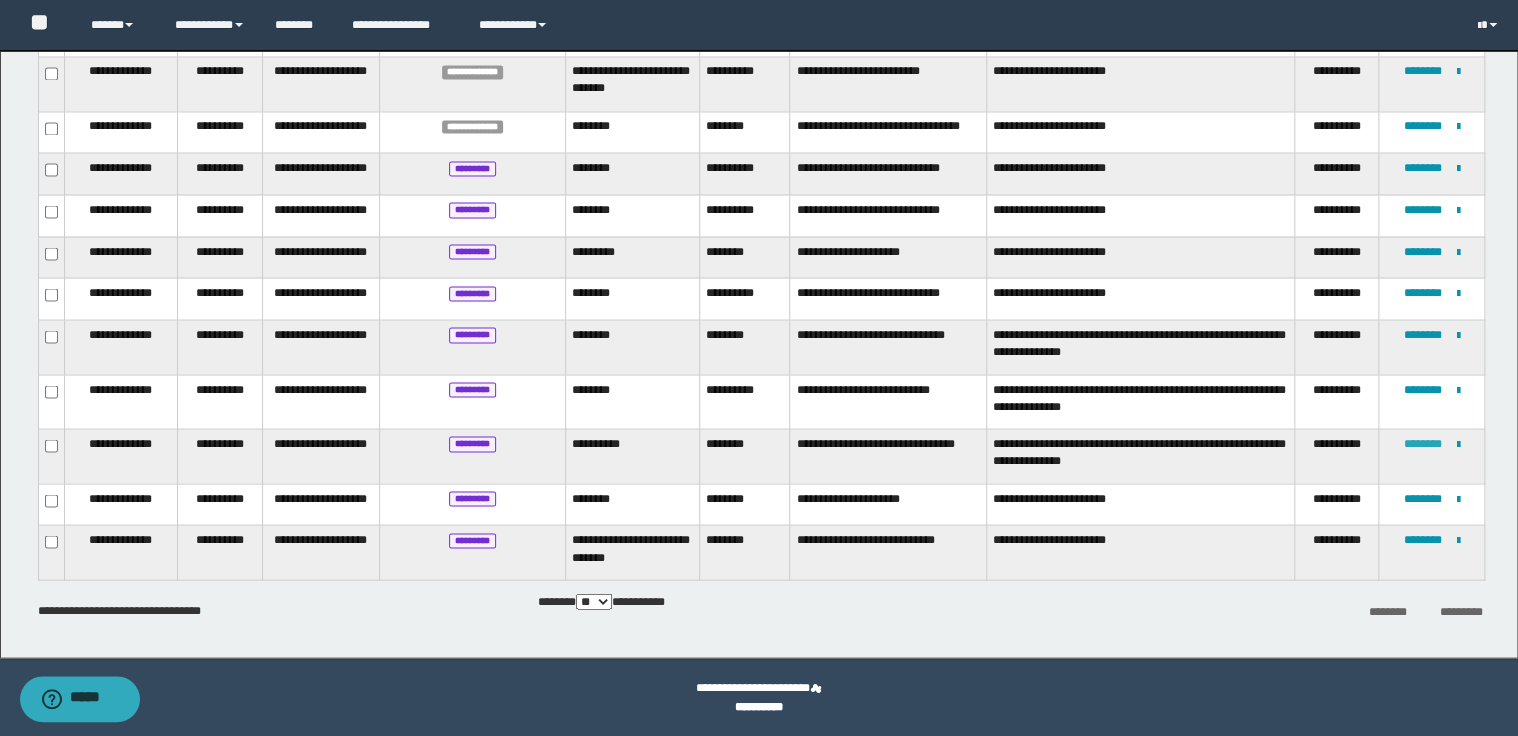 click on "********" at bounding box center (1423, 443) 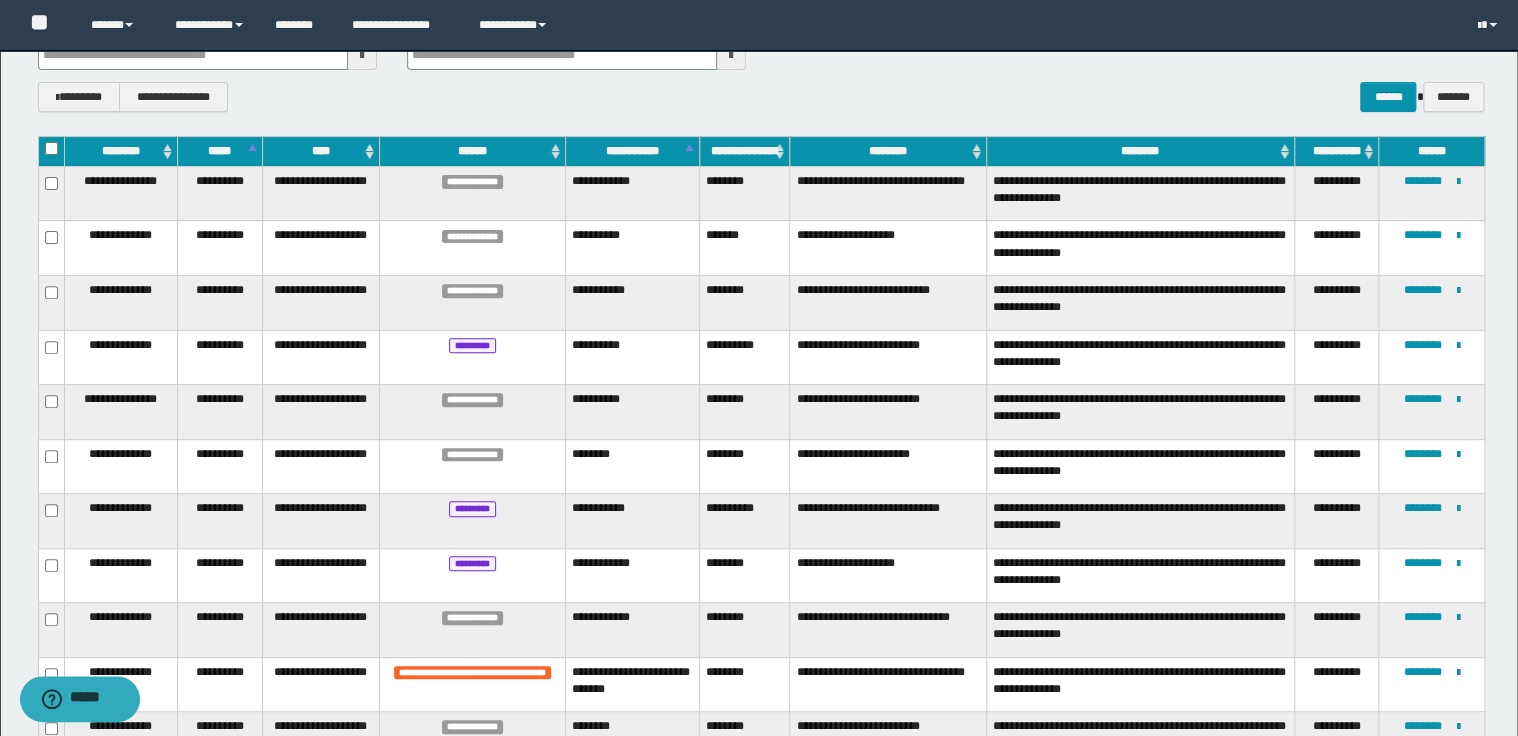 scroll, scrollTop: 240, scrollLeft: 0, axis: vertical 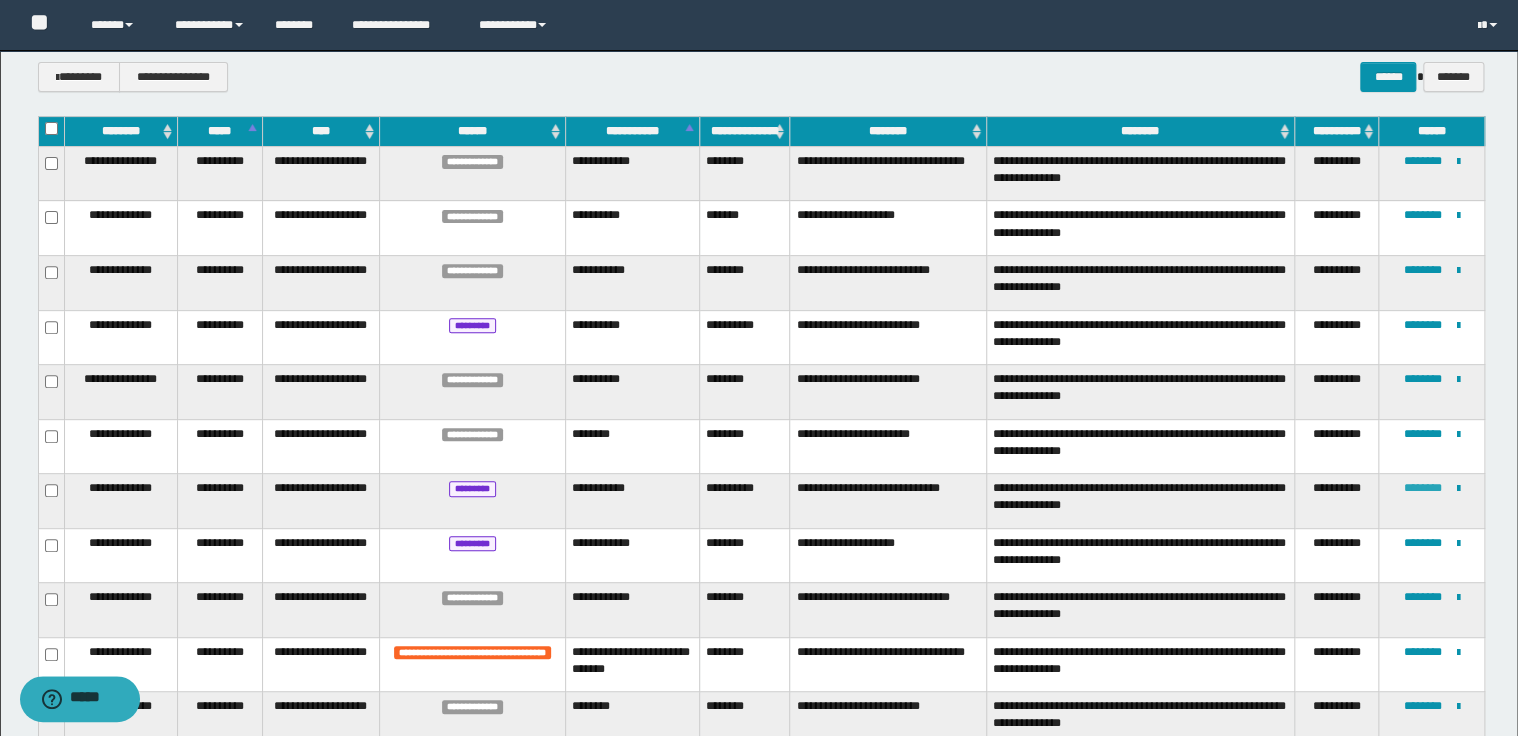 click on "********" at bounding box center (1423, 488) 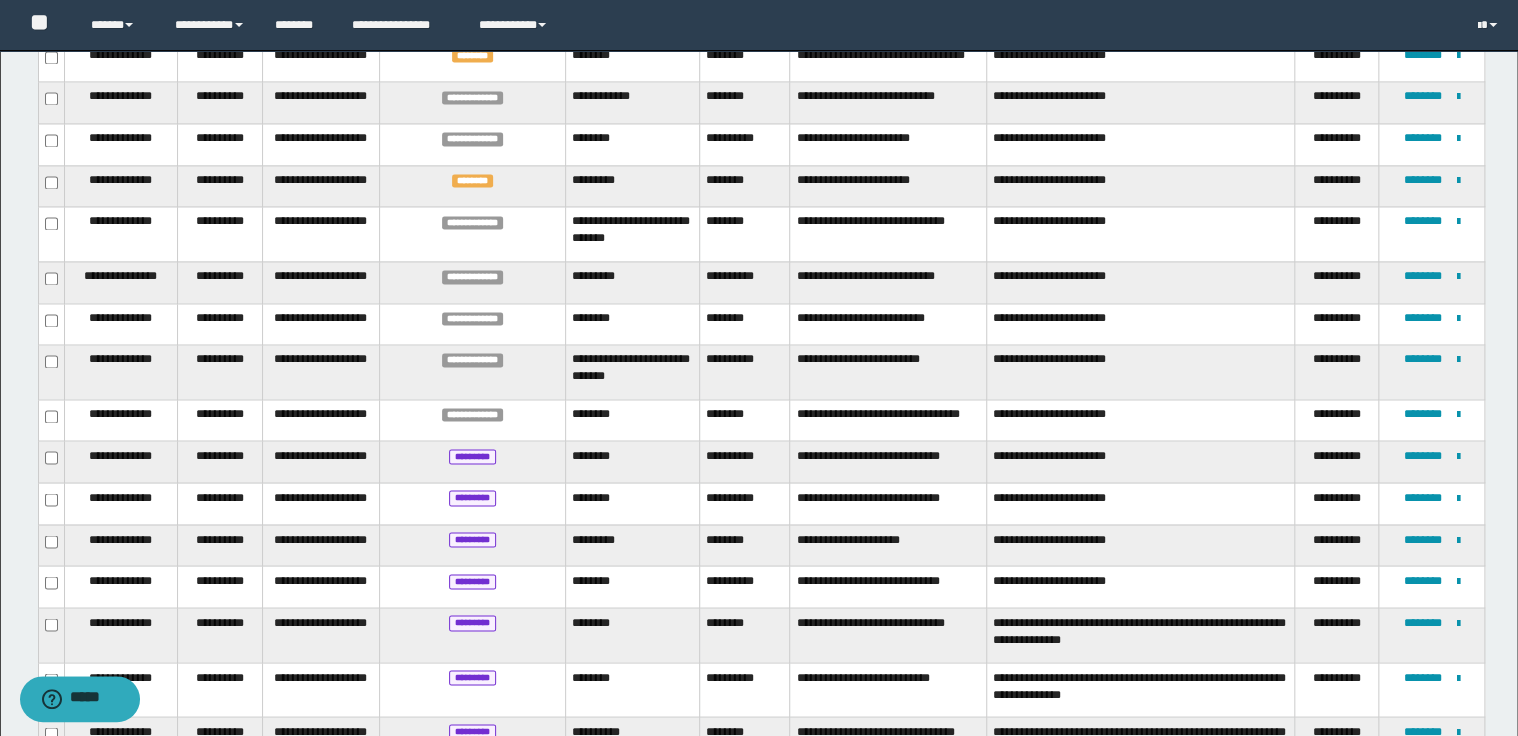 scroll, scrollTop: 1600, scrollLeft: 0, axis: vertical 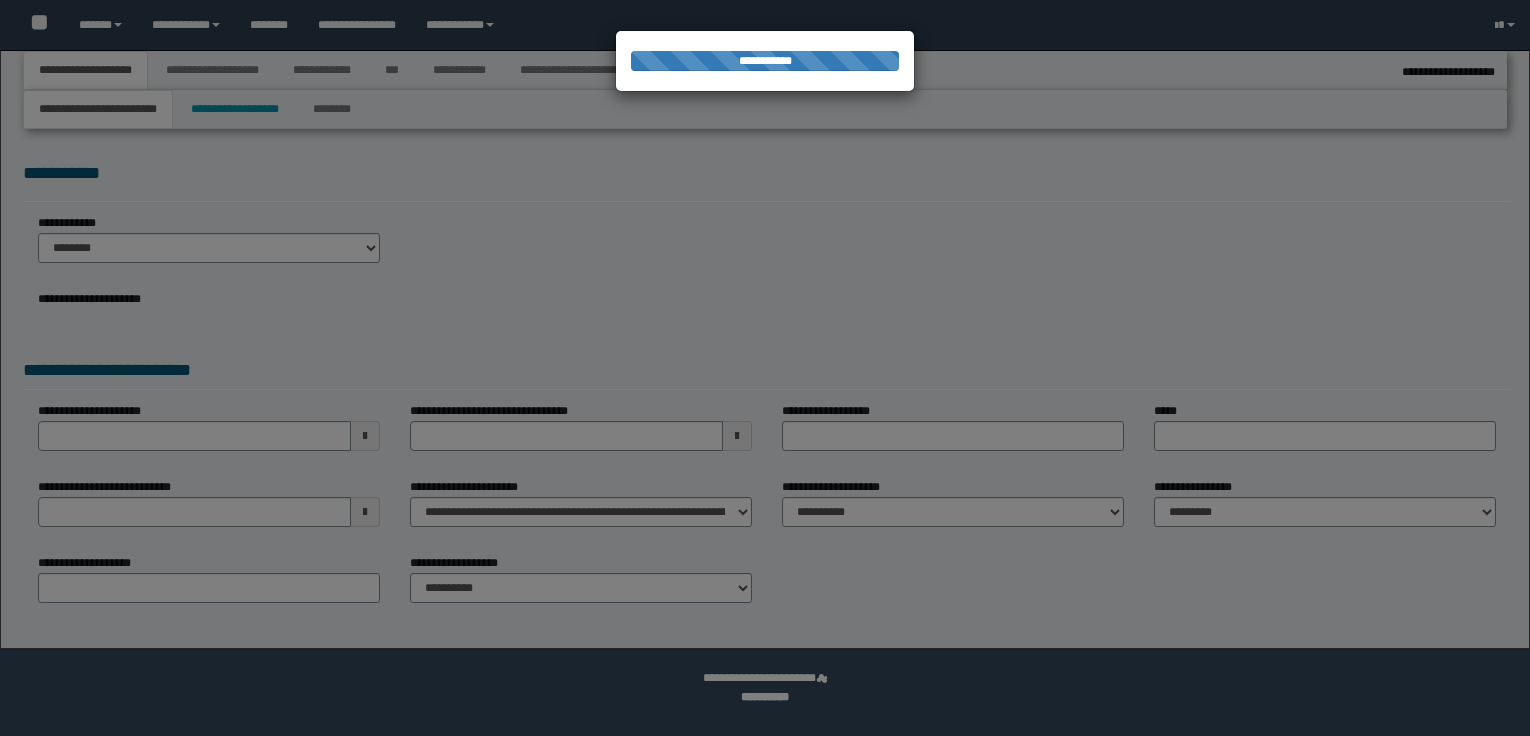 select on "*" 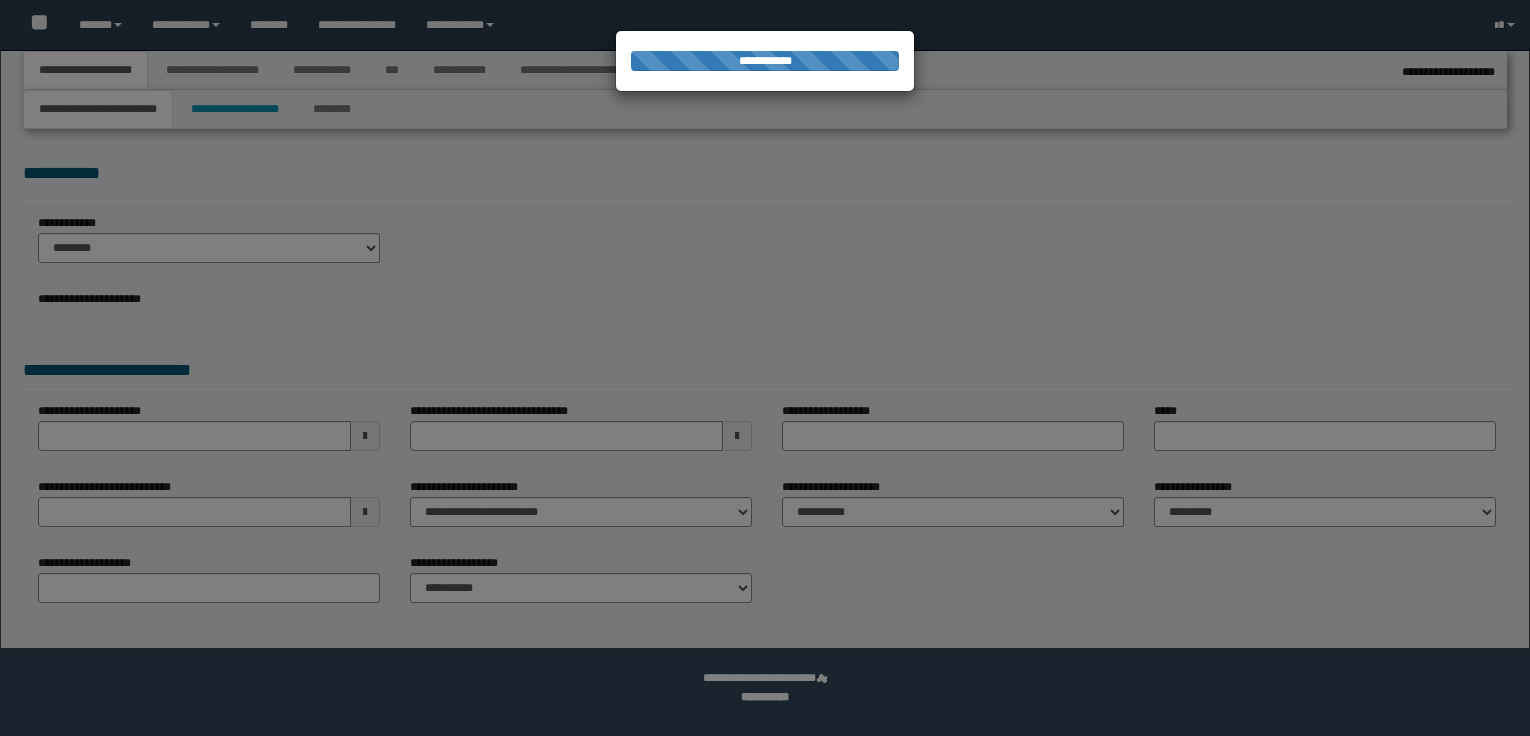 select on "*" 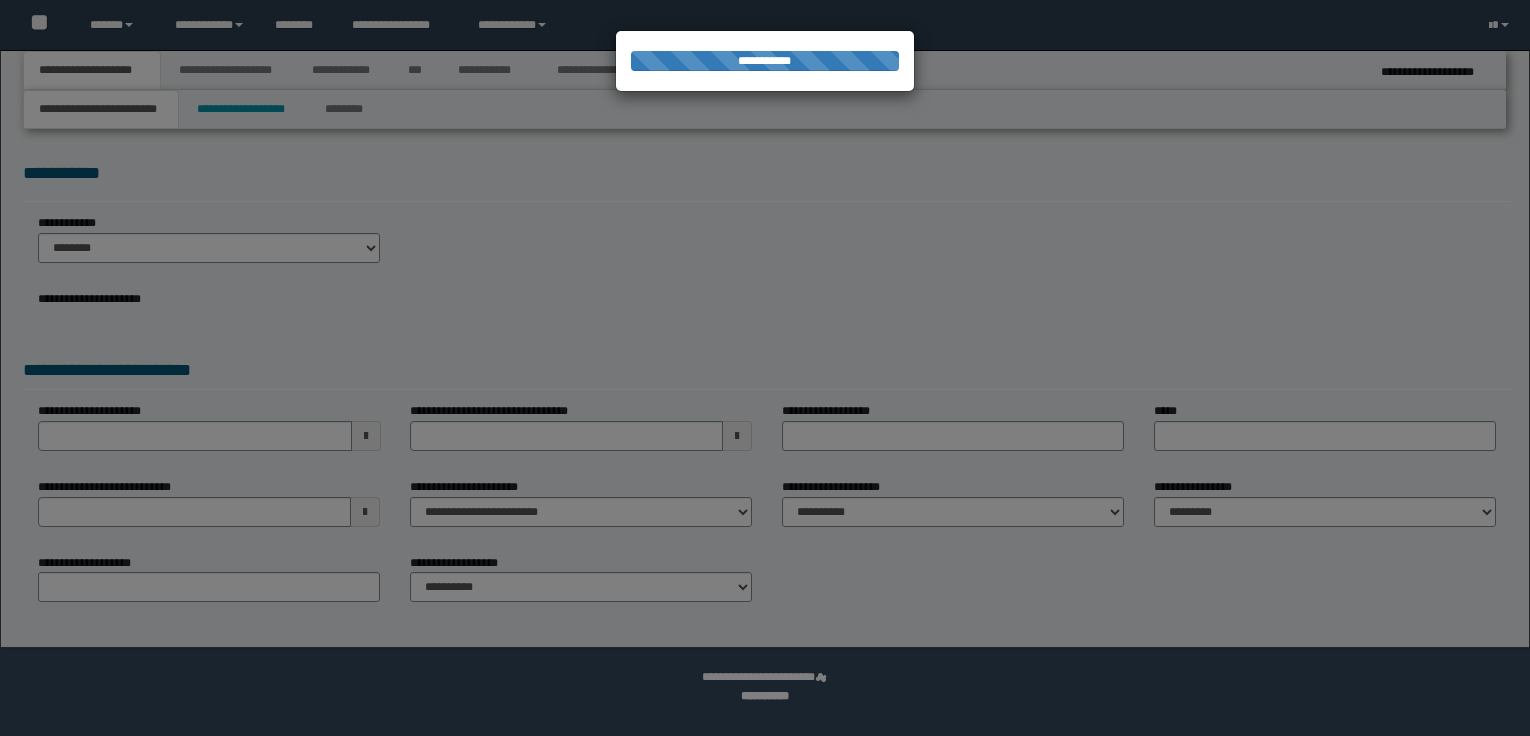 scroll, scrollTop: 0, scrollLeft: 0, axis: both 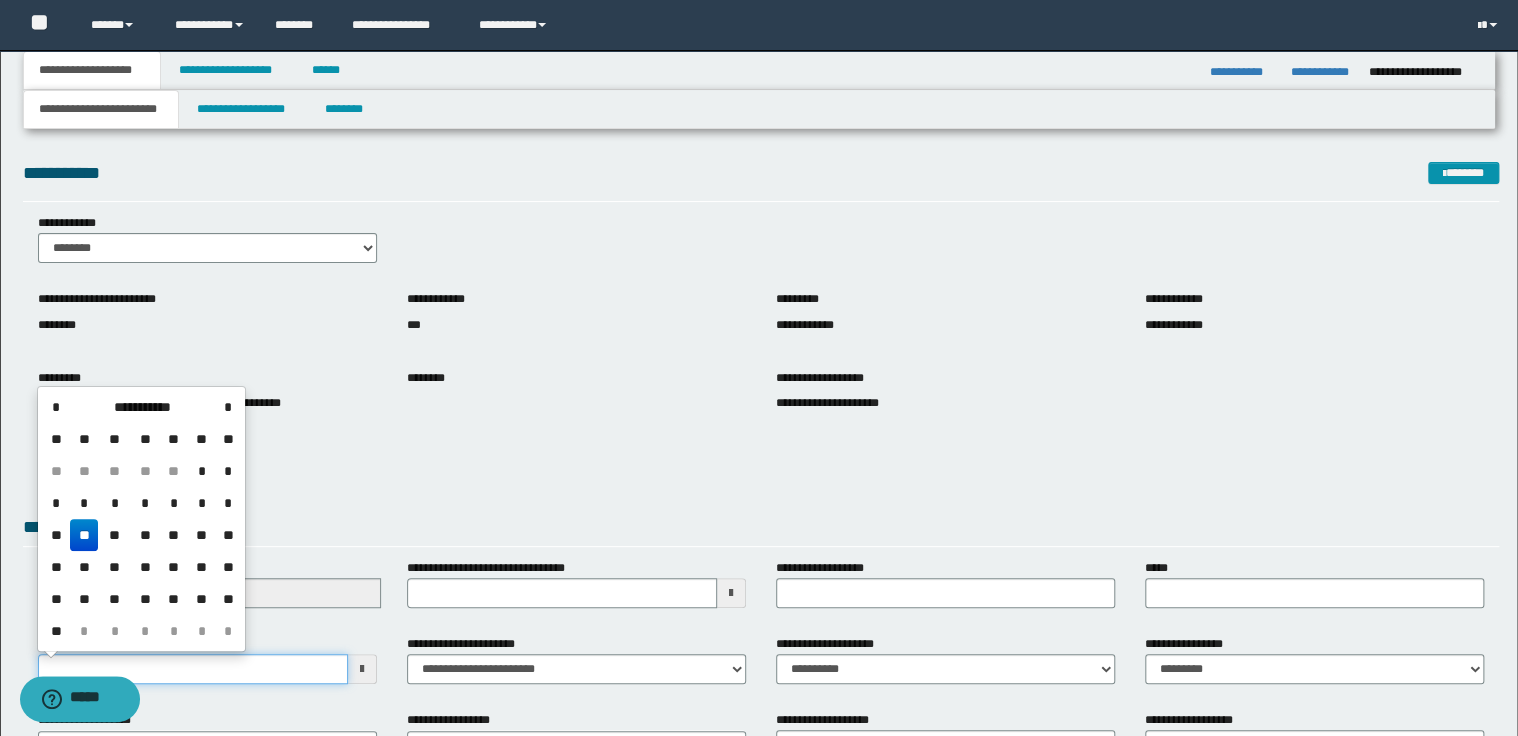 click on "**********" at bounding box center (193, 669) 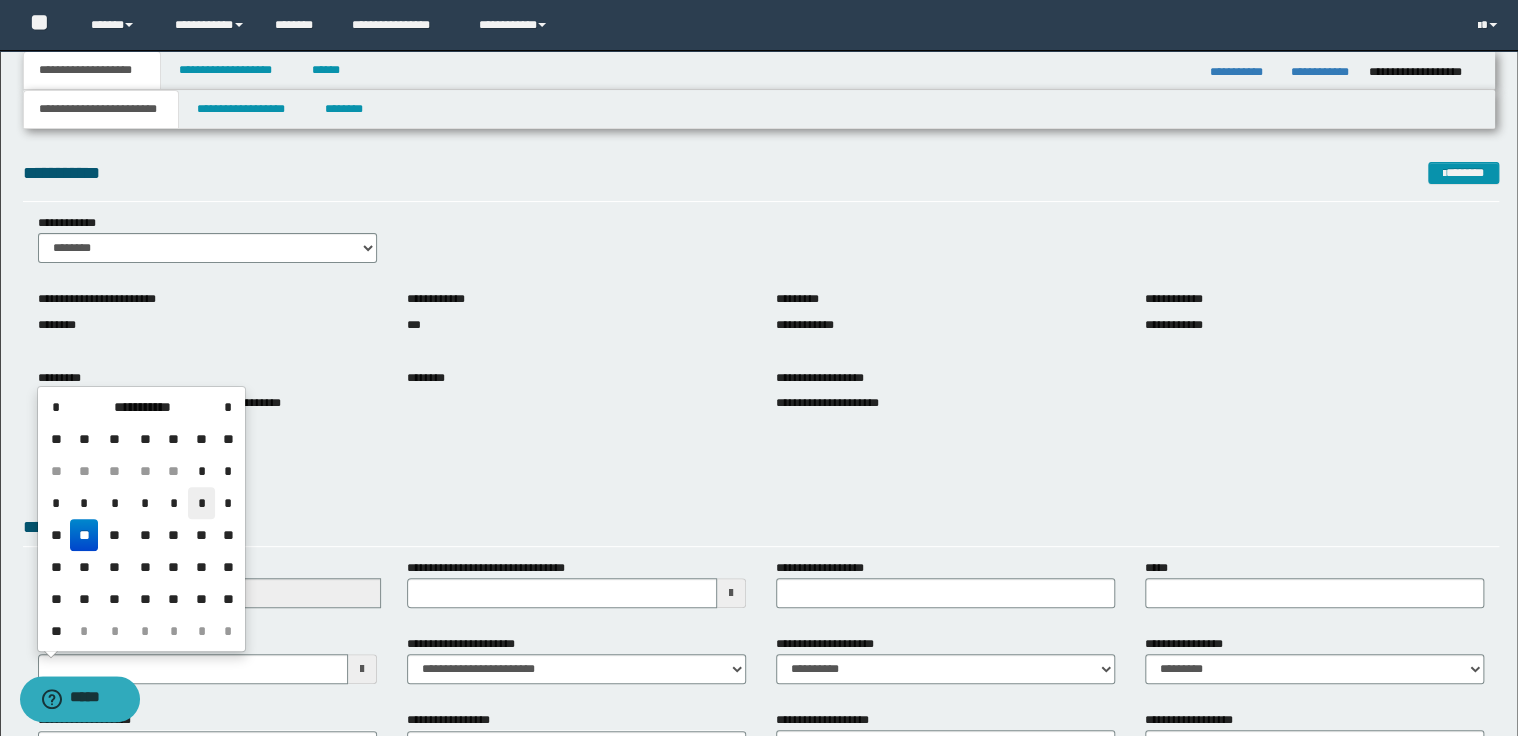 click on "*" at bounding box center [202, 503] 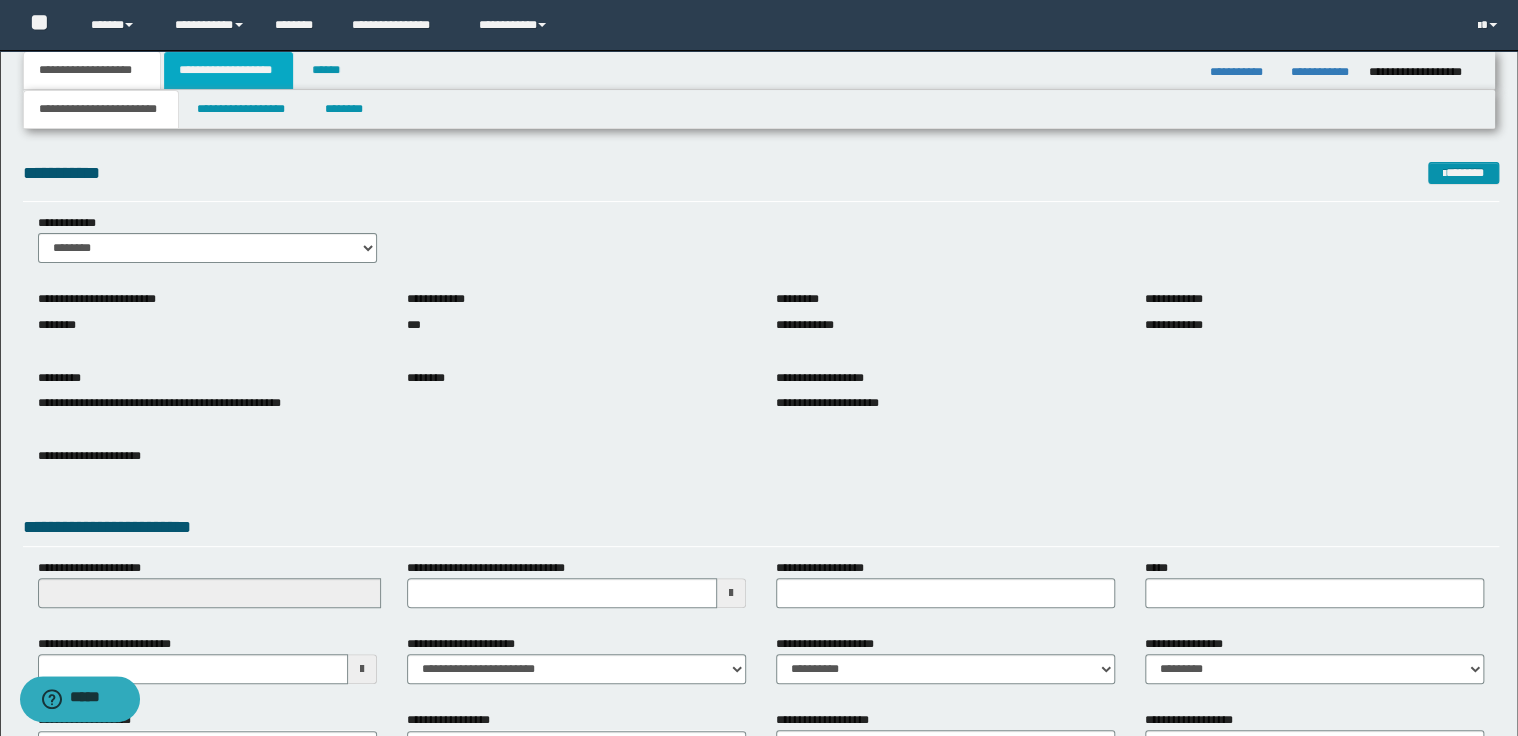 click on "**********" at bounding box center [228, 70] 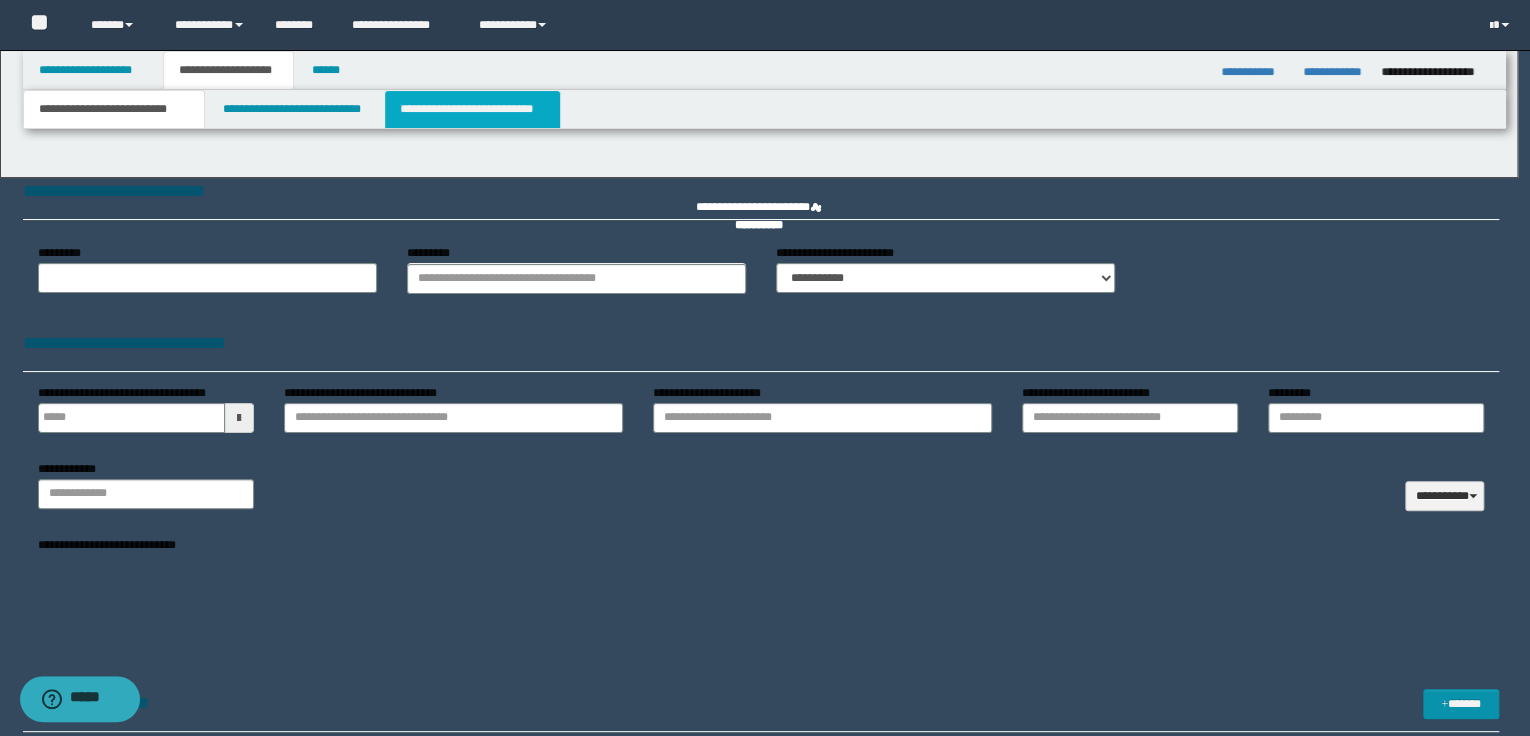 type 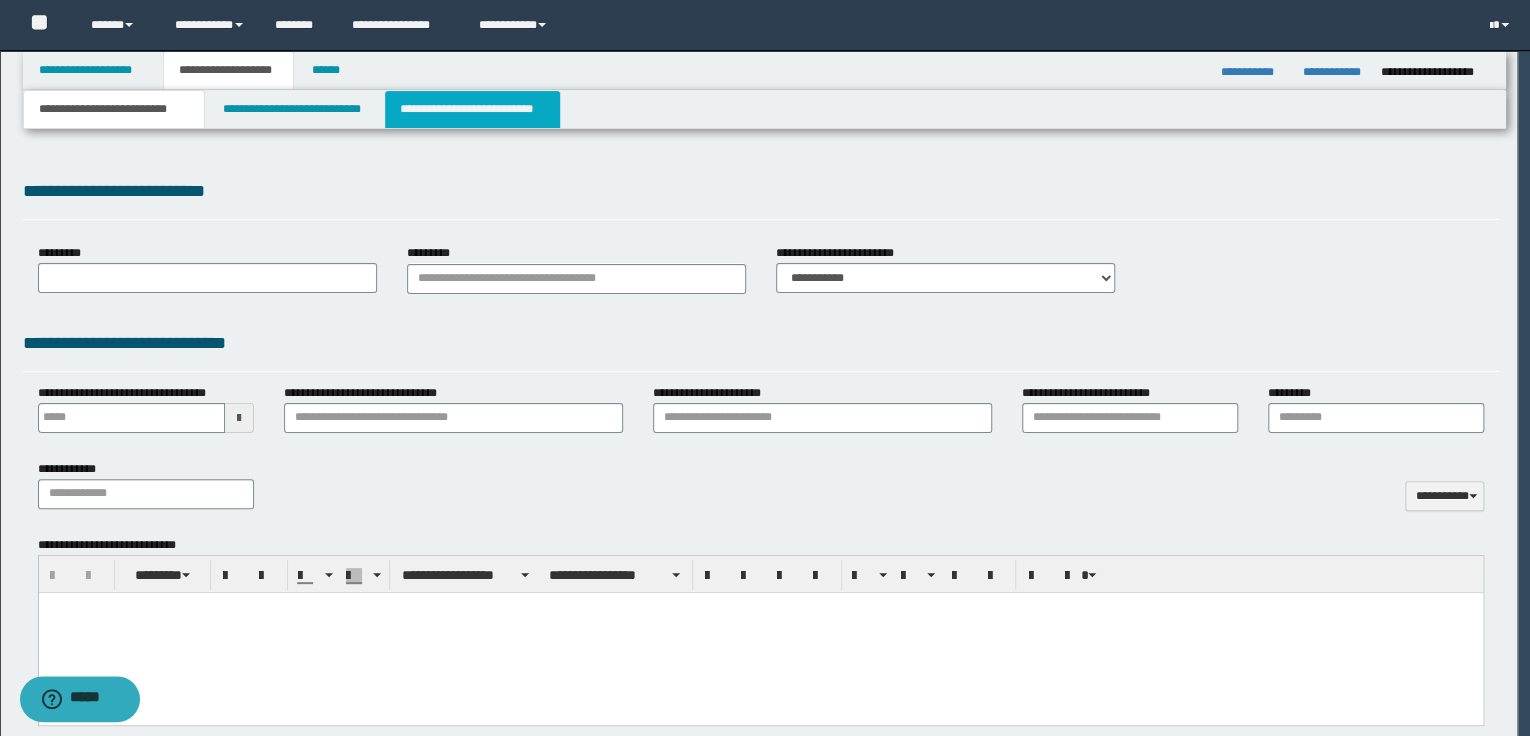 select on "*" 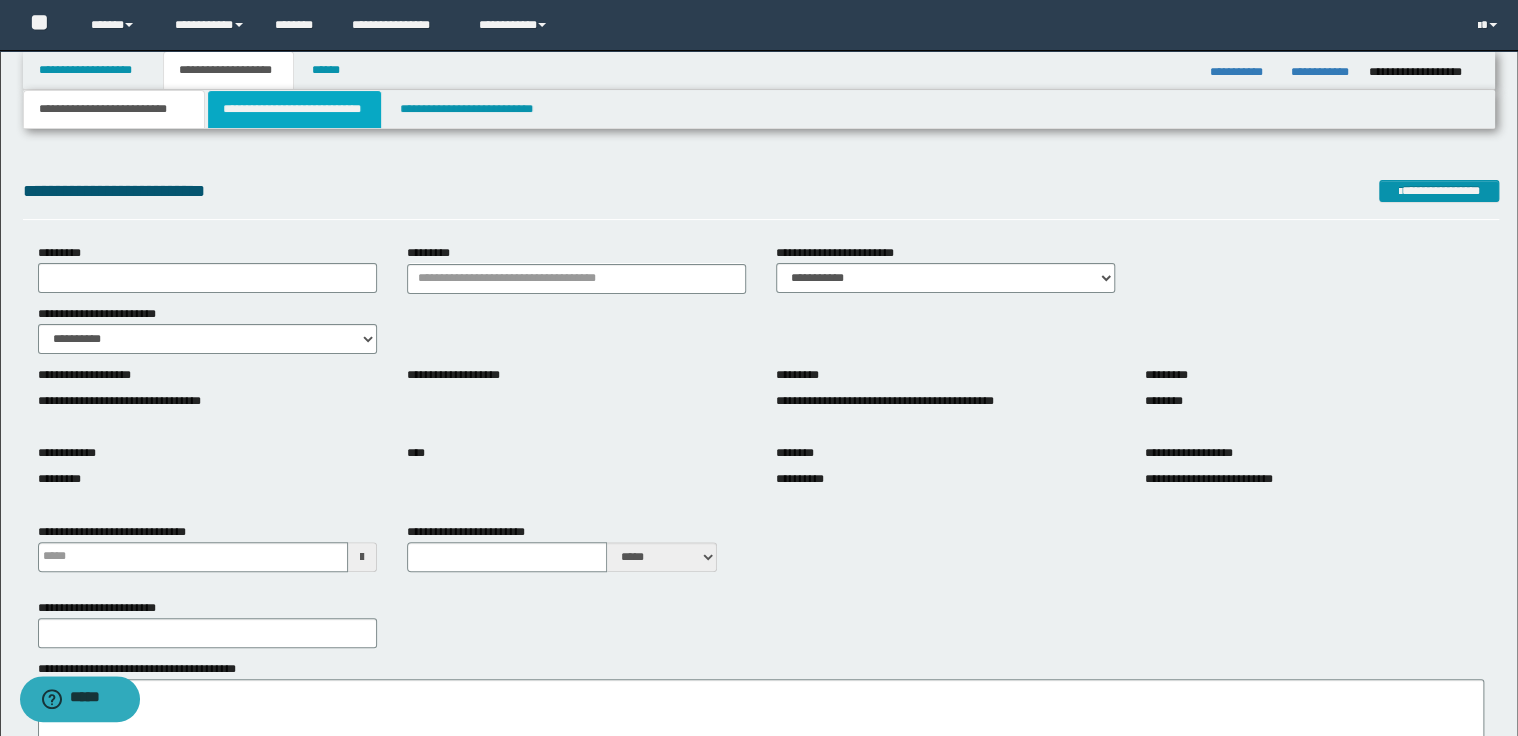 click on "**********" at bounding box center (294, 109) 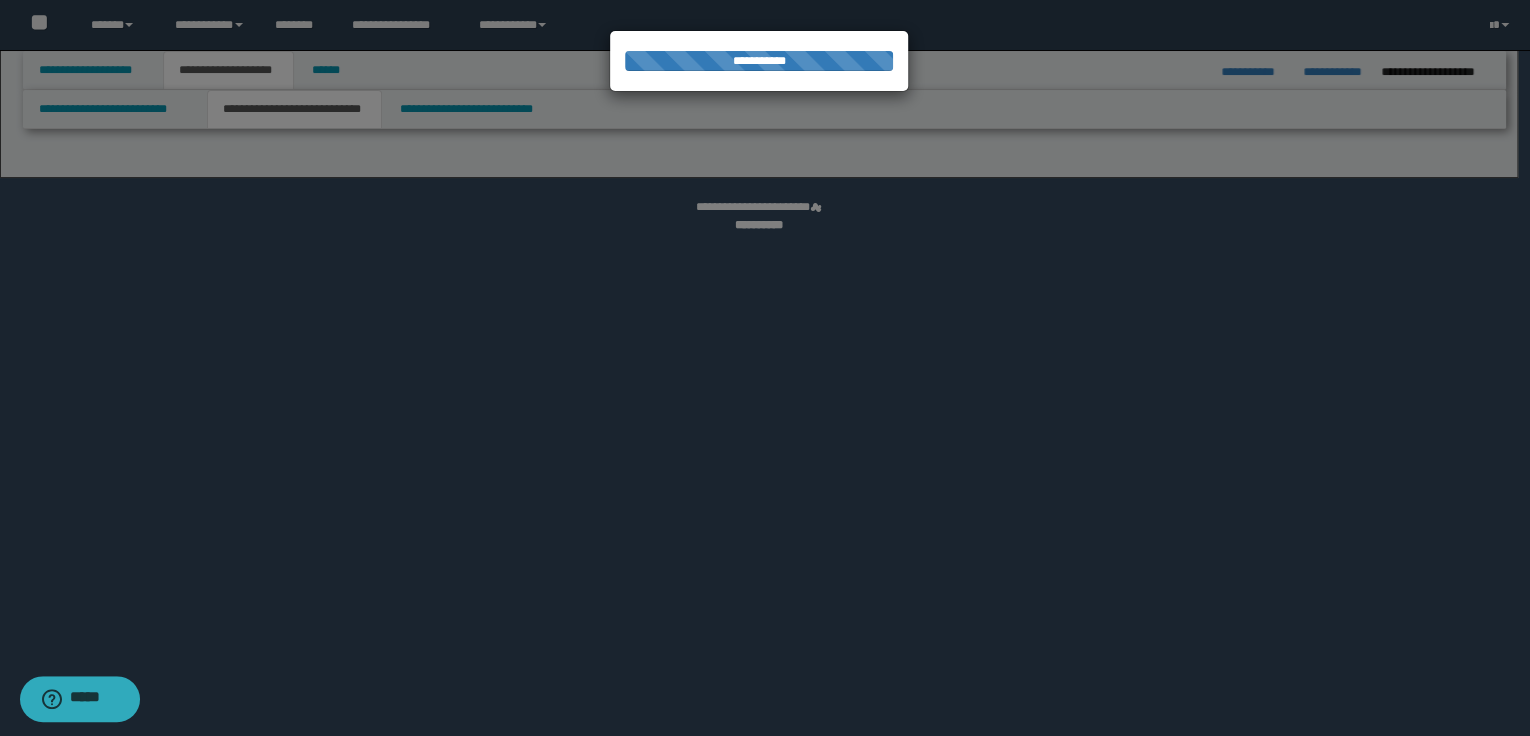 select on "*" 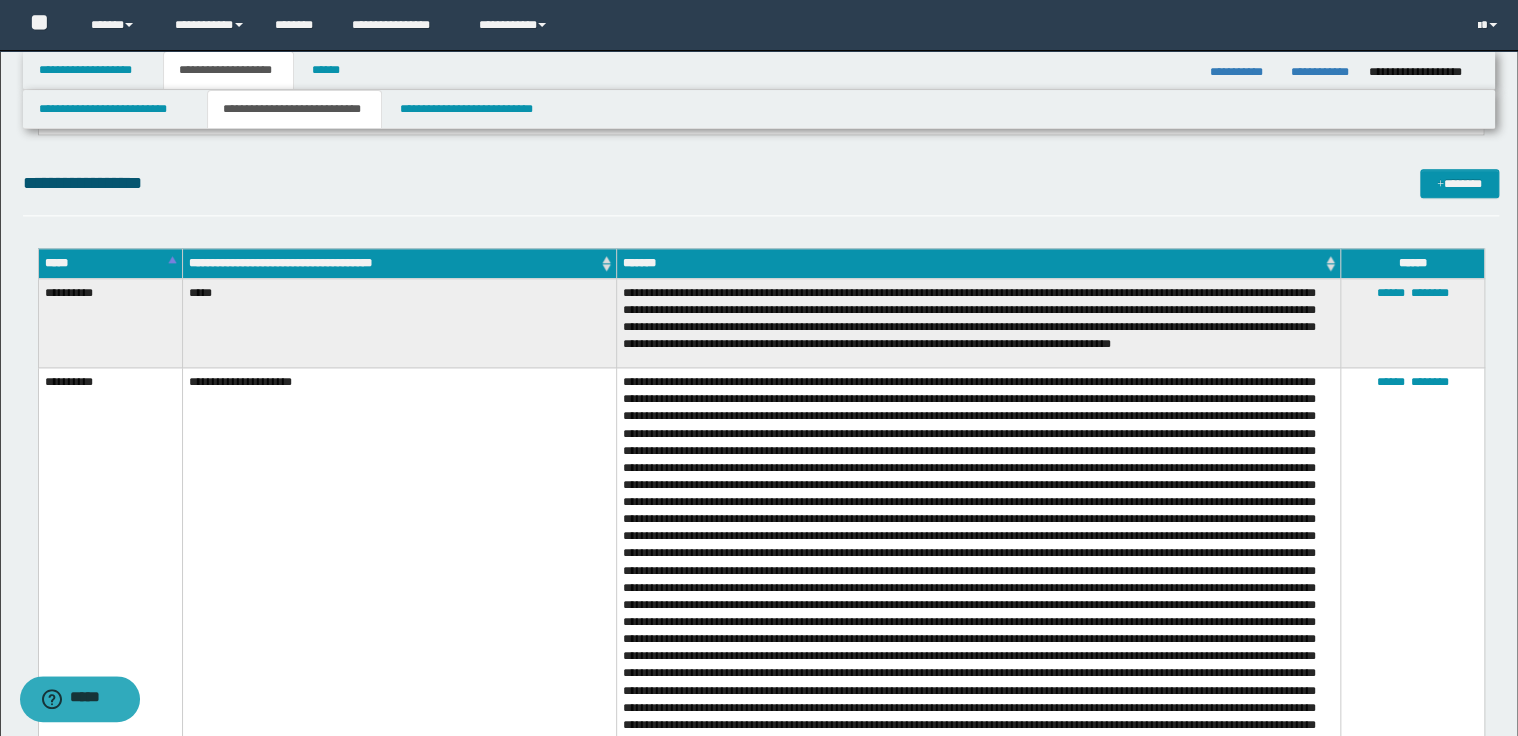 scroll, scrollTop: 880, scrollLeft: 0, axis: vertical 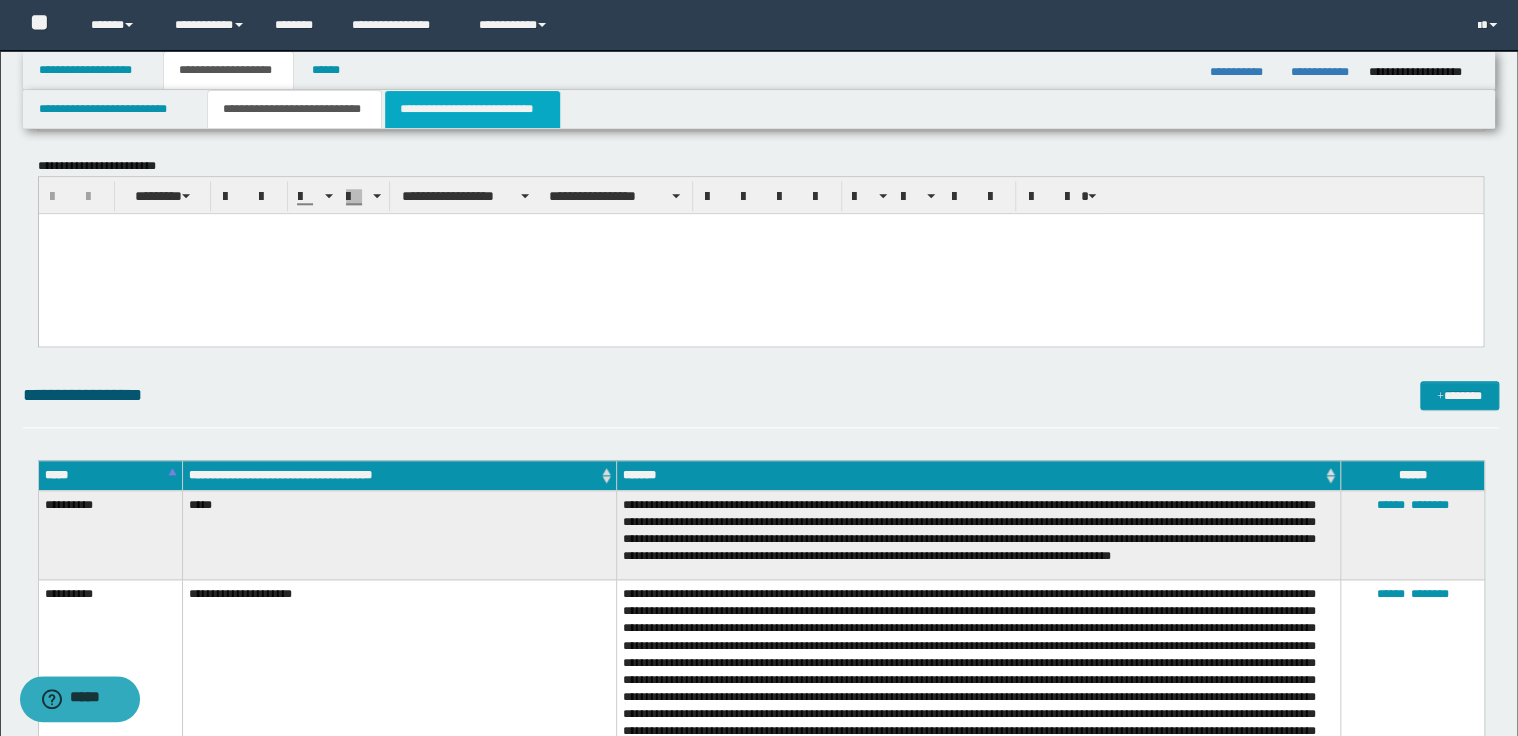 click on "**********" at bounding box center [472, 109] 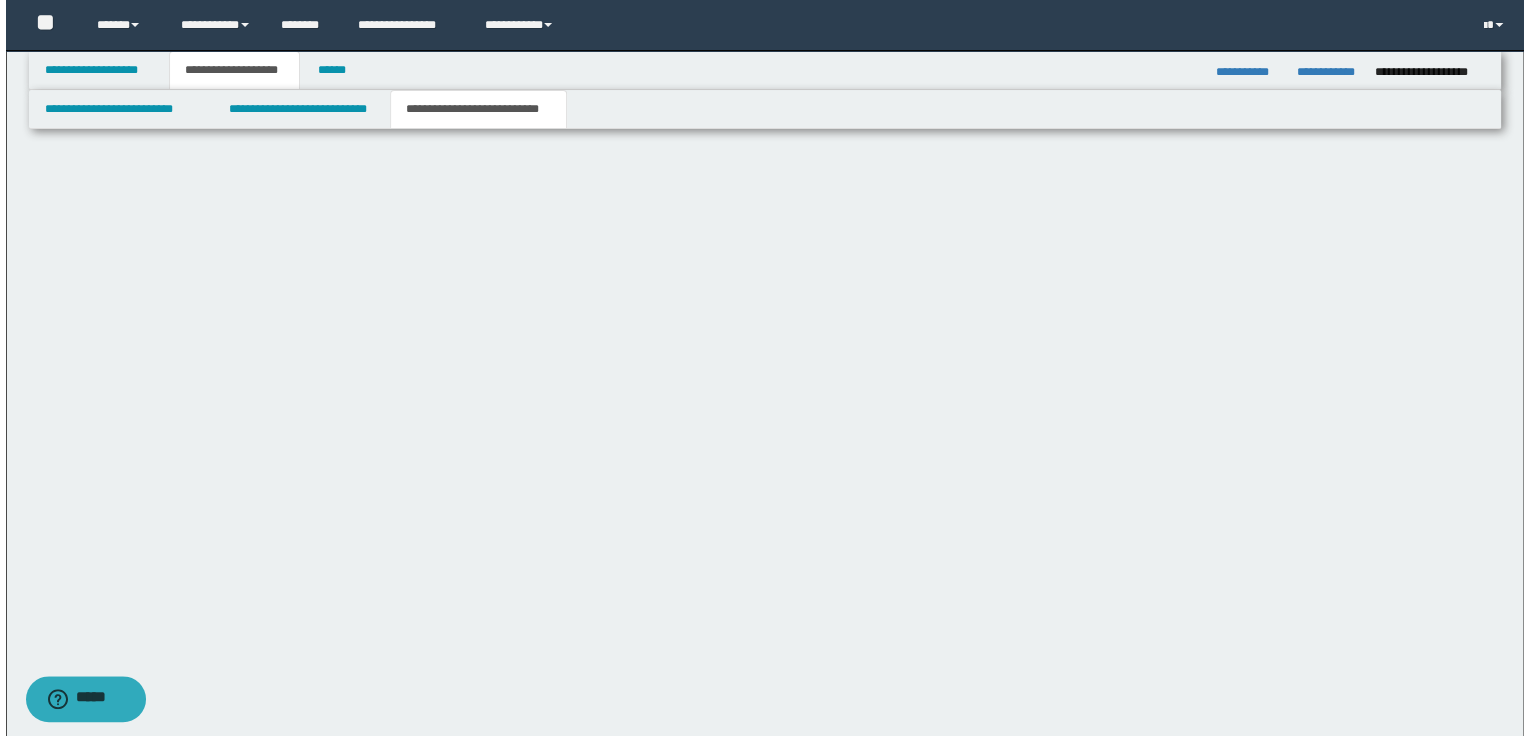 scroll, scrollTop: 0, scrollLeft: 0, axis: both 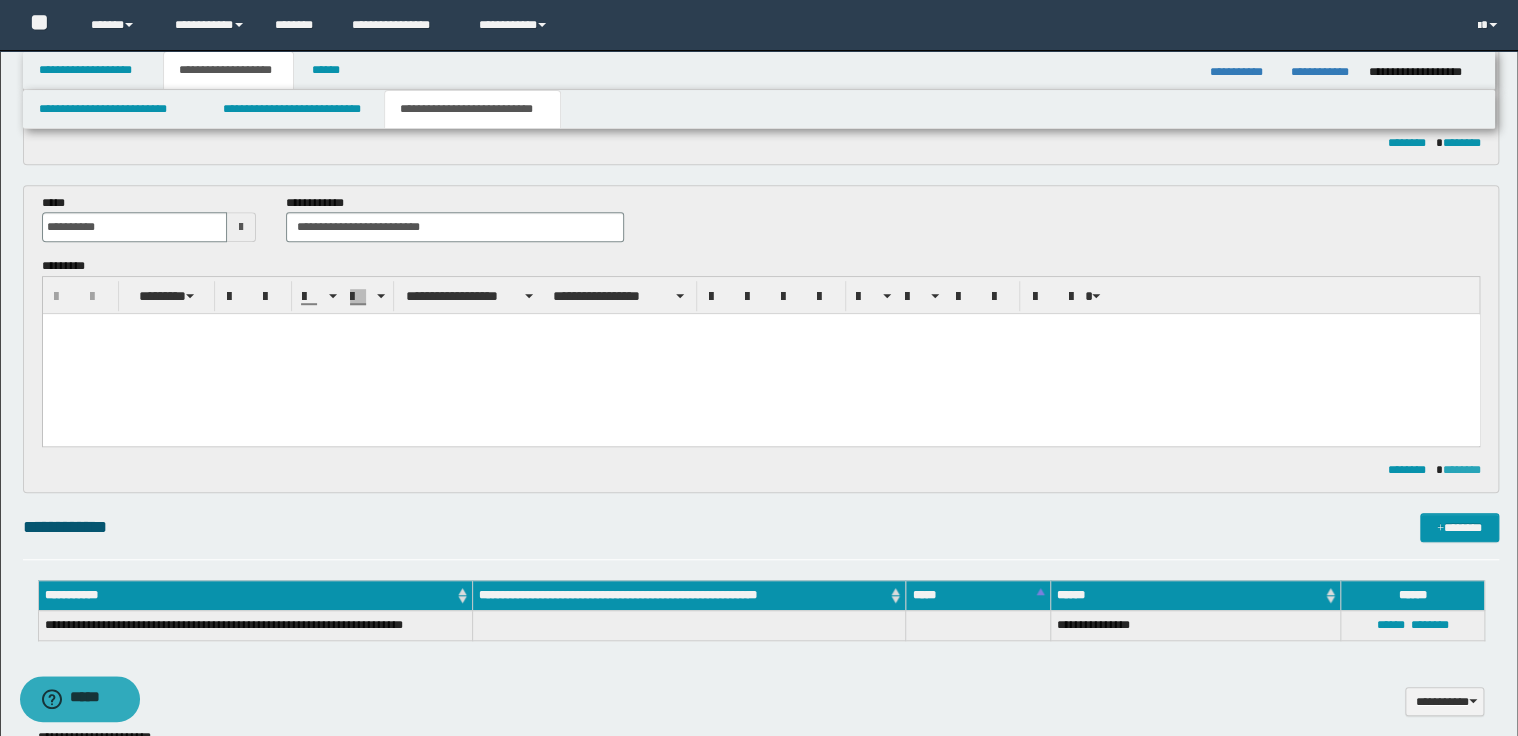 click on "********" at bounding box center [1461, 470] 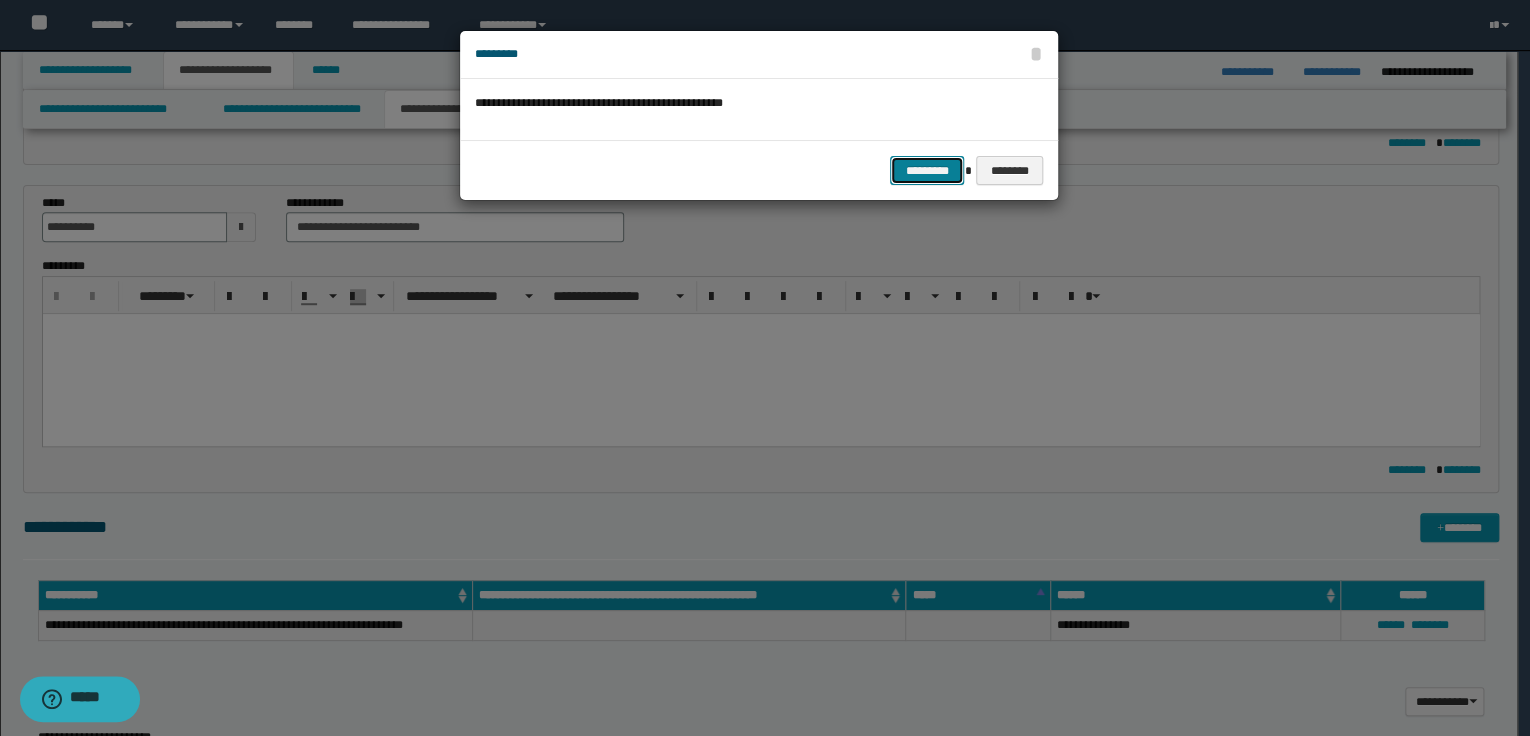 click on "*********" at bounding box center (927, 171) 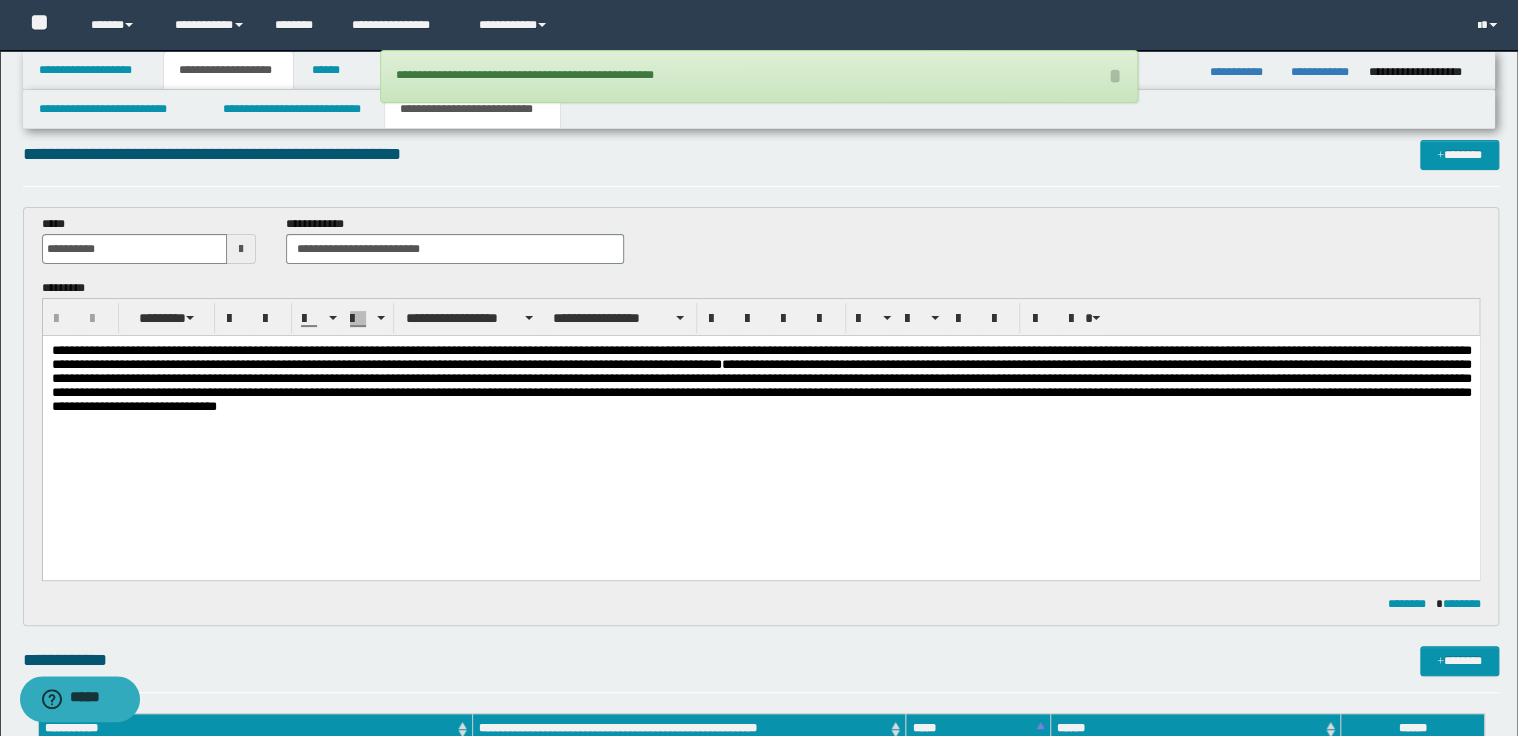 scroll, scrollTop: 0, scrollLeft: 0, axis: both 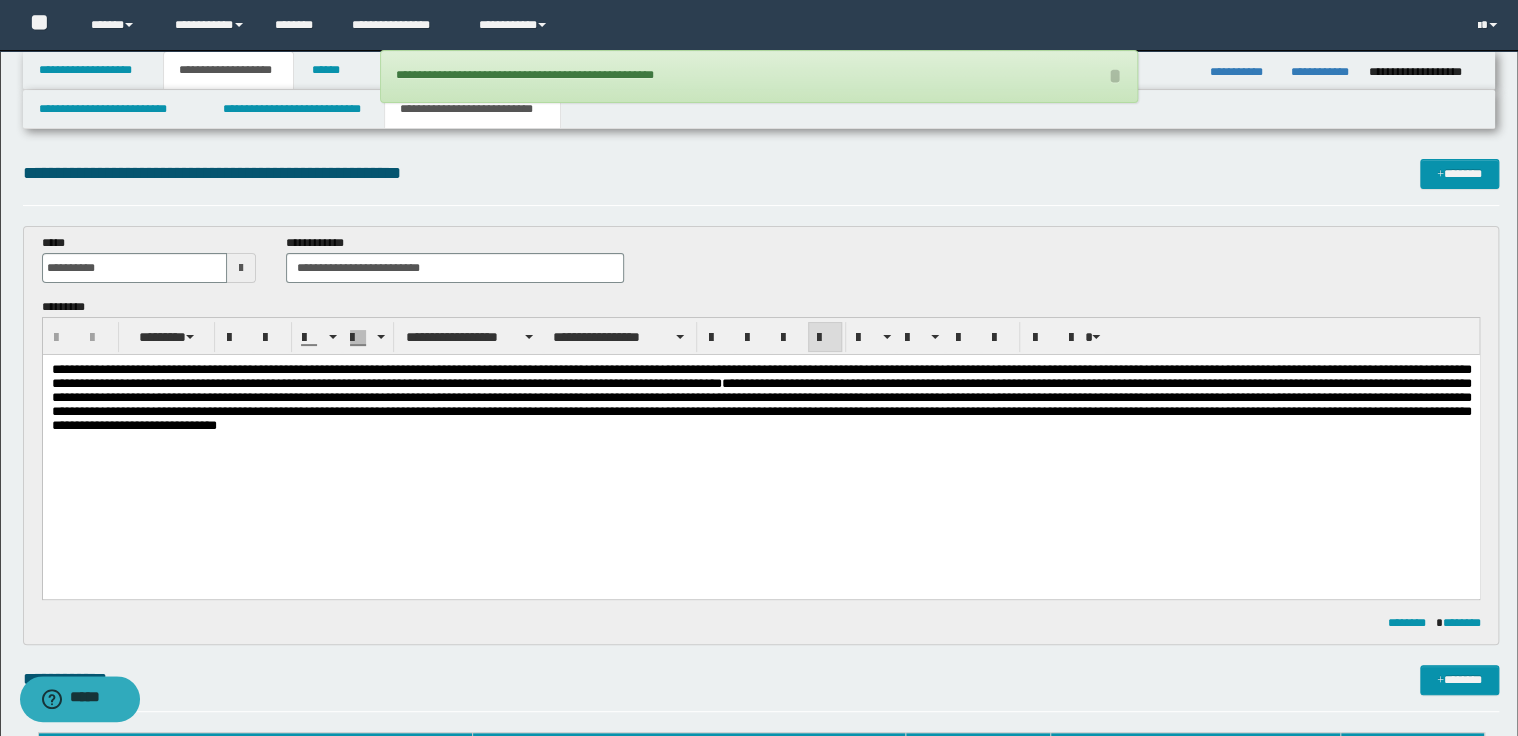 click on "**********" at bounding box center [761, 403] 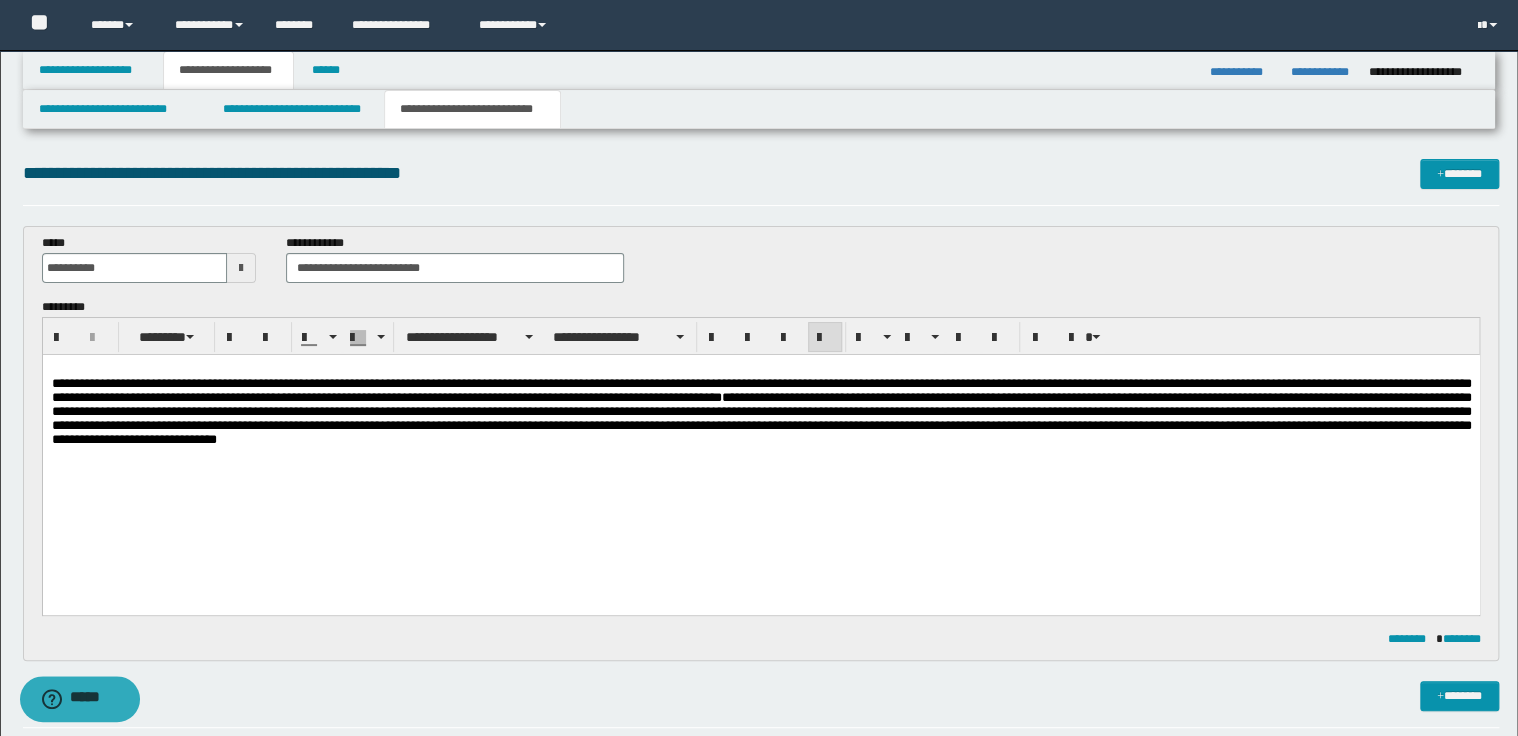 click on "**********" at bounding box center [761, 417] 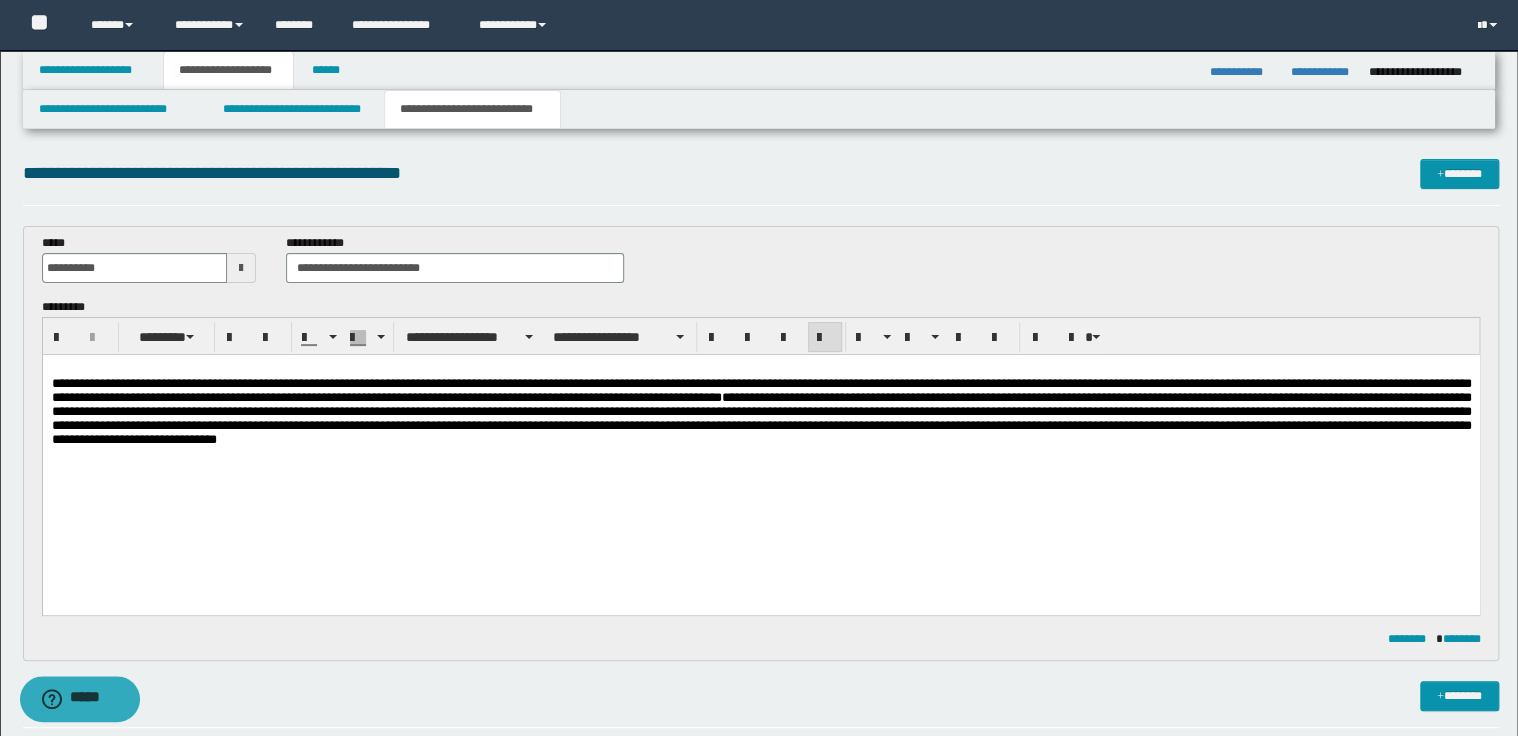 type 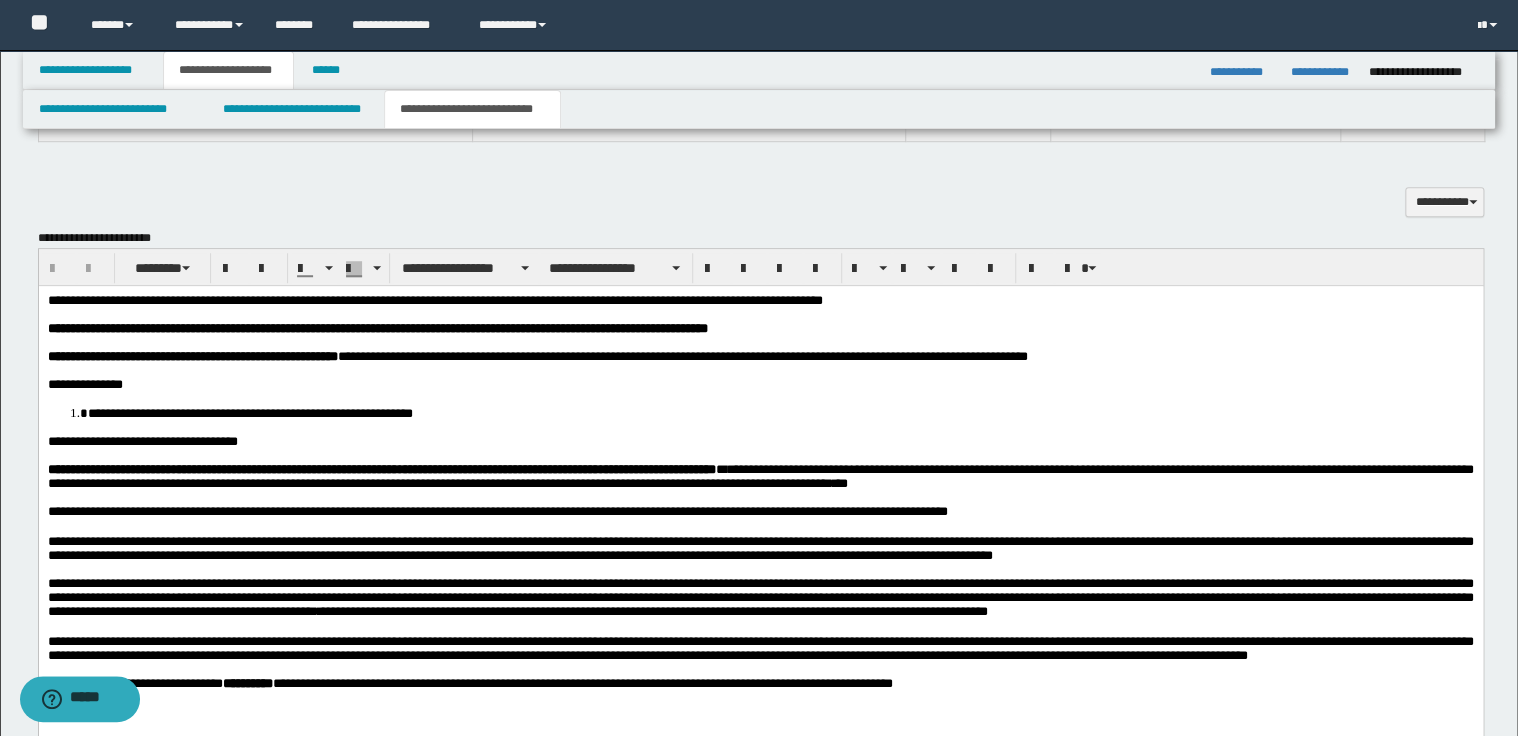 scroll, scrollTop: 720, scrollLeft: 0, axis: vertical 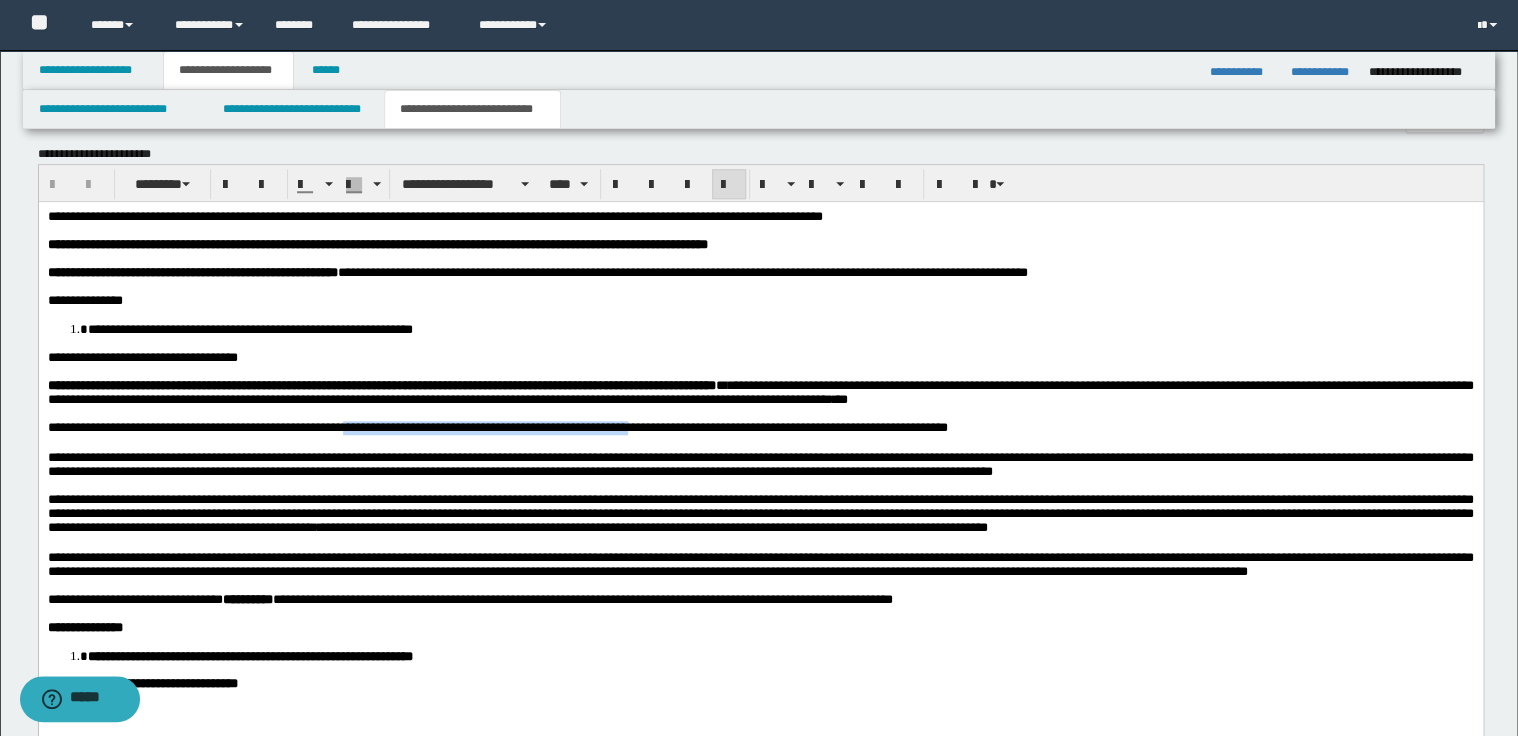 drag, startPoint x: 351, startPoint y: 450, endPoint x: 640, endPoint y: 450, distance: 289 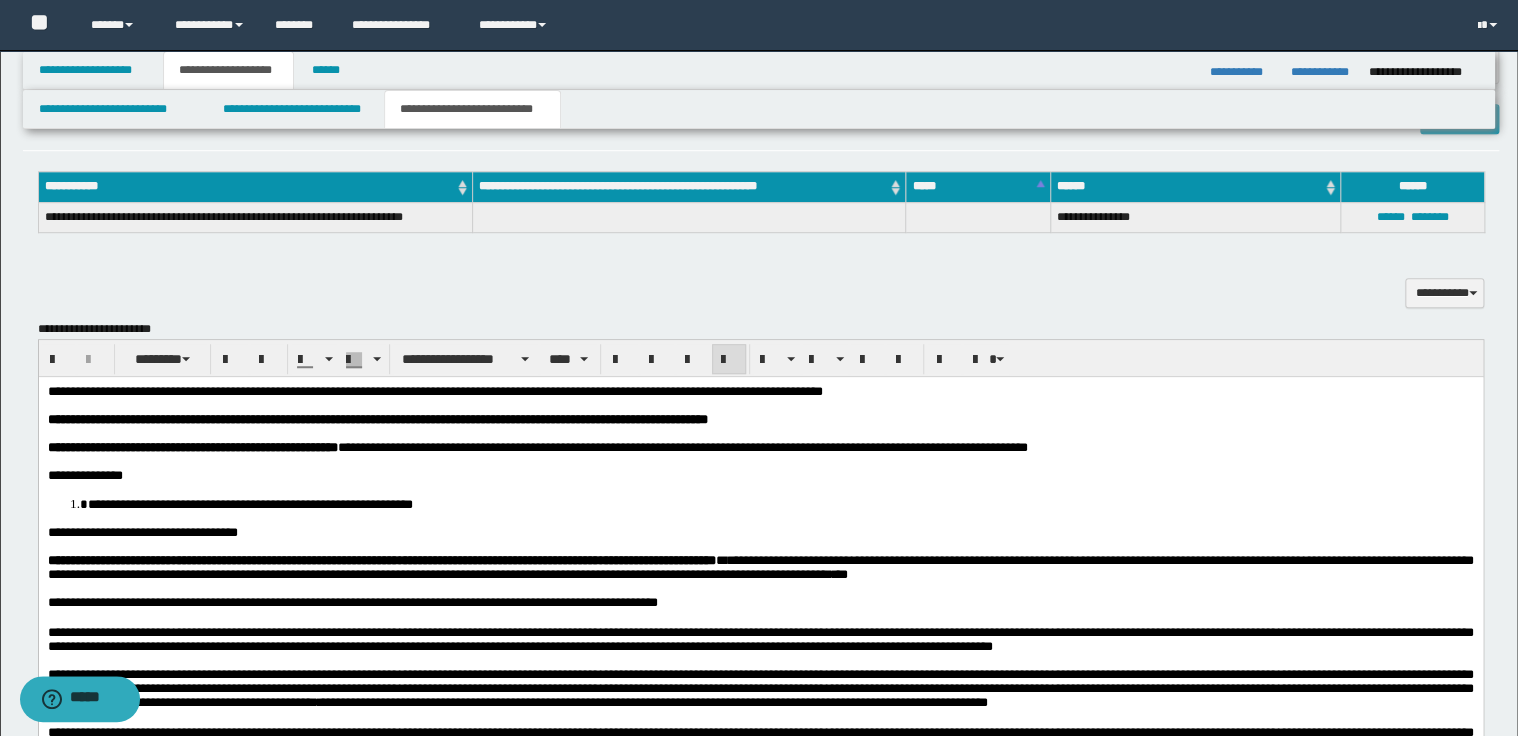 scroll, scrollTop: 400, scrollLeft: 0, axis: vertical 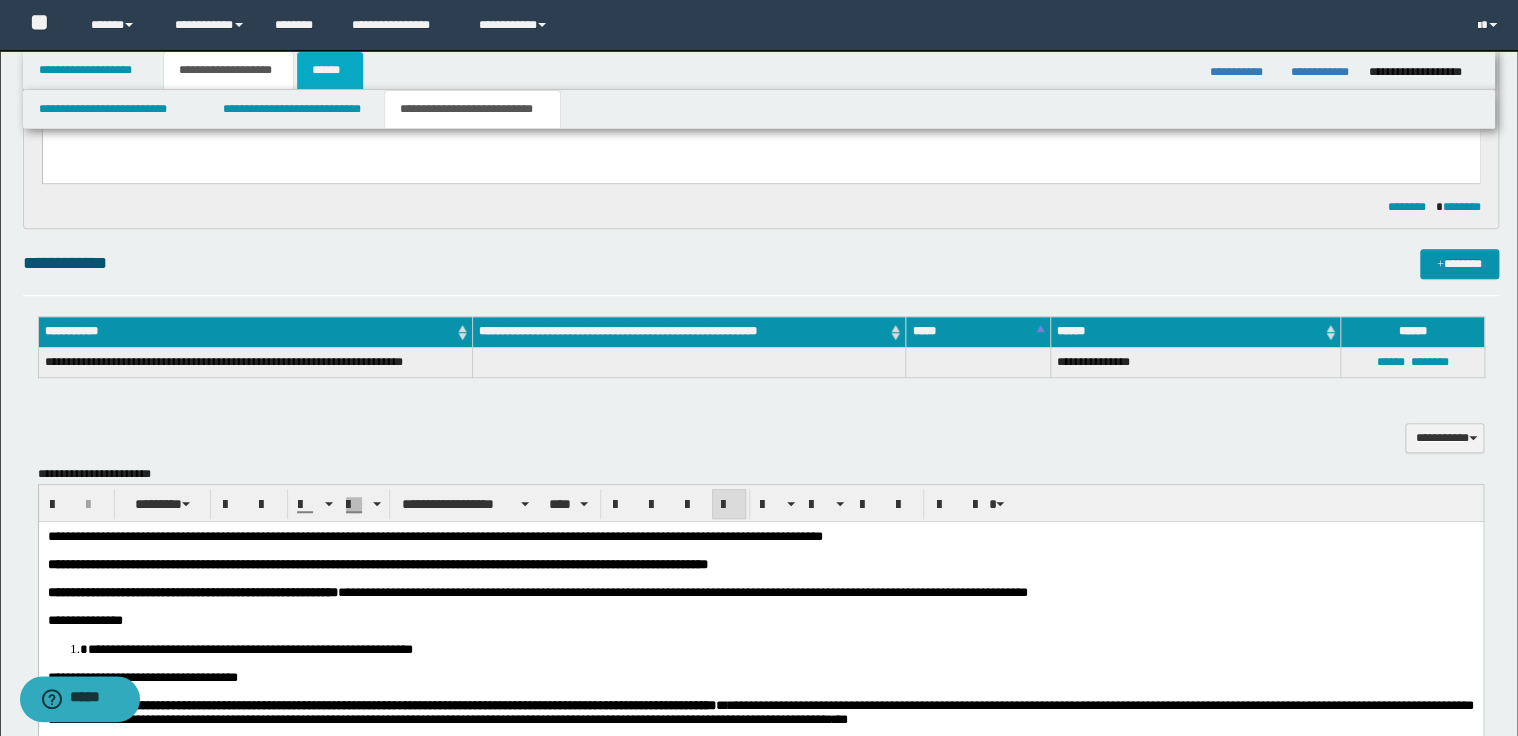 click on "******" at bounding box center [330, 70] 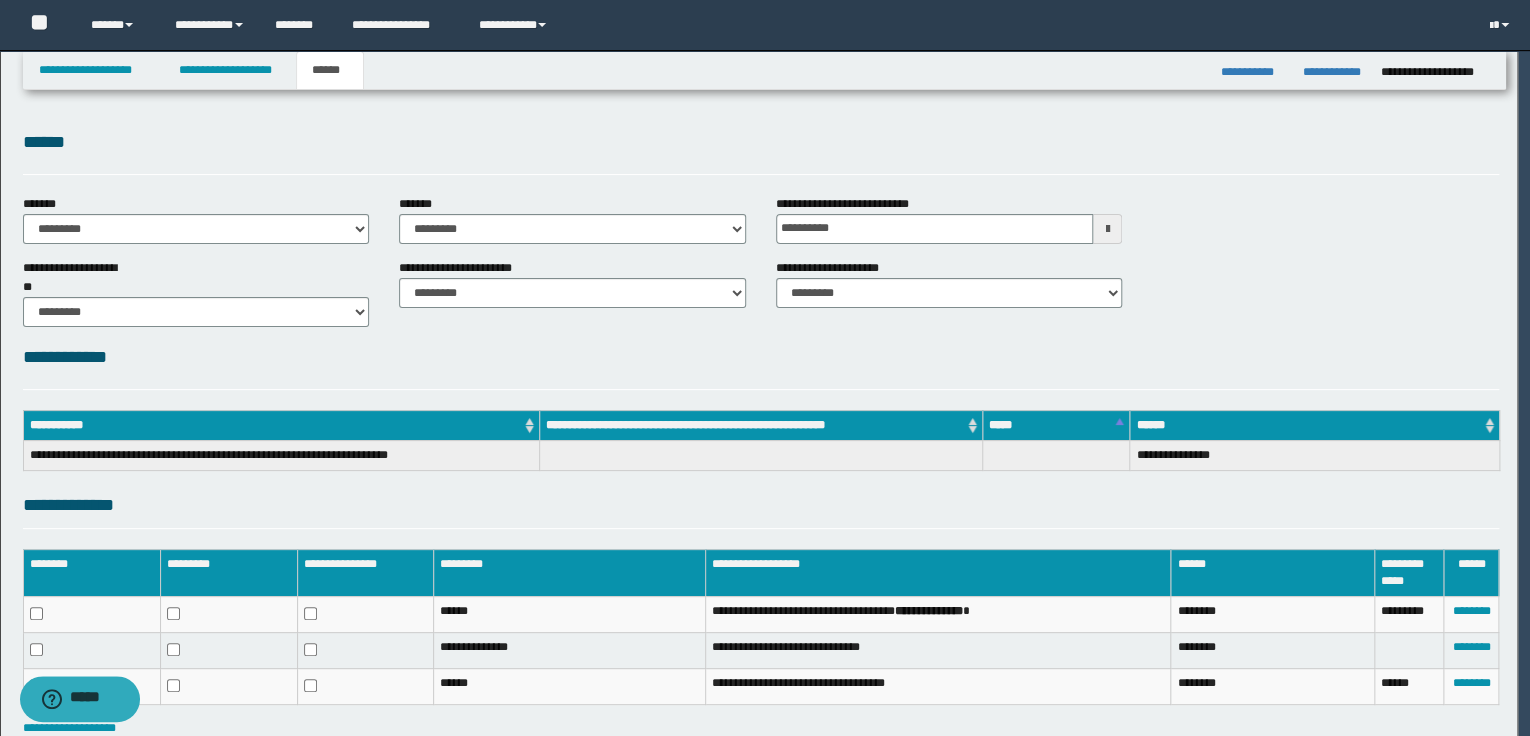 scroll, scrollTop: 0, scrollLeft: 0, axis: both 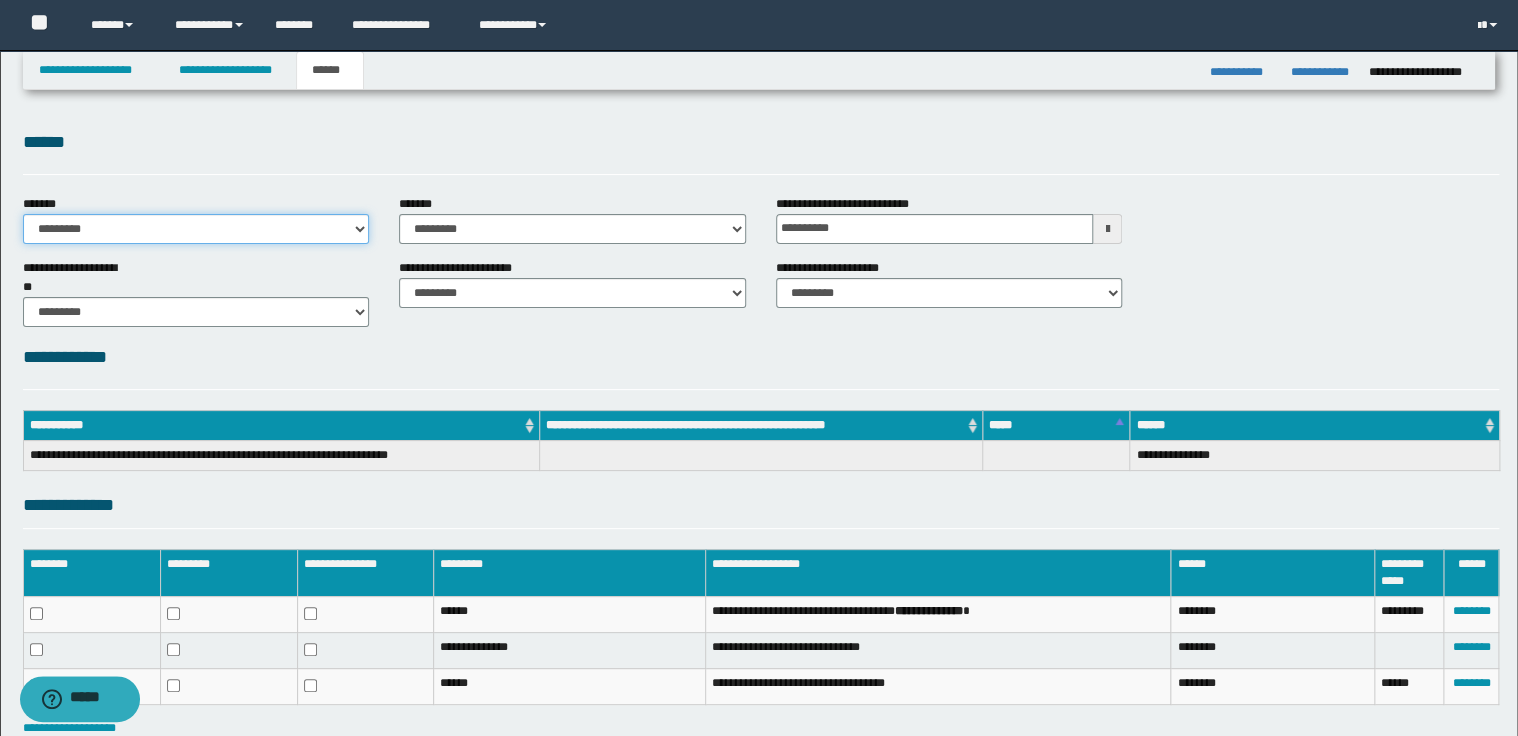 click on "**********" at bounding box center [196, 229] 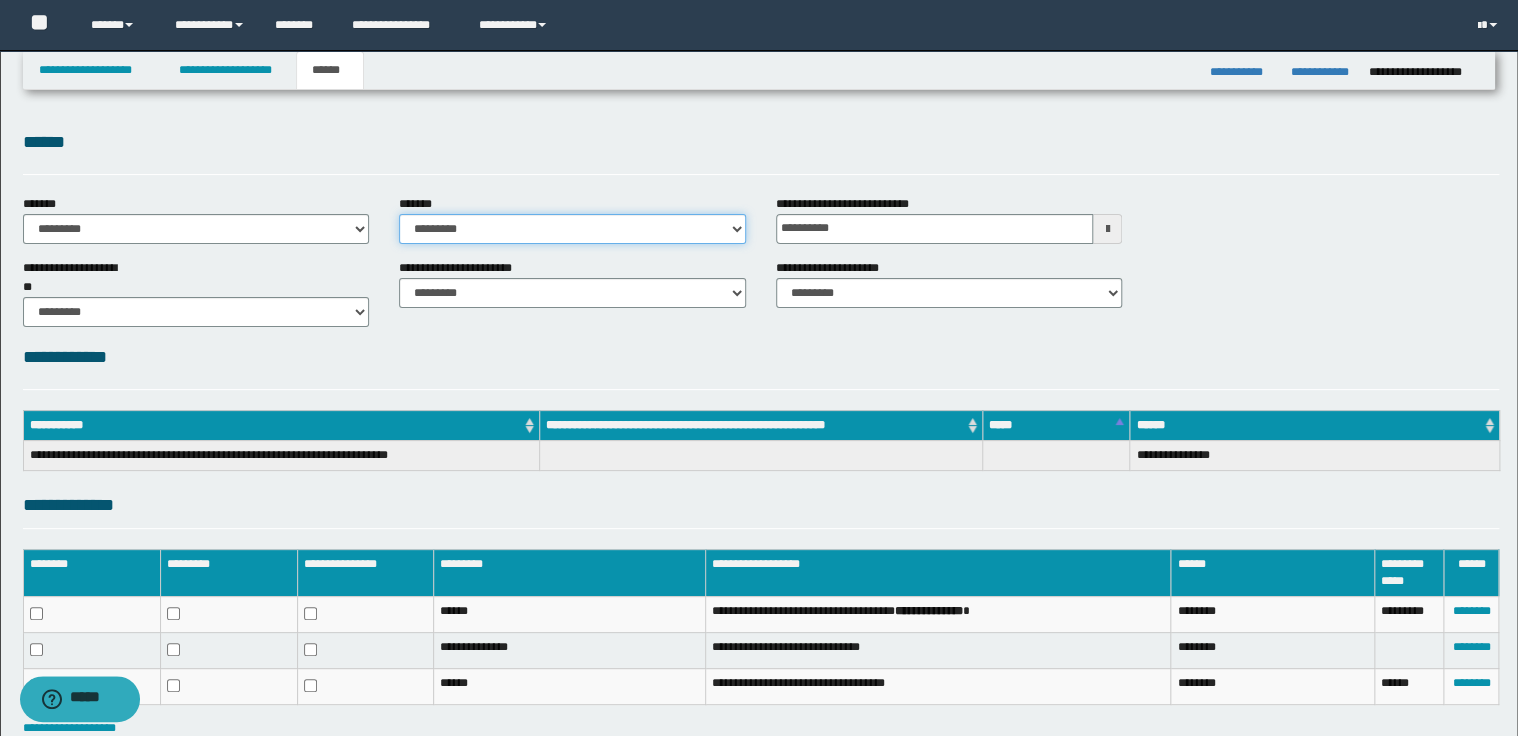 click on "**********" at bounding box center (572, 229) 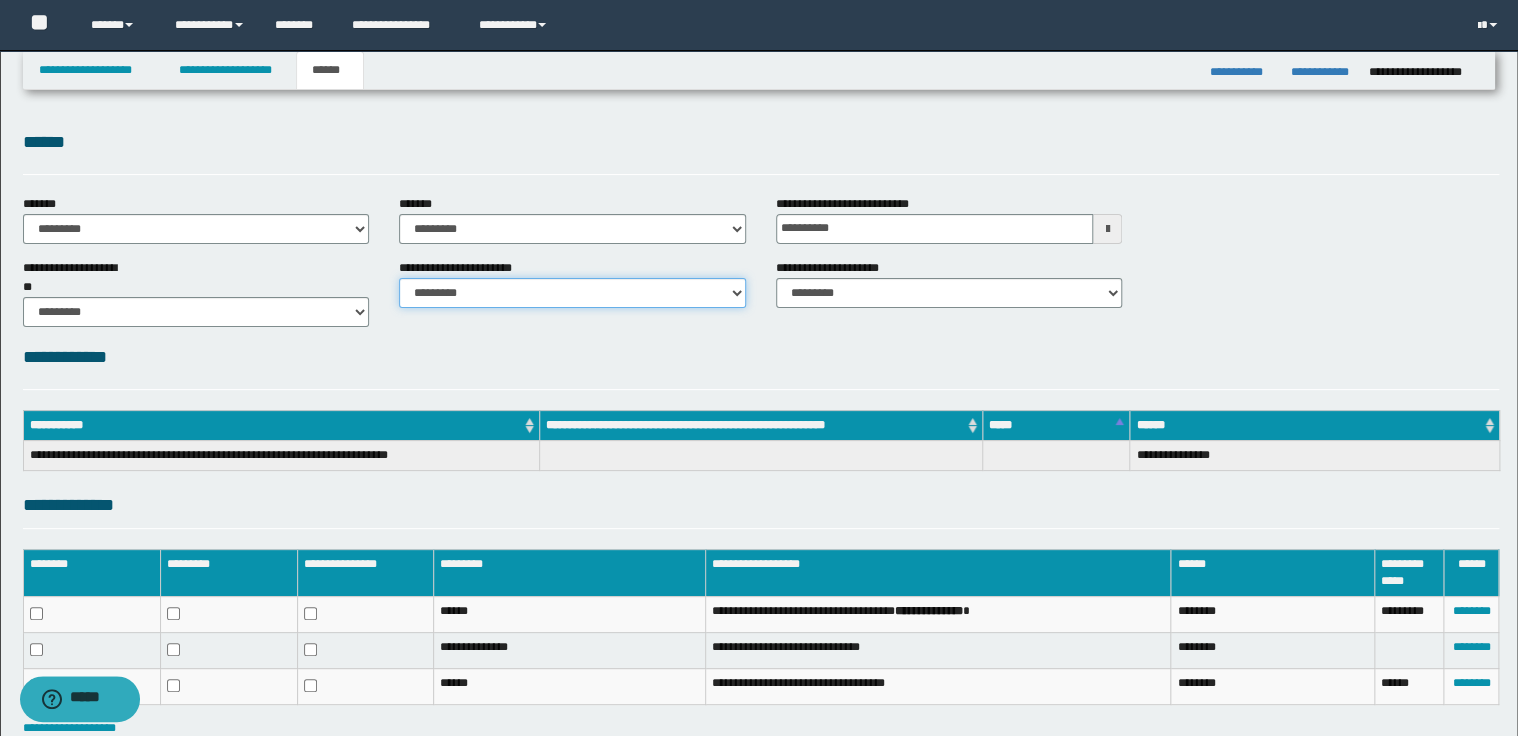 click on "*********
*********
*********" at bounding box center [572, 293] 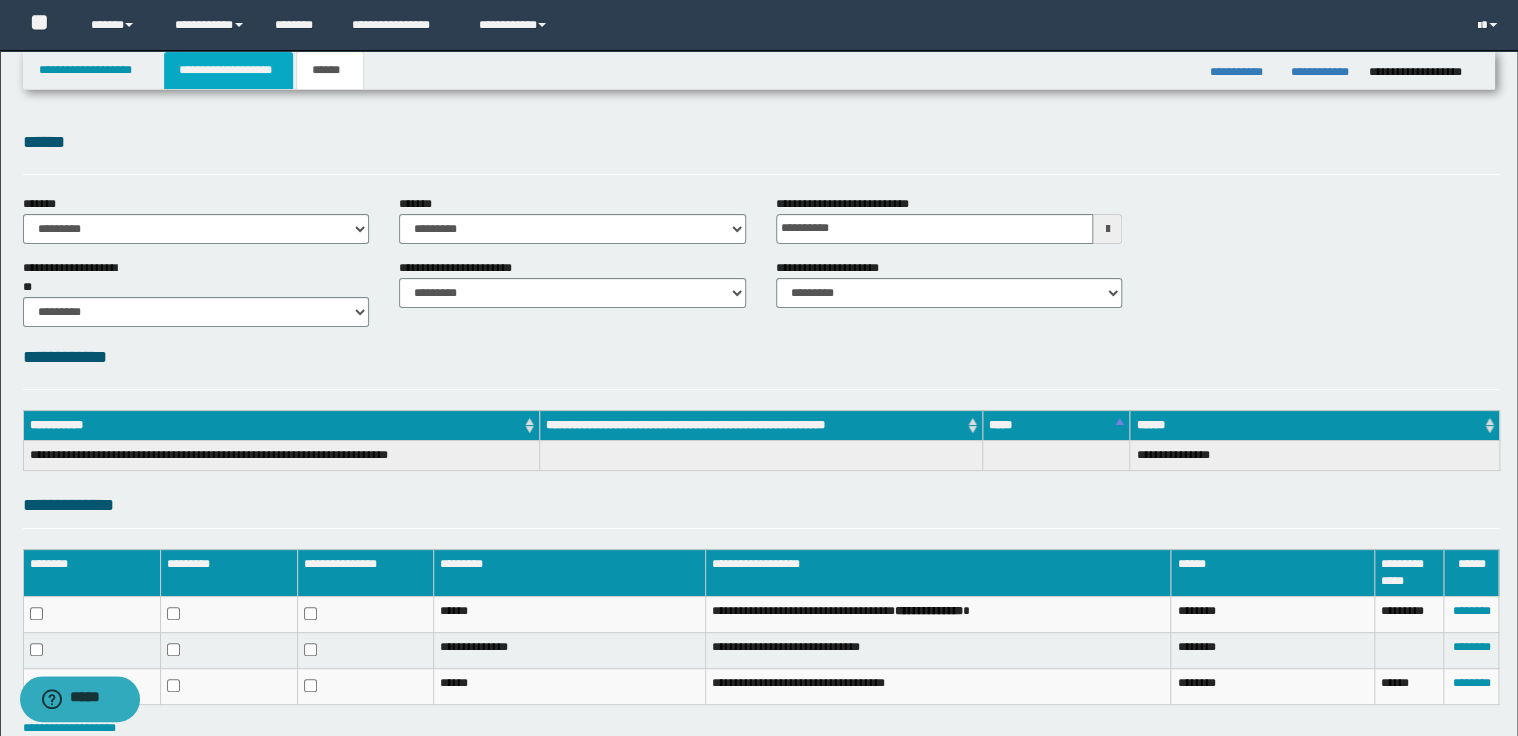 click on "**********" at bounding box center [228, 70] 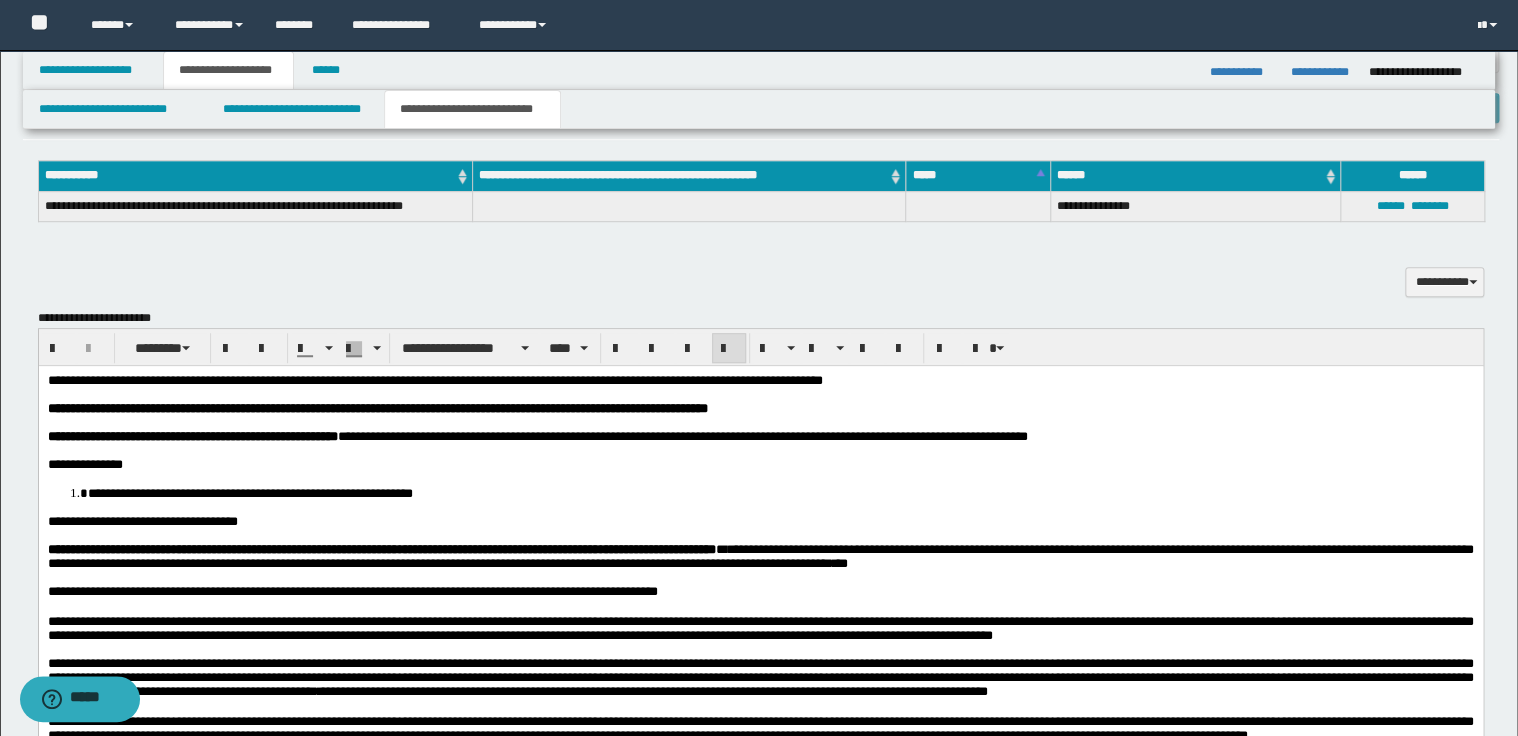 scroll, scrollTop: 480, scrollLeft: 0, axis: vertical 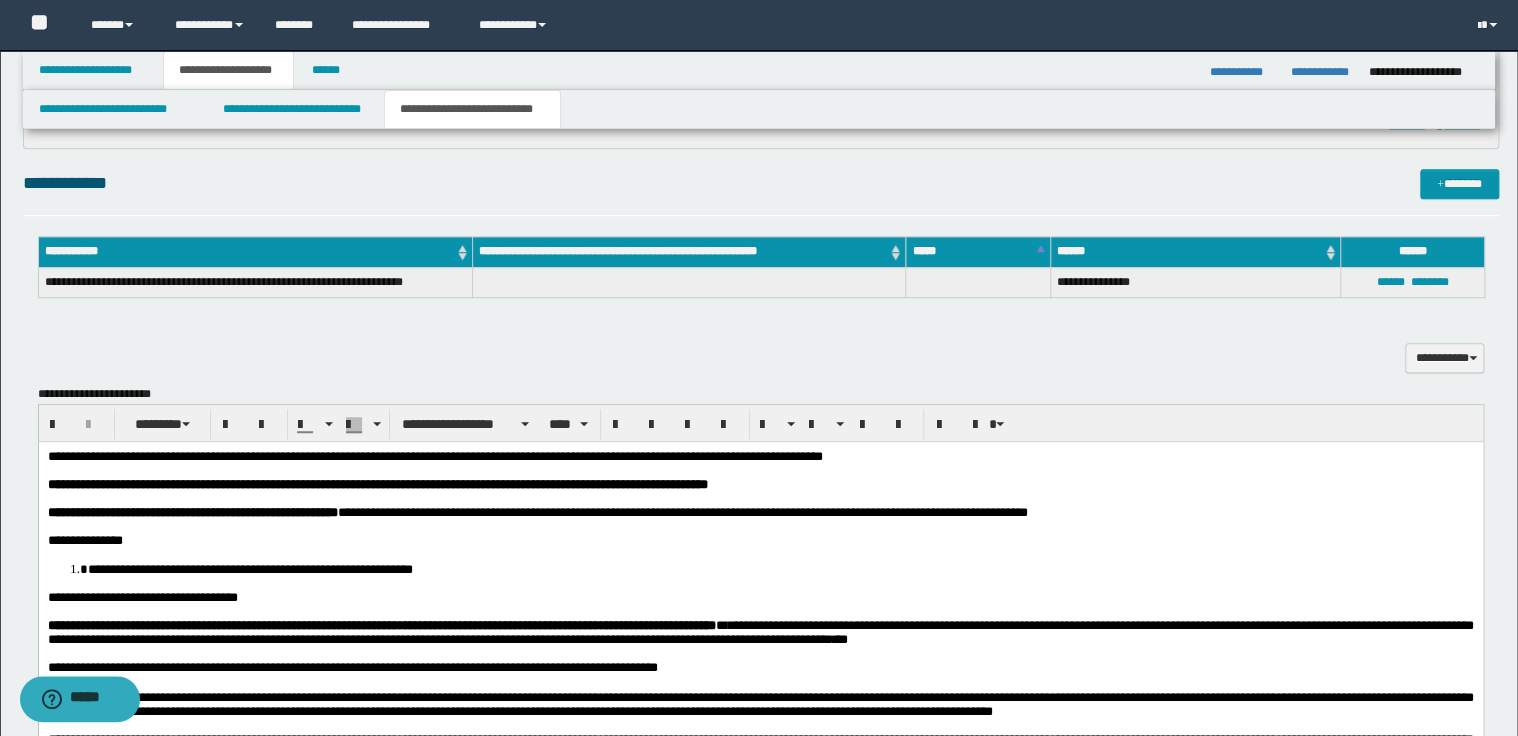 click on "**" at bounding box center [54, 455] 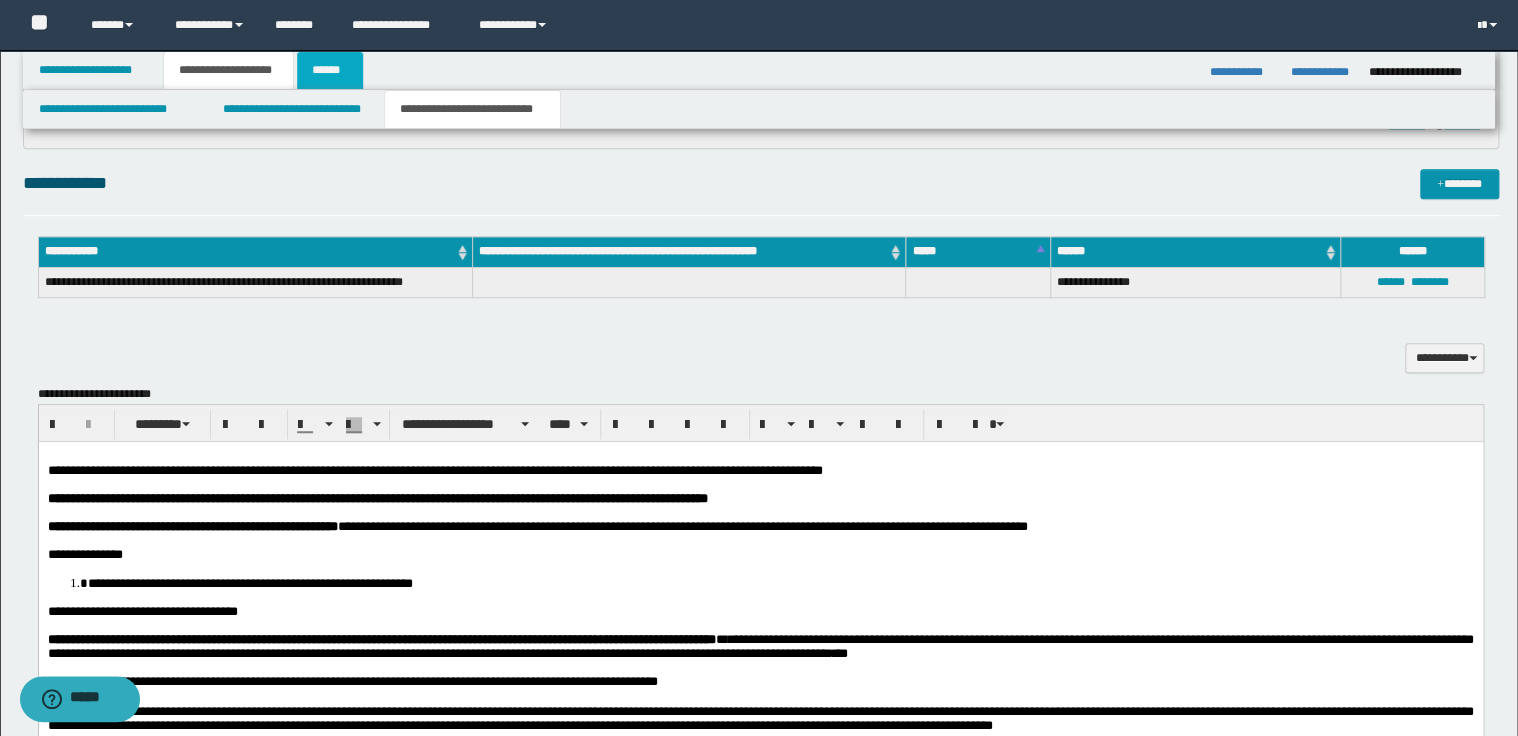 click on "******" at bounding box center (330, 70) 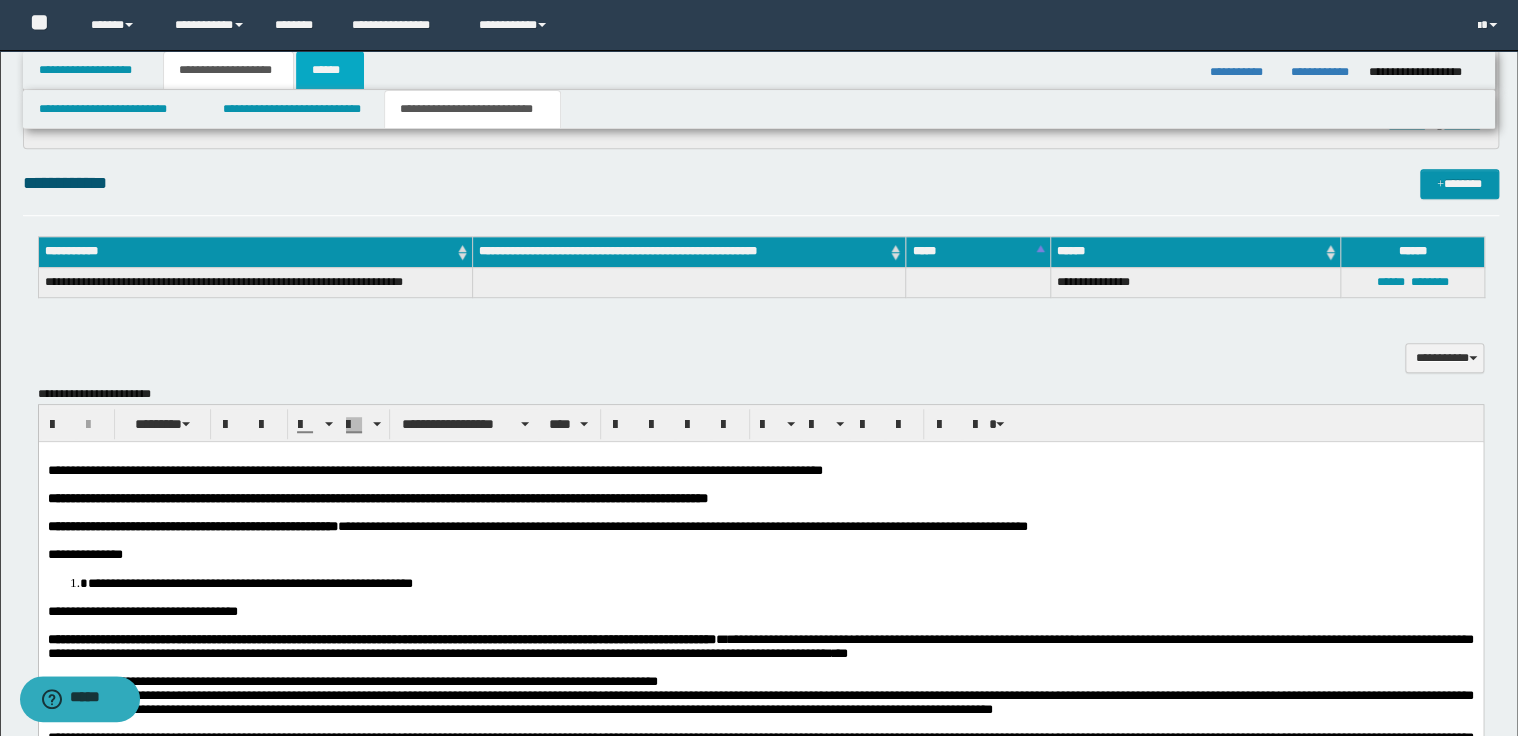 scroll, scrollTop: 128, scrollLeft: 0, axis: vertical 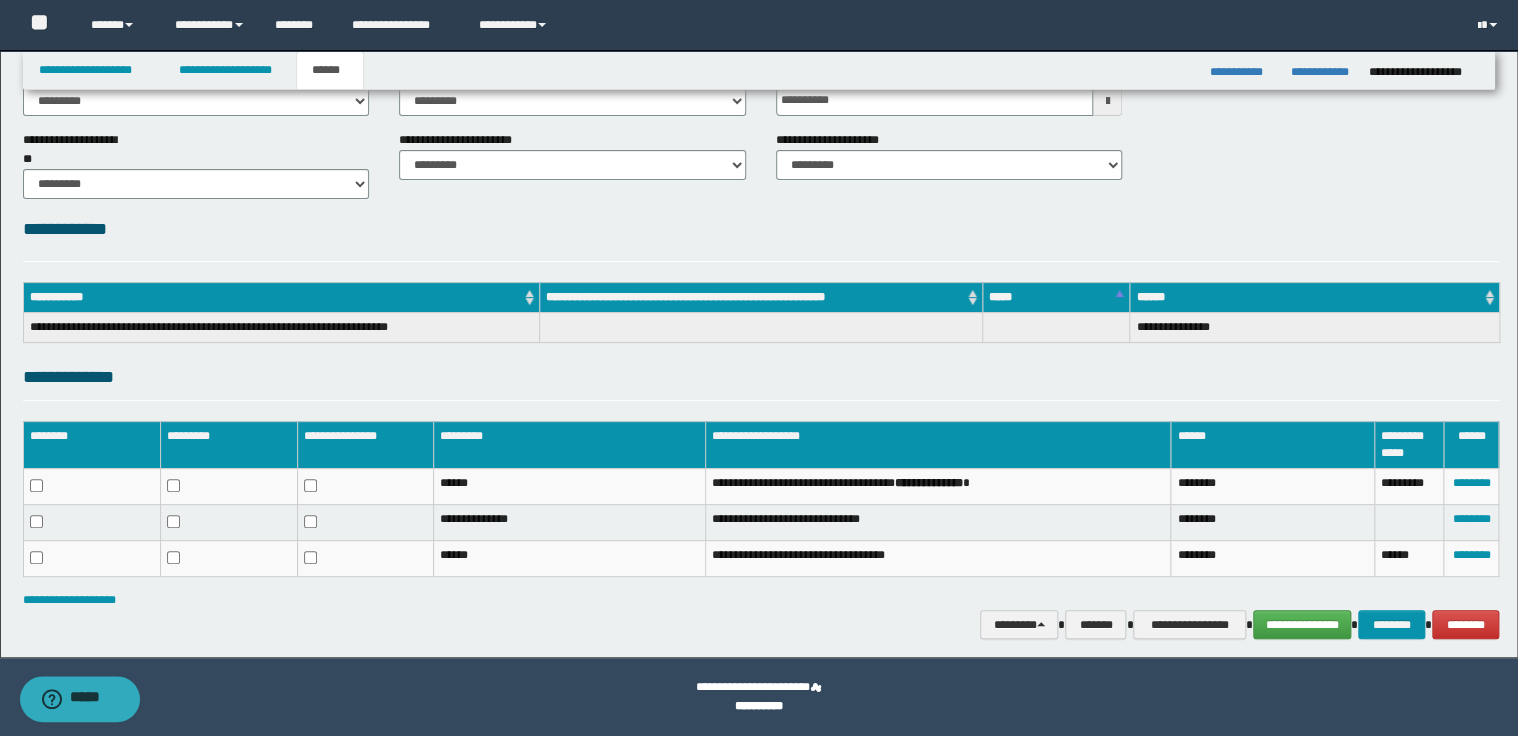 click on "**********" at bounding box center (761, 163) 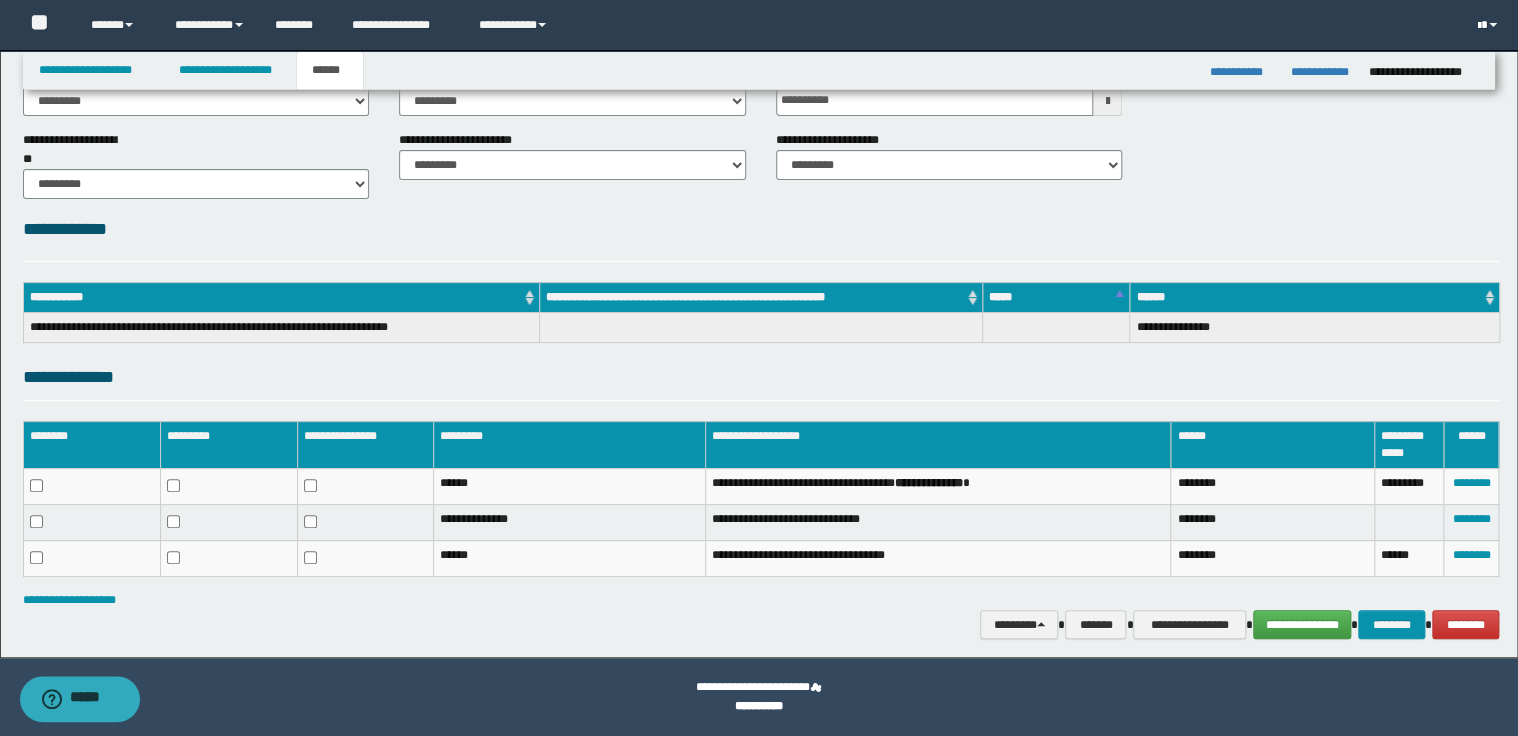 click at bounding box center [1489, 25] 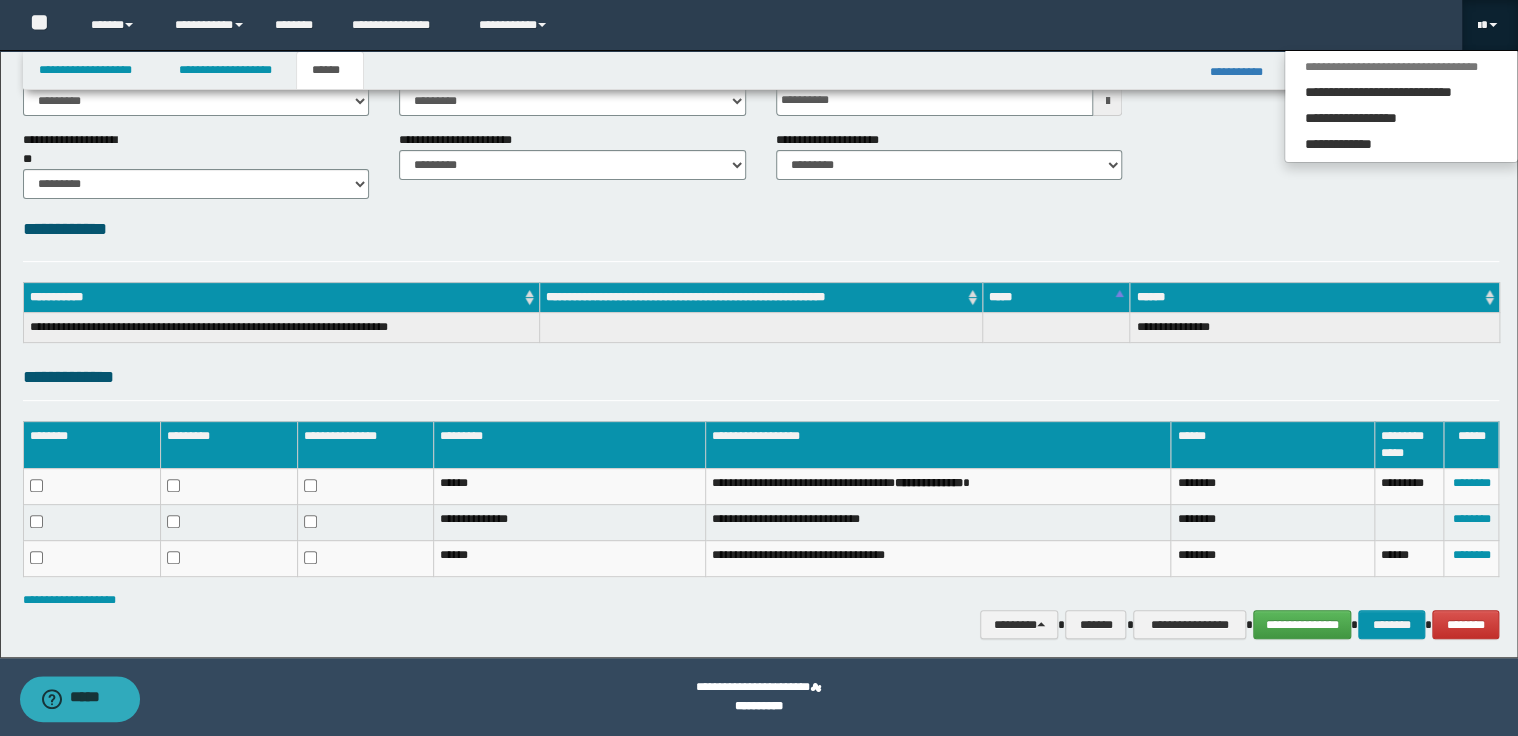 click on "**********" at bounding box center [759, 25] 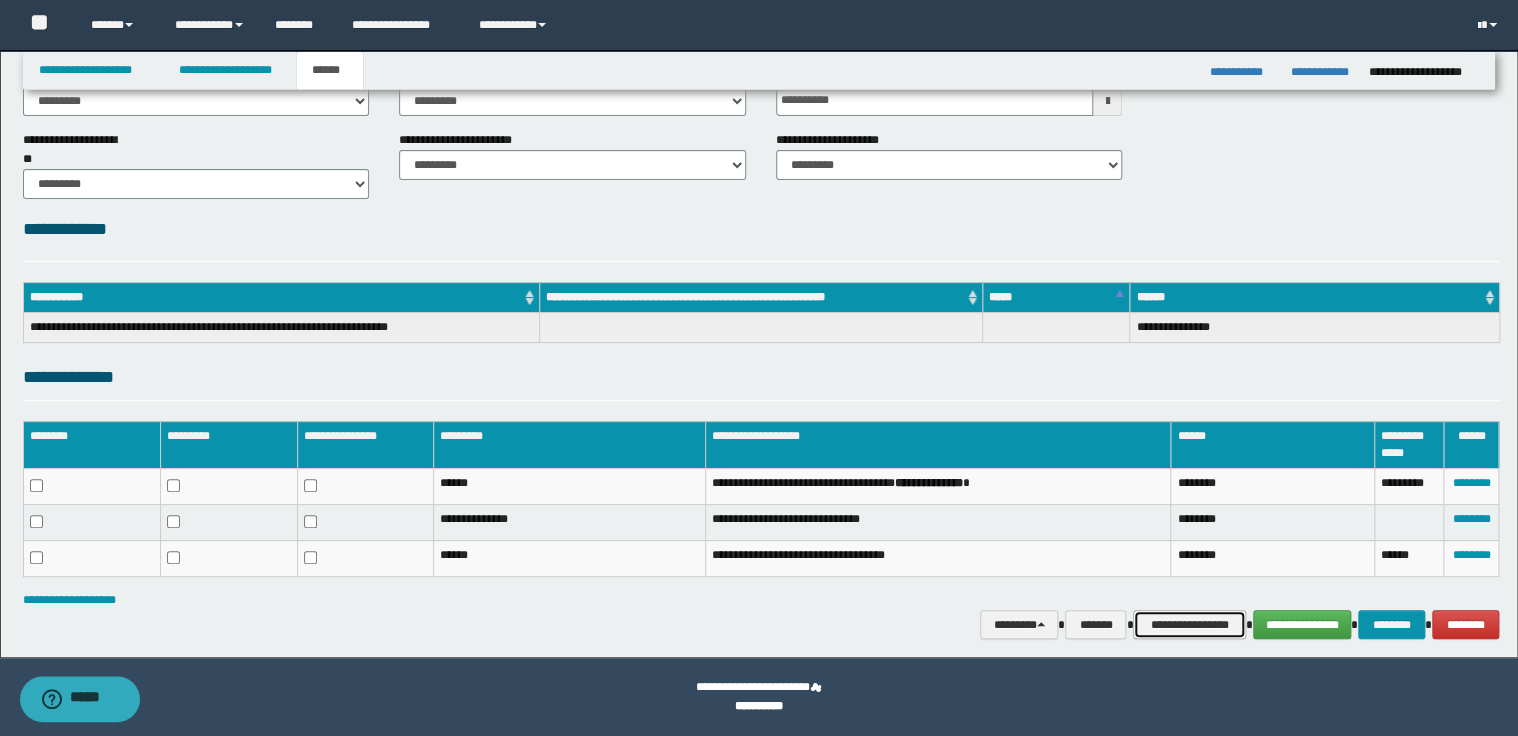 click on "**********" at bounding box center [1189, 625] 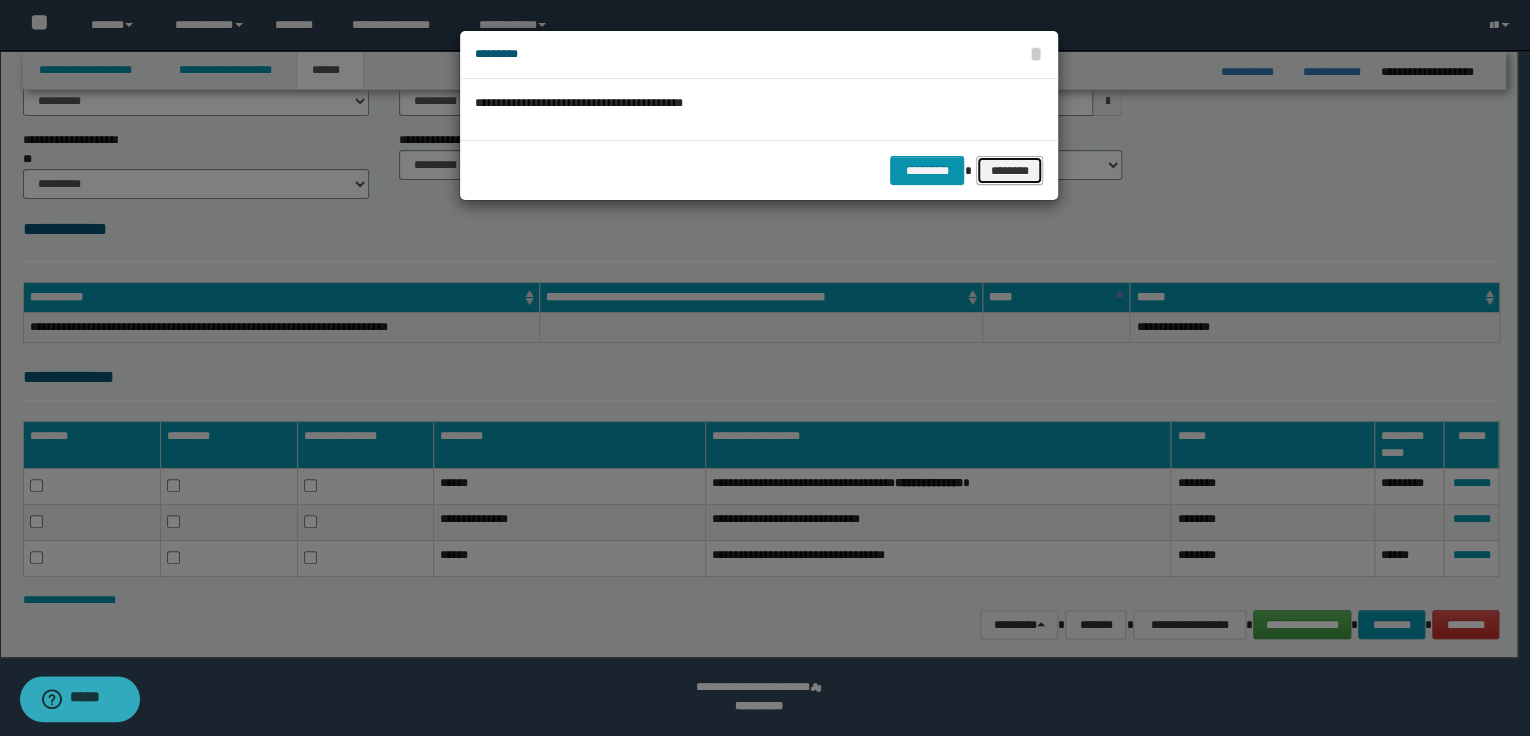 click on "********" at bounding box center [1009, 171] 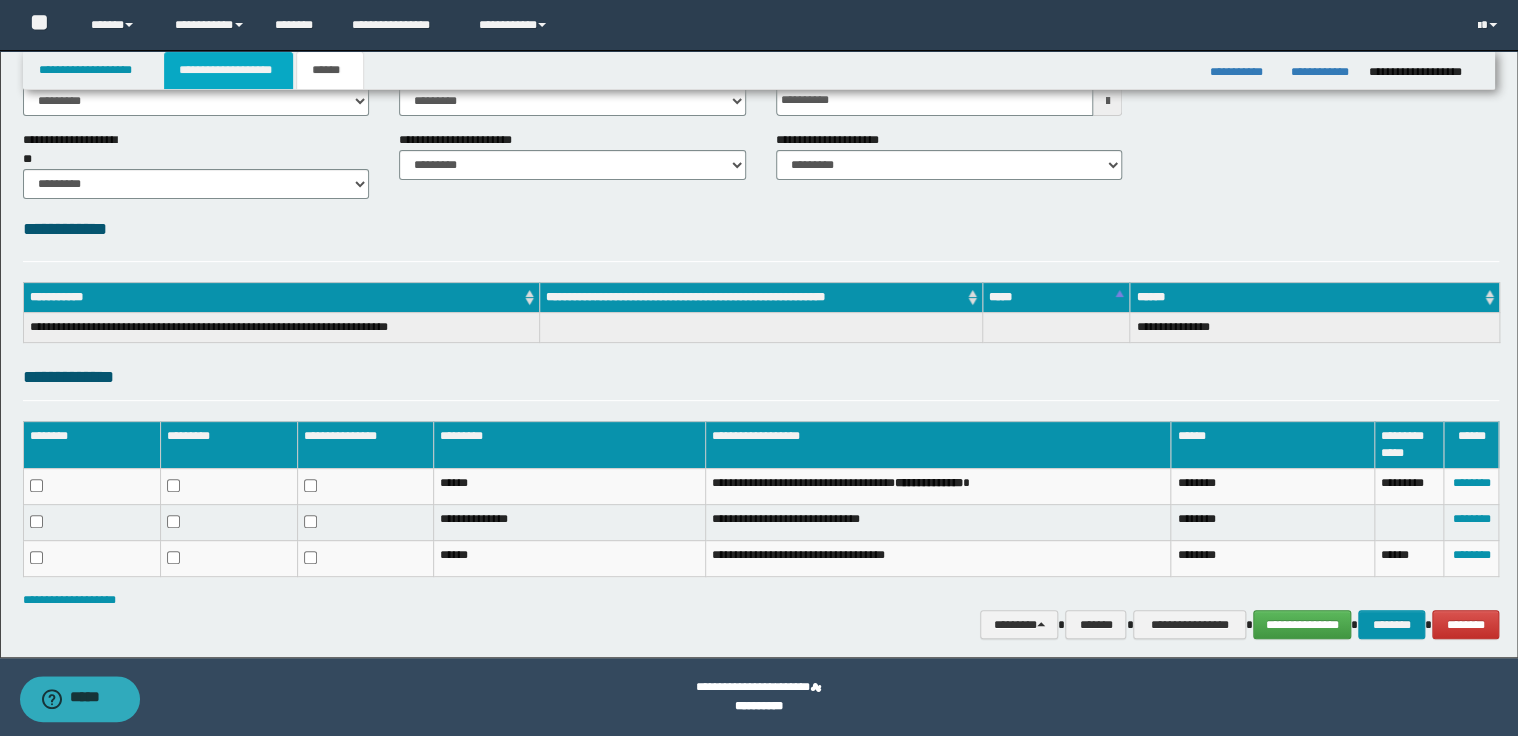 click on "**********" at bounding box center (228, 70) 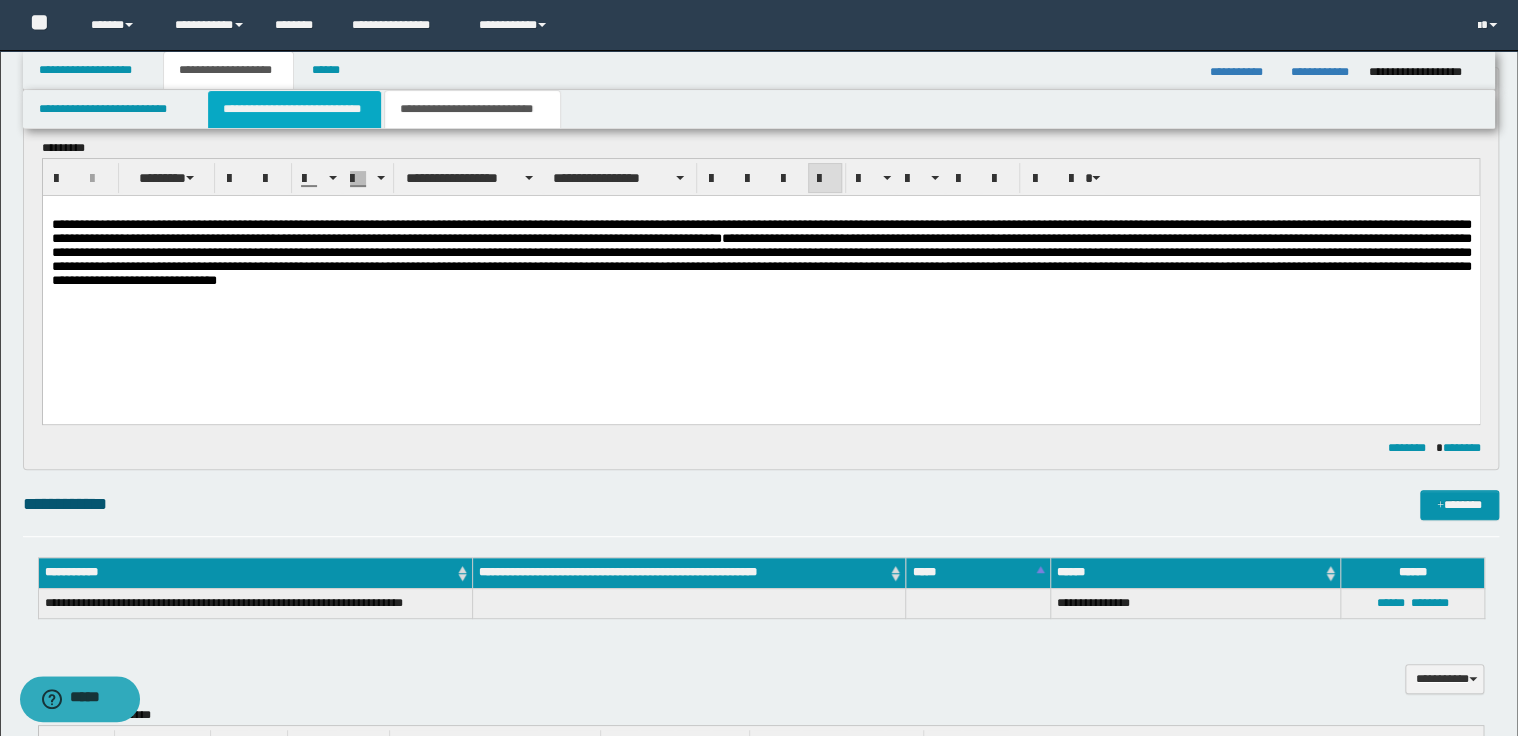 click on "**********" at bounding box center (294, 109) 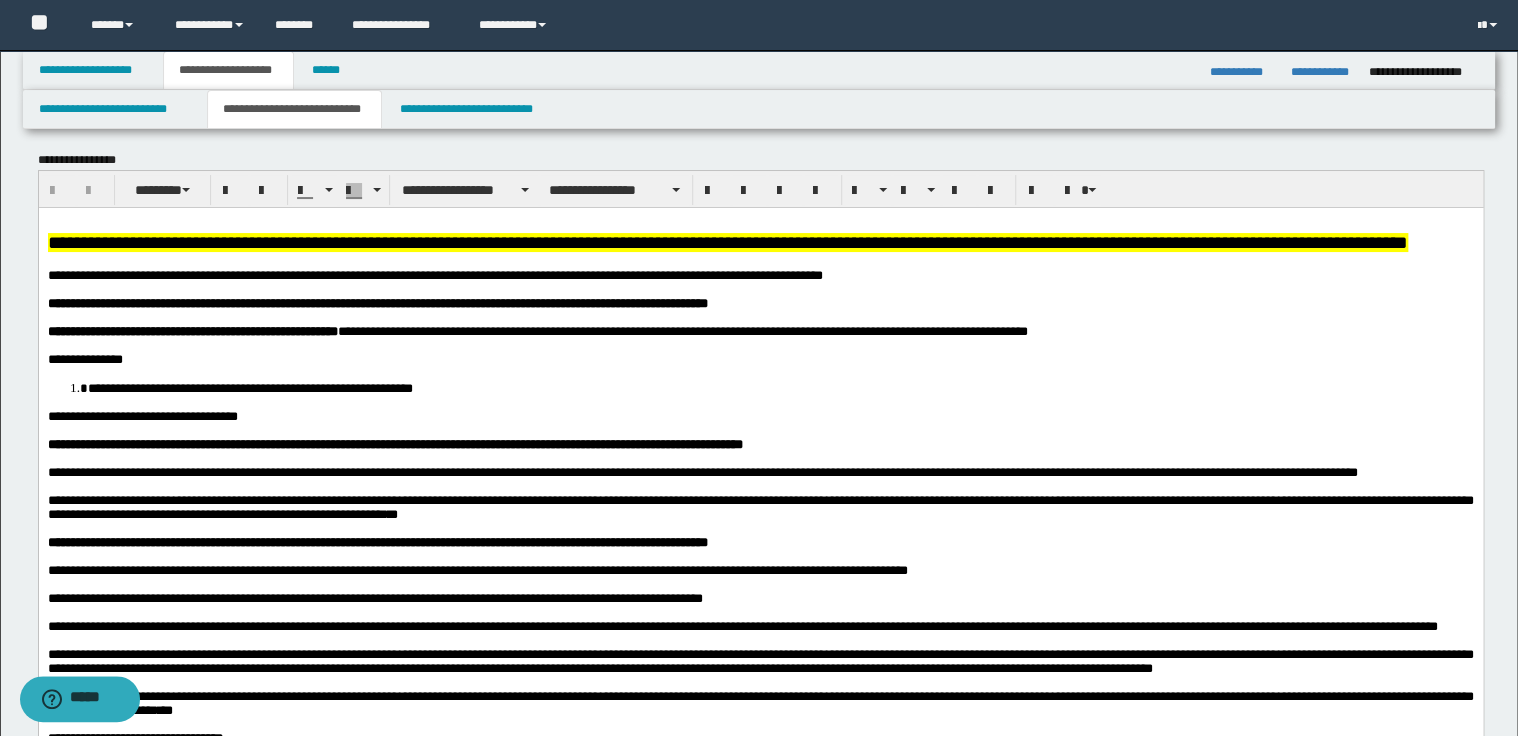 scroll, scrollTop: 0, scrollLeft: 0, axis: both 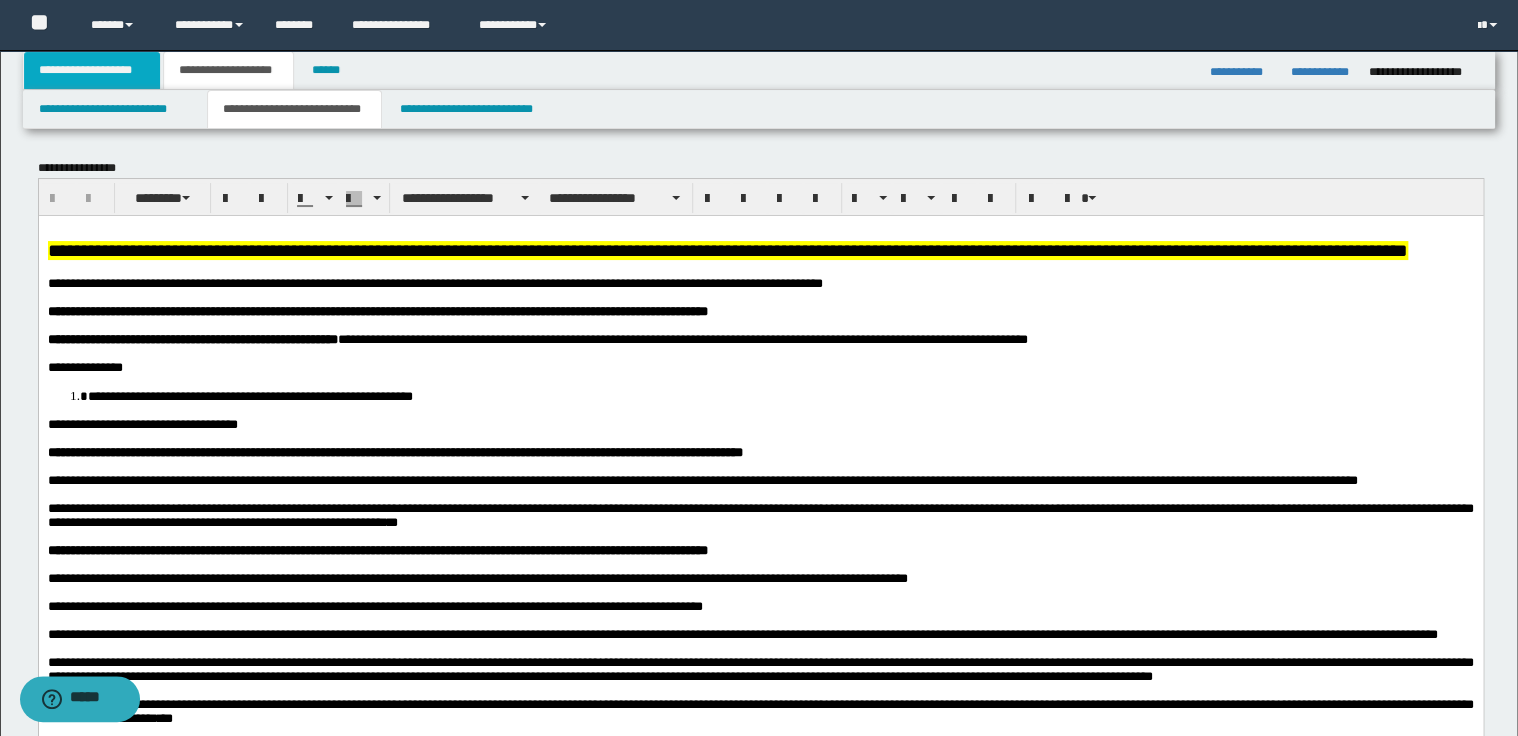 click on "**********" at bounding box center [92, 70] 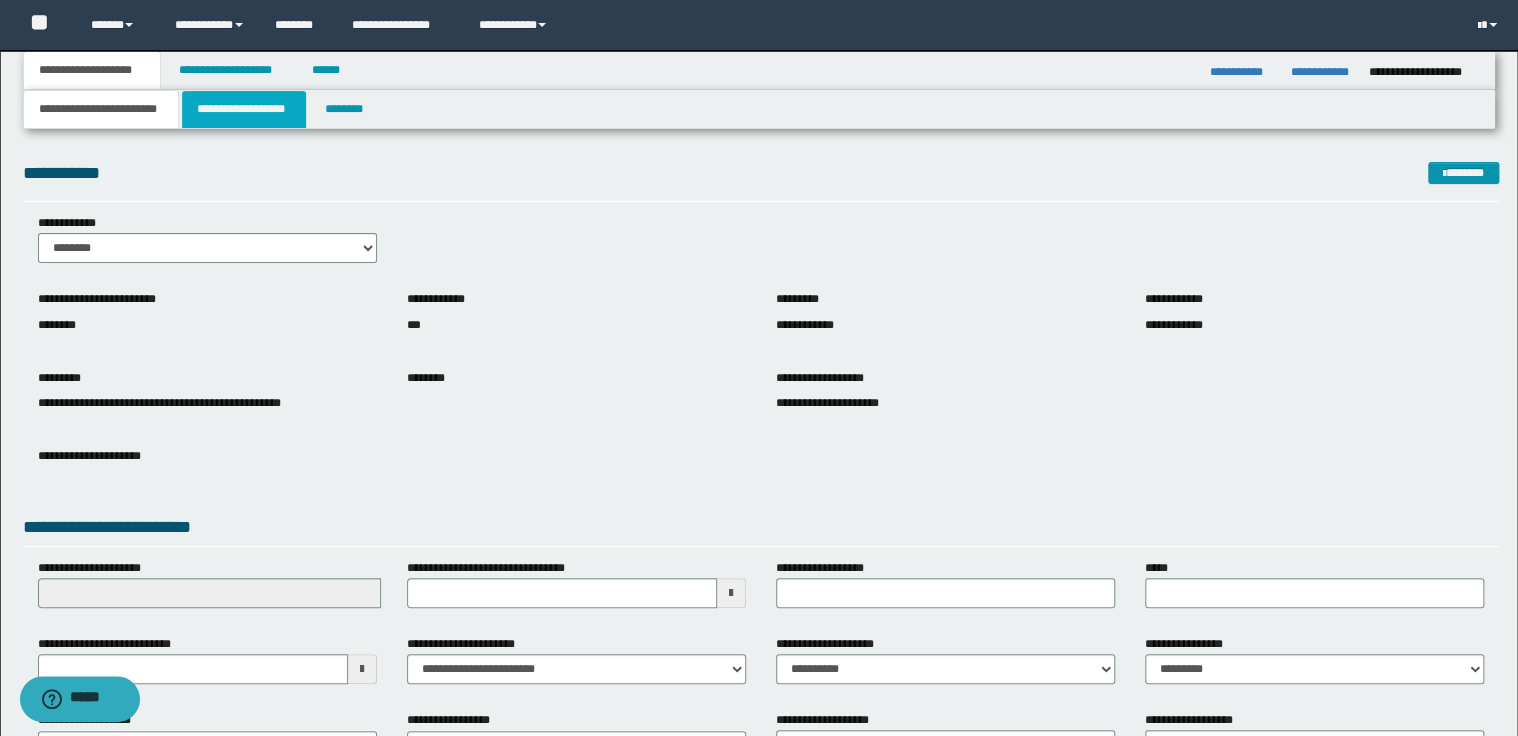 click on "**********" at bounding box center (244, 109) 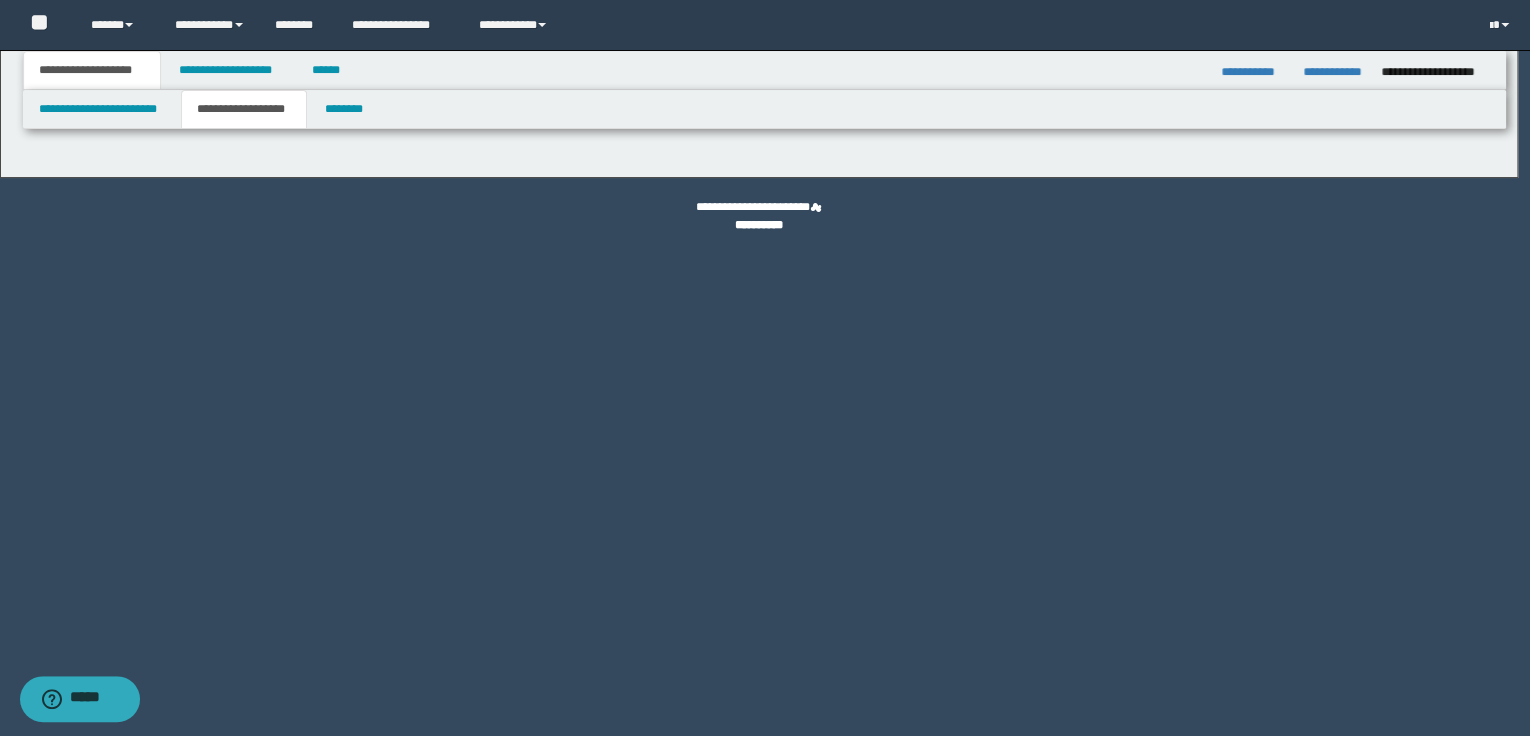 type on "**********" 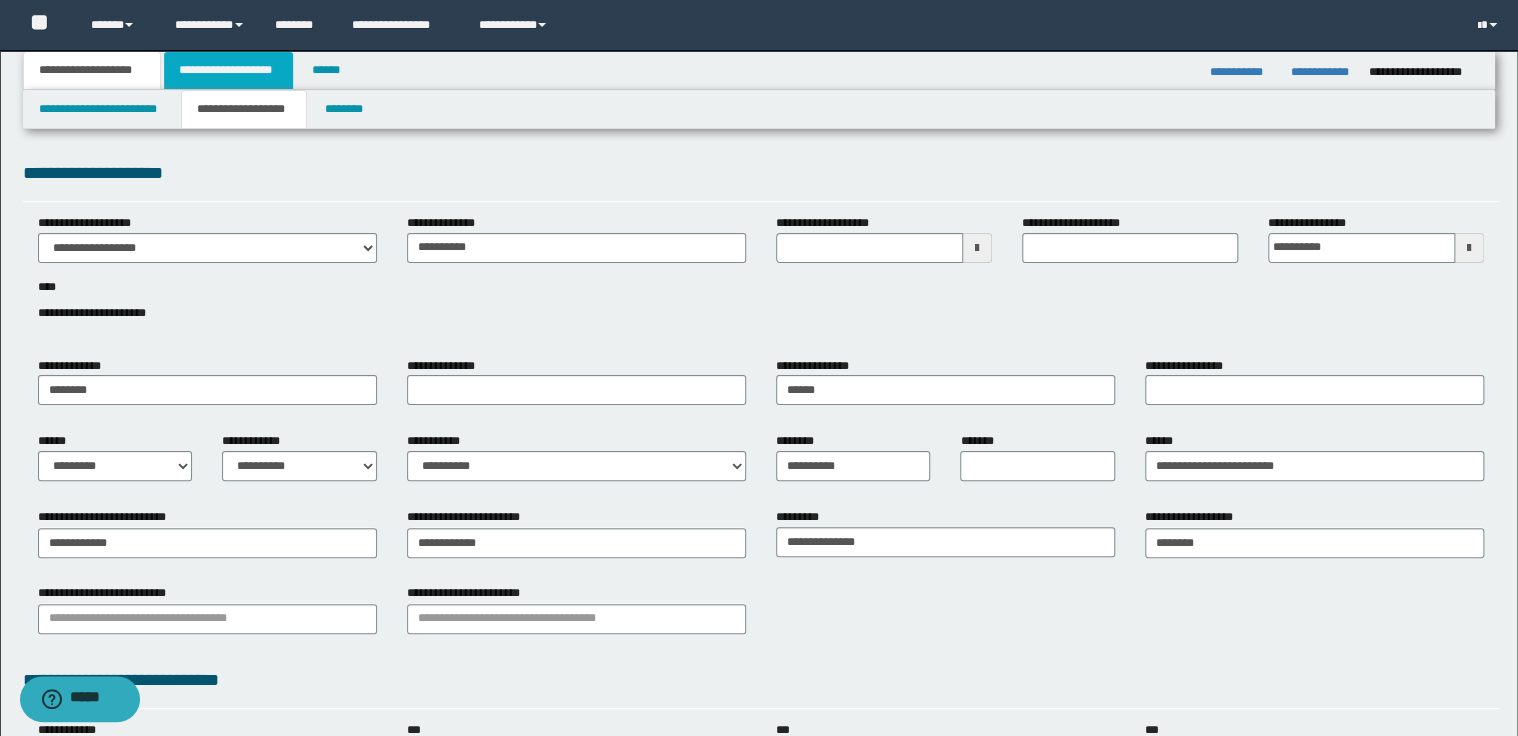 click on "**********" at bounding box center (228, 70) 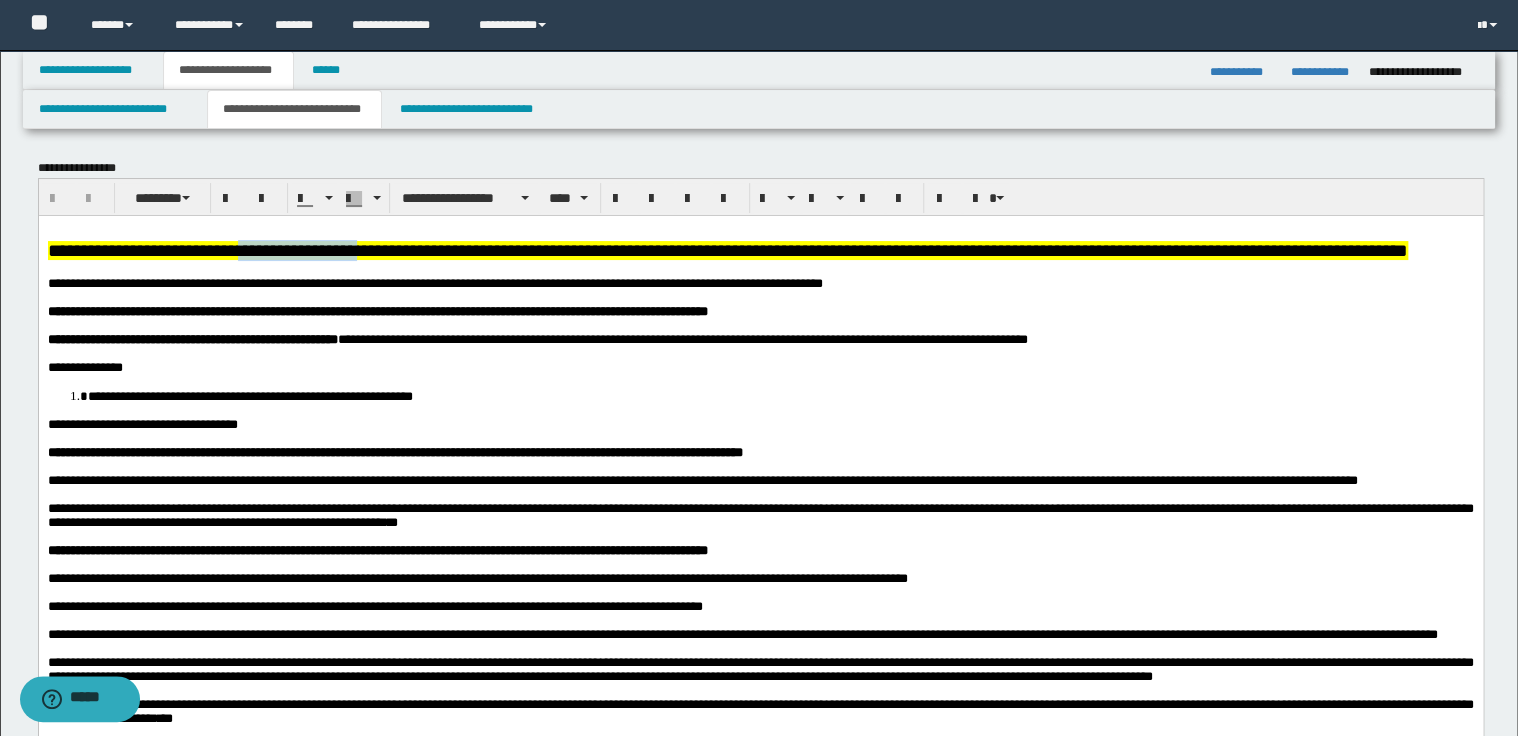 drag, startPoint x: 277, startPoint y: 246, endPoint x: 466, endPoint y: 247, distance: 189.00264 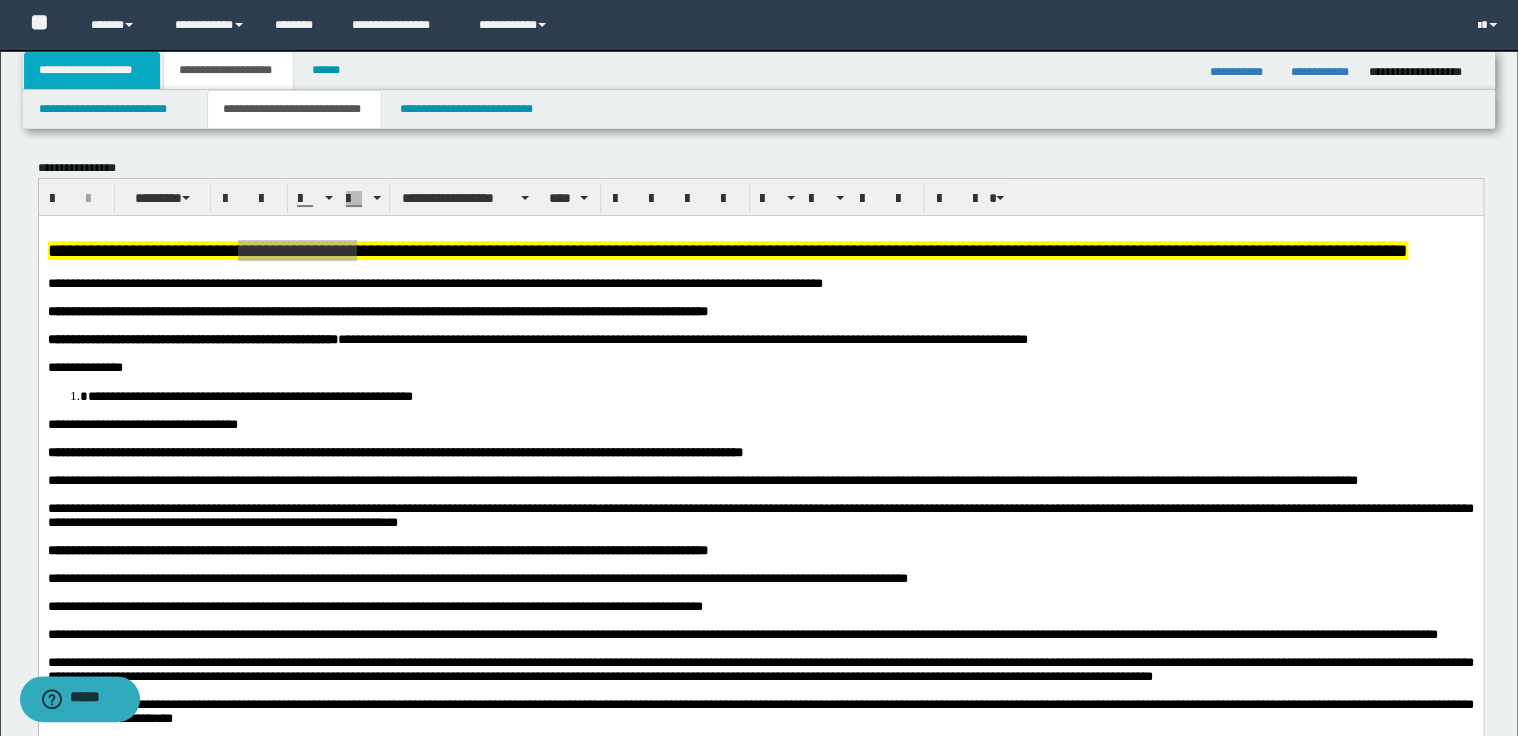 click on "**********" at bounding box center (92, 70) 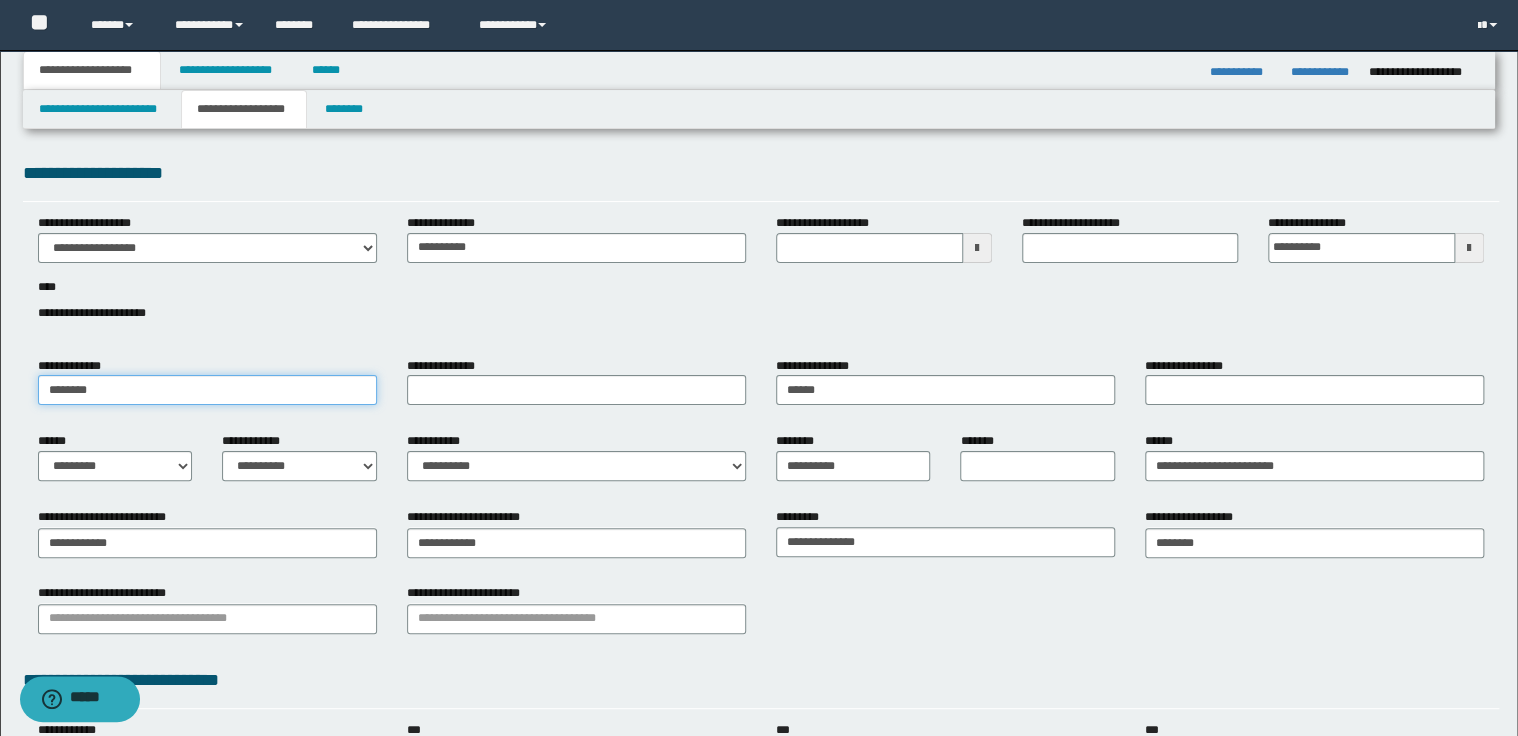 drag, startPoint x: 181, startPoint y: 393, endPoint x: 44, endPoint y: 384, distance: 137.2953 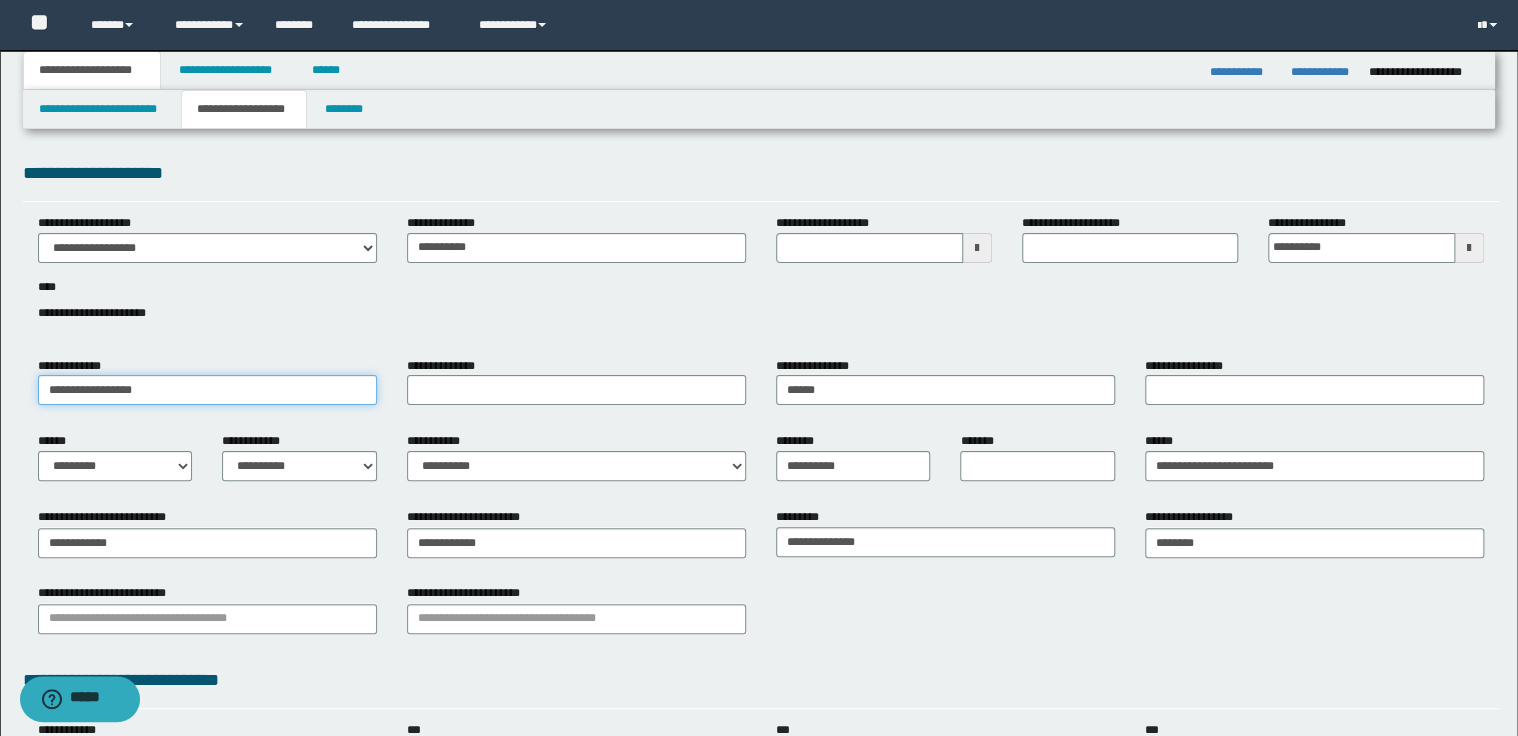 drag, startPoint x: 108, startPoint y: 388, endPoint x: 178, endPoint y: 388, distance: 70 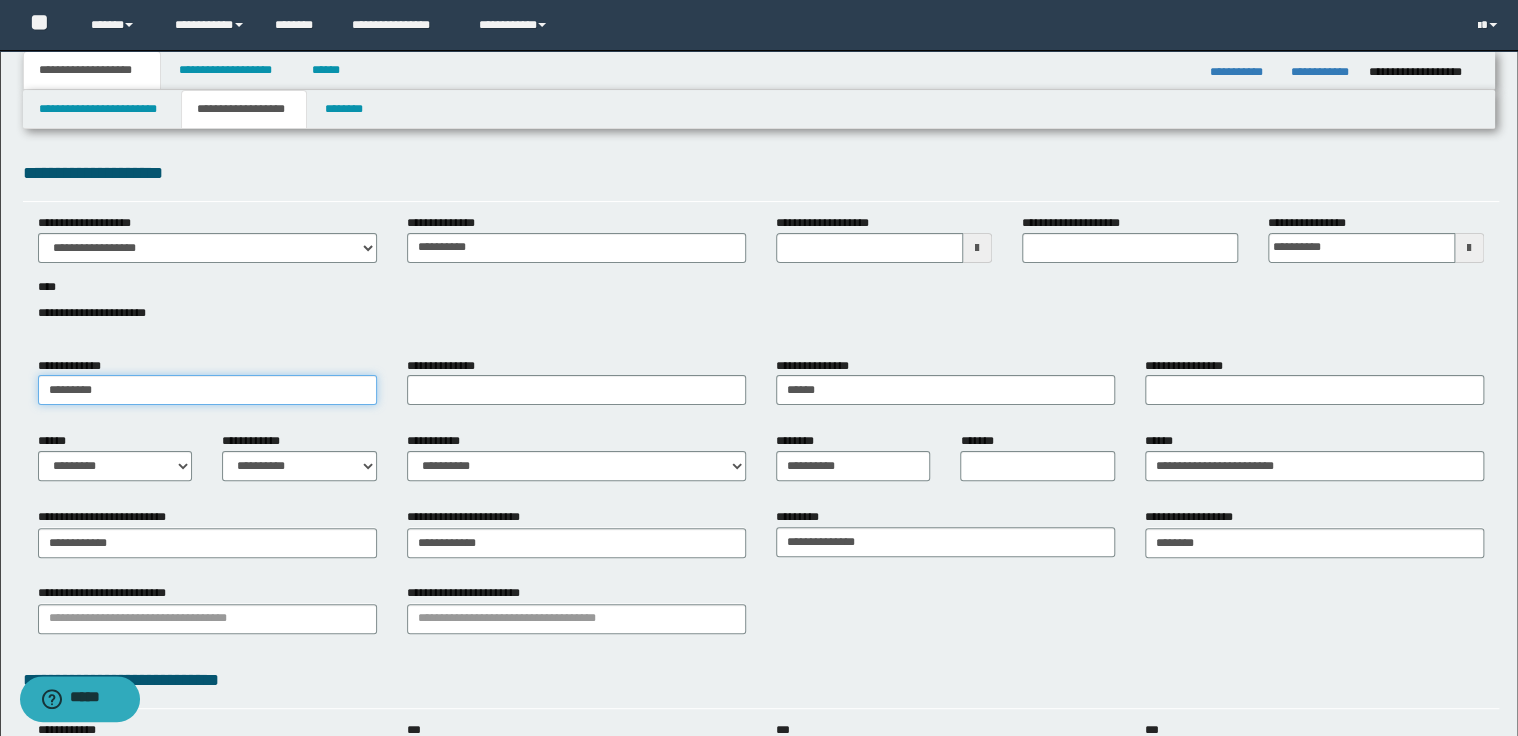 type on "********" 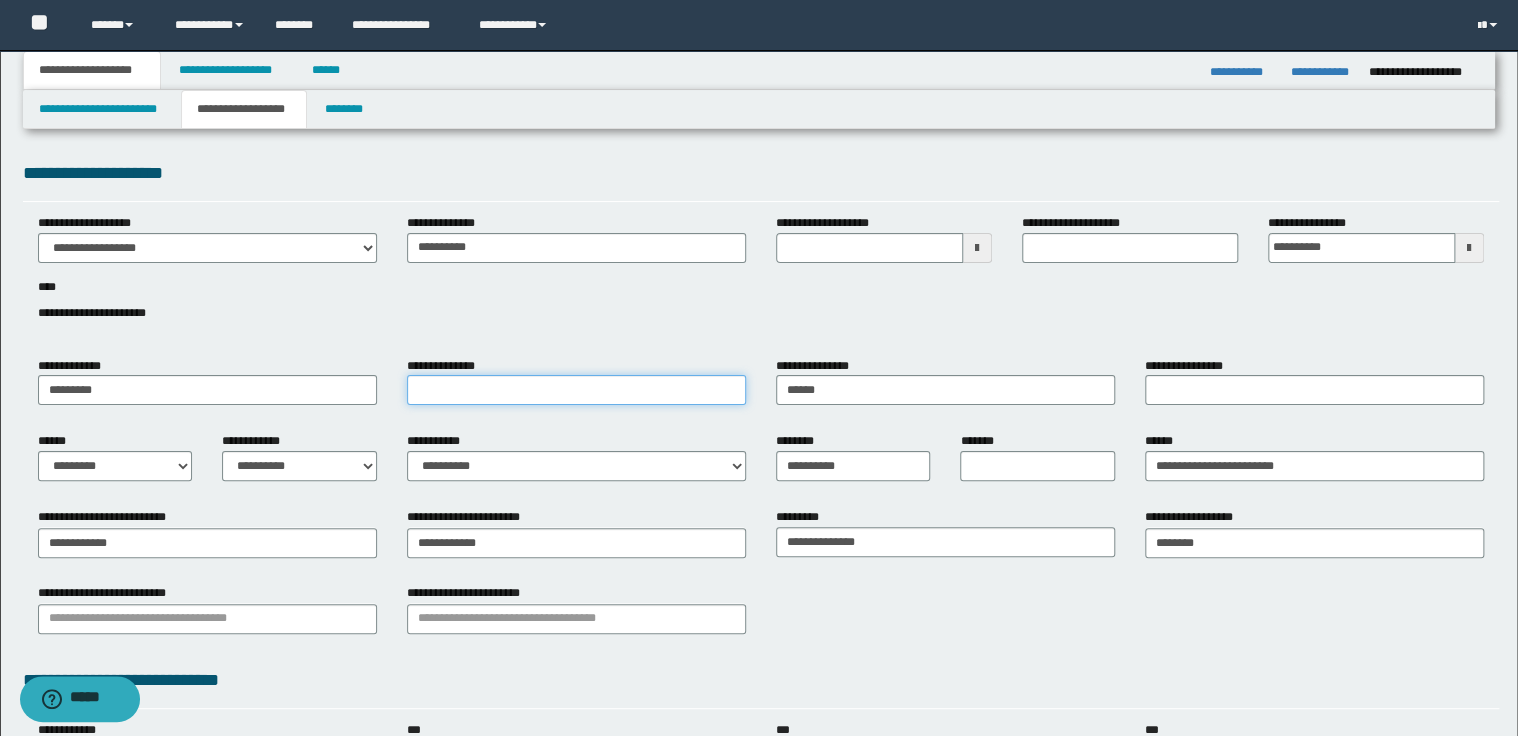 click on "**********" at bounding box center (576, 390) 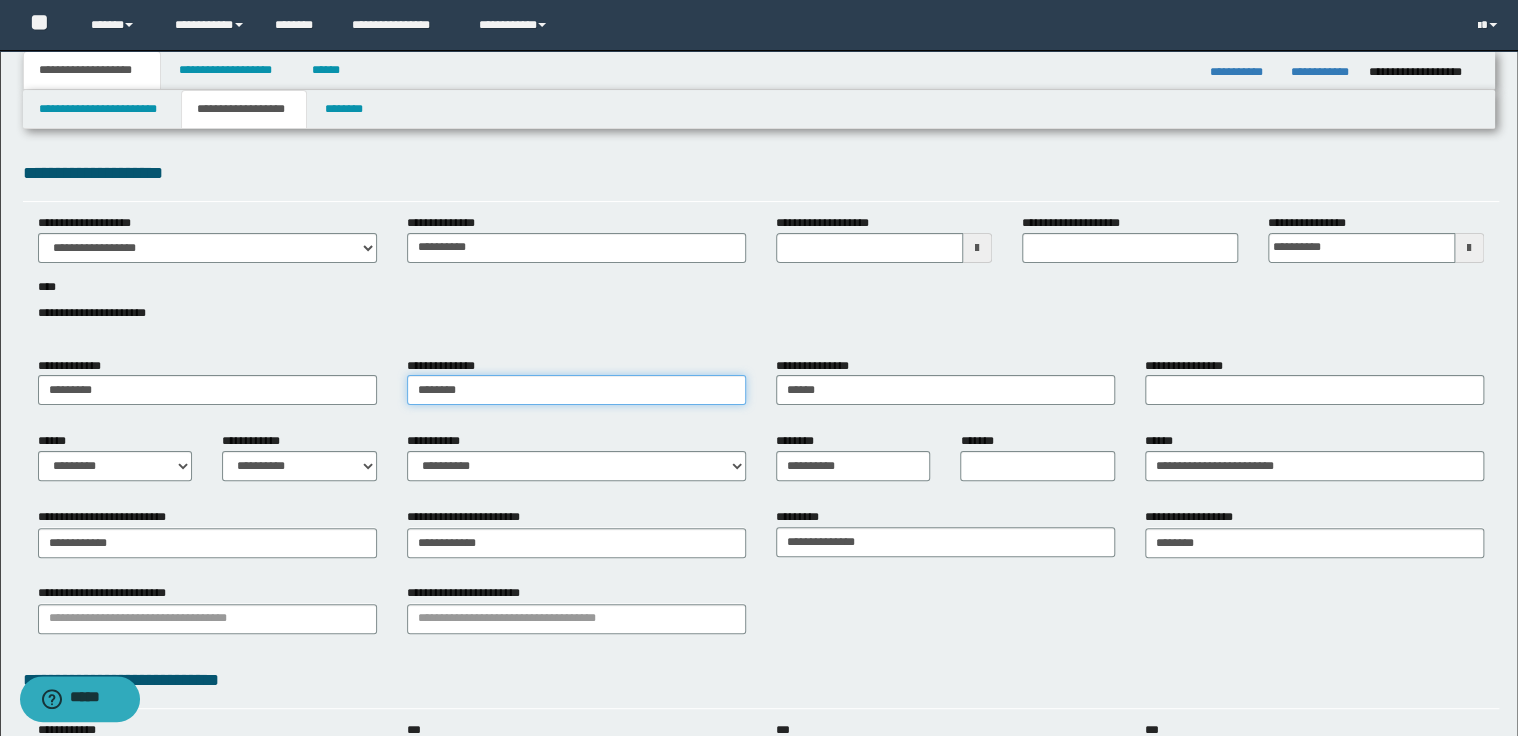 type on "********" 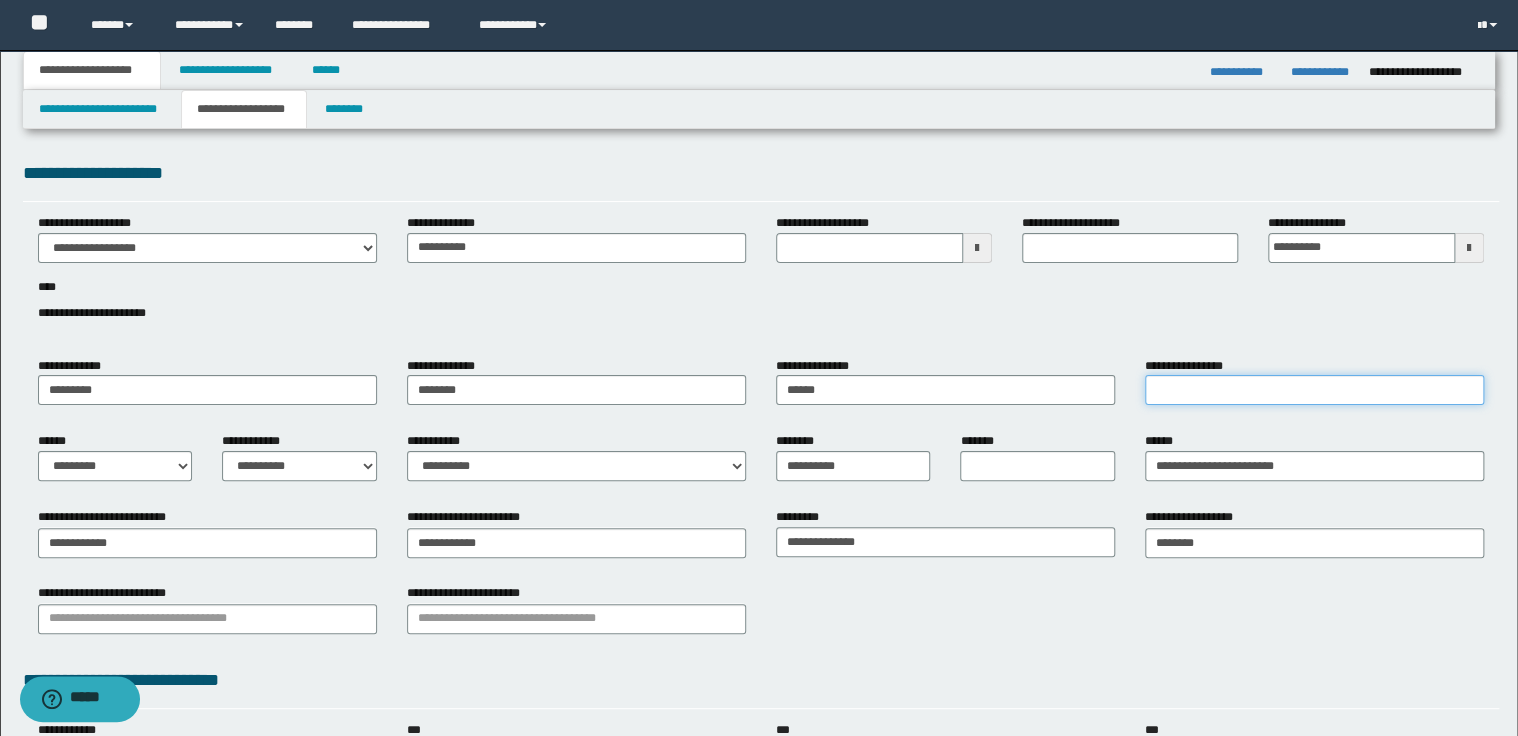 click on "**********" at bounding box center (1314, 390) 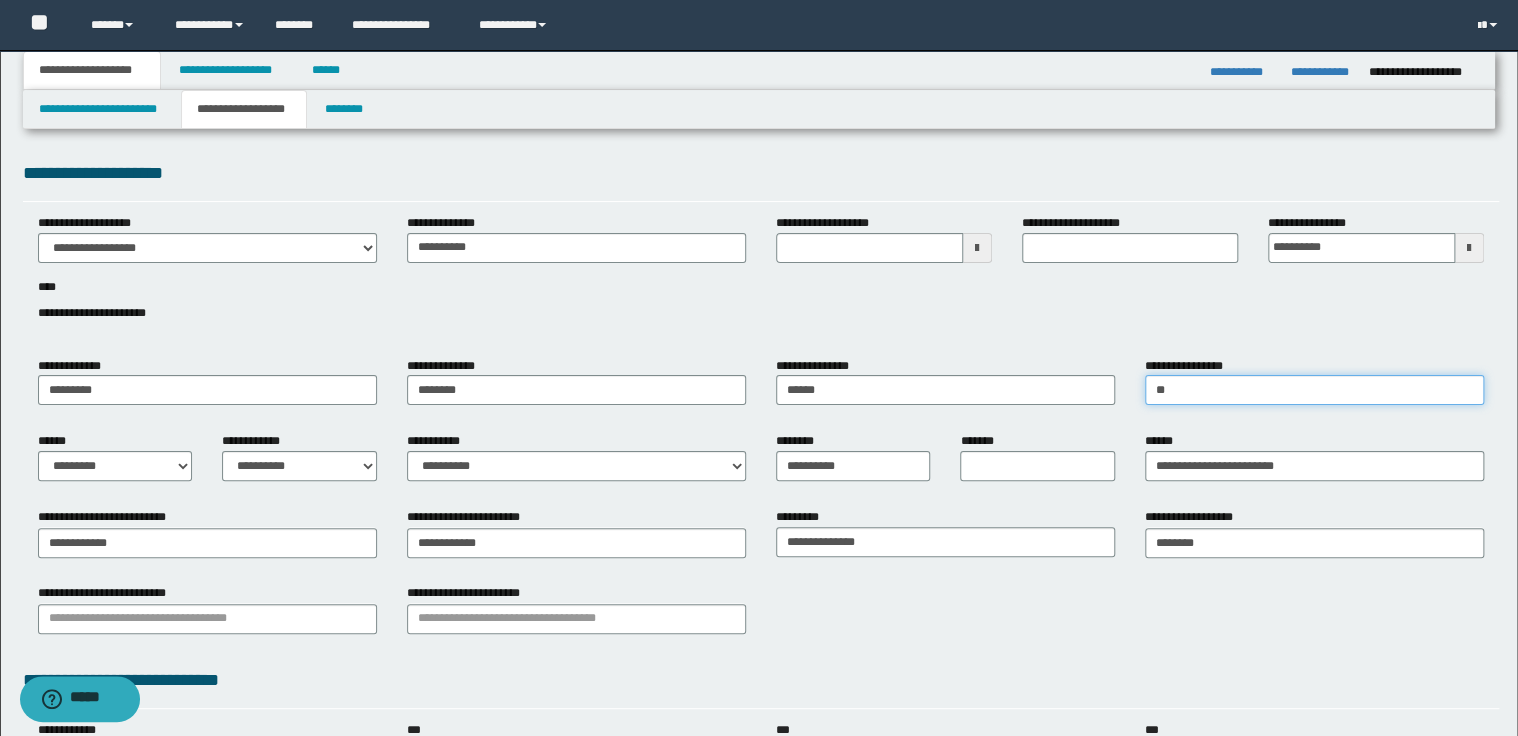 type on "*" 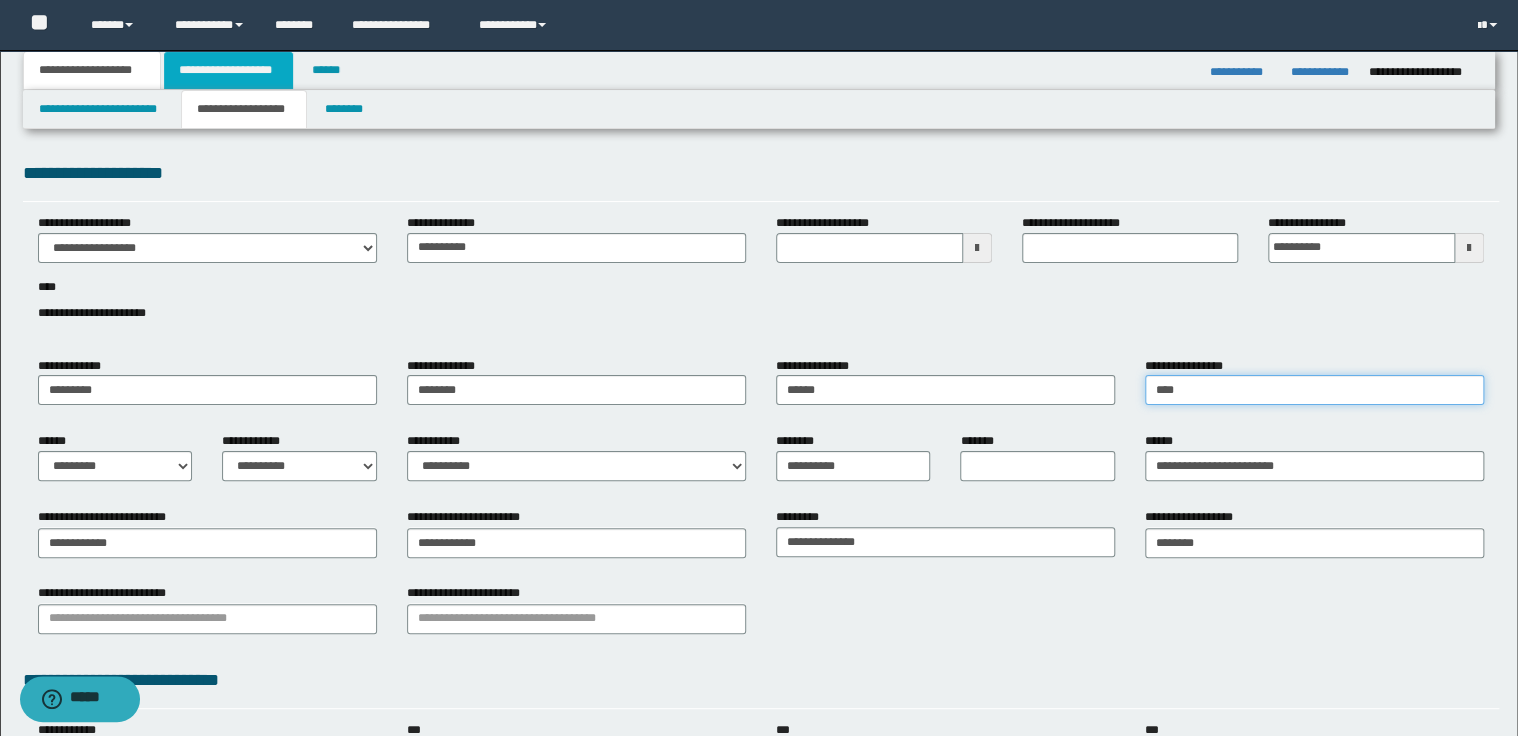 type on "****" 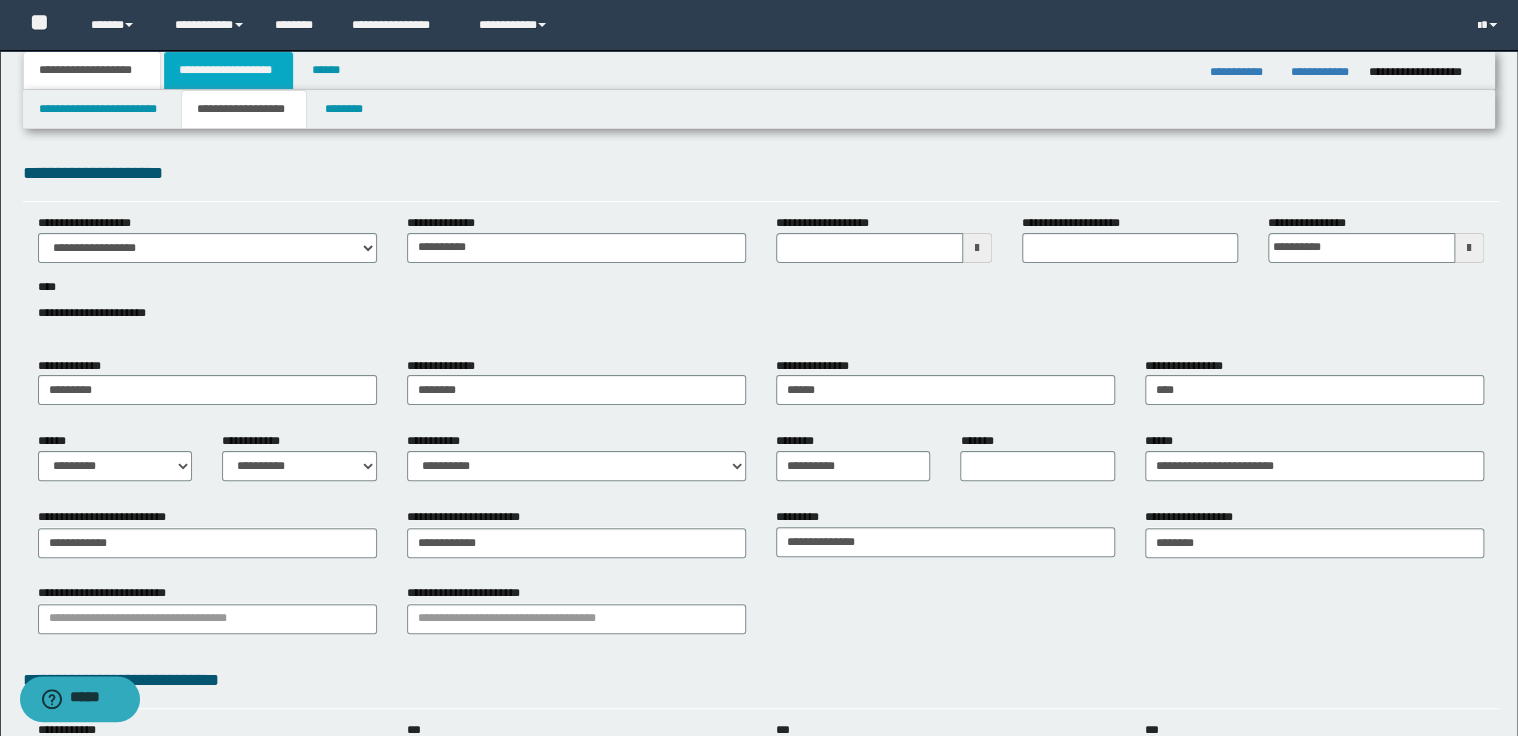 click on "**********" at bounding box center (228, 70) 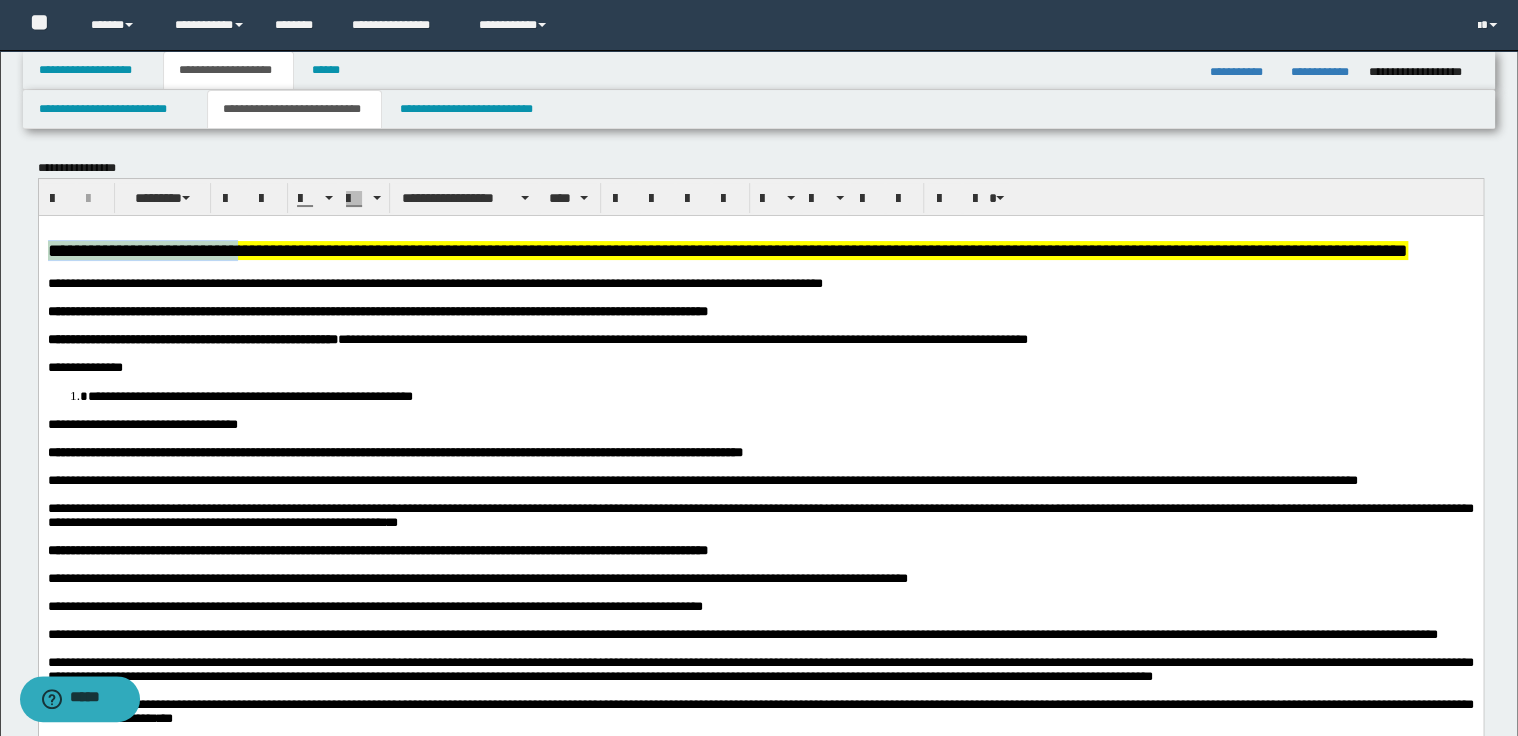 drag, startPoint x: 515, startPoint y: 277, endPoint x: 61, endPoint y: 468, distance: 492.54138 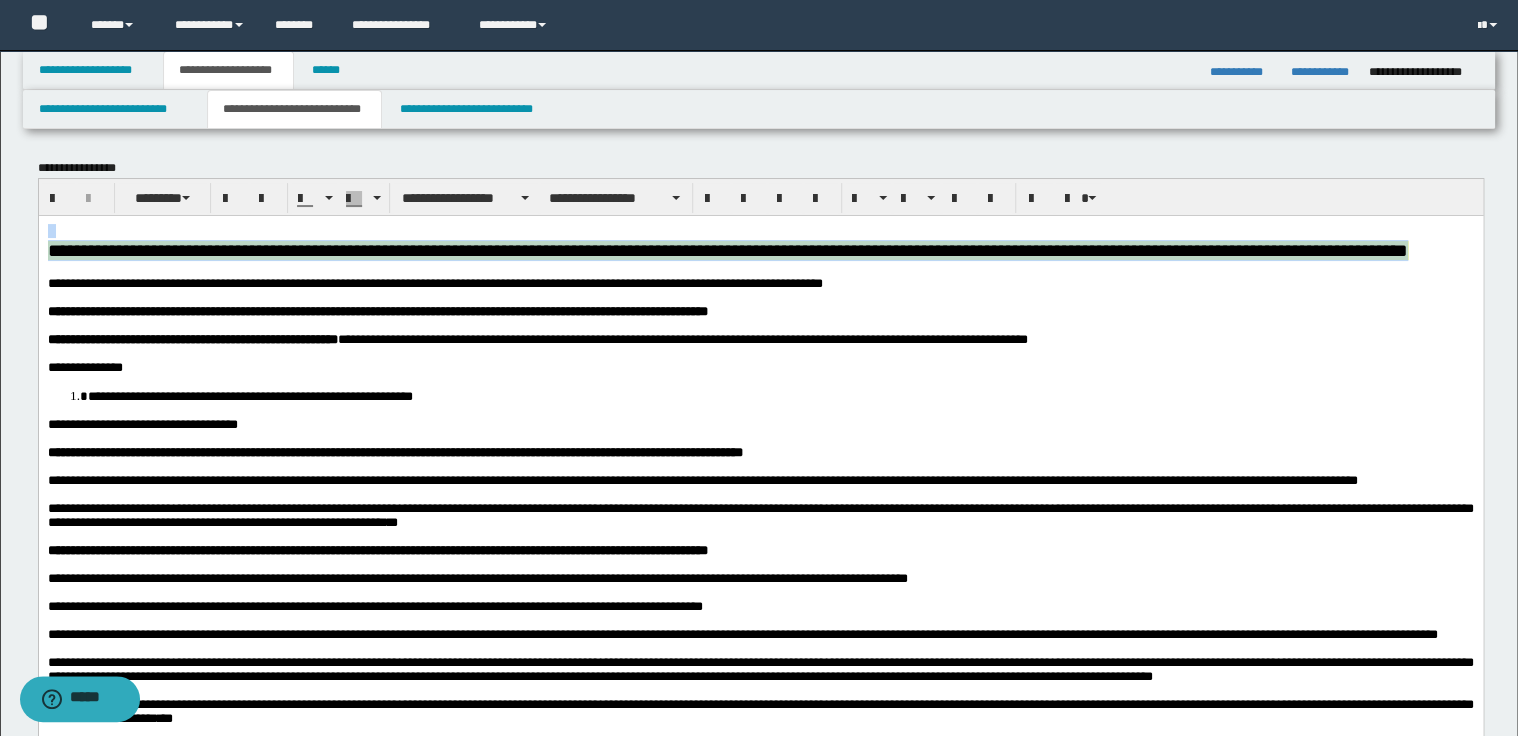 drag, startPoint x: 575, startPoint y: 277, endPoint x: 163, endPoint y: 228, distance: 414.9036 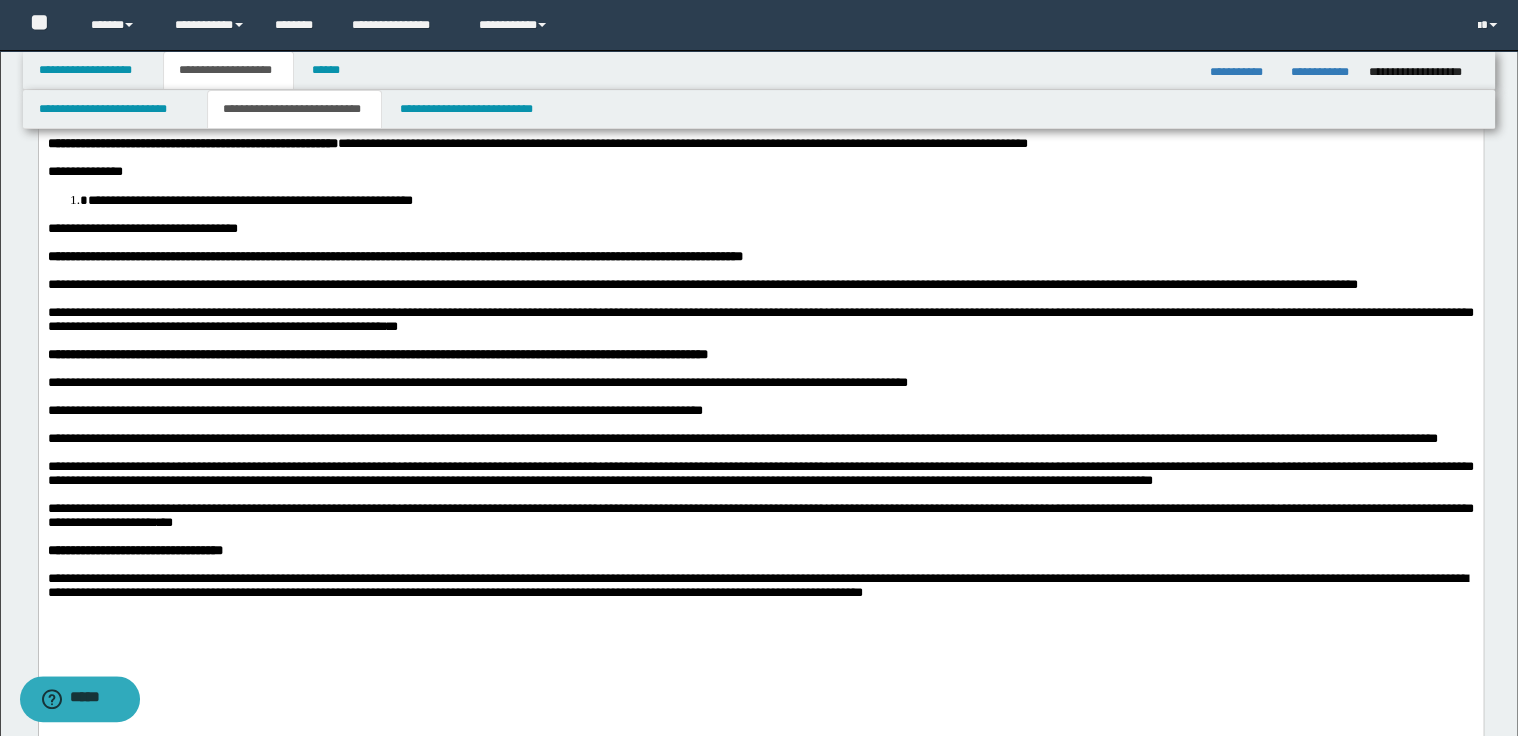 scroll, scrollTop: 160, scrollLeft: 0, axis: vertical 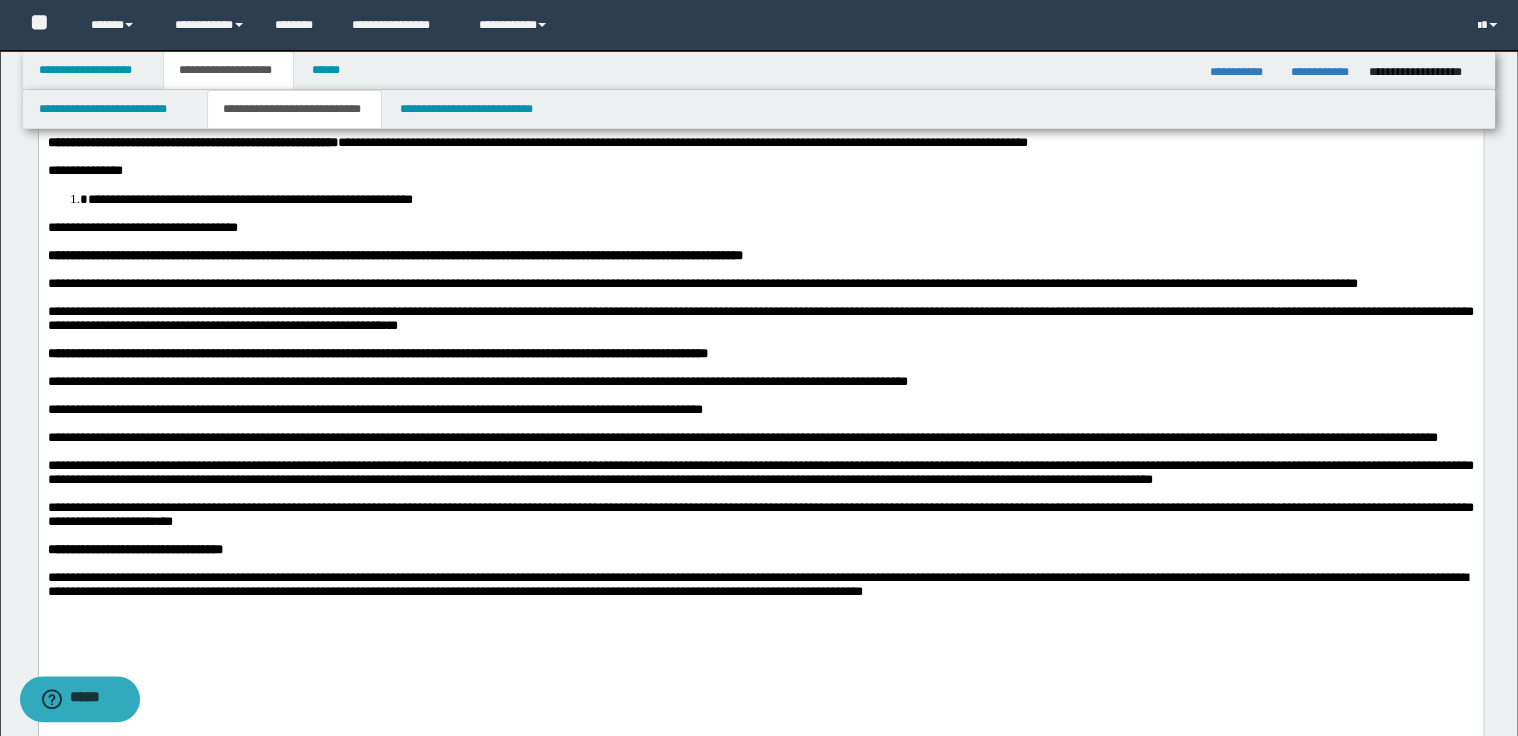 type 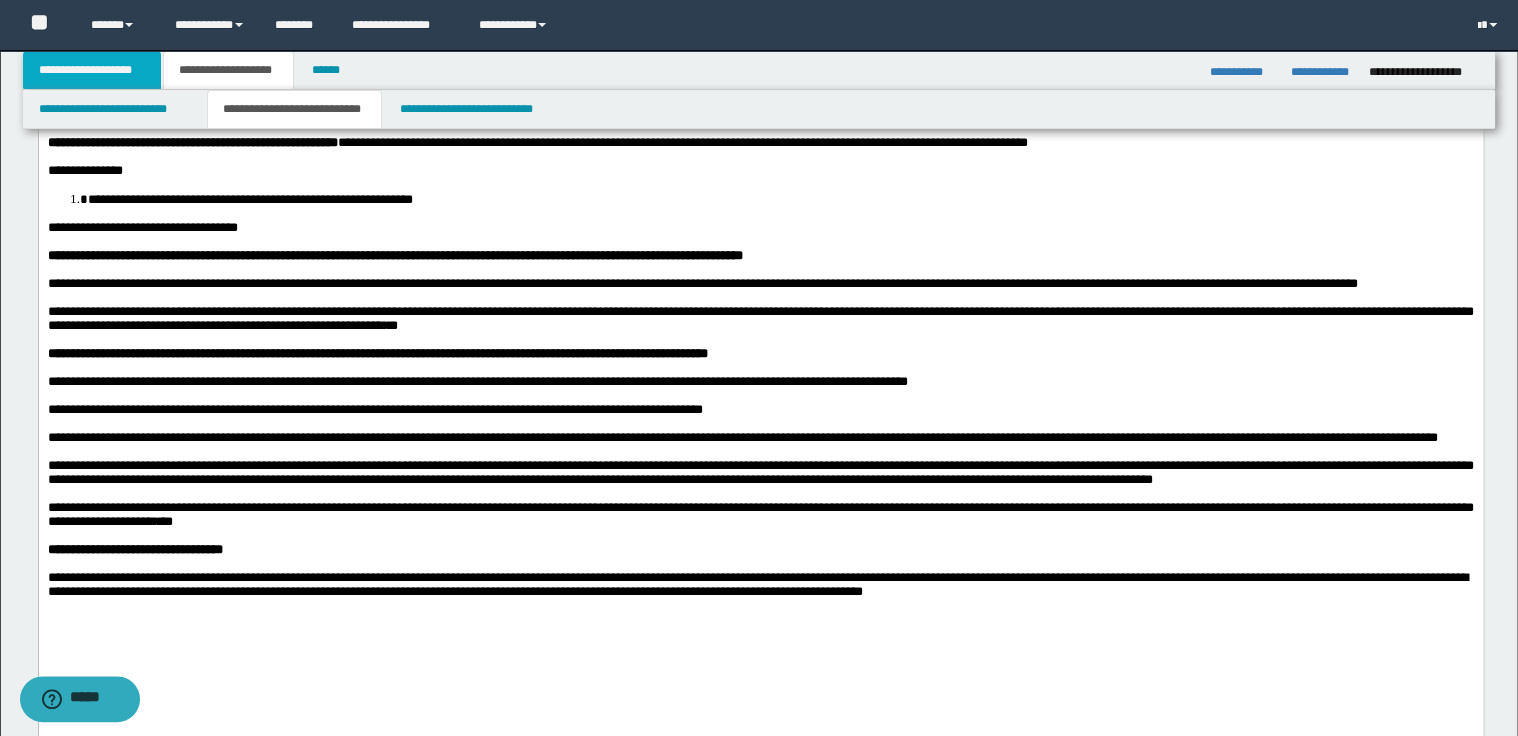 drag, startPoint x: 127, startPoint y: 71, endPoint x: 162, endPoint y: 78, distance: 35.69314 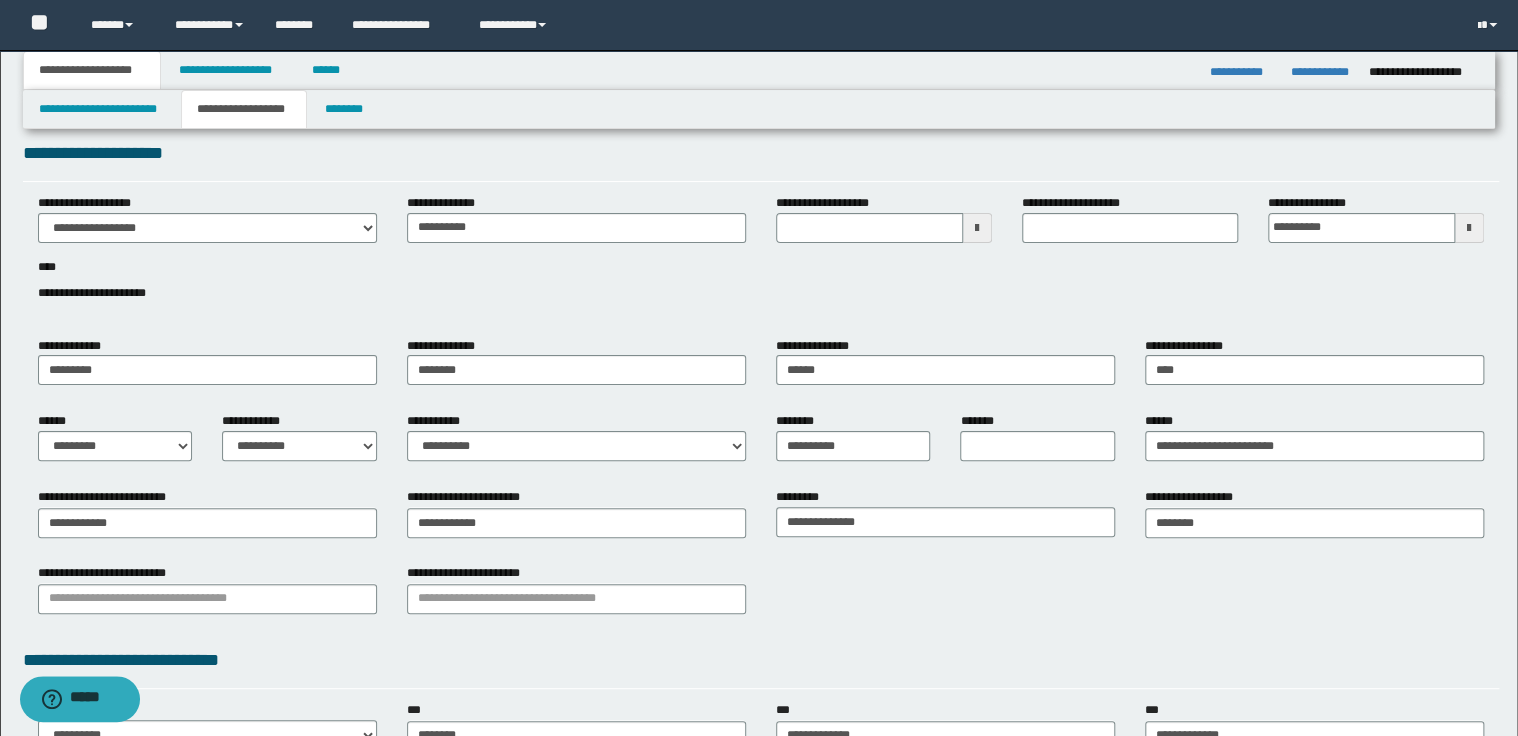 scroll, scrollTop: 0, scrollLeft: 0, axis: both 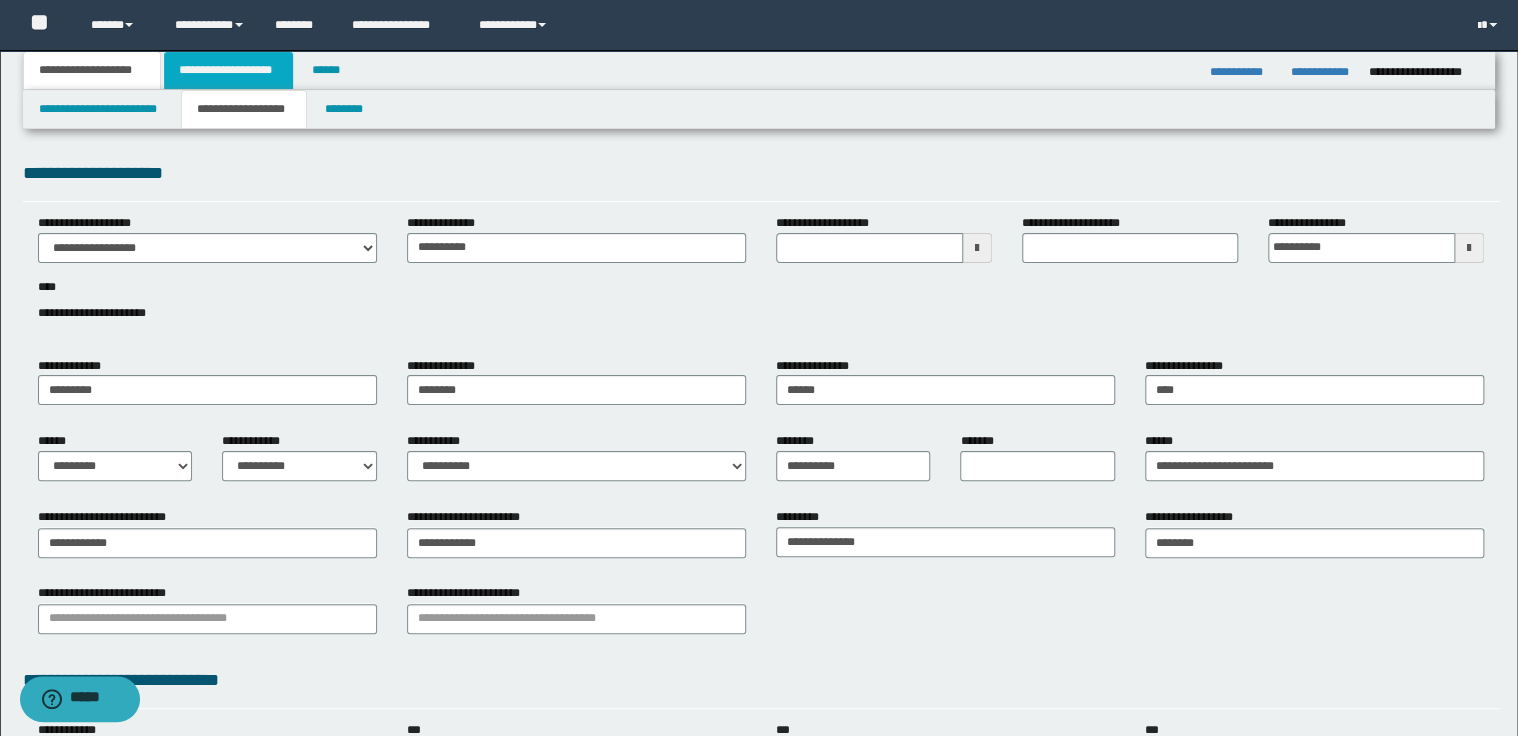 click on "**********" at bounding box center (228, 70) 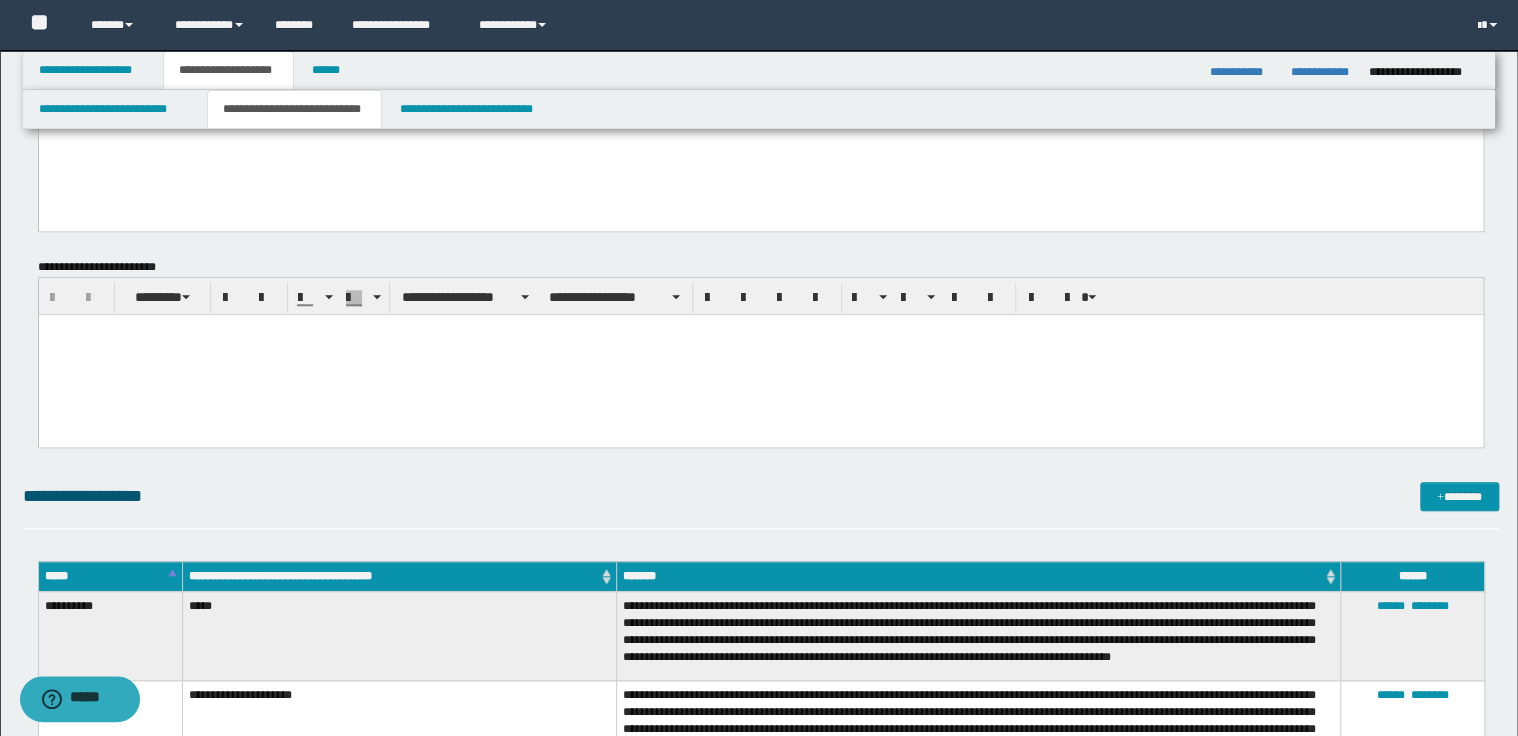scroll, scrollTop: 880, scrollLeft: 0, axis: vertical 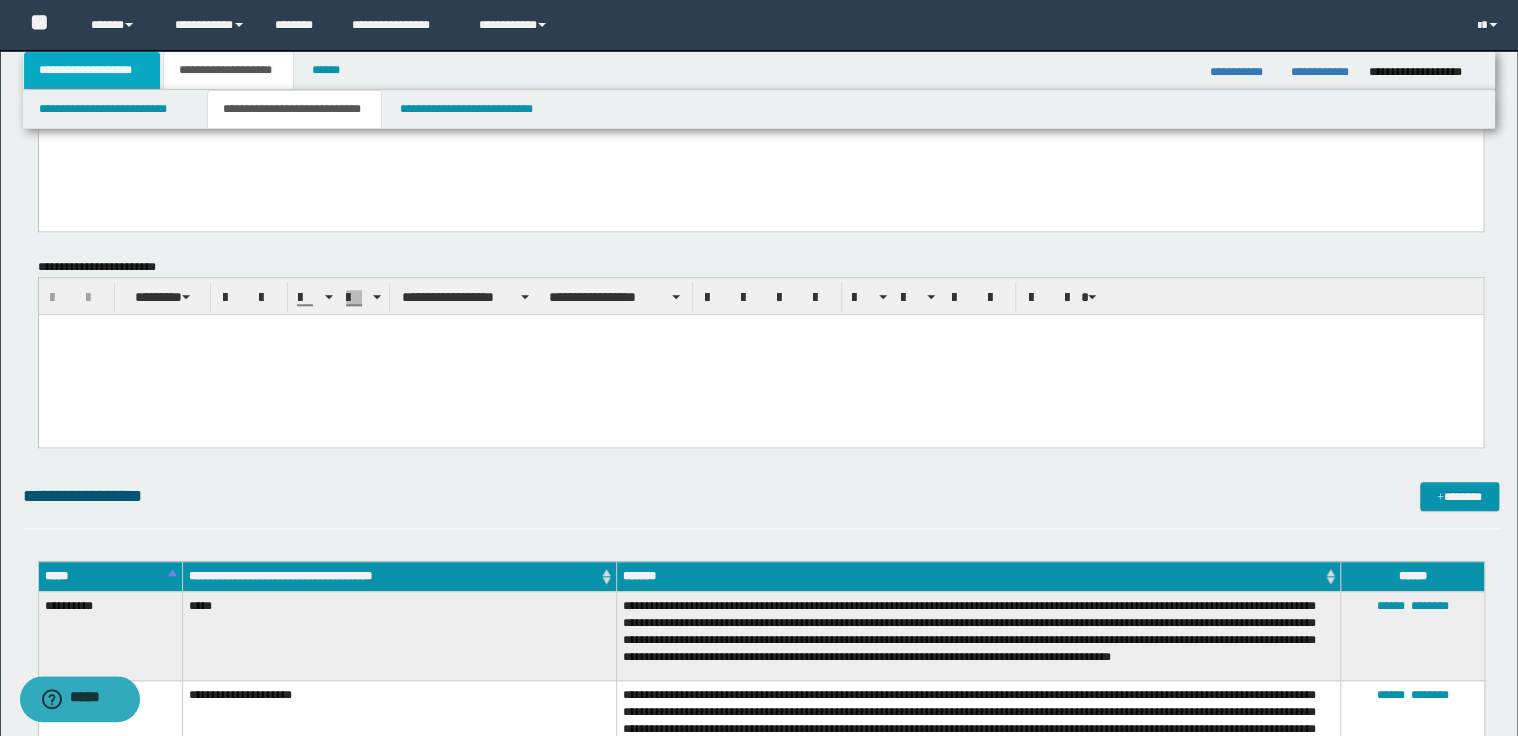 click on "**********" at bounding box center (92, 70) 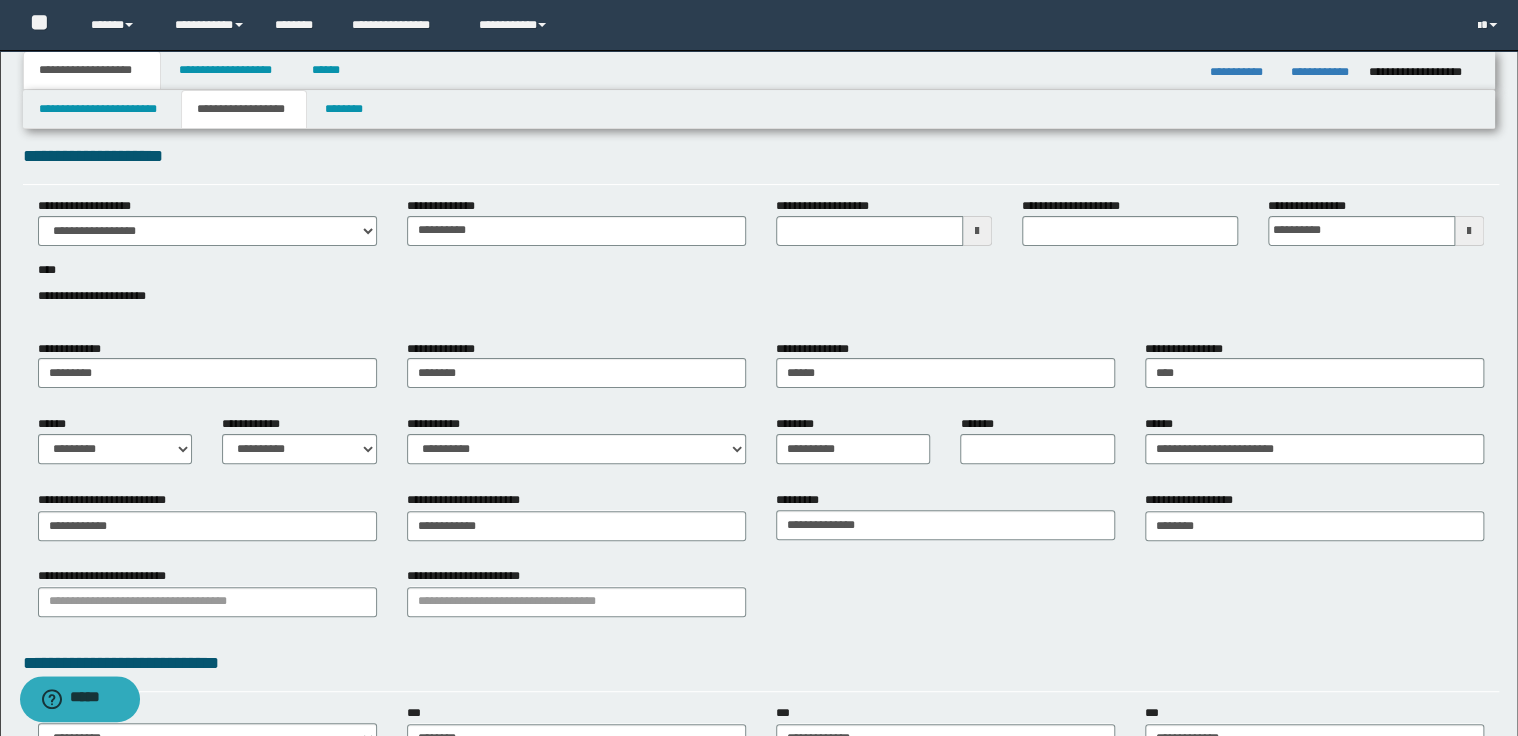 scroll, scrollTop: 0, scrollLeft: 0, axis: both 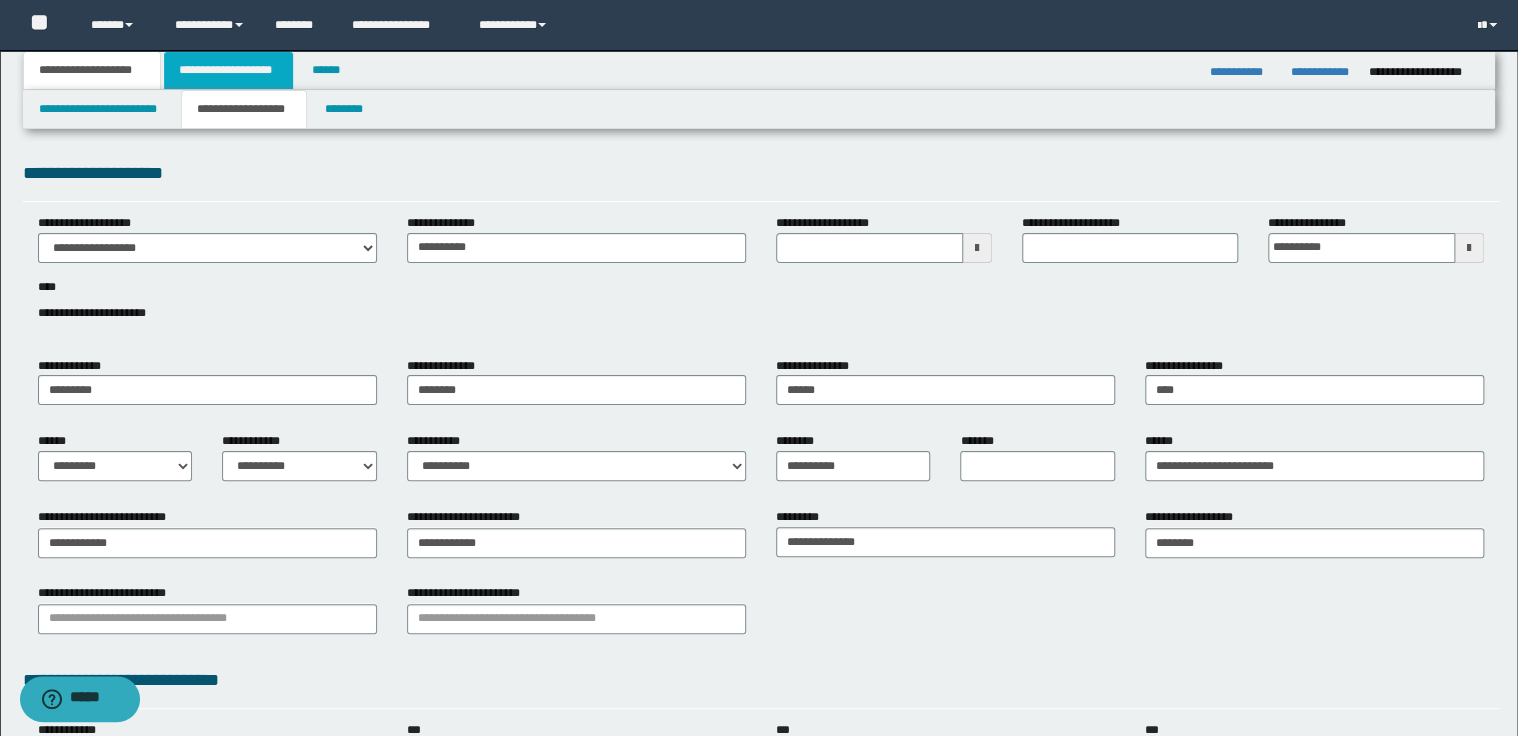 click on "**********" at bounding box center (228, 70) 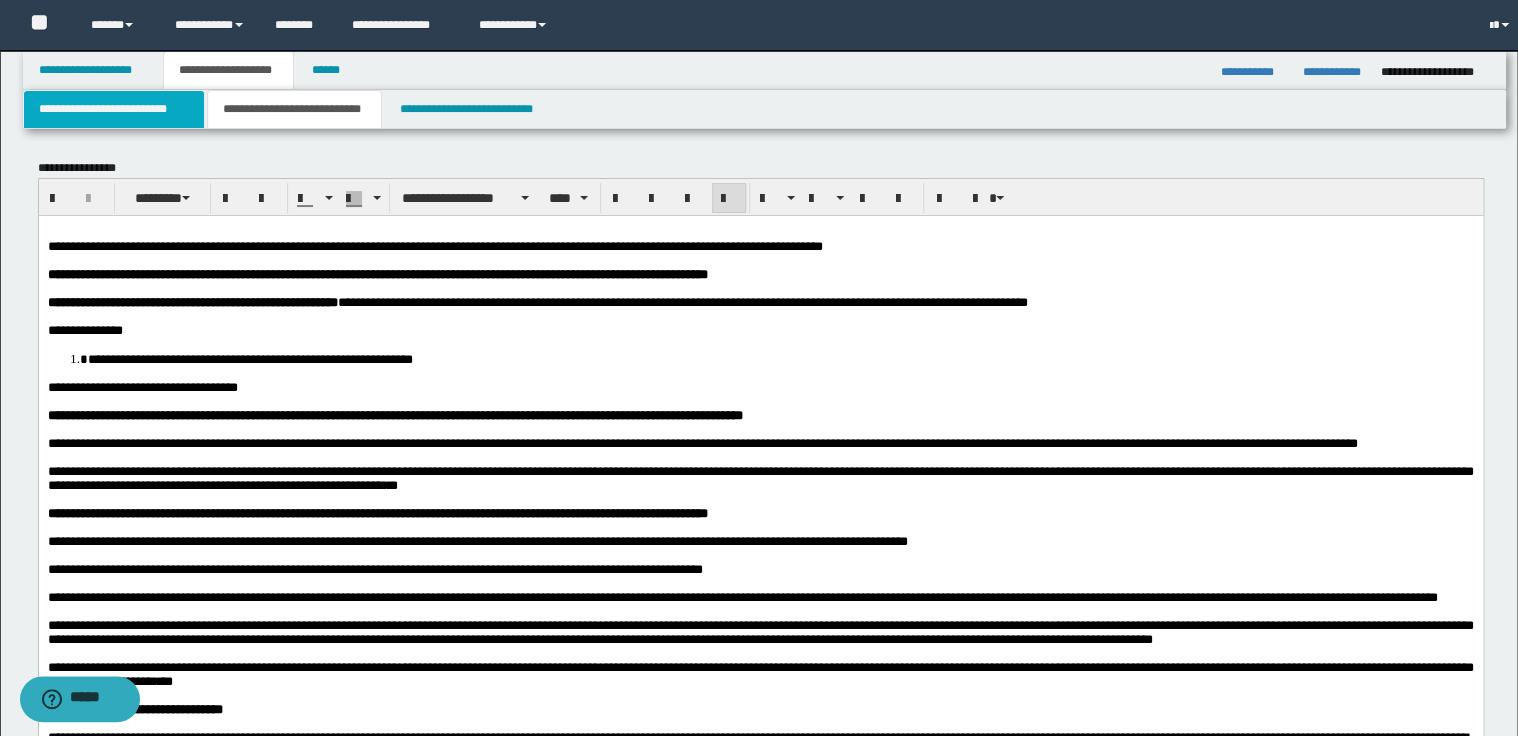 click on "**********" at bounding box center (114, 109) 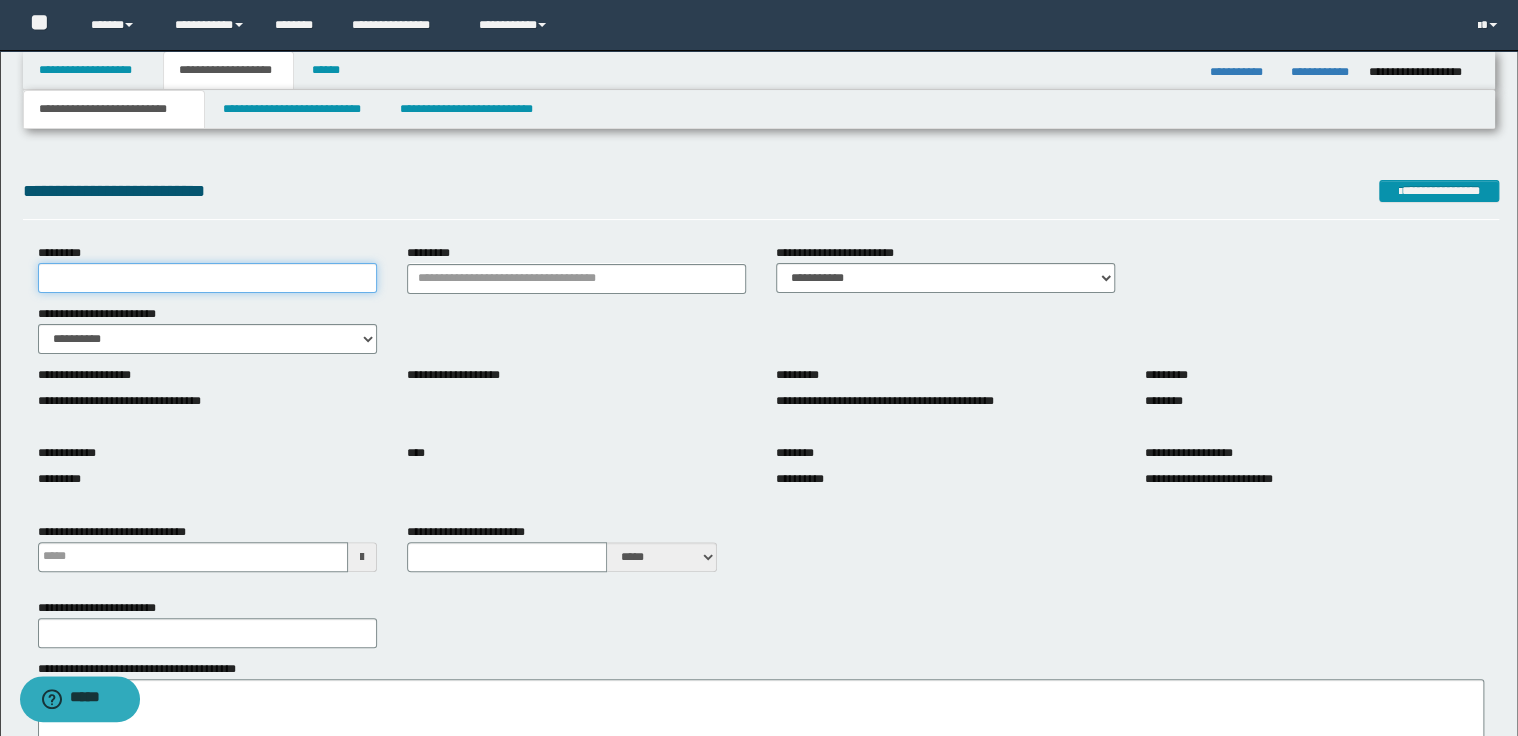 click on "*********" at bounding box center (207, 278) 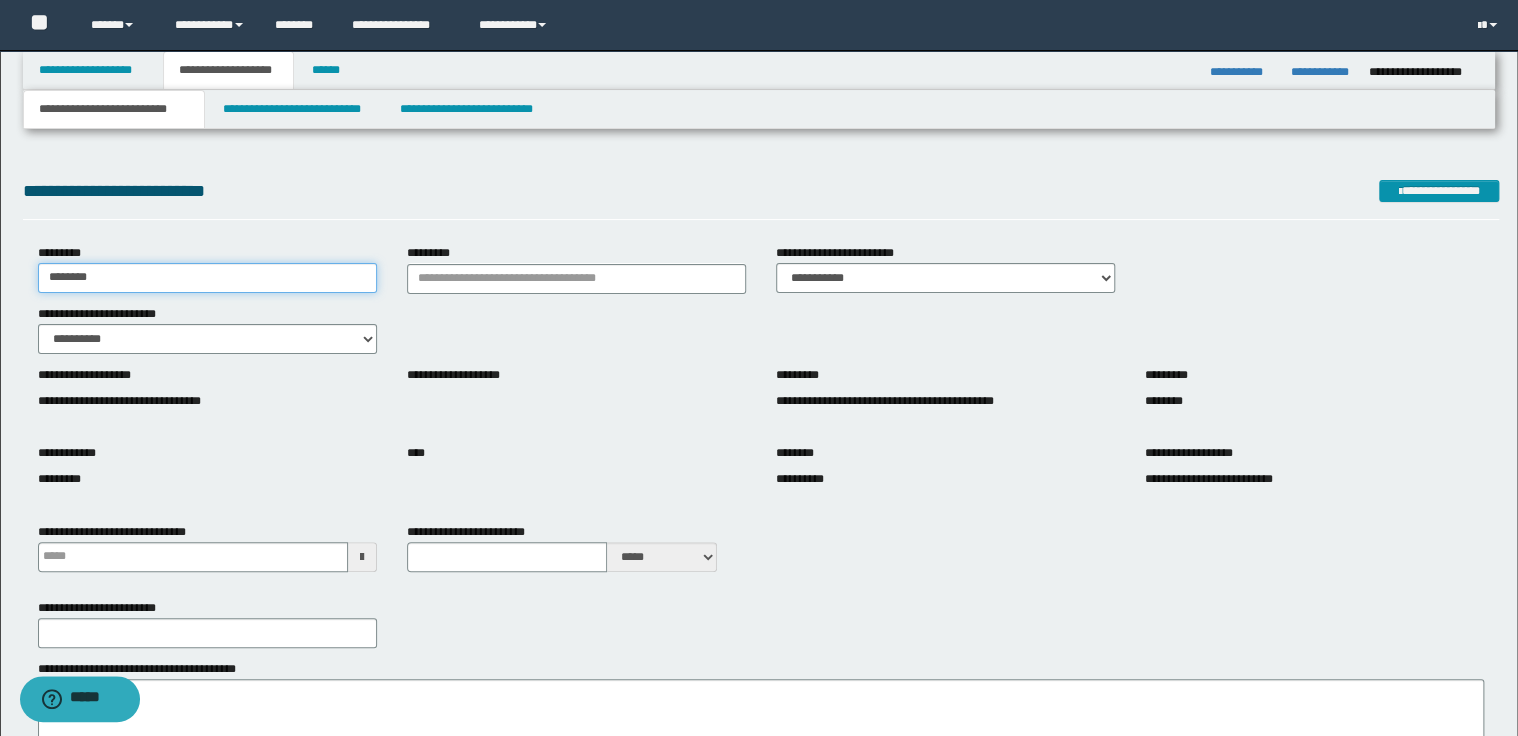type on "********" 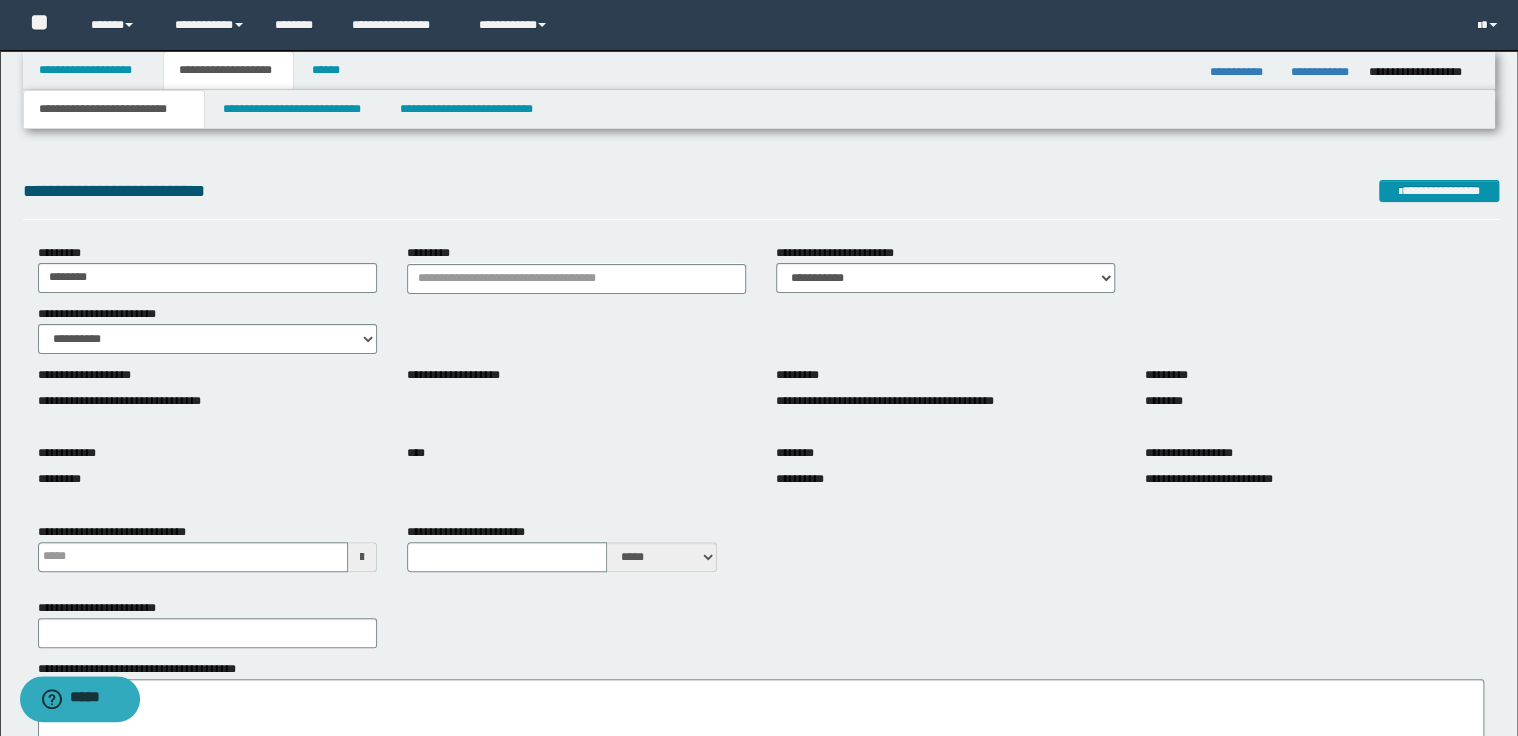 click on "**********" at bounding box center (761, 198) 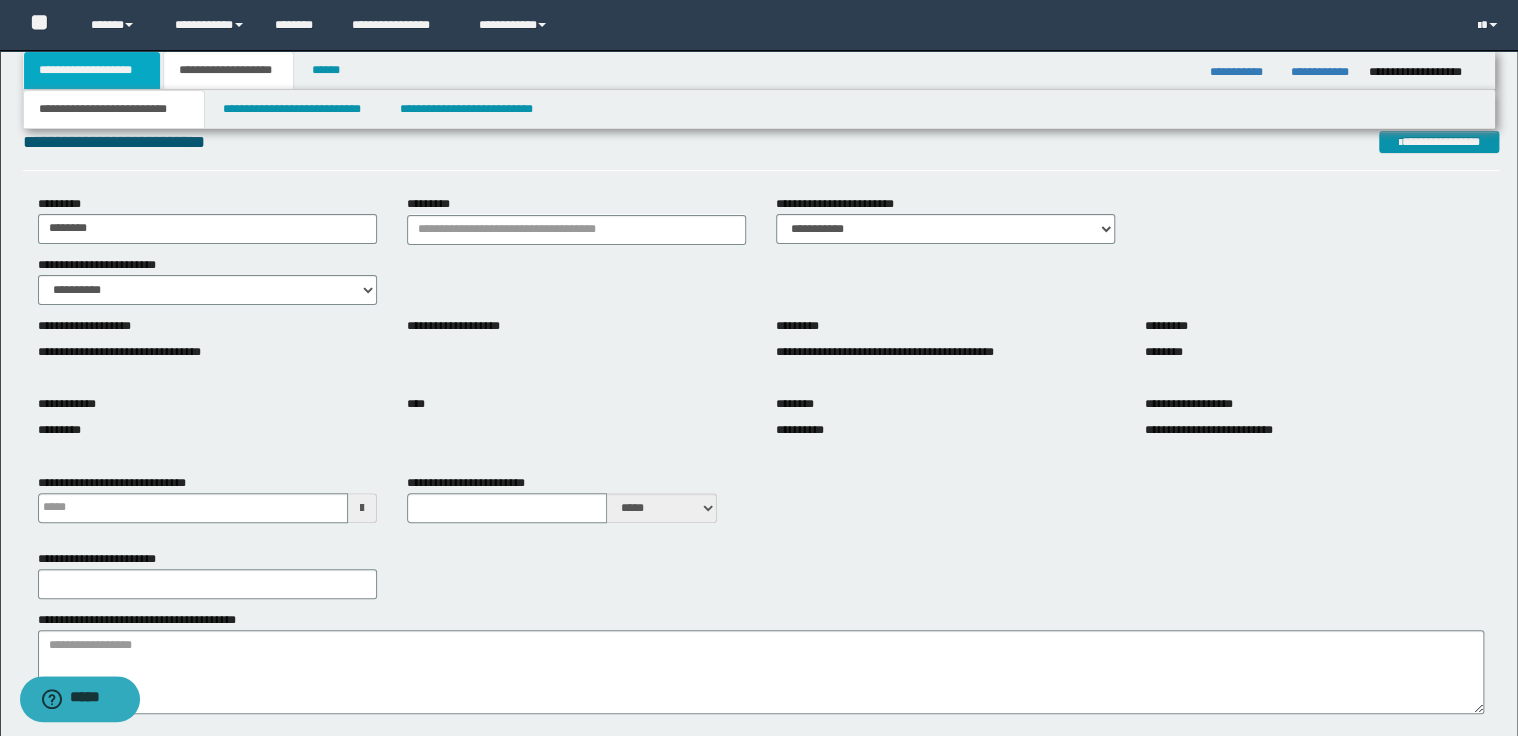 scroll, scrollTop: 0, scrollLeft: 0, axis: both 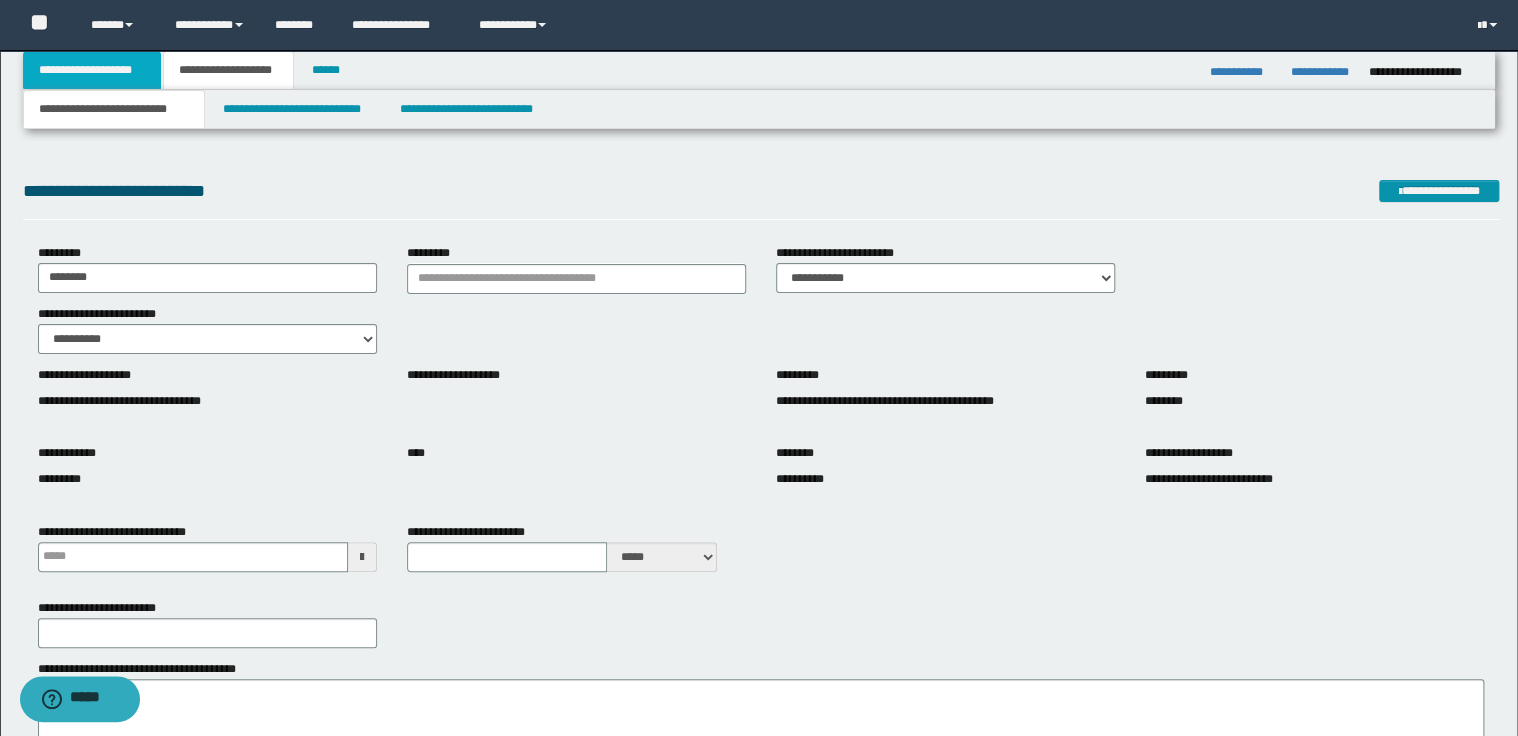 drag, startPoint x: 130, startPoint y: 75, endPoint x: 216, endPoint y: 92, distance: 87.66413 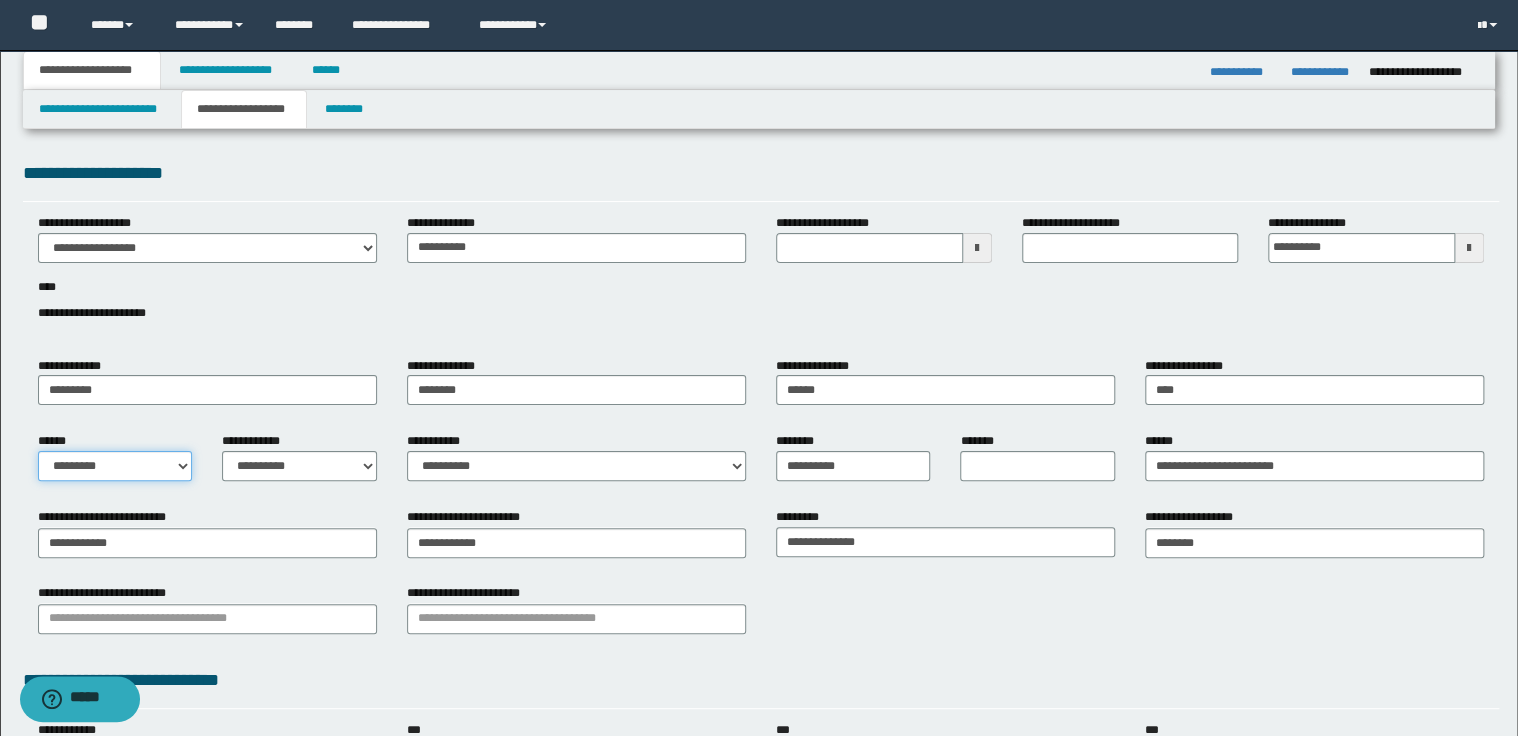 click on "**********" at bounding box center [115, 466] 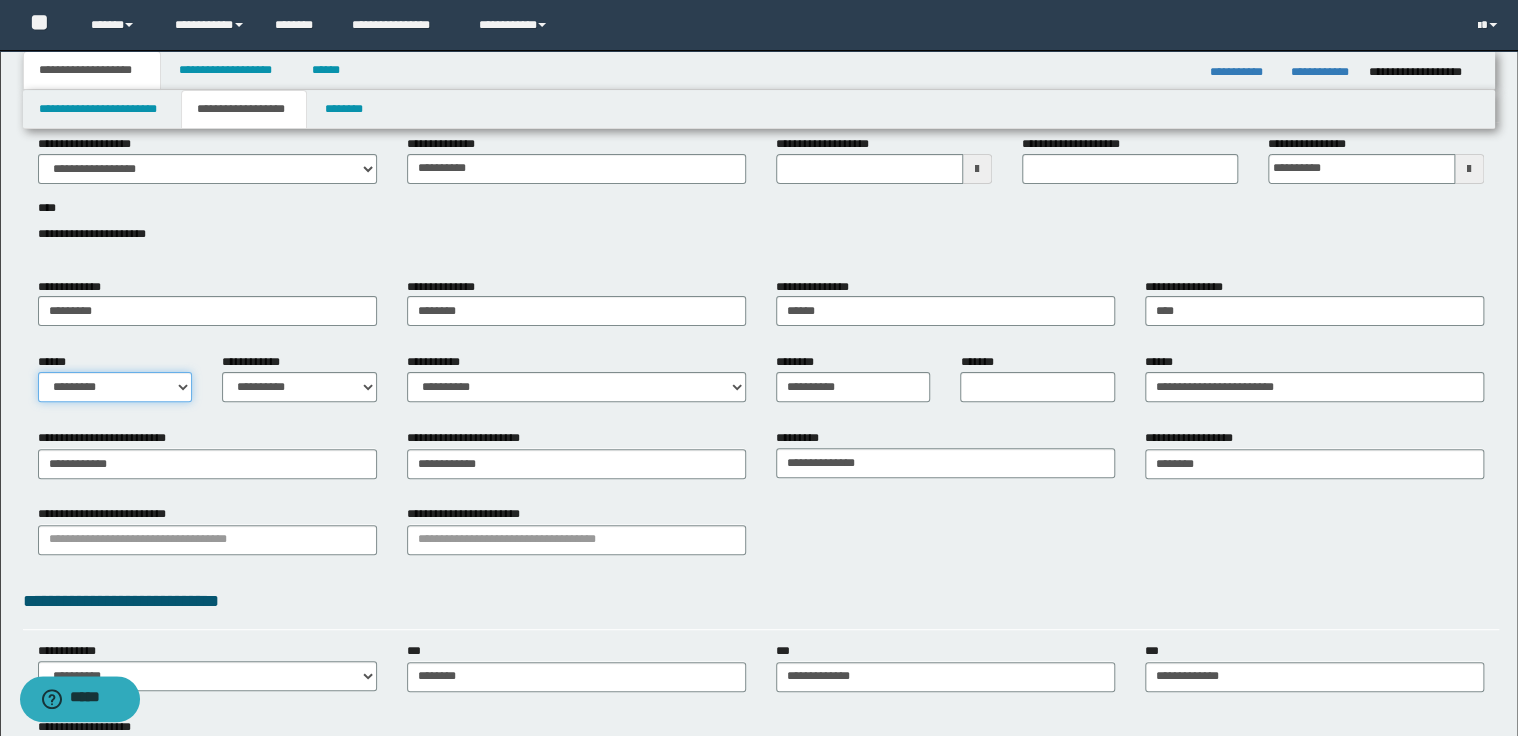 scroll, scrollTop: 0, scrollLeft: 0, axis: both 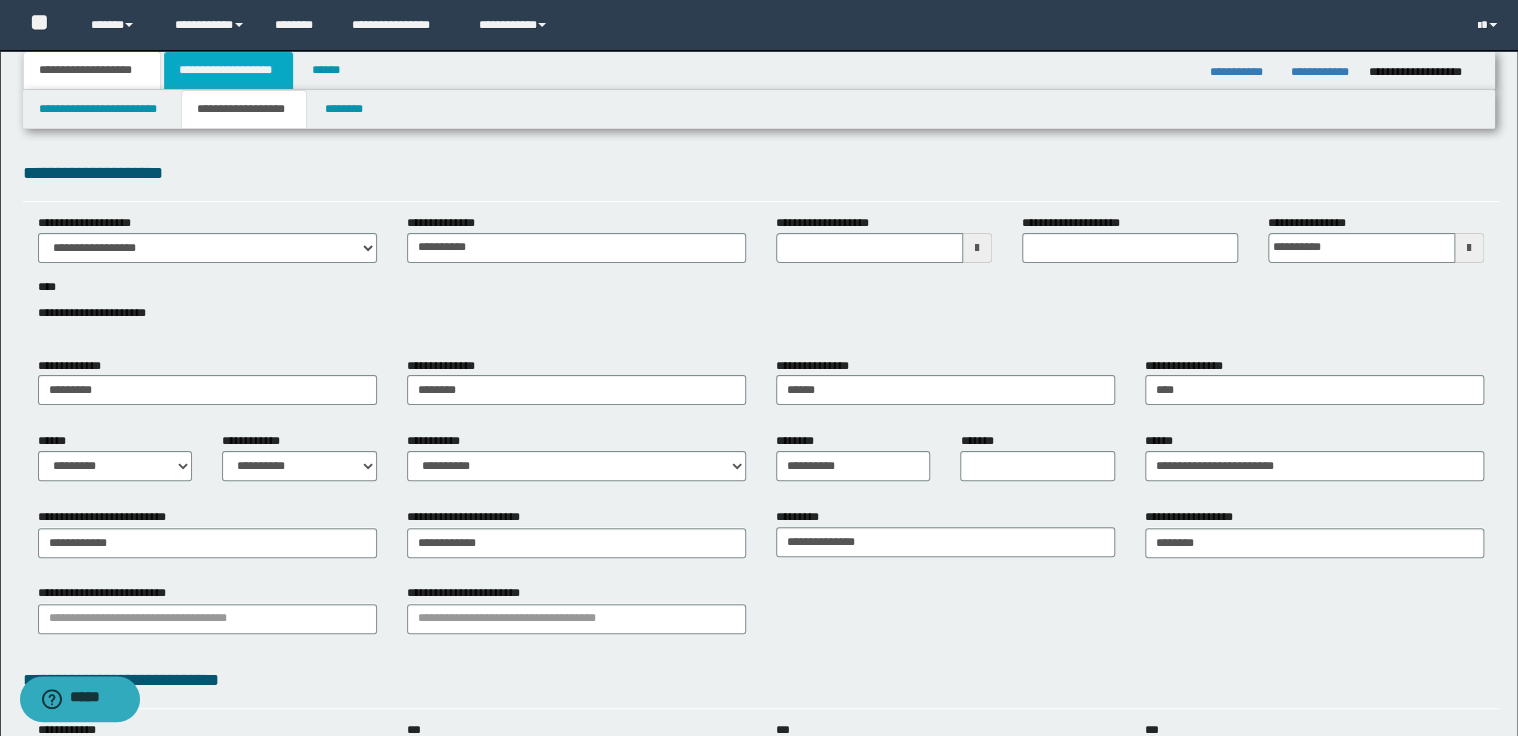click on "**********" at bounding box center [228, 70] 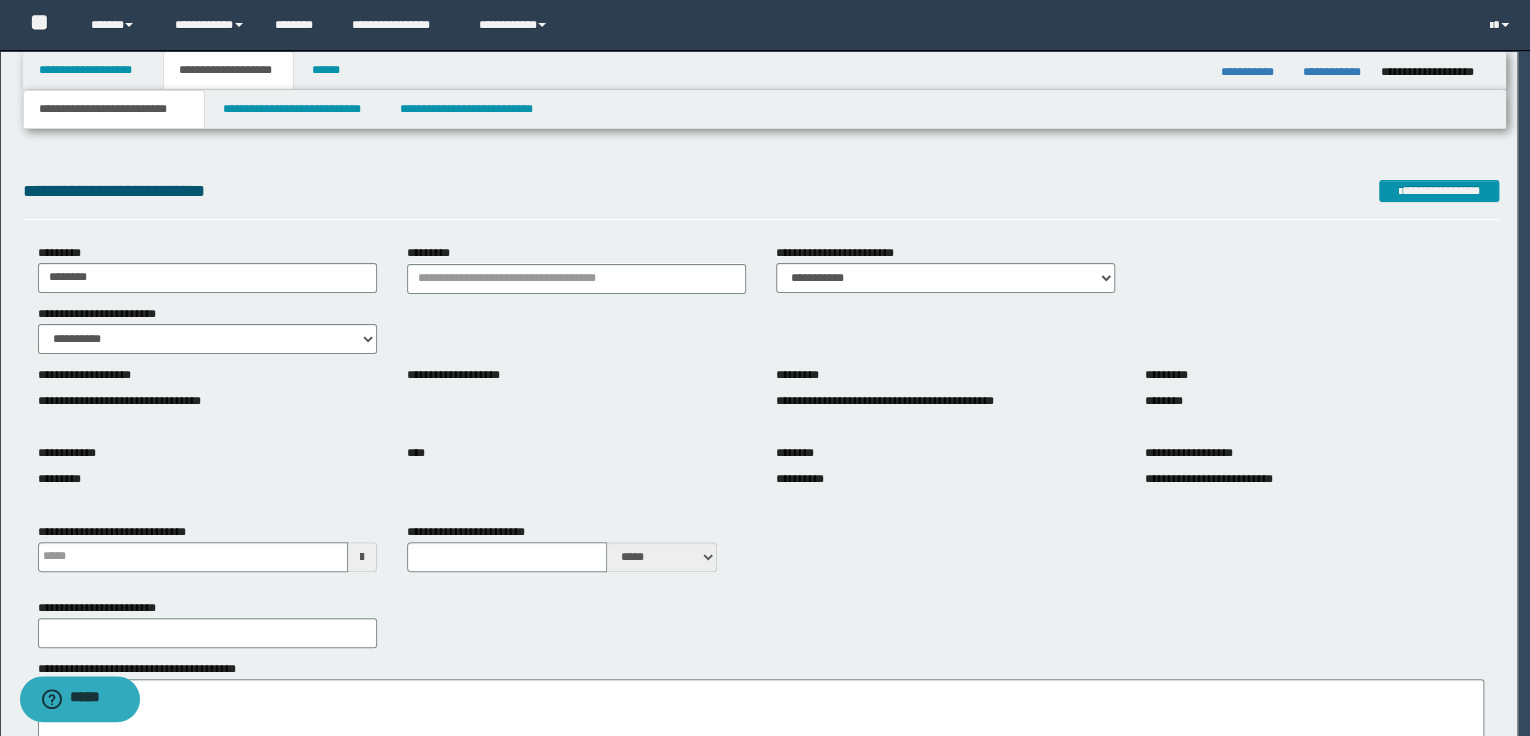 type 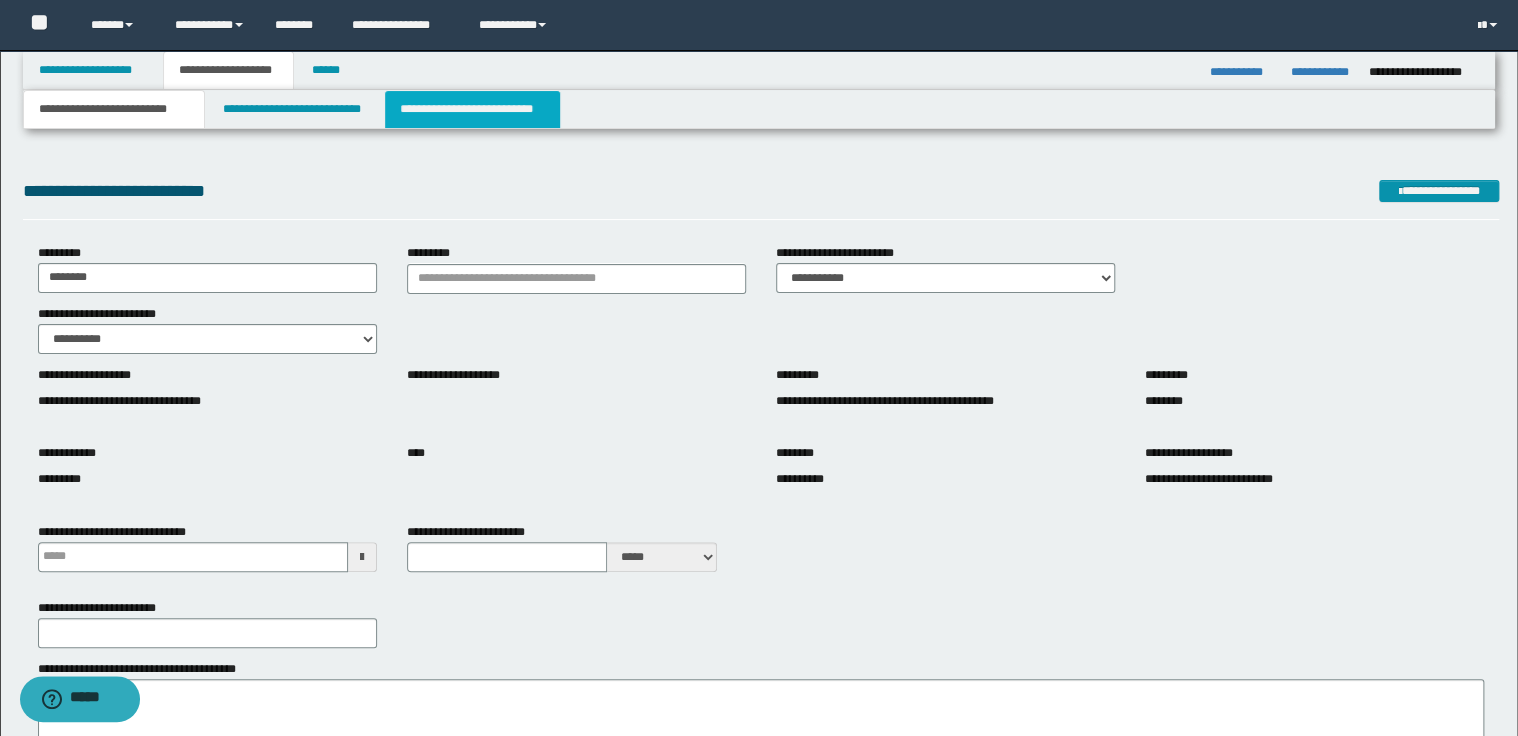 click on "**********" at bounding box center [472, 109] 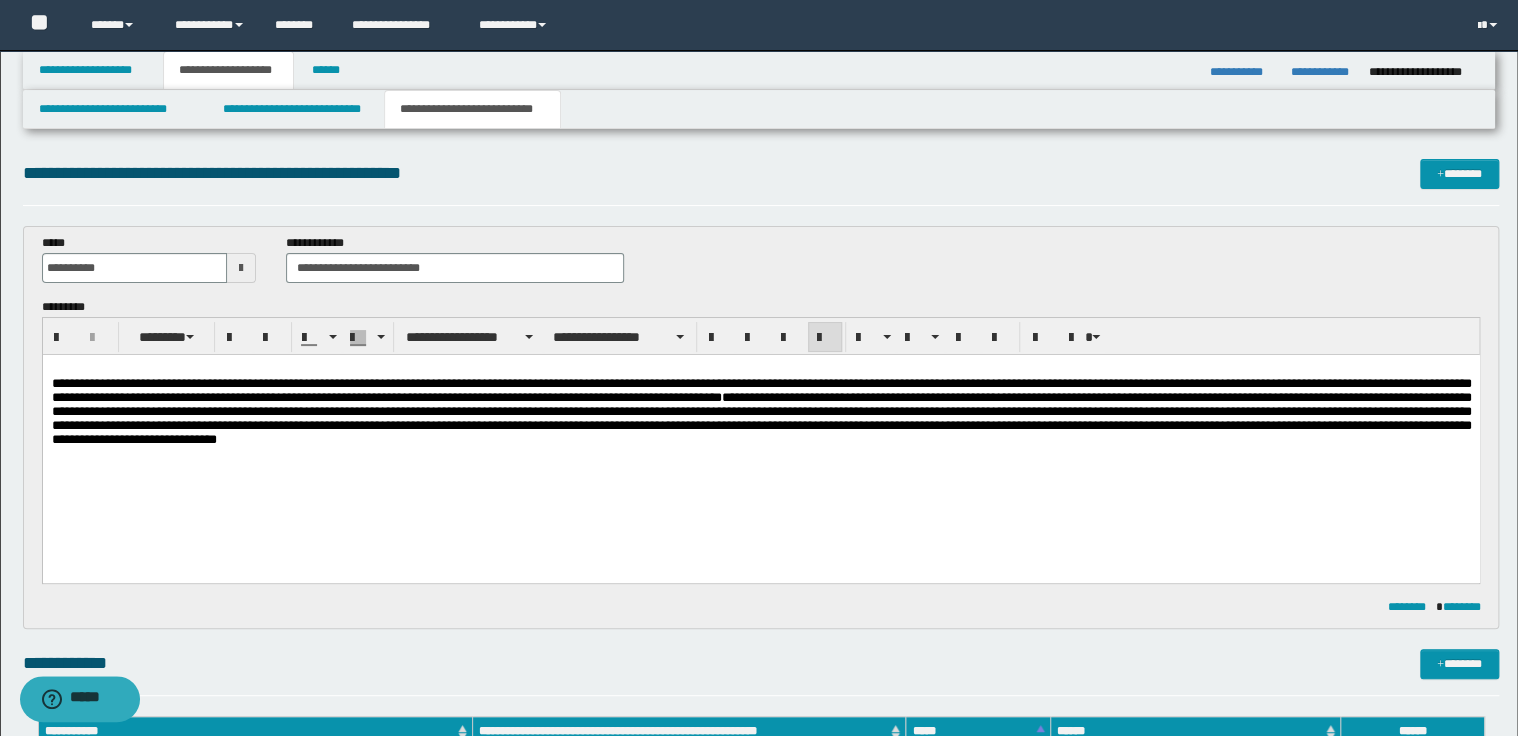 click on "**********" at bounding box center (761, 417) 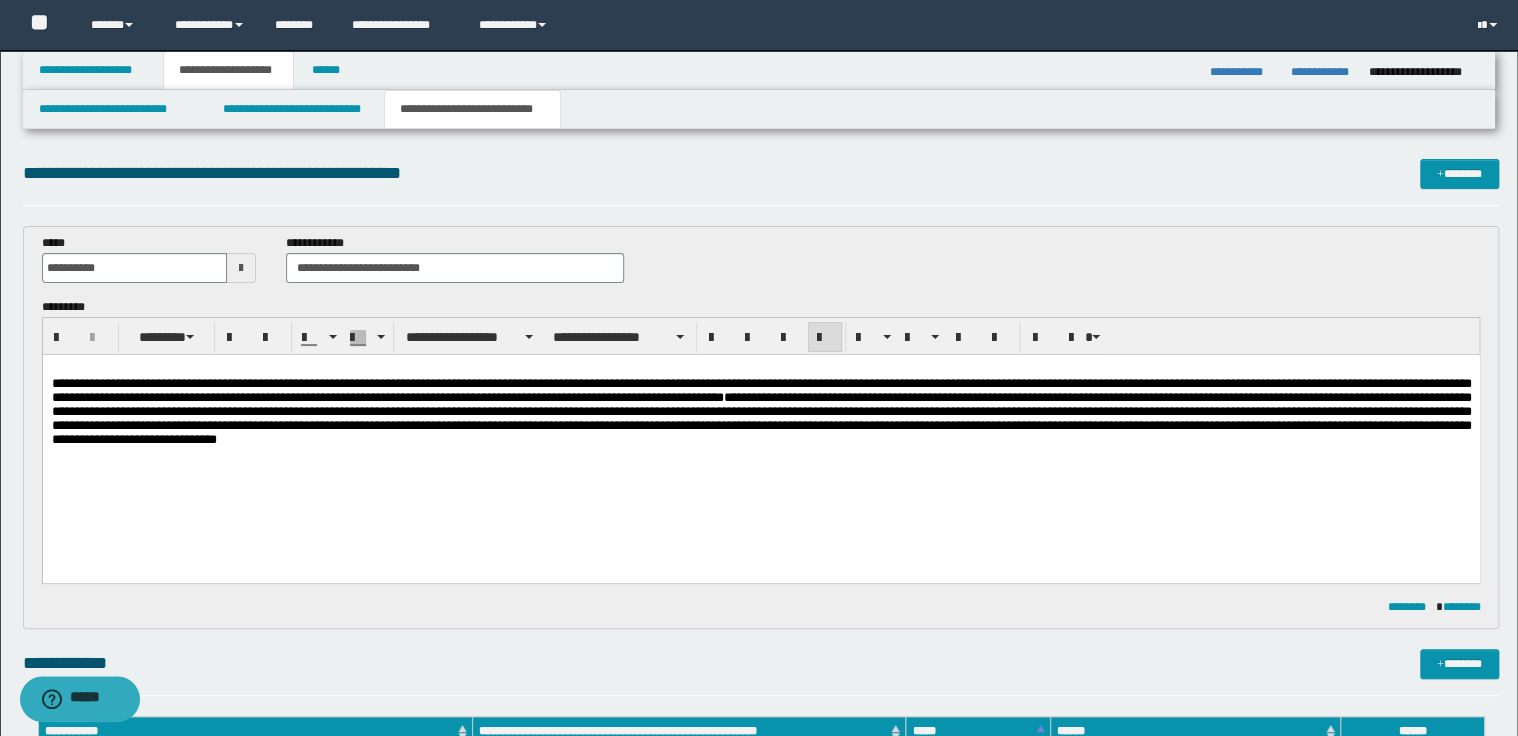 click on "**********" at bounding box center (761, 417) 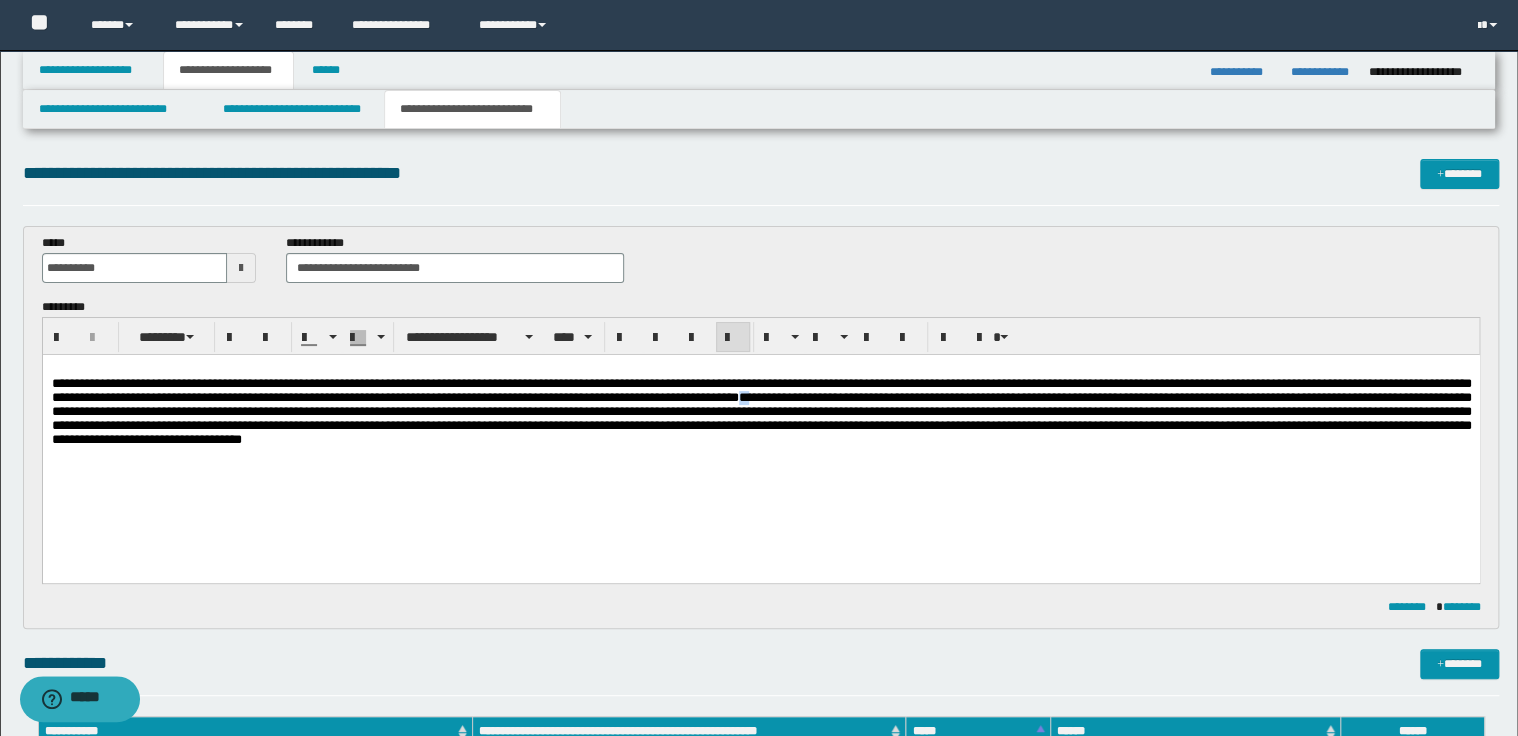 click on "**********" at bounding box center (761, 418) 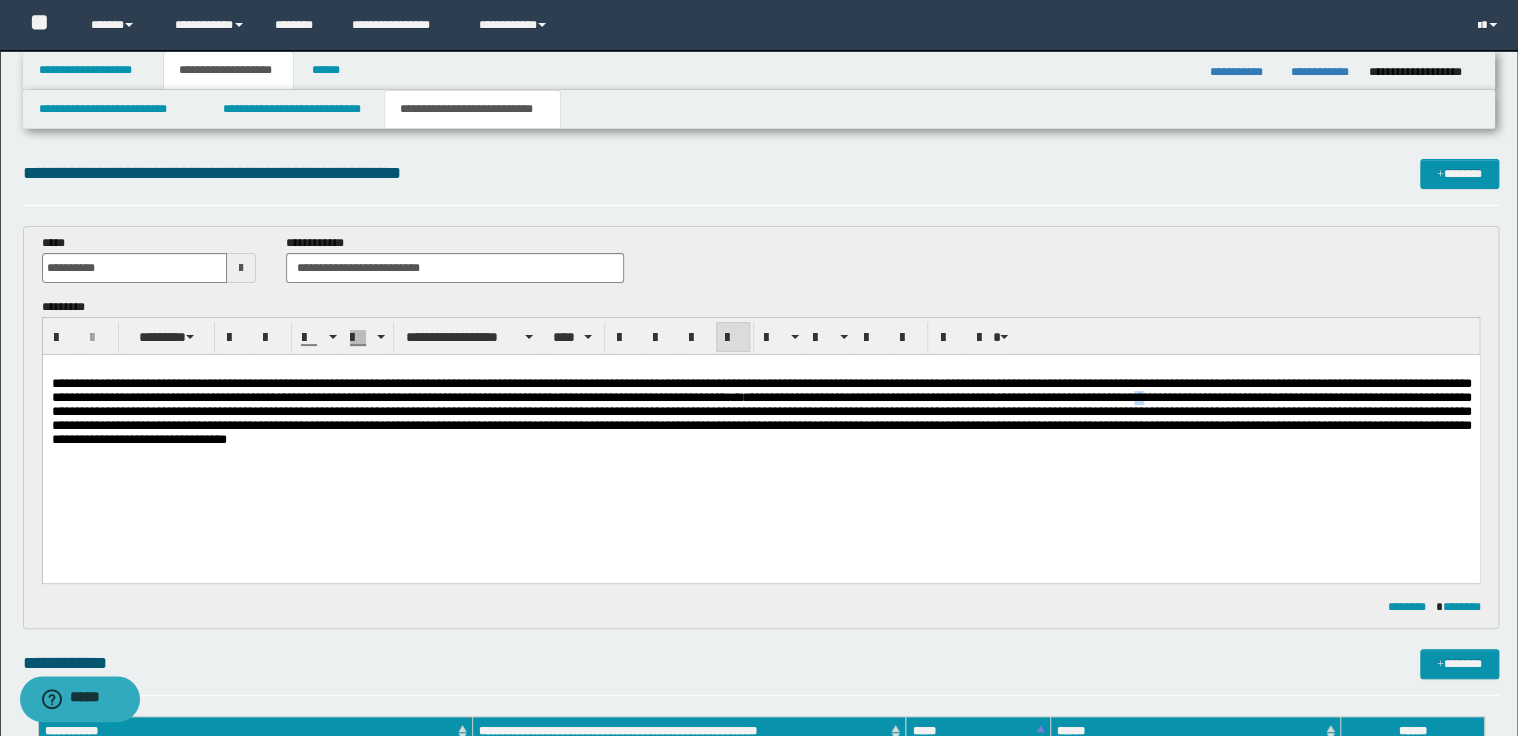 click on "**********" 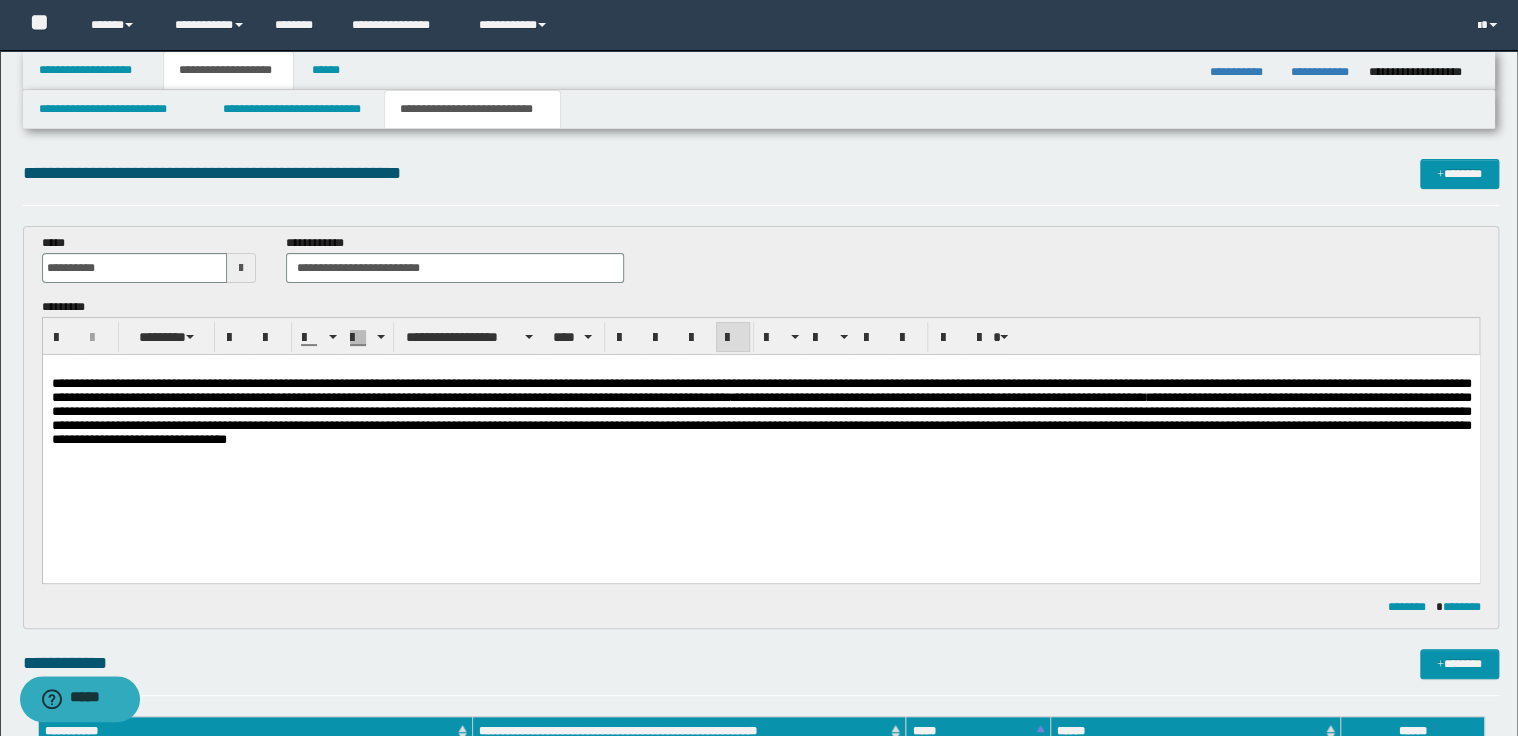 click on "**********" 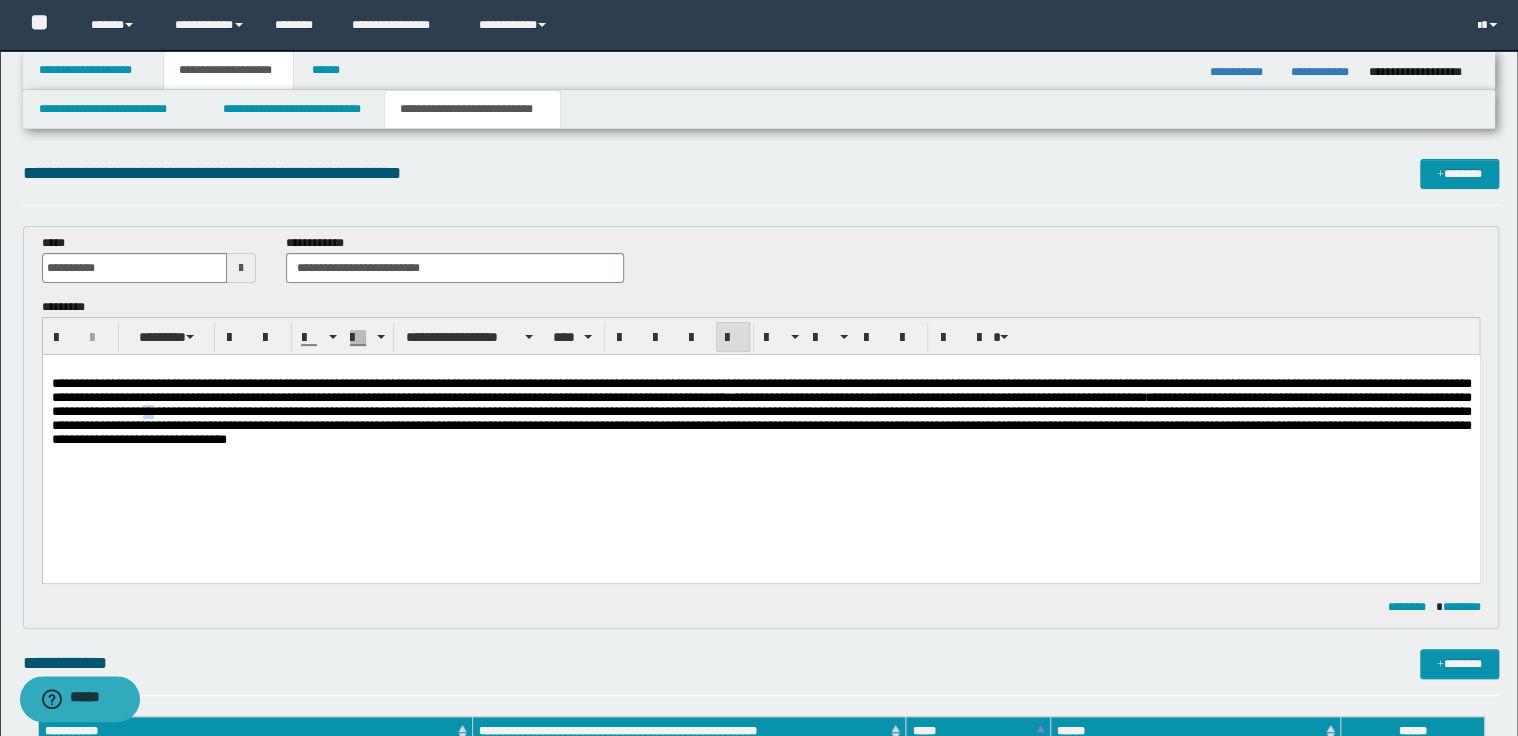 click on "**********" 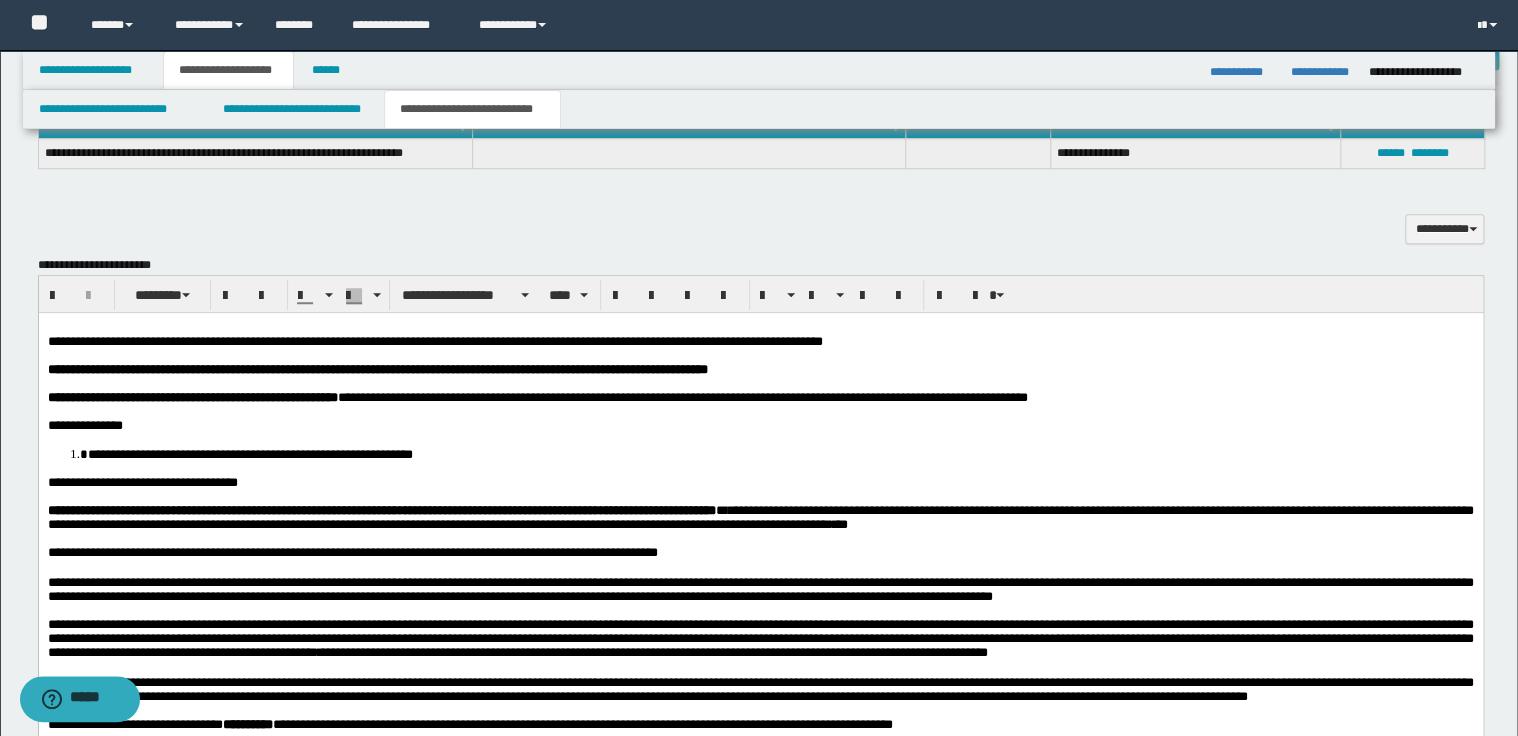 scroll, scrollTop: 640, scrollLeft: 0, axis: vertical 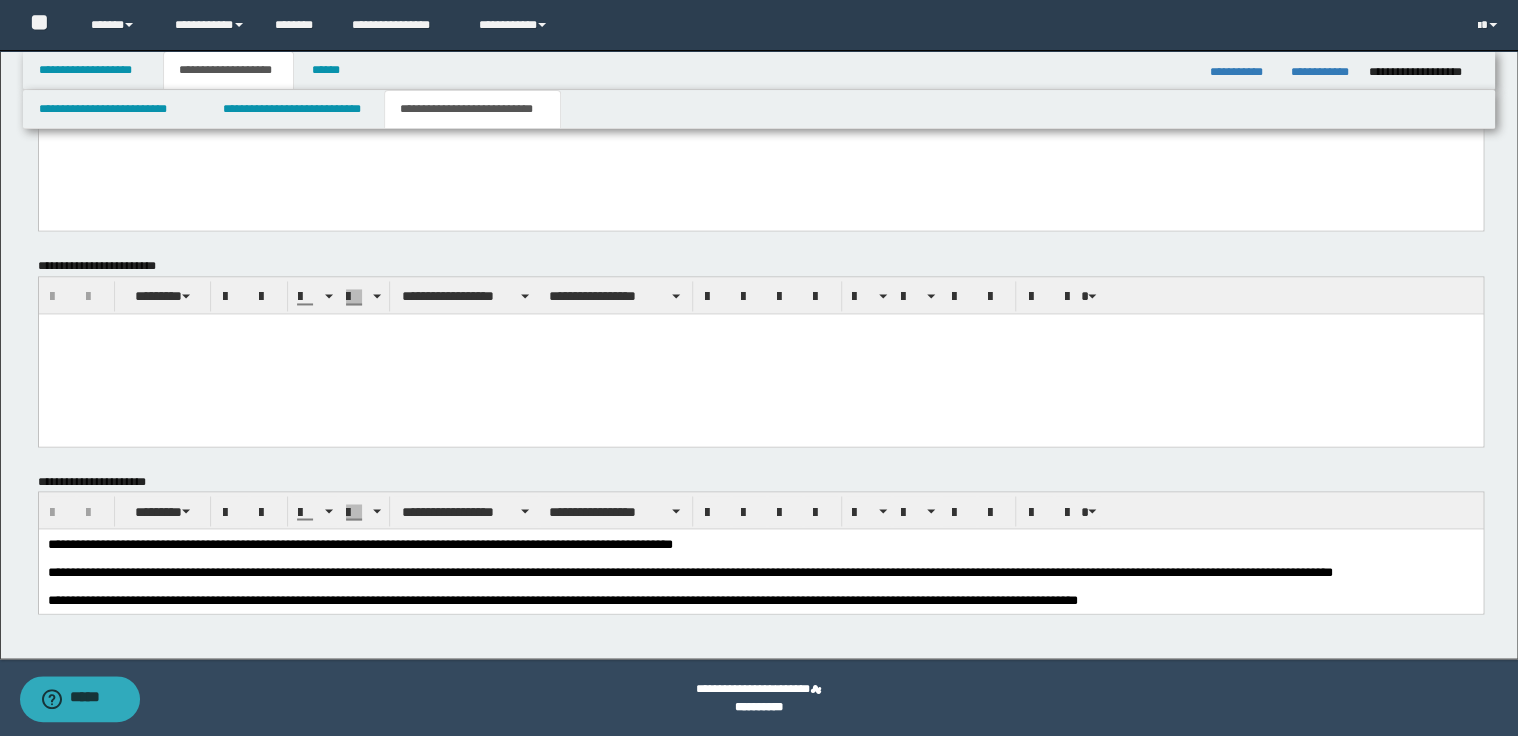 click on "**********" at bounding box center [359, 543] 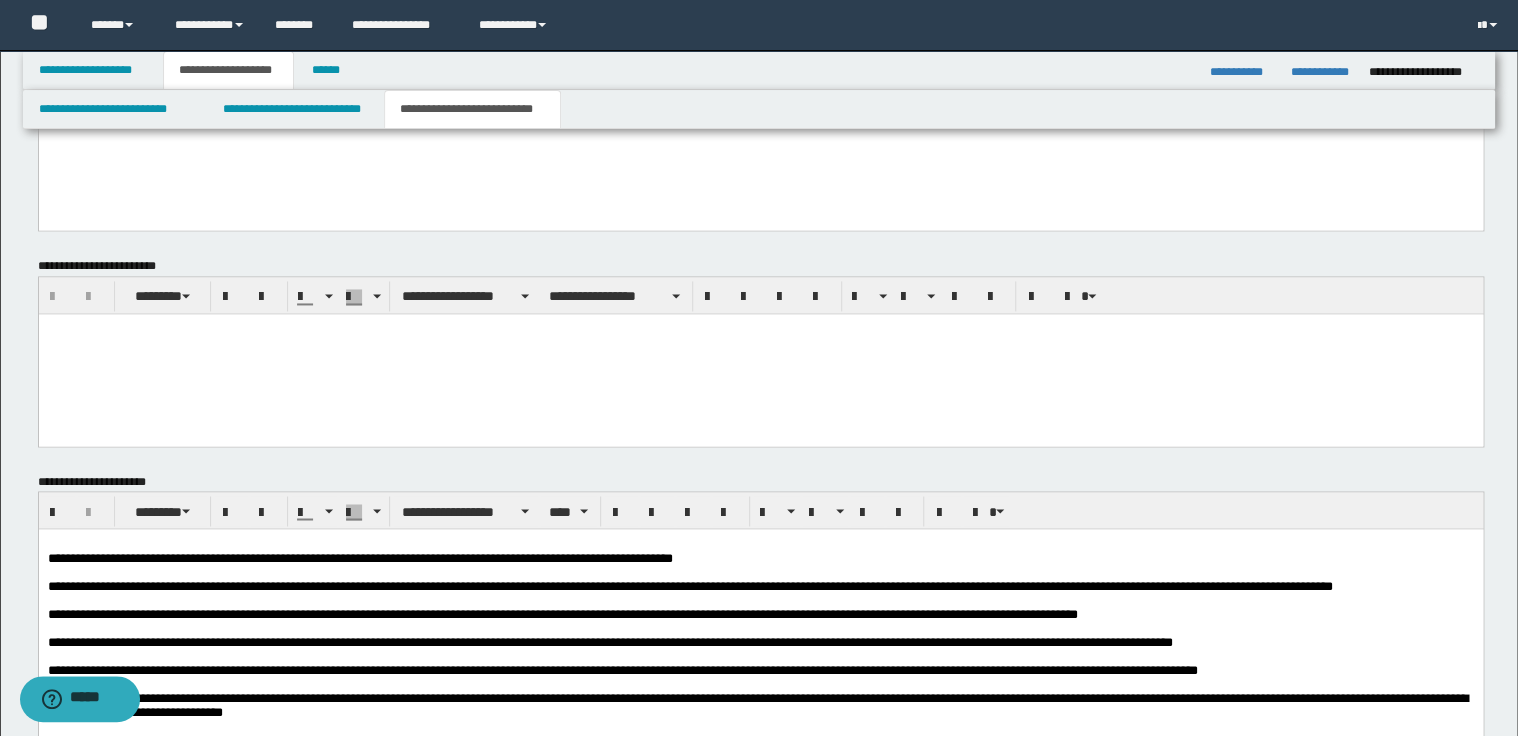 scroll, scrollTop: 1549, scrollLeft: 0, axis: vertical 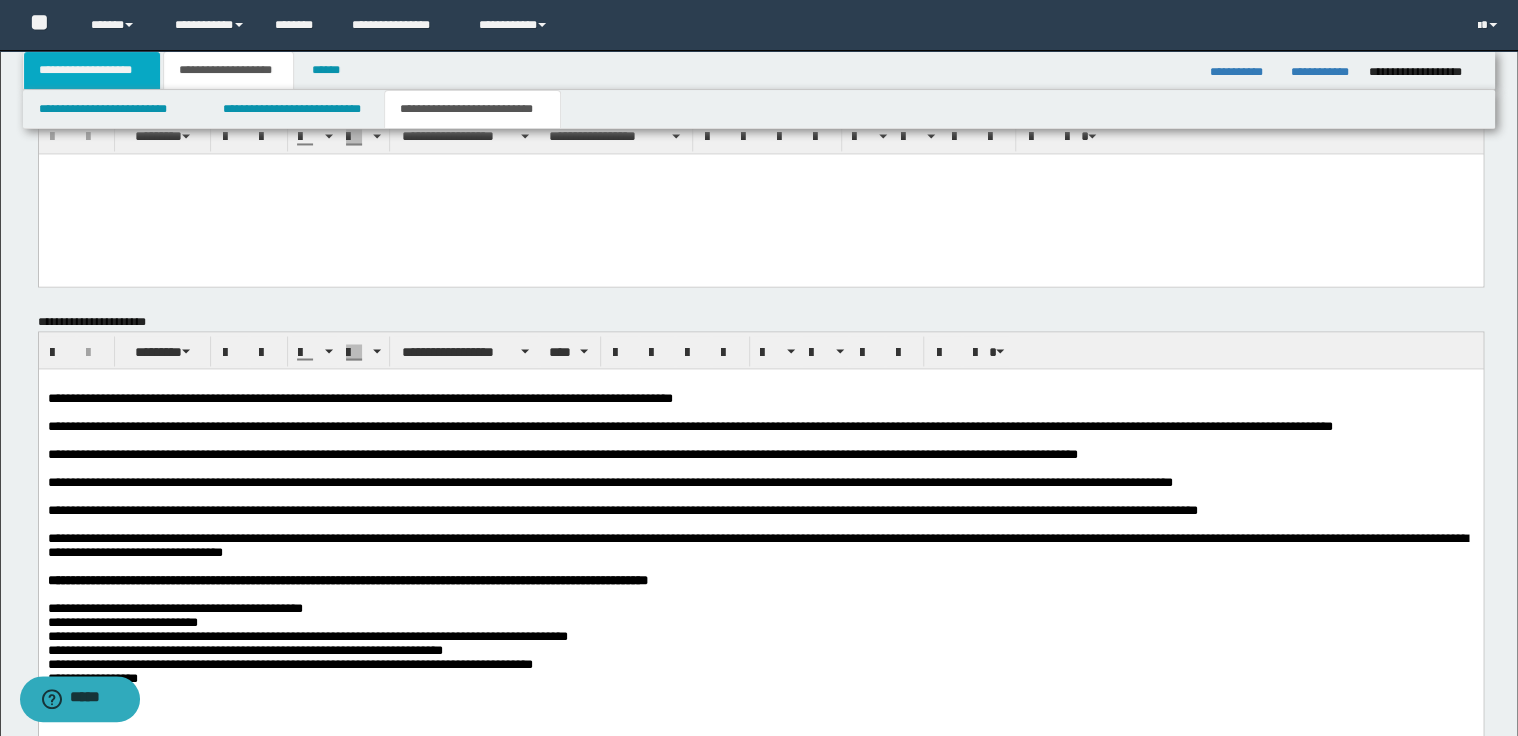 click on "**********" at bounding box center [92, 70] 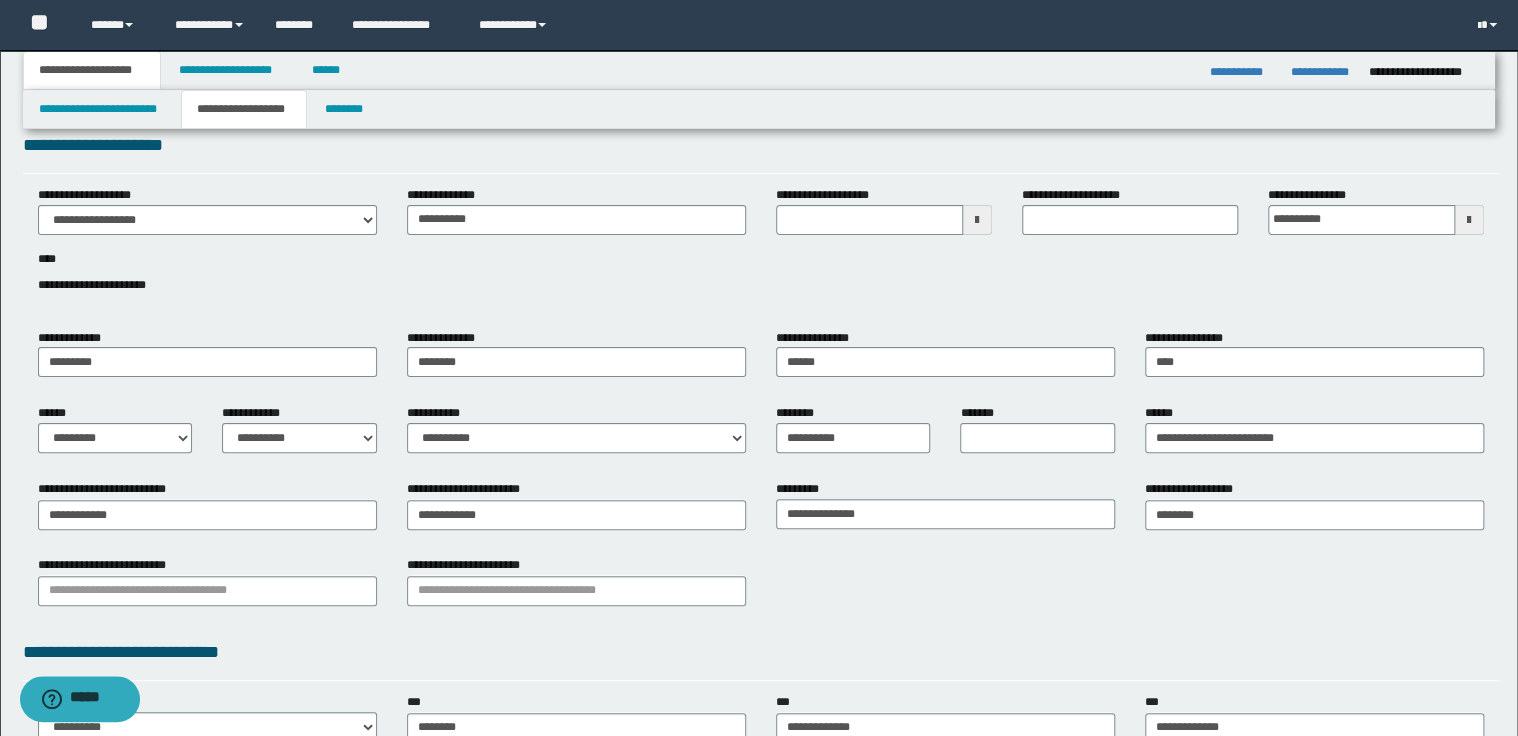 scroll, scrollTop: 0, scrollLeft: 0, axis: both 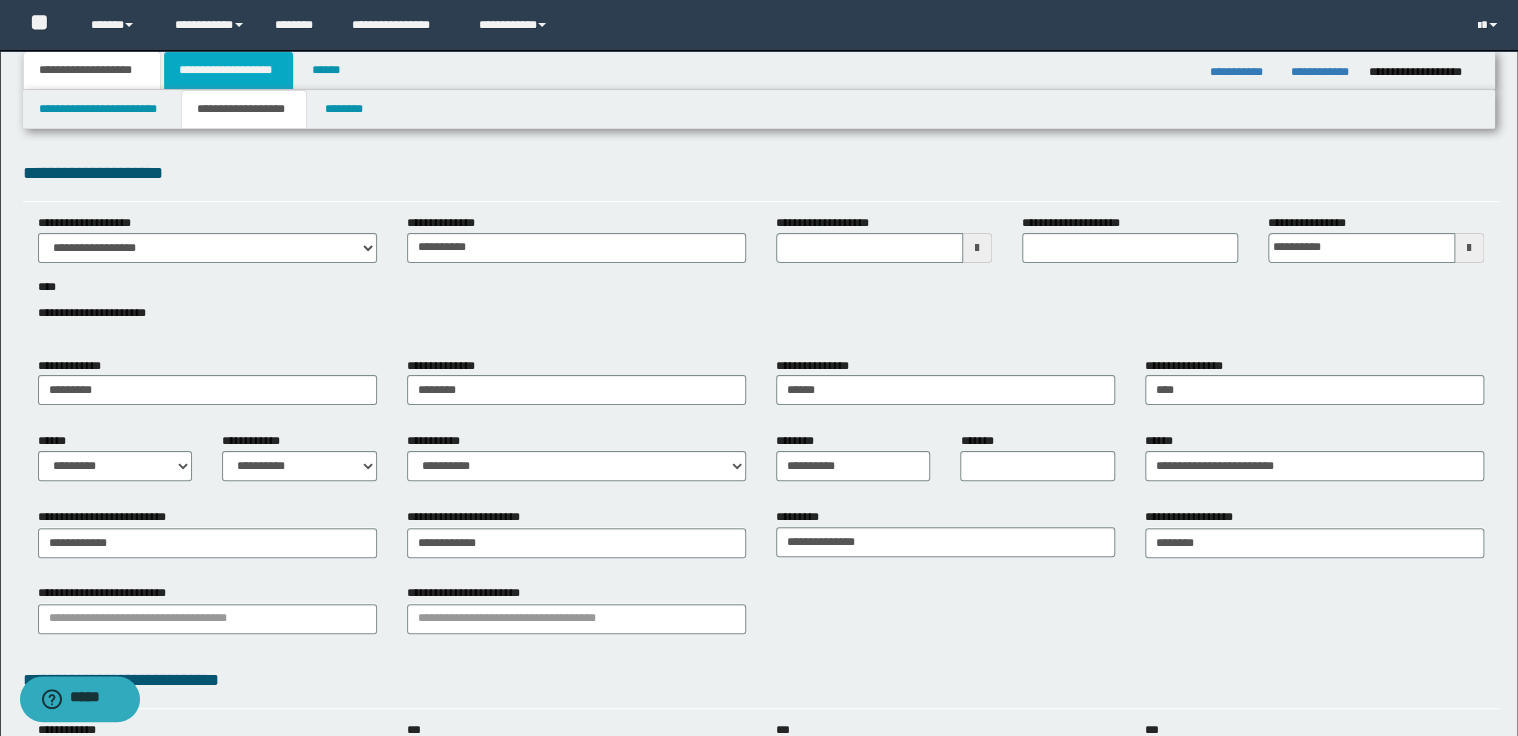 click on "**********" at bounding box center [228, 70] 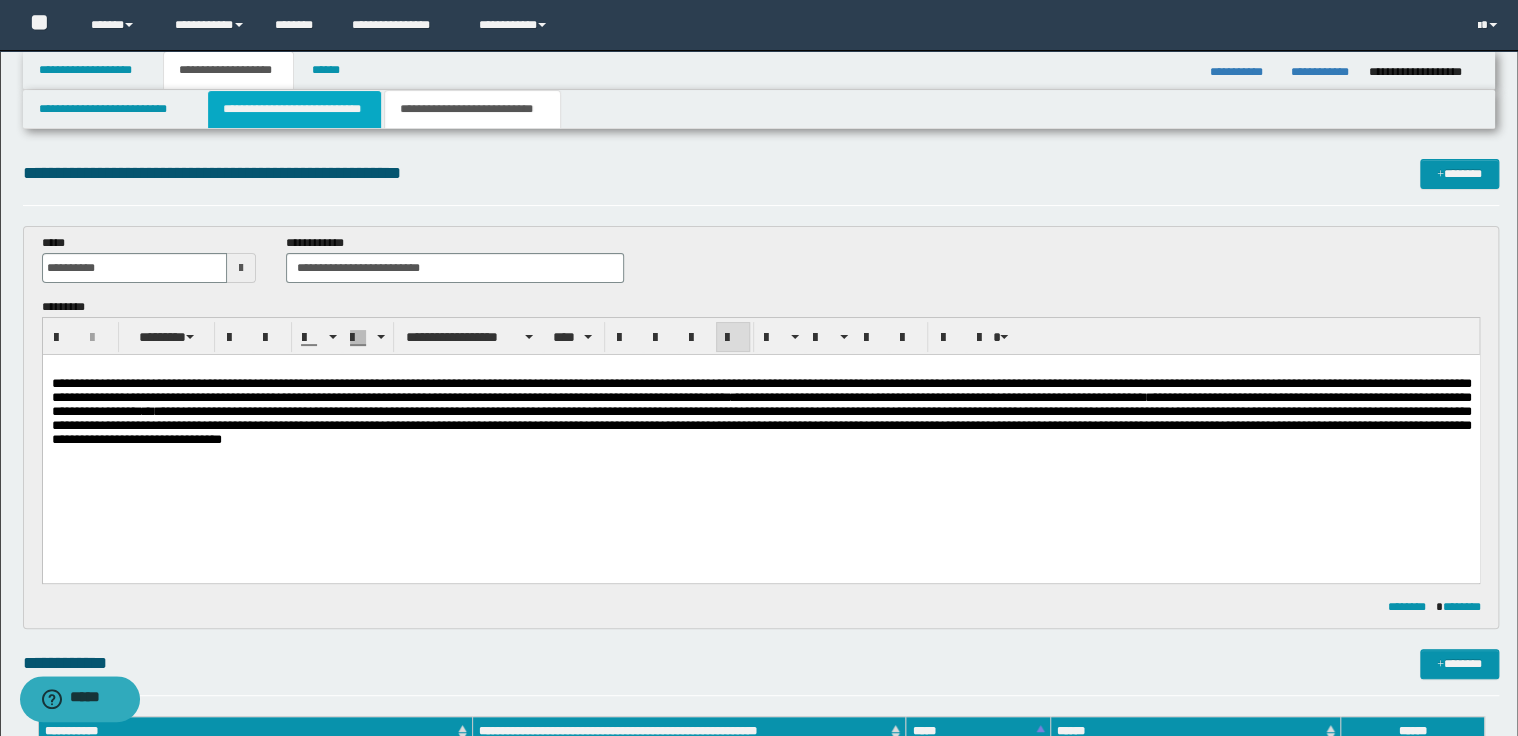 click on "**********" at bounding box center (294, 109) 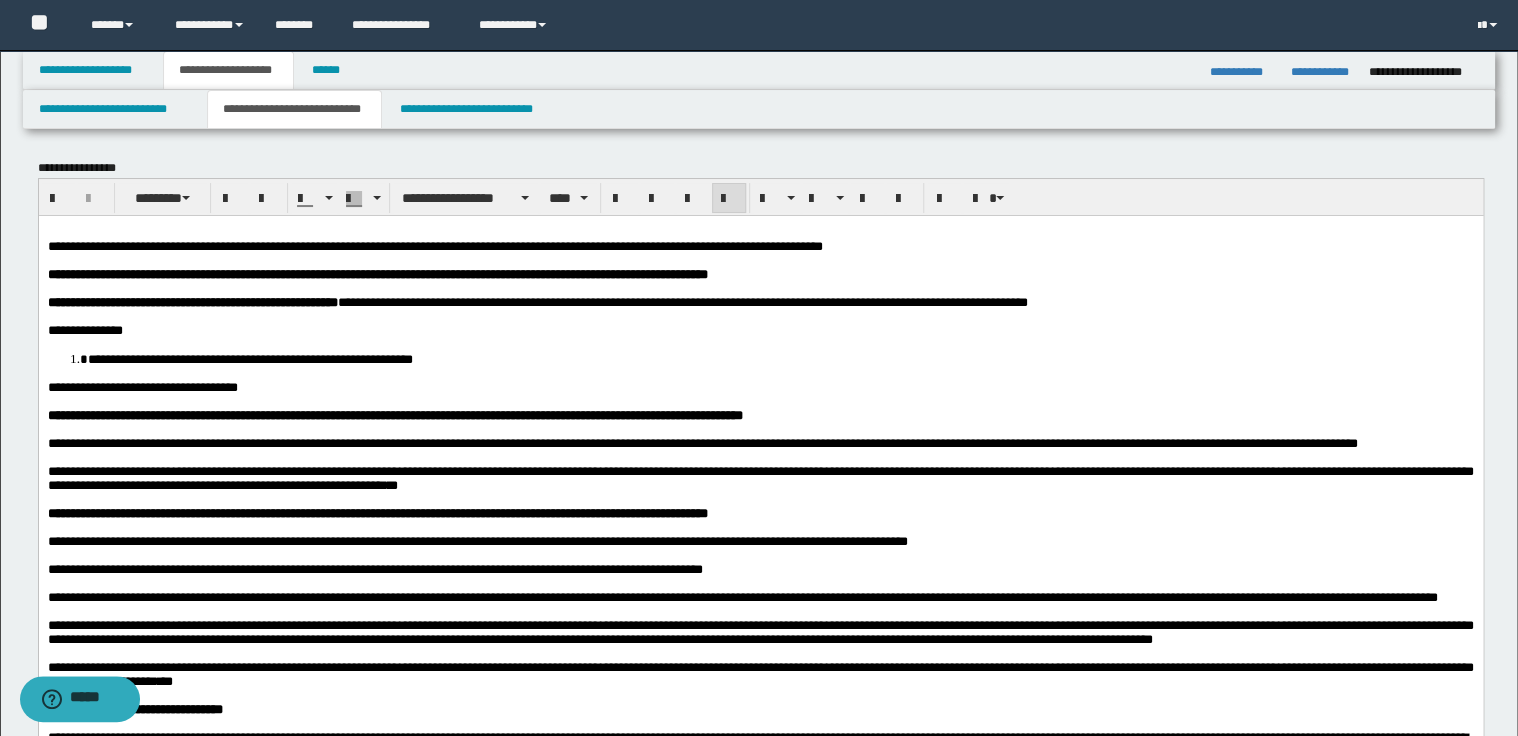 click at bounding box center [760, 231] 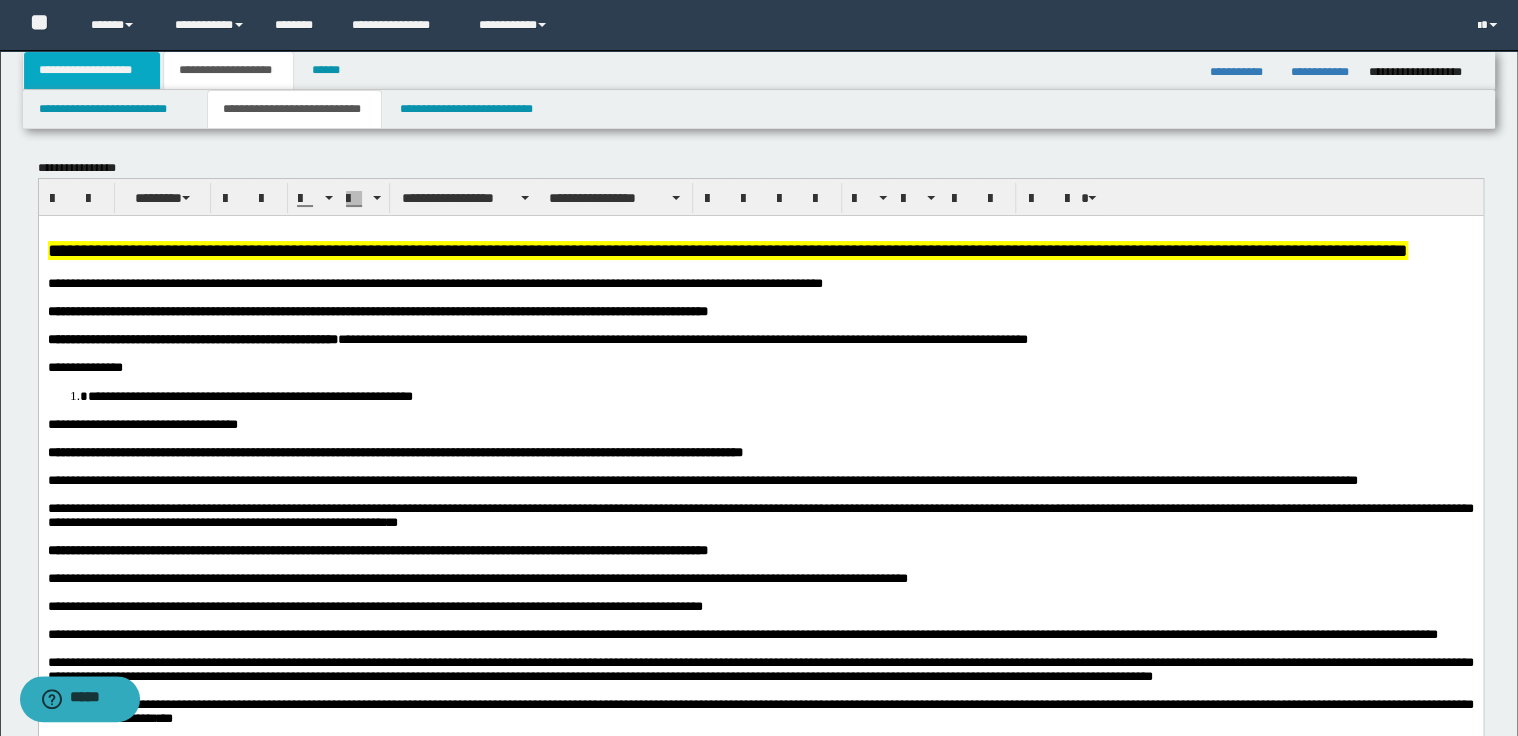 click on "**********" at bounding box center [92, 70] 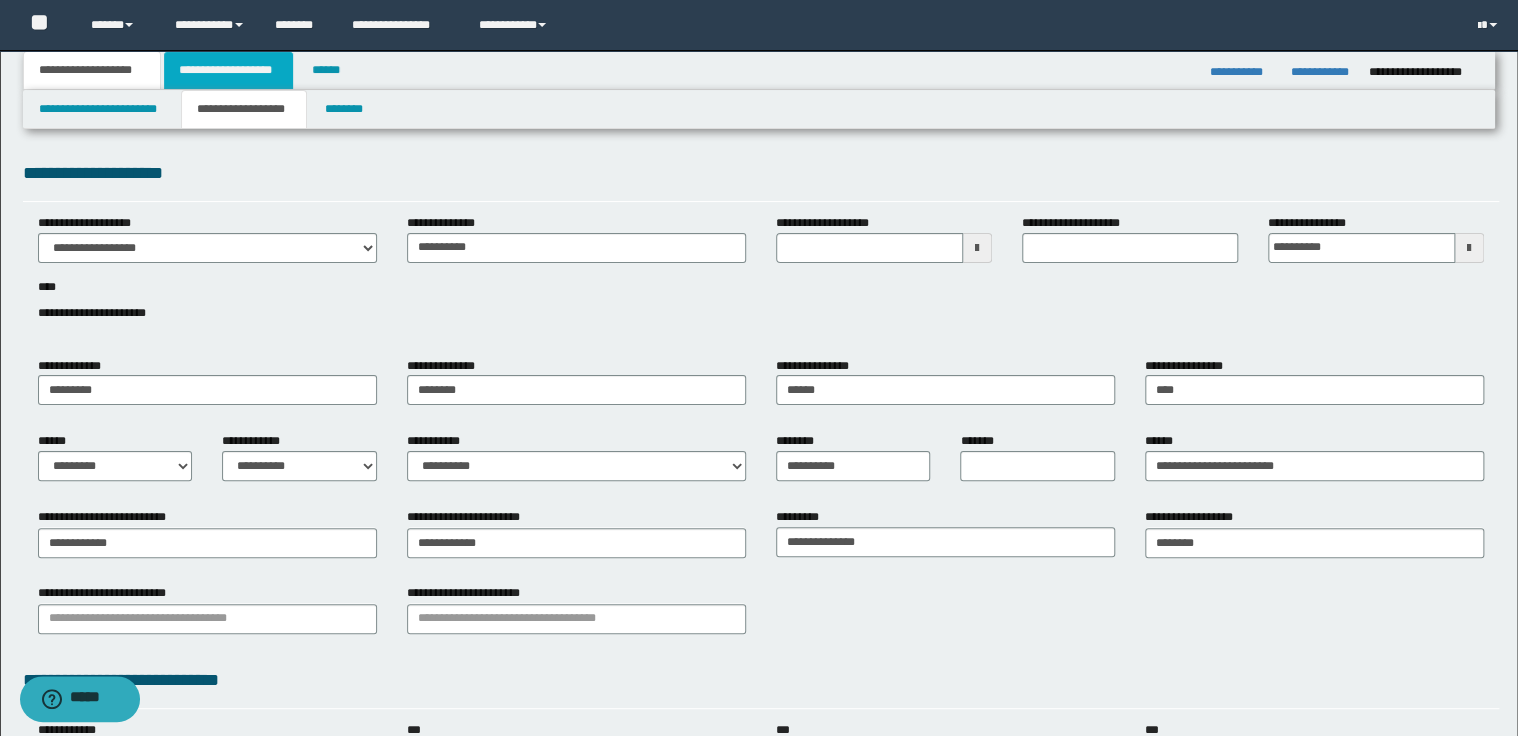 click on "**********" at bounding box center (228, 70) 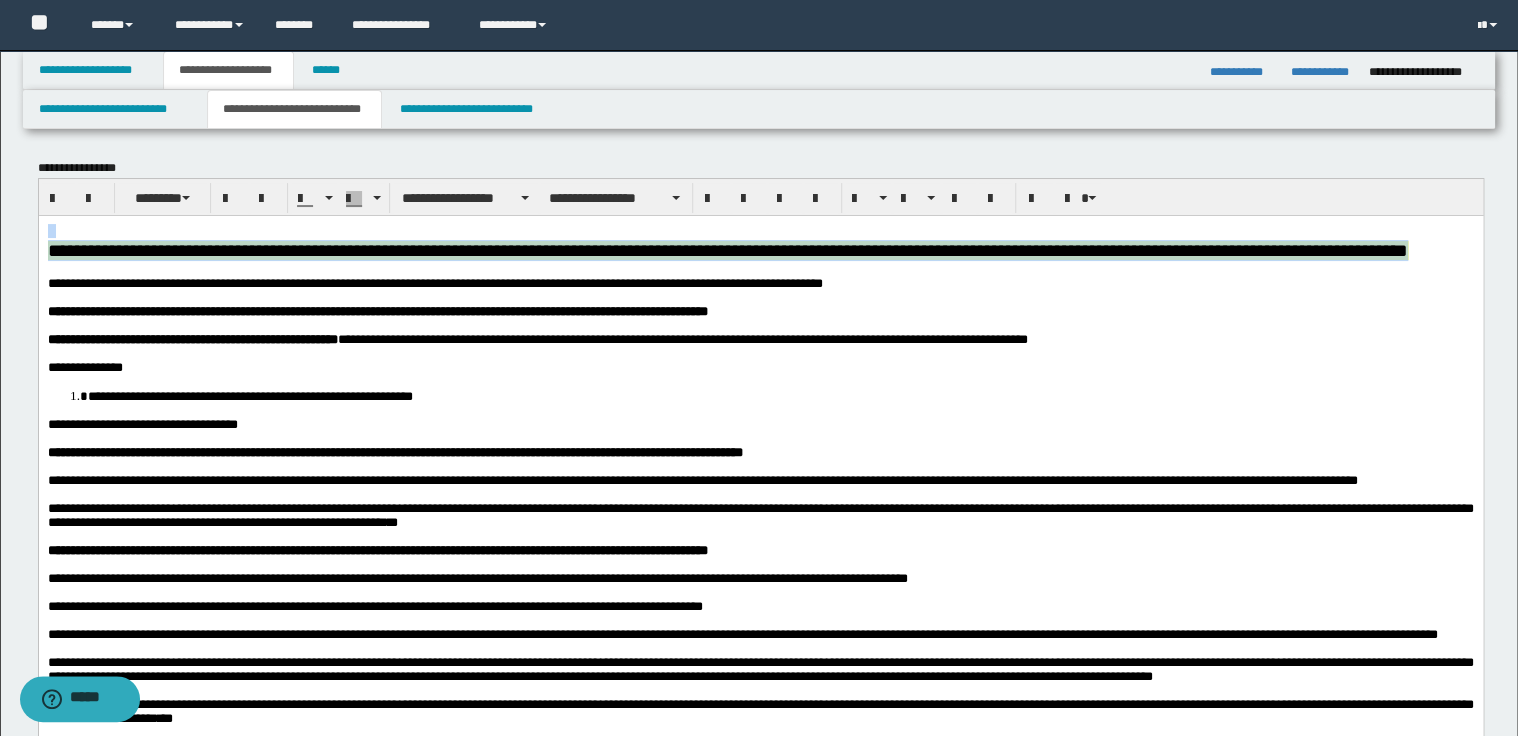 click on "**********" at bounding box center [760, 249] 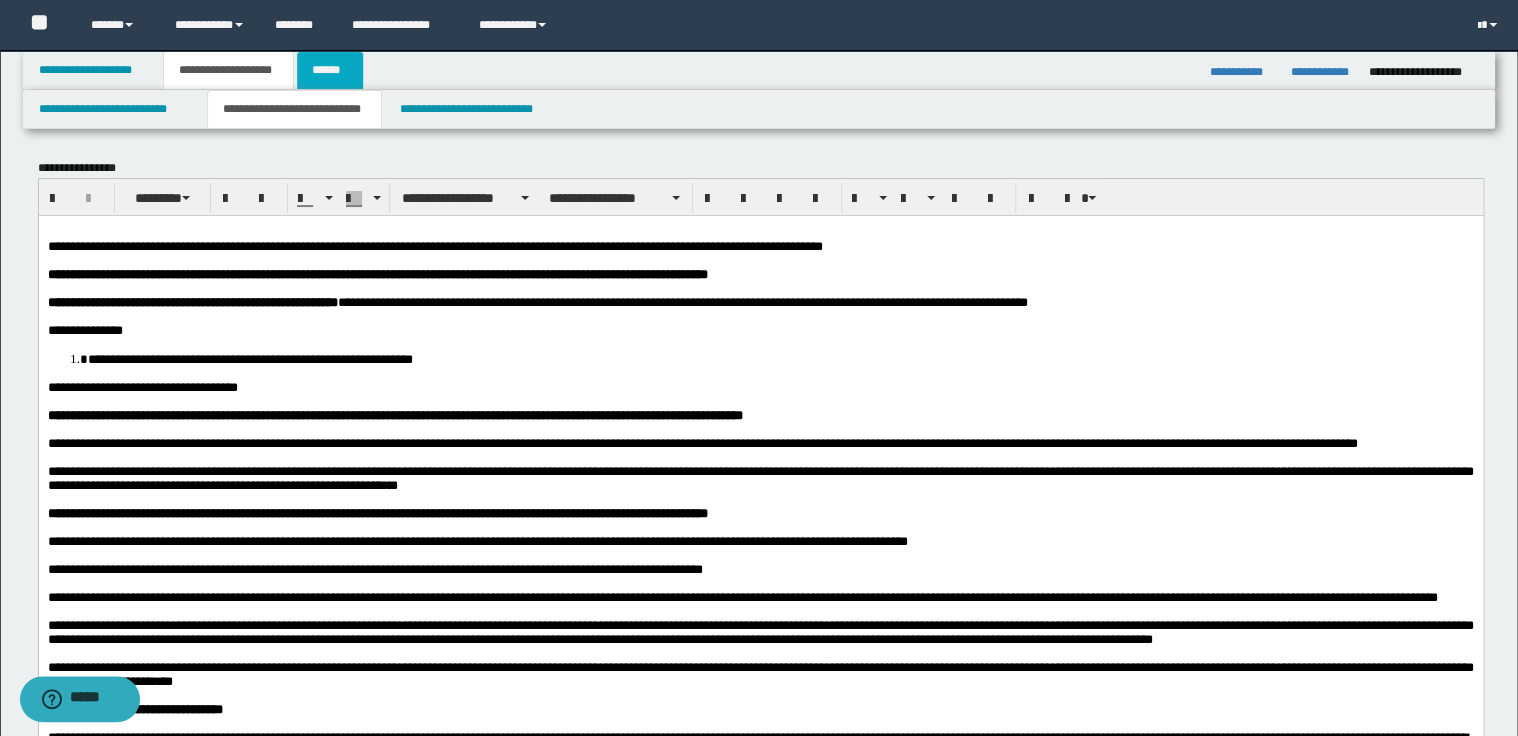 click on "******" at bounding box center [330, 70] 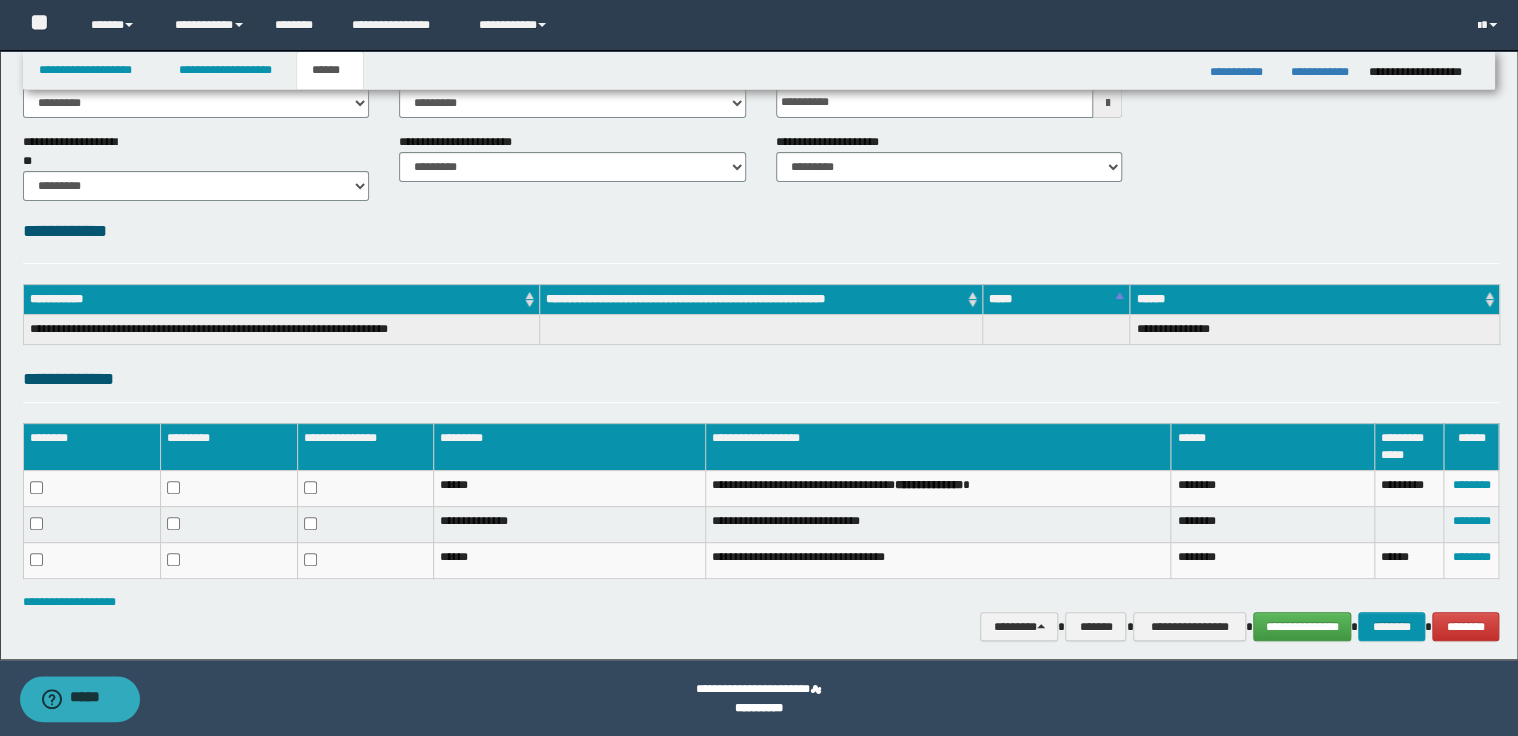 scroll, scrollTop: 128, scrollLeft: 0, axis: vertical 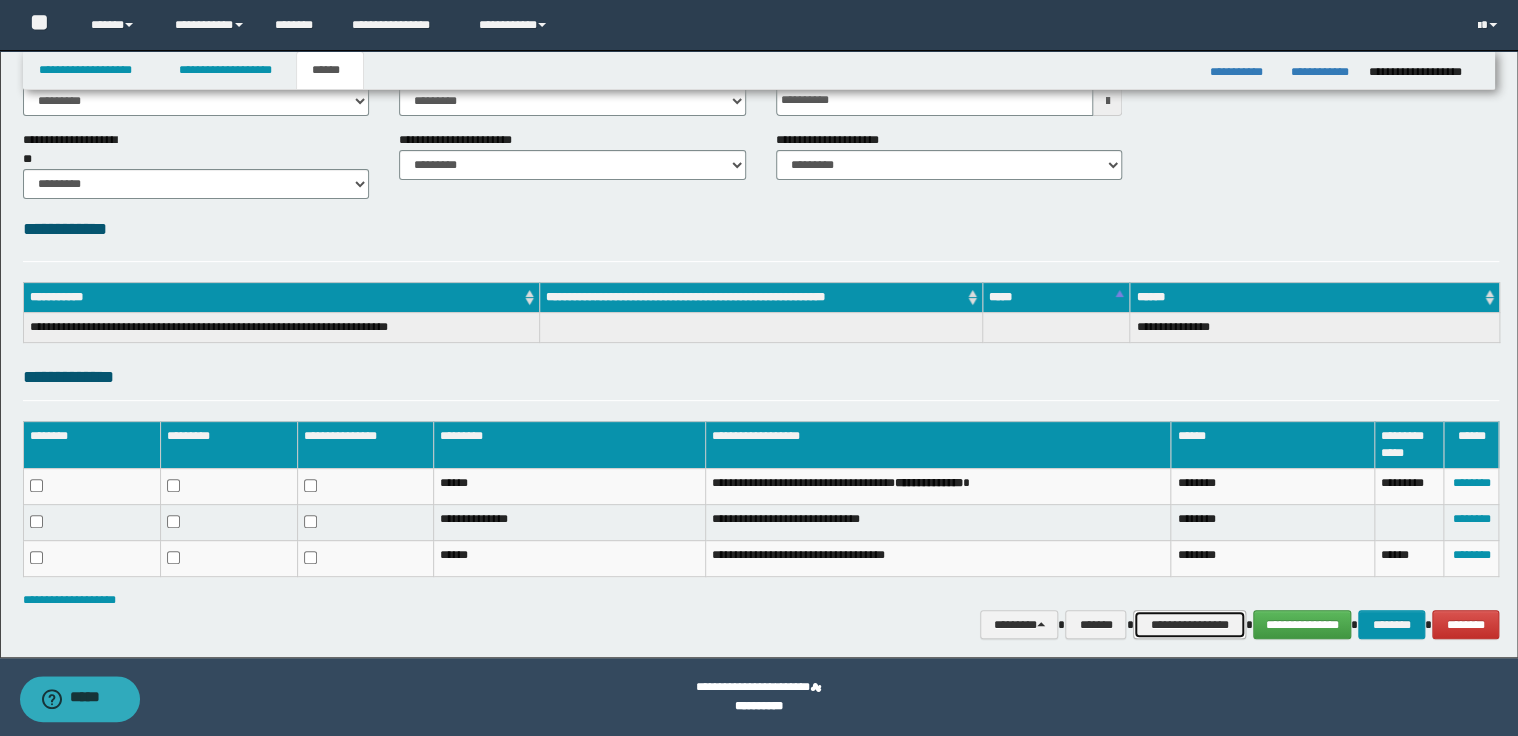 click on "**********" at bounding box center [1189, 625] 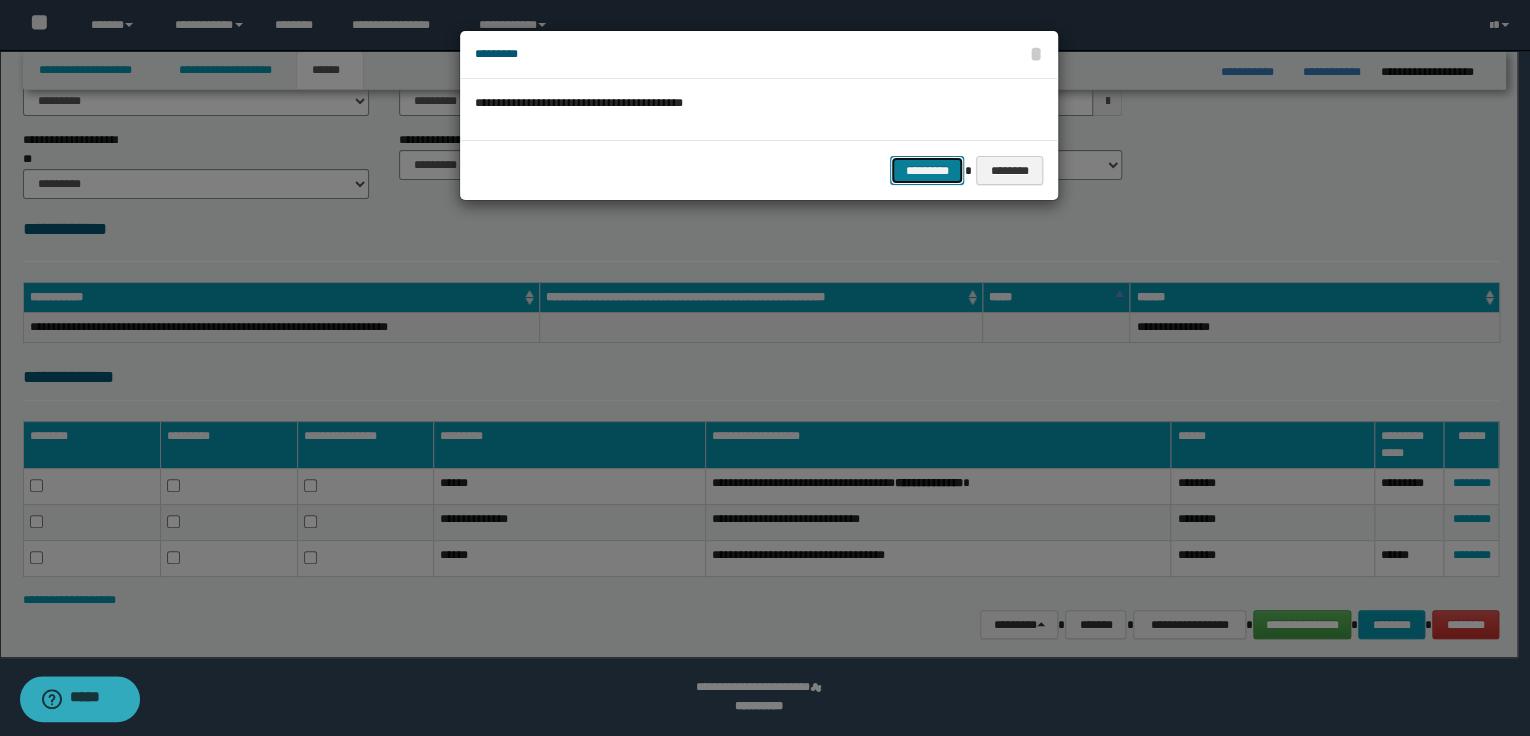 click on "*********" at bounding box center [927, 171] 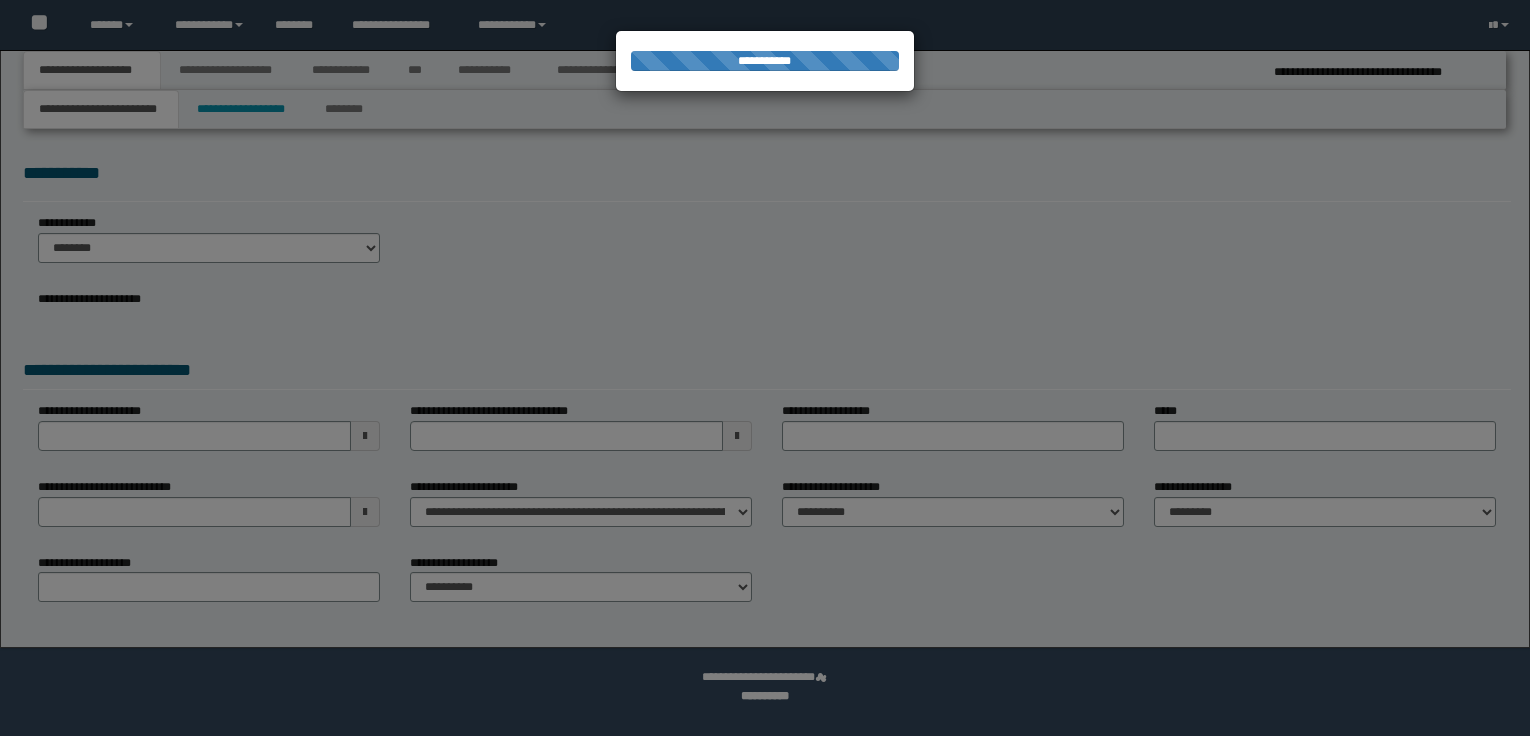 scroll, scrollTop: 0, scrollLeft: 0, axis: both 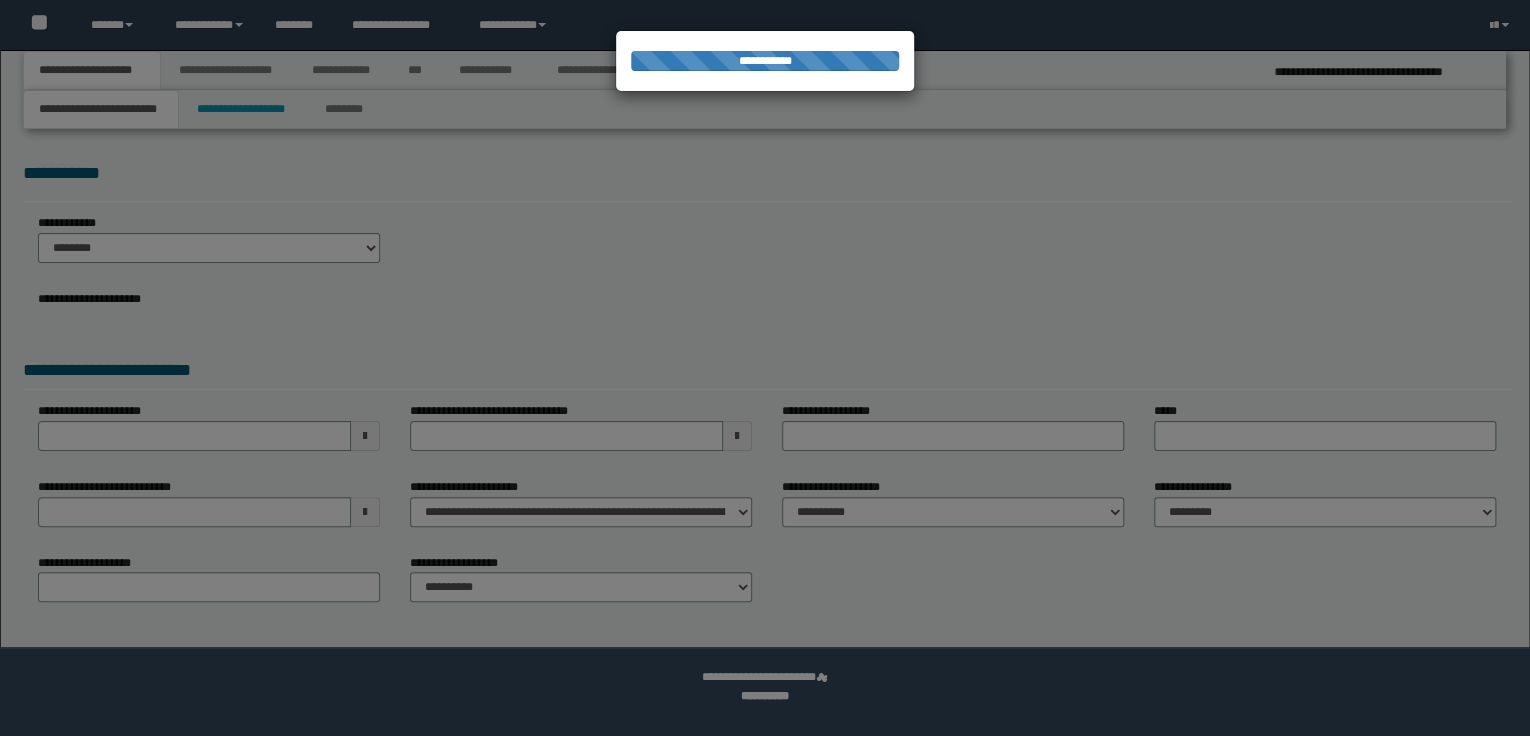 select on "*" 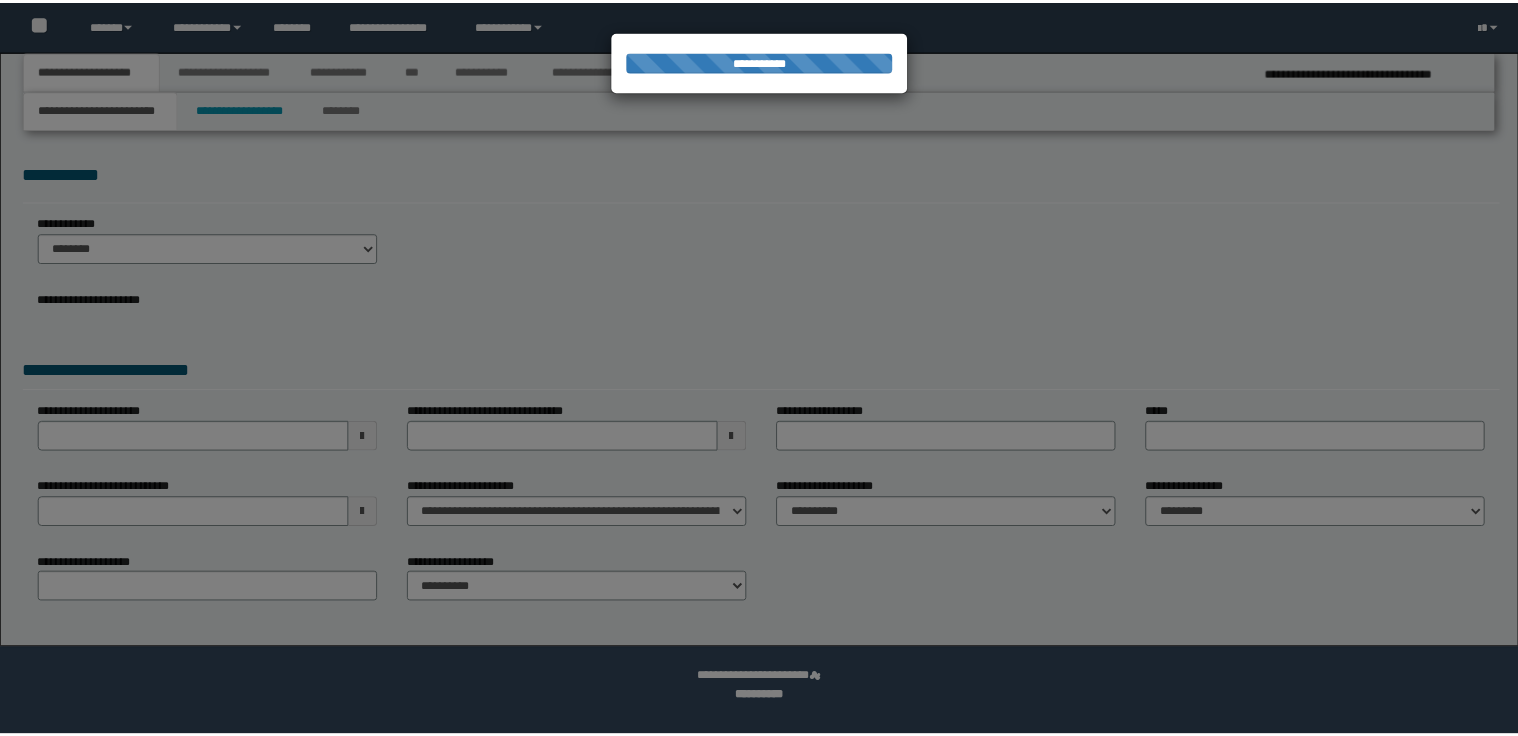 scroll, scrollTop: 0, scrollLeft: 0, axis: both 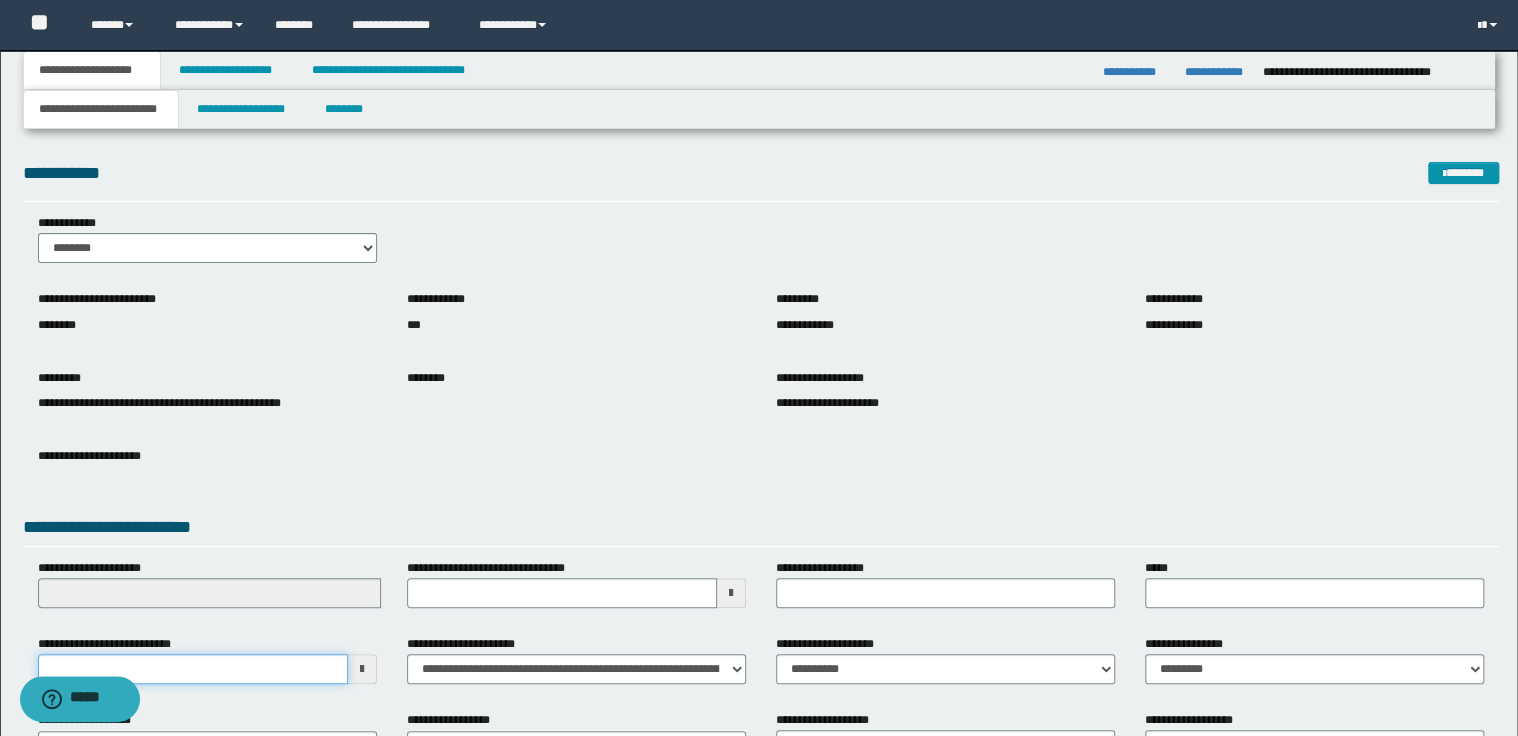 click on "**********" at bounding box center [193, 669] 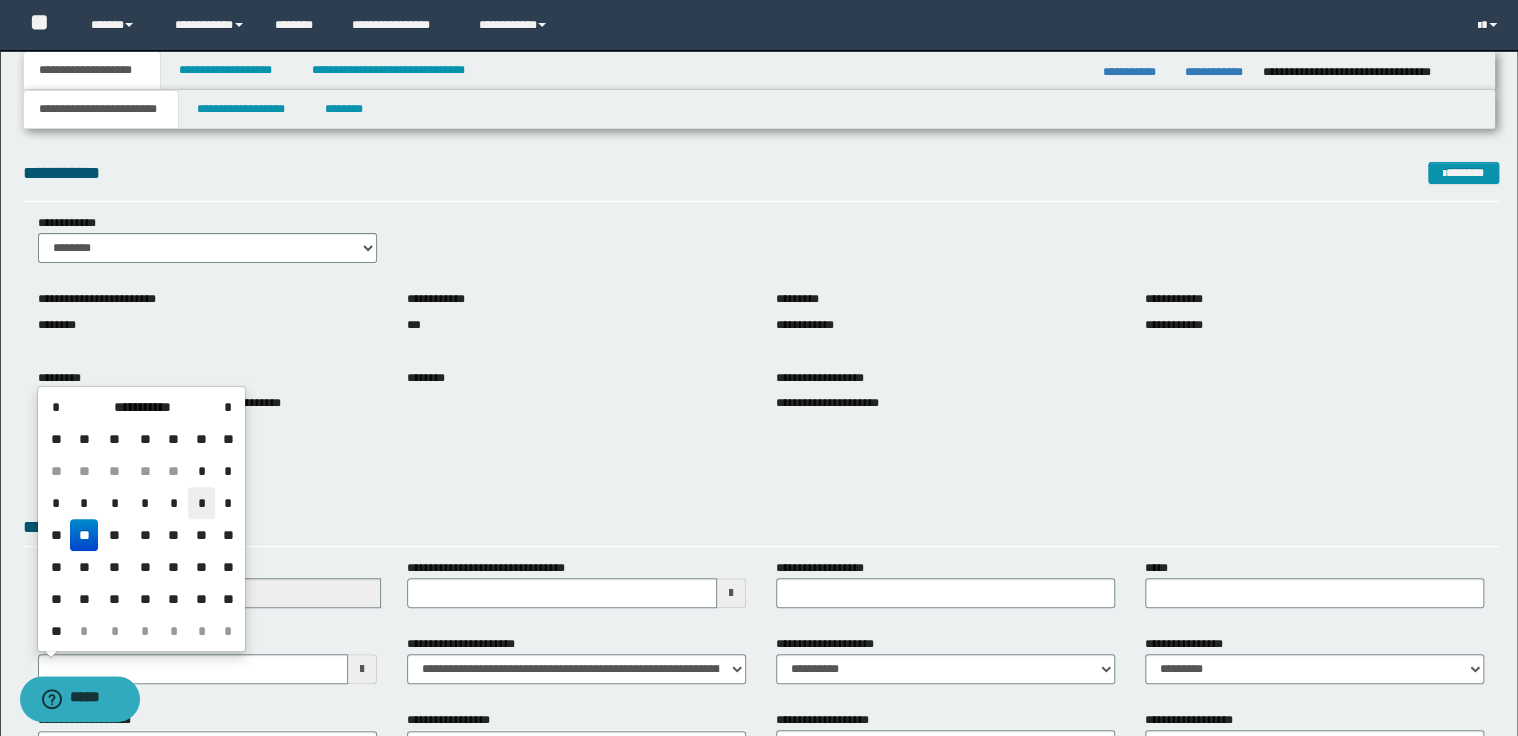click on "*" at bounding box center [202, 503] 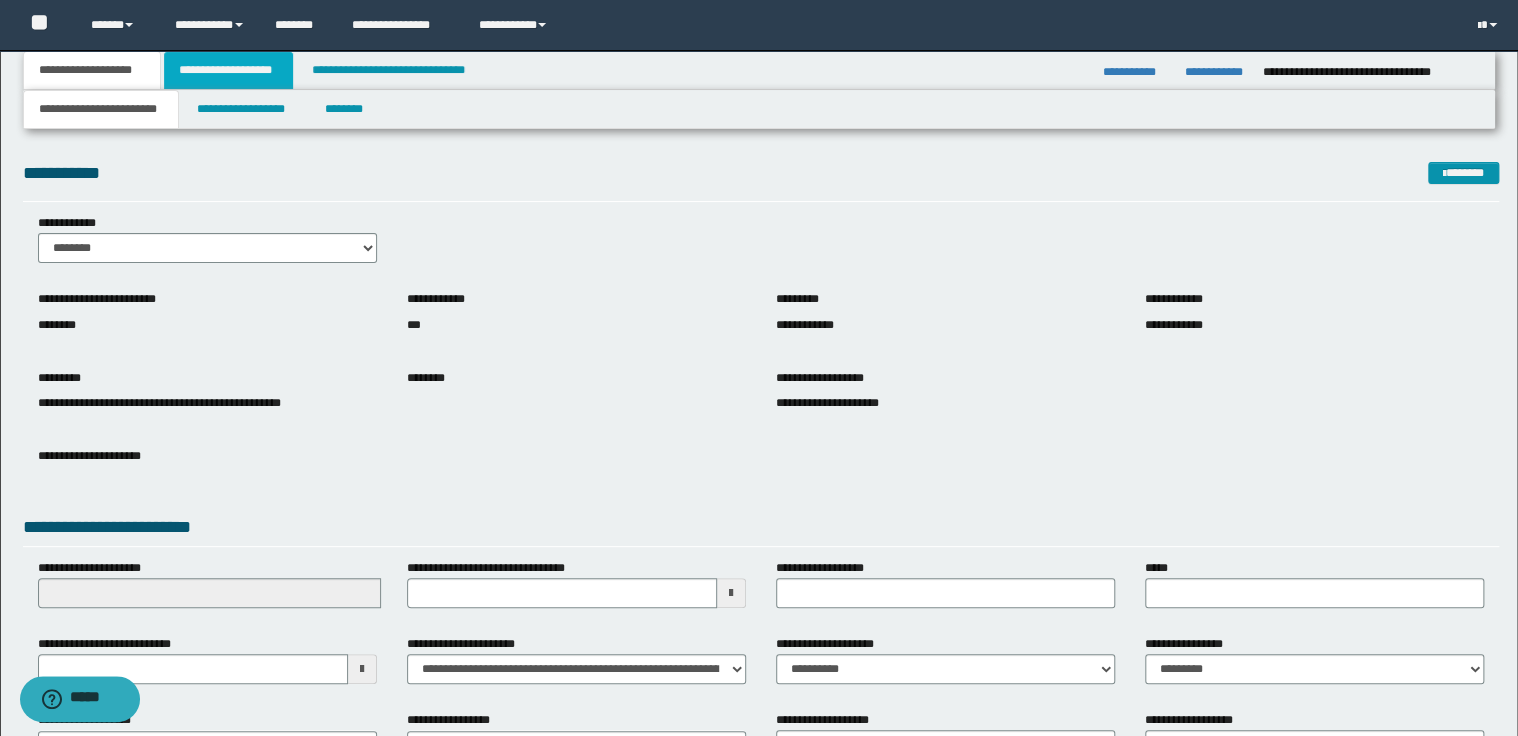 drag, startPoint x: 230, startPoint y: 68, endPoint x: 249, endPoint y: 75, distance: 20.248457 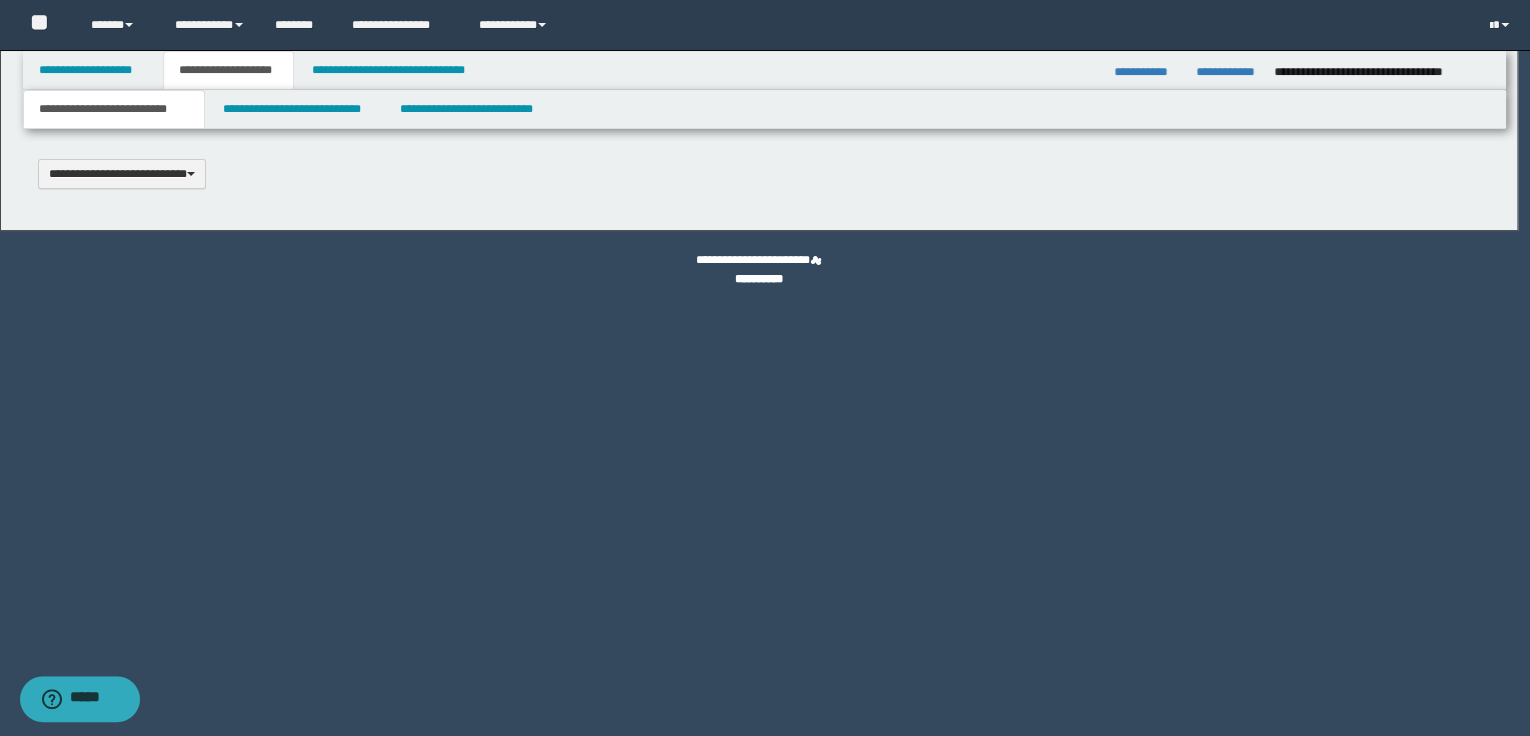 type 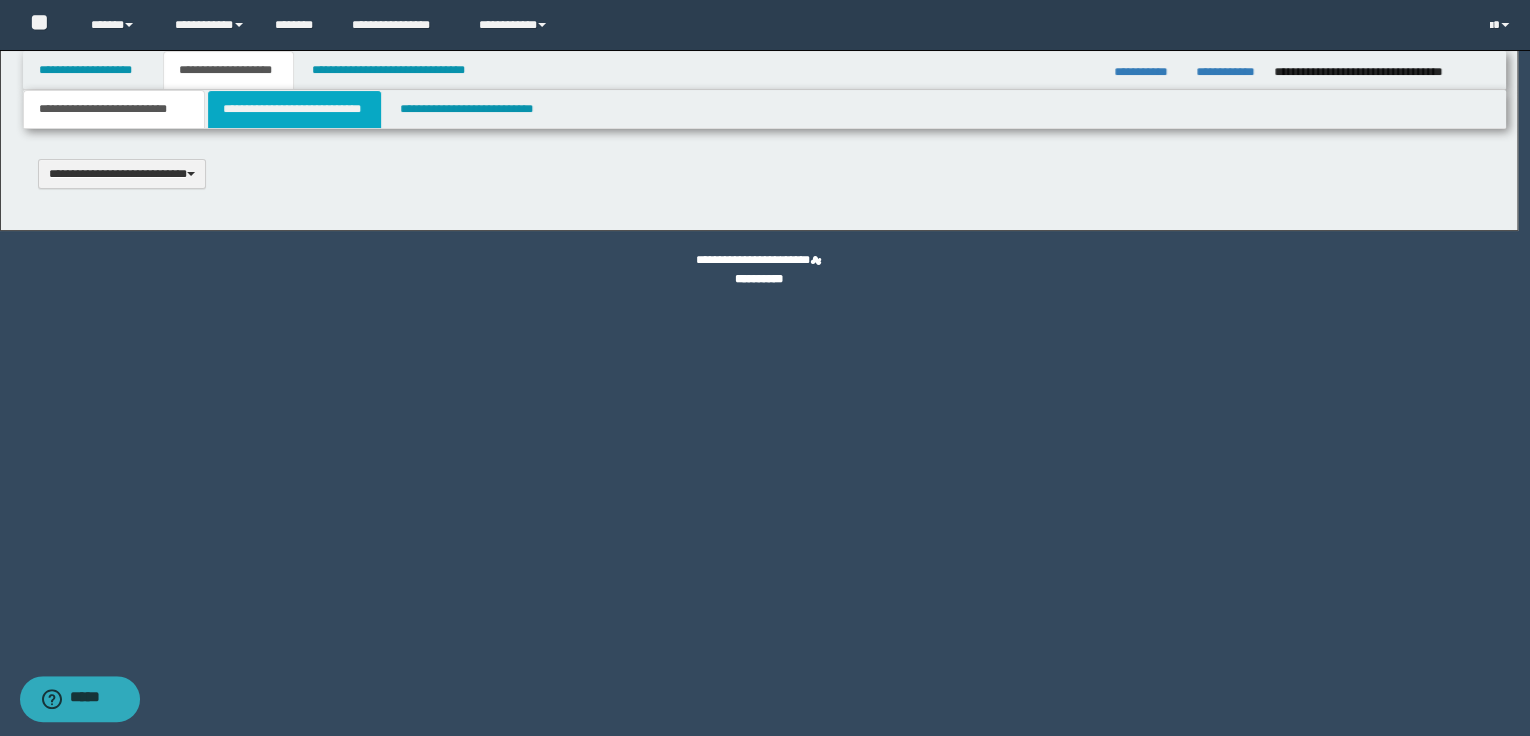 type on "**********" 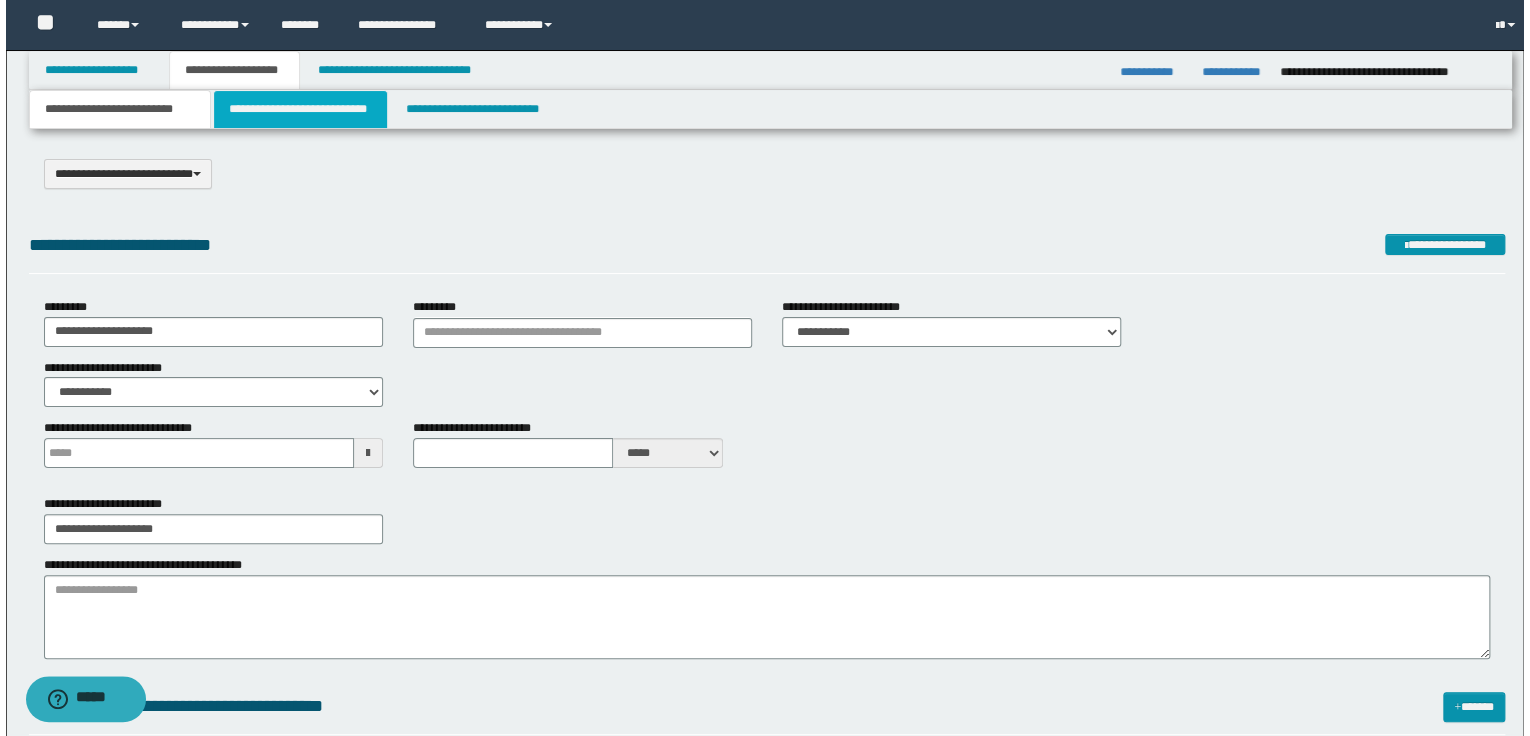 scroll, scrollTop: 0, scrollLeft: 0, axis: both 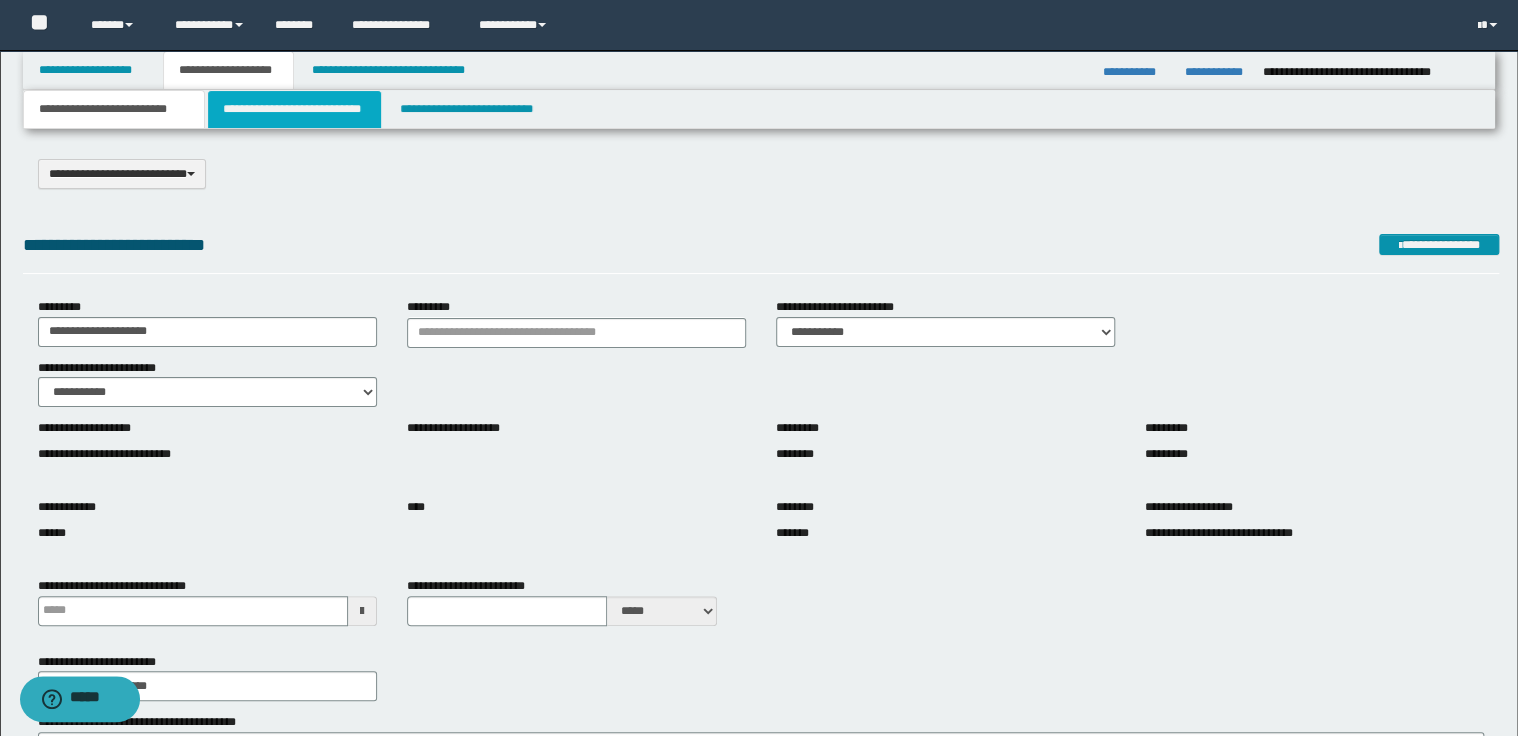 click on "**********" at bounding box center [294, 109] 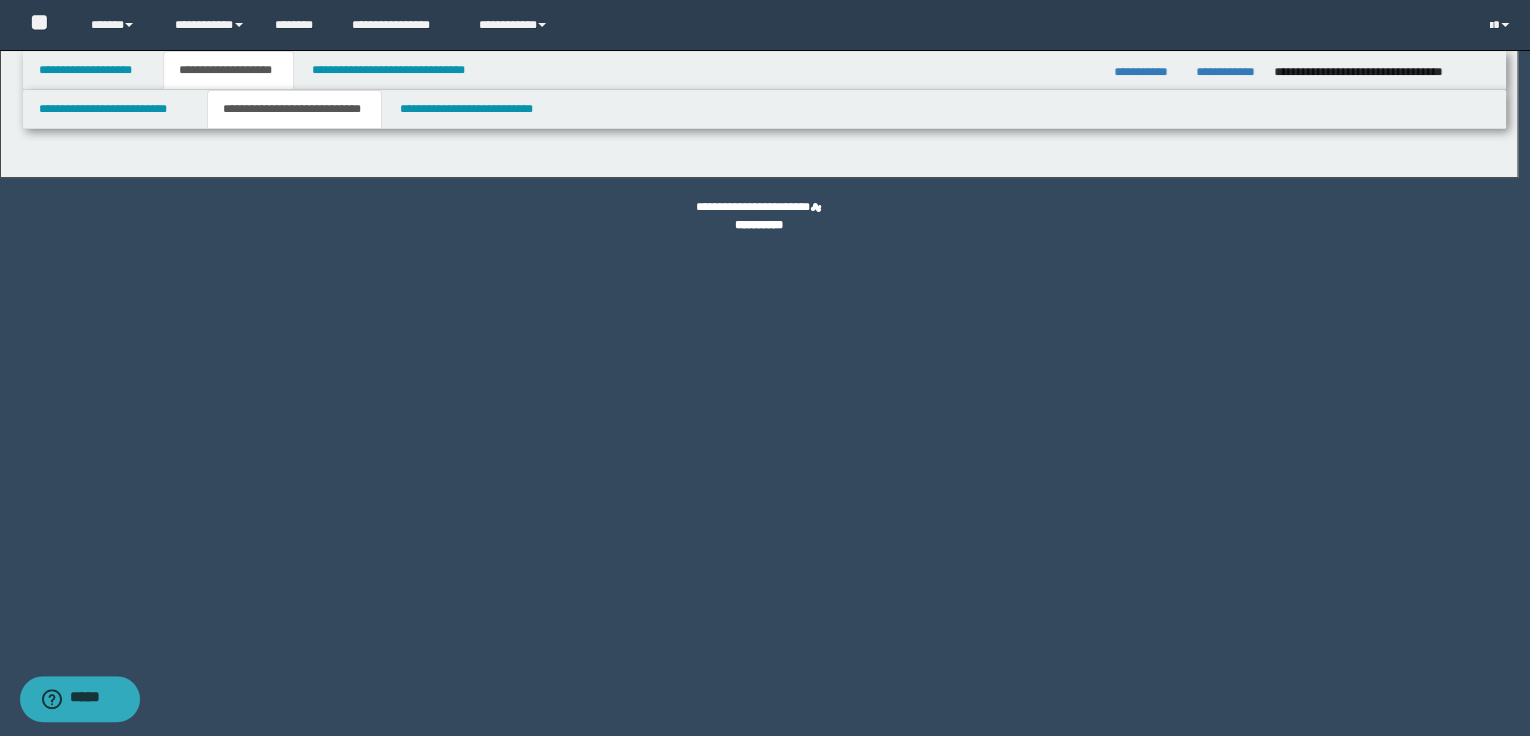 select on "*" 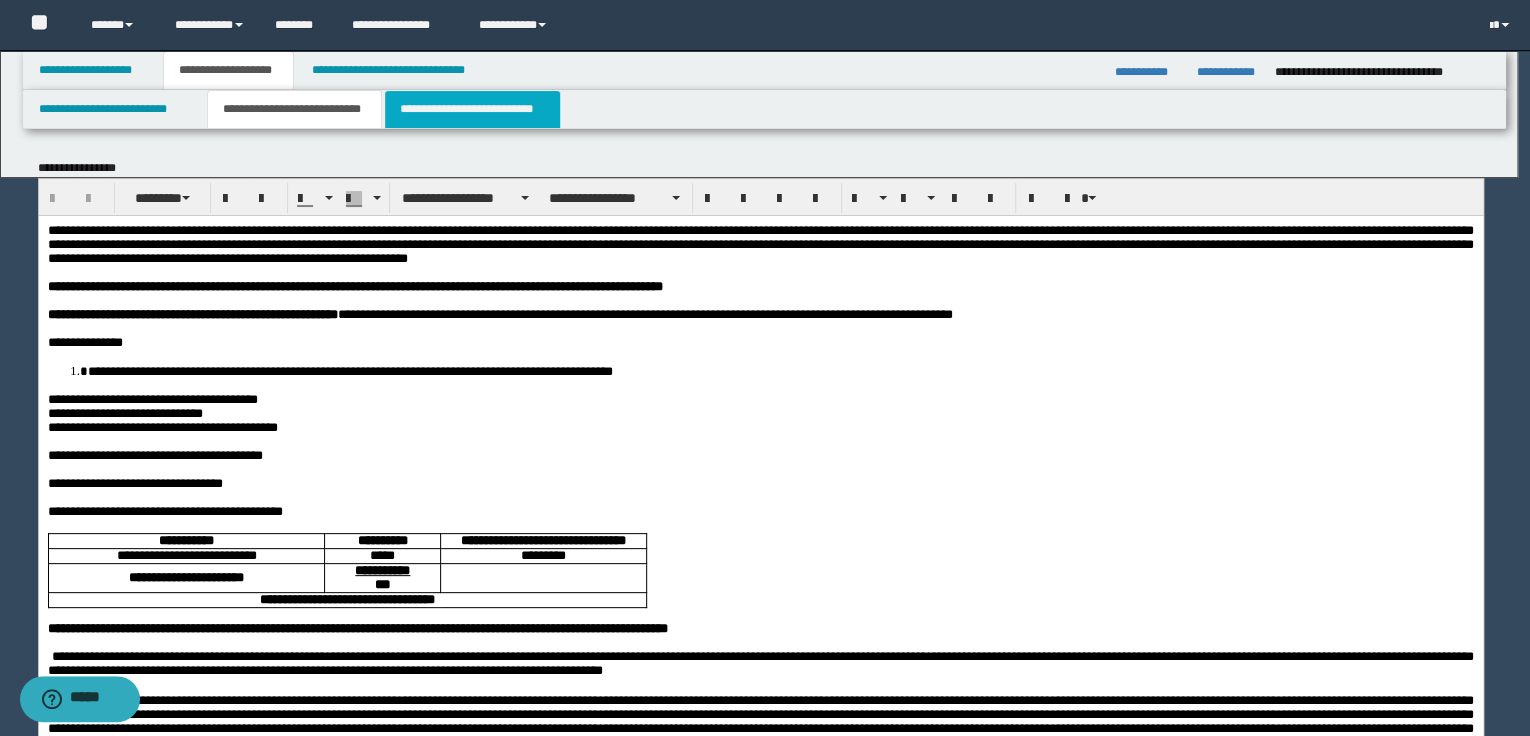 scroll, scrollTop: 0, scrollLeft: 0, axis: both 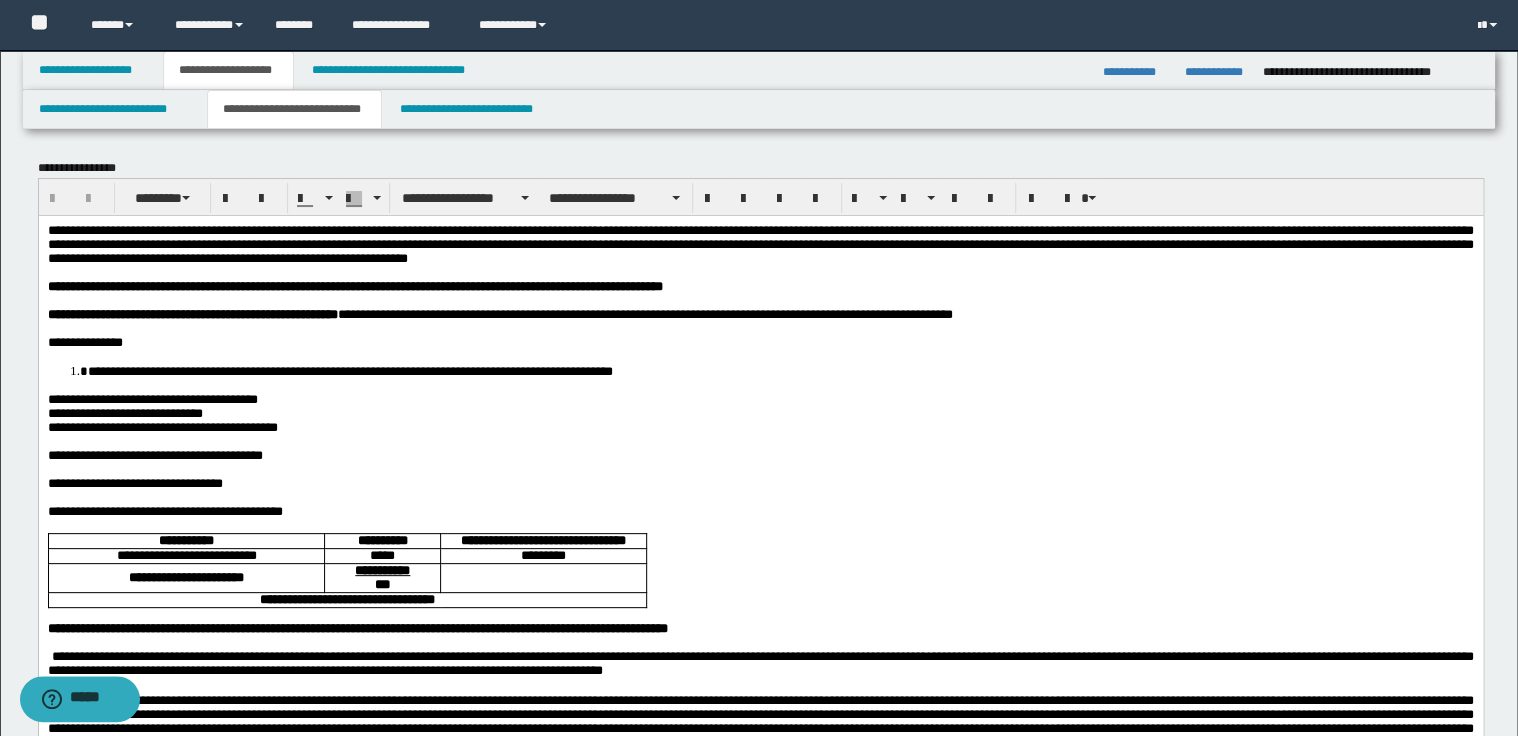 click on "**********" at bounding box center [760, 243] 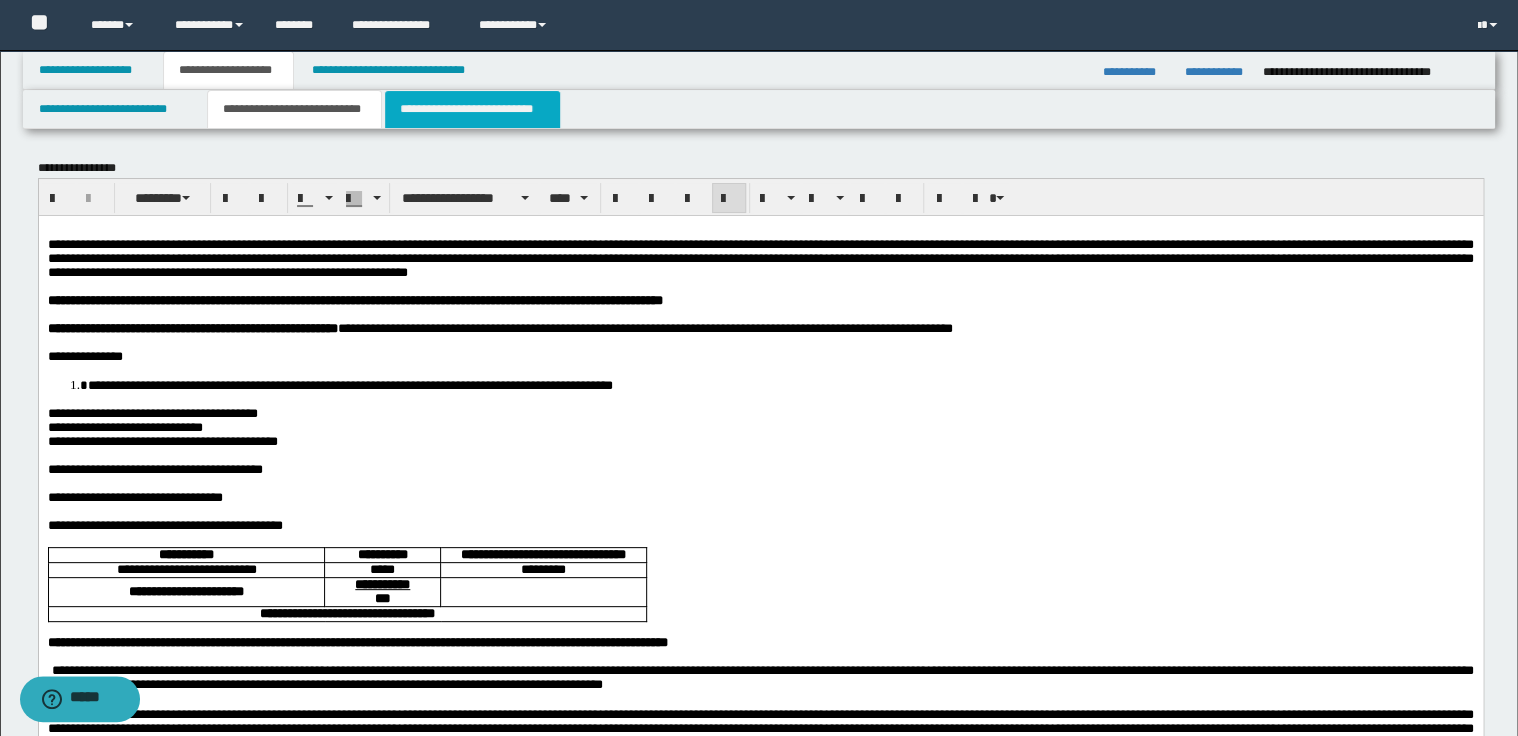 click on "**********" at bounding box center (472, 109) 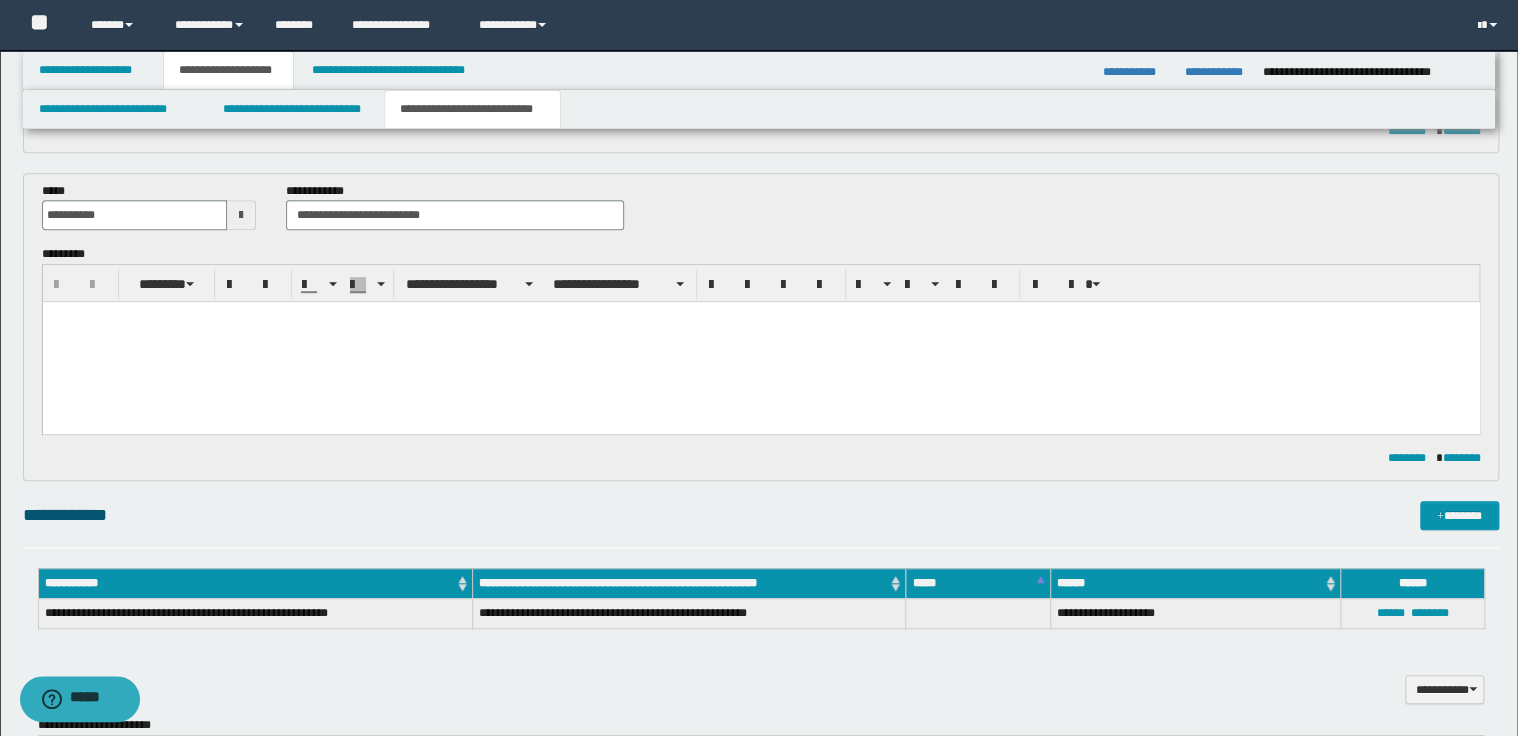scroll, scrollTop: 480, scrollLeft: 0, axis: vertical 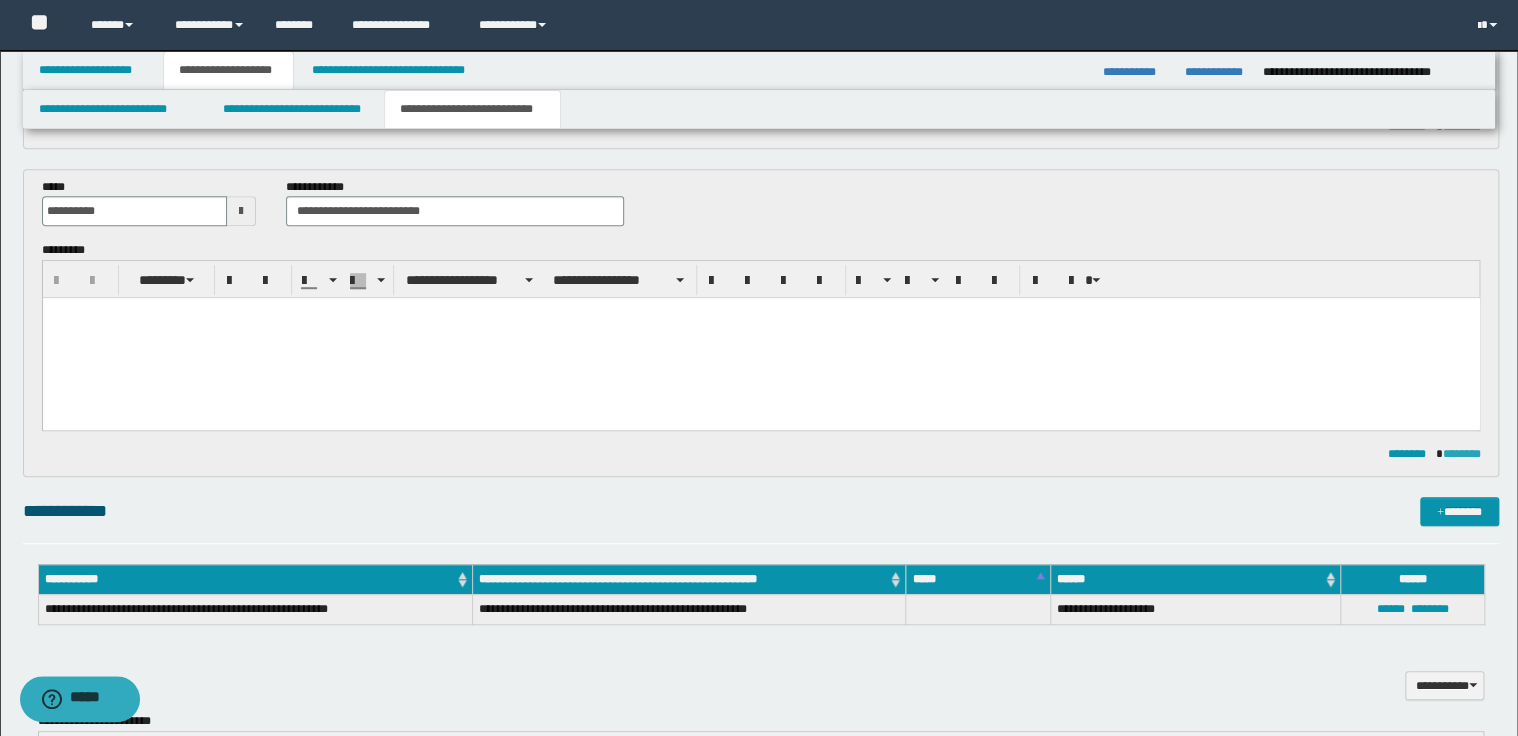click on "********" at bounding box center (1461, 454) 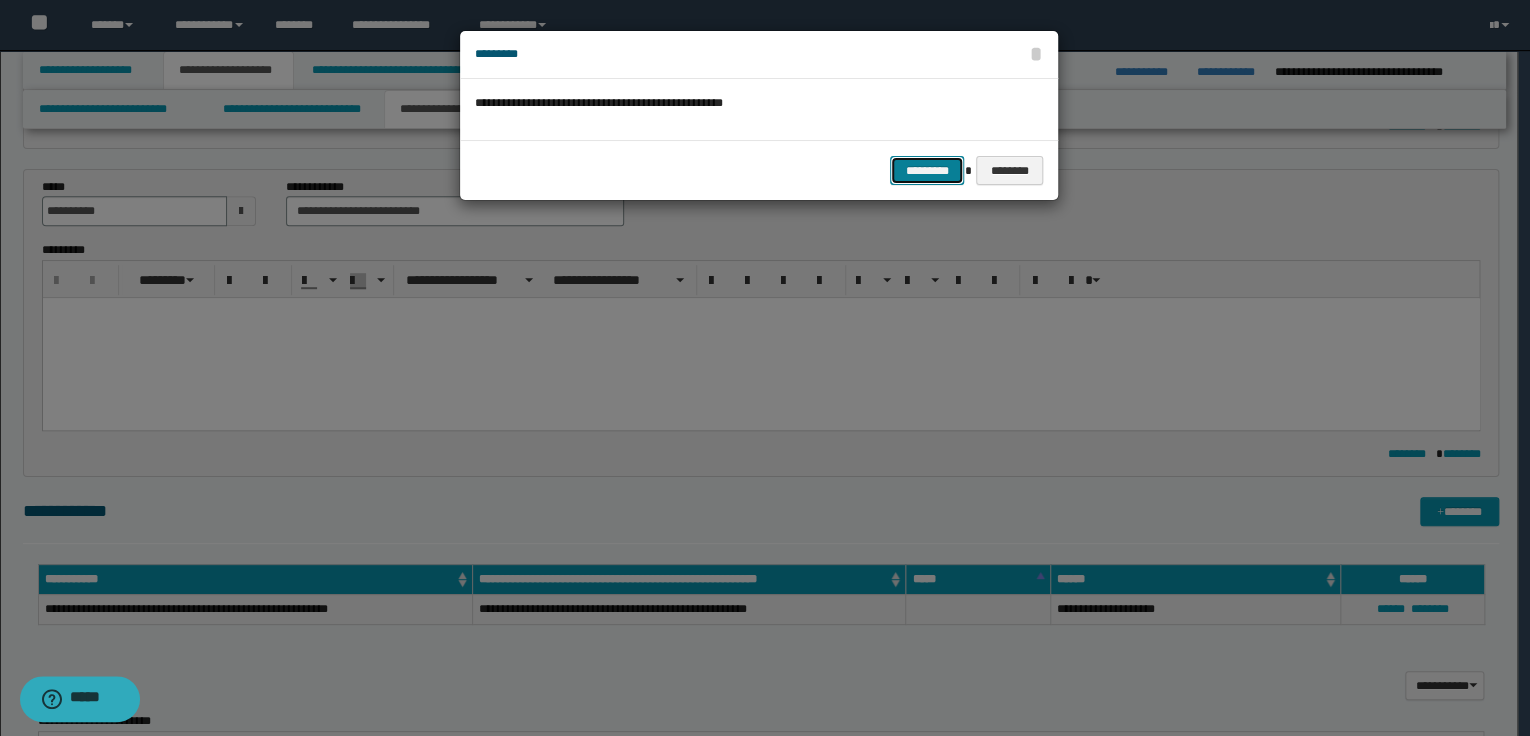 click on "*********" at bounding box center (927, 171) 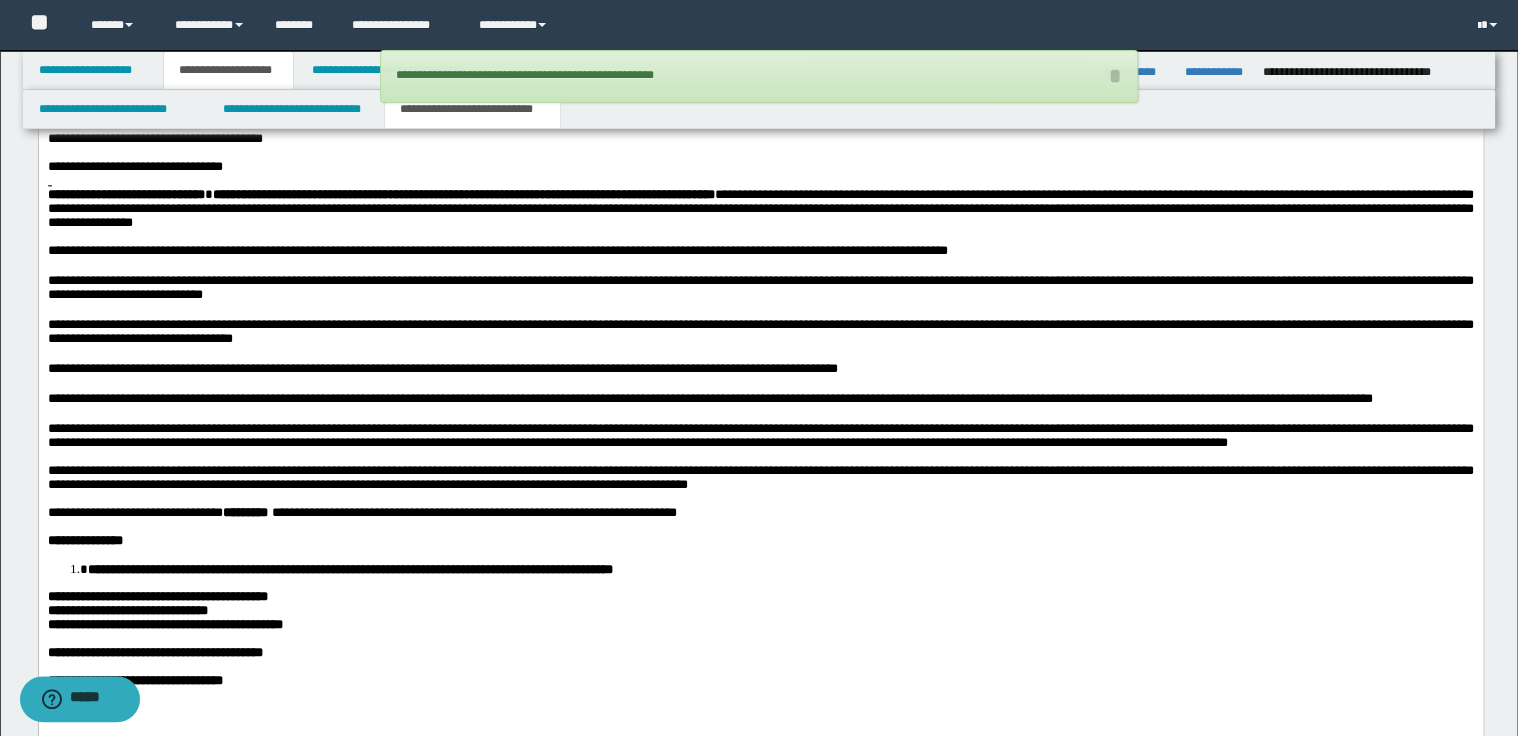 scroll, scrollTop: 1040, scrollLeft: 0, axis: vertical 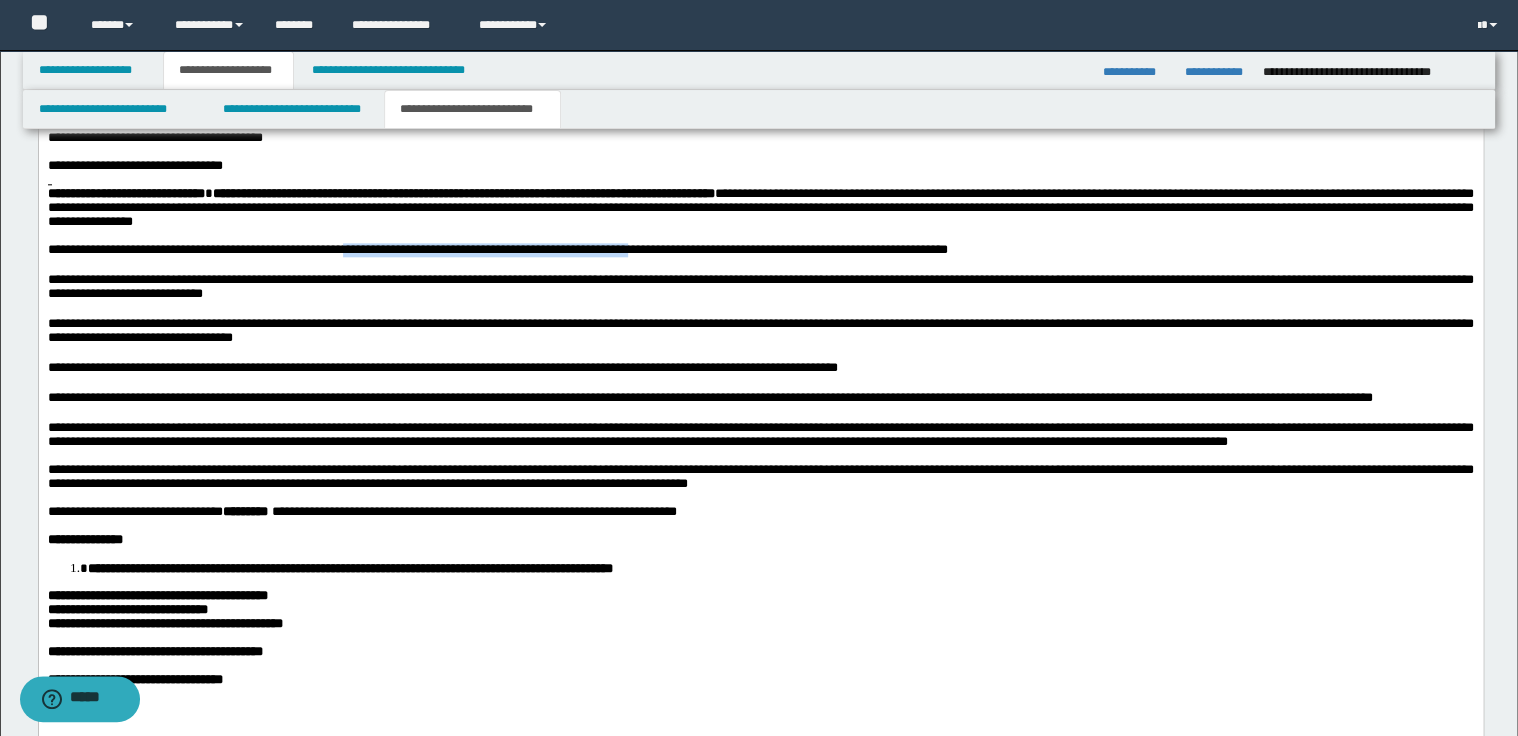 drag, startPoint x: 351, startPoint y: 290, endPoint x: 639, endPoint y: 288, distance: 288.00696 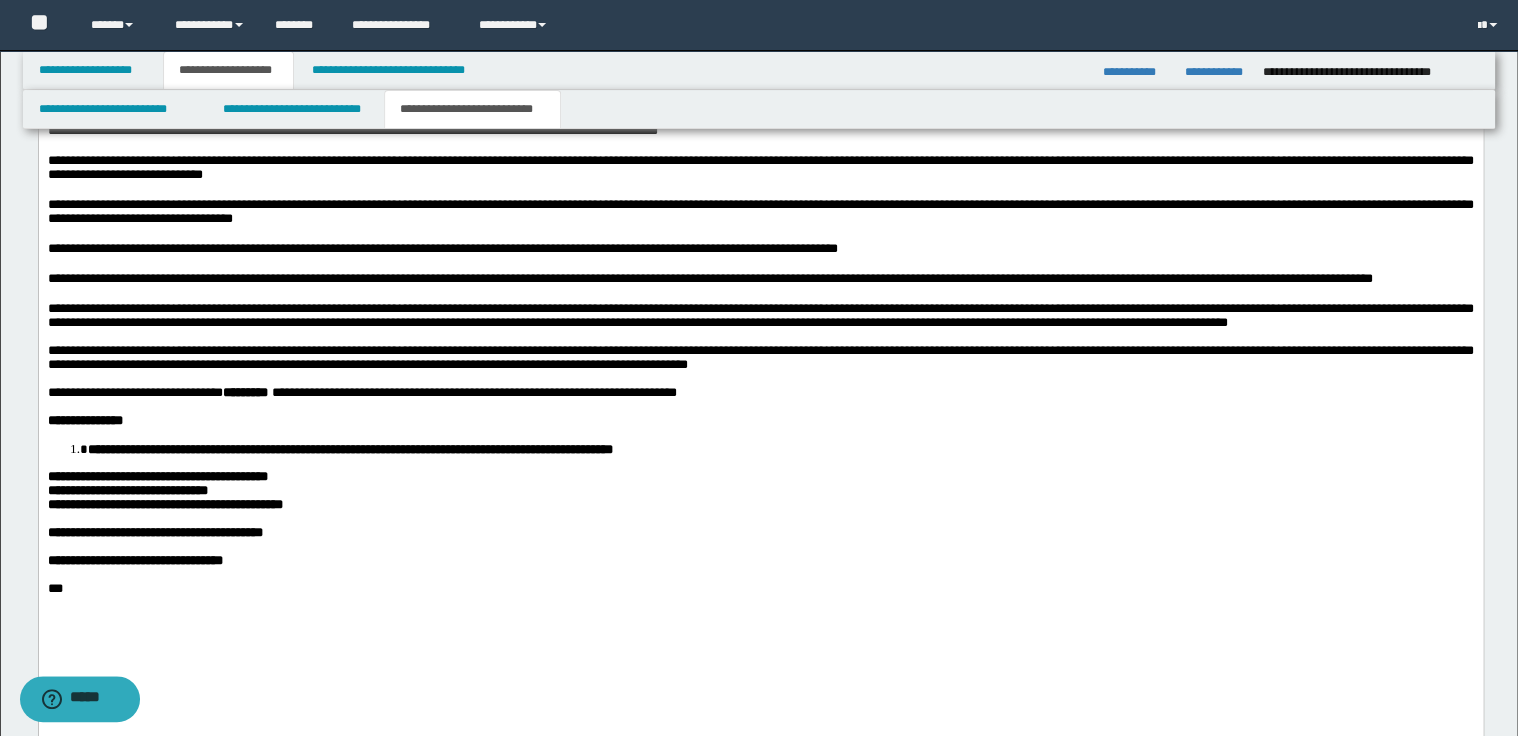 scroll, scrollTop: 1120, scrollLeft: 0, axis: vertical 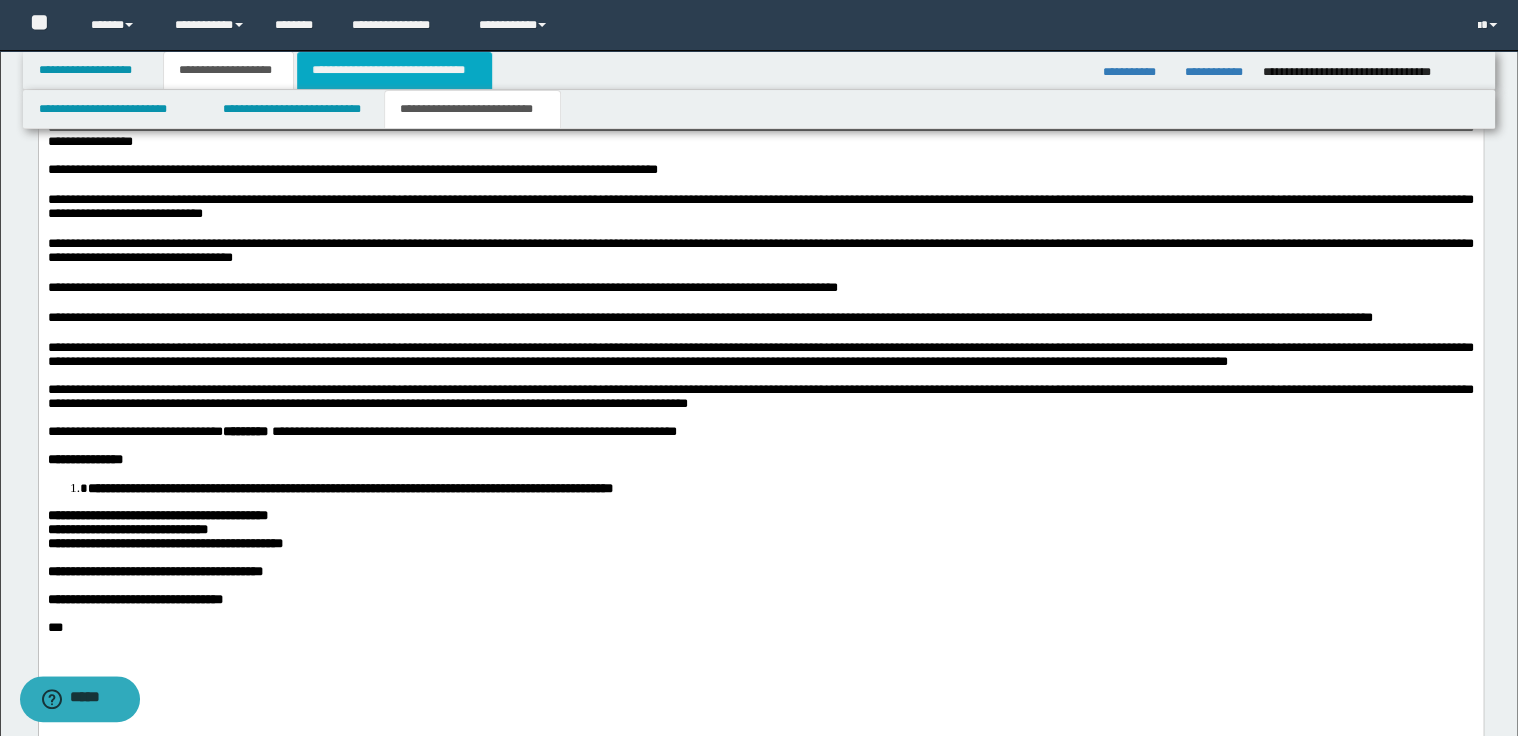 click on "**********" at bounding box center (394, 70) 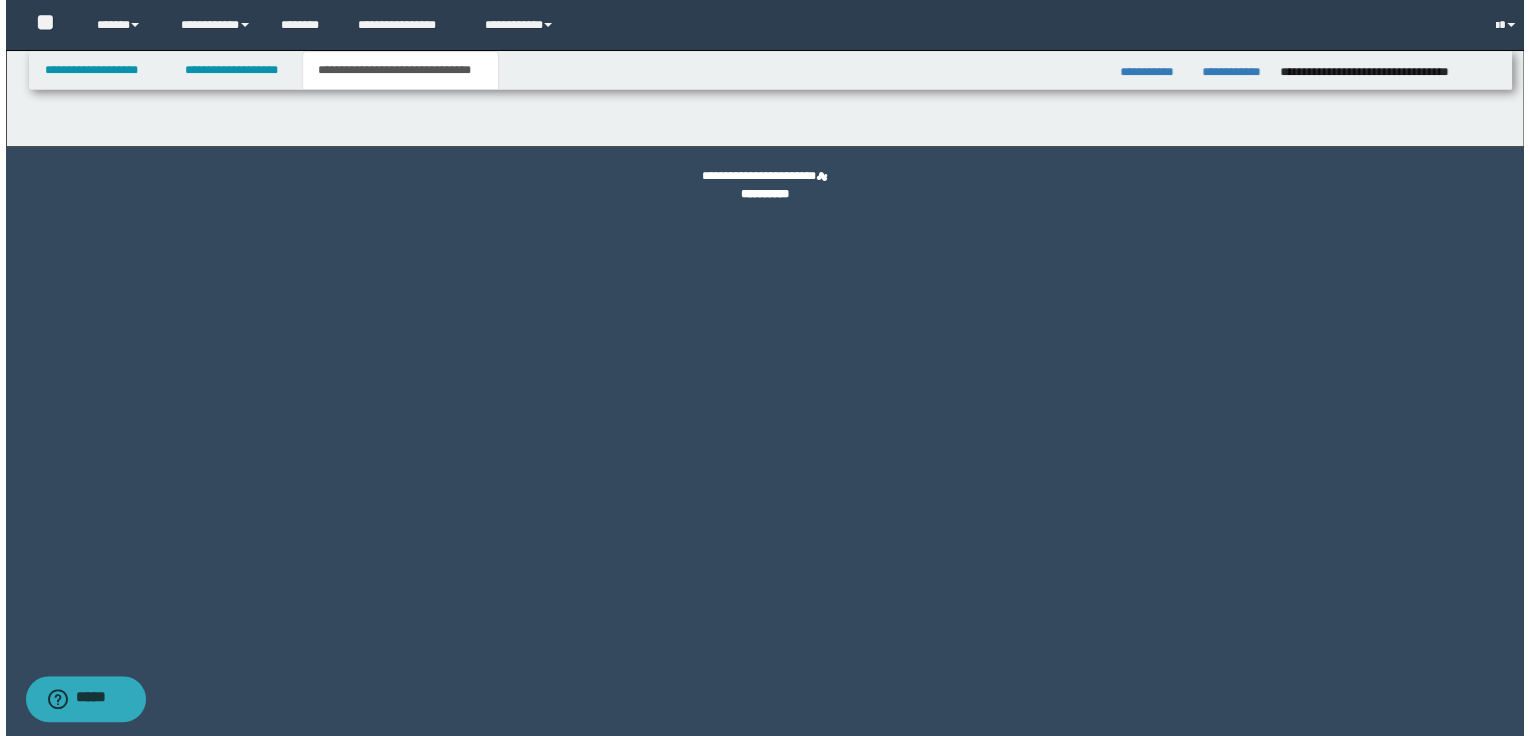 scroll, scrollTop: 0, scrollLeft: 0, axis: both 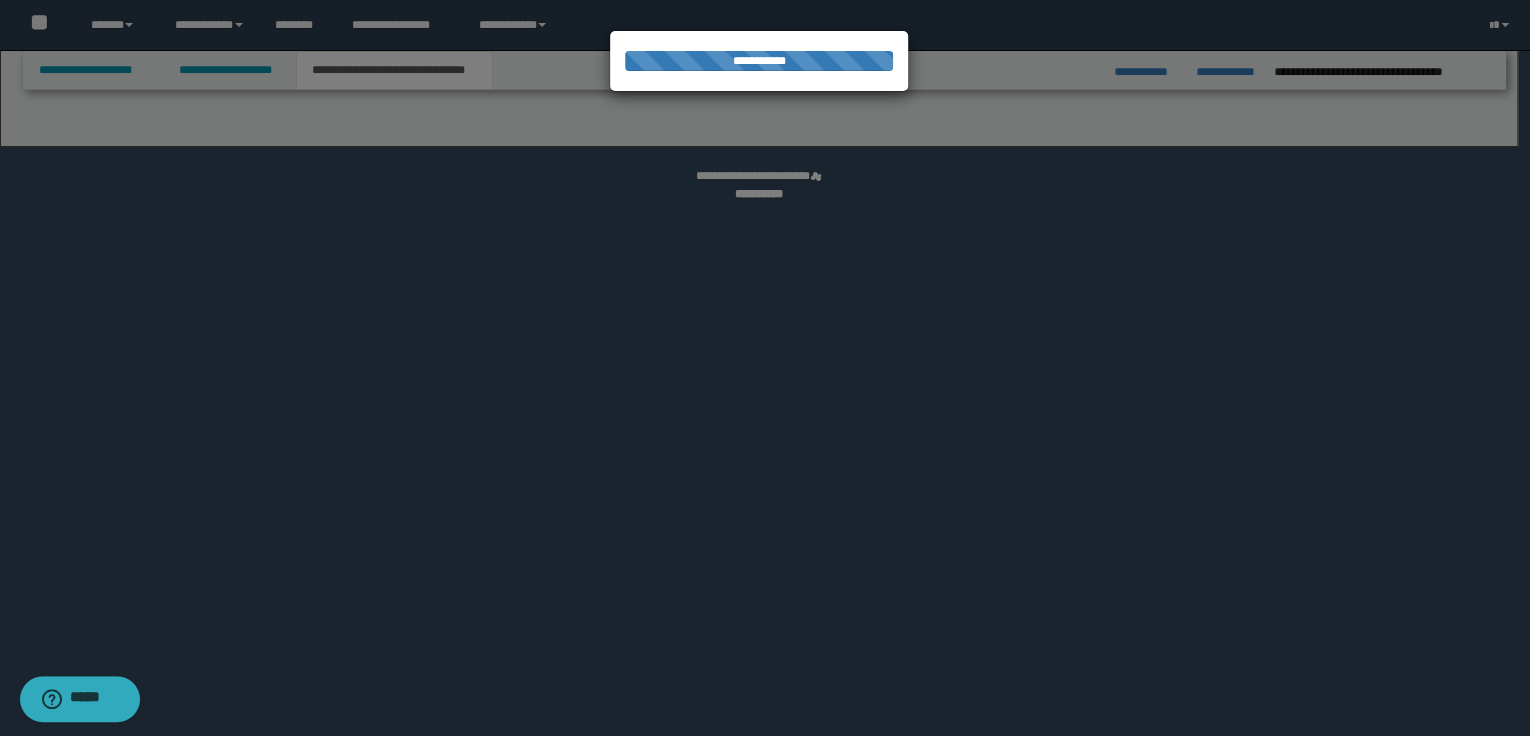 select on "*" 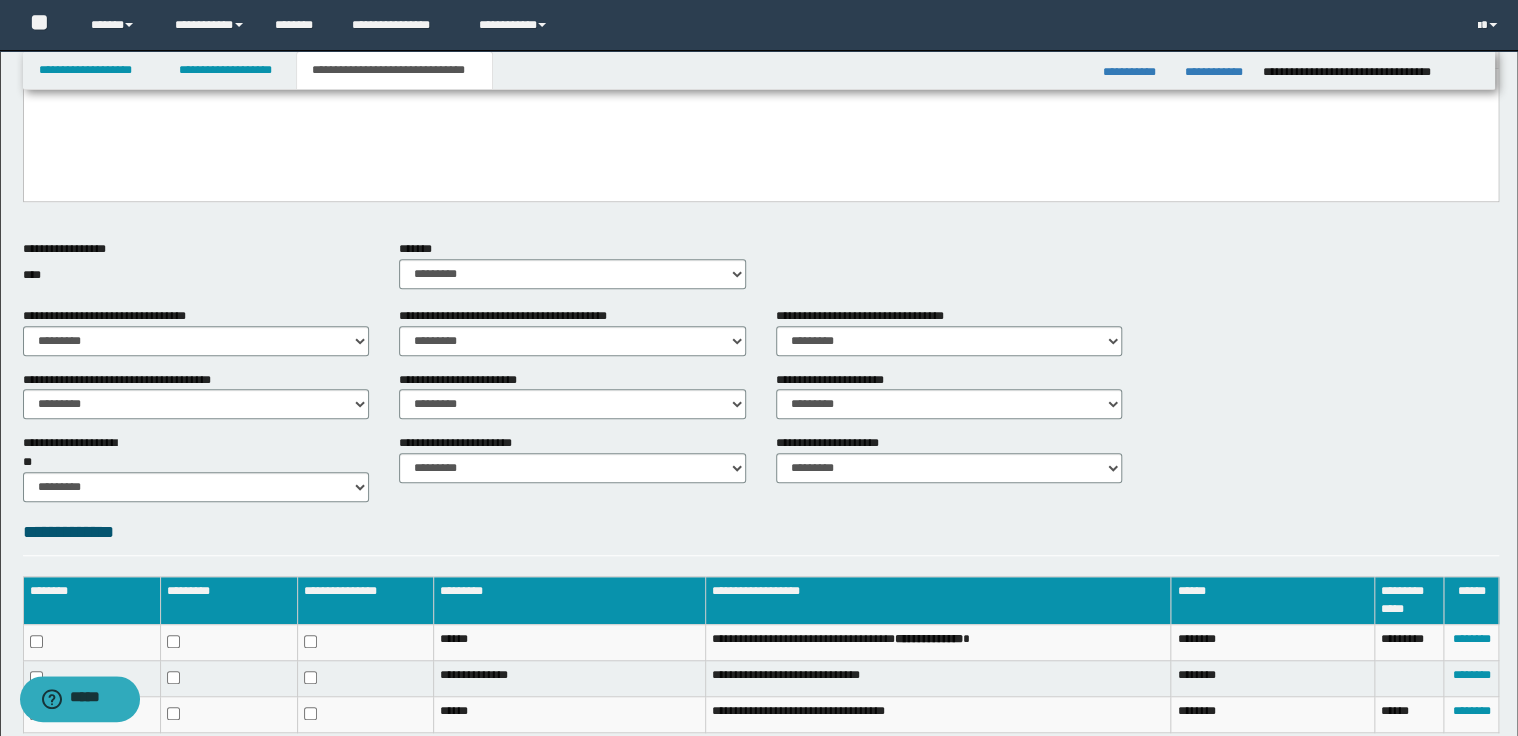 scroll, scrollTop: 480, scrollLeft: 0, axis: vertical 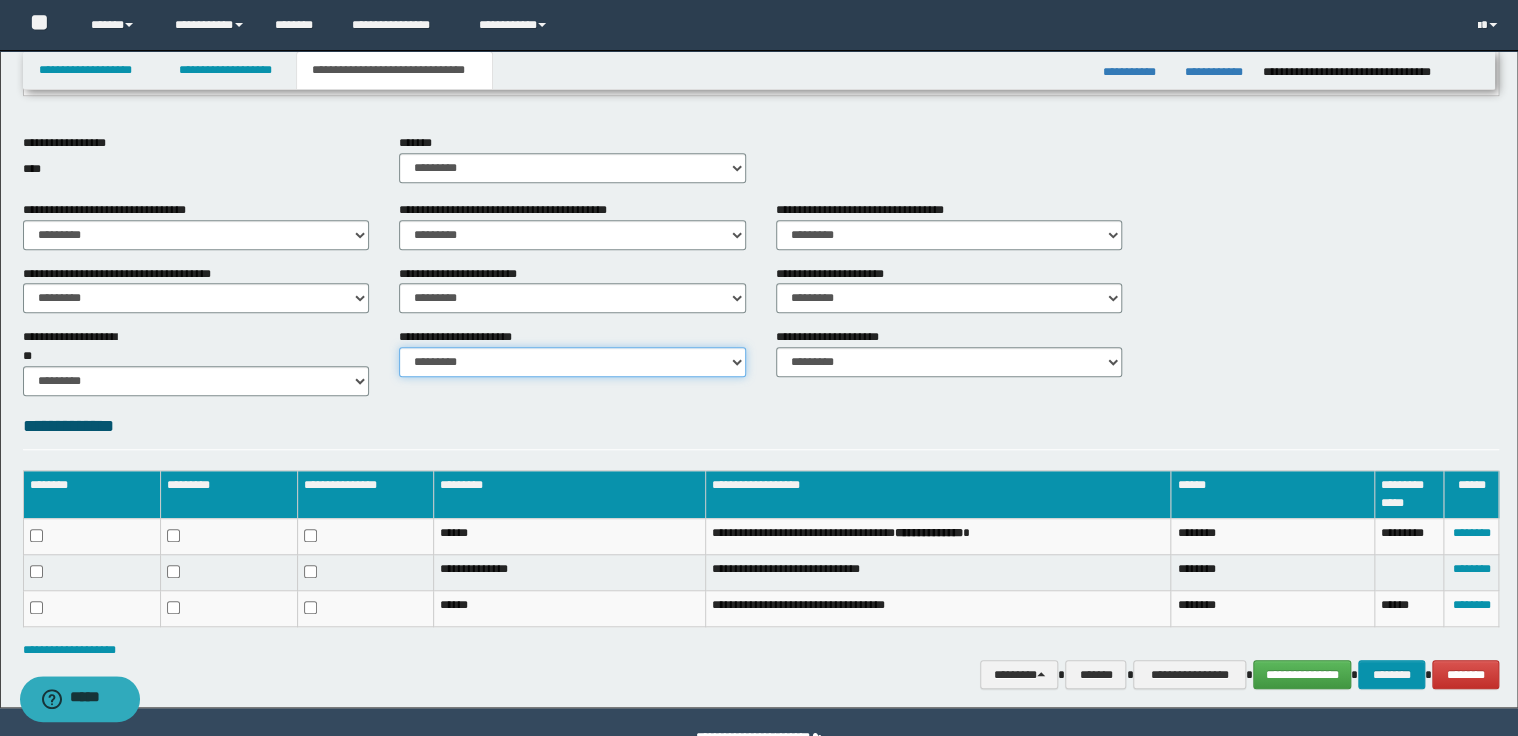 click on "*********
*********
*********" at bounding box center [572, 362] 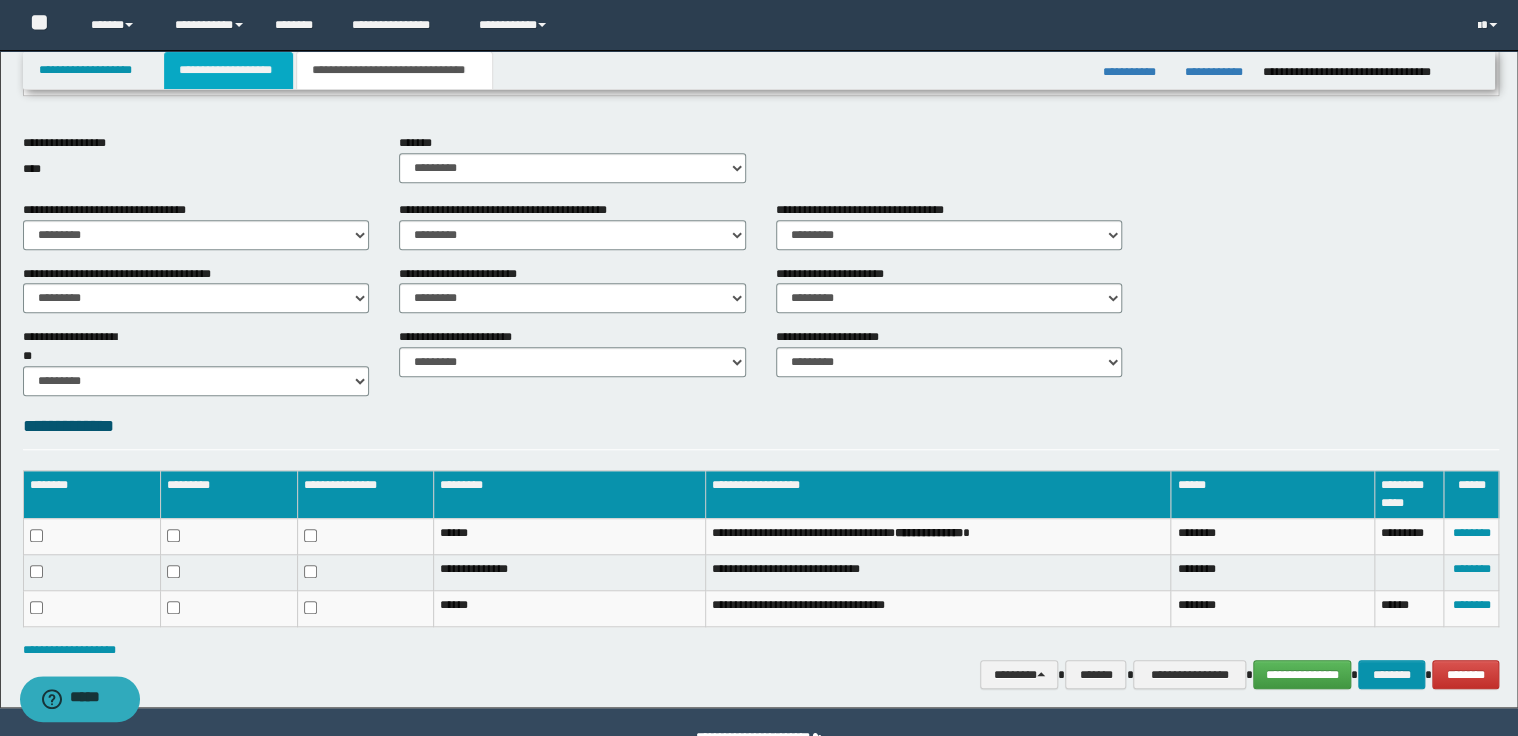 click on "**********" at bounding box center [228, 70] 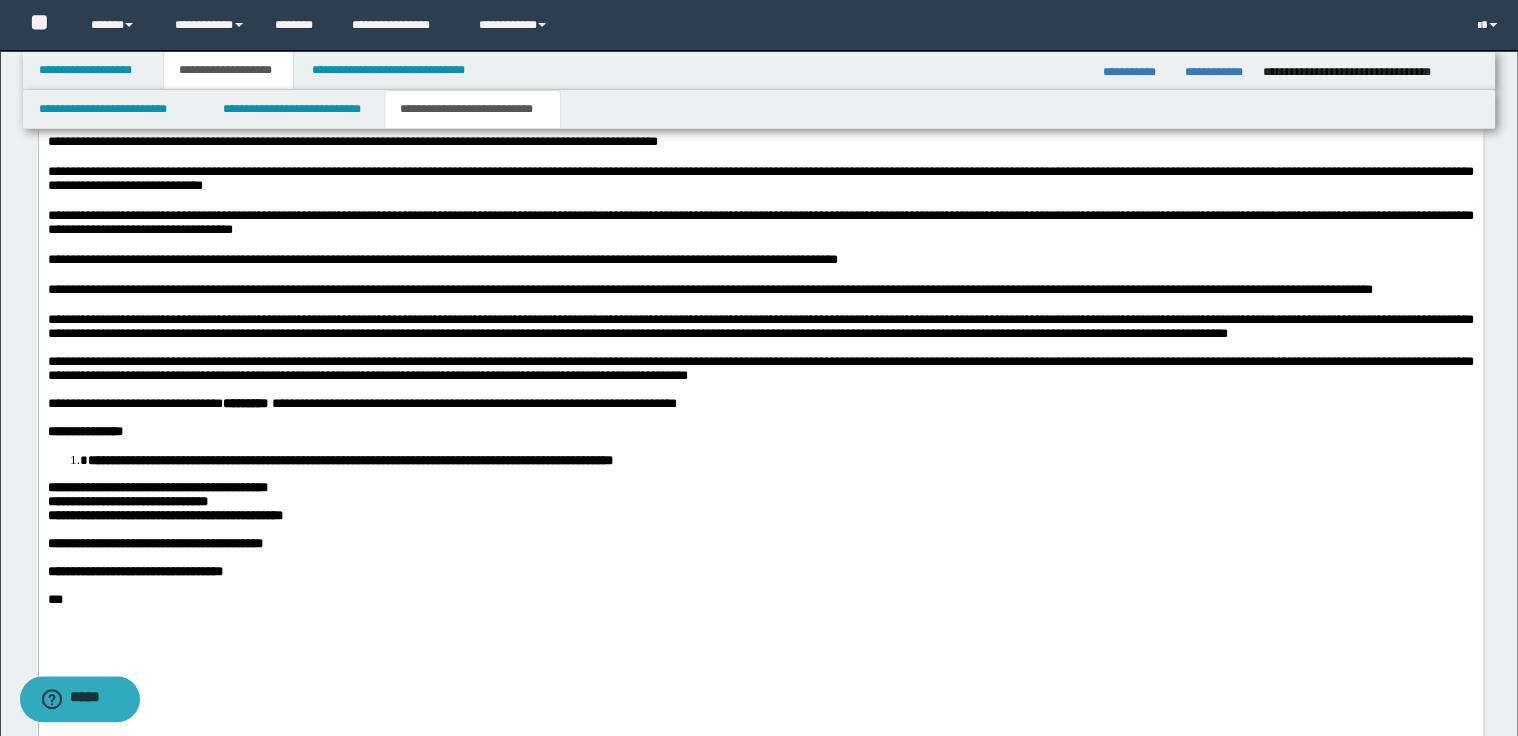 scroll, scrollTop: 1151, scrollLeft: 0, axis: vertical 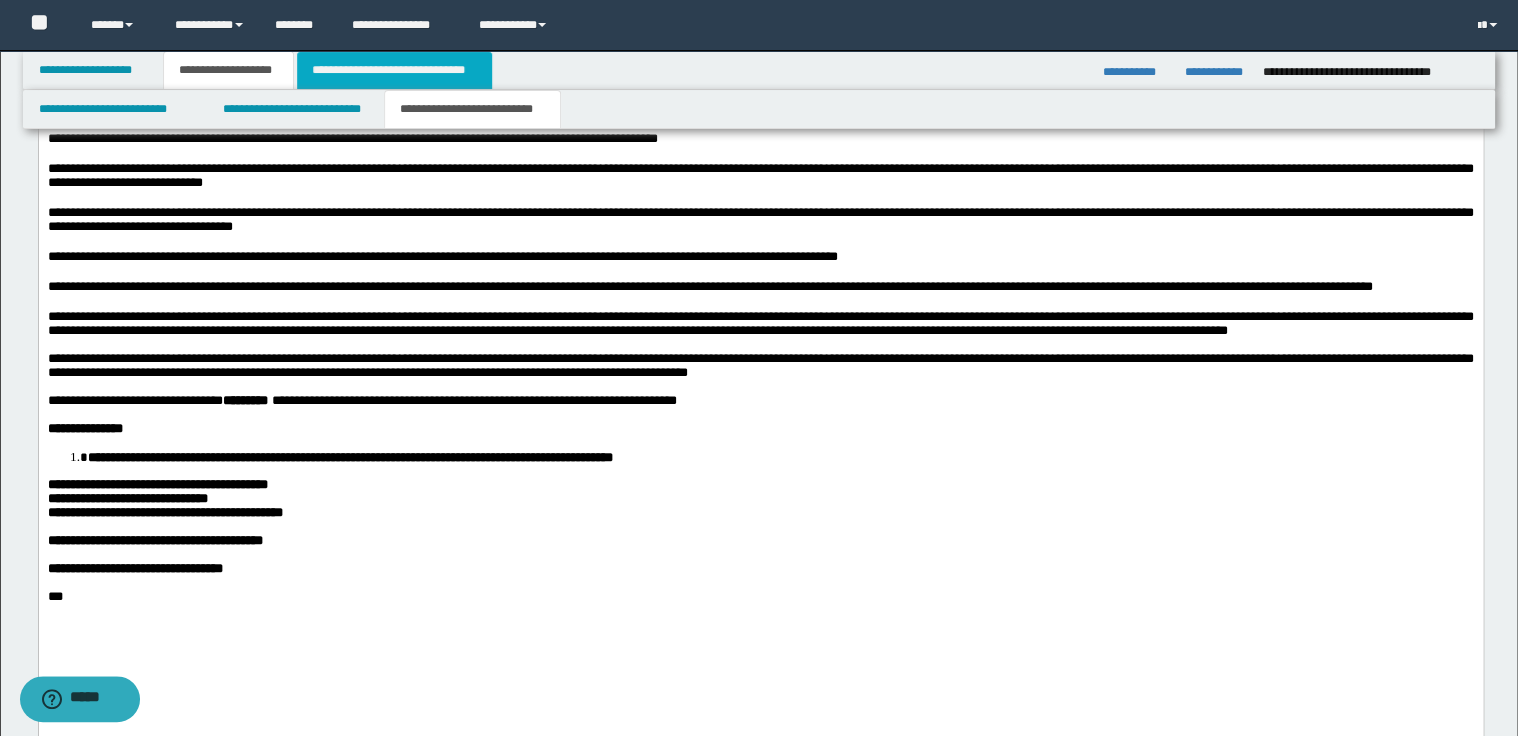 click on "**********" at bounding box center [394, 70] 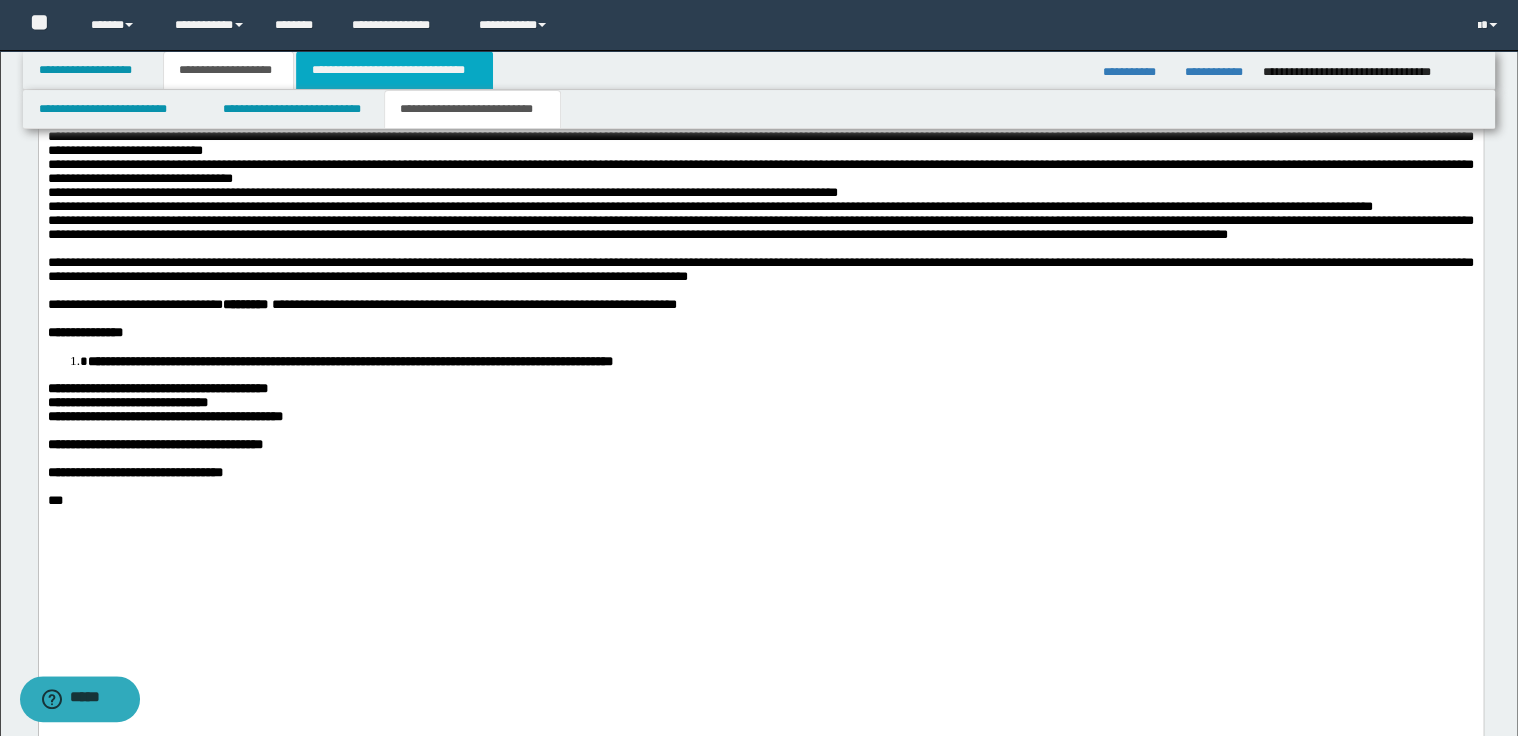 scroll, scrollTop: 529, scrollLeft: 0, axis: vertical 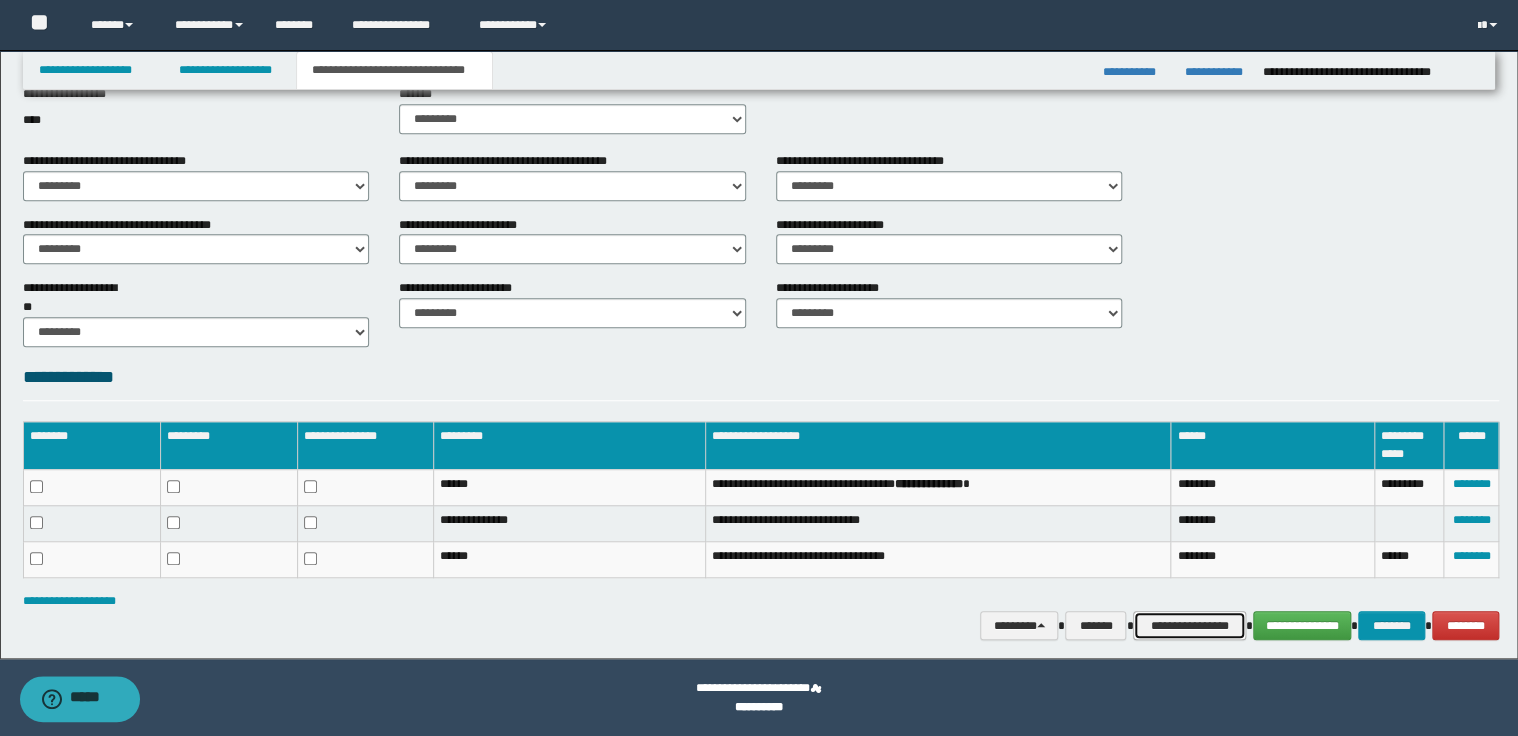 click on "**********" at bounding box center (1189, 626) 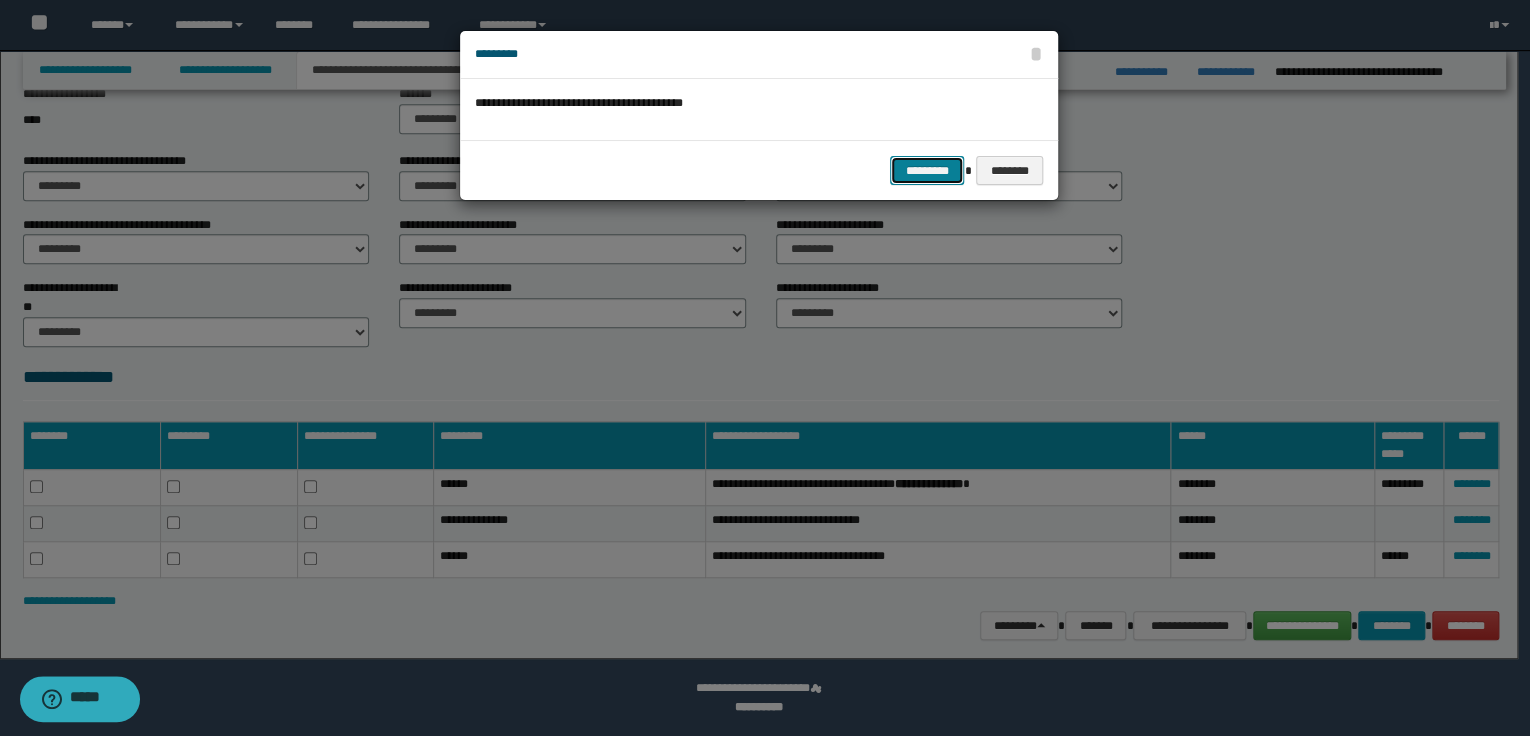 click on "*********" at bounding box center (927, 171) 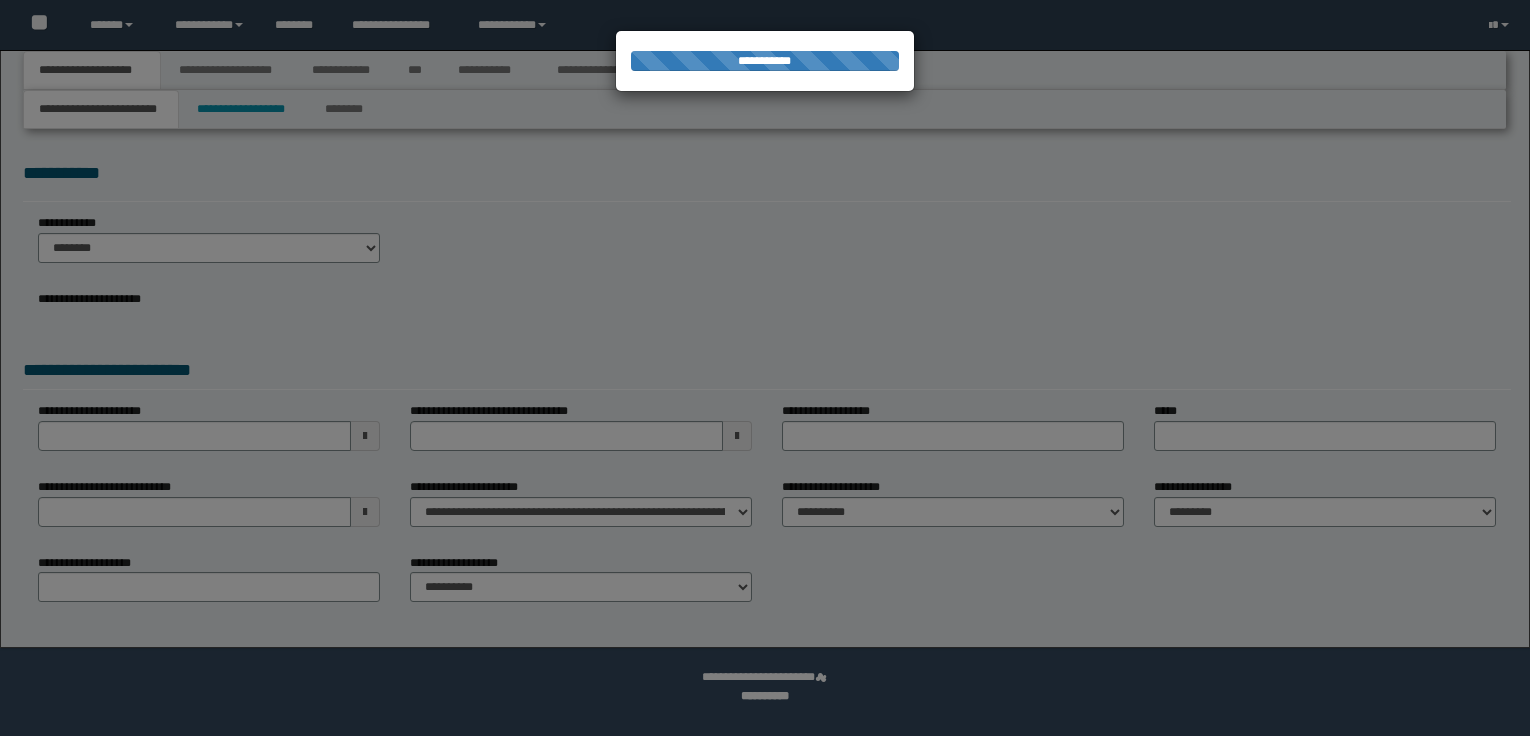 scroll, scrollTop: 0, scrollLeft: 0, axis: both 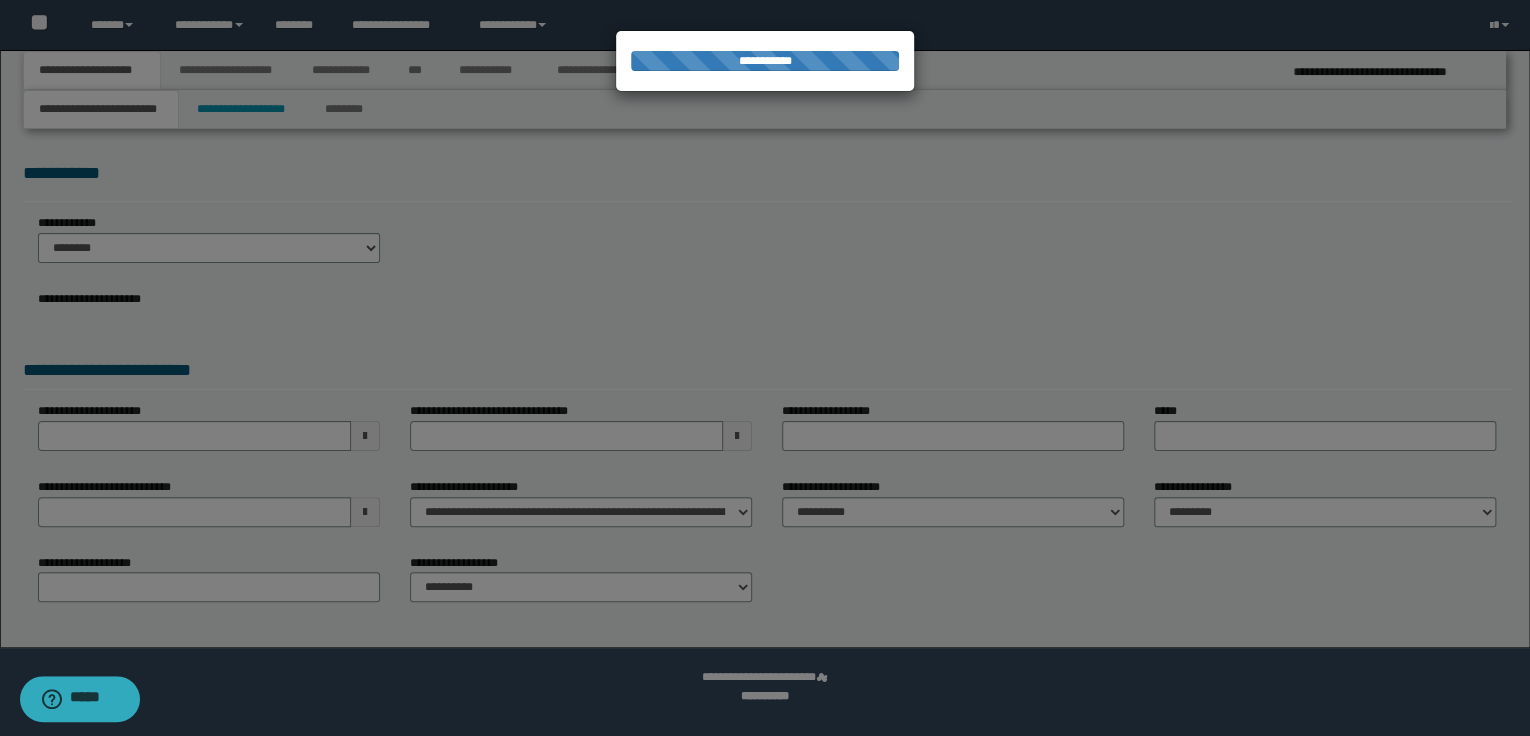 select on "*" 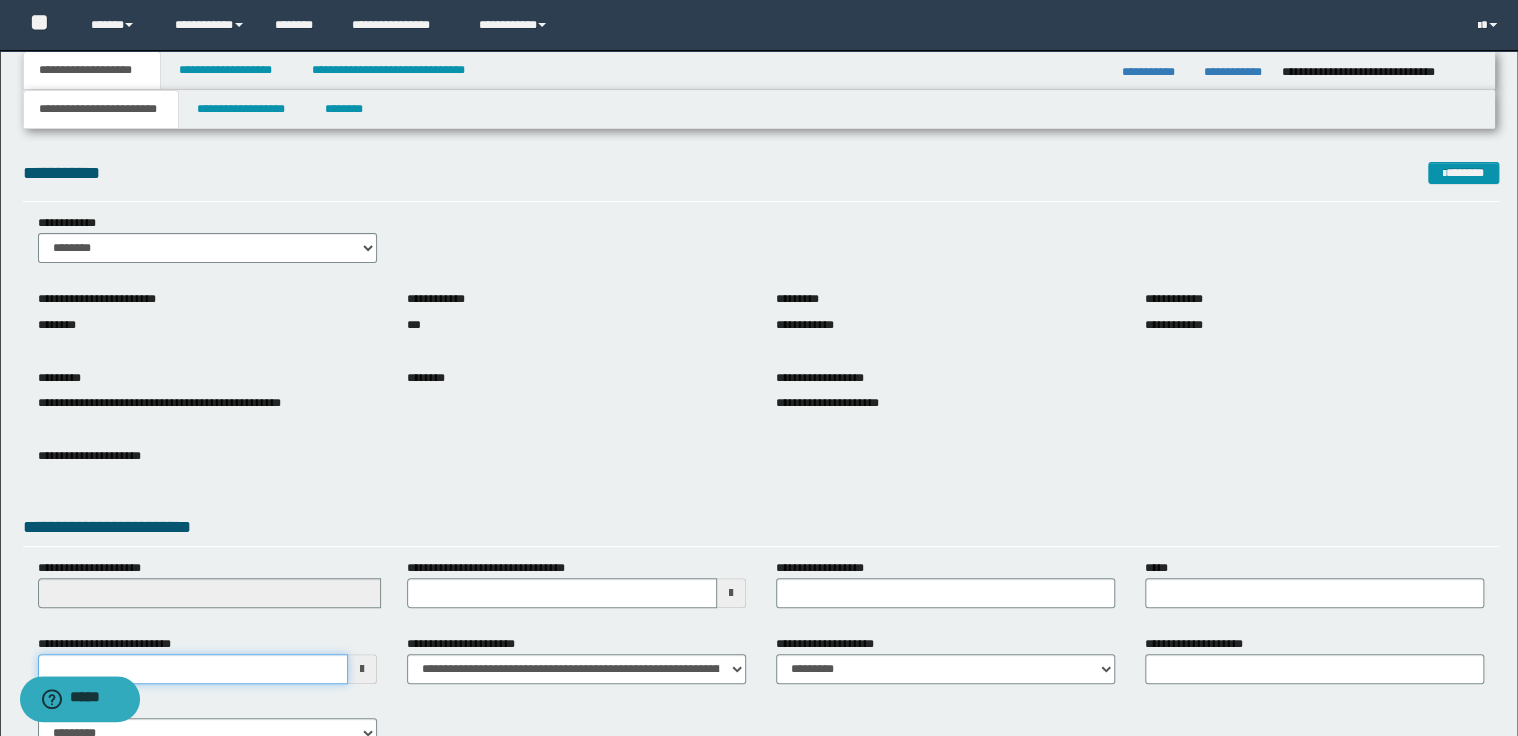 click on "**********" at bounding box center [193, 669] 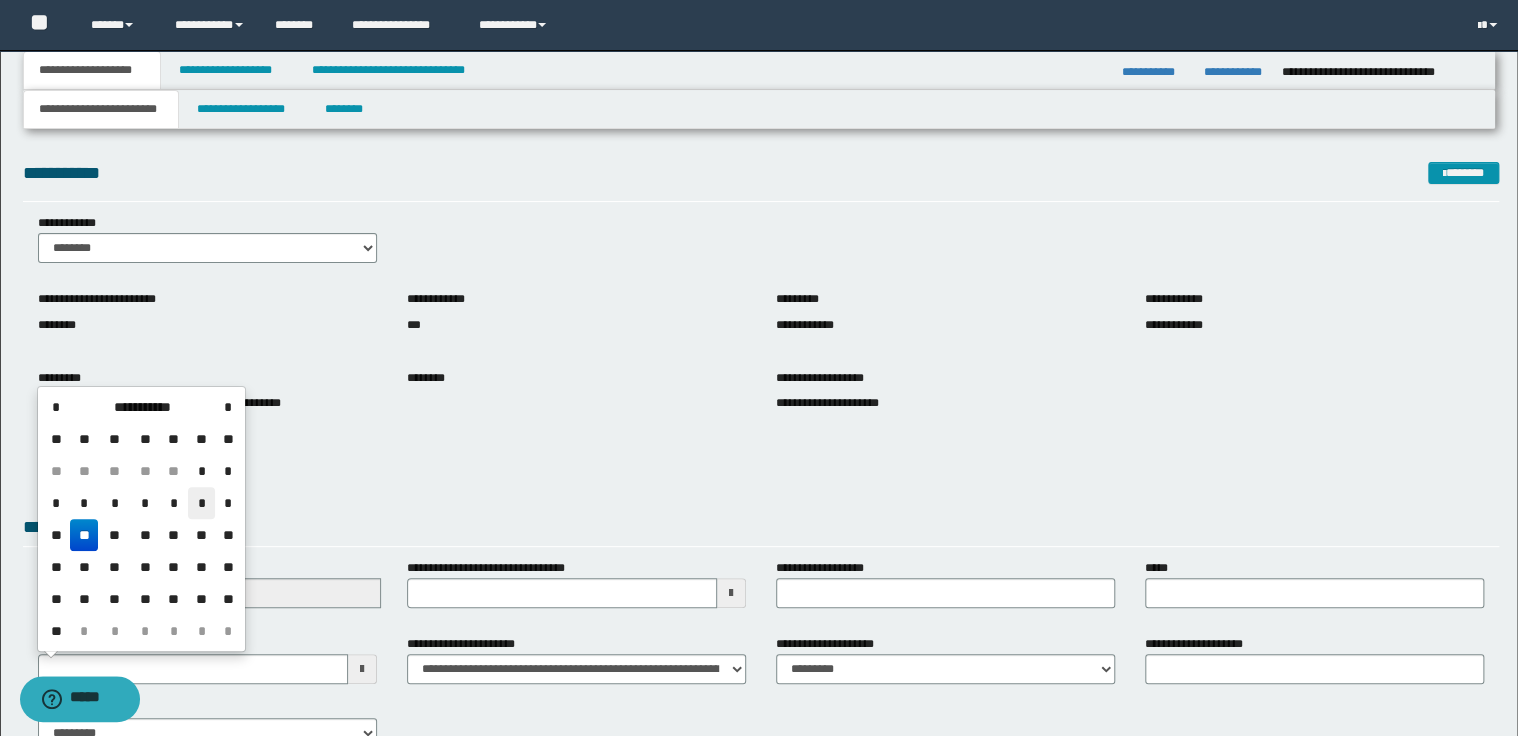 click on "*" at bounding box center [202, 503] 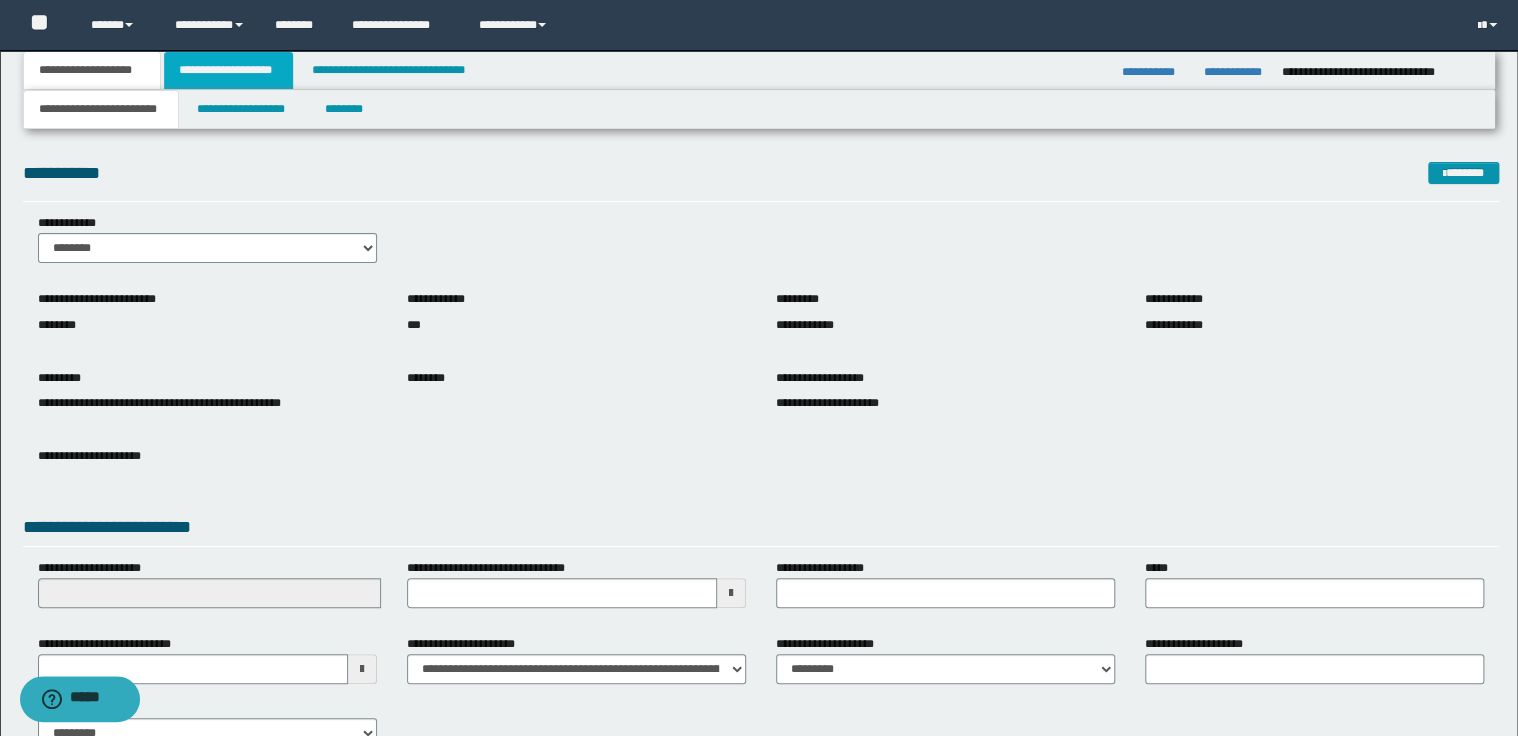 click on "**********" at bounding box center [228, 70] 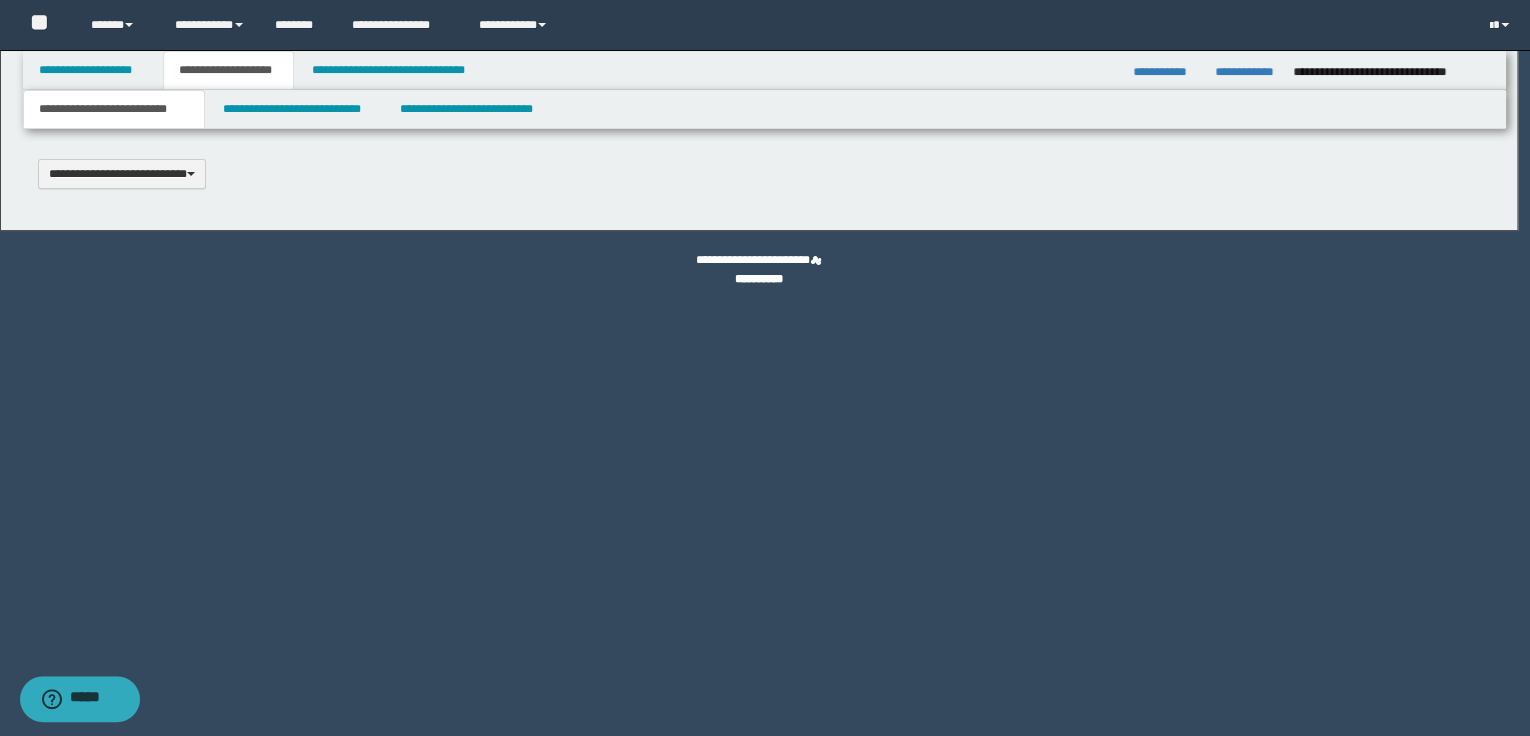type 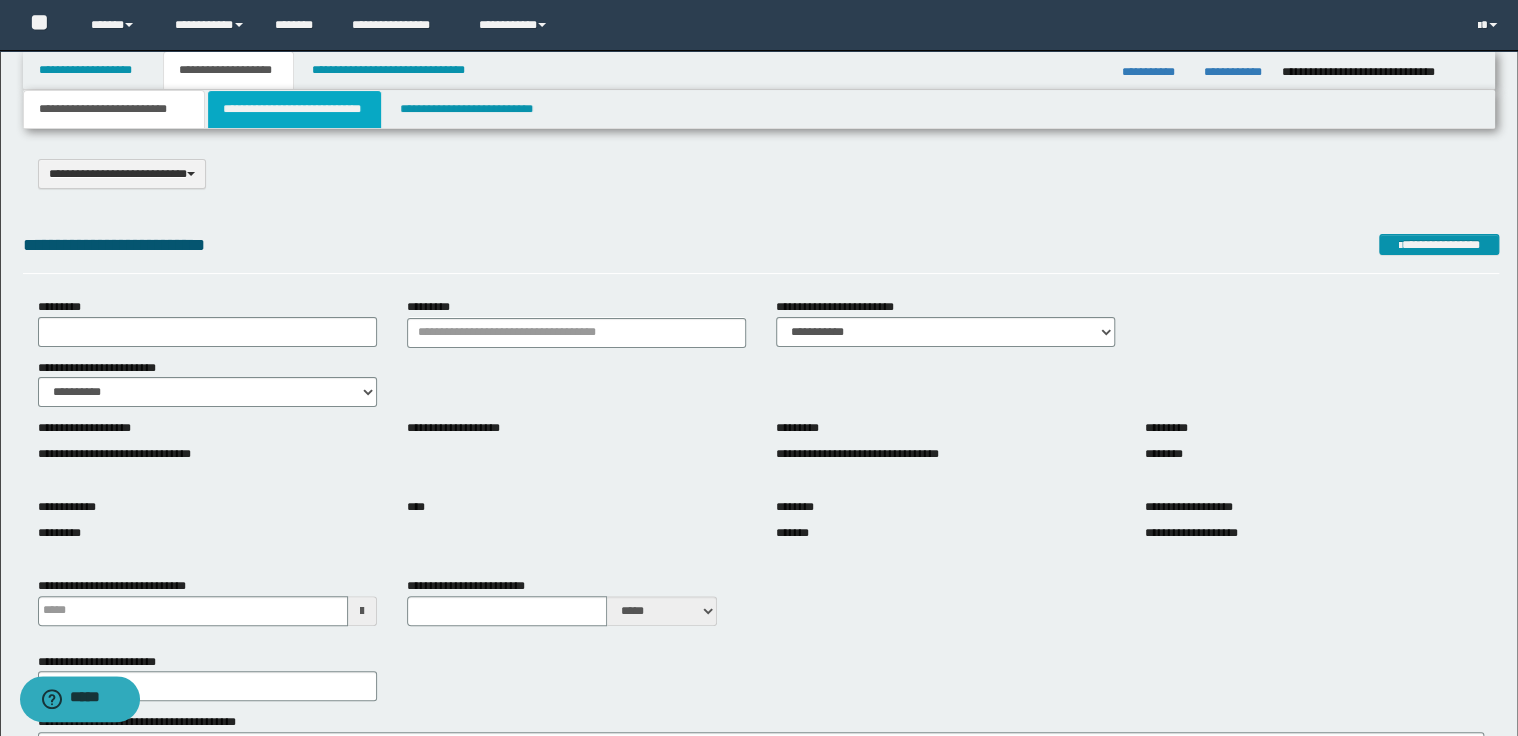 click on "**********" at bounding box center [294, 109] 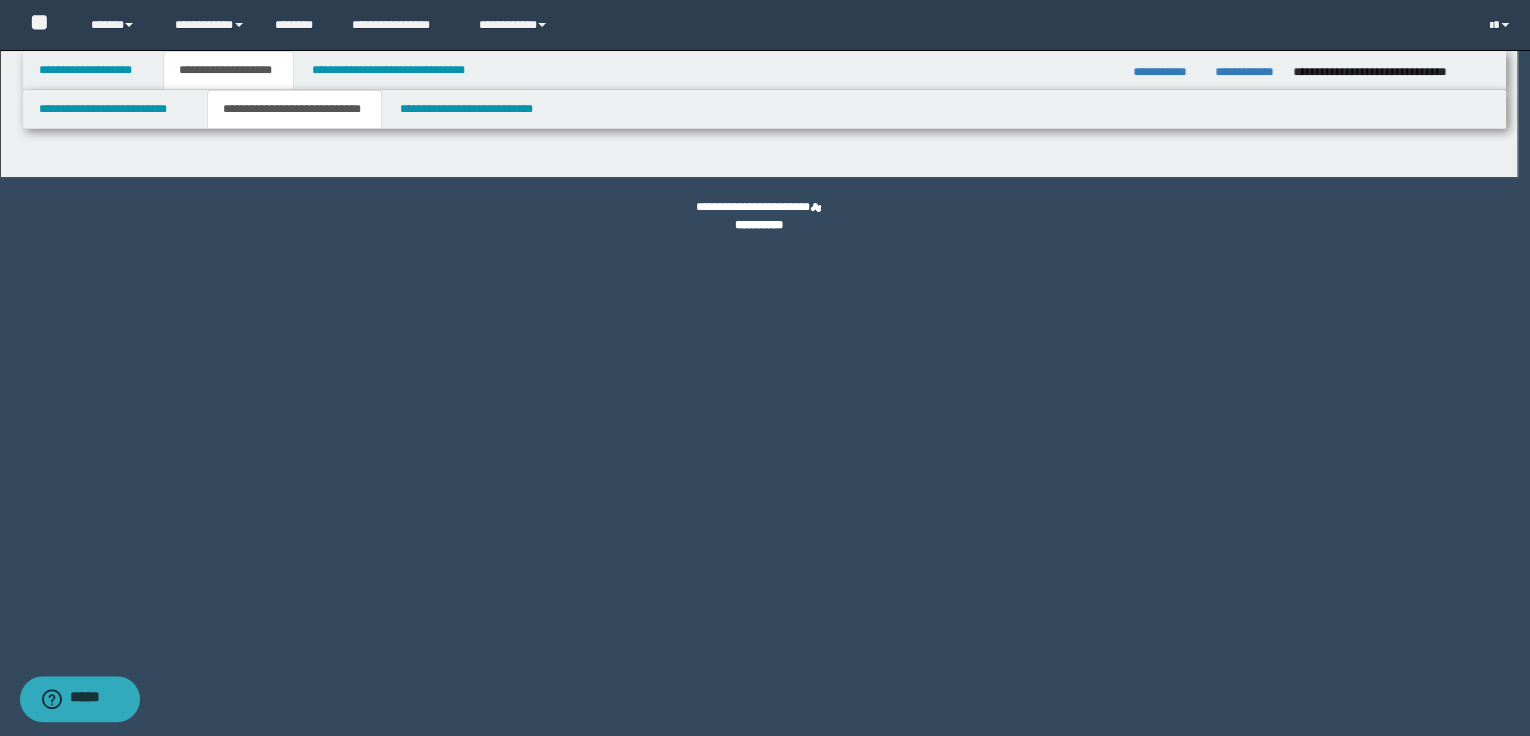 select on "*" 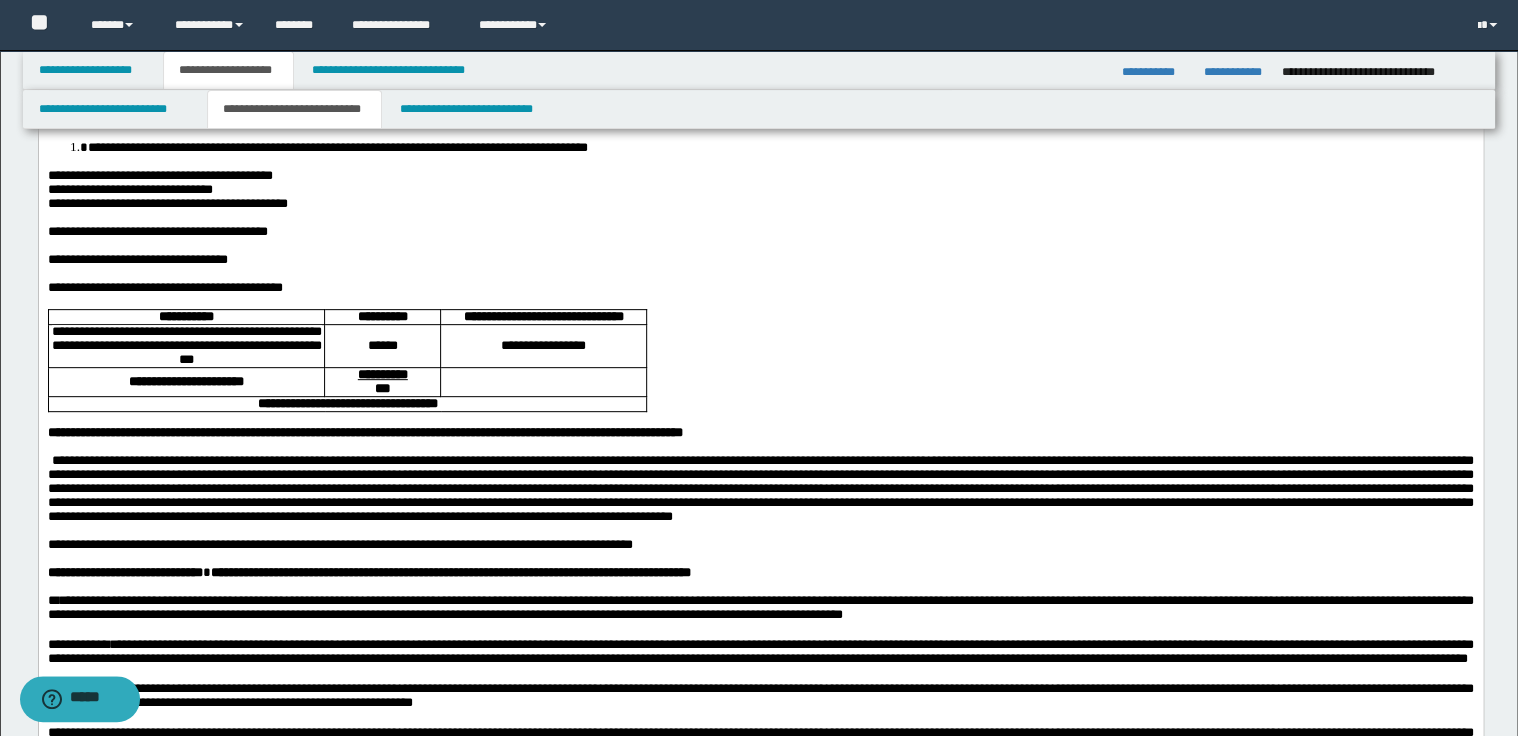 scroll, scrollTop: 320, scrollLeft: 0, axis: vertical 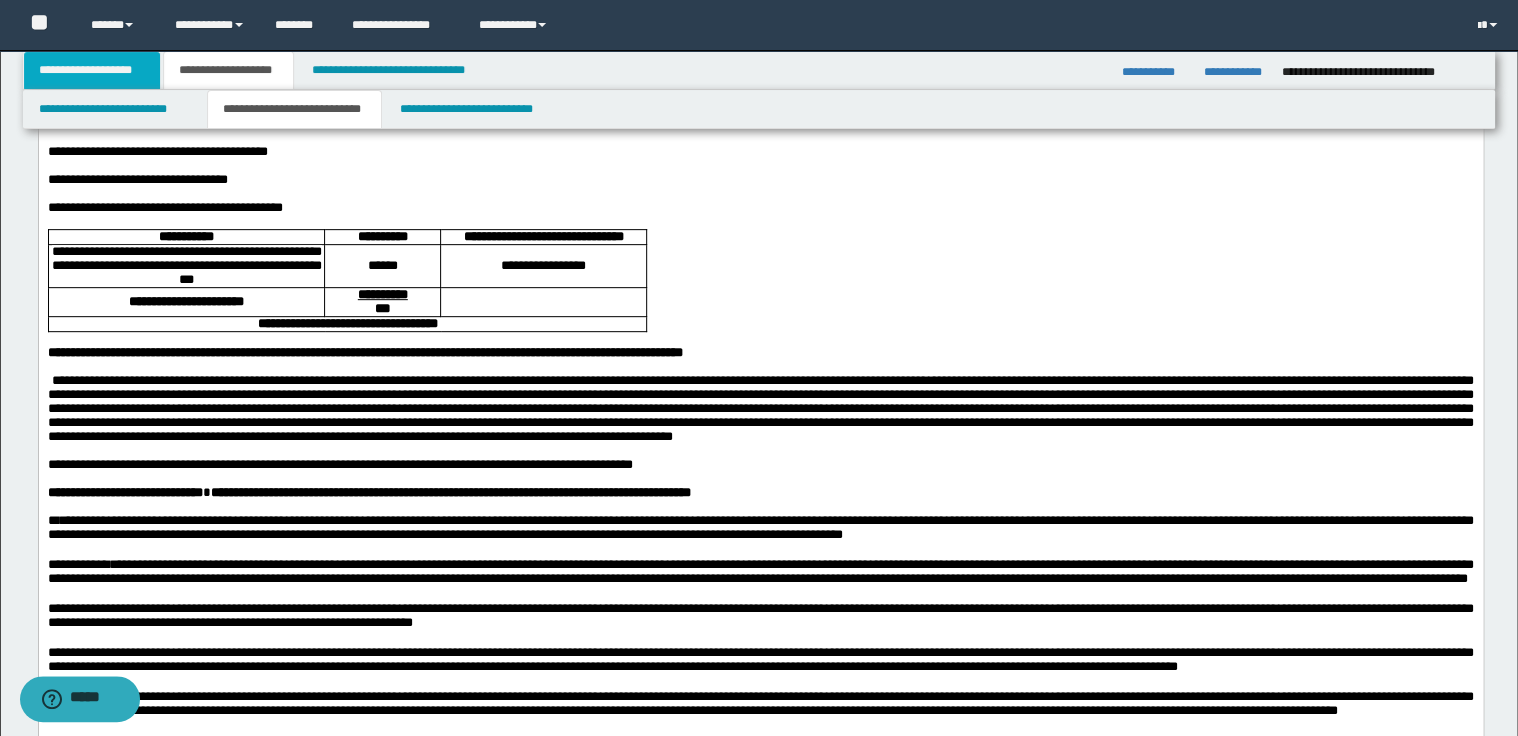 click on "**********" at bounding box center (92, 70) 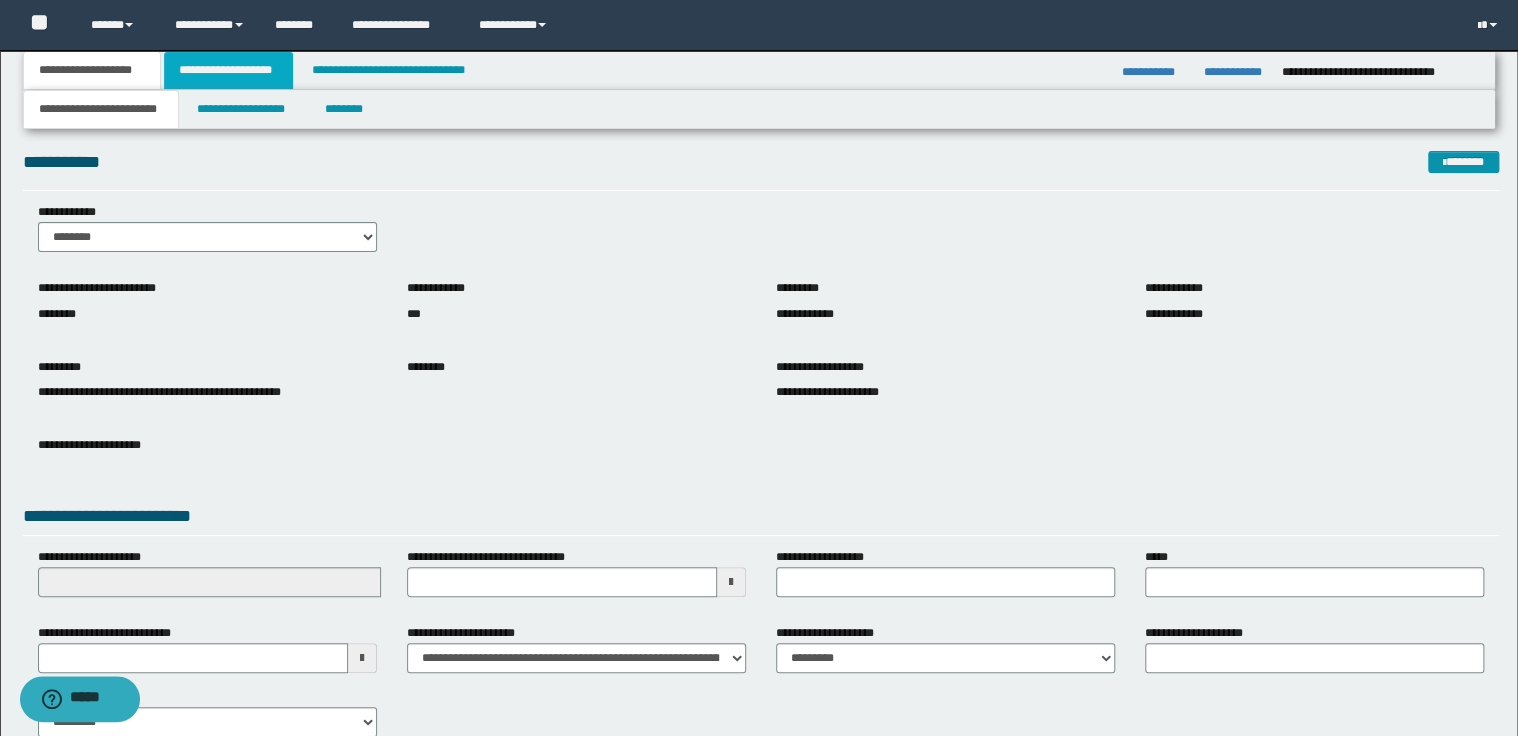 scroll, scrollTop: 0, scrollLeft: 0, axis: both 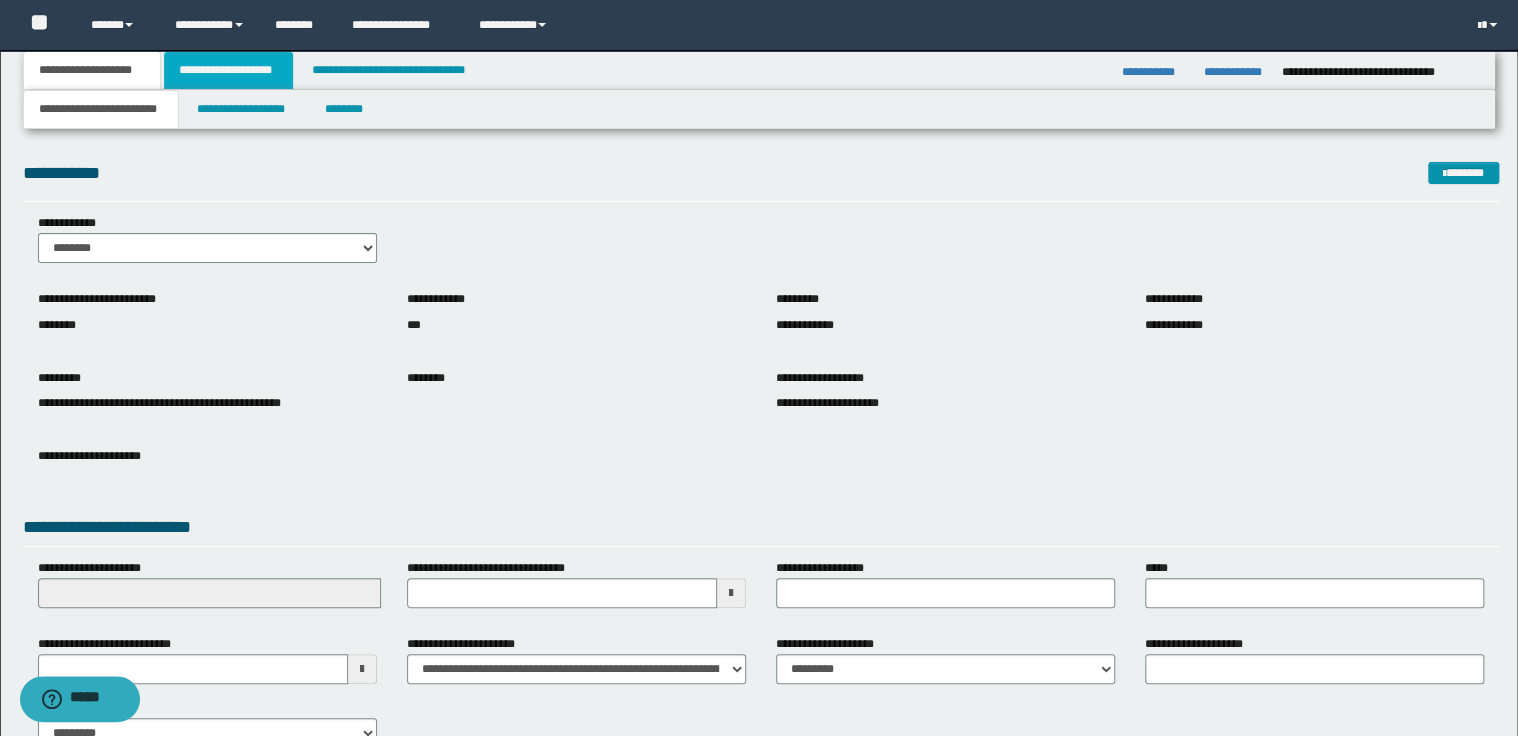 click on "**********" at bounding box center [228, 70] 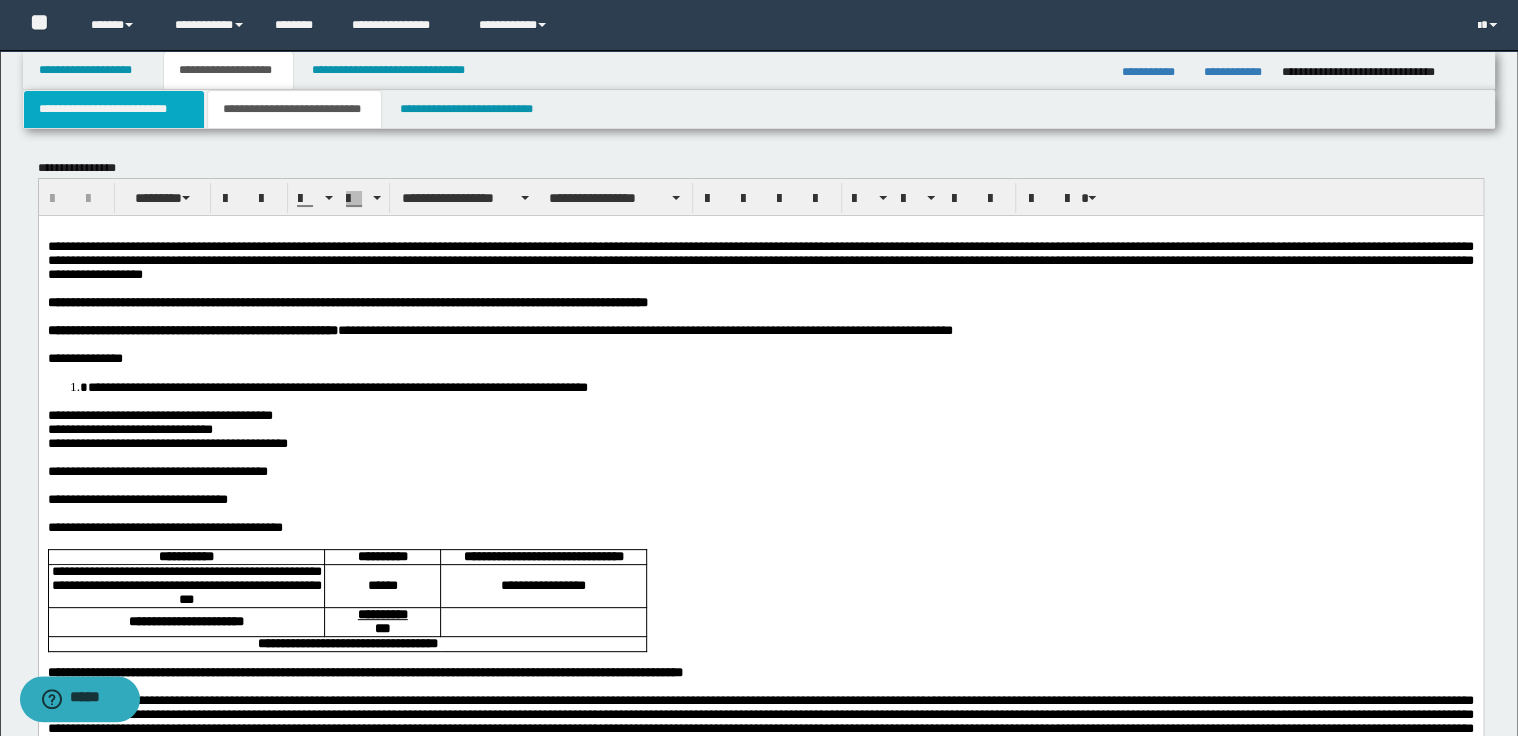 click on "**********" at bounding box center (114, 109) 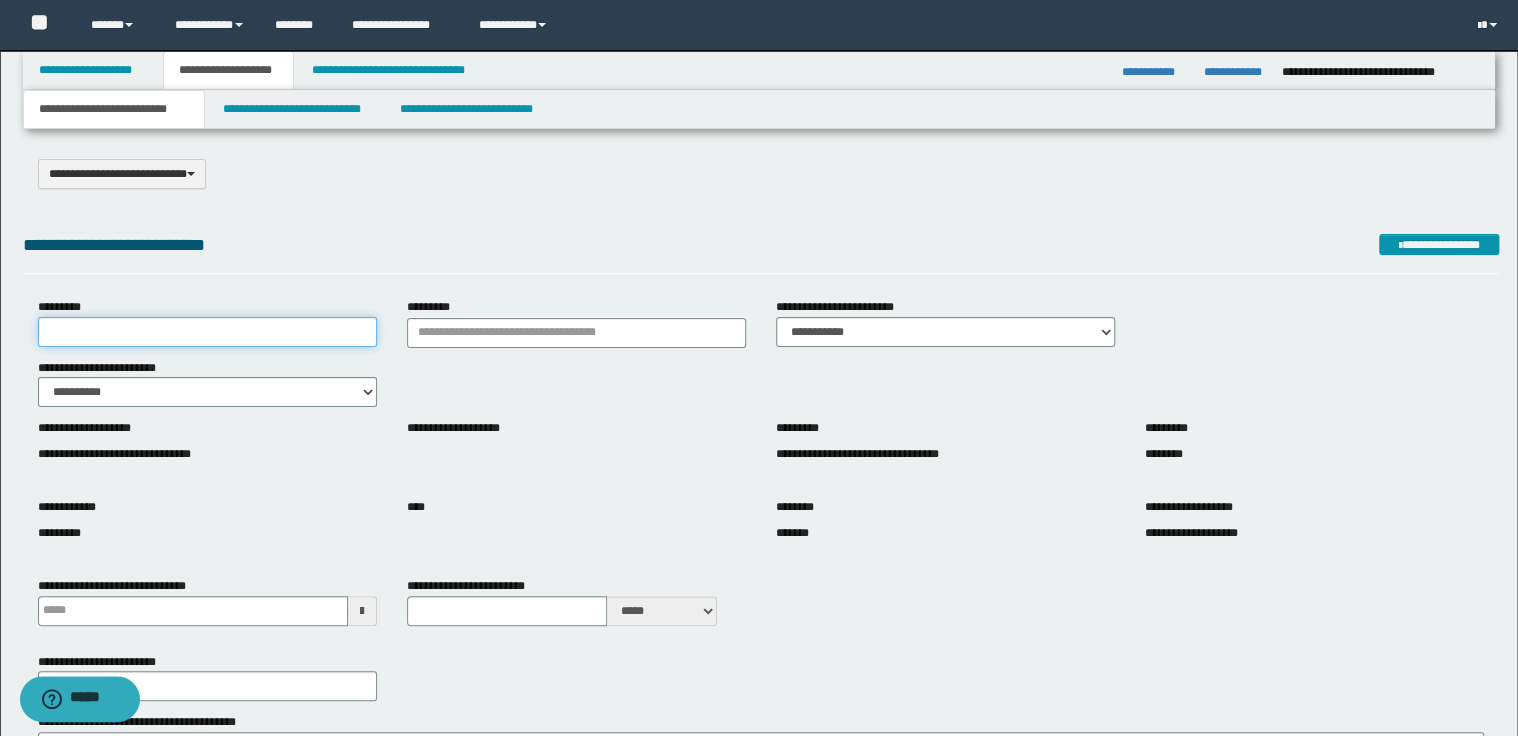 click on "*********" at bounding box center (207, 332) 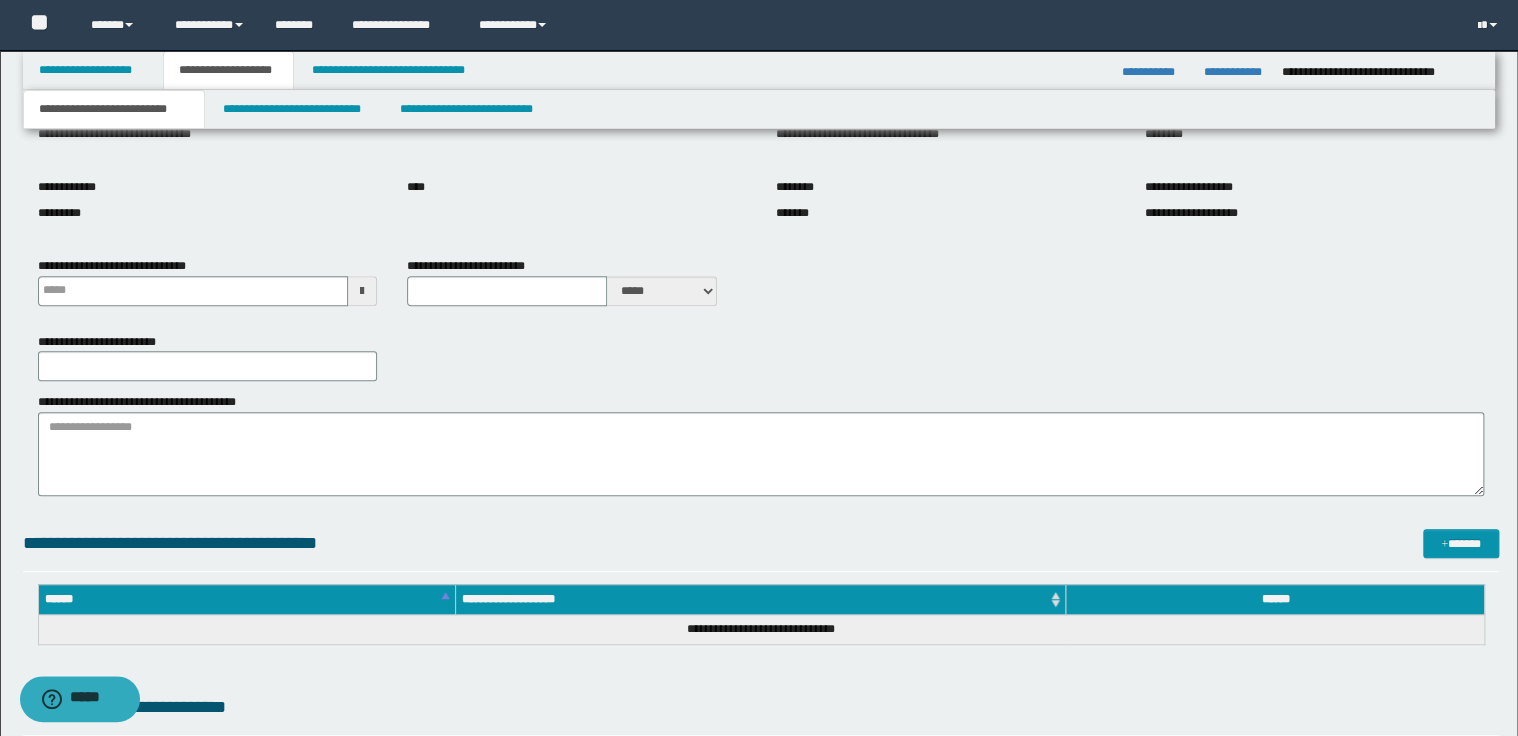 scroll, scrollTop: 320, scrollLeft: 0, axis: vertical 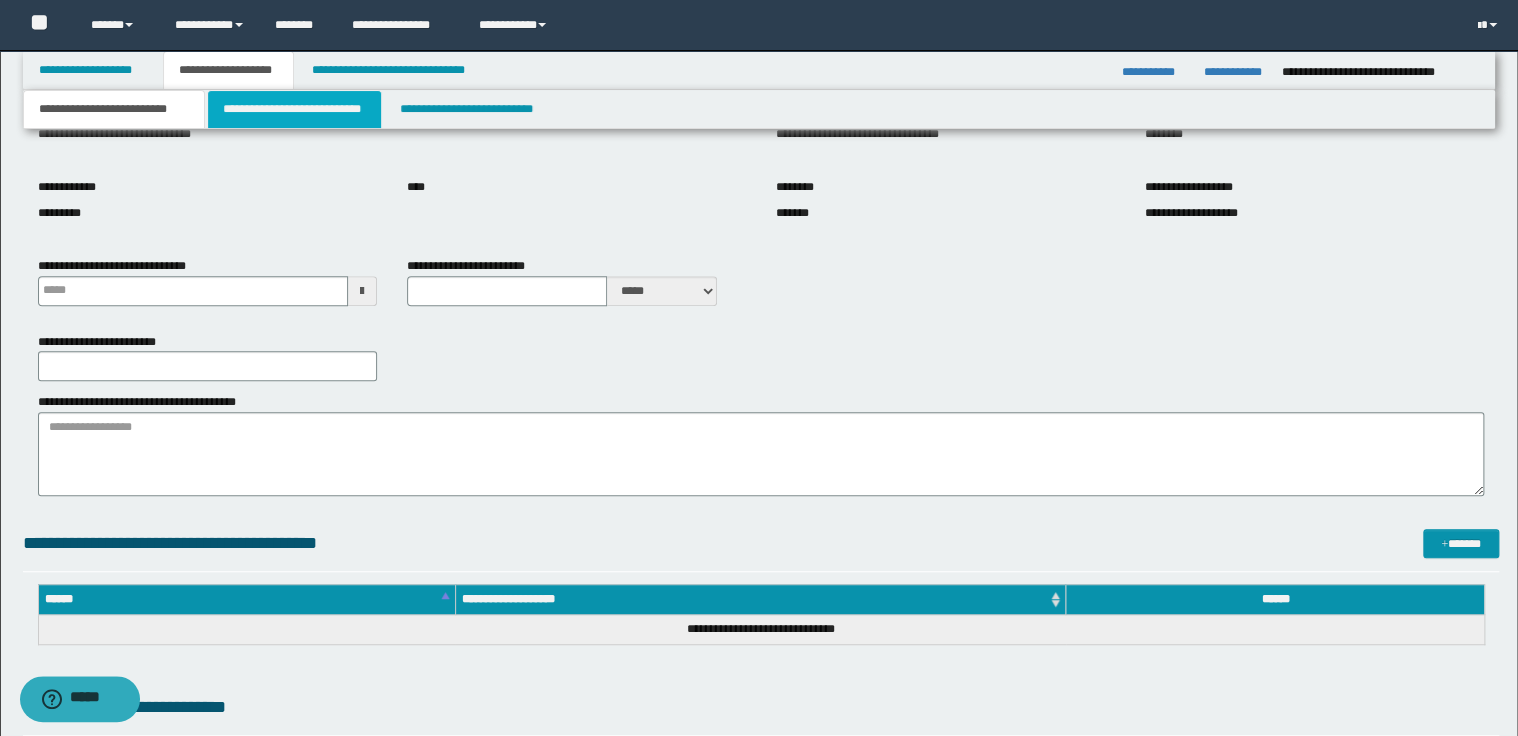 type on "**********" 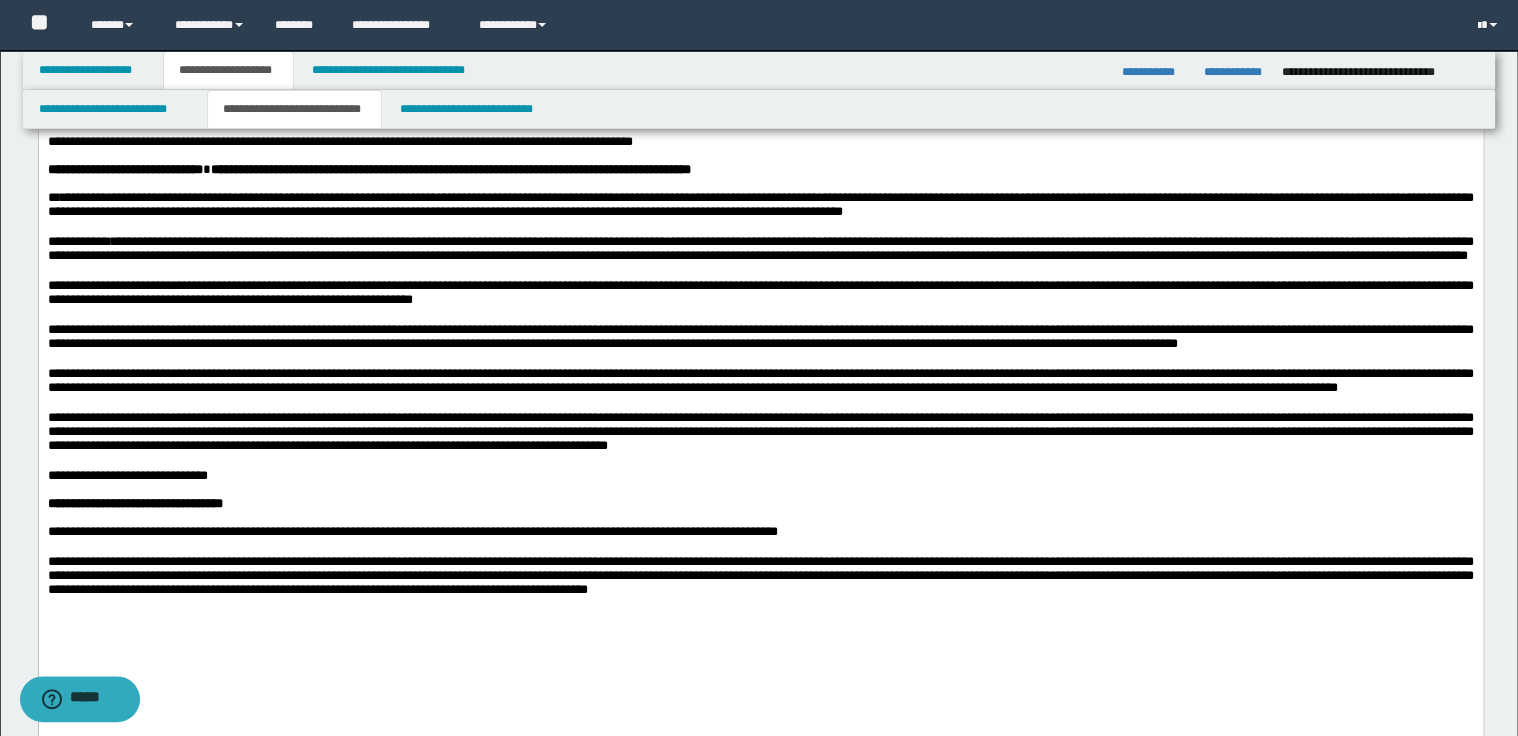 scroll, scrollTop: 640, scrollLeft: 0, axis: vertical 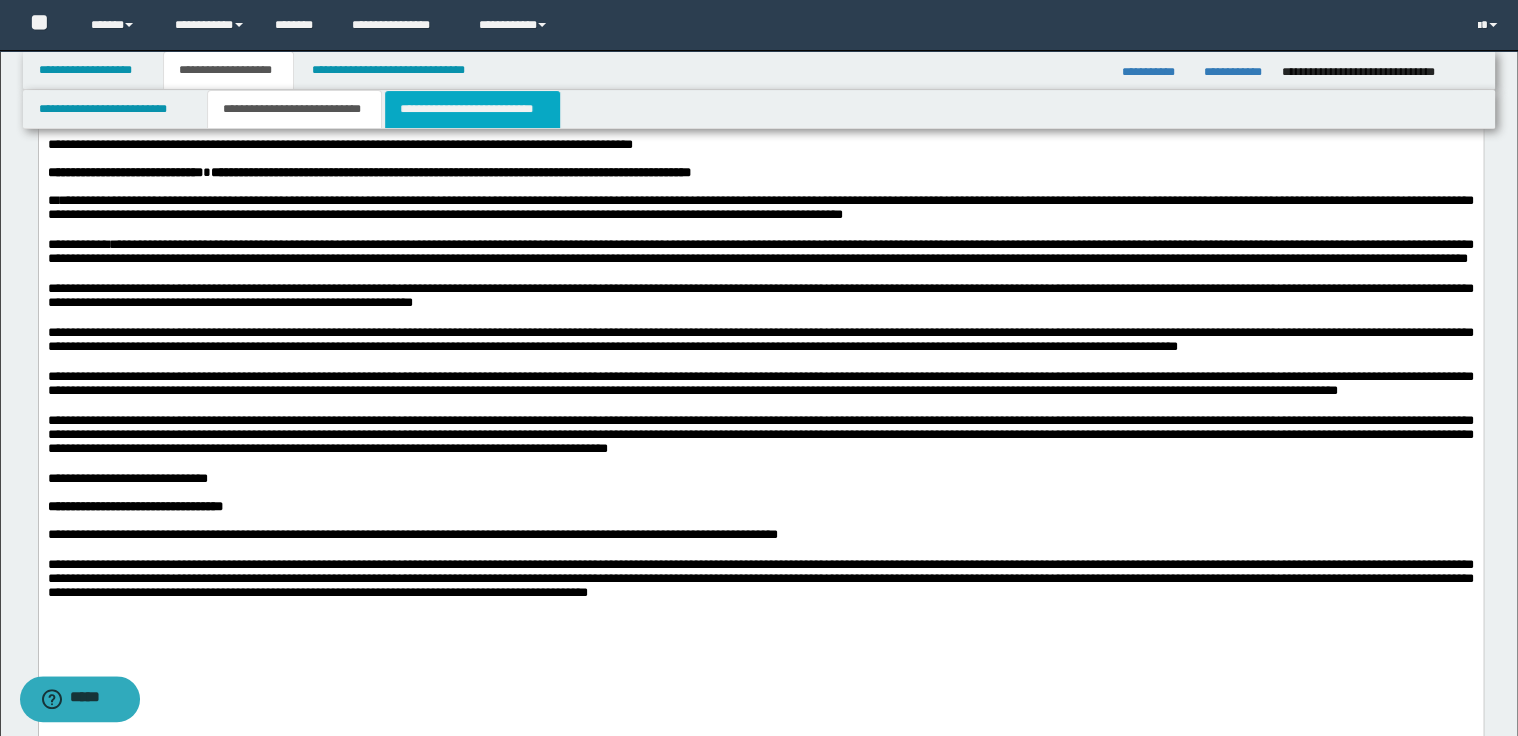 click on "**********" at bounding box center [472, 109] 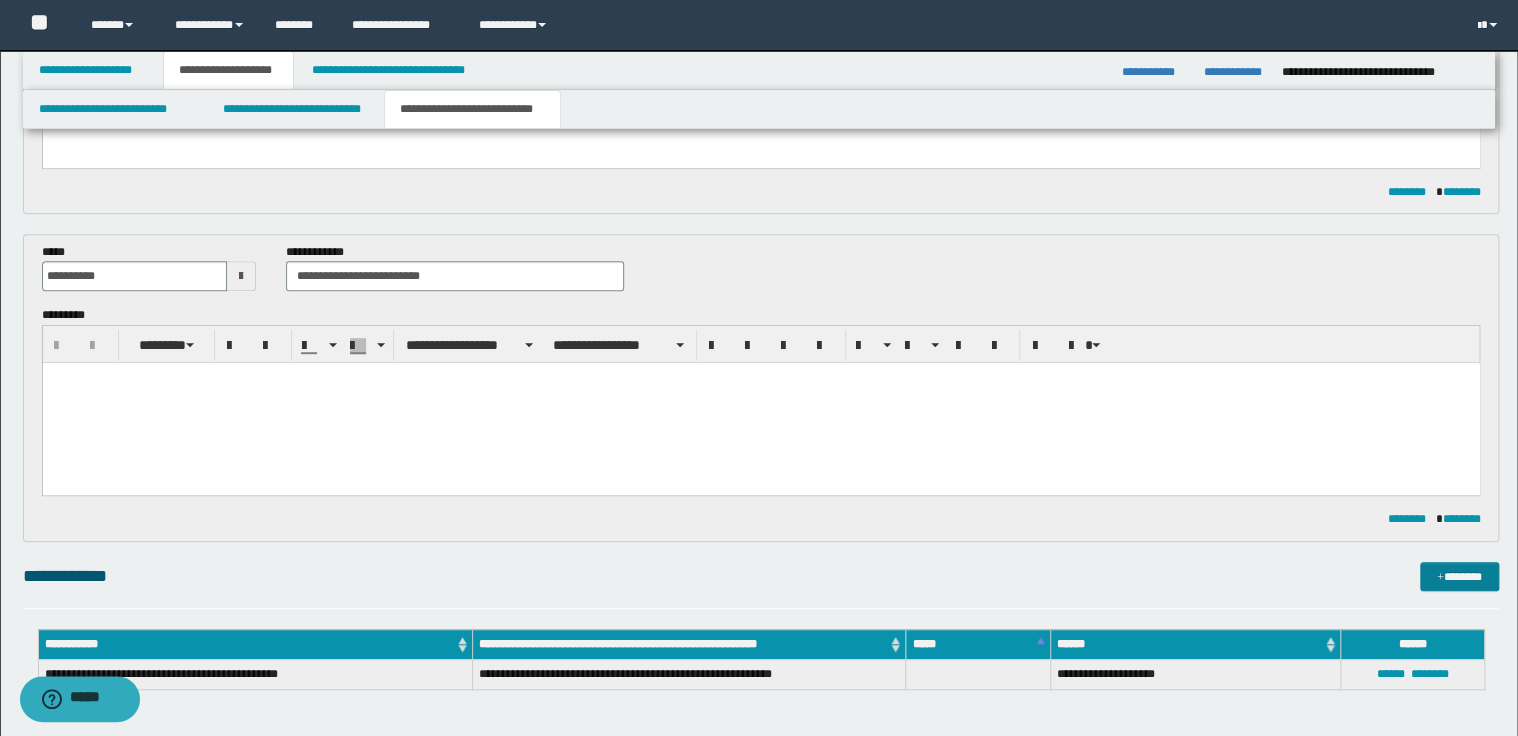 scroll, scrollTop: 400, scrollLeft: 0, axis: vertical 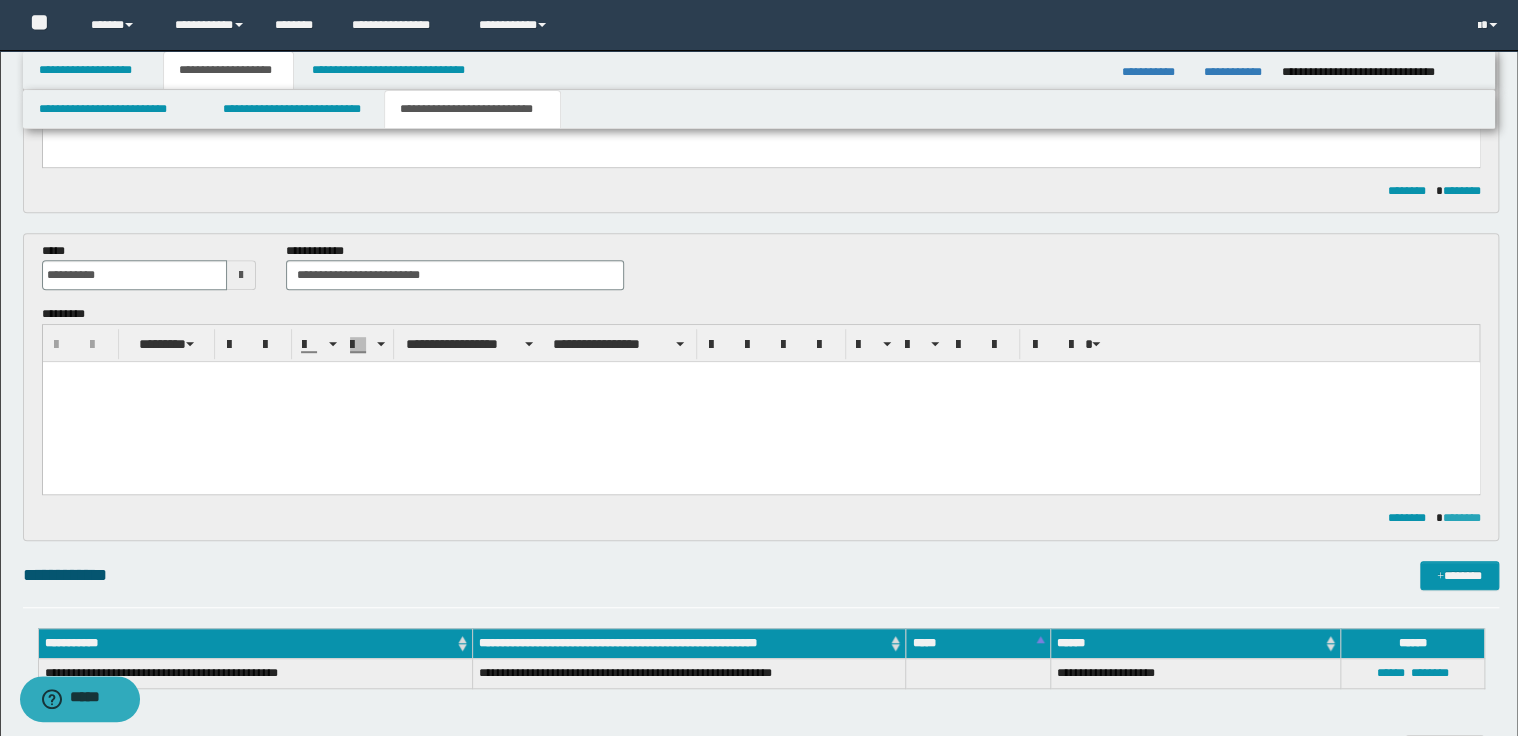 click on "********" at bounding box center [1461, 518] 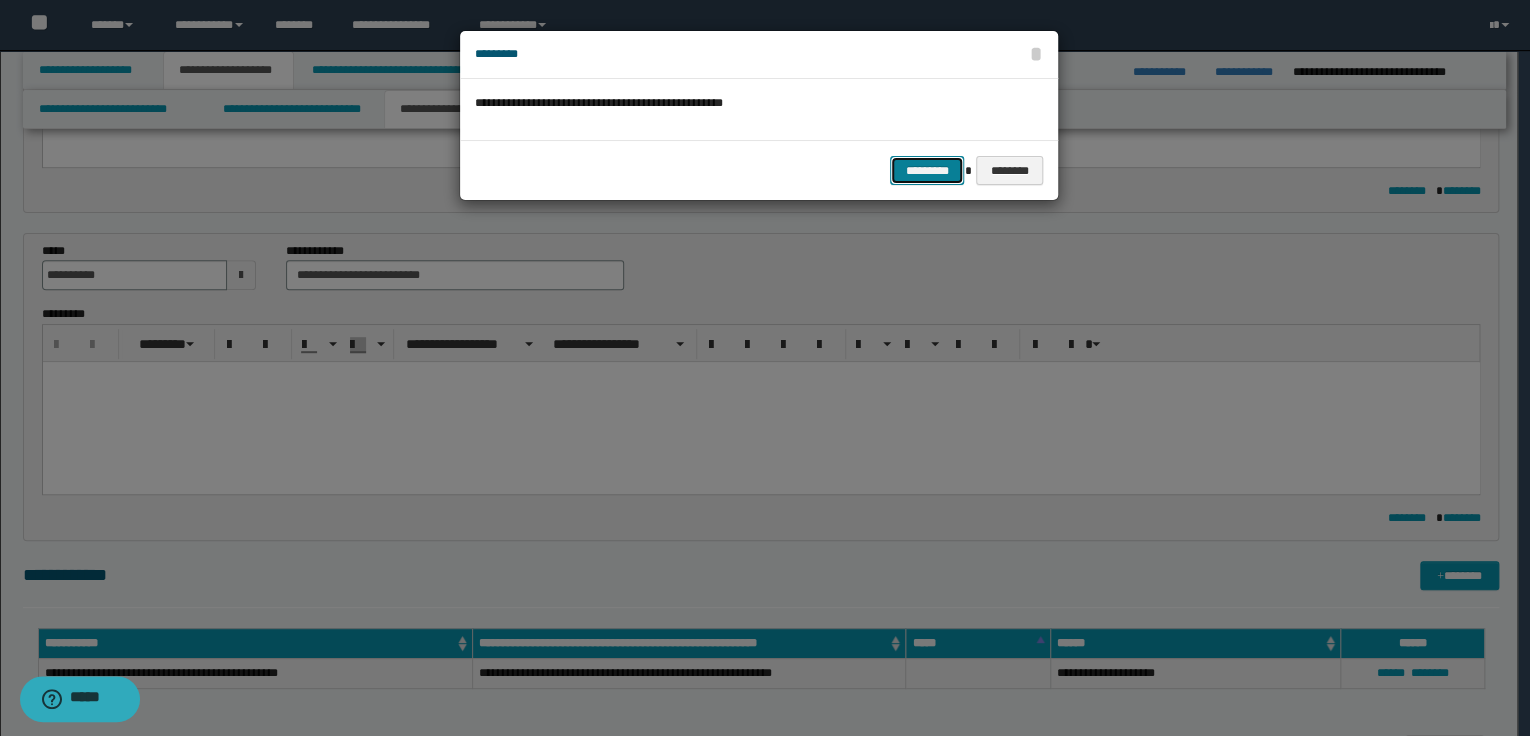 click on "*********" at bounding box center [927, 171] 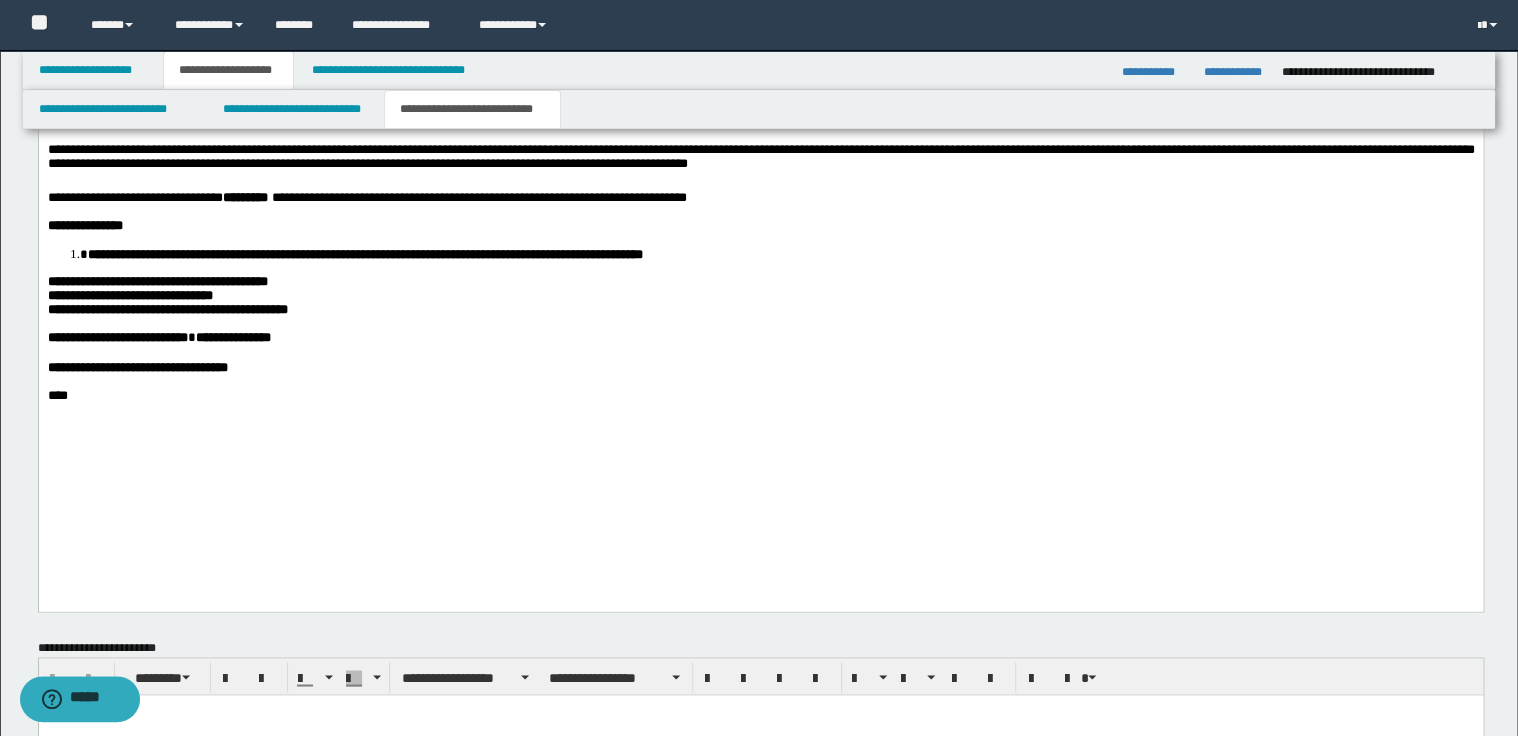 scroll, scrollTop: 1440, scrollLeft: 0, axis: vertical 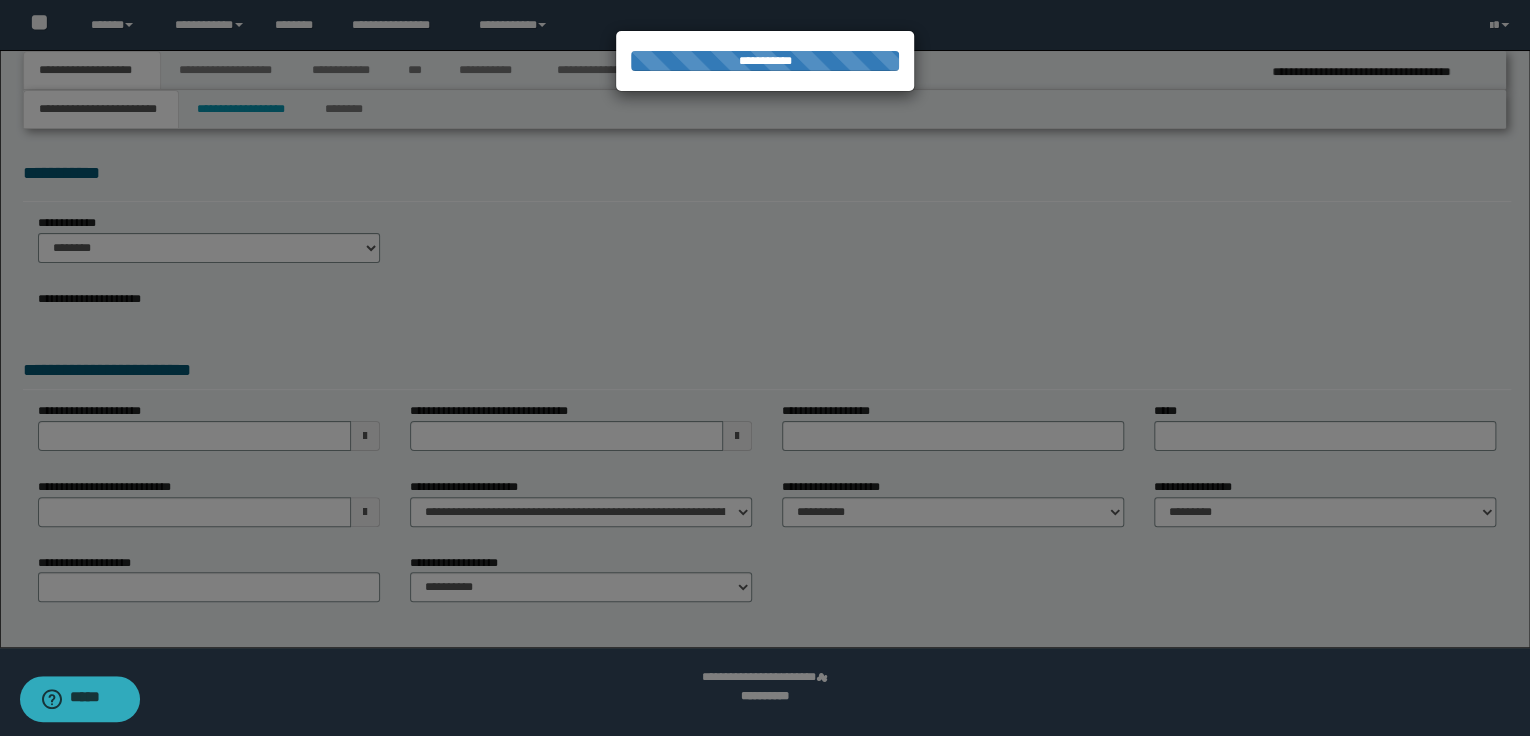 select on "*" 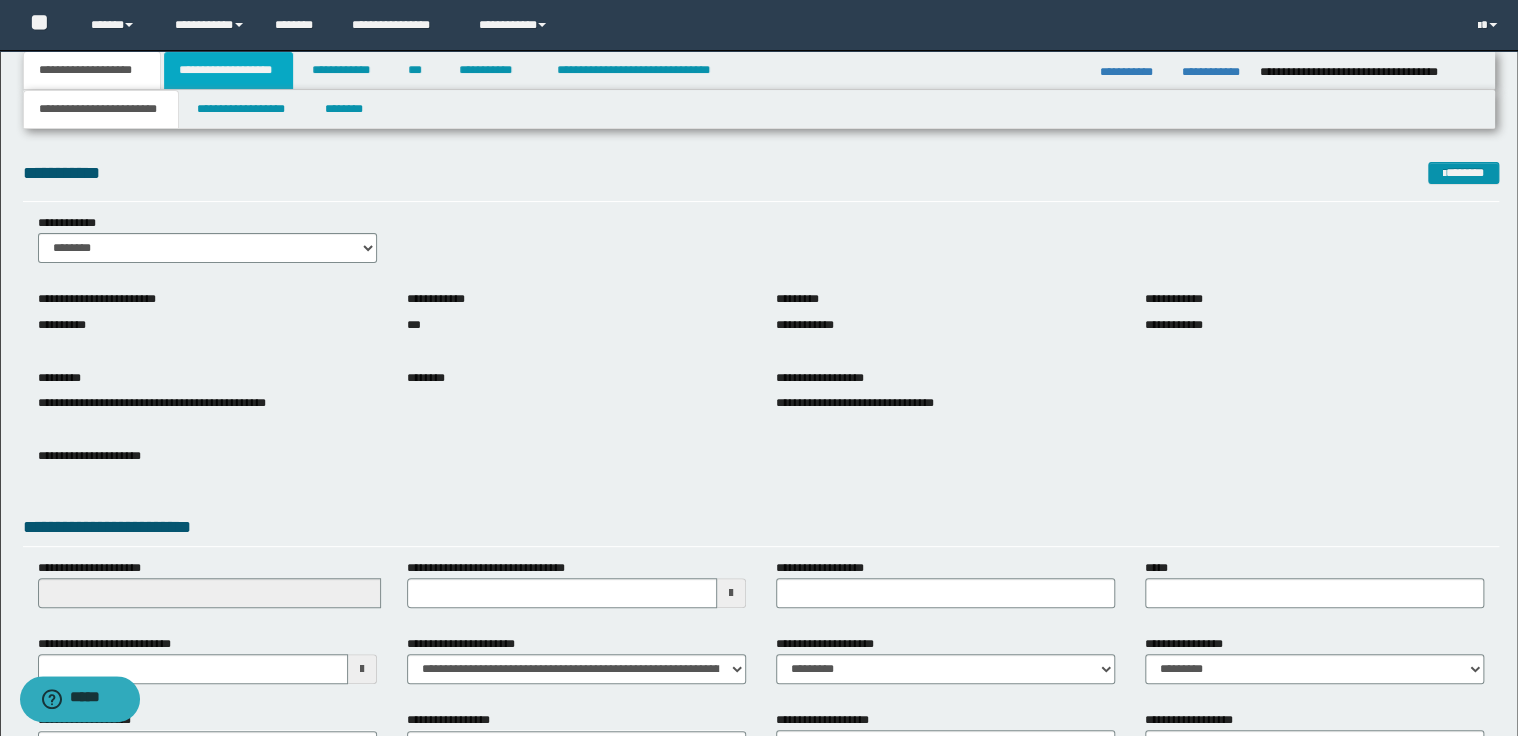 click on "**********" at bounding box center (228, 70) 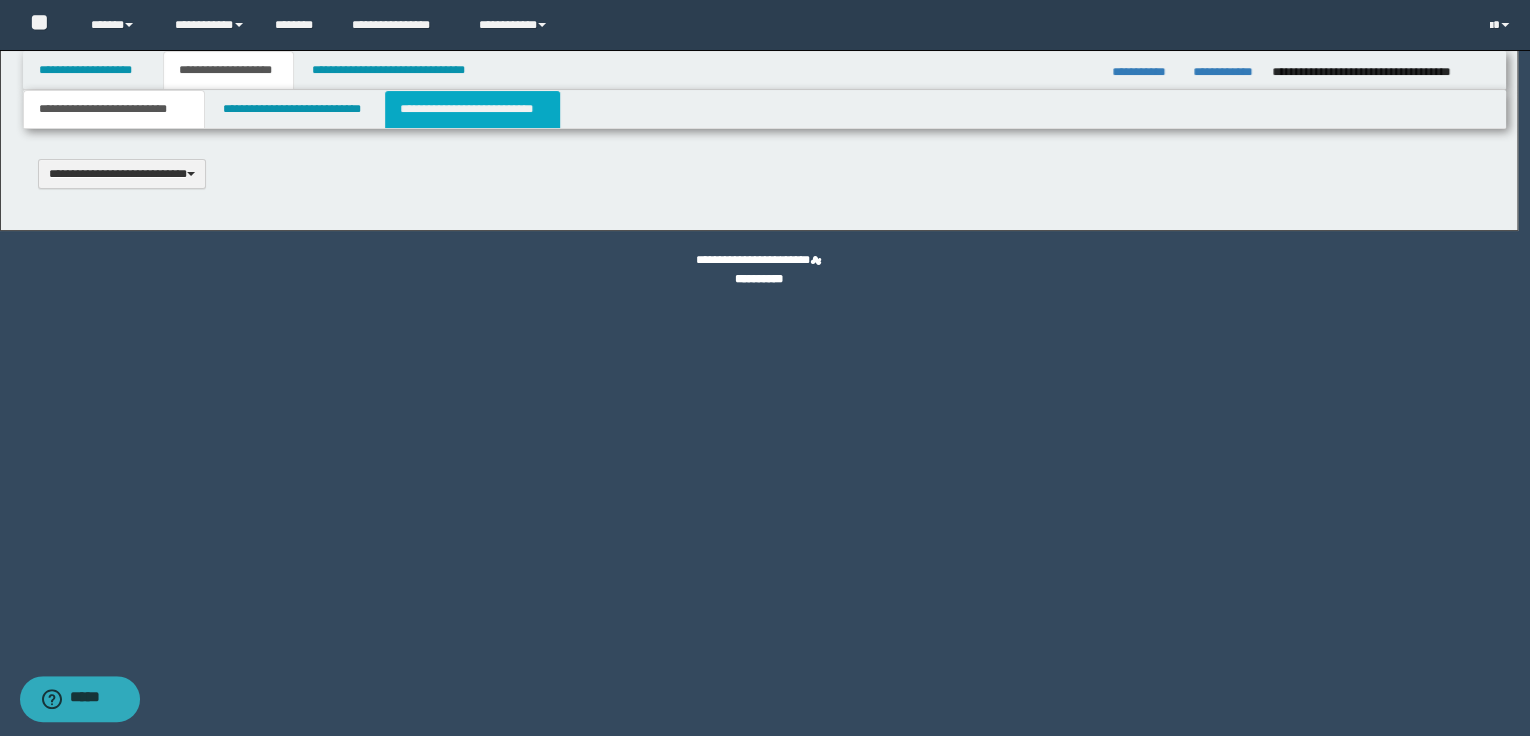 scroll, scrollTop: 0, scrollLeft: 0, axis: both 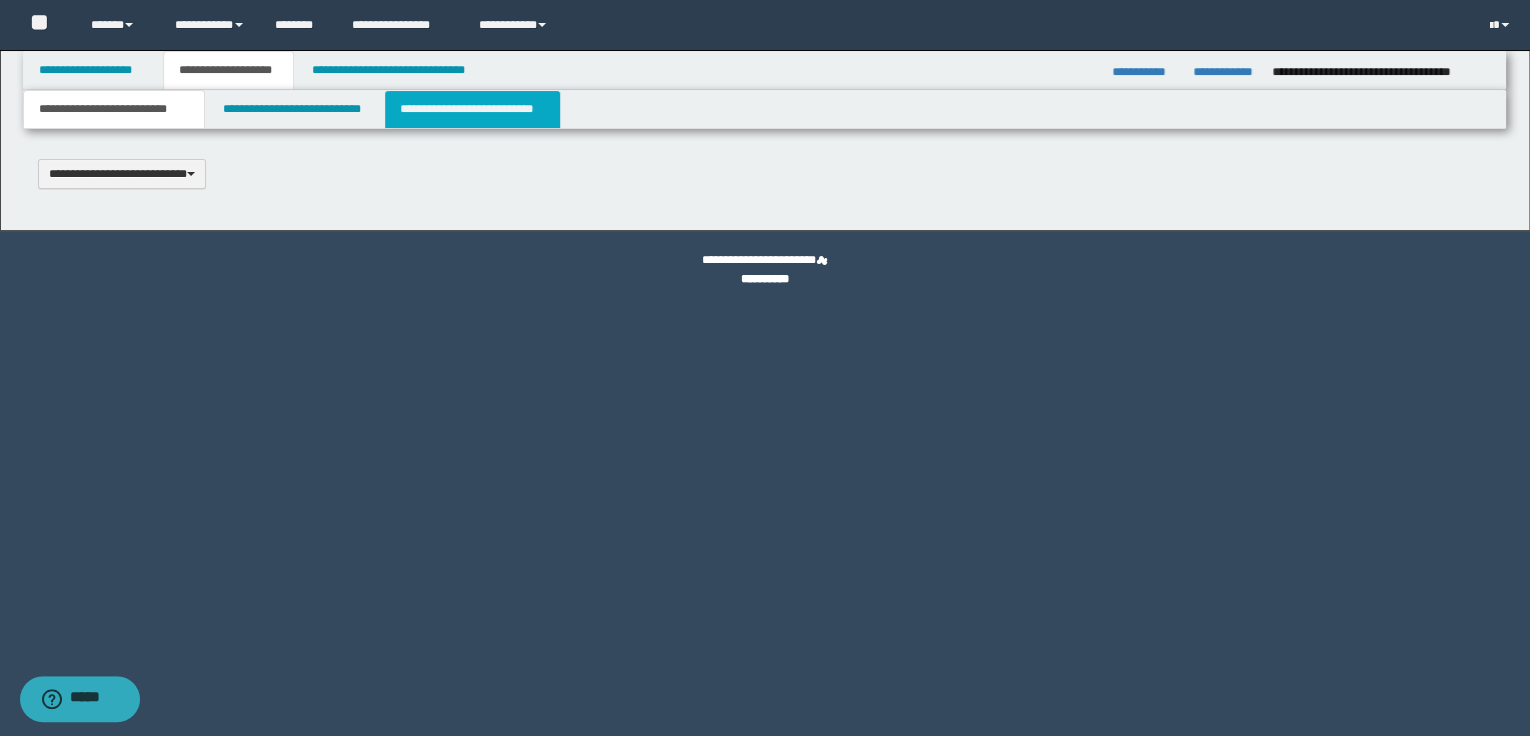 click on "**********" at bounding box center [472, 109] 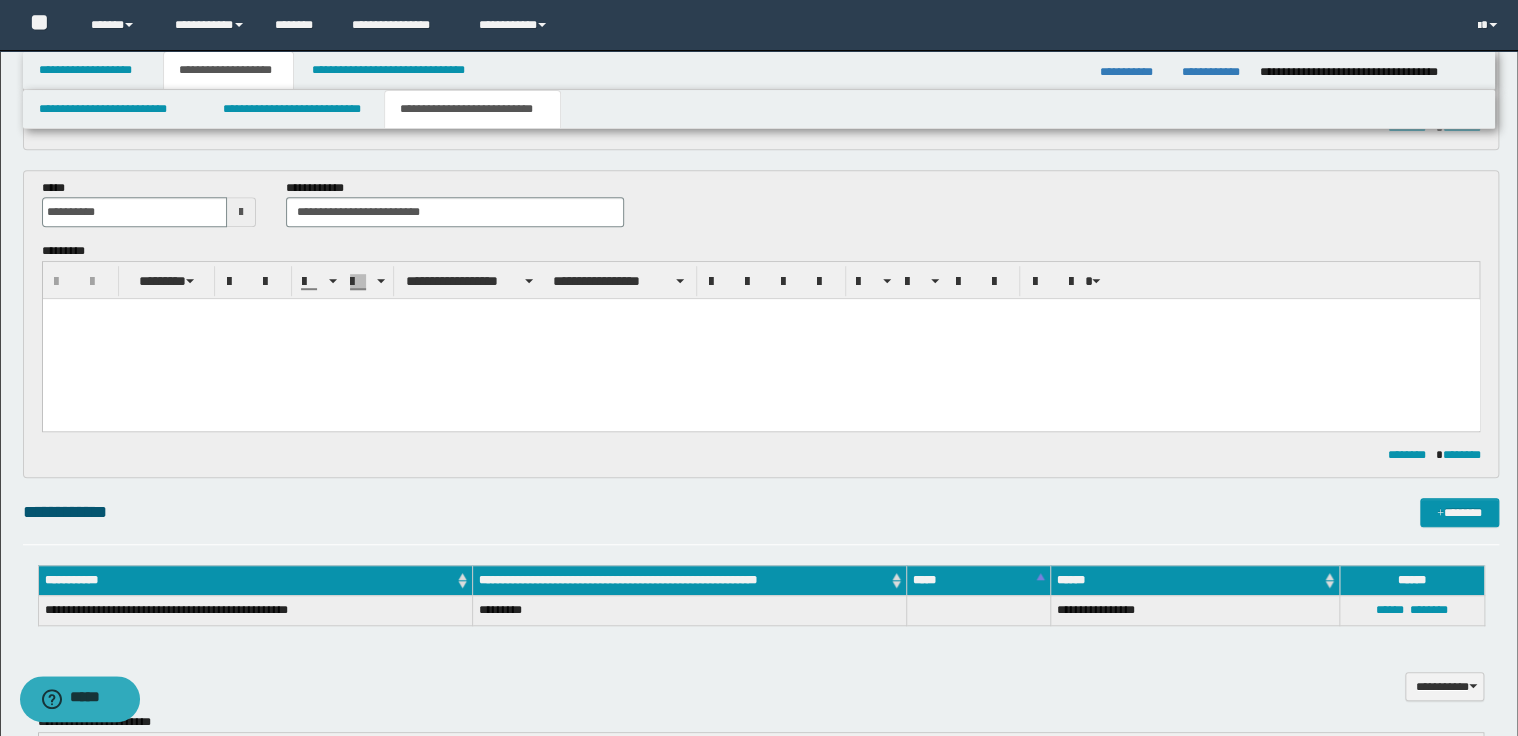 scroll, scrollTop: 480, scrollLeft: 0, axis: vertical 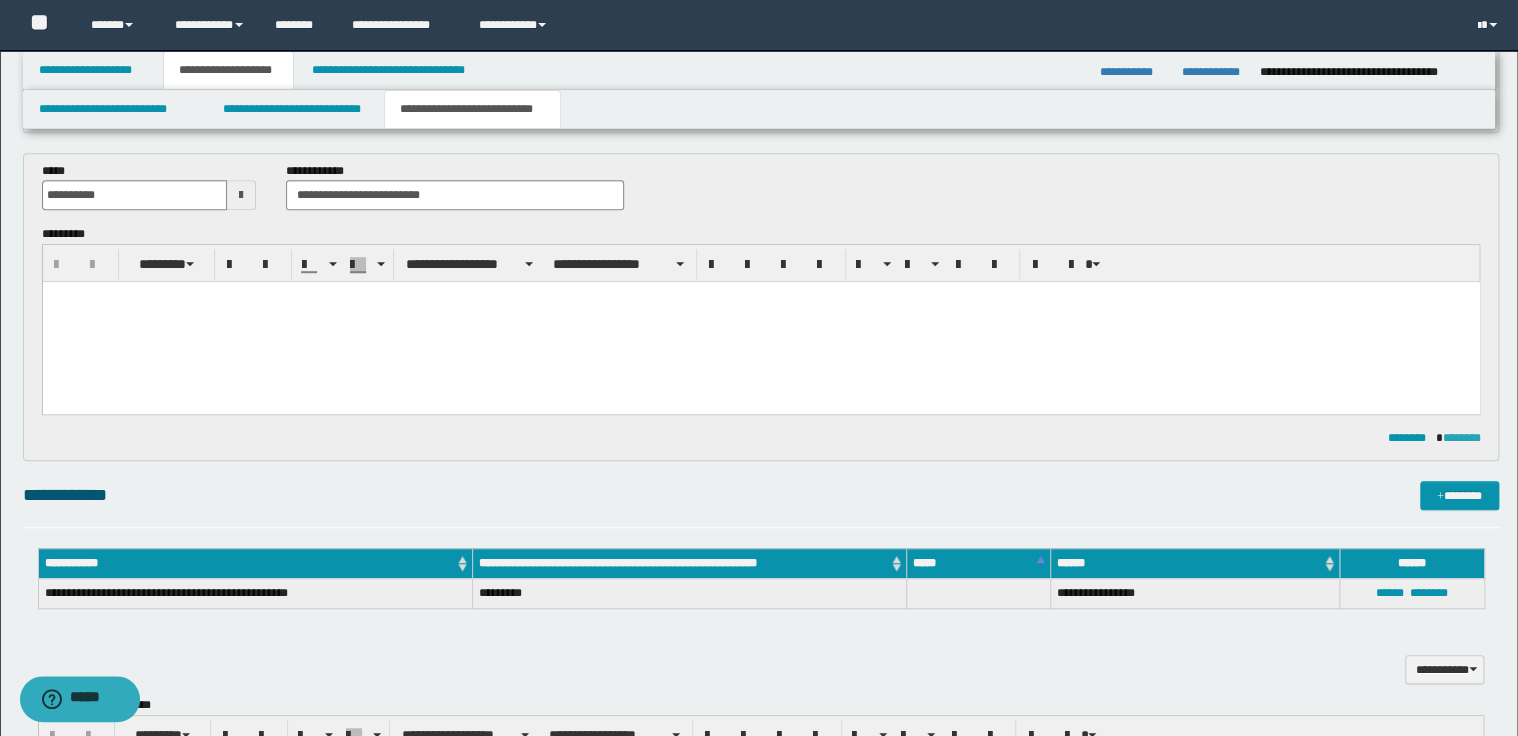 click on "********" at bounding box center (1461, 438) 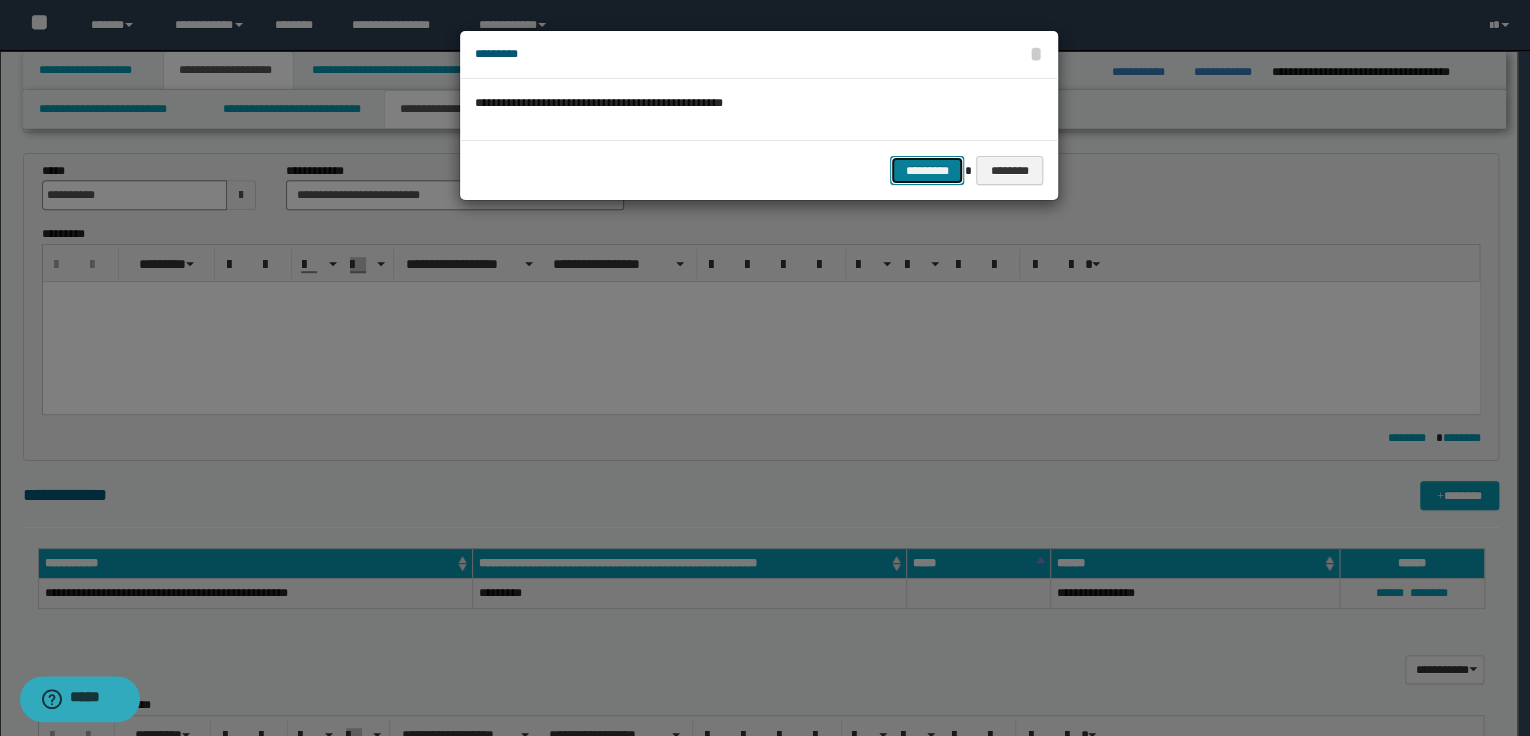 click on "*********" at bounding box center [927, 171] 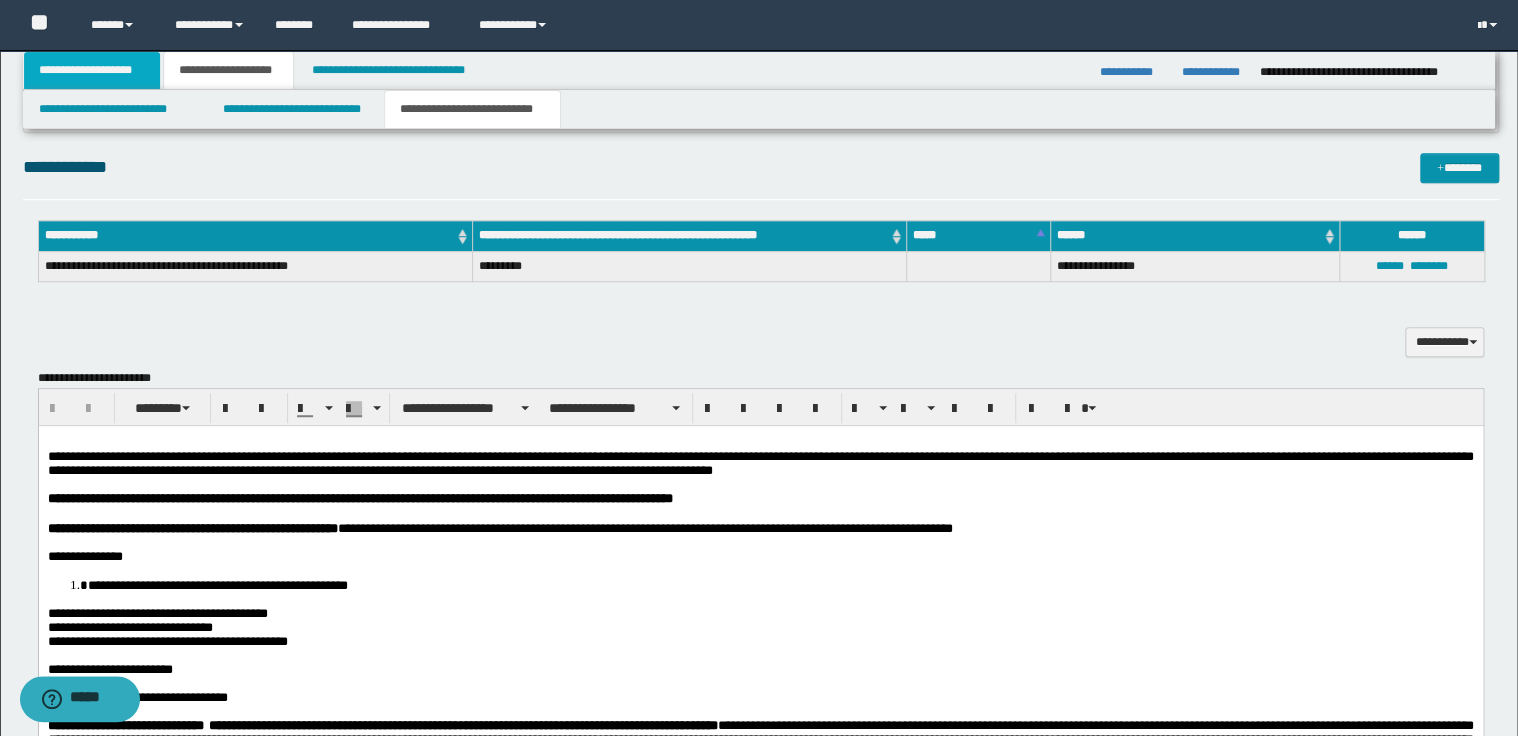 scroll, scrollTop: 0, scrollLeft: 0, axis: both 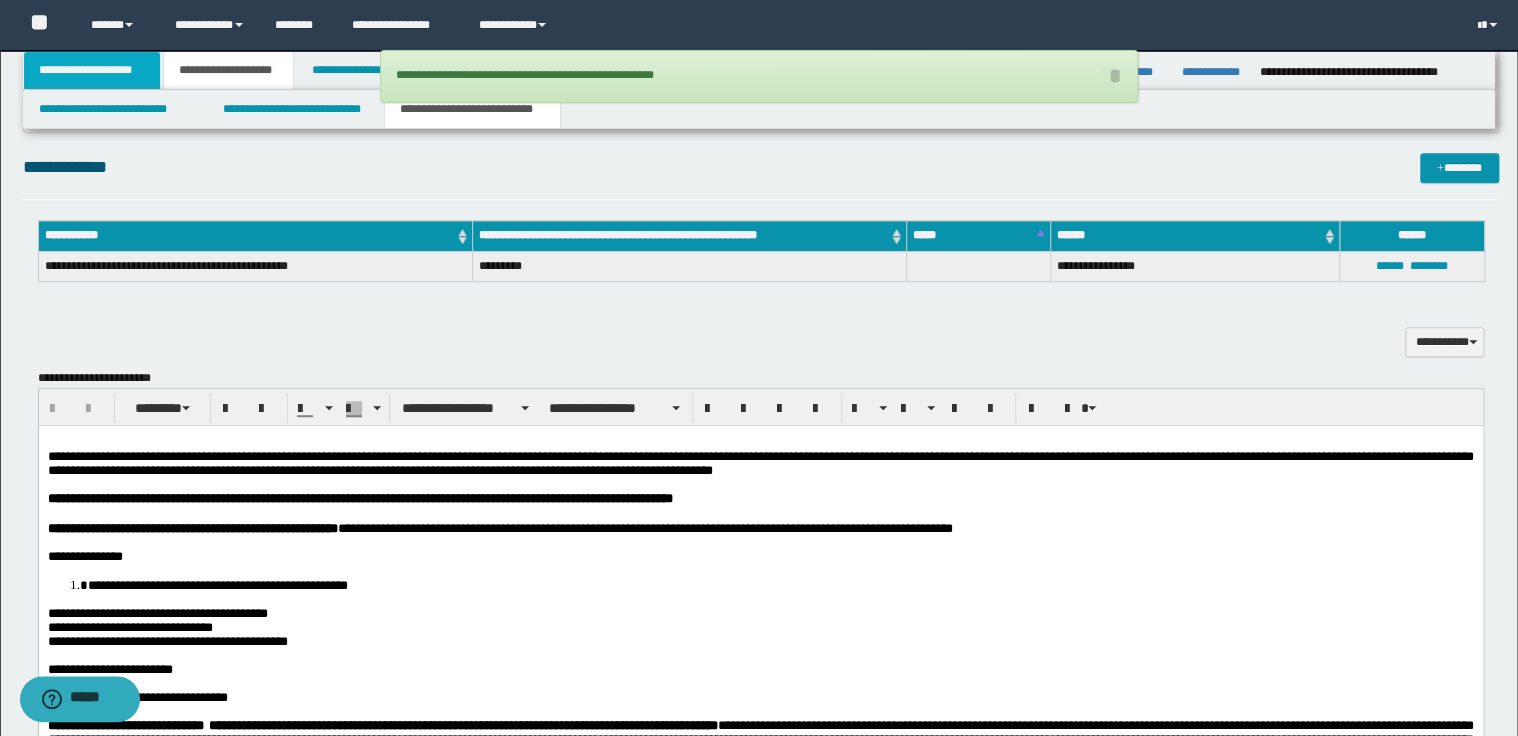 click on "**********" at bounding box center (92, 70) 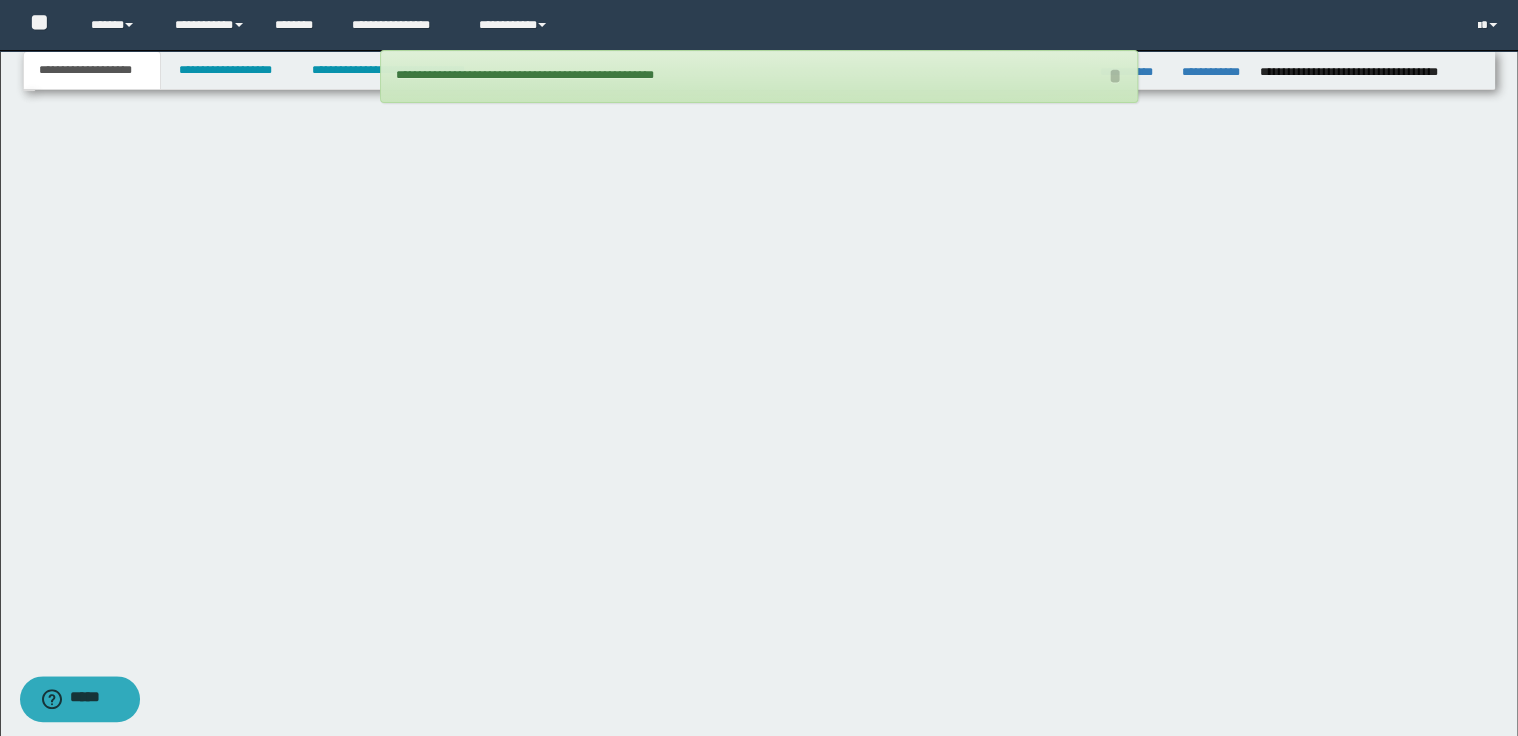 scroll, scrollTop: 211, scrollLeft: 0, axis: vertical 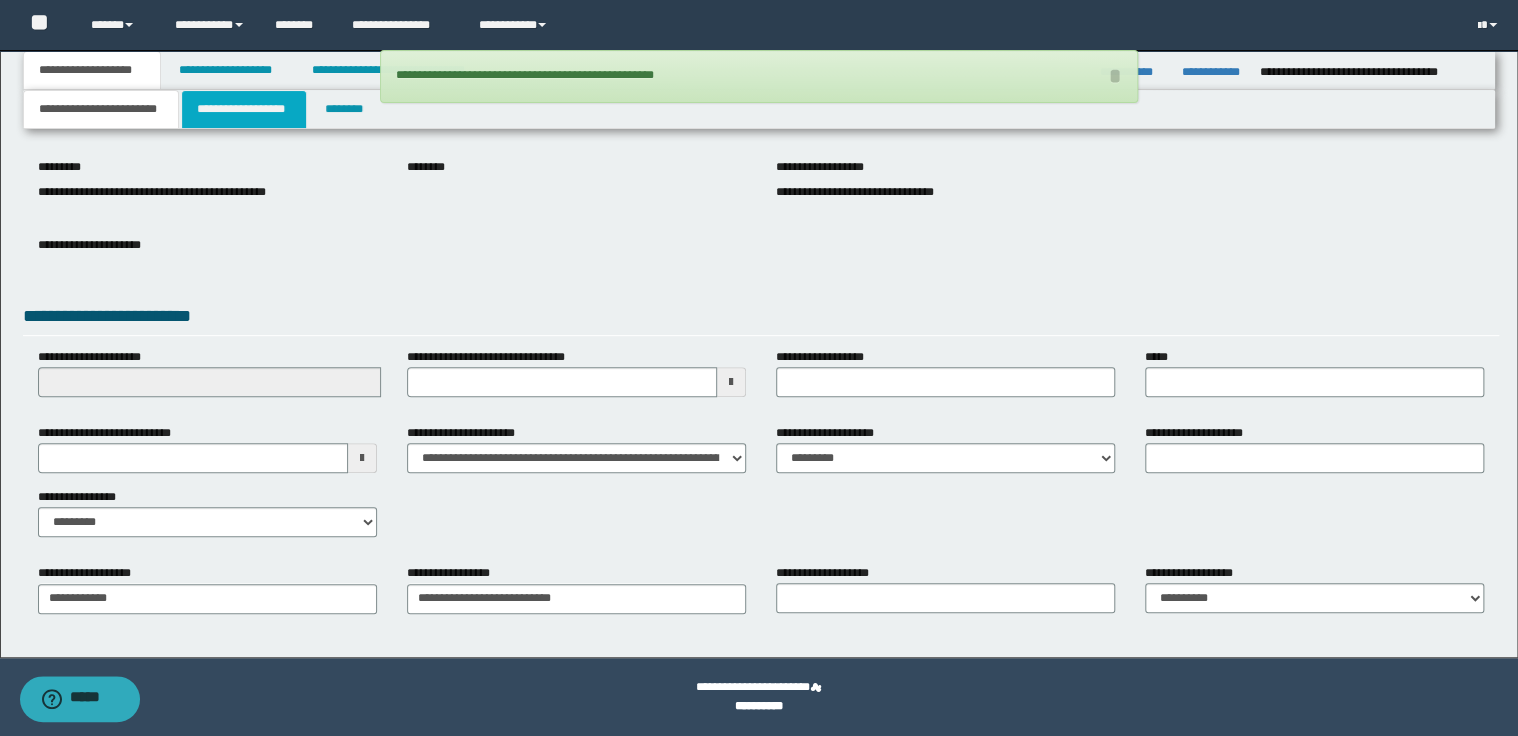 click on "**********" at bounding box center [244, 109] 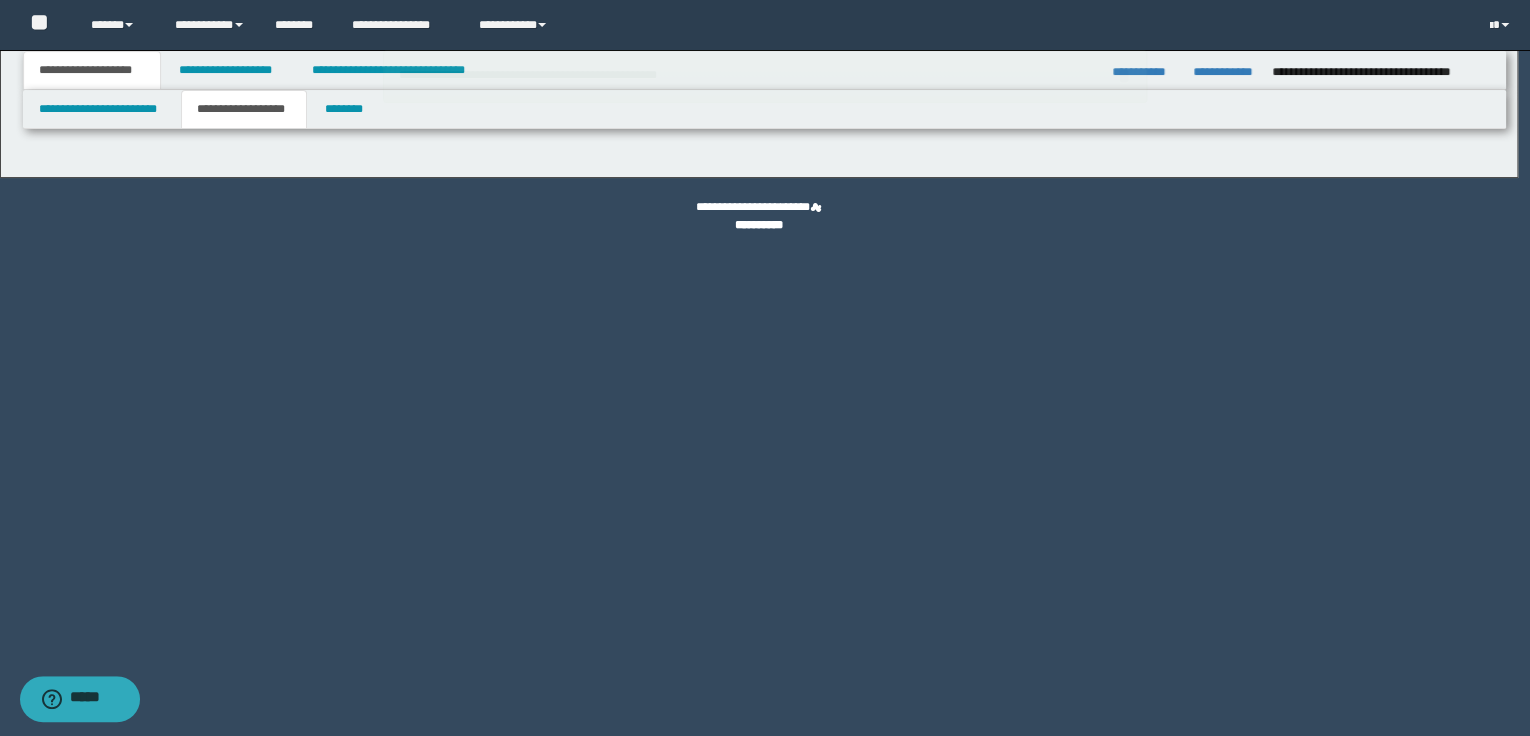 type on "********" 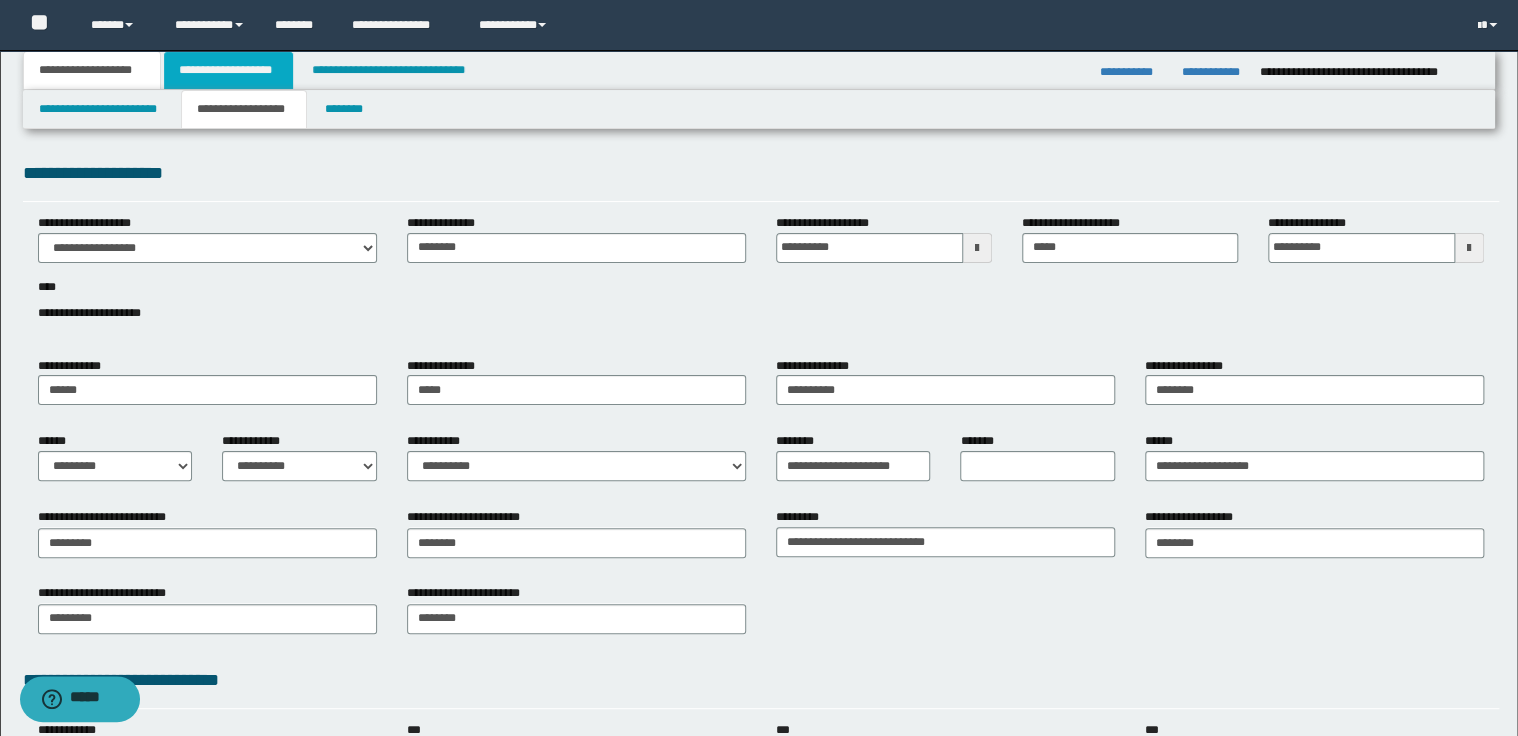 click on "**********" at bounding box center [228, 70] 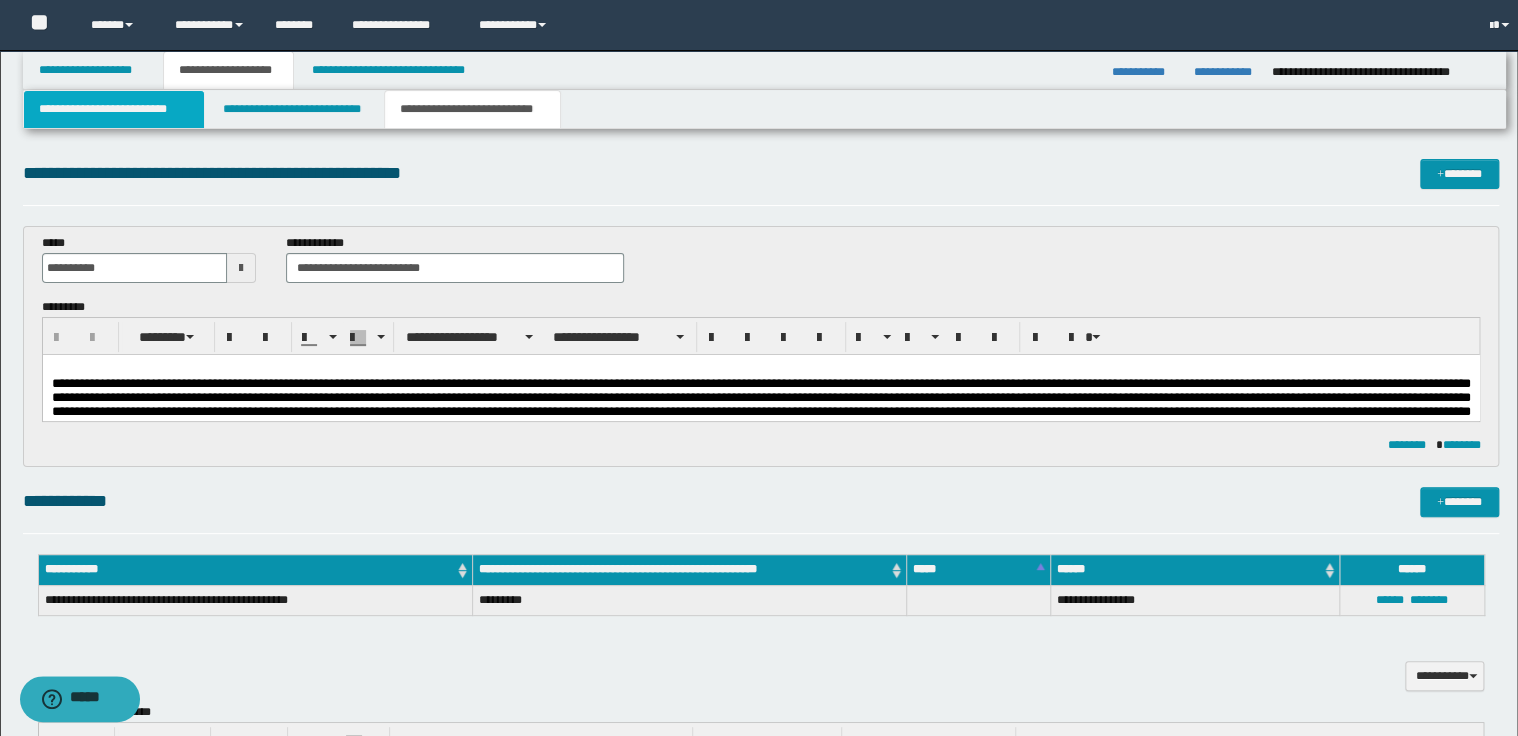 click on "**********" at bounding box center [114, 109] 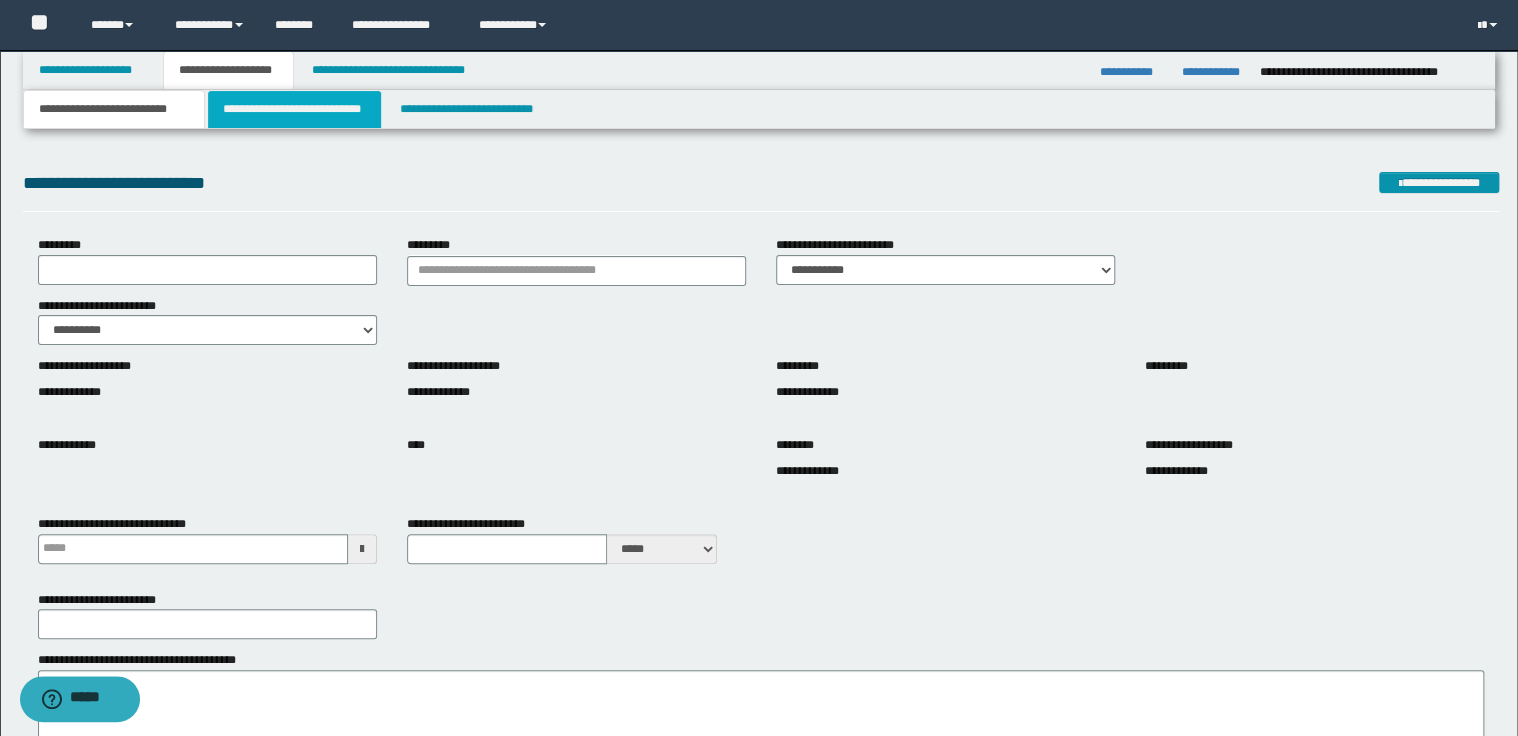scroll, scrollTop: 160, scrollLeft: 0, axis: vertical 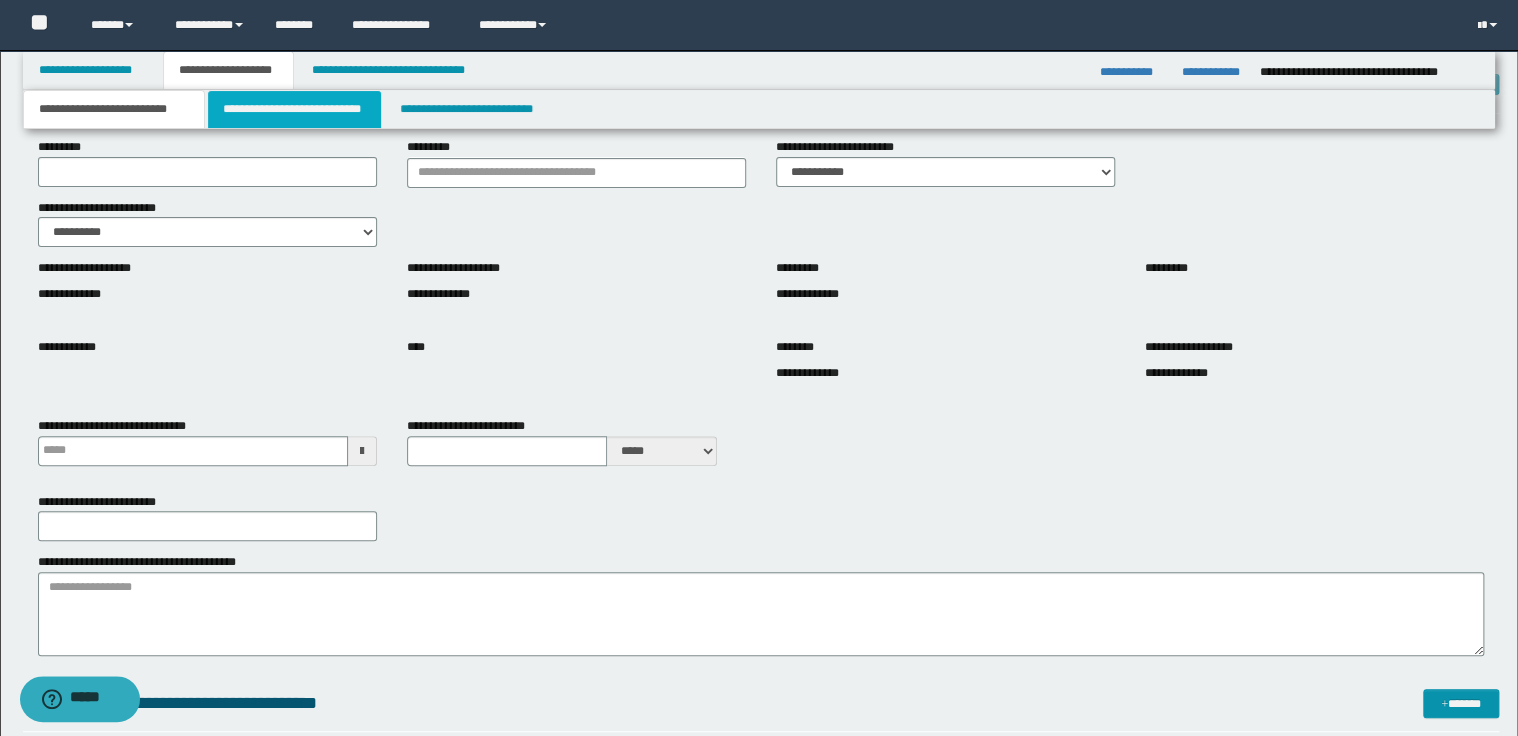 click on "**********" at bounding box center (294, 109) 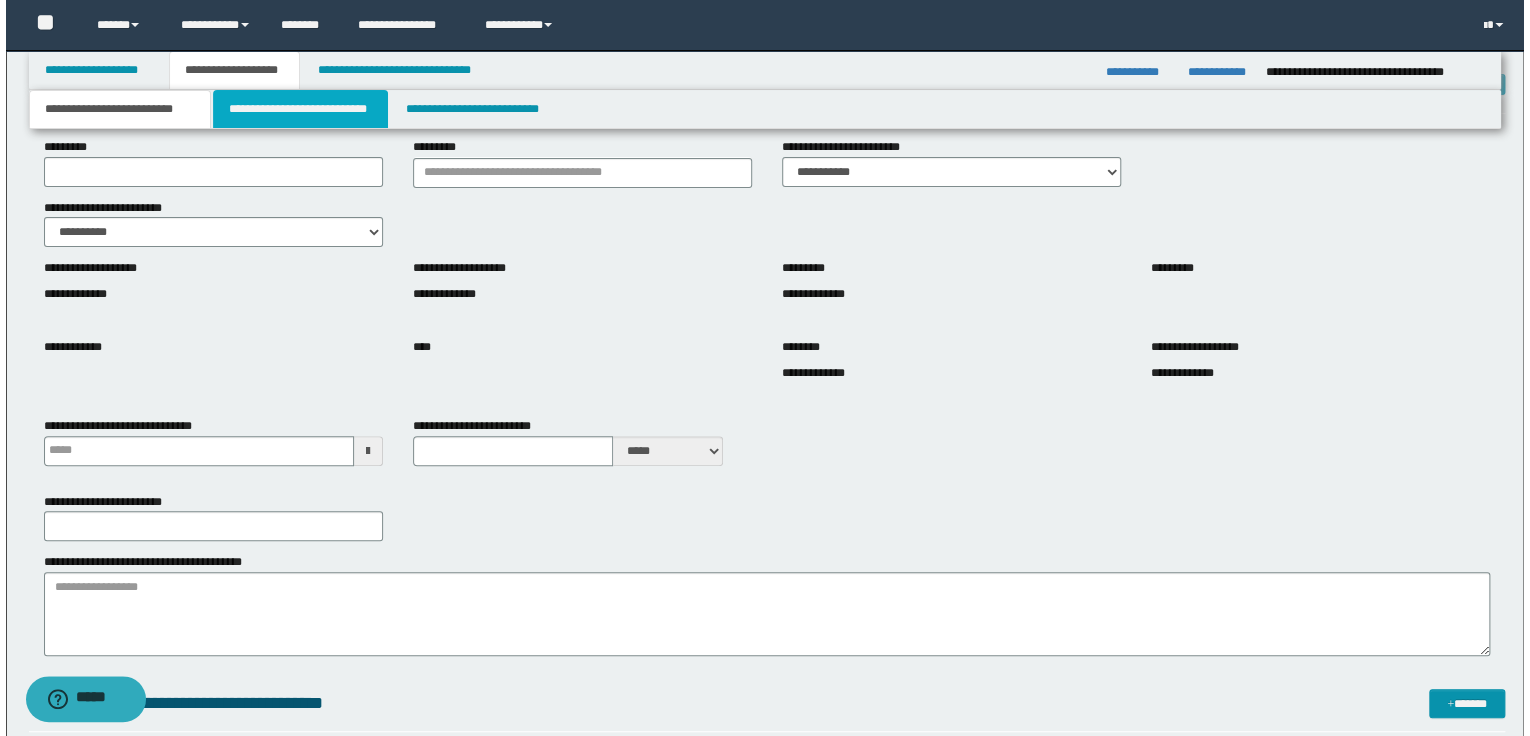 scroll, scrollTop: 0, scrollLeft: 0, axis: both 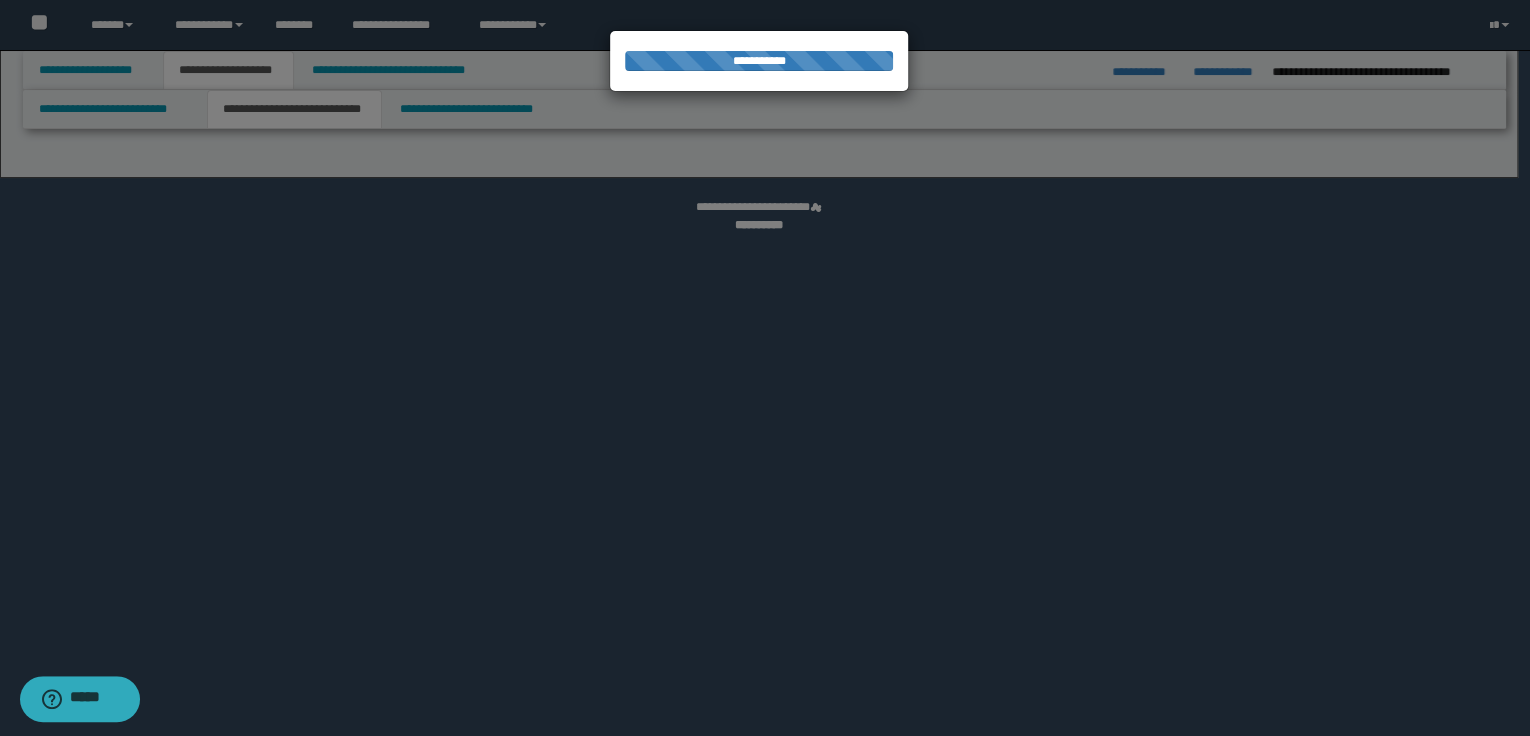 select on "*" 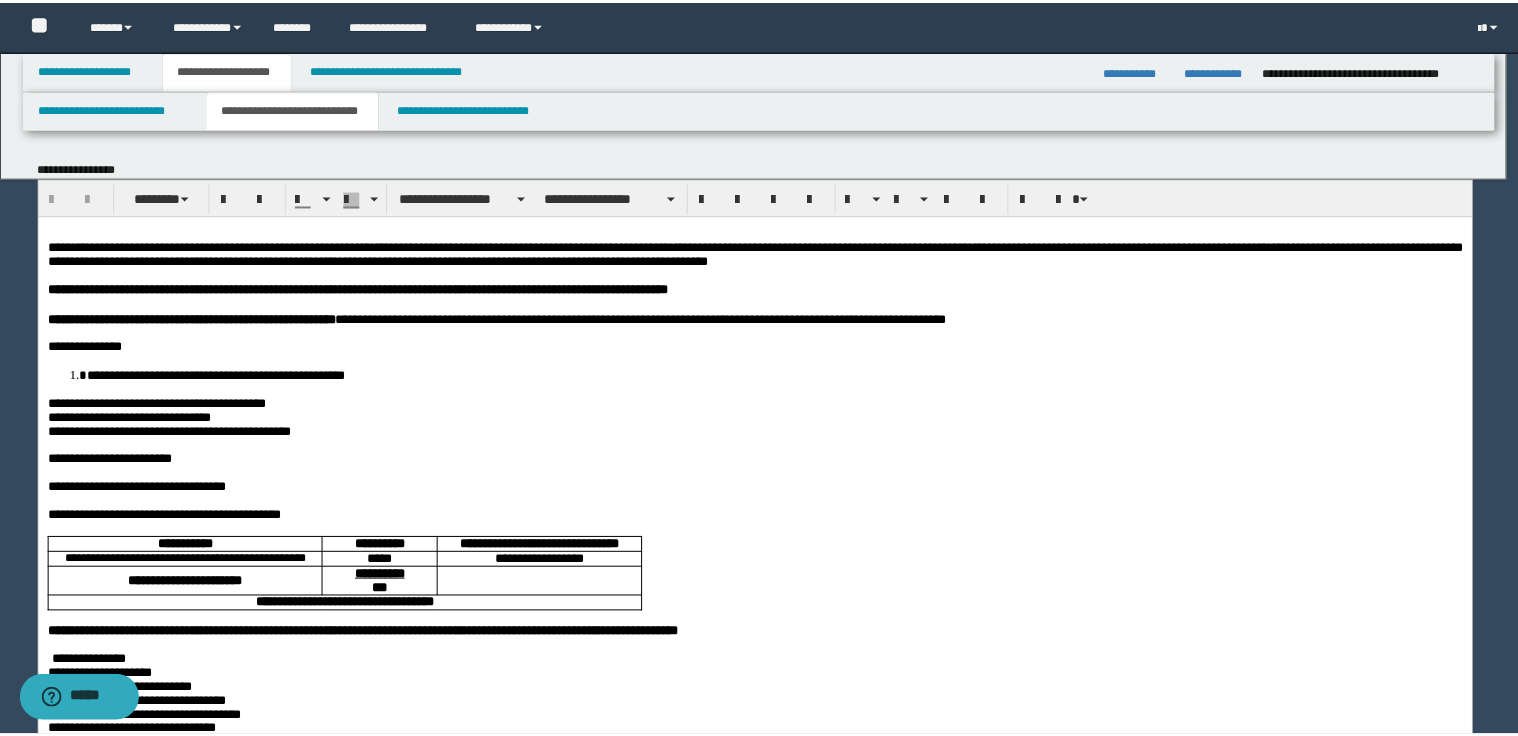 scroll, scrollTop: 0, scrollLeft: 0, axis: both 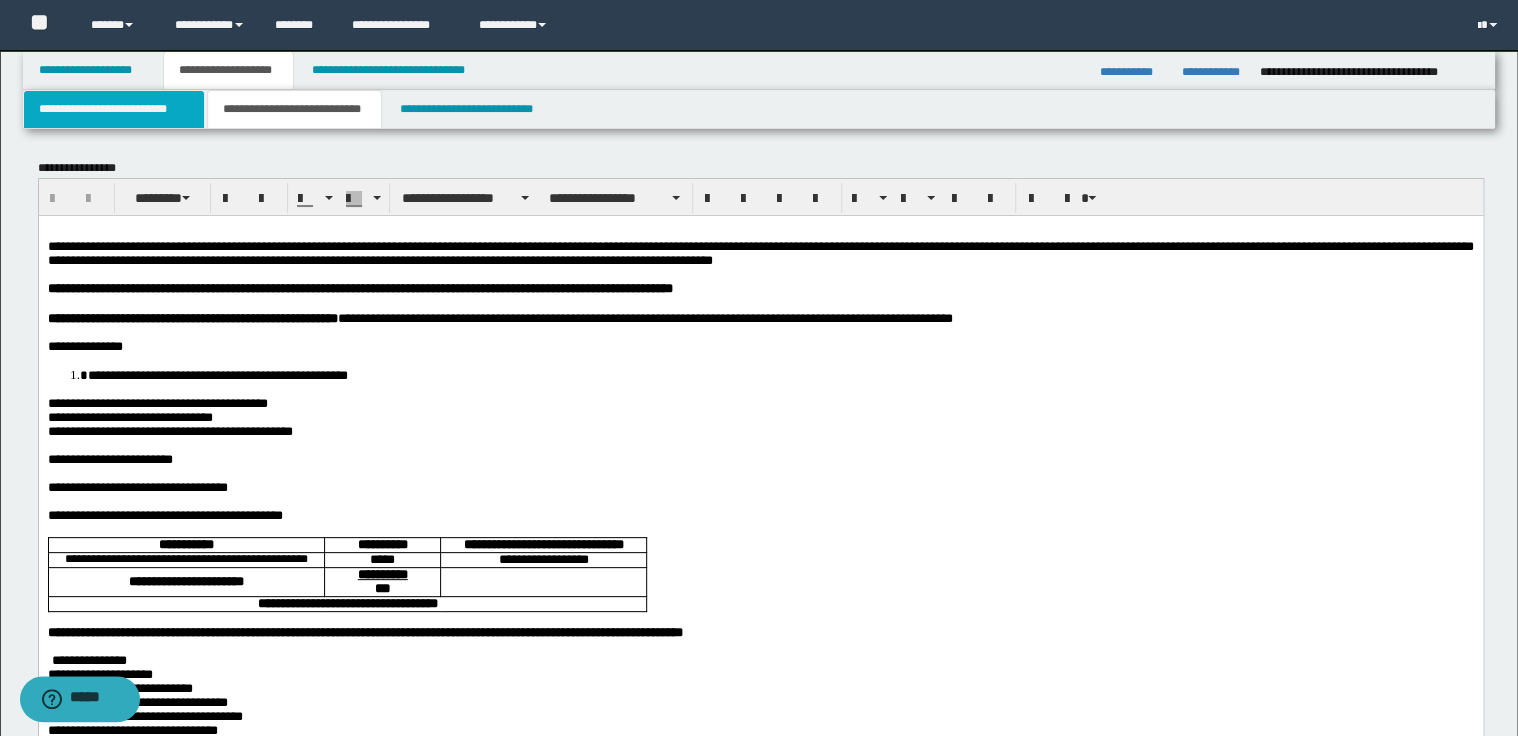 click on "**********" at bounding box center (114, 109) 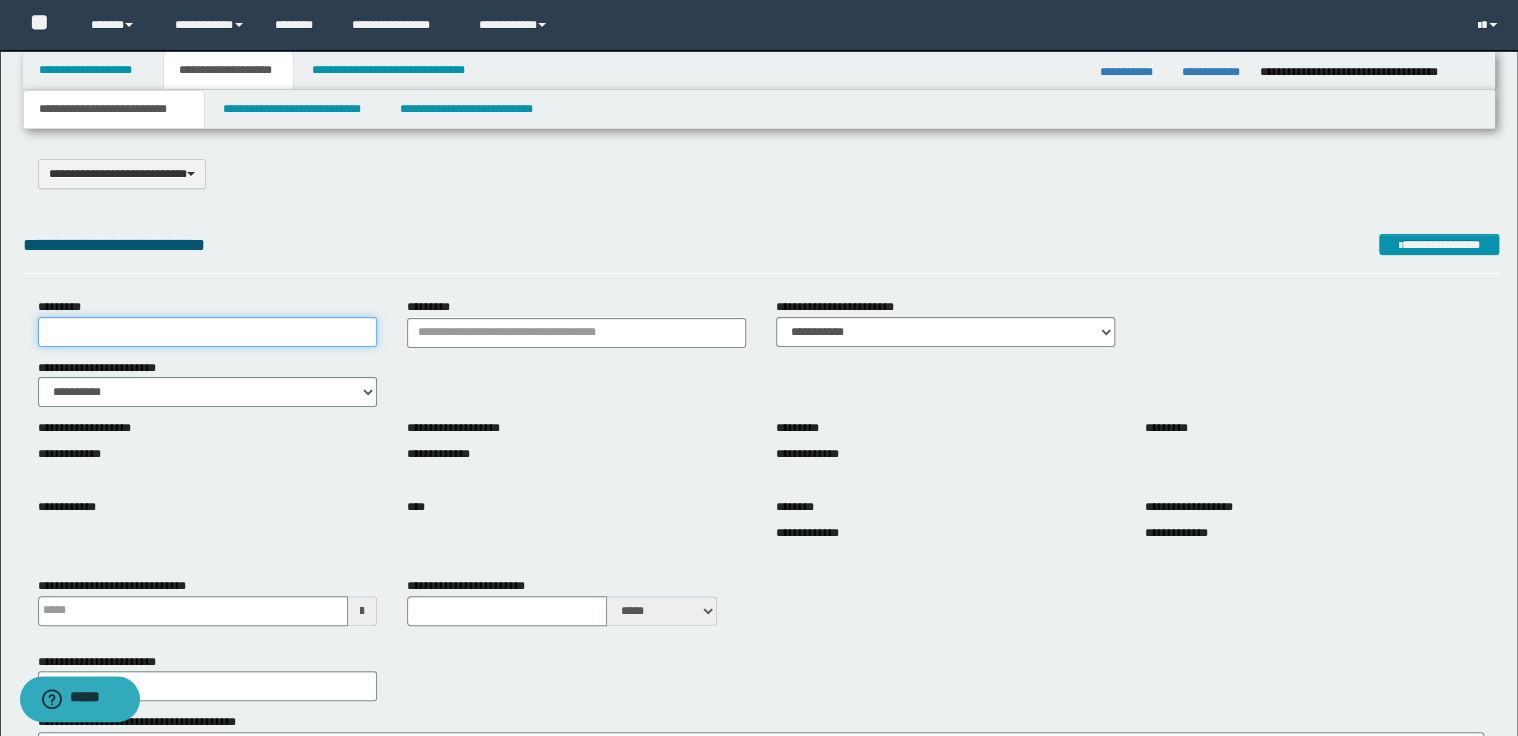 click on "*********" at bounding box center (207, 332) 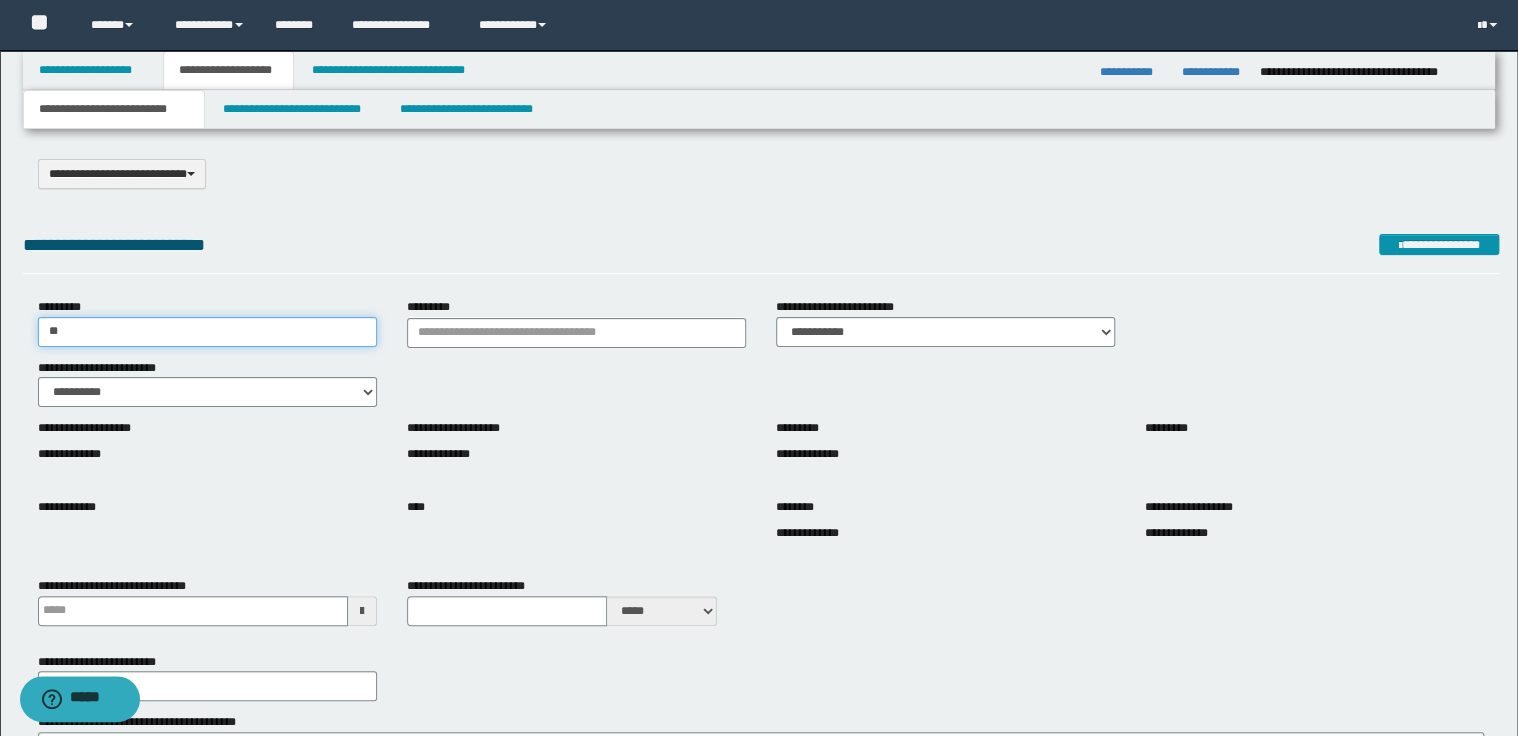 type on "**********" 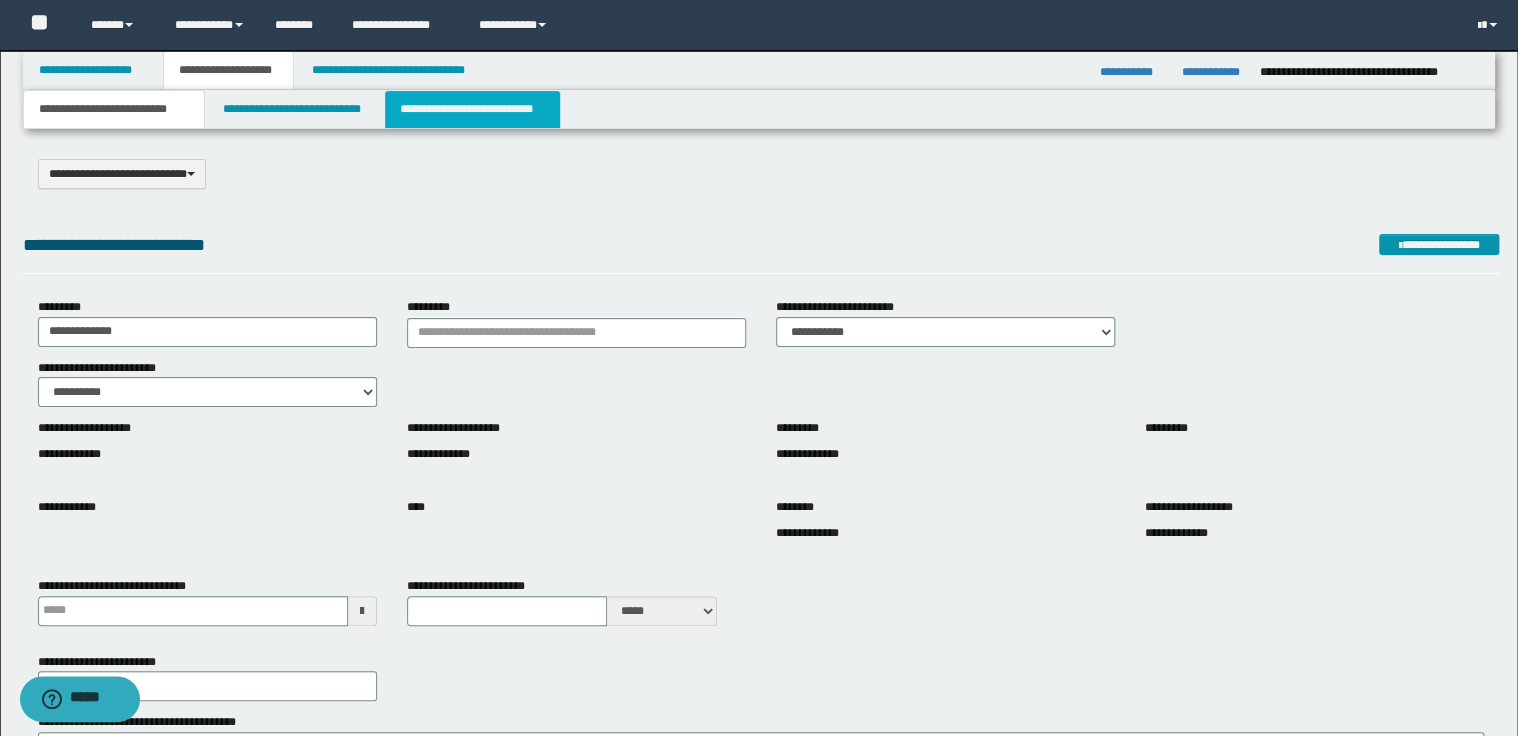 click on "**********" at bounding box center (472, 109) 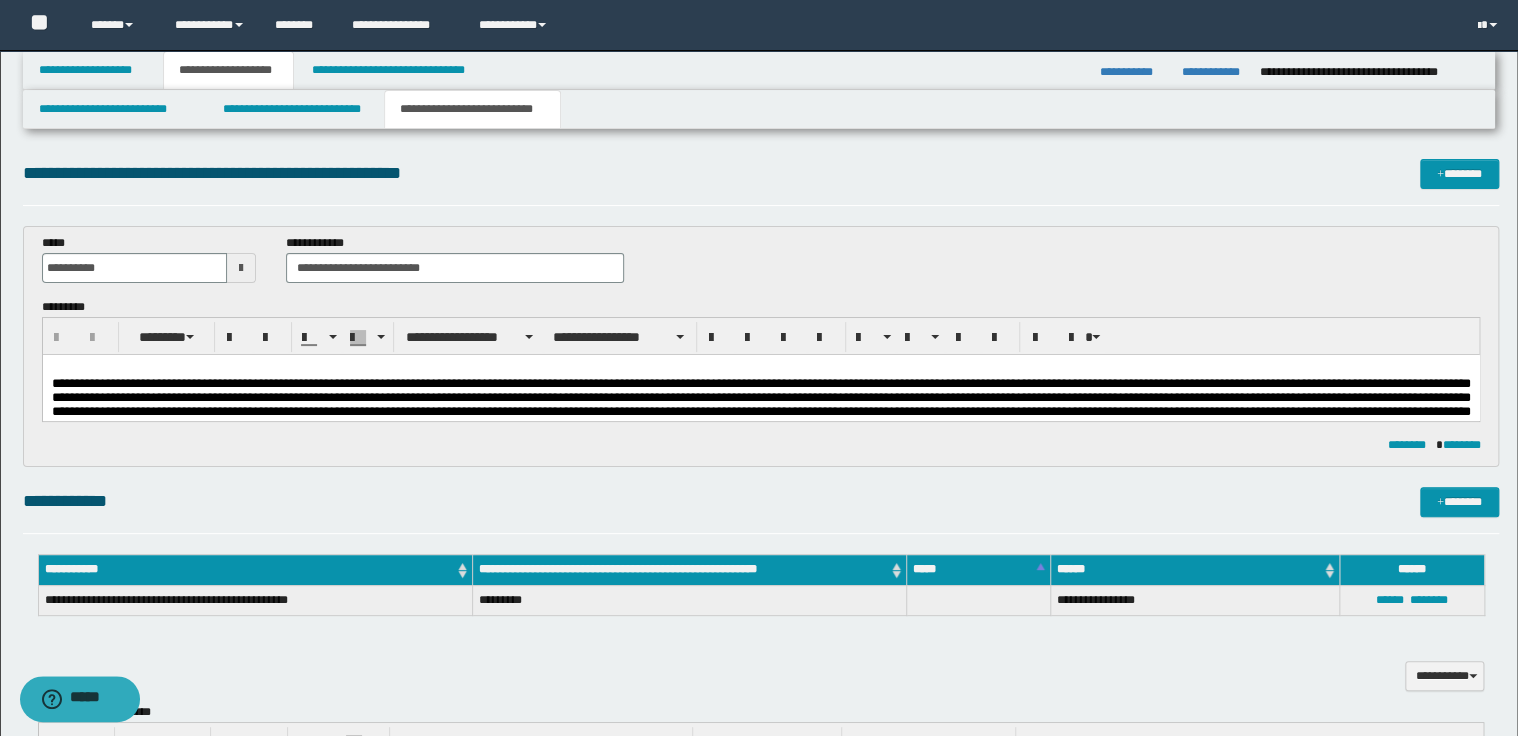 click at bounding box center [760, 411] 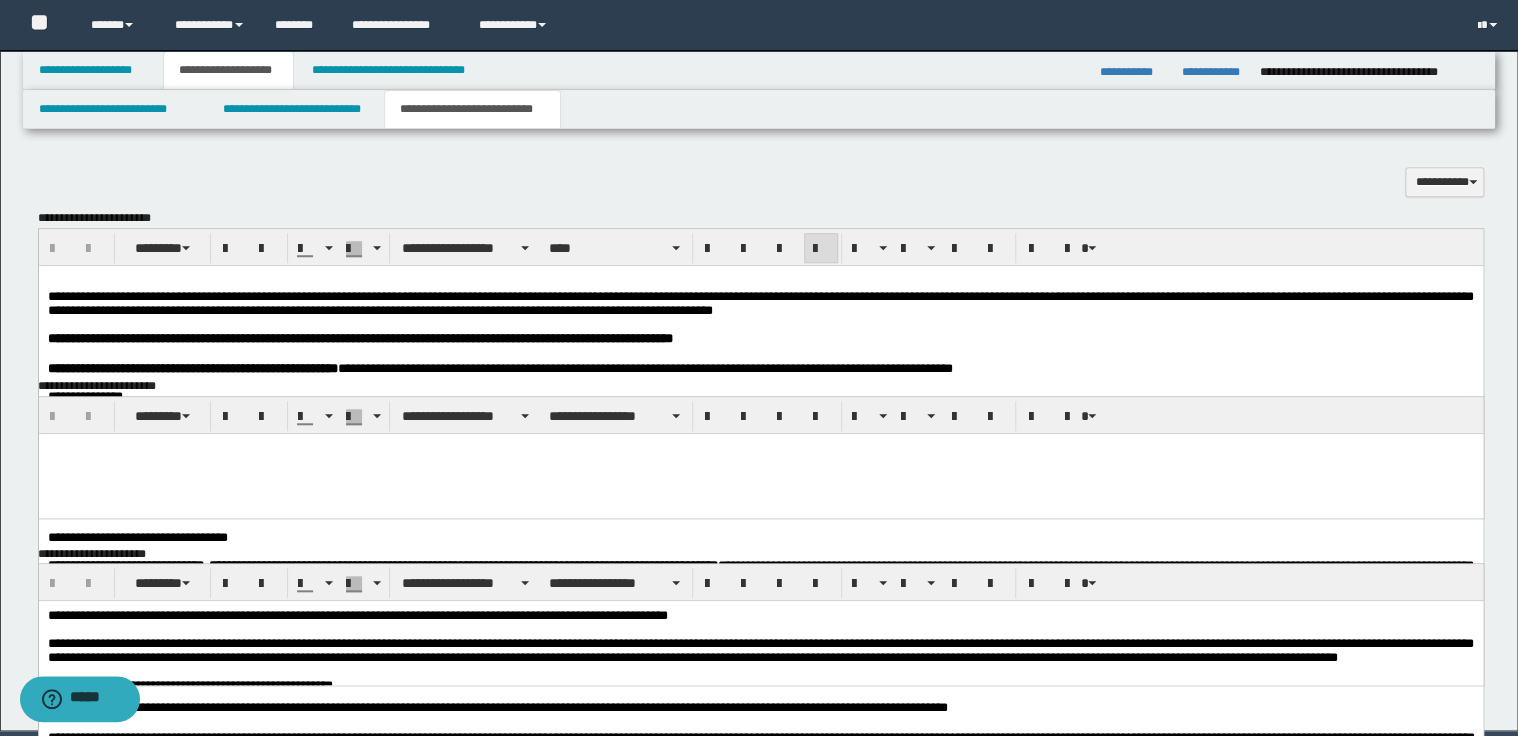 click at bounding box center [760, 324] 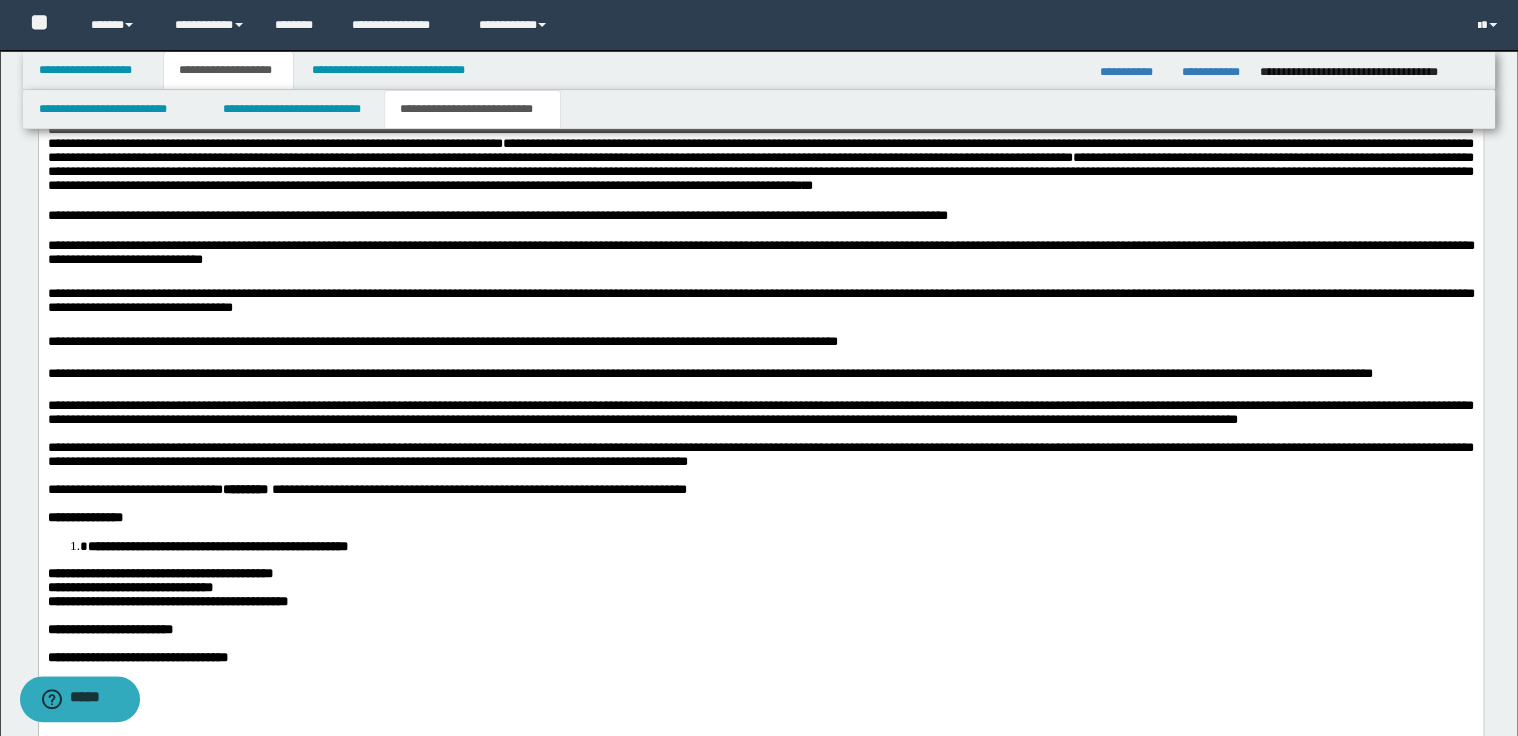 scroll, scrollTop: 1120, scrollLeft: 0, axis: vertical 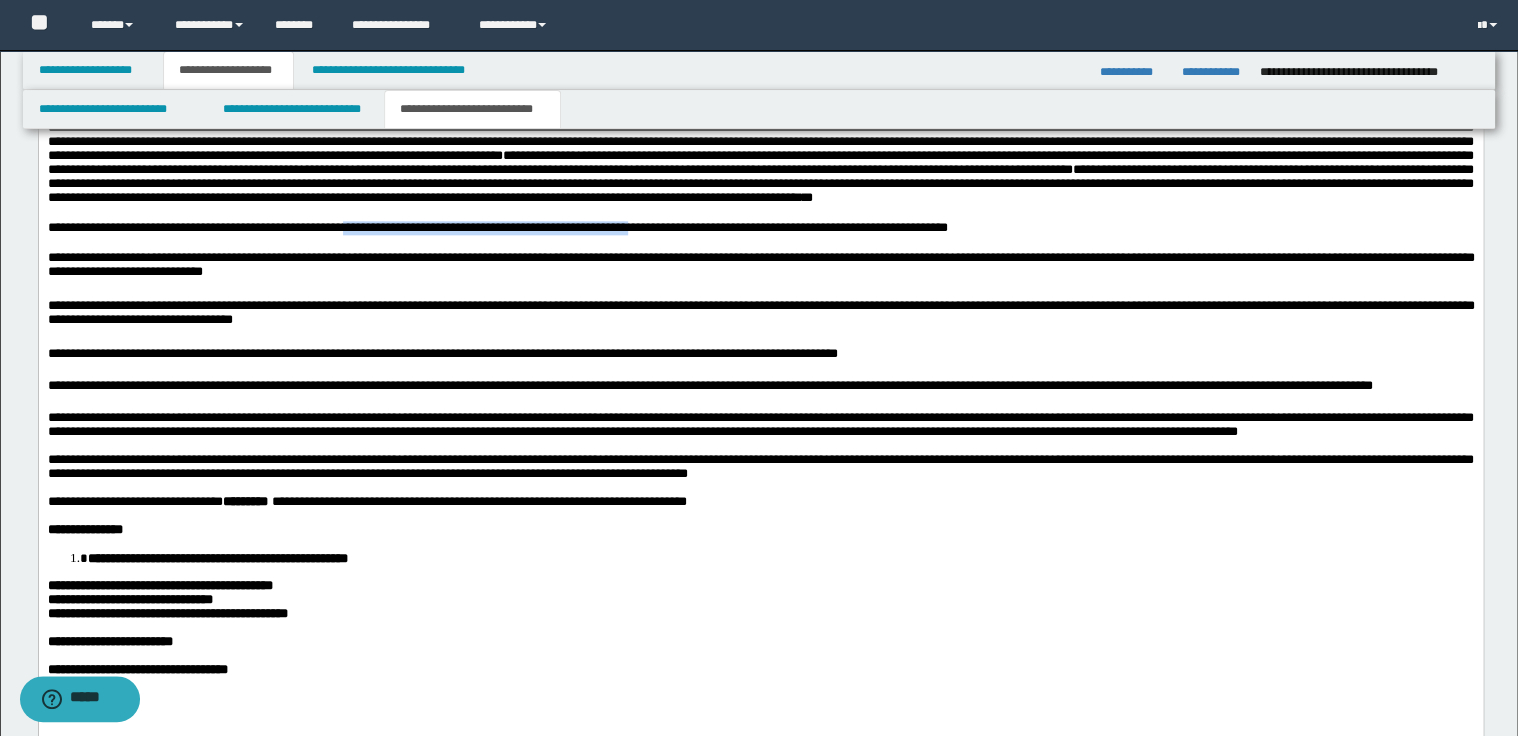 drag, startPoint x: 348, startPoint y: 291, endPoint x: 640, endPoint y: 291, distance: 292 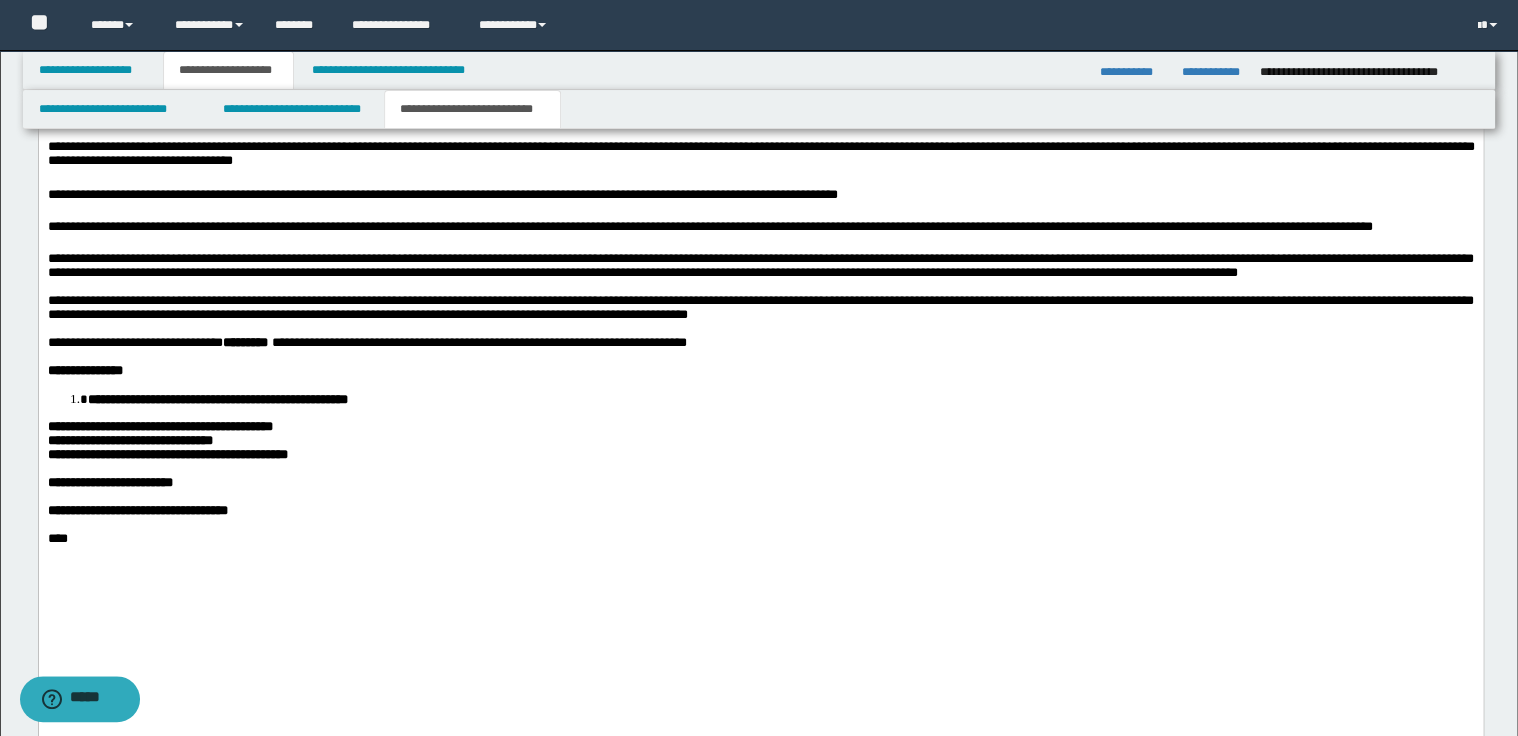 scroll, scrollTop: 1280, scrollLeft: 0, axis: vertical 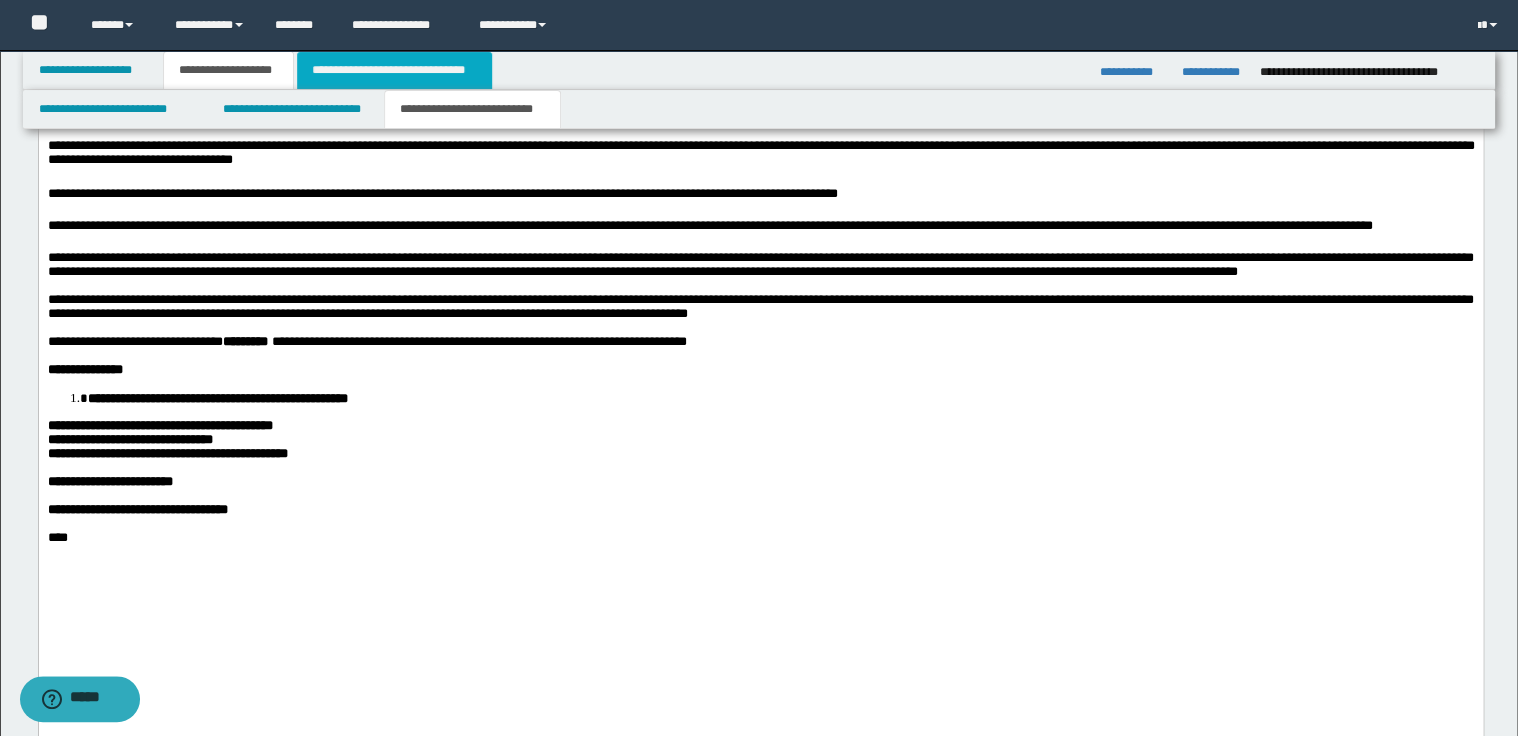 click on "**********" at bounding box center [394, 70] 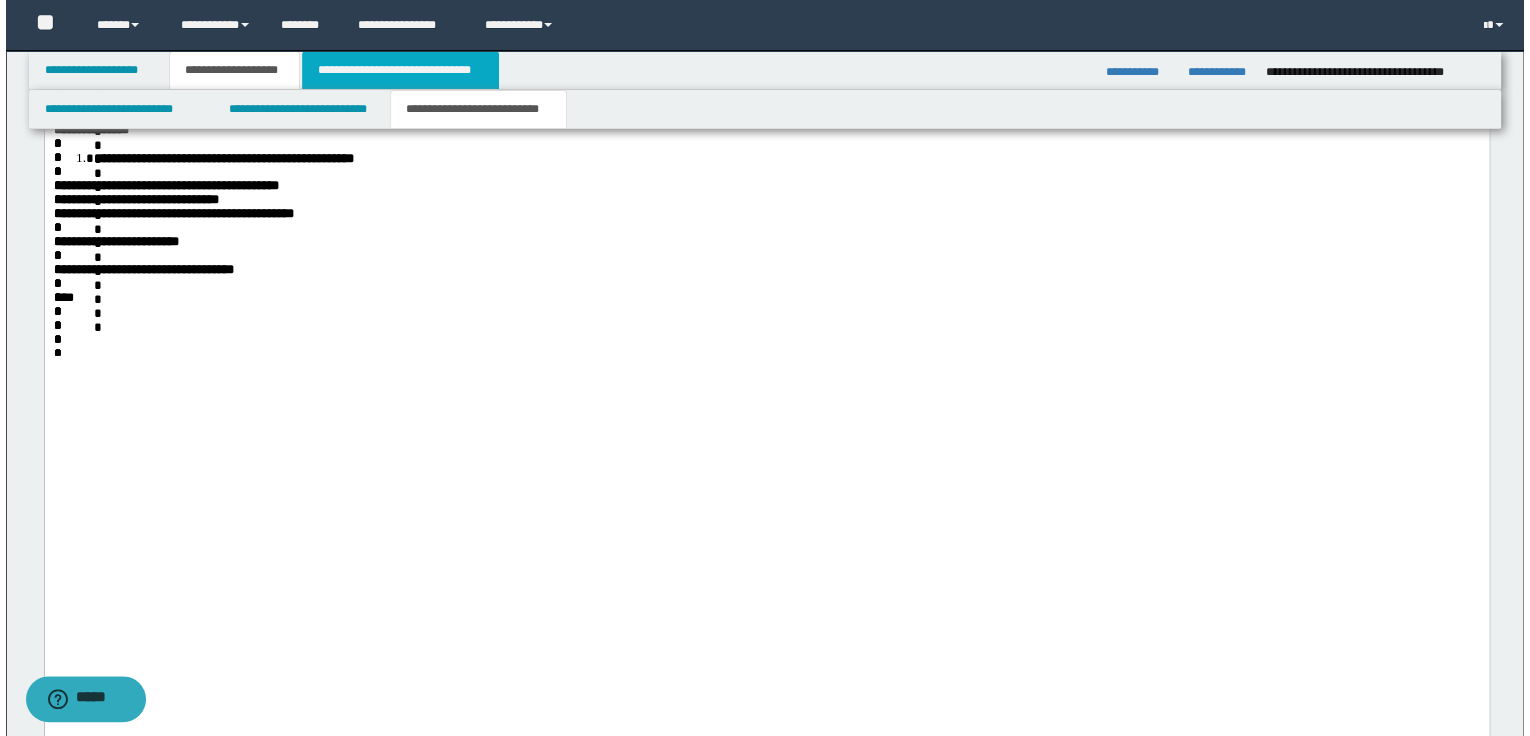 scroll, scrollTop: 0, scrollLeft: 0, axis: both 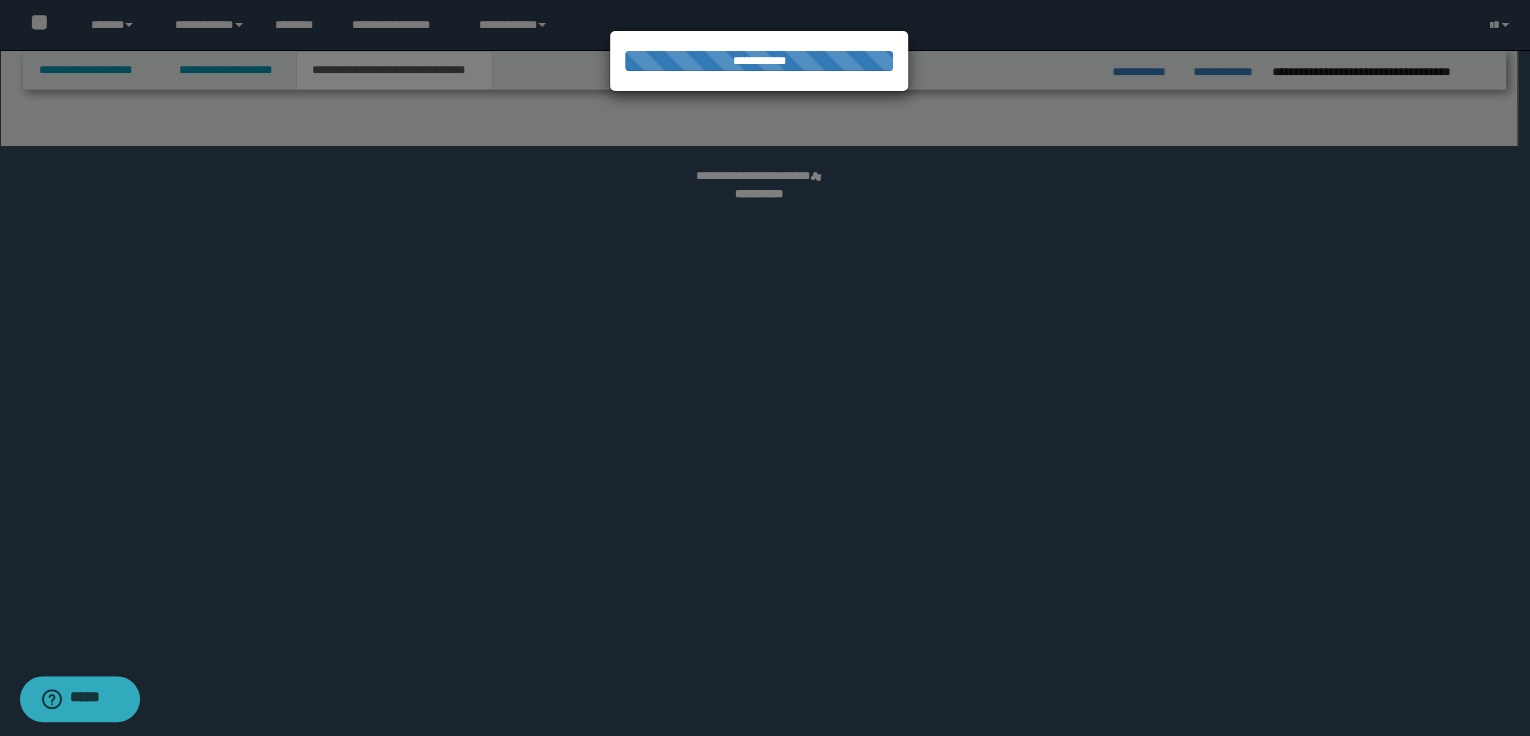 select on "*" 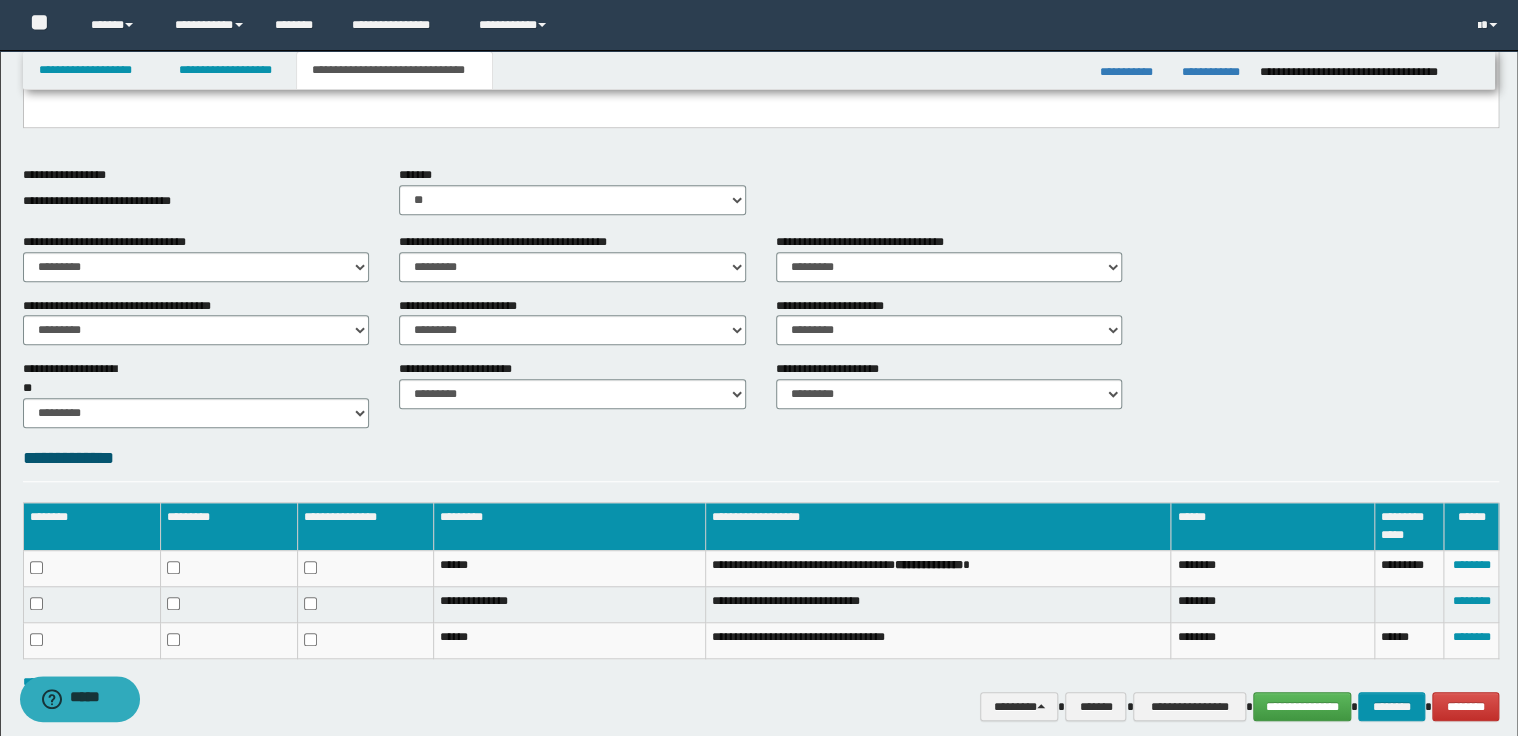 scroll, scrollTop: 529, scrollLeft: 0, axis: vertical 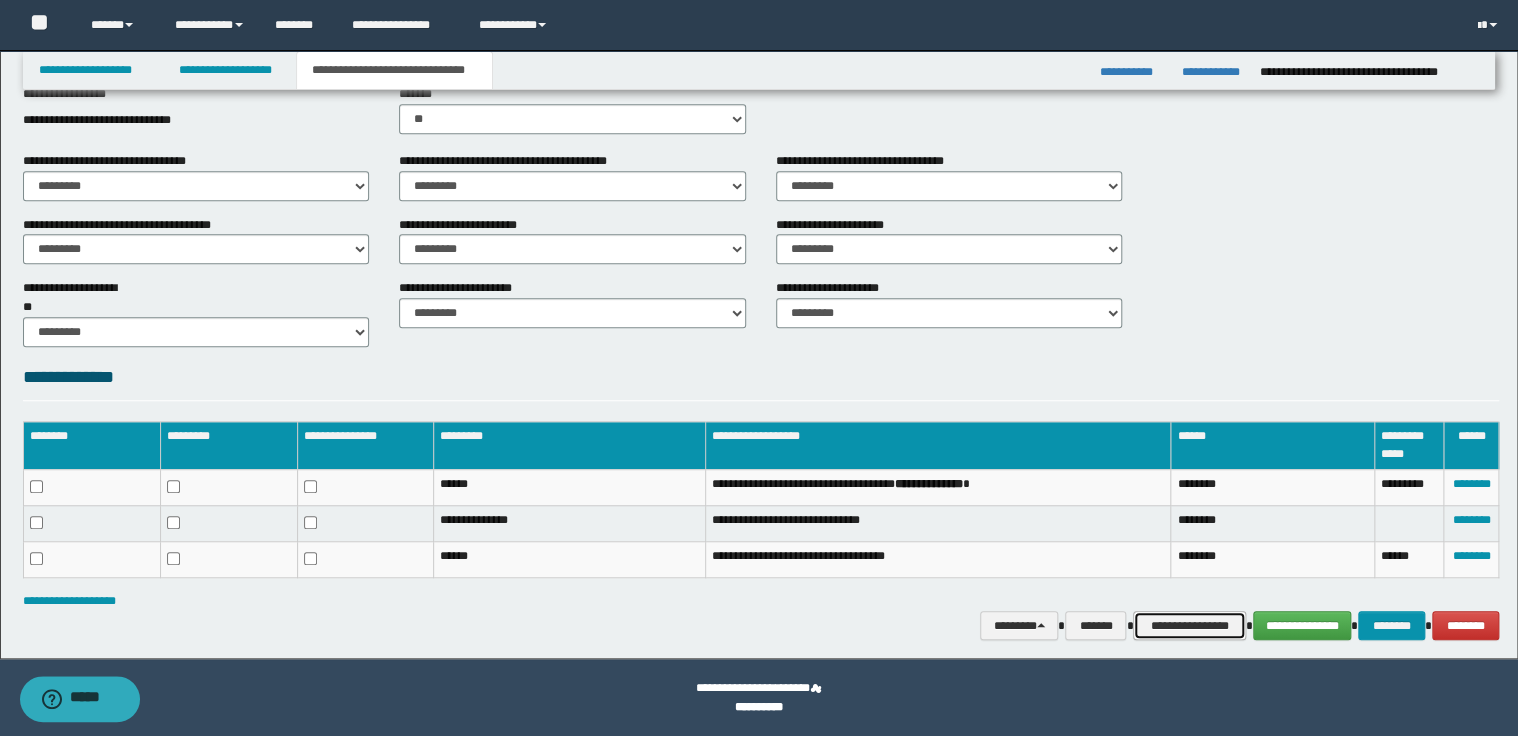 click on "**********" at bounding box center (1189, 626) 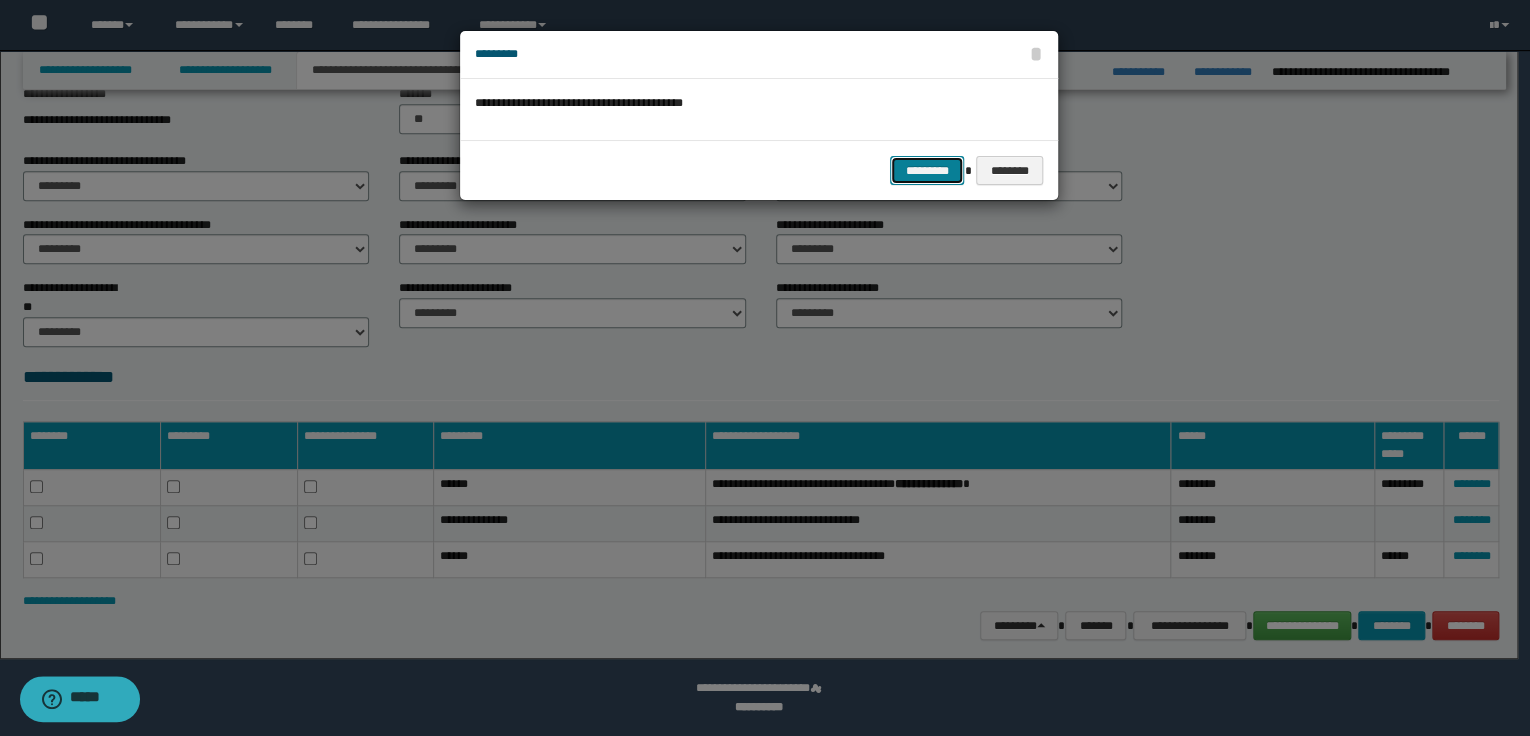 click on "*********" at bounding box center (927, 171) 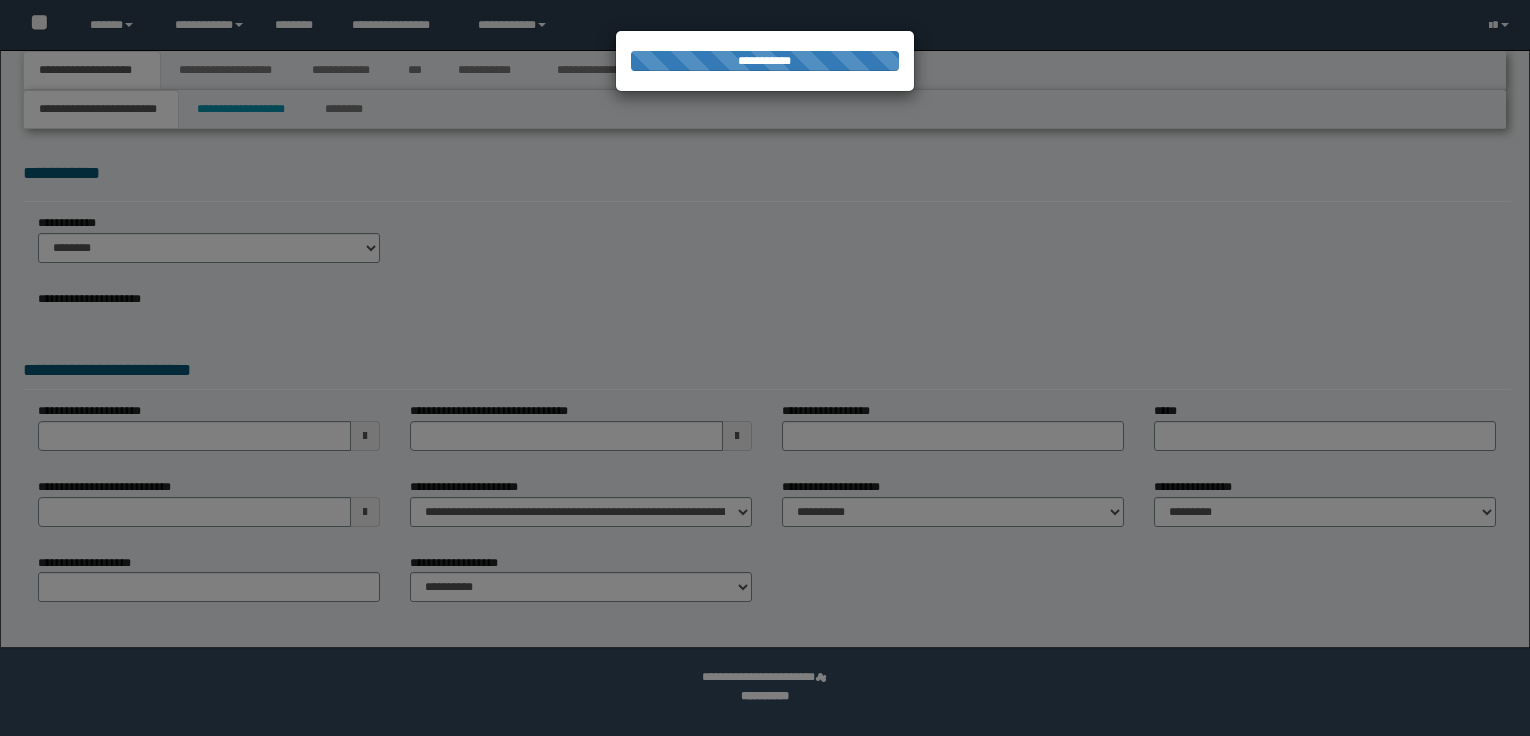 scroll, scrollTop: 0, scrollLeft: 0, axis: both 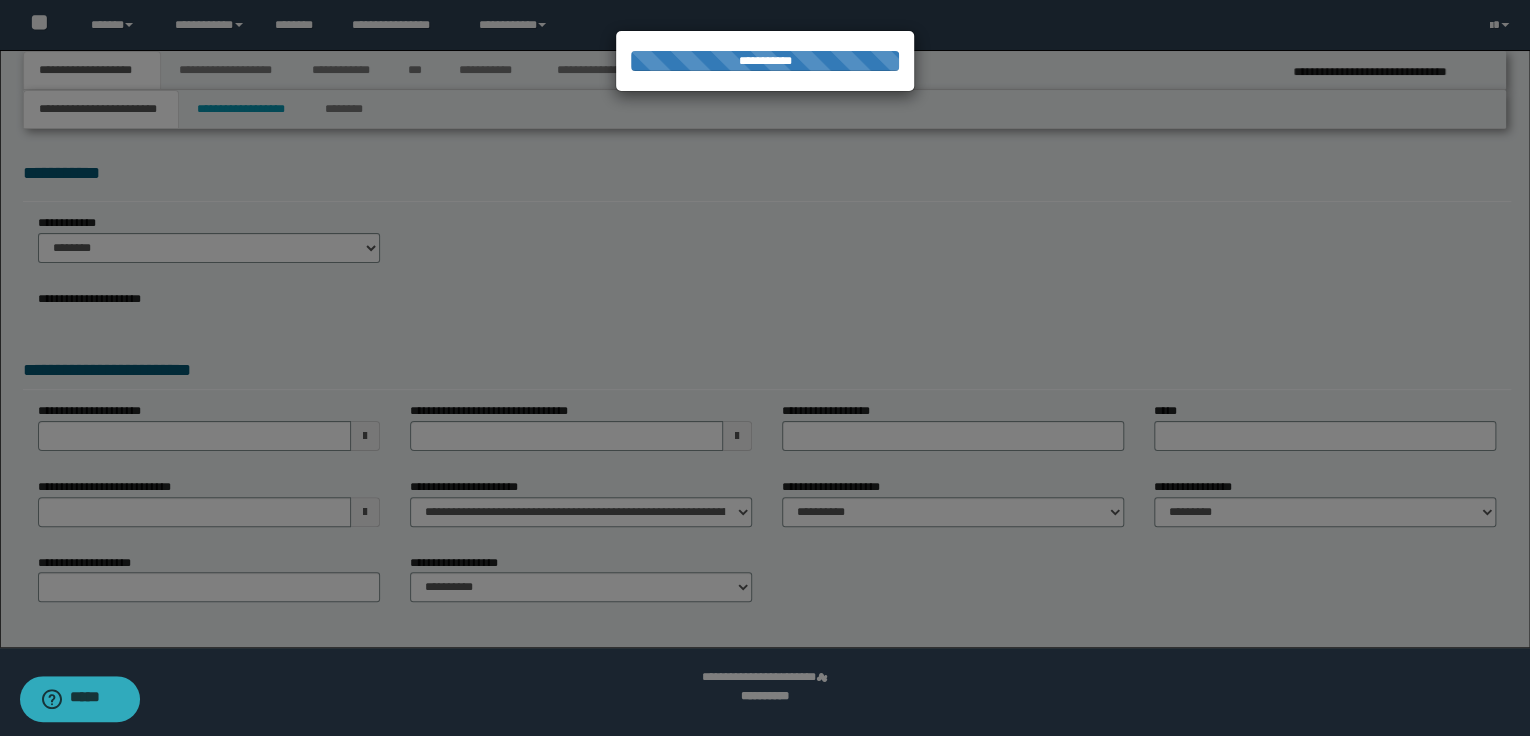select on "*" 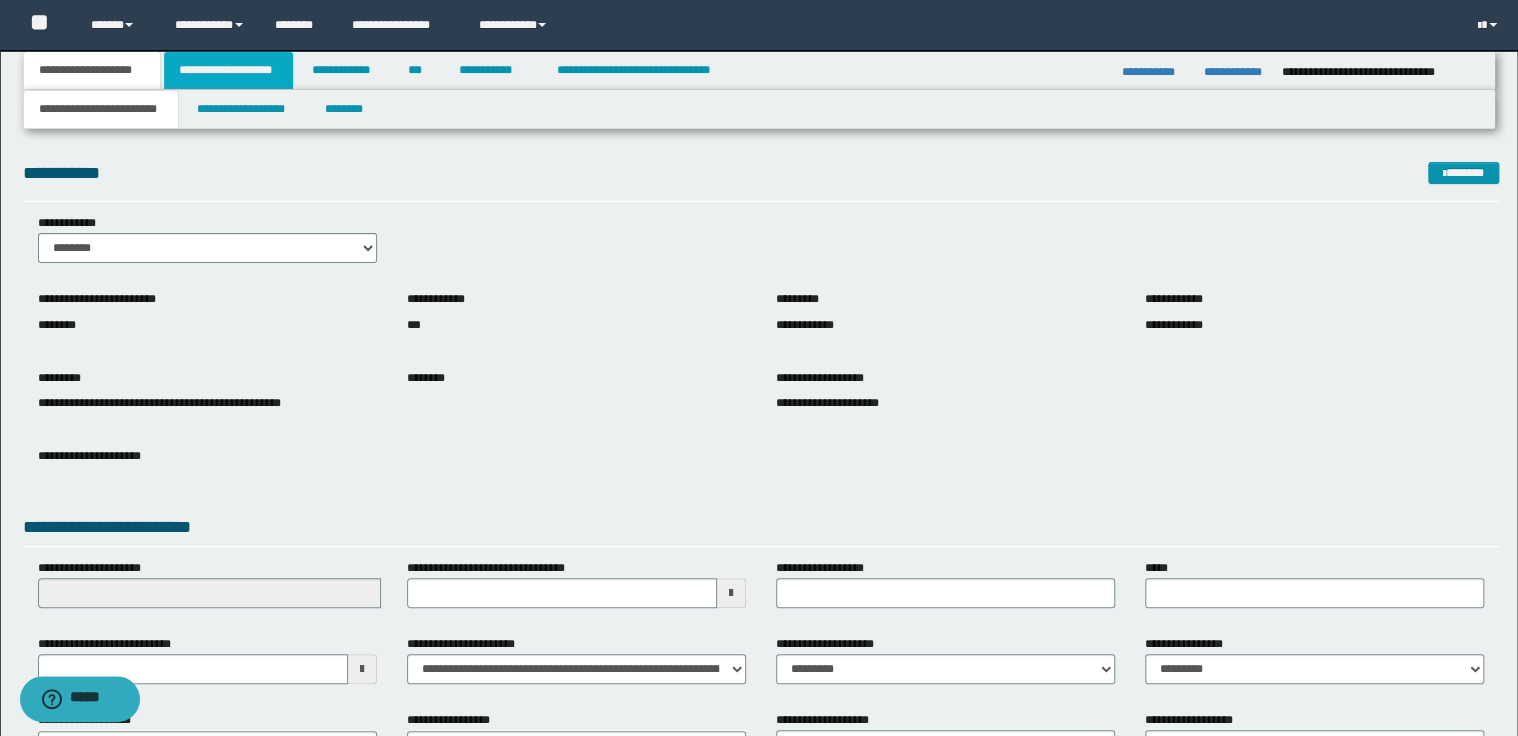 click on "**********" at bounding box center (228, 70) 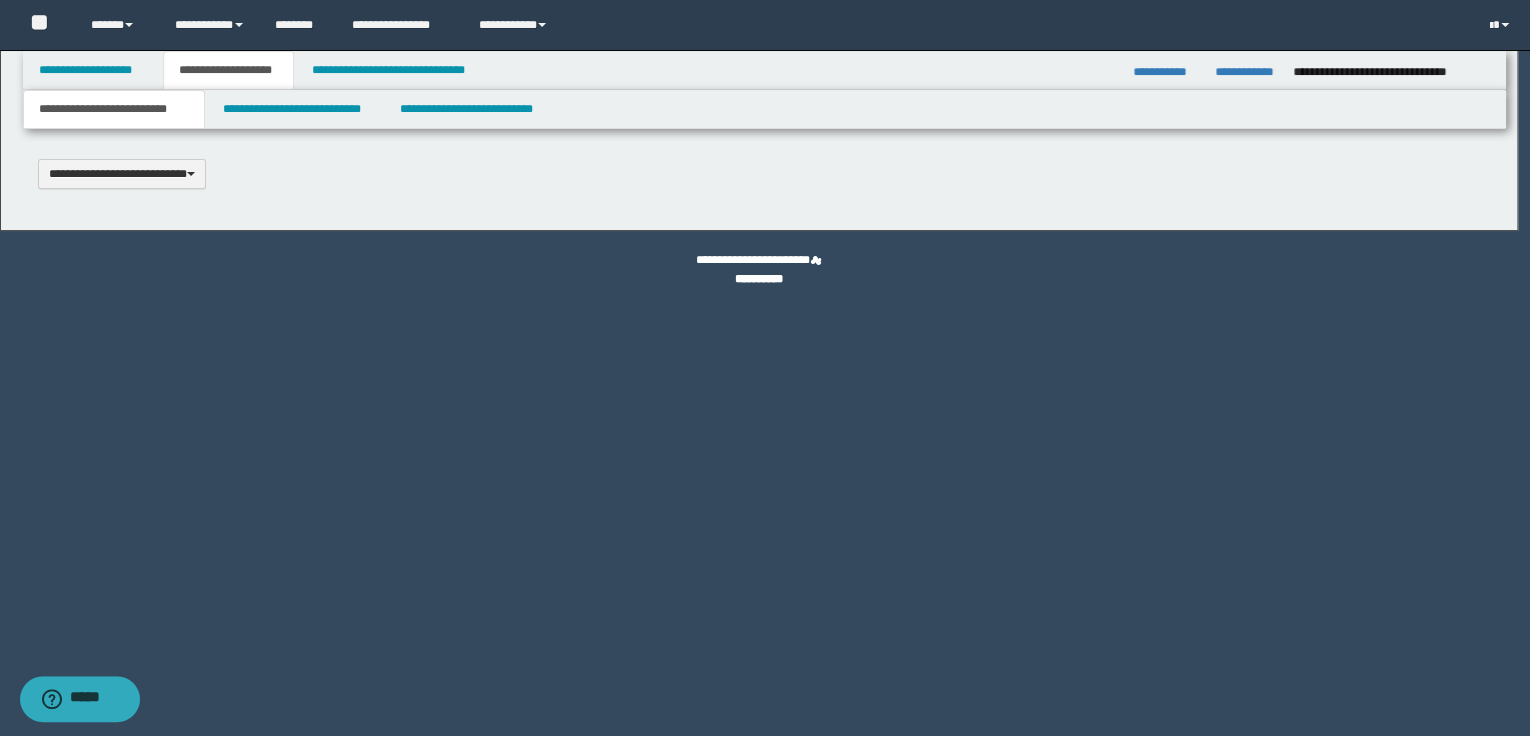 scroll, scrollTop: 0, scrollLeft: 0, axis: both 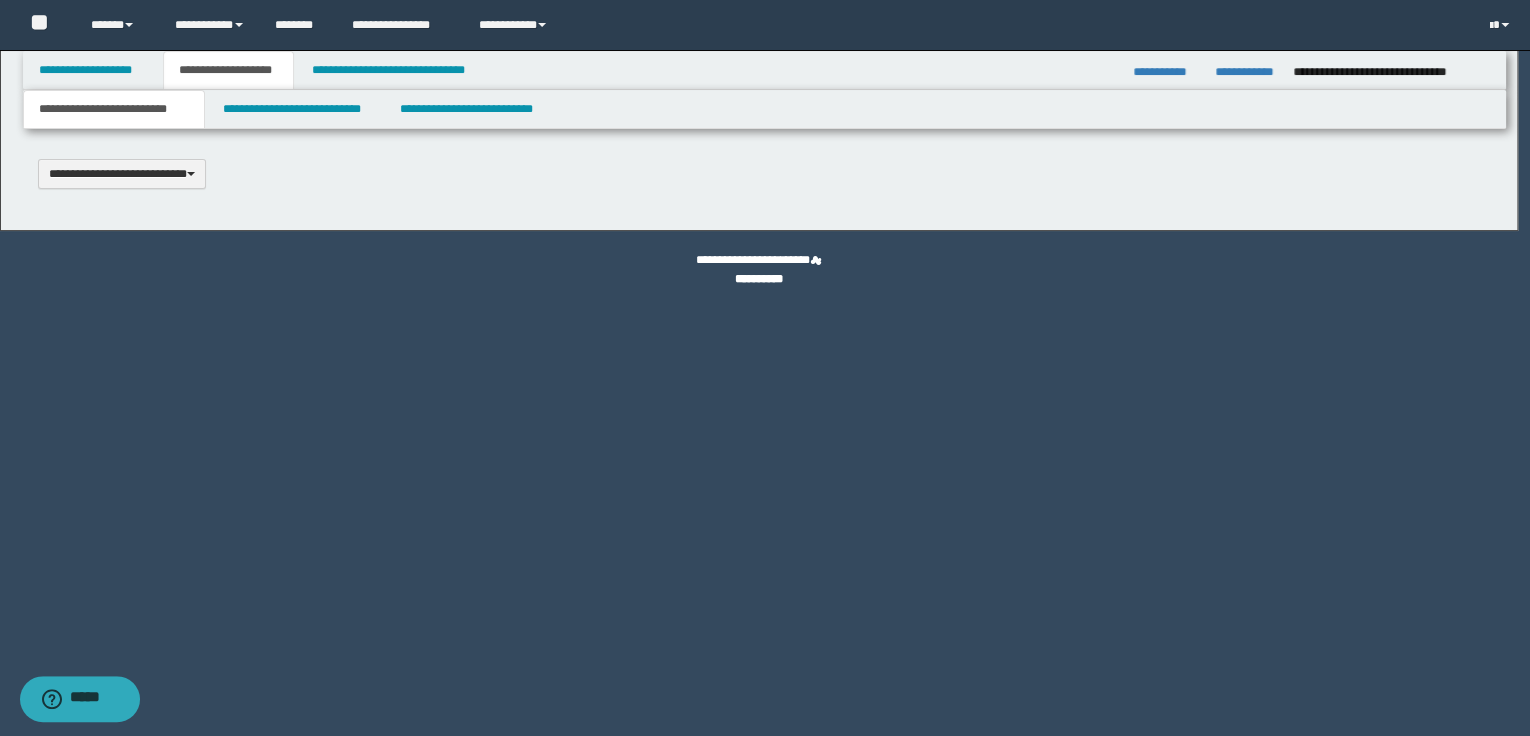 type 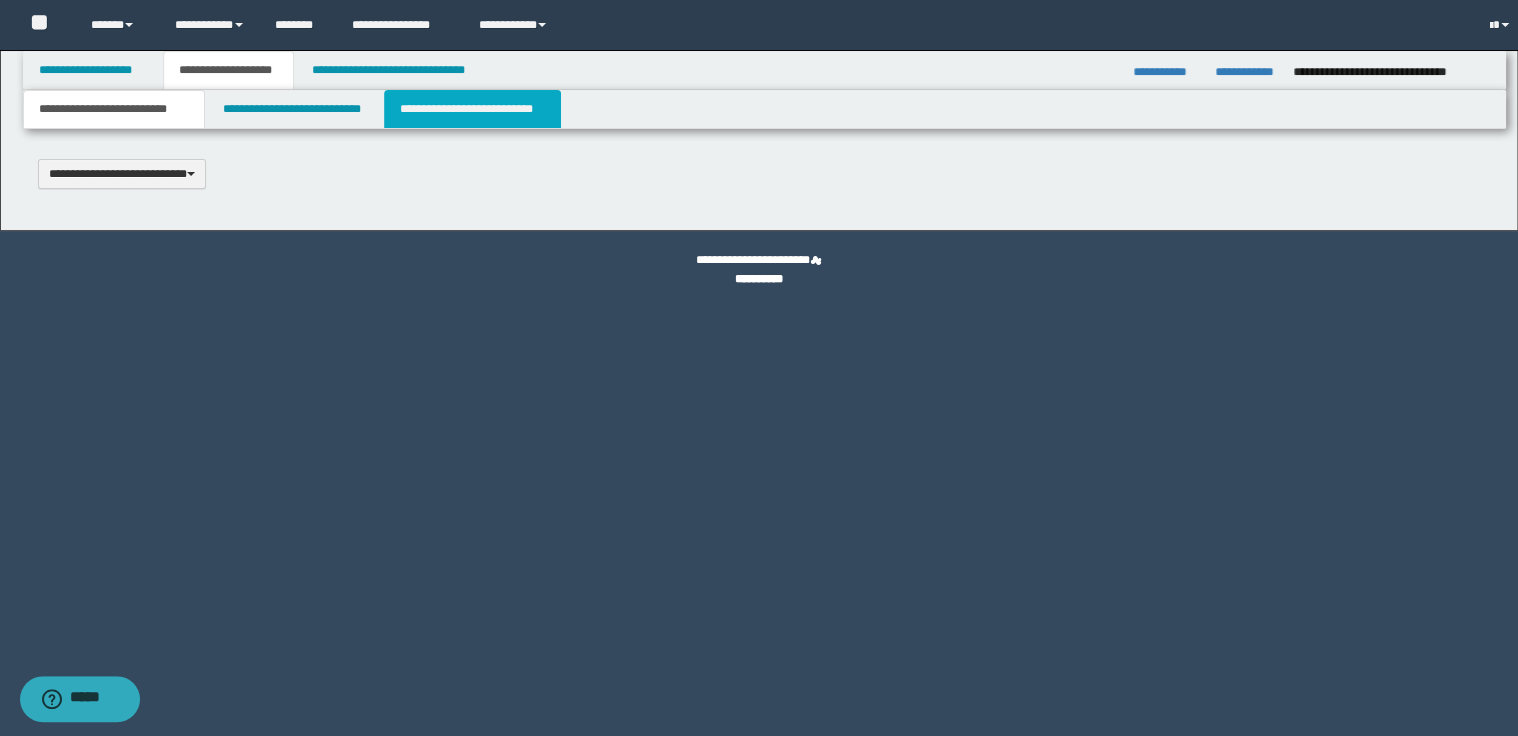 click on "**********" at bounding box center (472, 109) 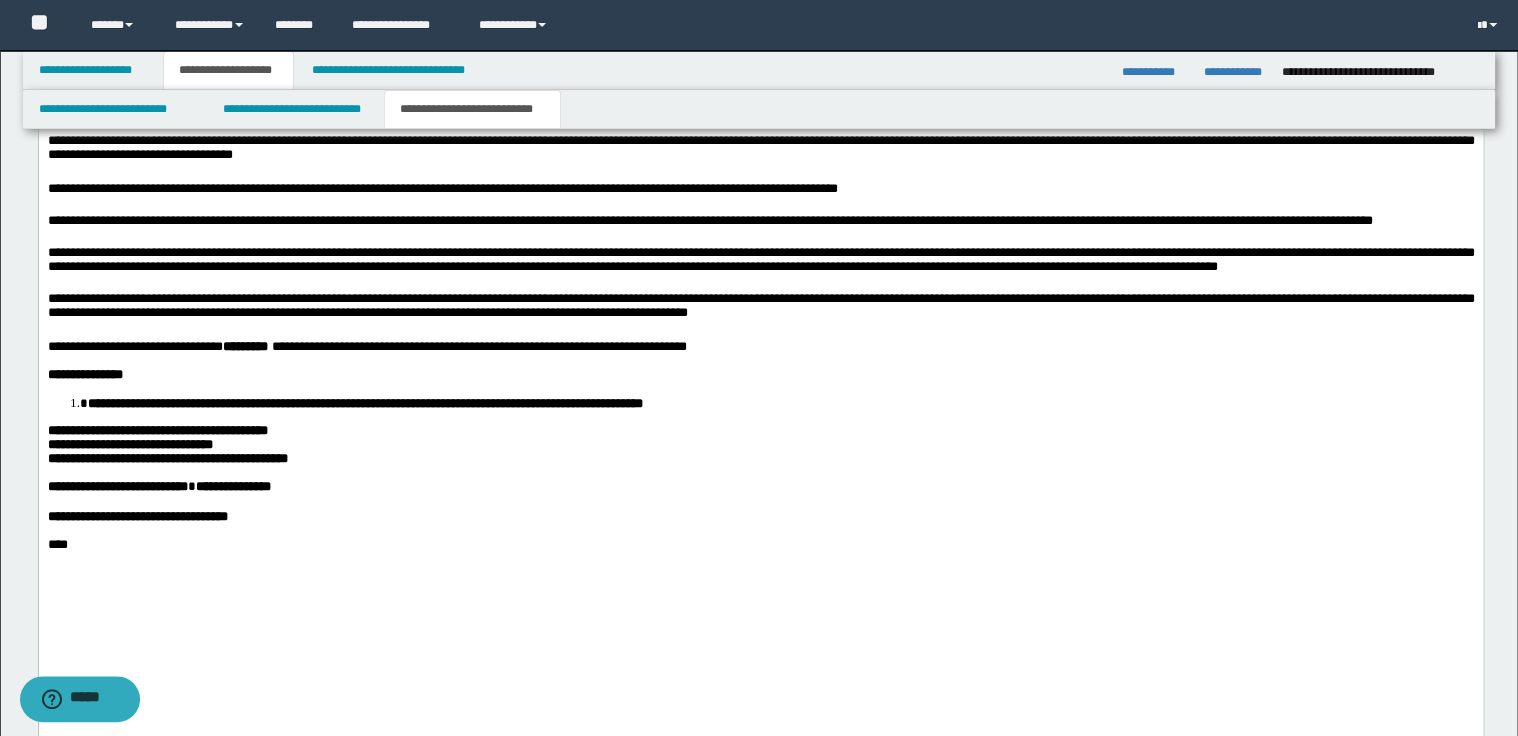 scroll, scrollTop: 1120, scrollLeft: 0, axis: vertical 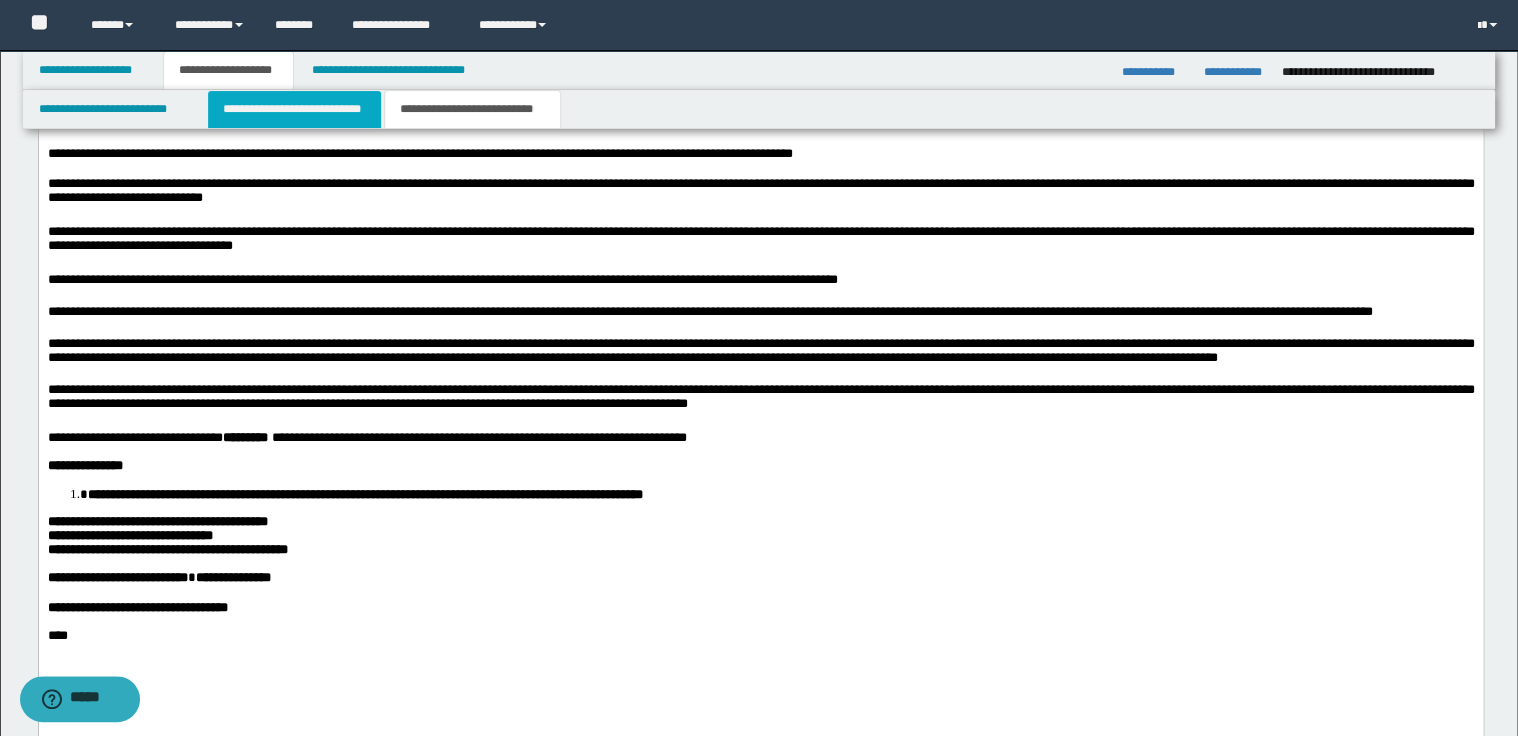 click on "**********" at bounding box center [294, 109] 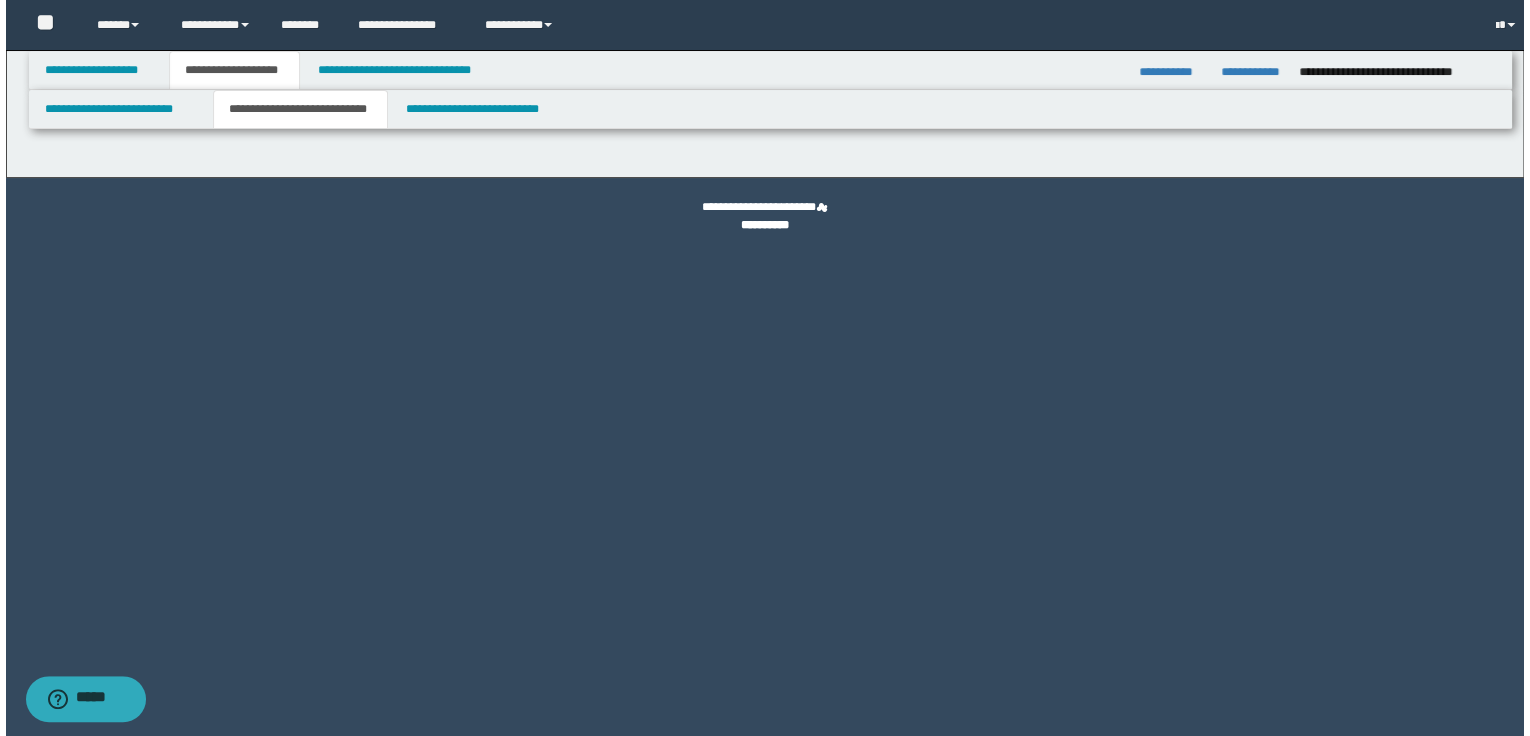 scroll, scrollTop: 0, scrollLeft: 0, axis: both 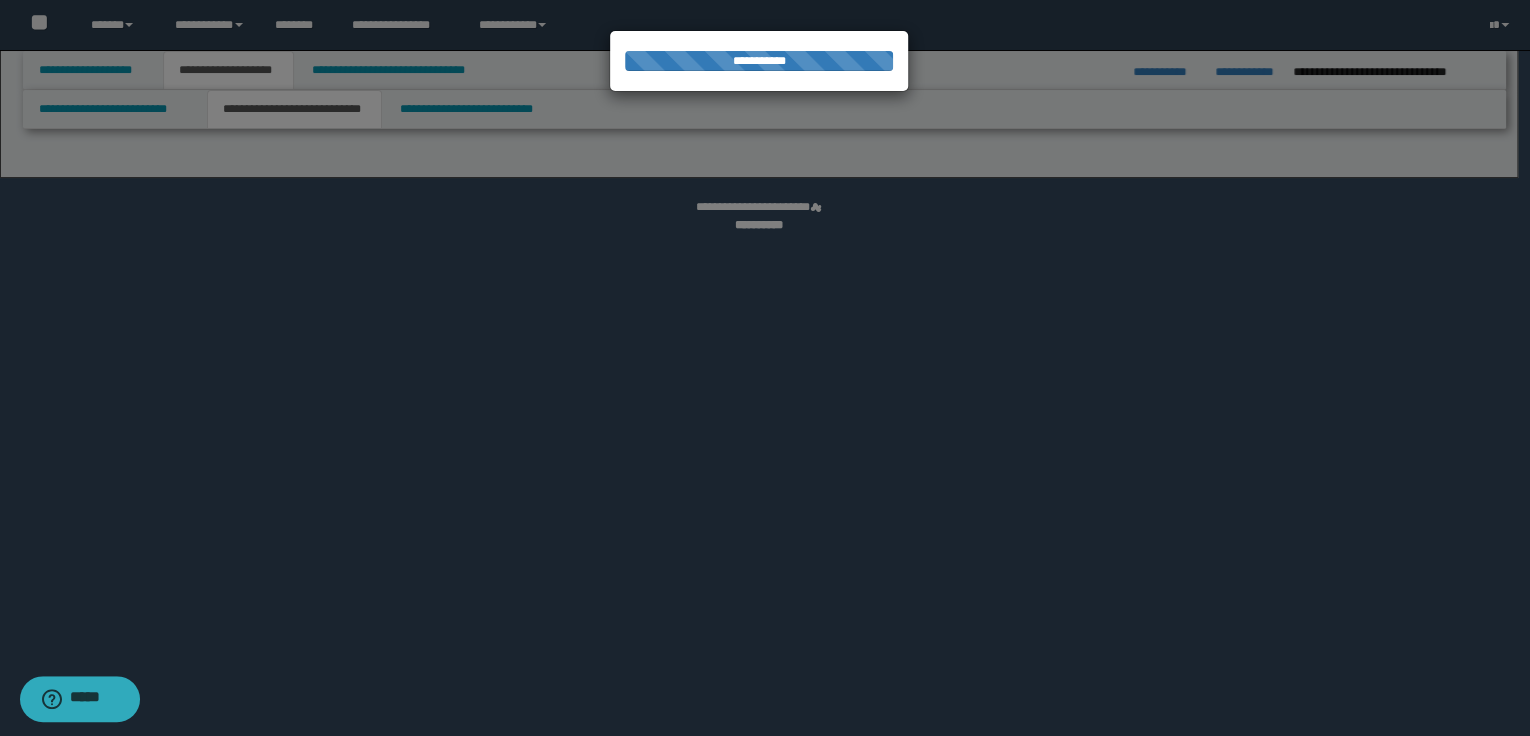 select on "*" 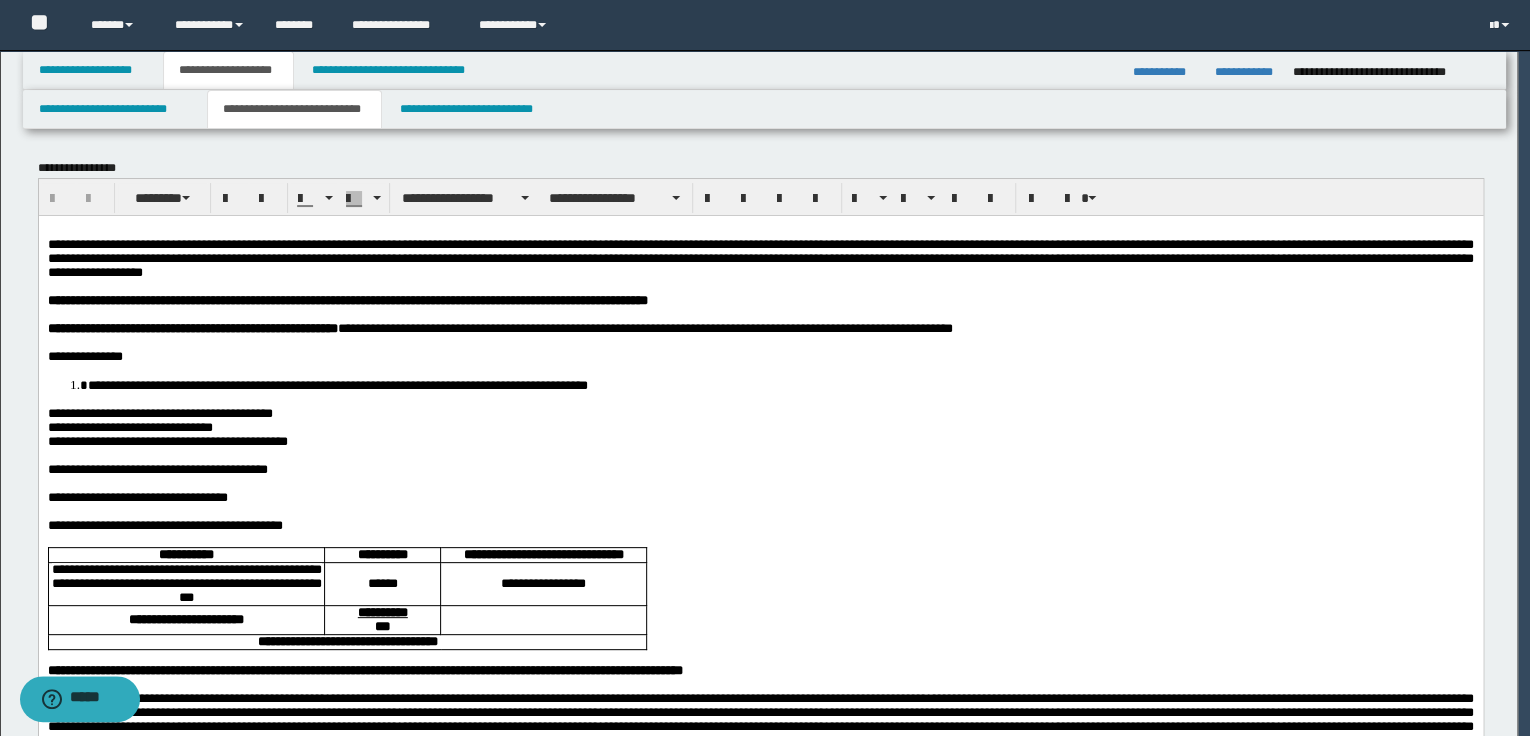scroll, scrollTop: 0, scrollLeft: 0, axis: both 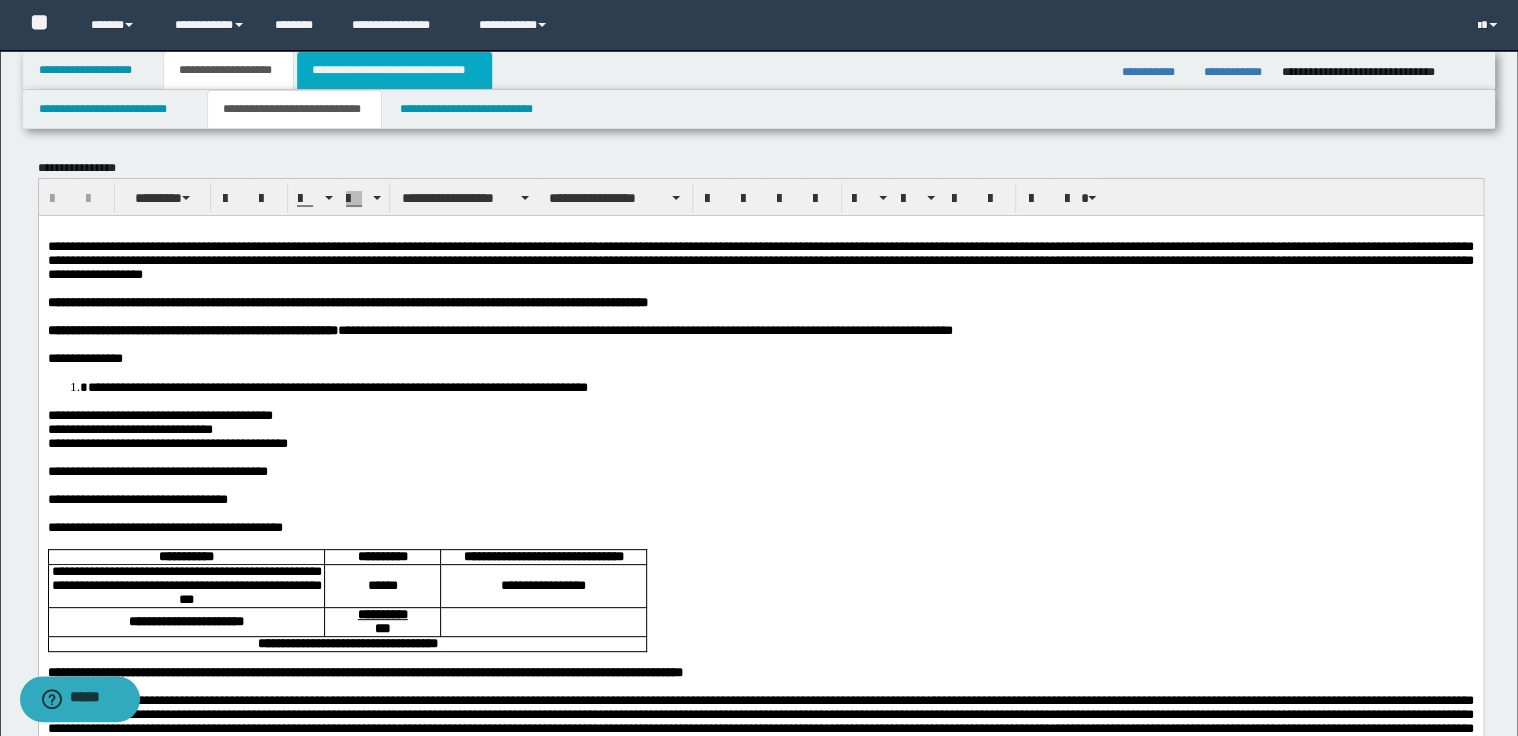 click on "**********" at bounding box center [394, 70] 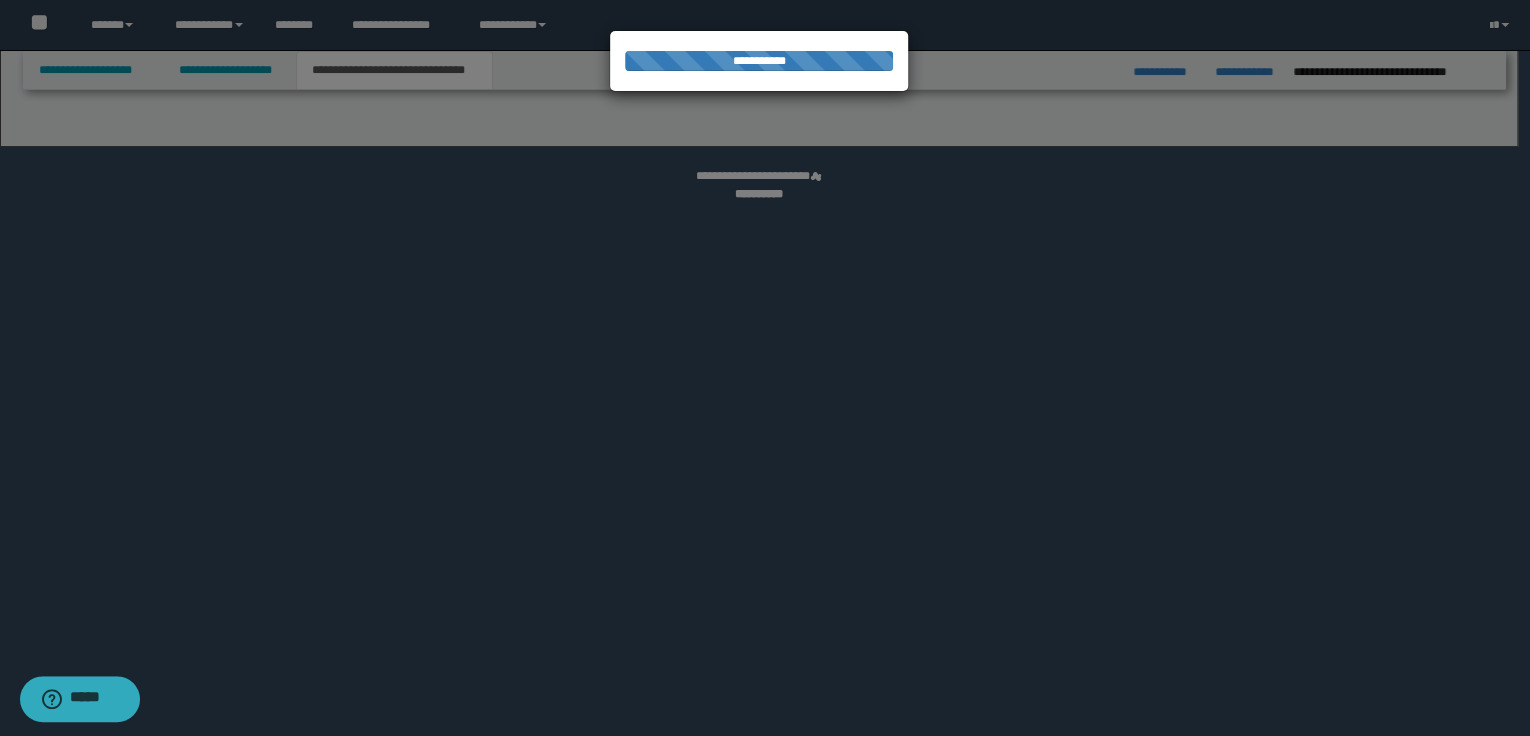 select on "*" 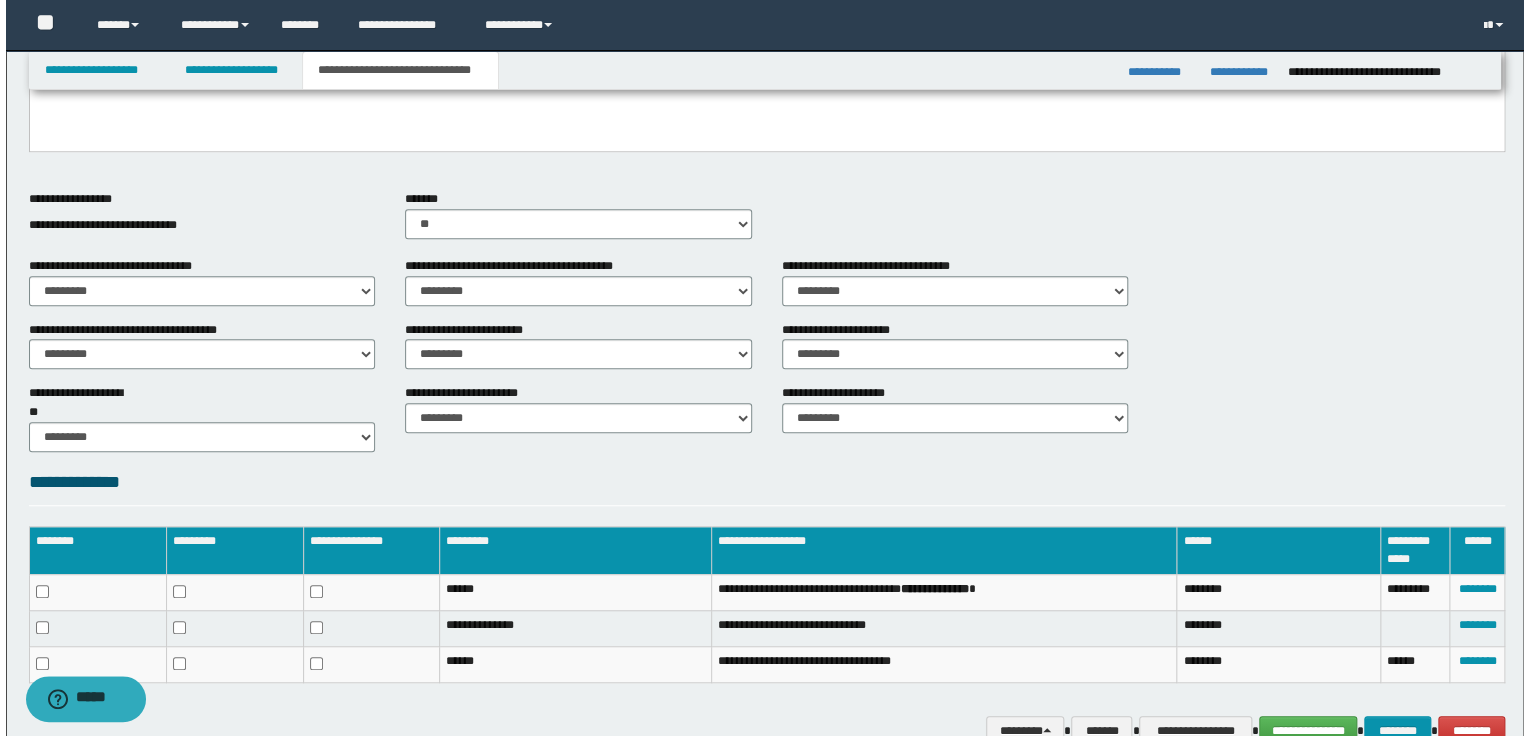 scroll, scrollTop: 529, scrollLeft: 0, axis: vertical 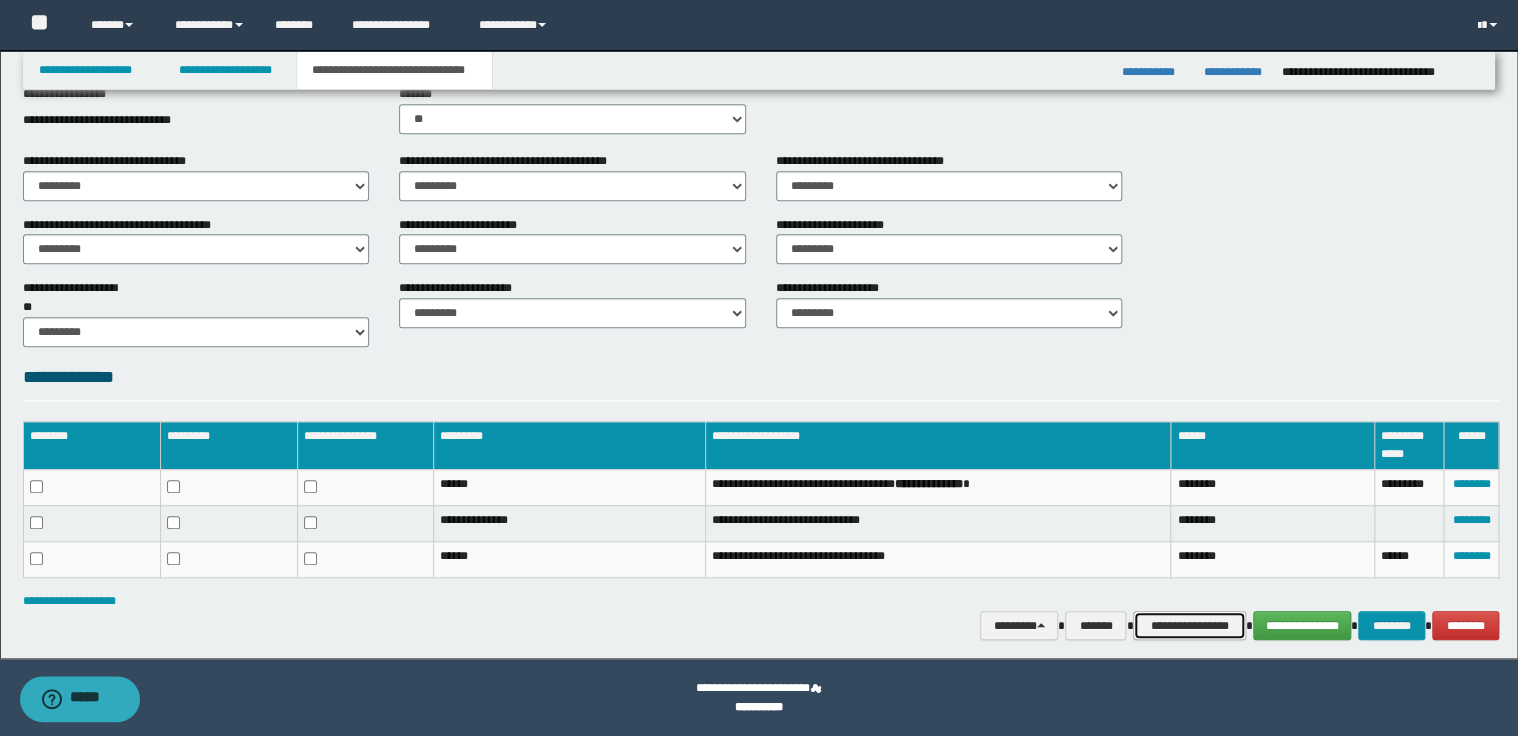 click on "**********" at bounding box center (1189, 626) 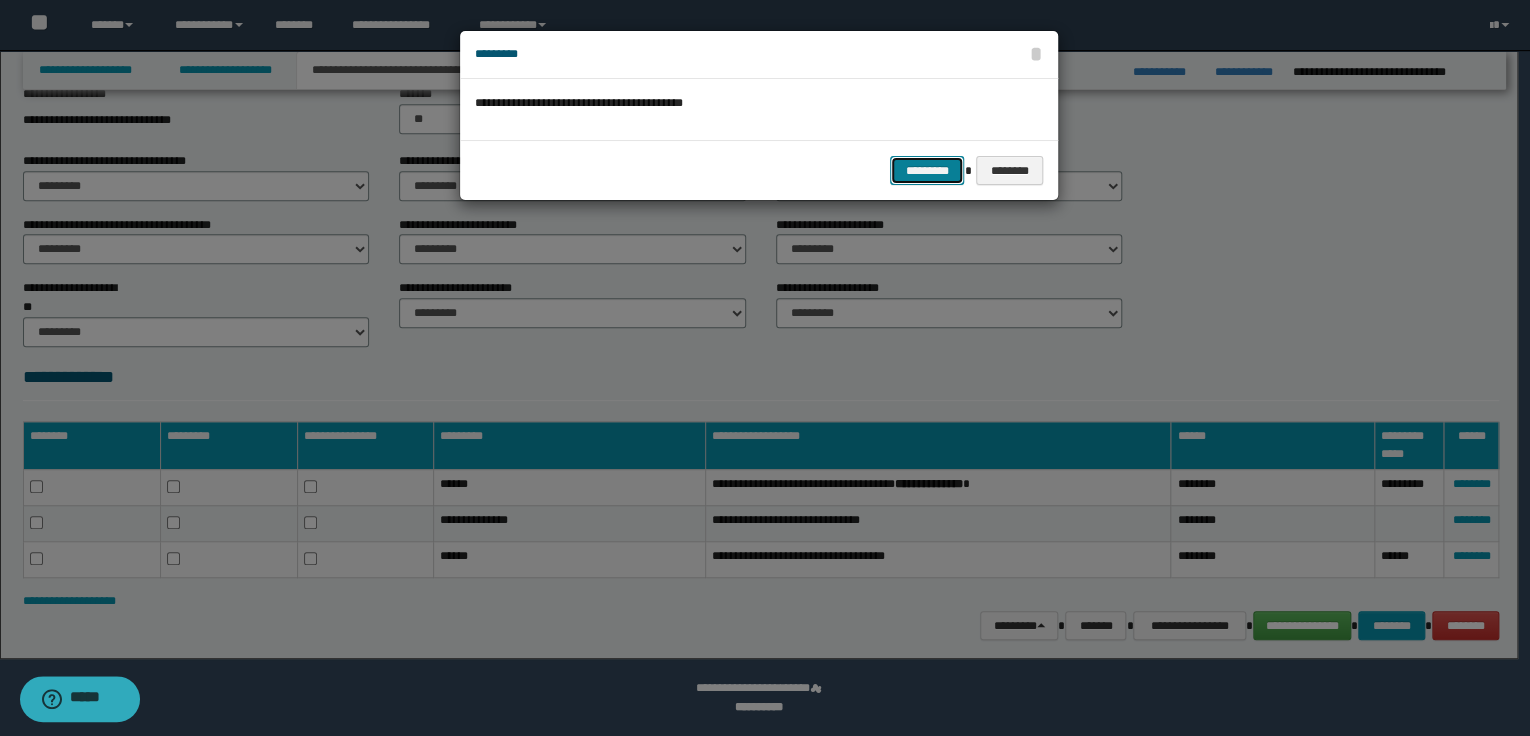 click on "*********" at bounding box center [927, 171] 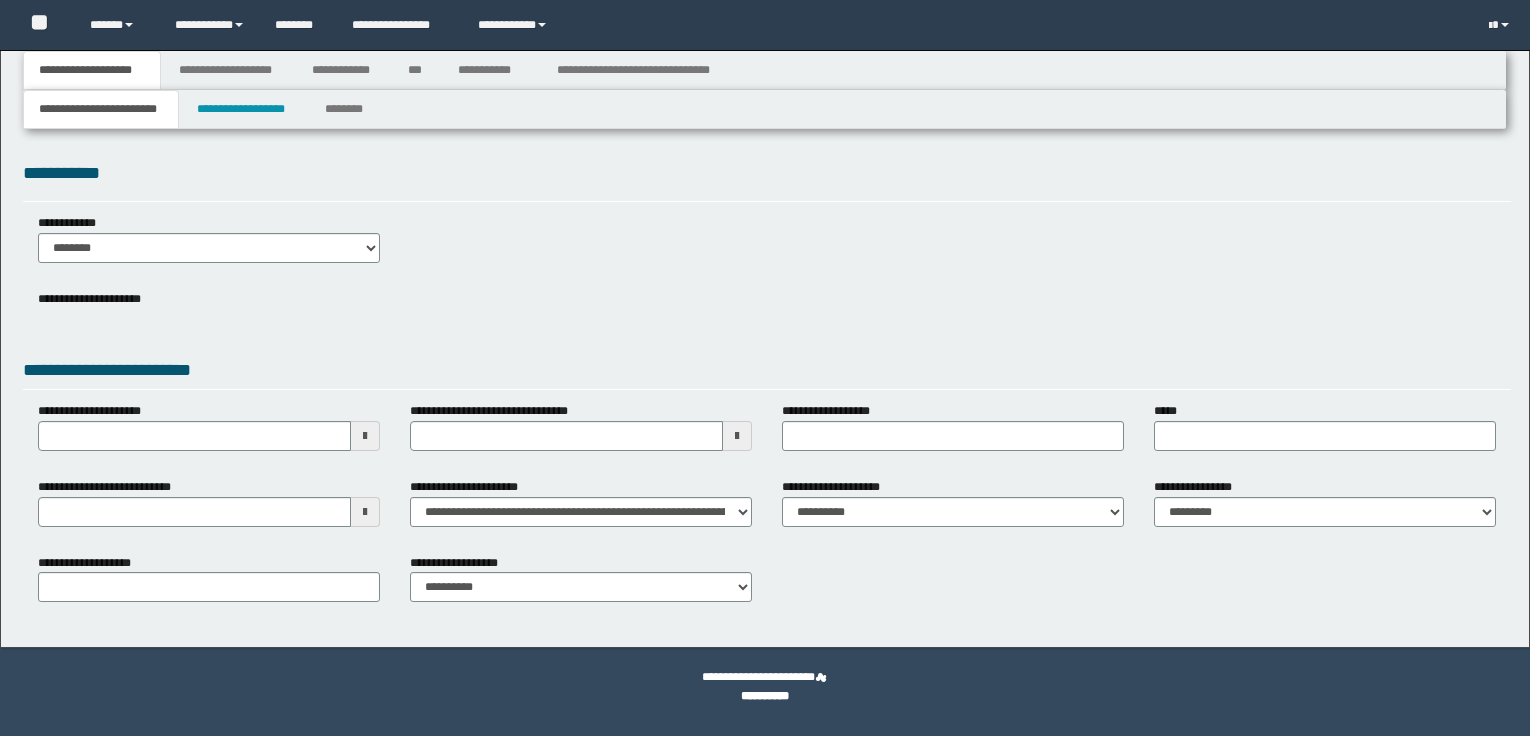 scroll, scrollTop: 0, scrollLeft: 0, axis: both 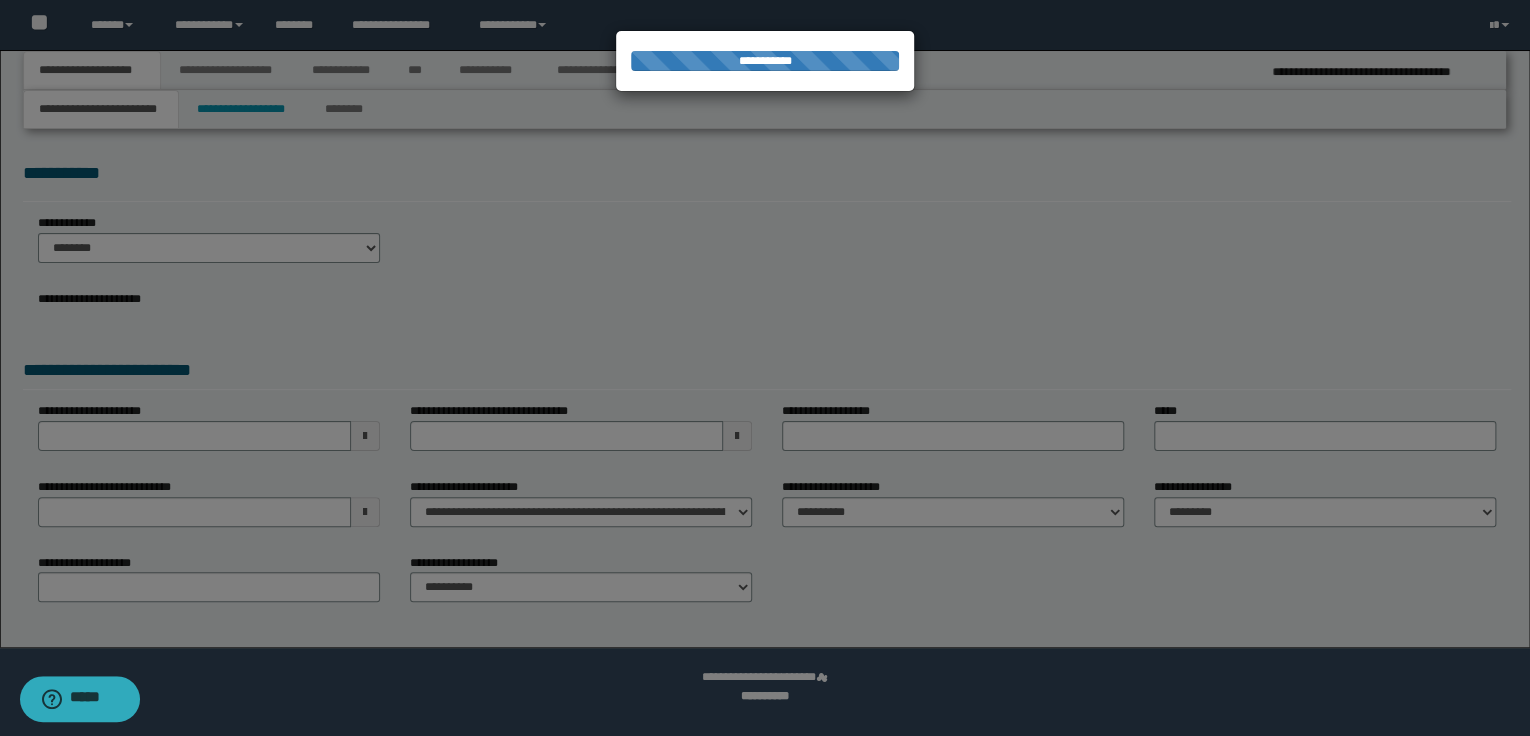 select on "*" 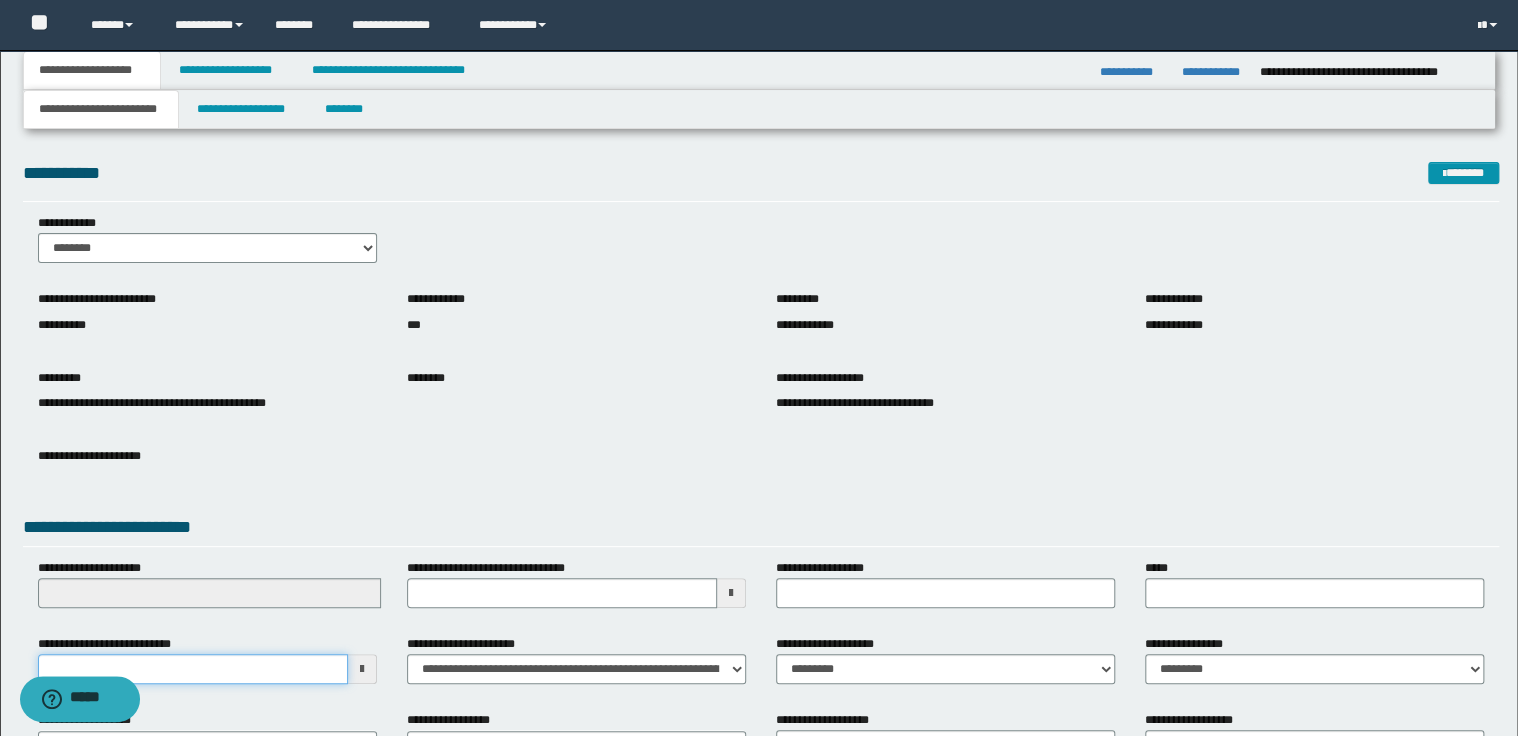 click on "**********" 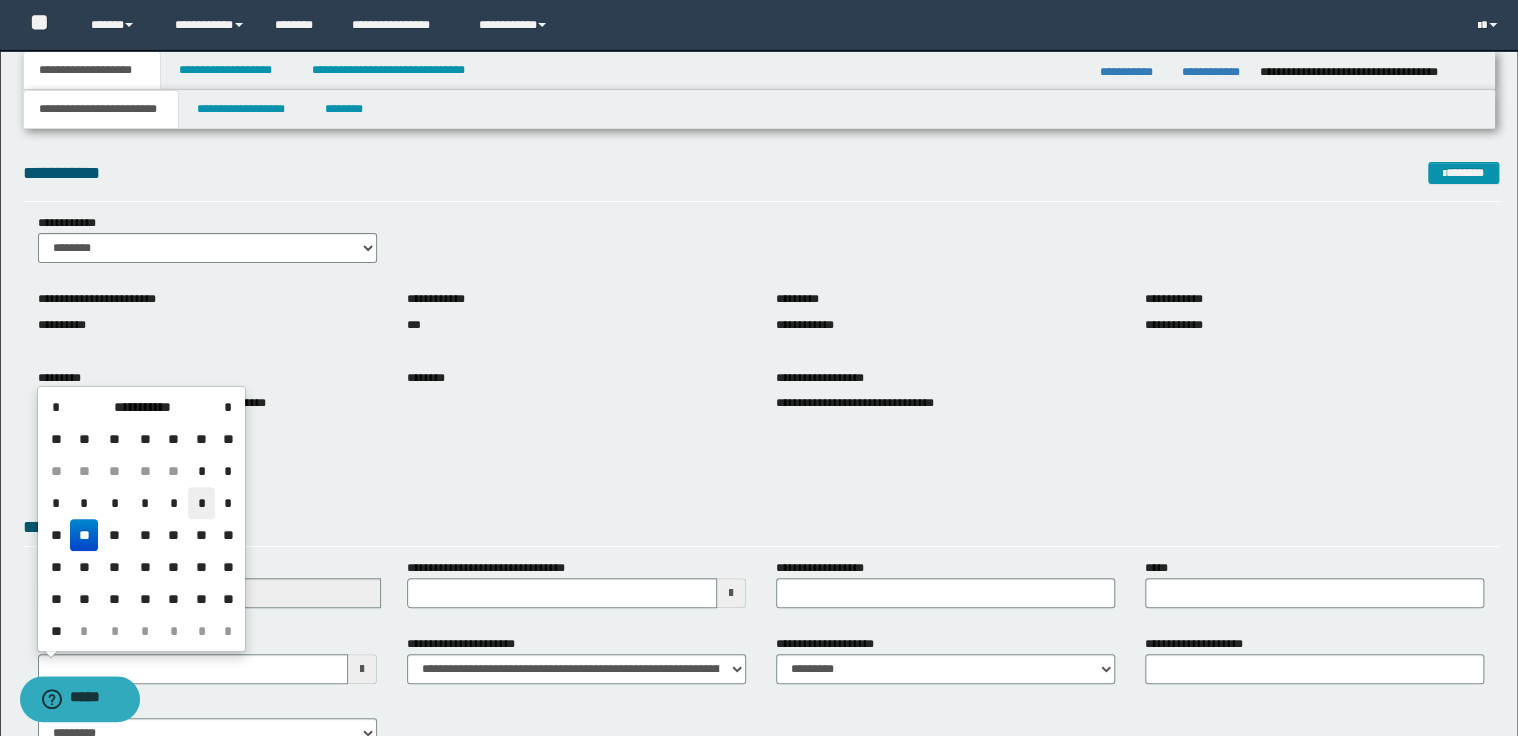 click on "*" 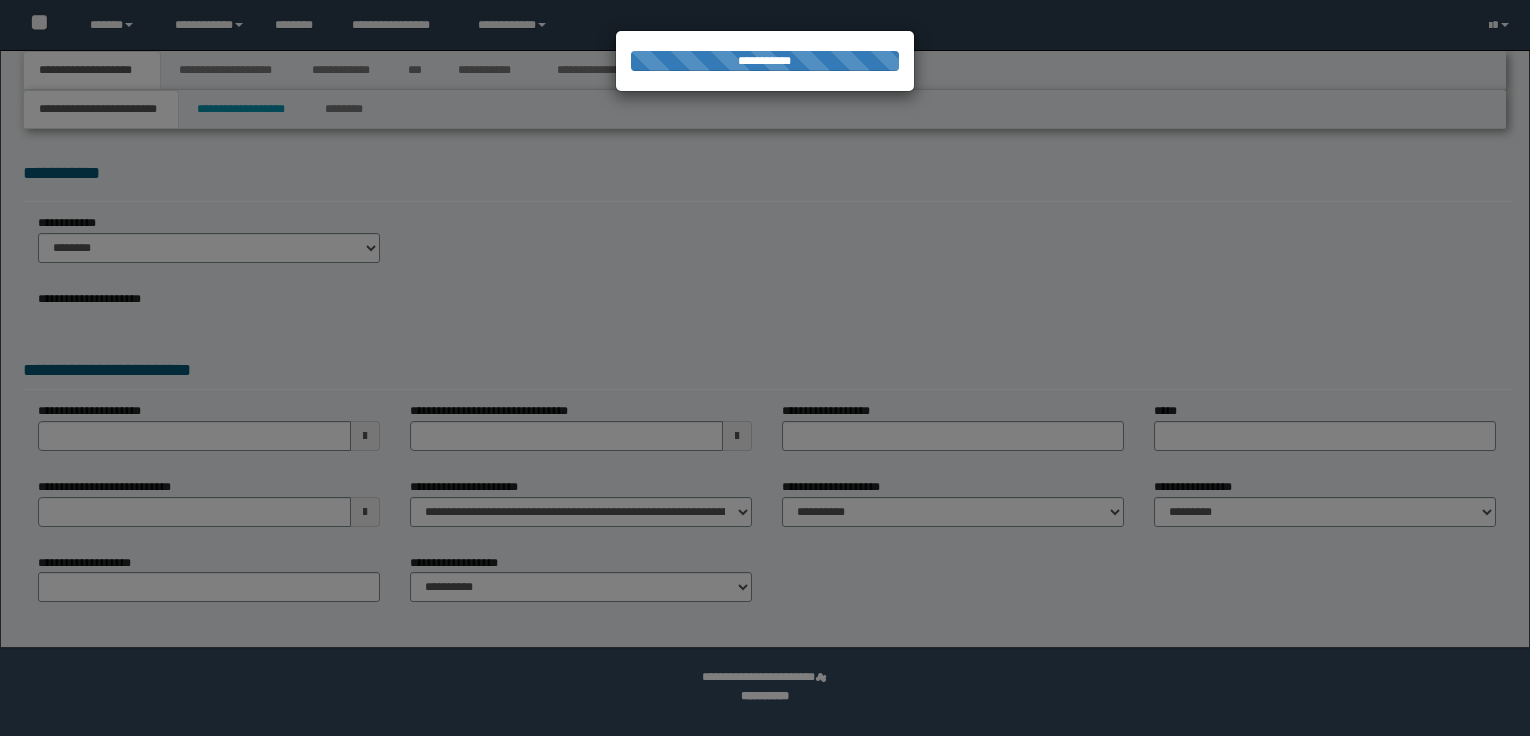 scroll, scrollTop: 0, scrollLeft: 0, axis: both 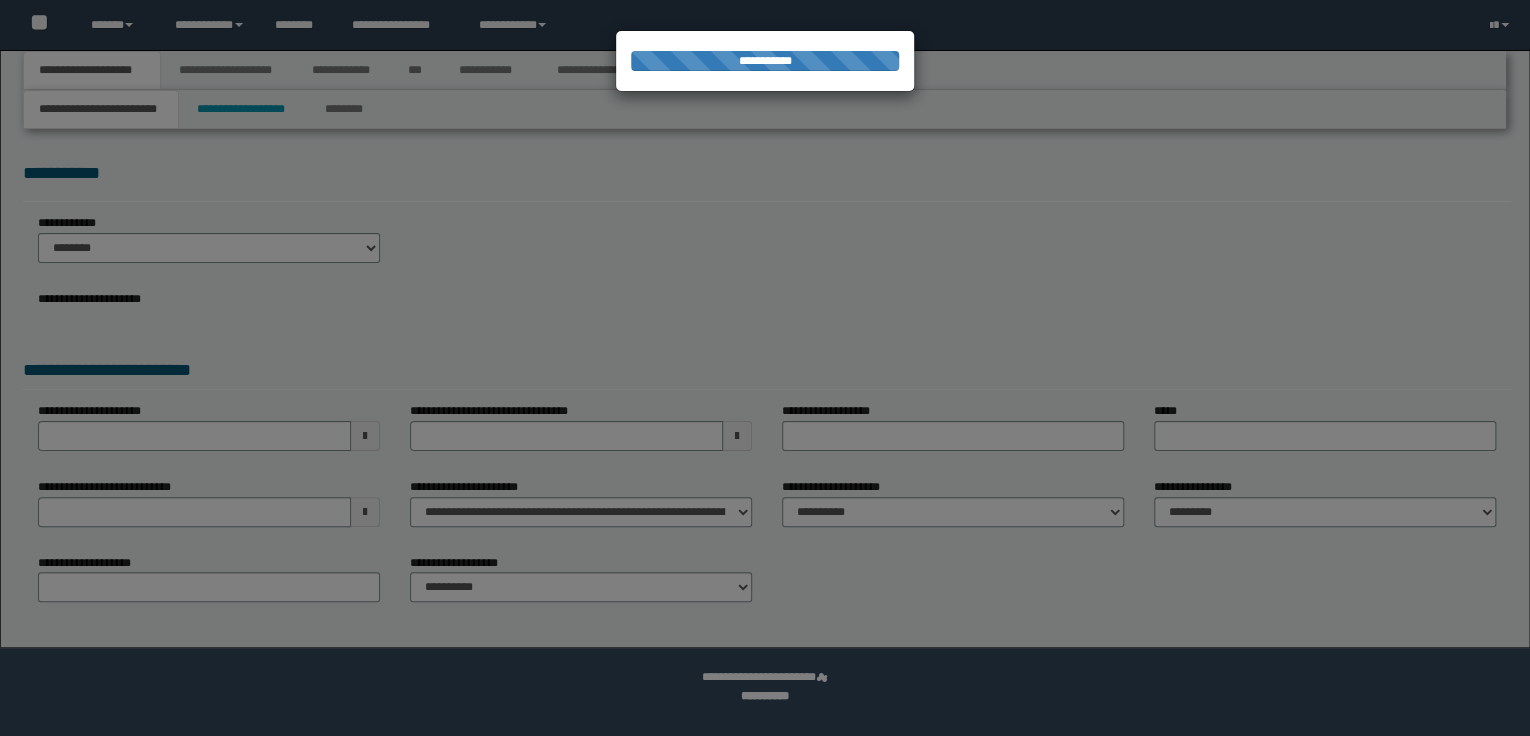 select on "*" 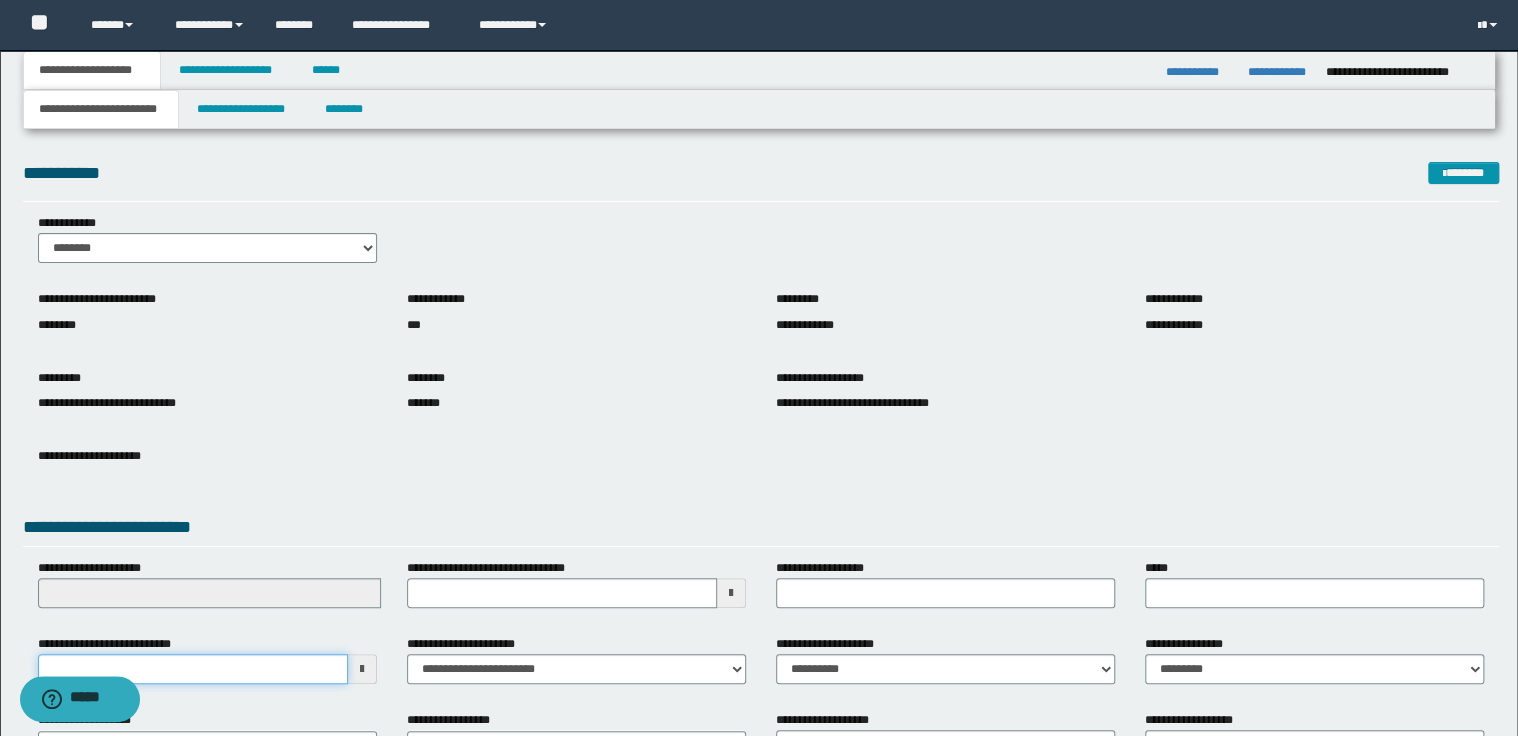 click on "**********" at bounding box center [193, 669] 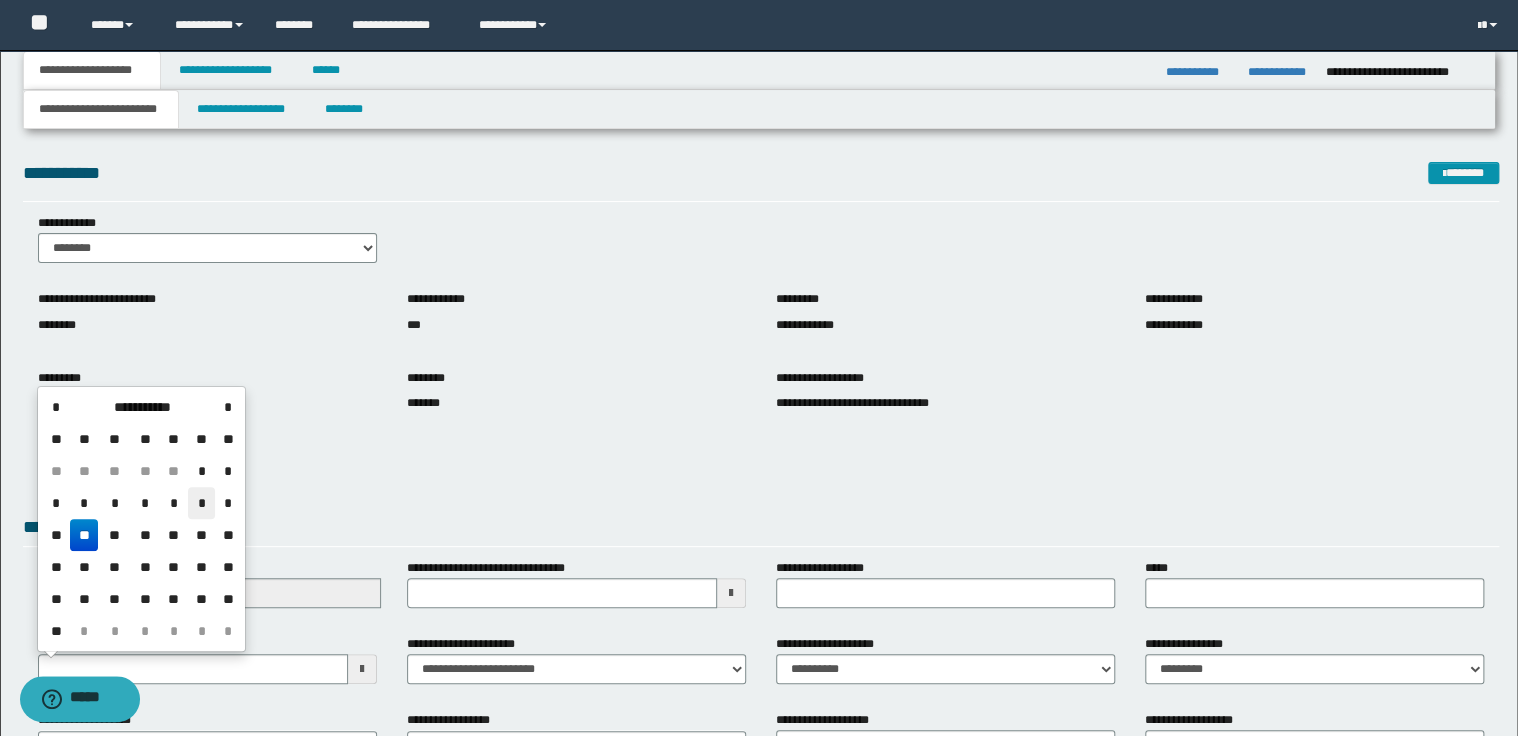 click on "*" at bounding box center [202, 503] 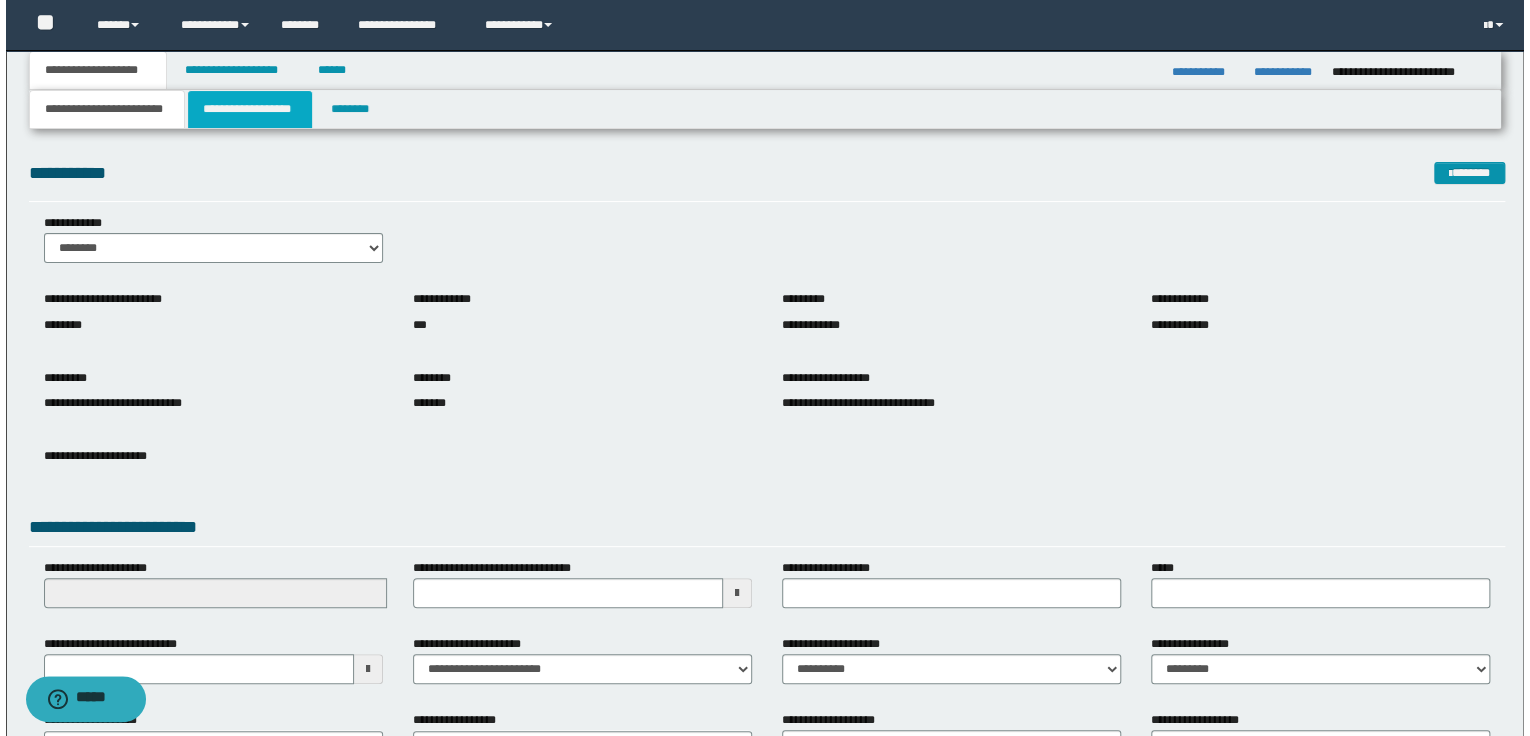 scroll, scrollTop: 0, scrollLeft: 0, axis: both 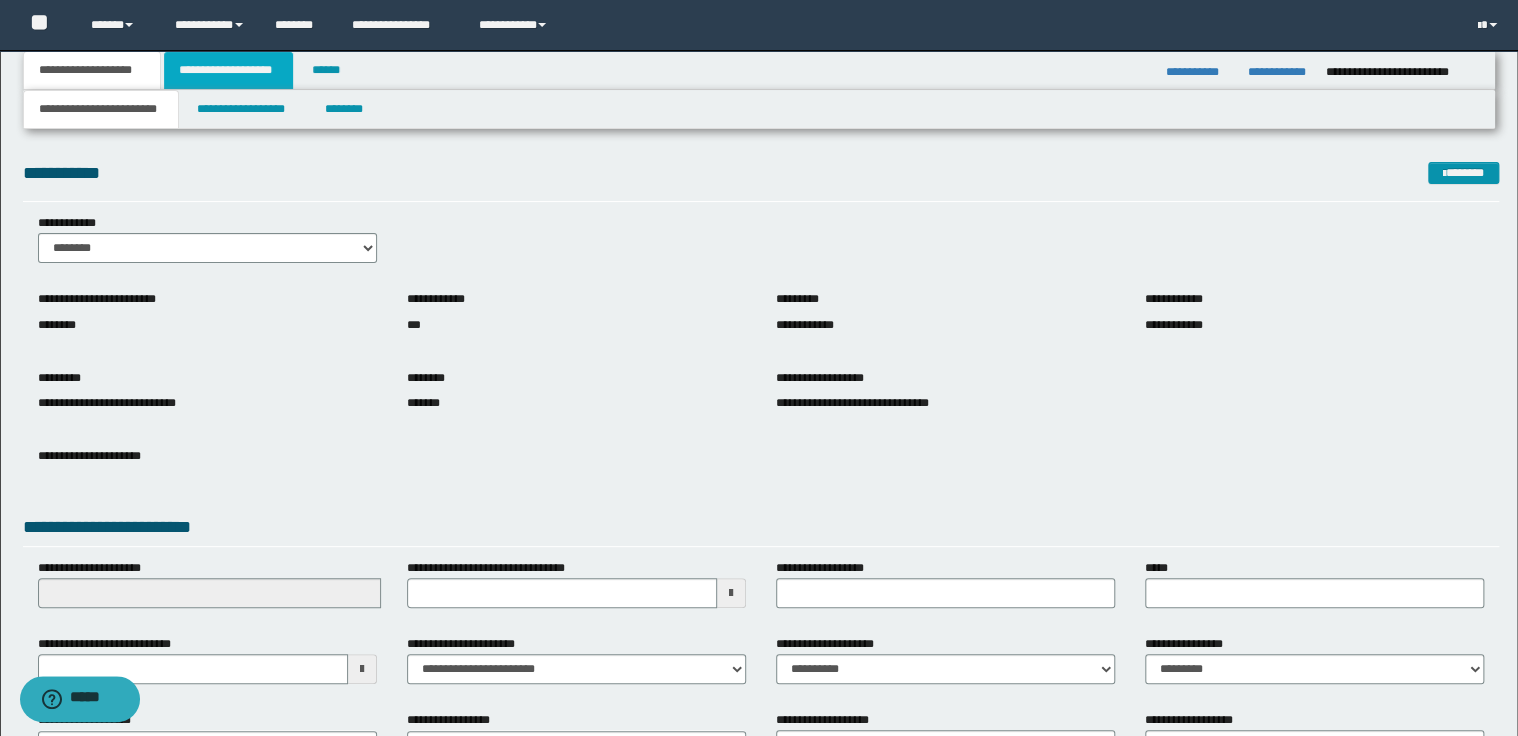 click on "**********" at bounding box center (228, 70) 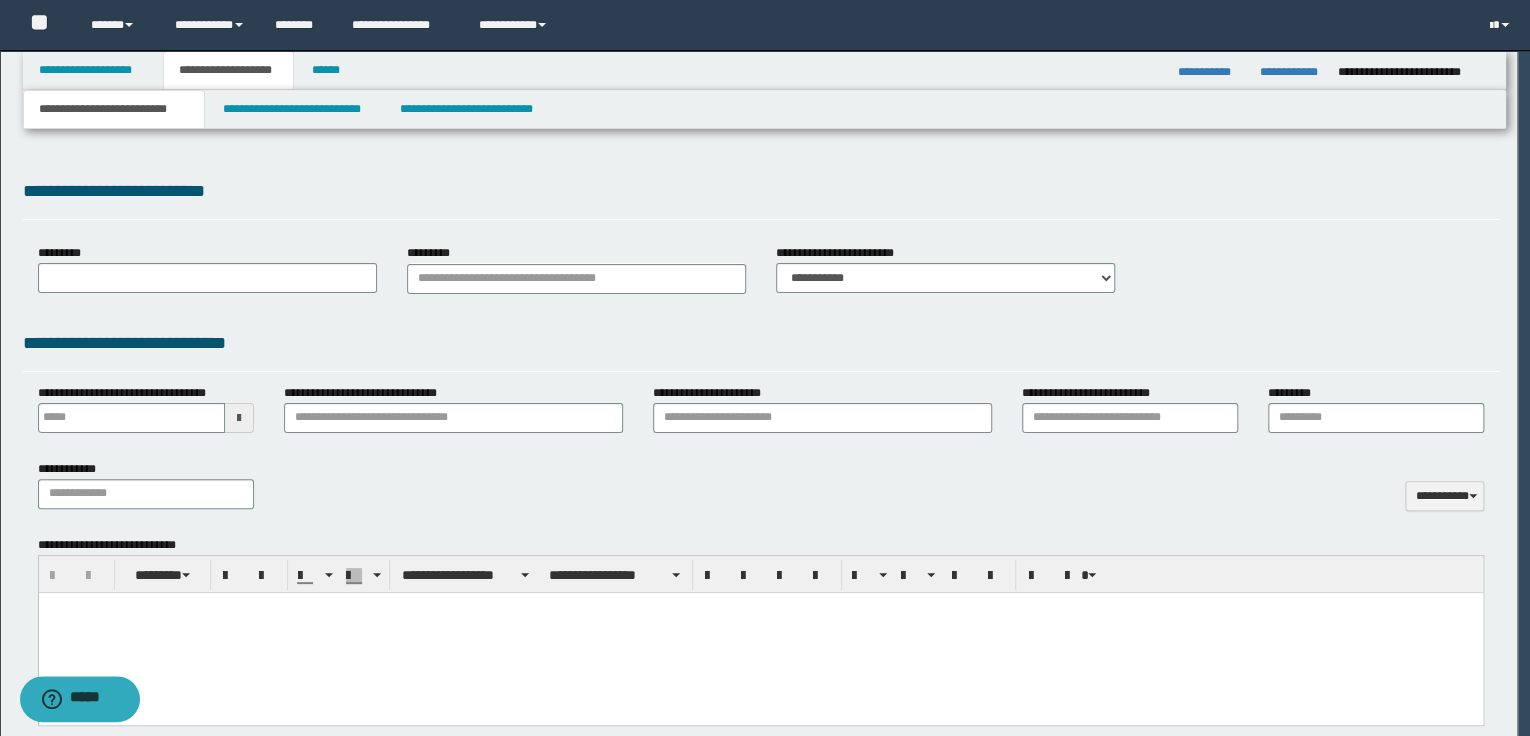 scroll, scrollTop: 0, scrollLeft: 0, axis: both 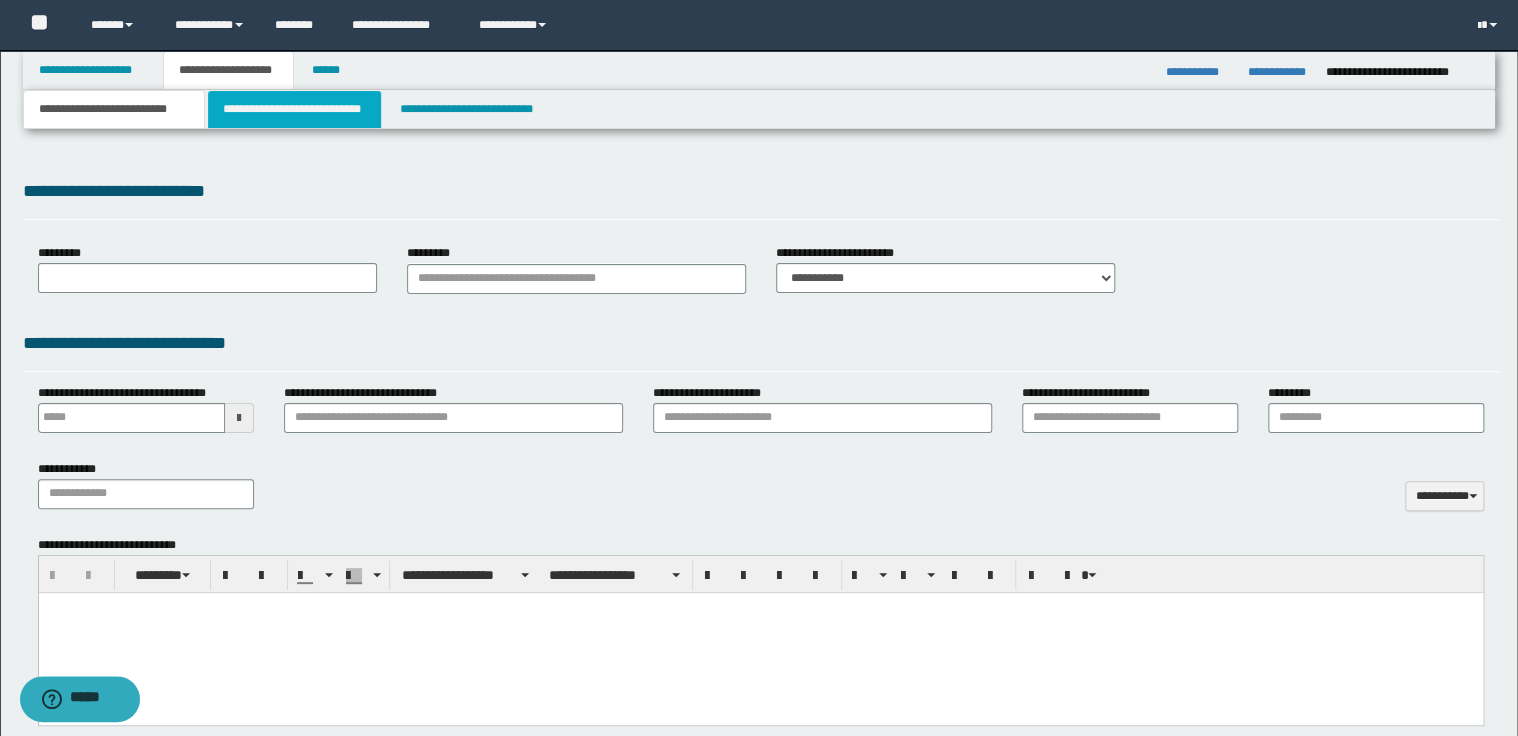 click on "**********" at bounding box center [294, 109] 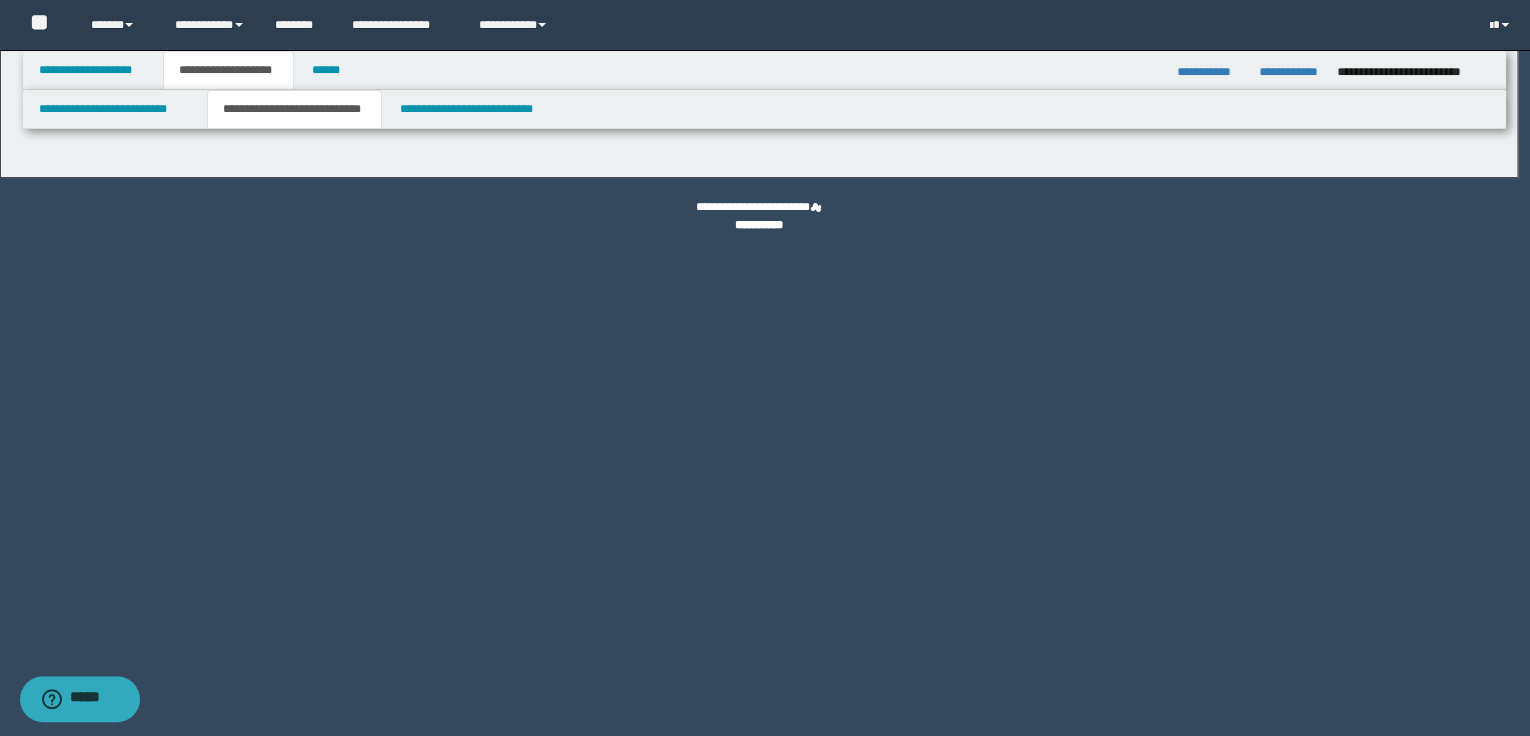select on "*" 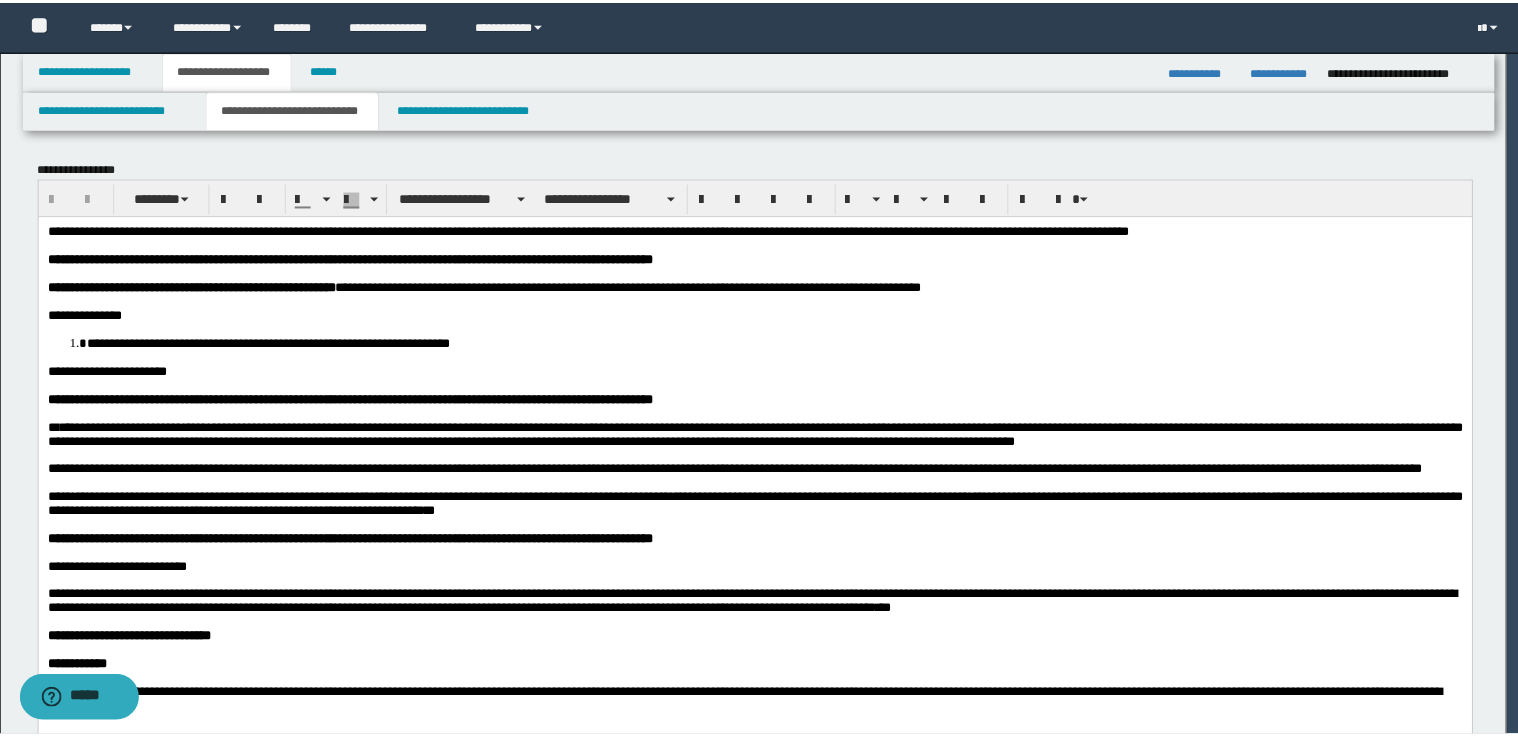 scroll, scrollTop: 0, scrollLeft: 0, axis: both 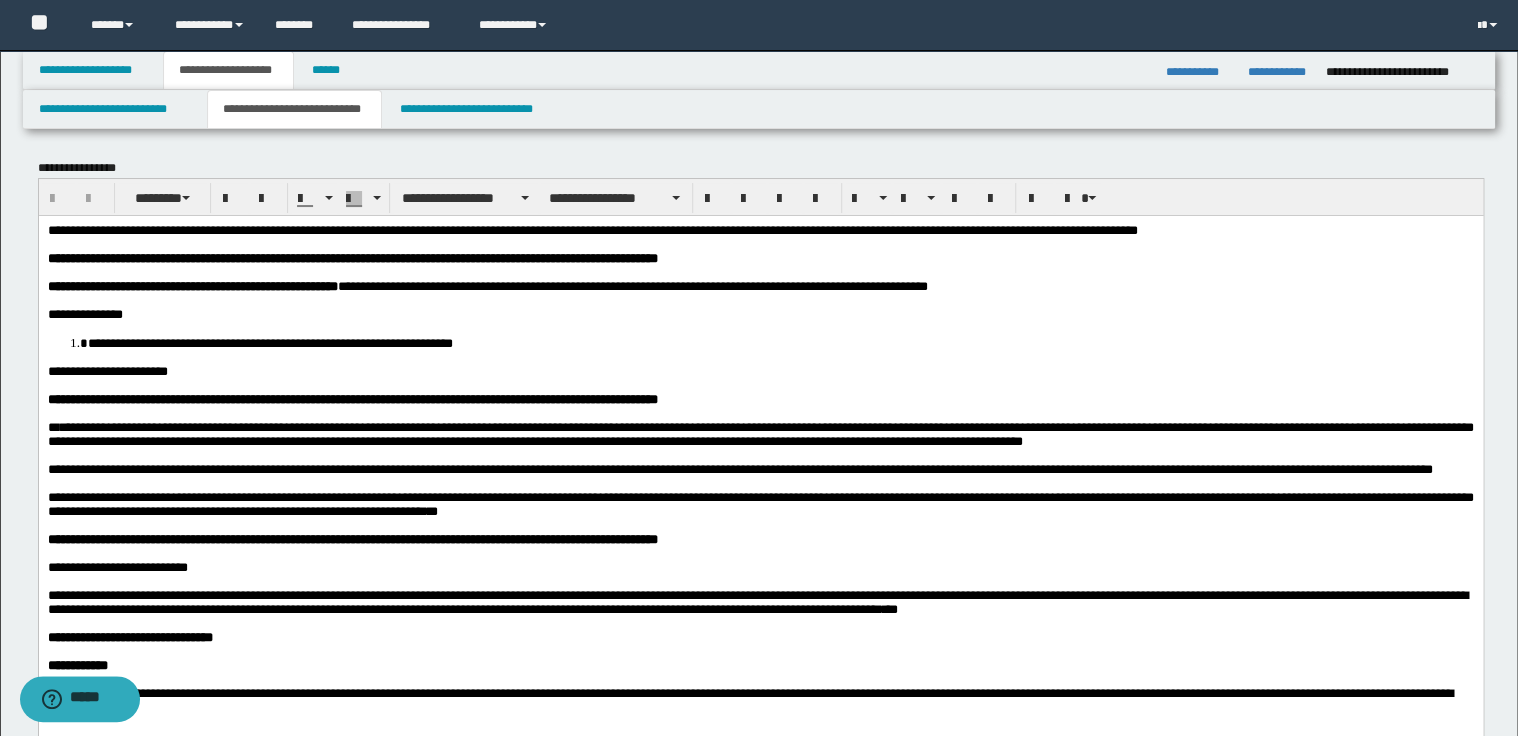 click on "**" at bounding box center (54, 229) 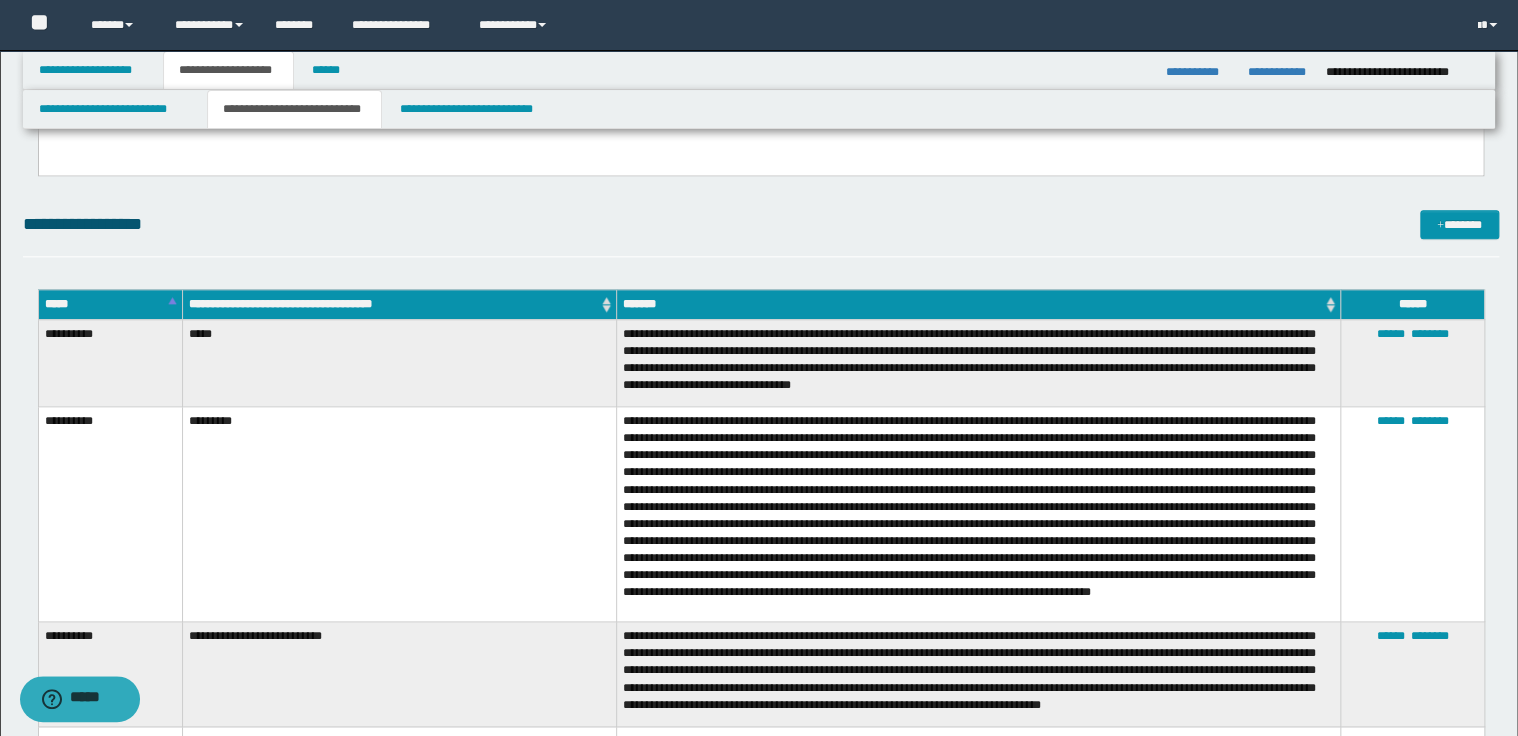 scroll, scrollTop: 880, scrollLeft: 0, axis: vertical 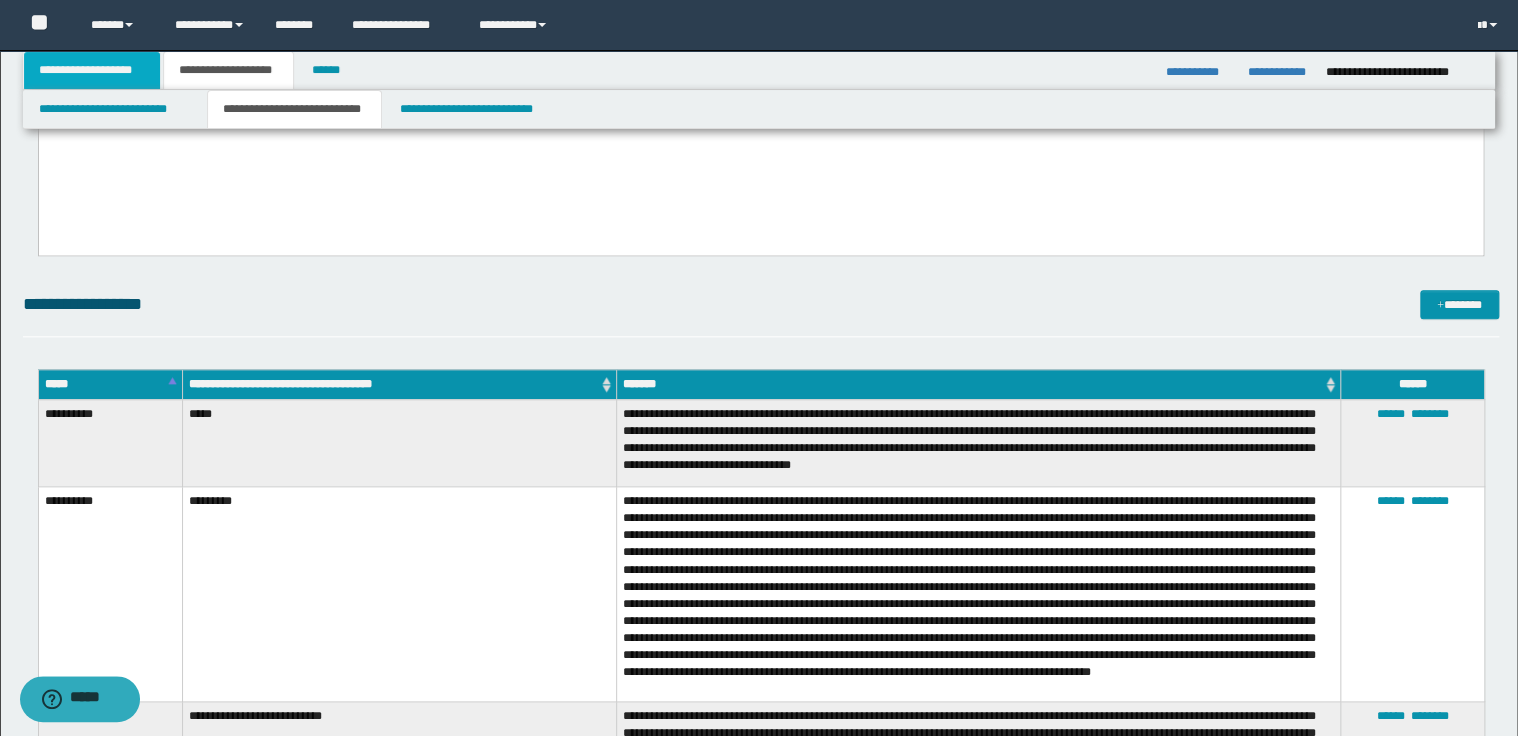 click on "**********" at bounding box center [92, 70] 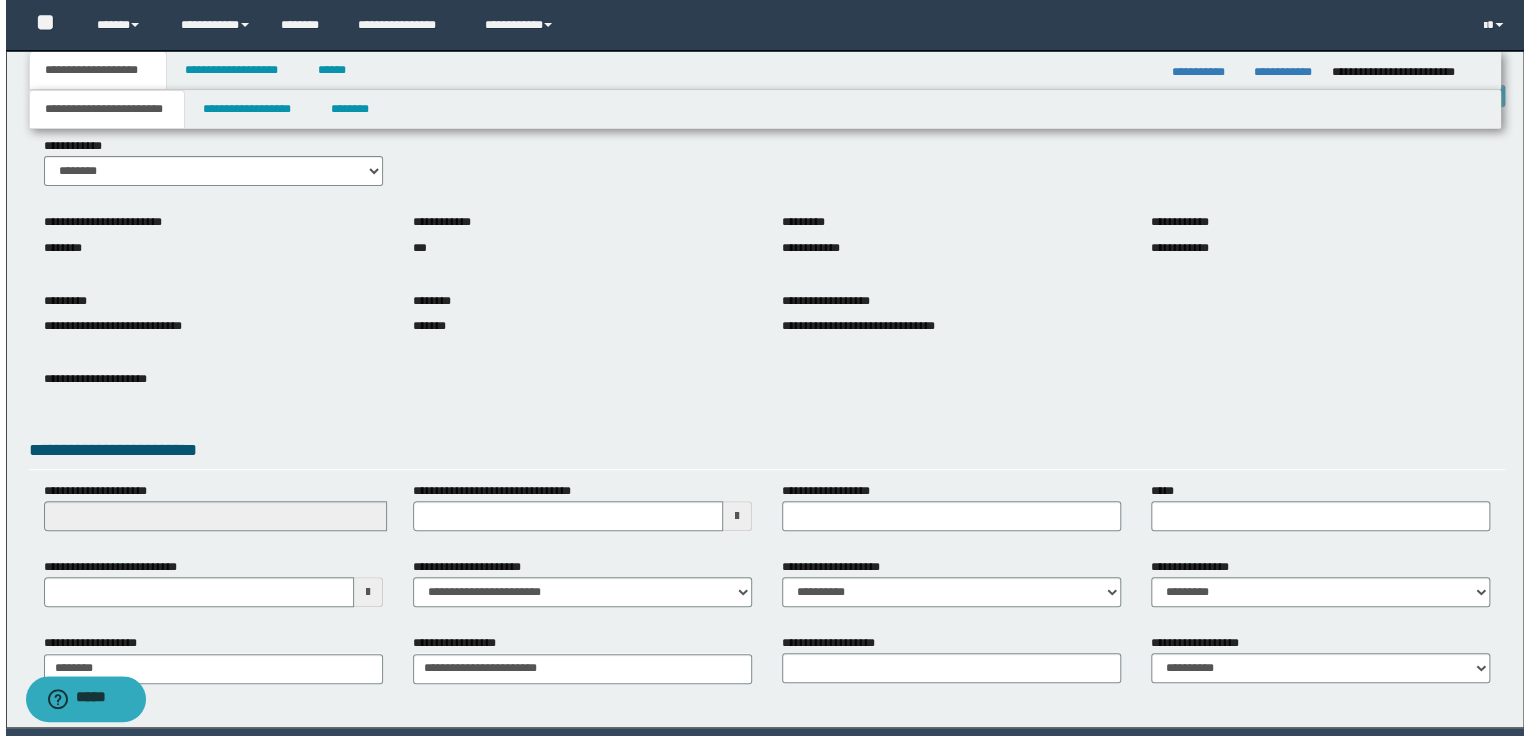 scroll, scrollTop: 0, scrollLeft: 0, axis: both 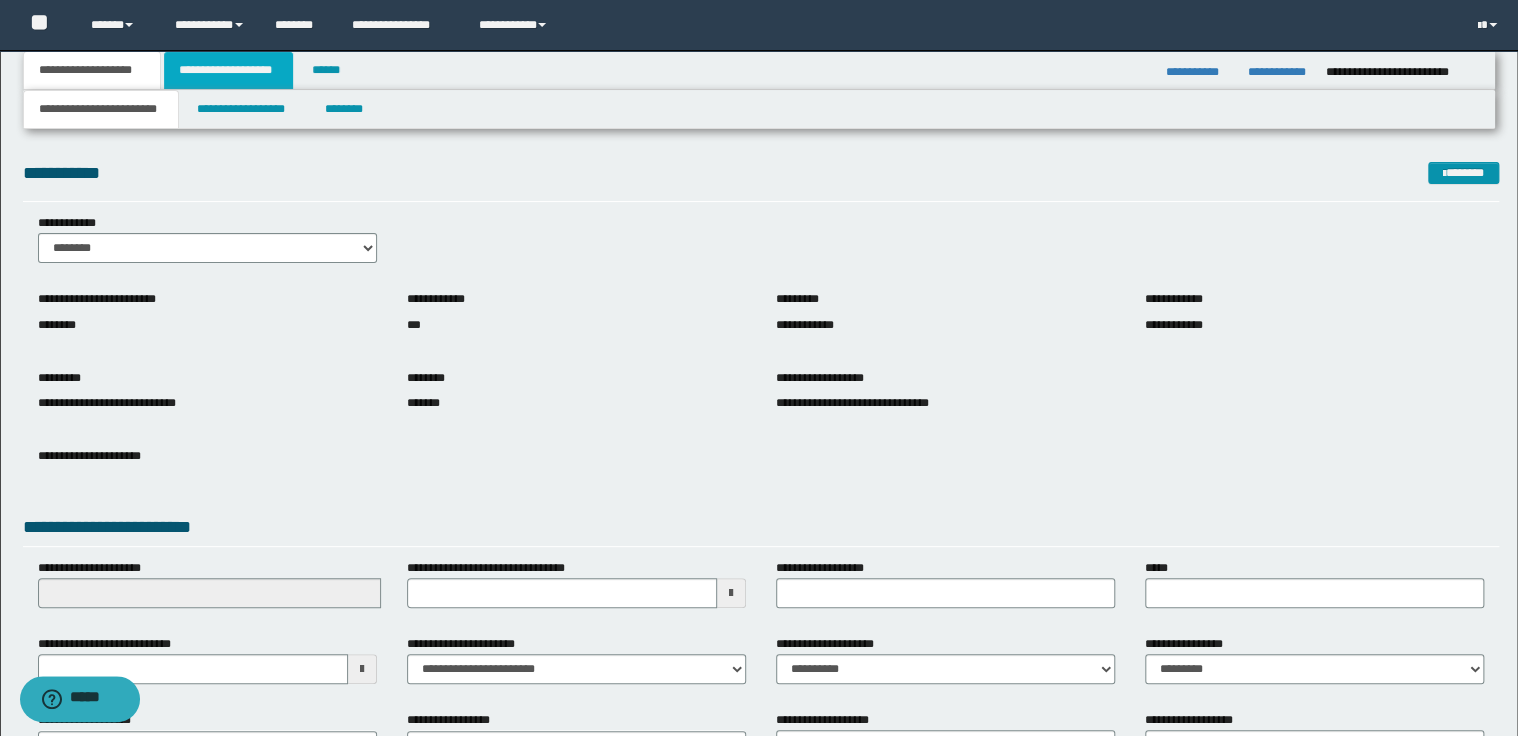click on "**********" at bounding box center [228, 70] 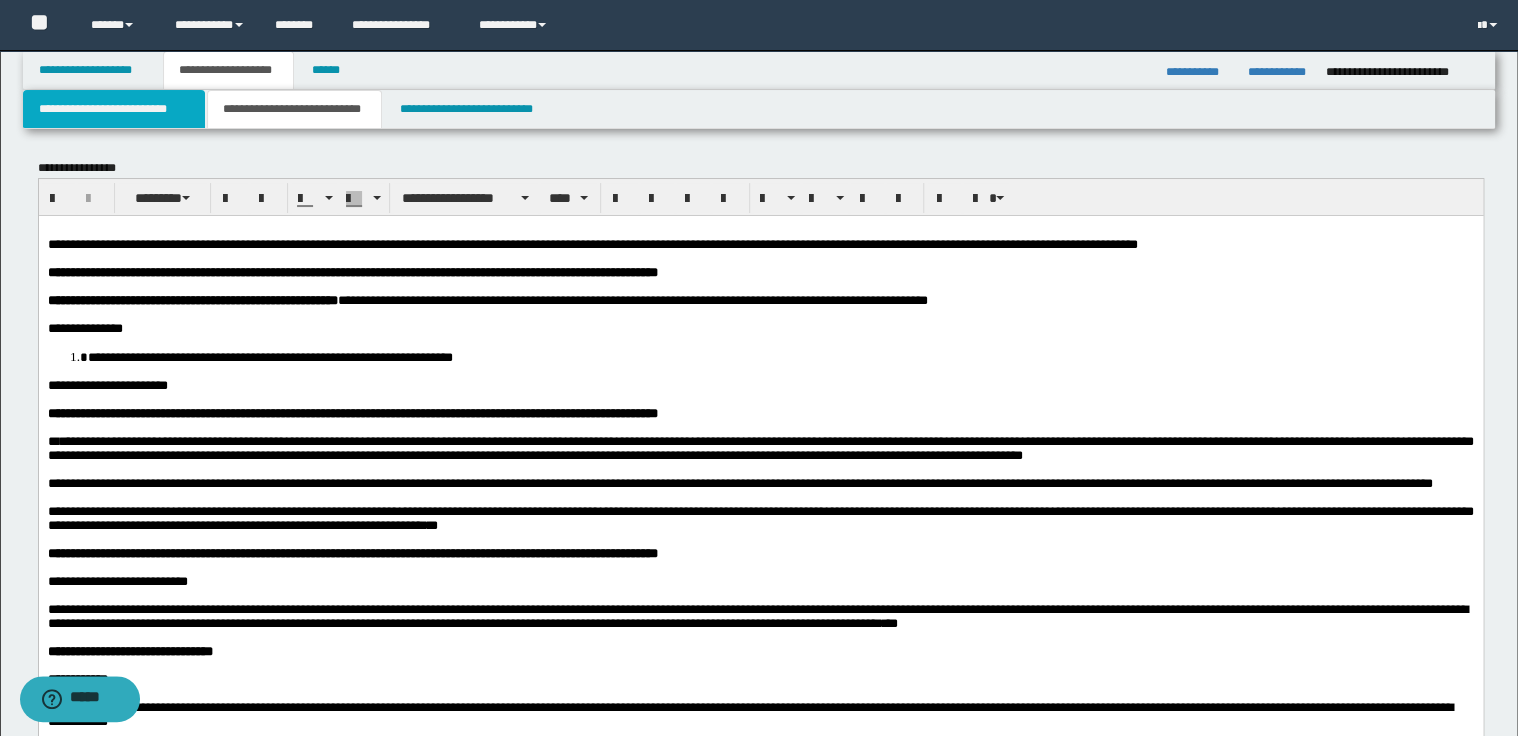 click on "**********" at bounding box center (114, 109) 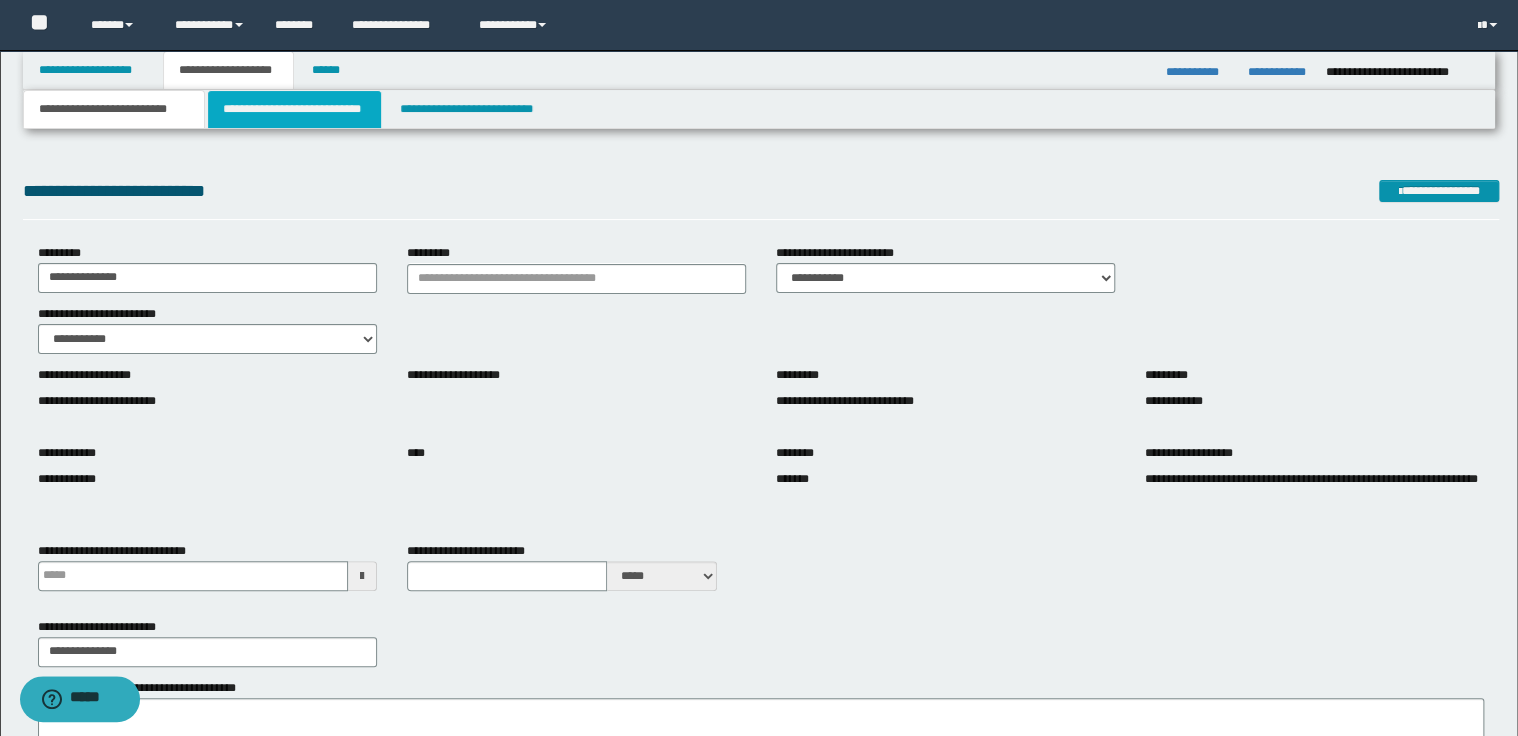 click on "**********" at bounding box center (294, 109) 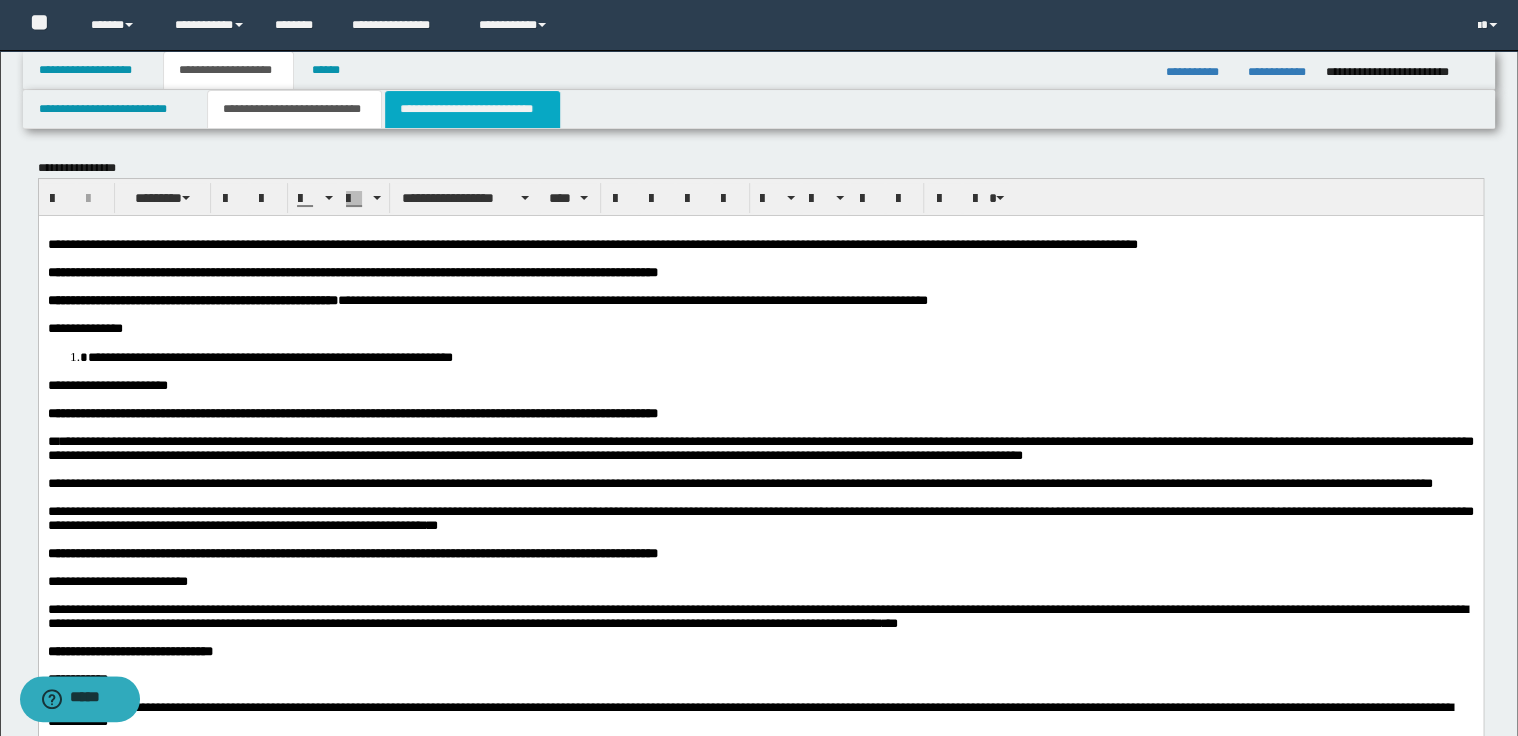 click on "**********" at bounding box center [472, 109] 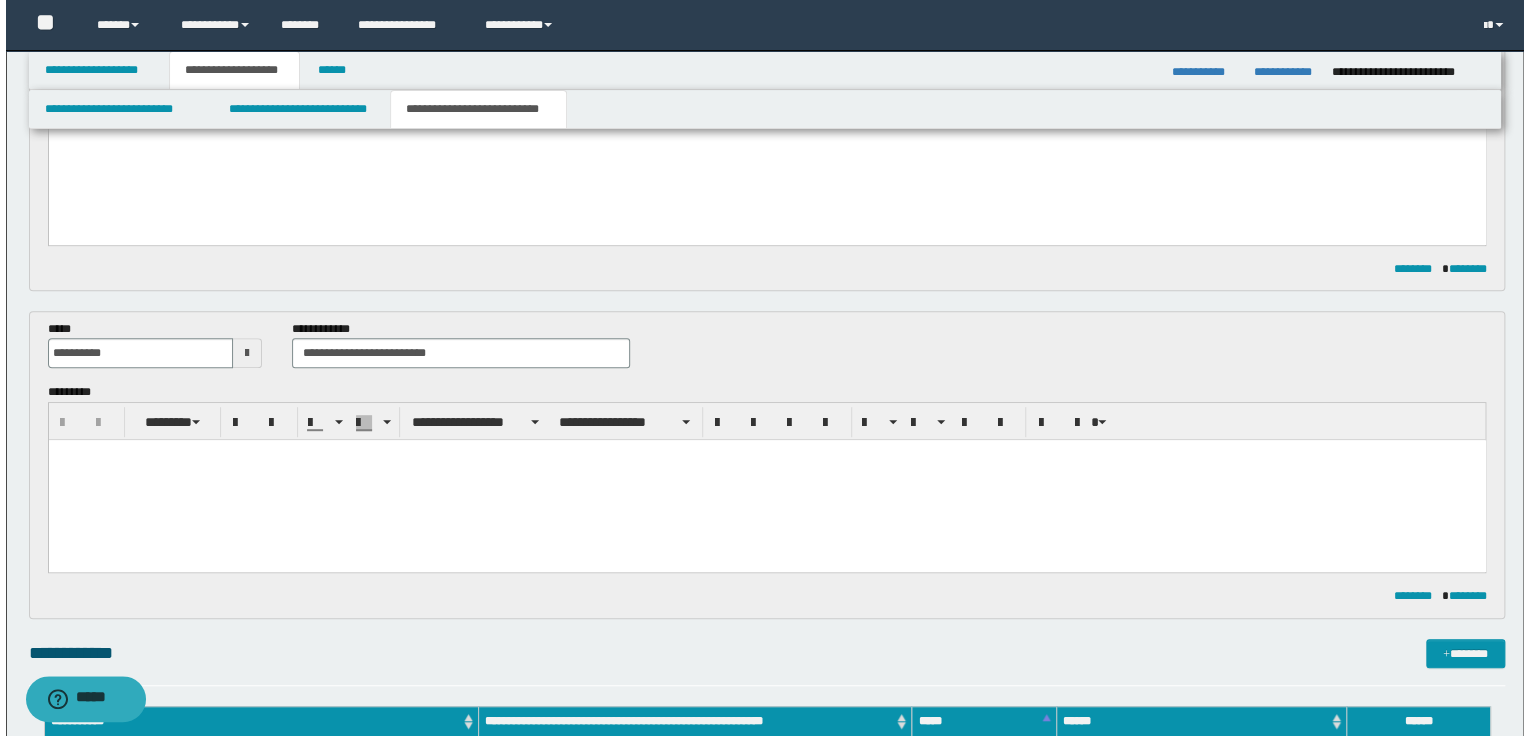 scroll, scrollTop: 400, scrollLeft: 0, axis: vertical 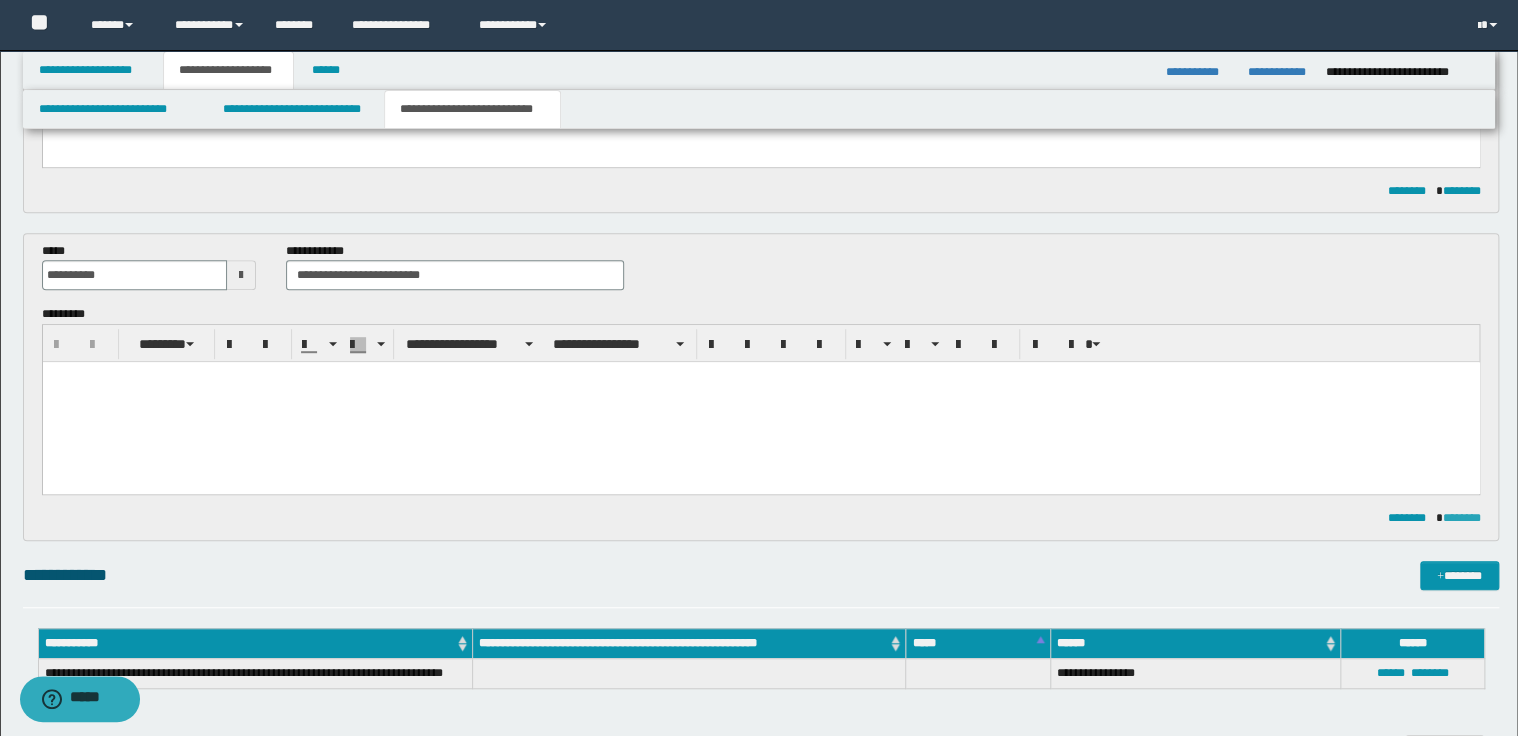 click on "********" at bounding box center [1461, 518] 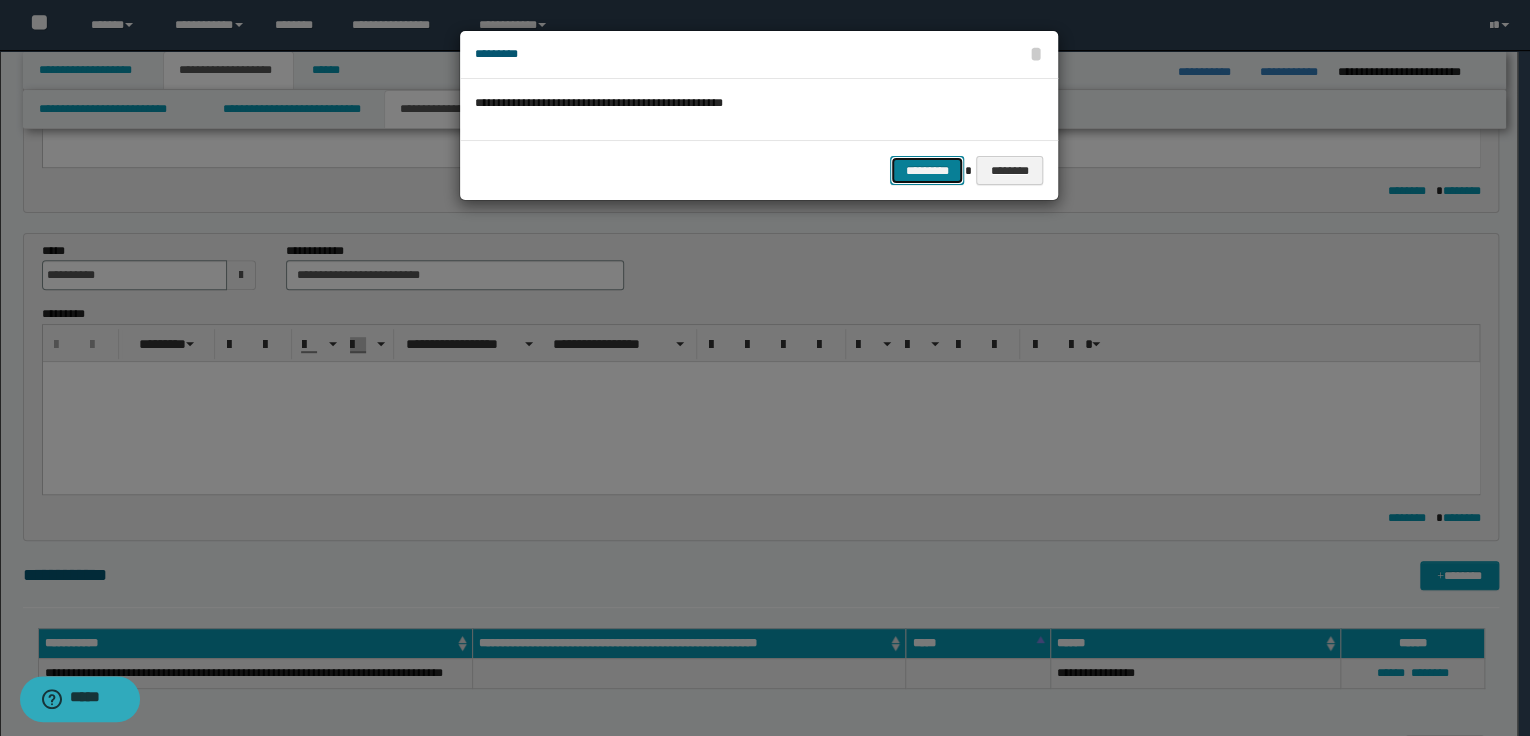 click on "*********" at bounding box center (927, 171) 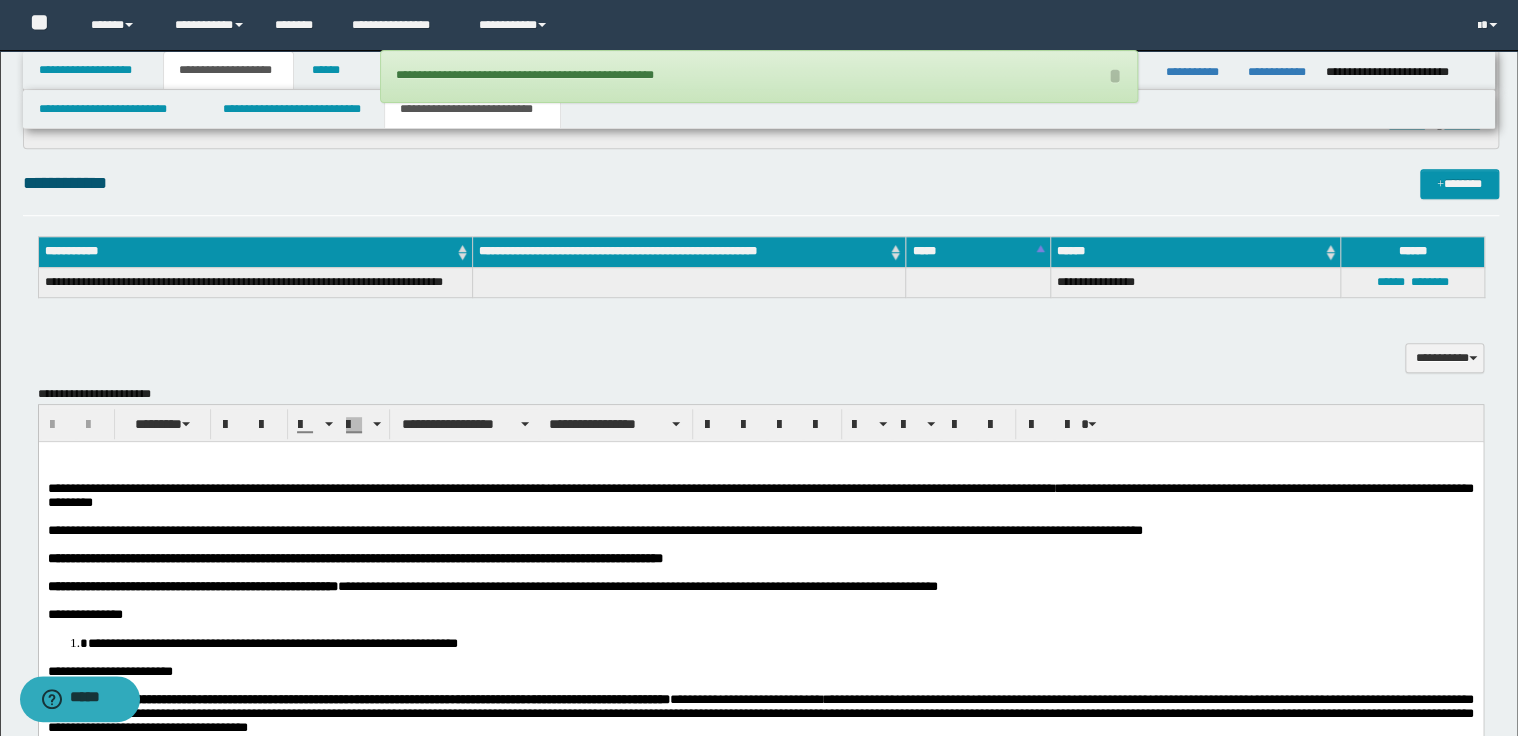 scroll, scrollTop: 560, scrollLeft: 0, axis: vertical 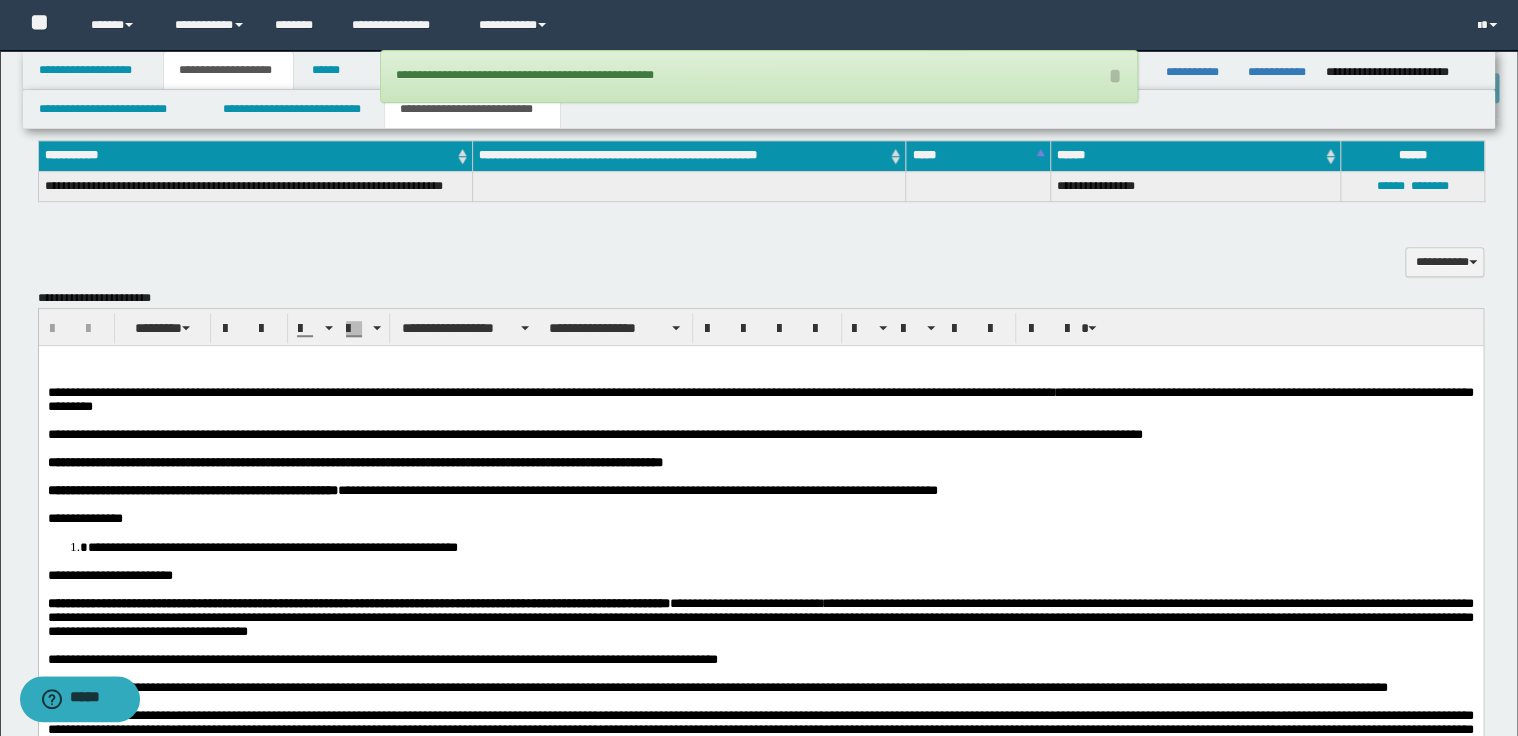 click at bounding box center [760, 377] 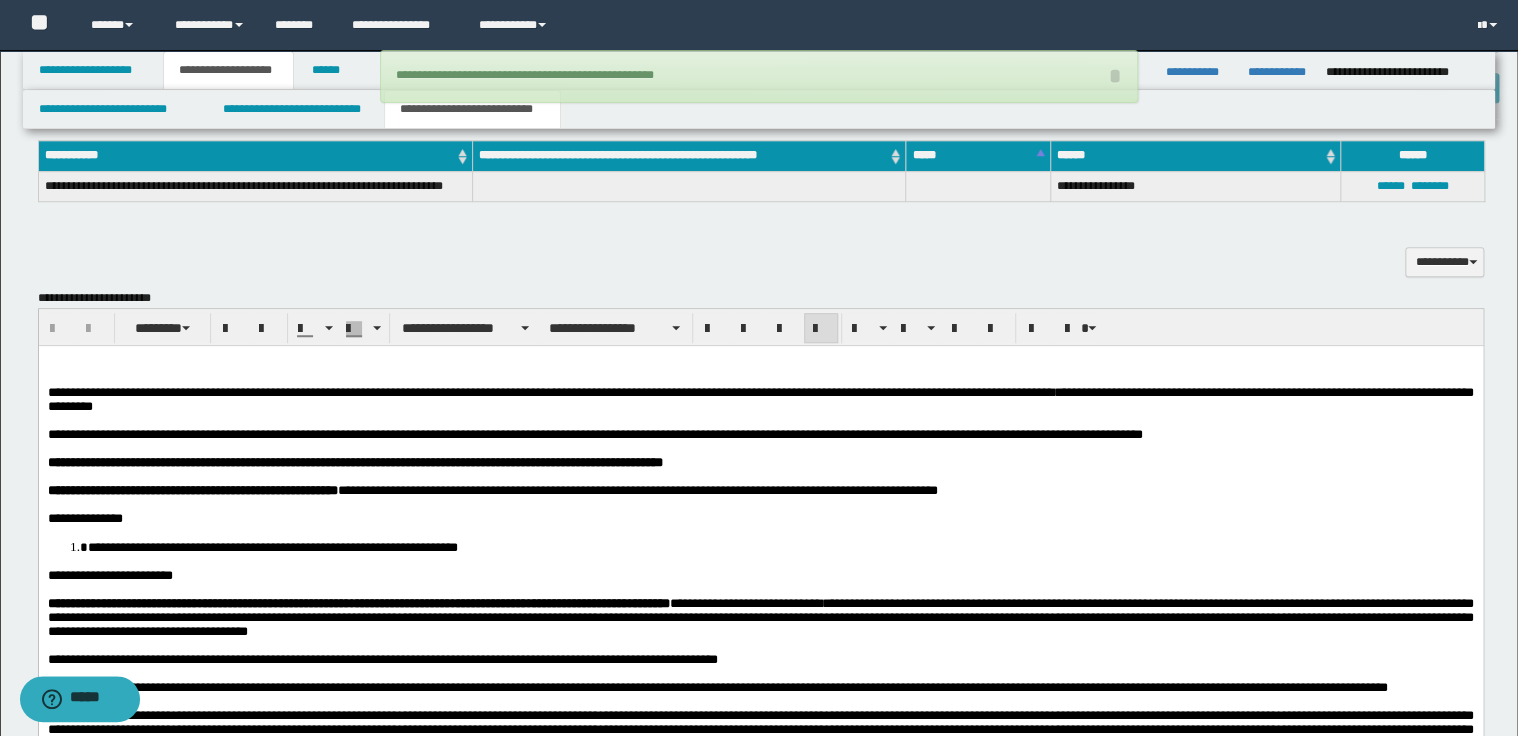 type 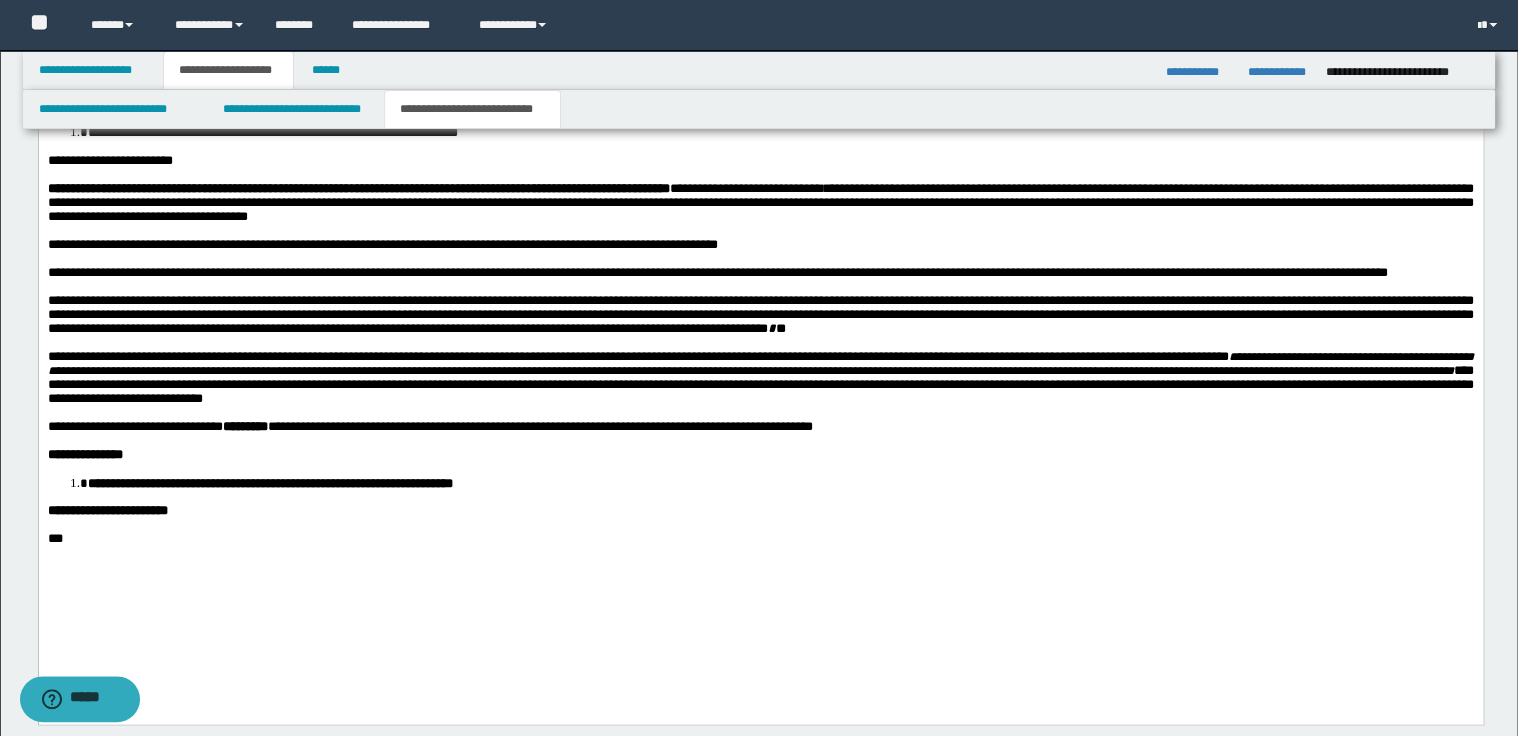 scroll, scrollTop: 960, scrollLeft: 0, axis: vertical 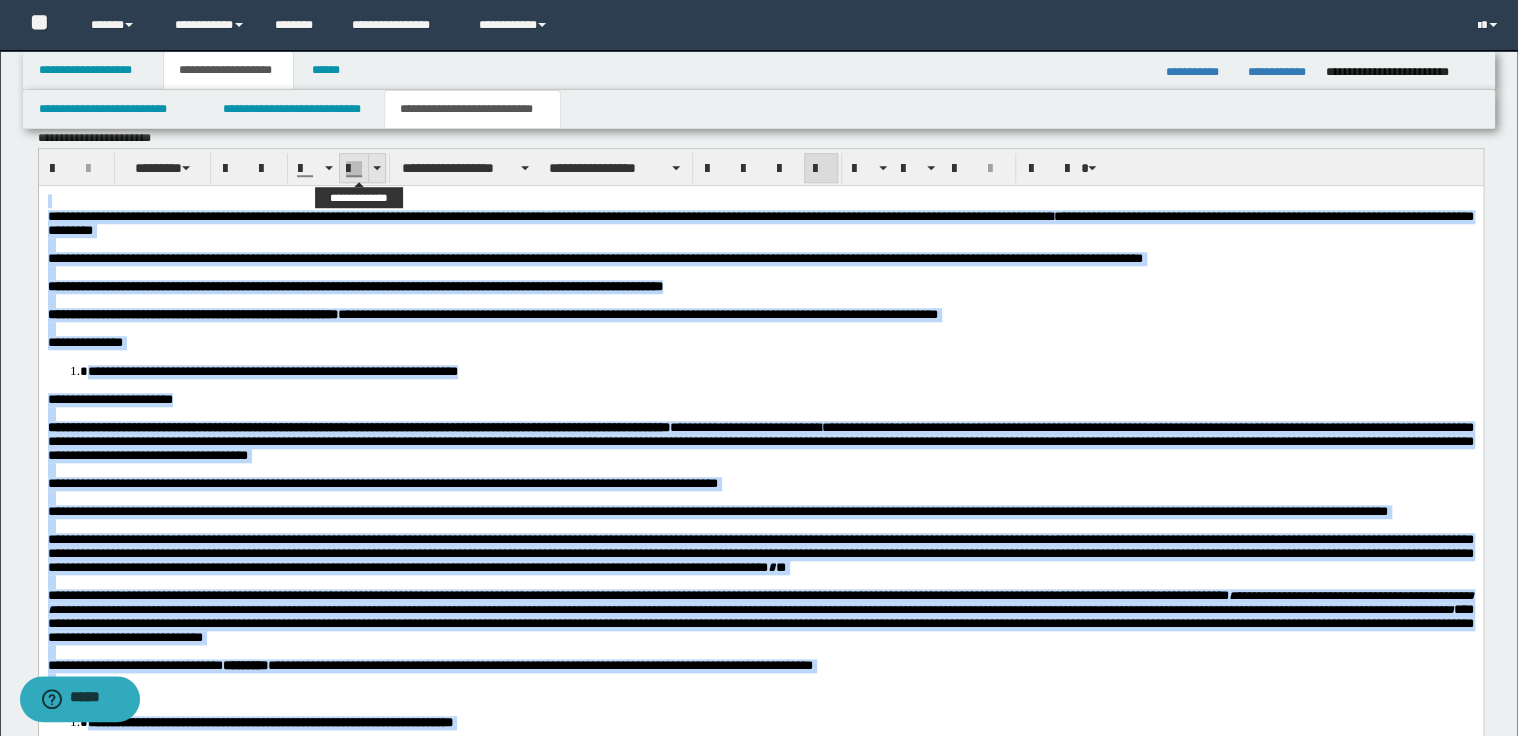 click at bounding box center [377, 168] 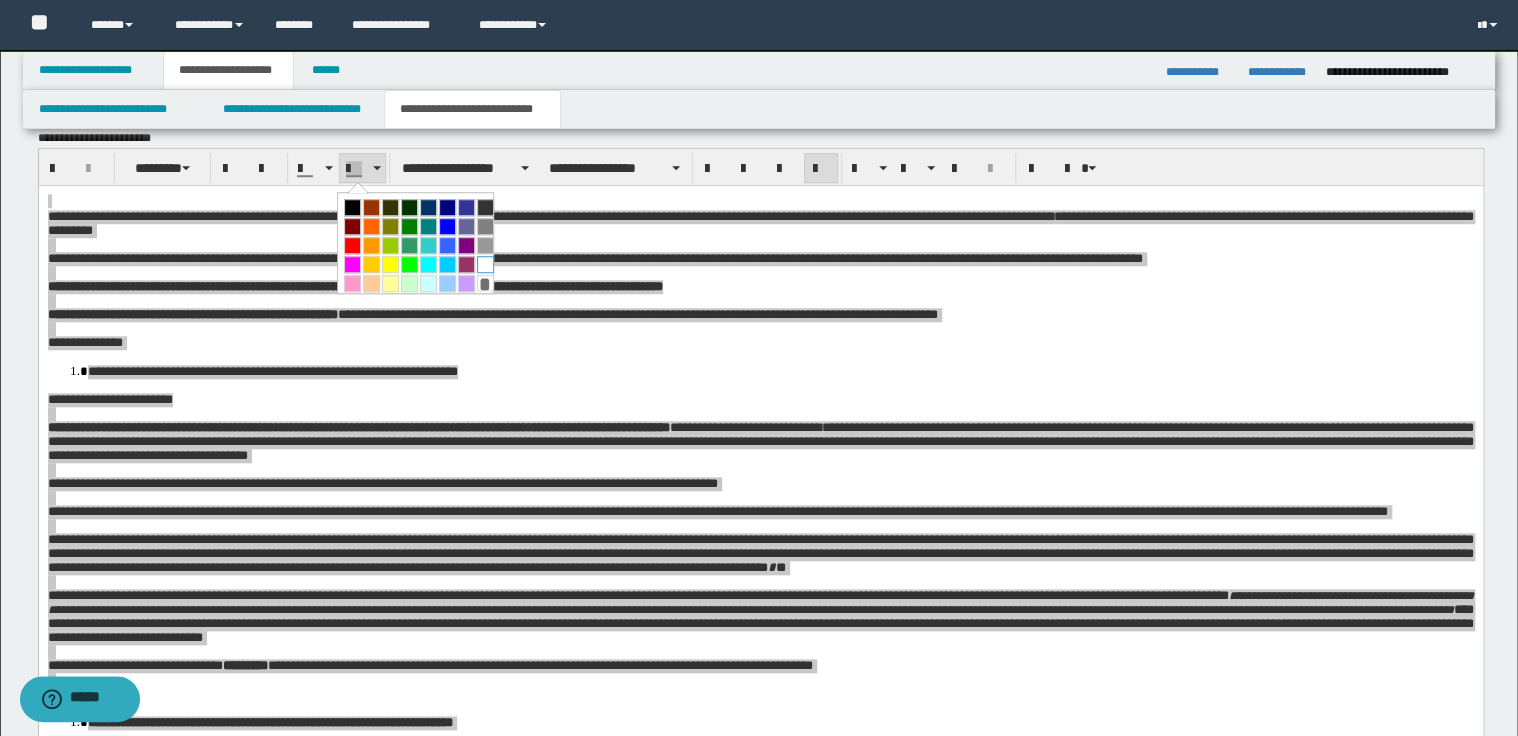 click at bounding box center (485, 264) 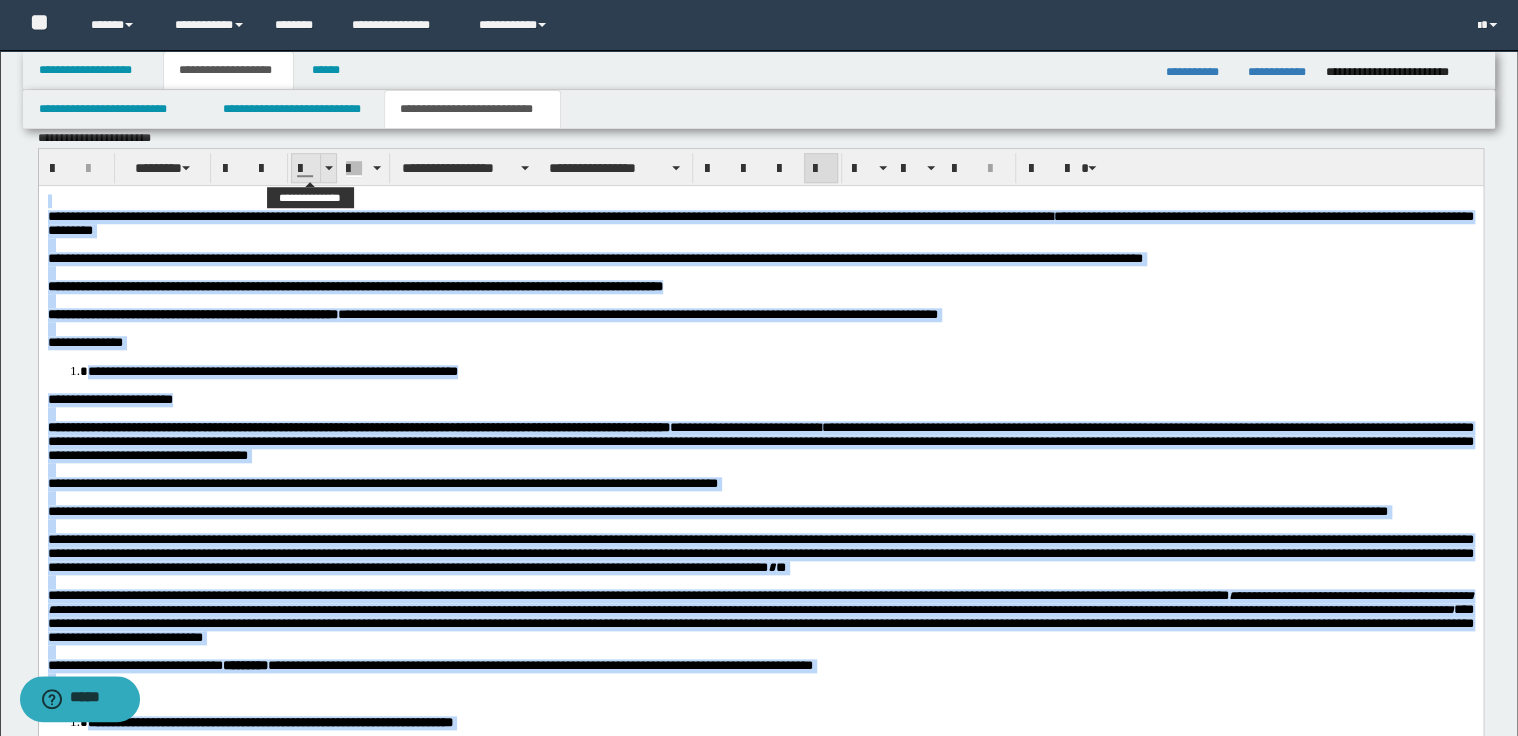 click at bounding box center (328, 168) 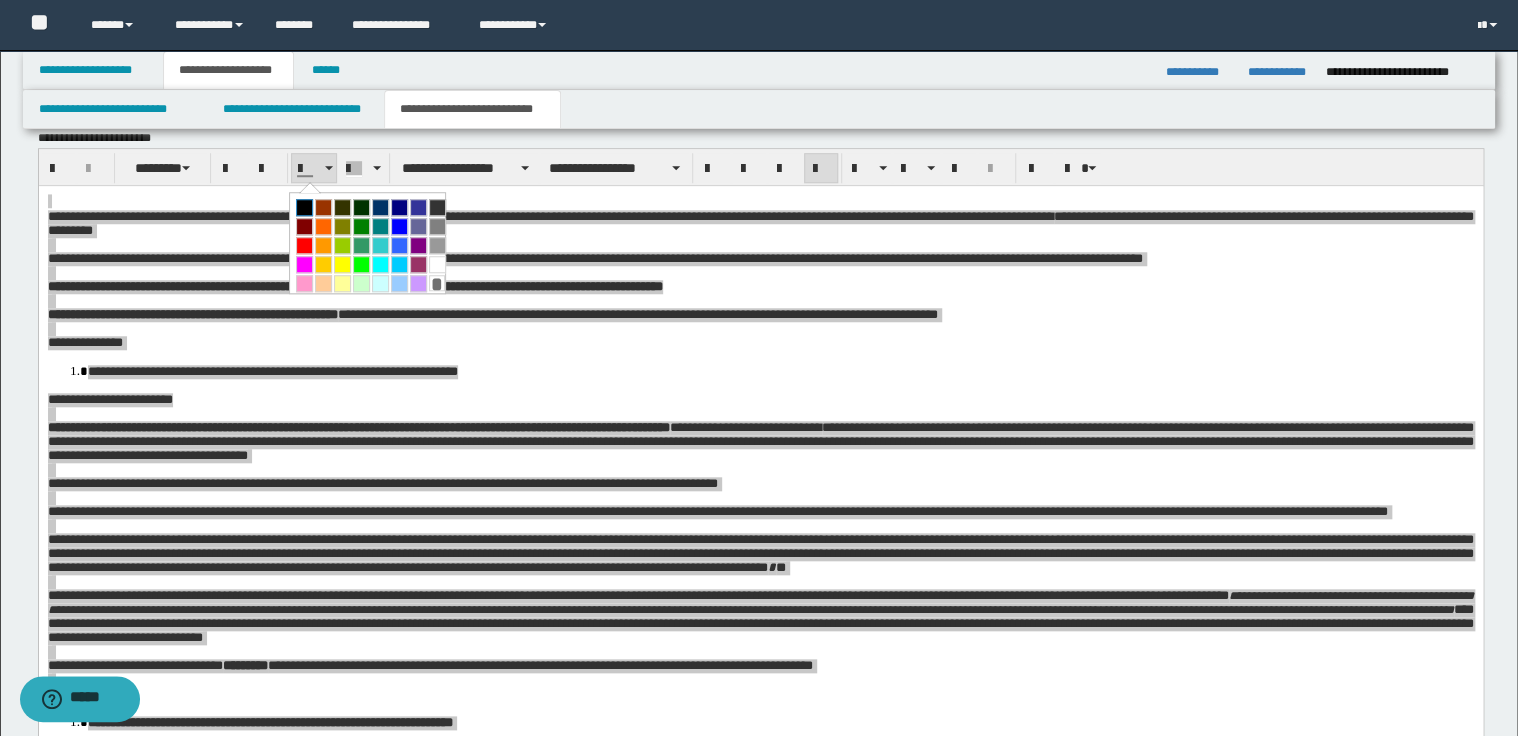 drag, startPoint x: 308, startPoint y: 203, endPoint x: 287, endPoint y: 4, distance: 200.10497 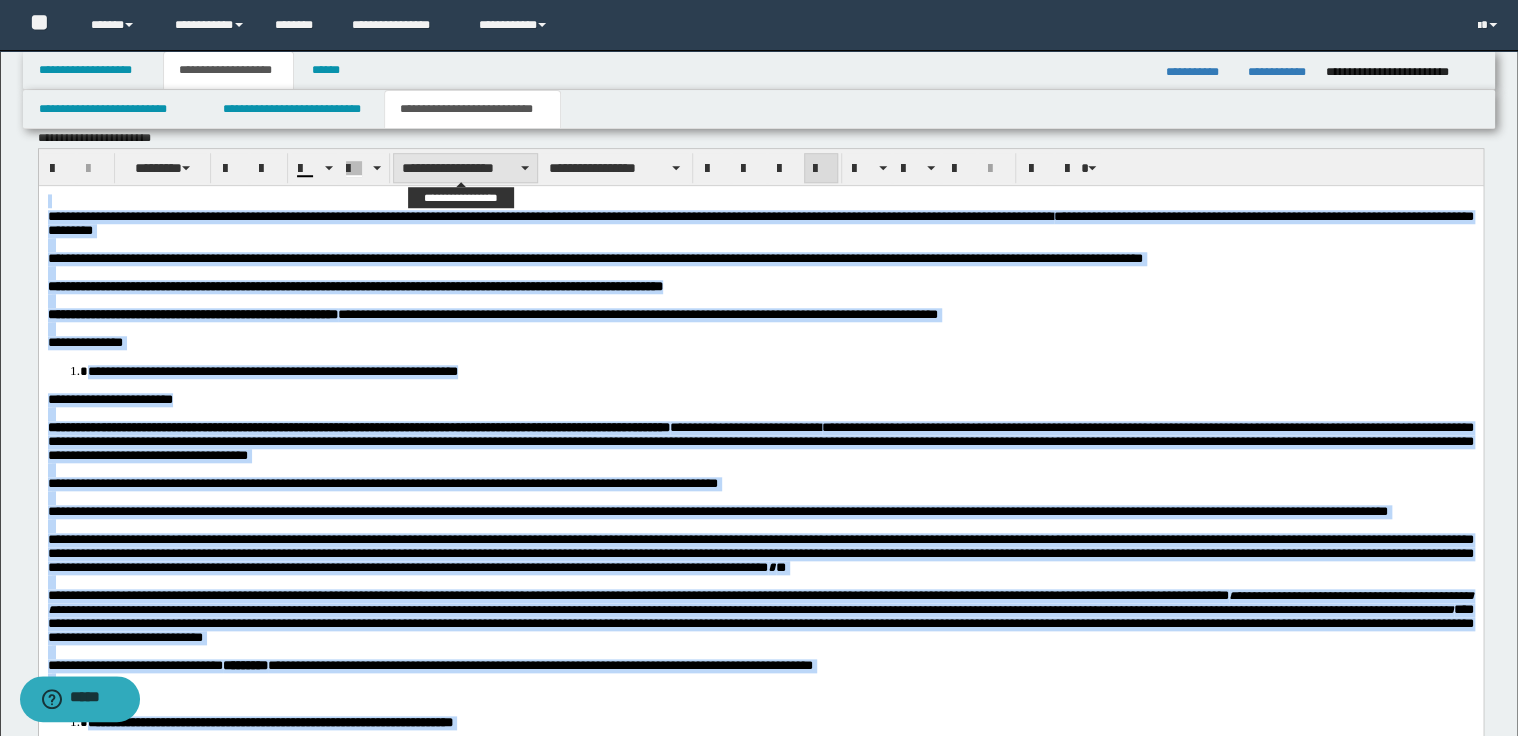 click on "**********" at bounding box center (465, 168) 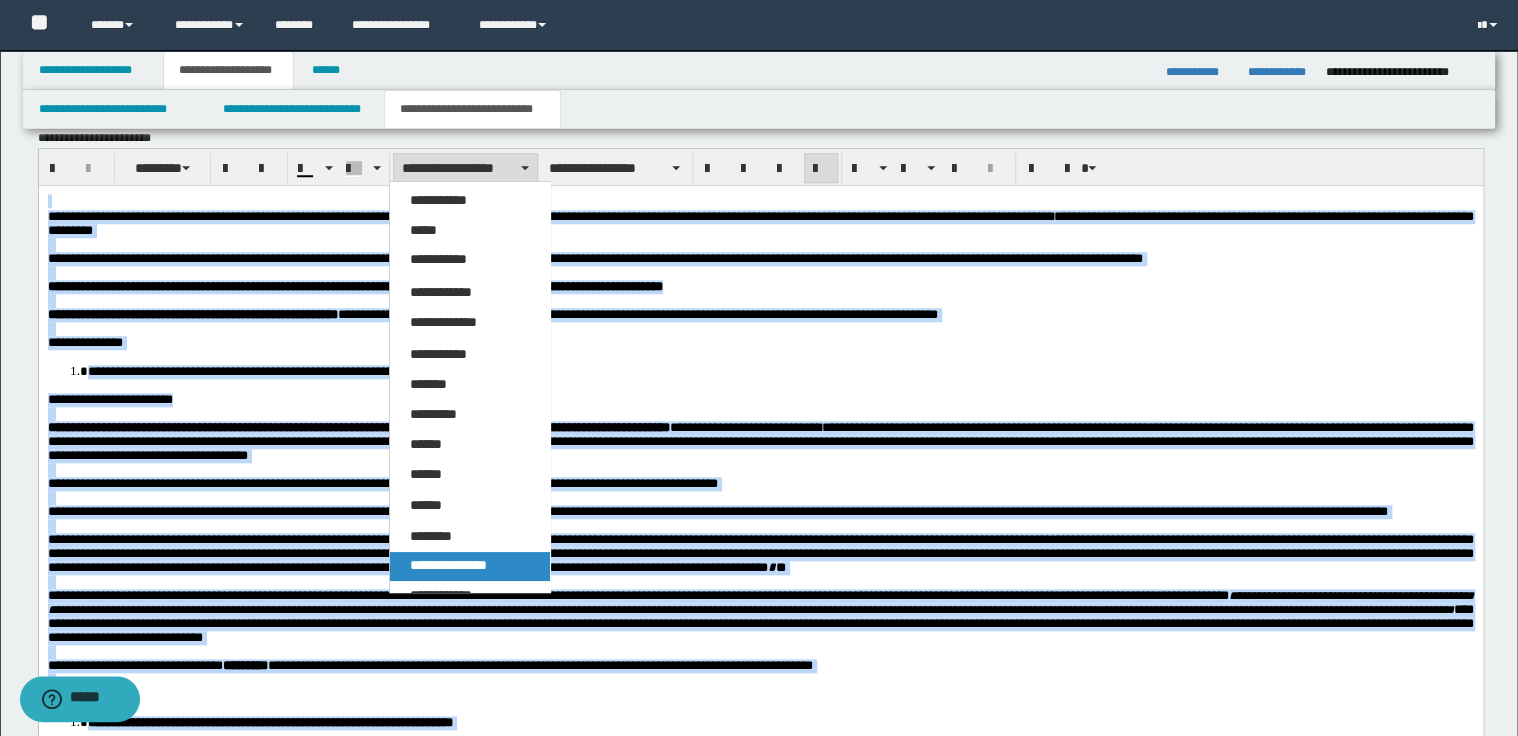 click on "**********" at bounding box center (470, 566) 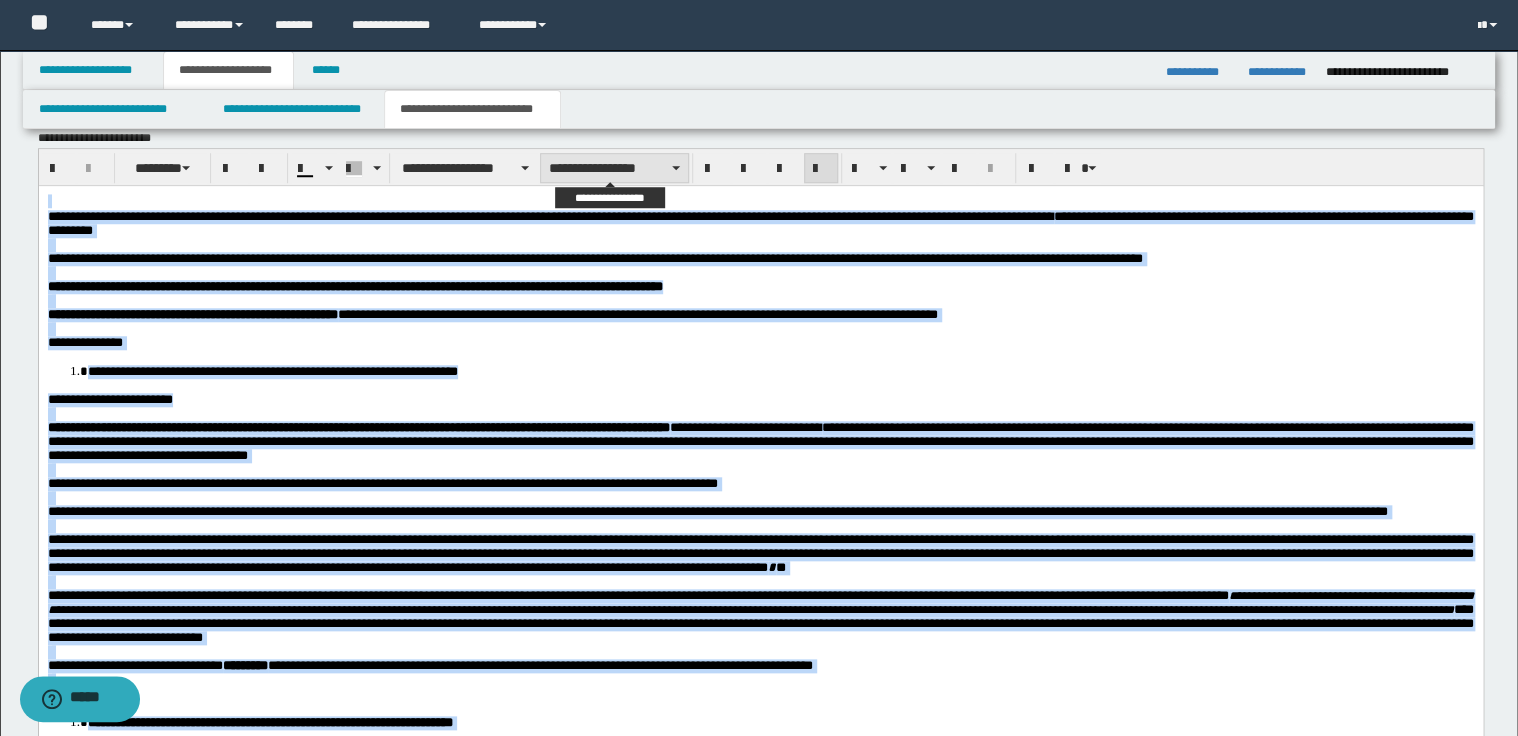 click on "**********" at bounding box center (614, 168) 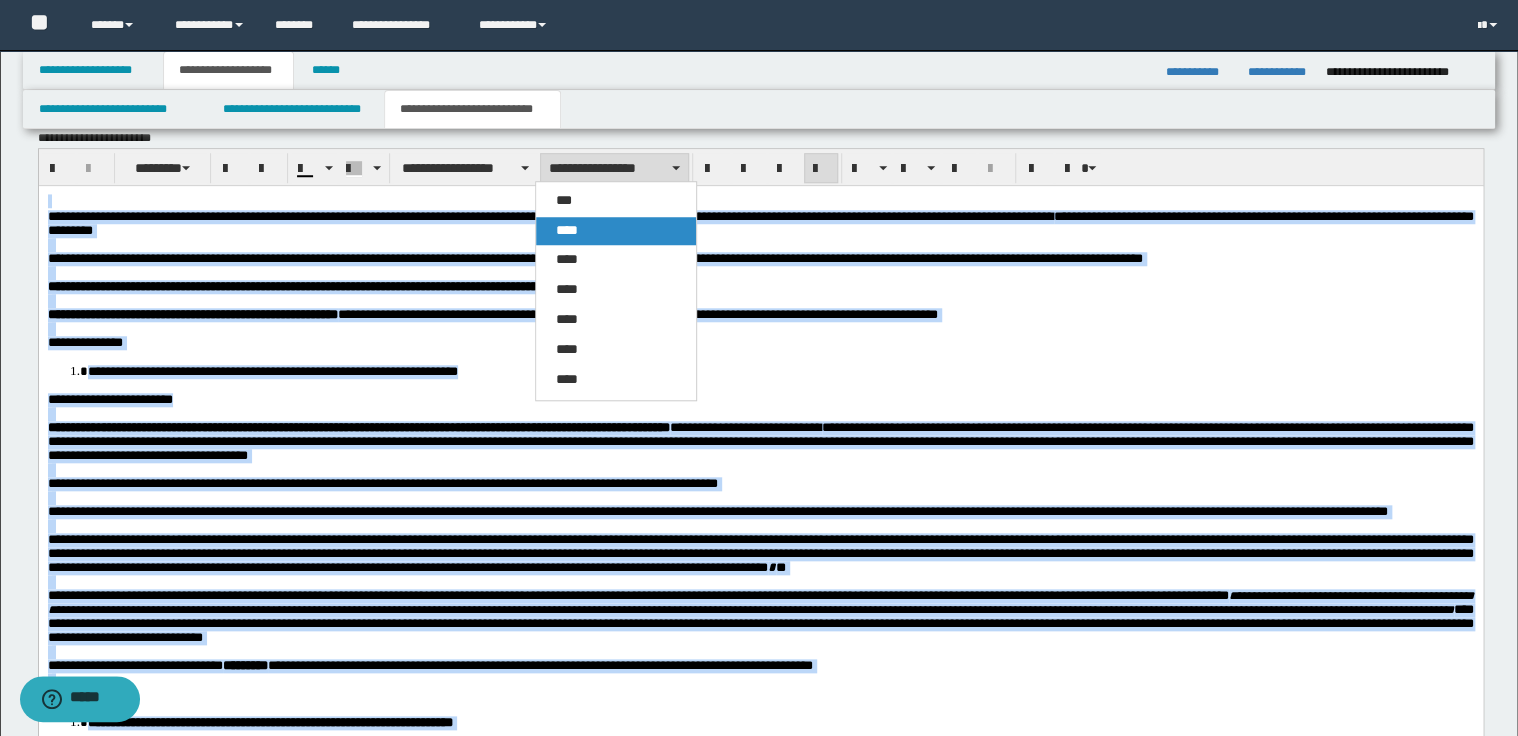 drag, startPoint x: 586, startPoint y: 233, endPoint x: 539, endPoint y: 14, distance: 223.9866 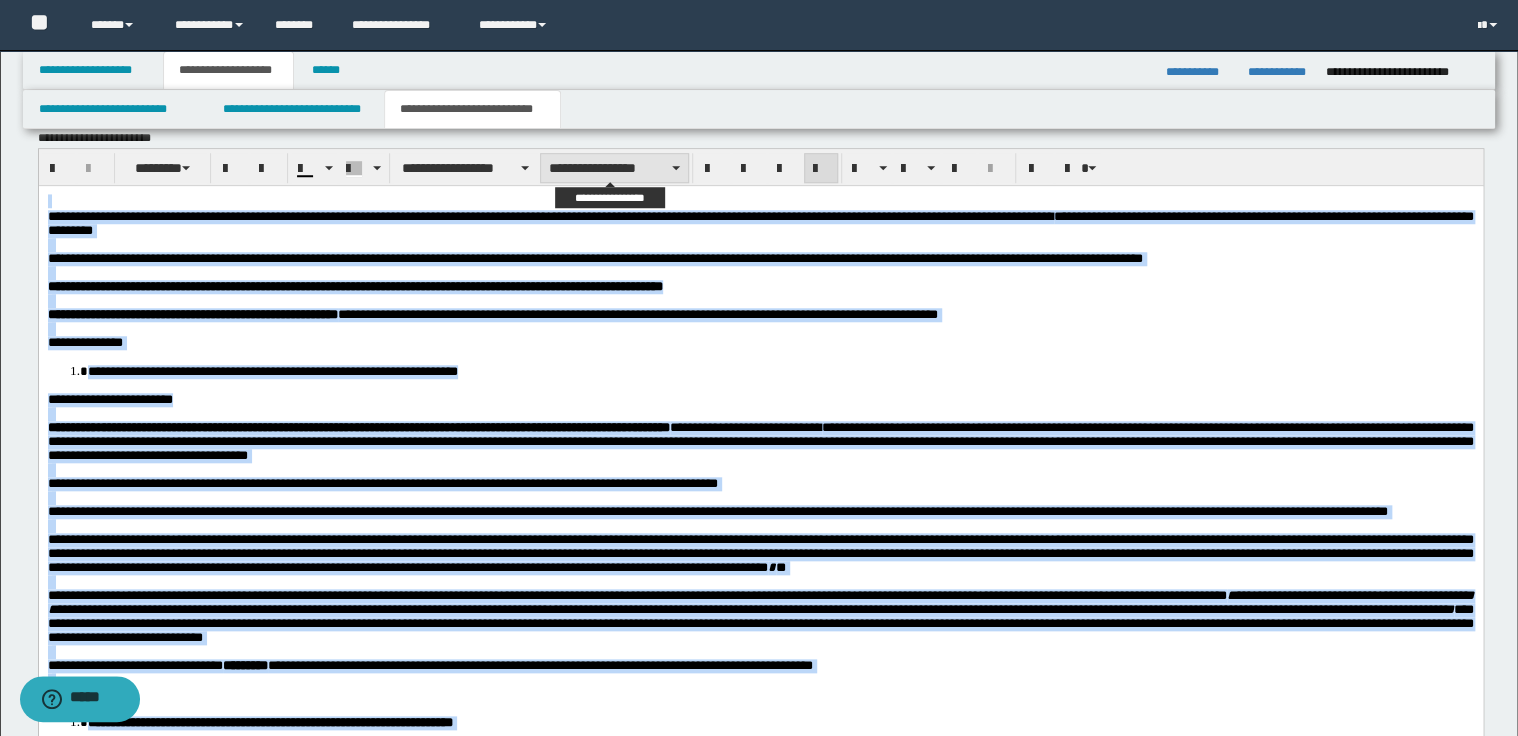 click on "**********" at bounding box center (614, 168) 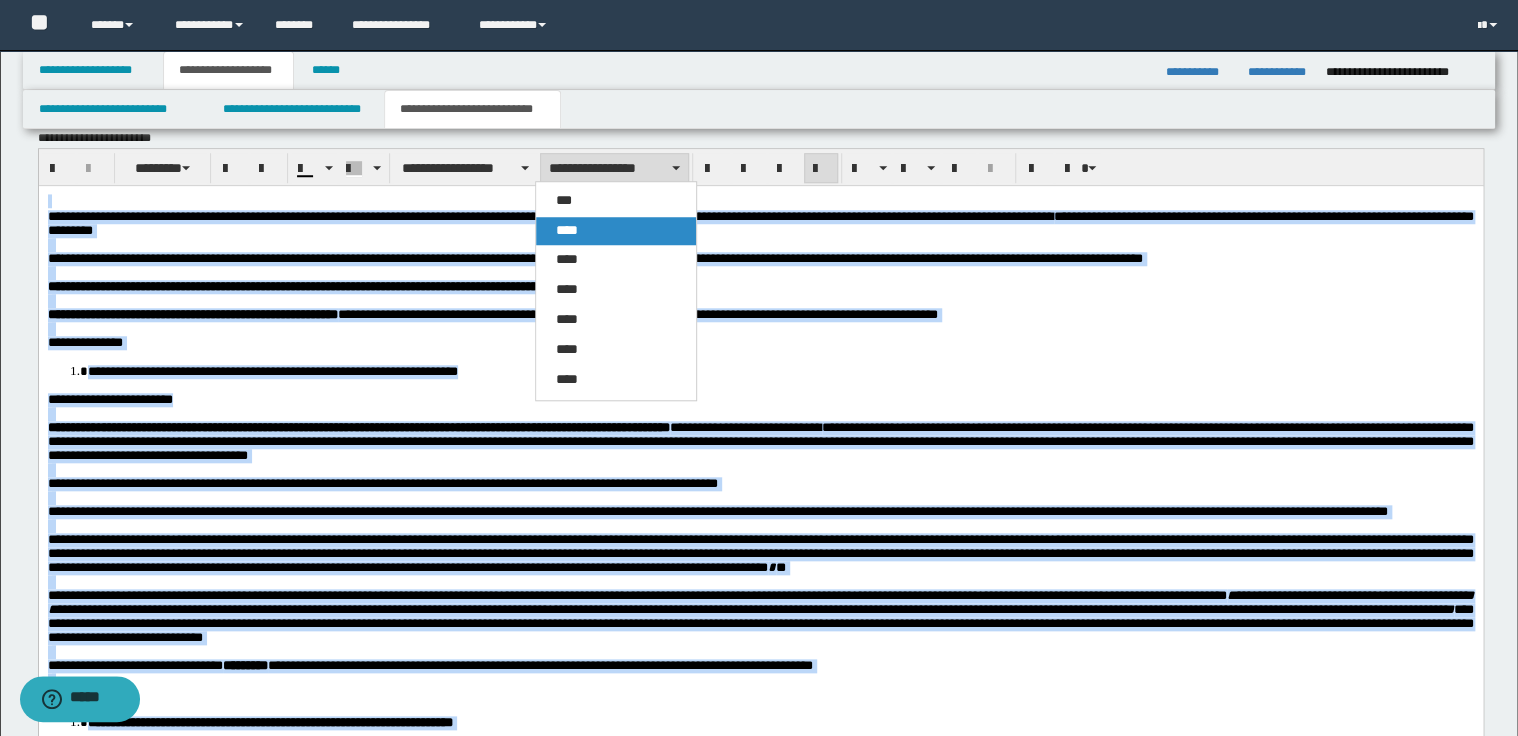 drag, startPoint x: 576, startPoint y: 230, endPoint x: 537, endPoint y: 45, distance: 189.06613 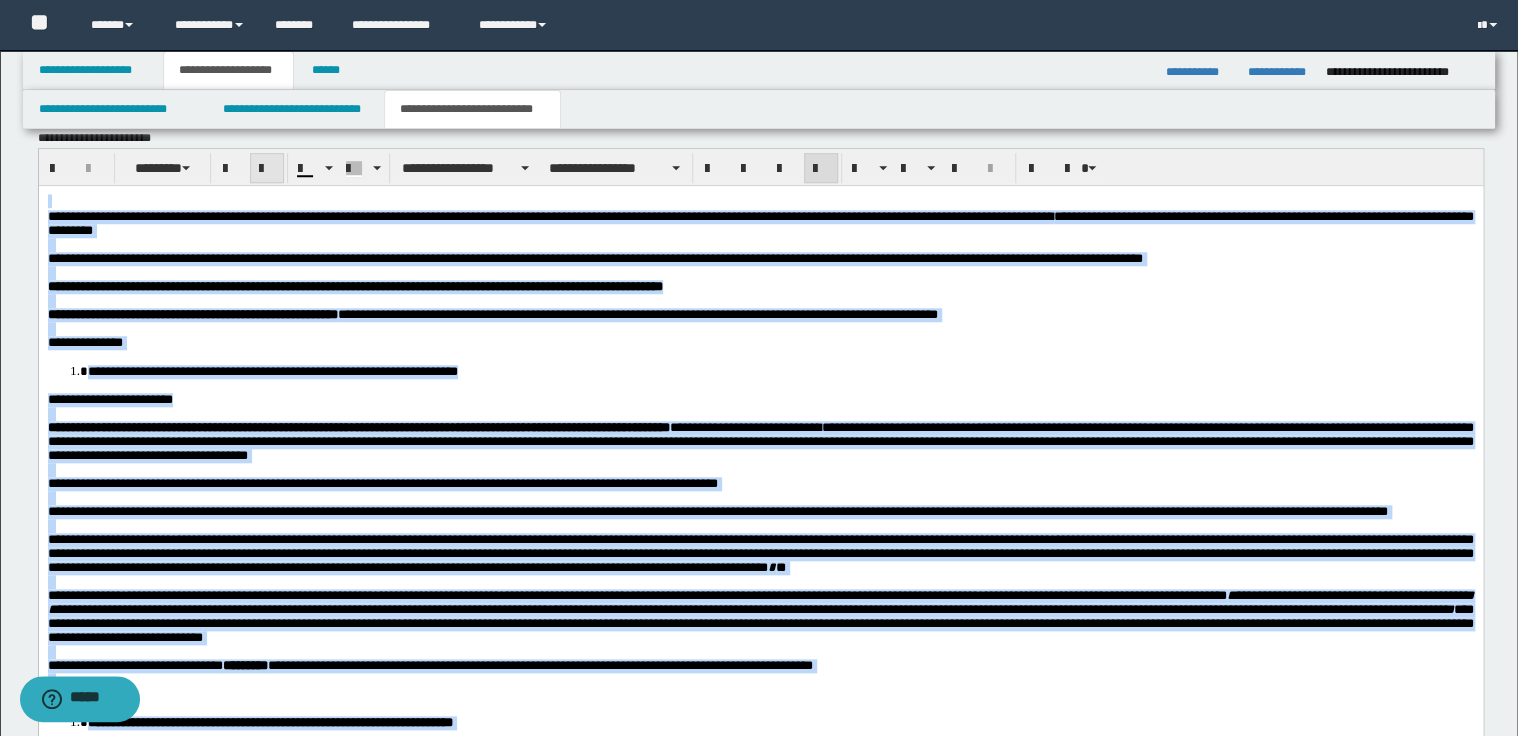 click at bounding box center (267, 169) 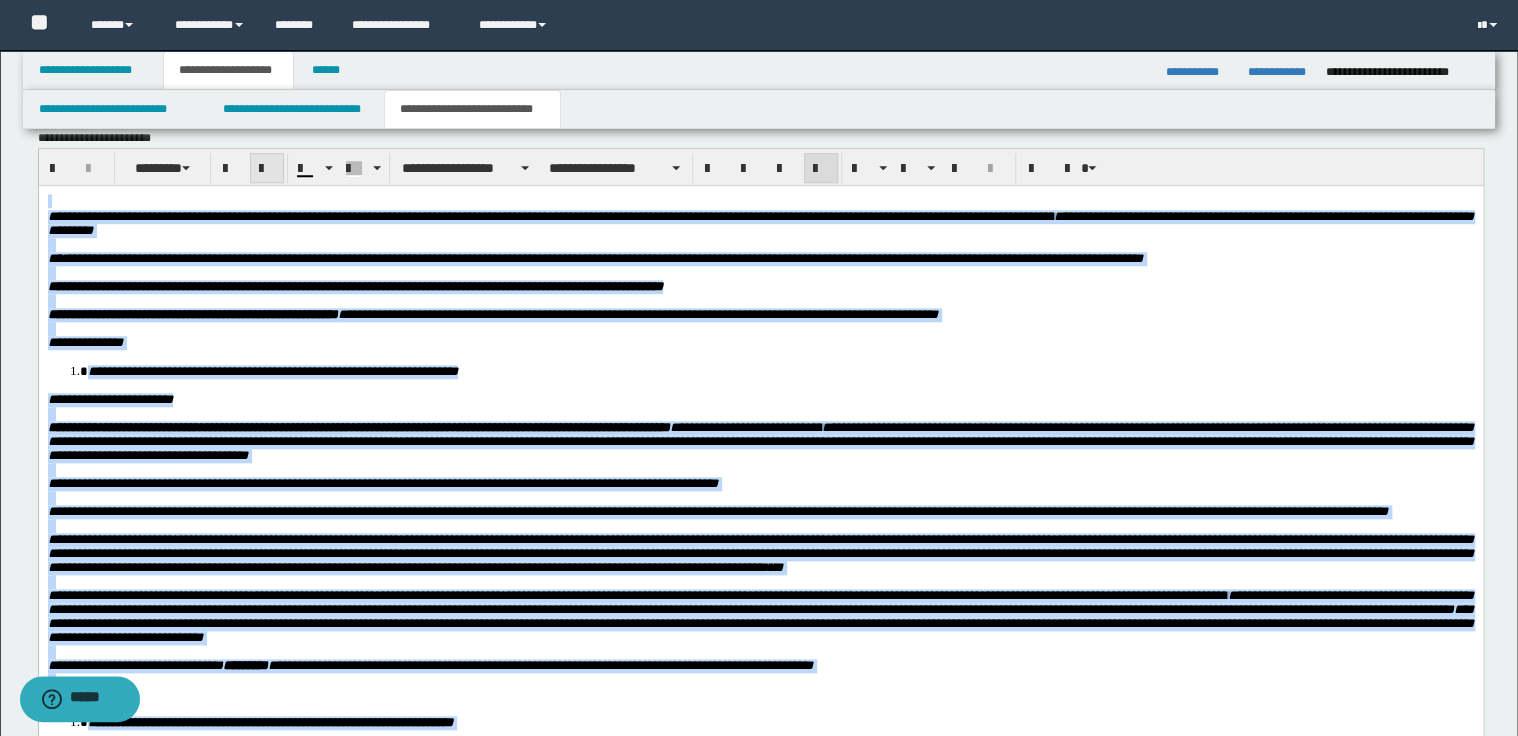click at bounding box center [267, 169] 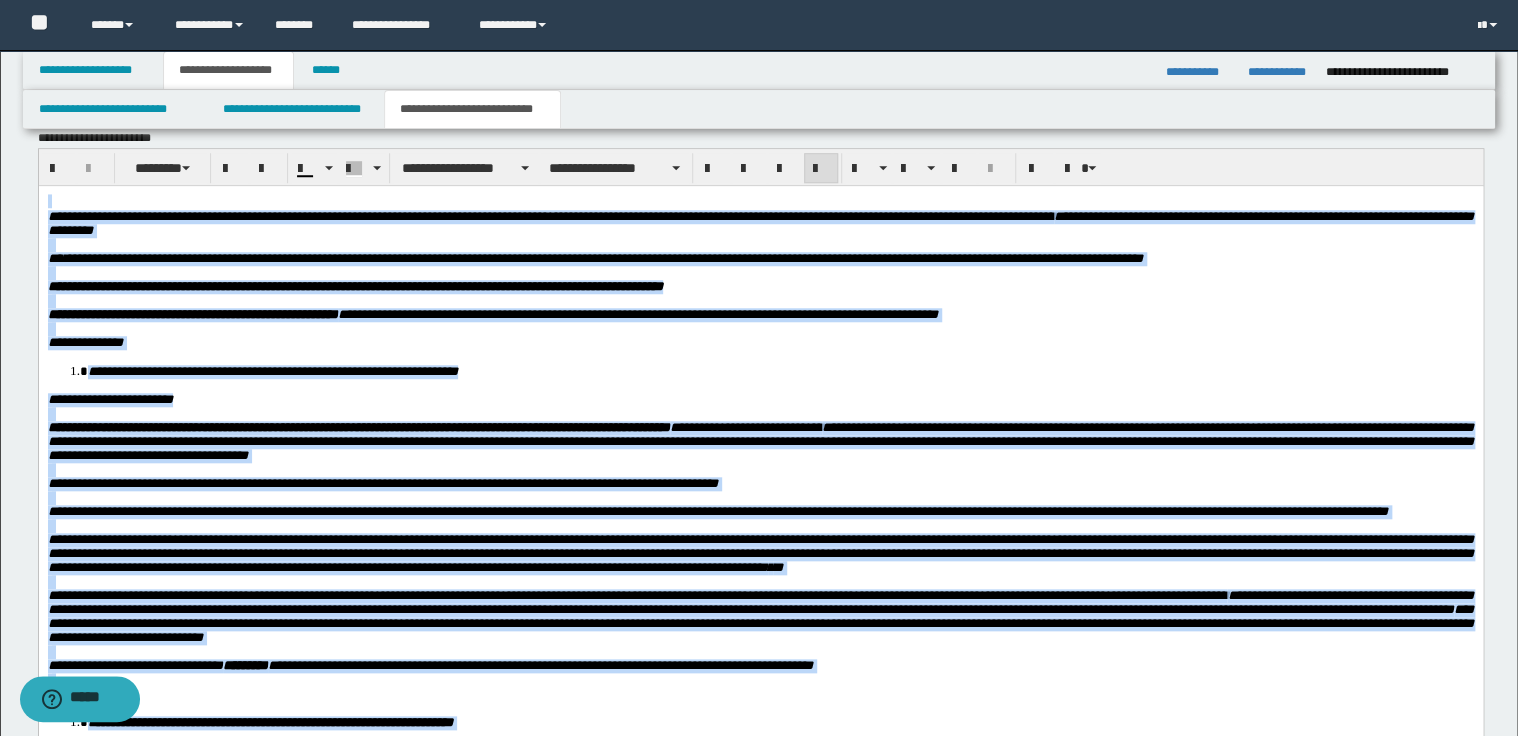click on "**********" at bounding box center (760, 223) 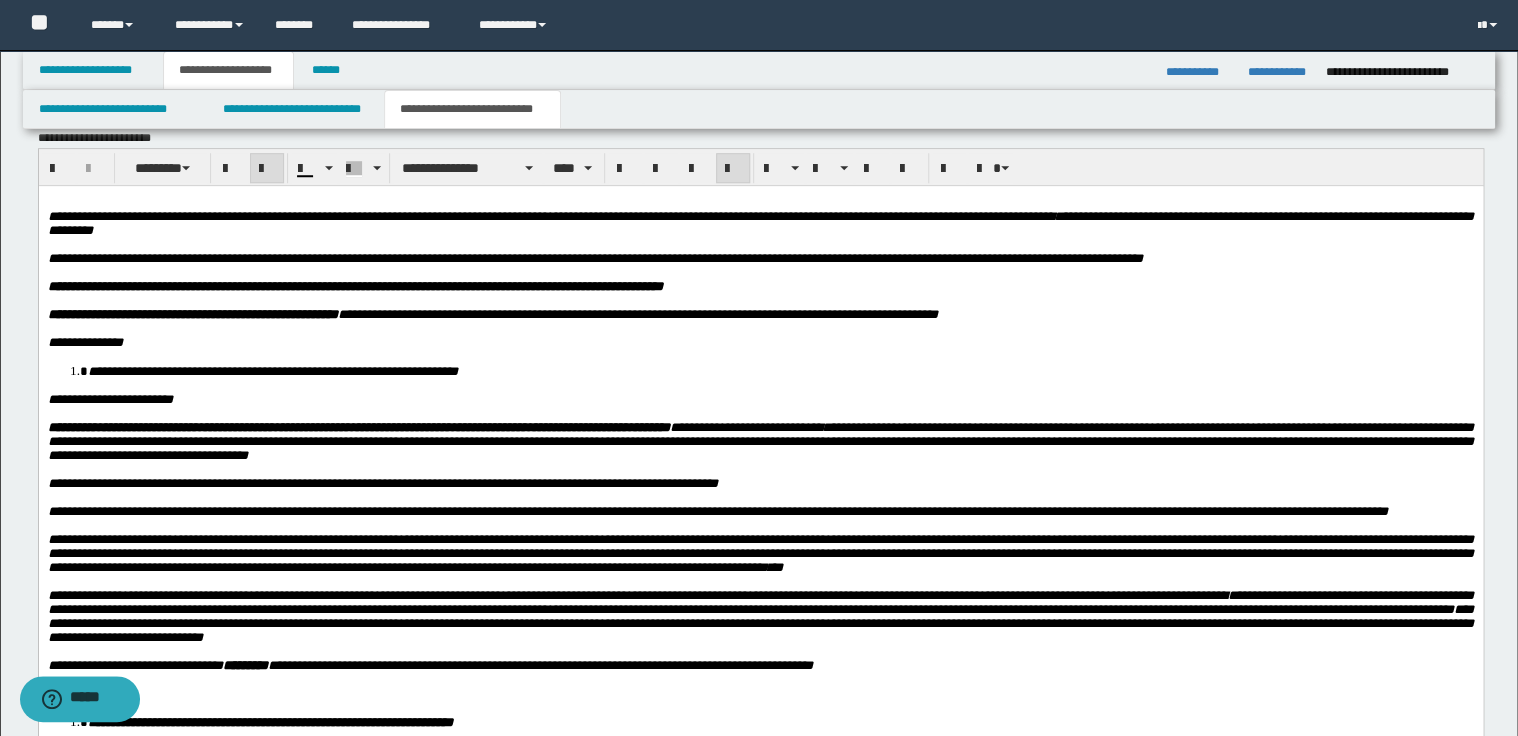 click at bounding box center (760, 244) 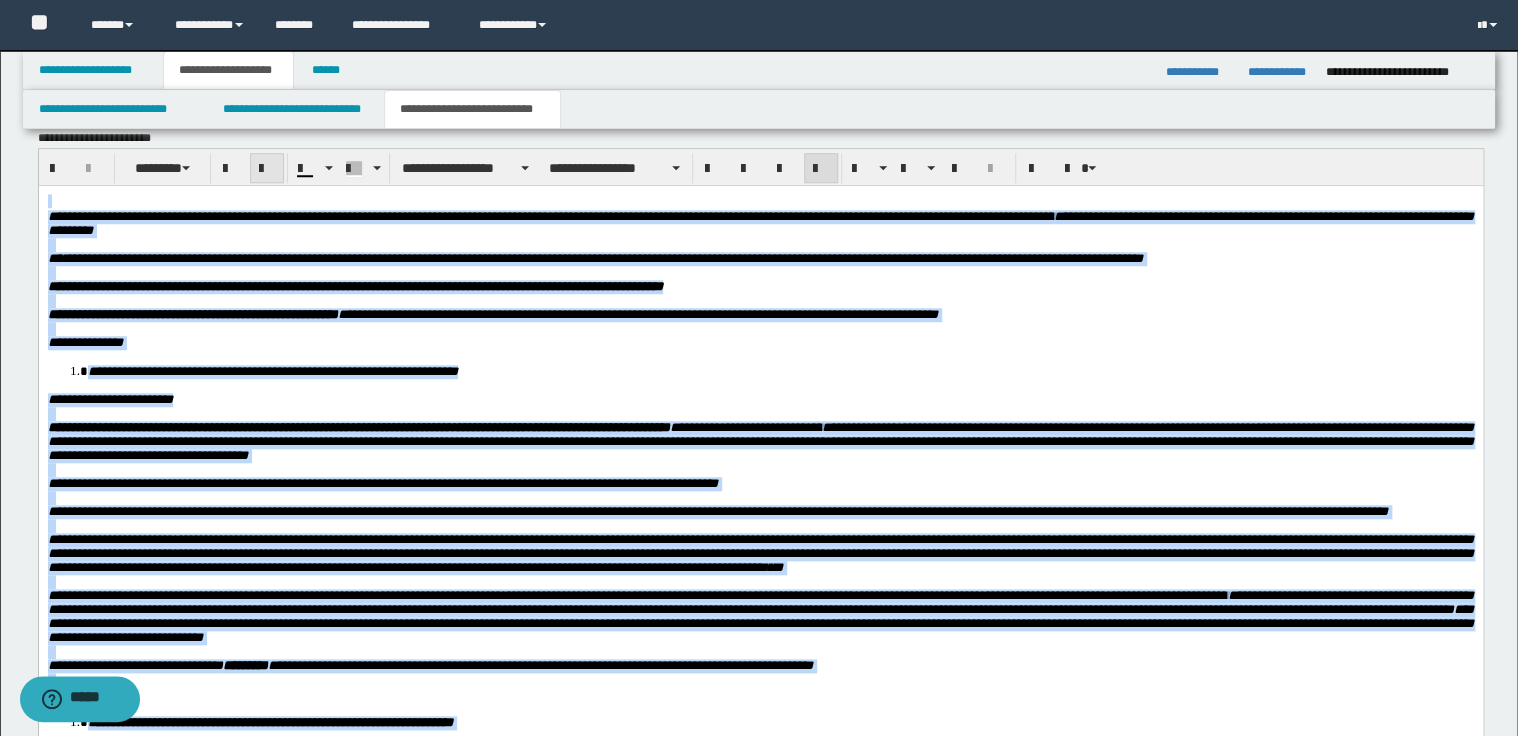 click at bounding box center (267, 169) 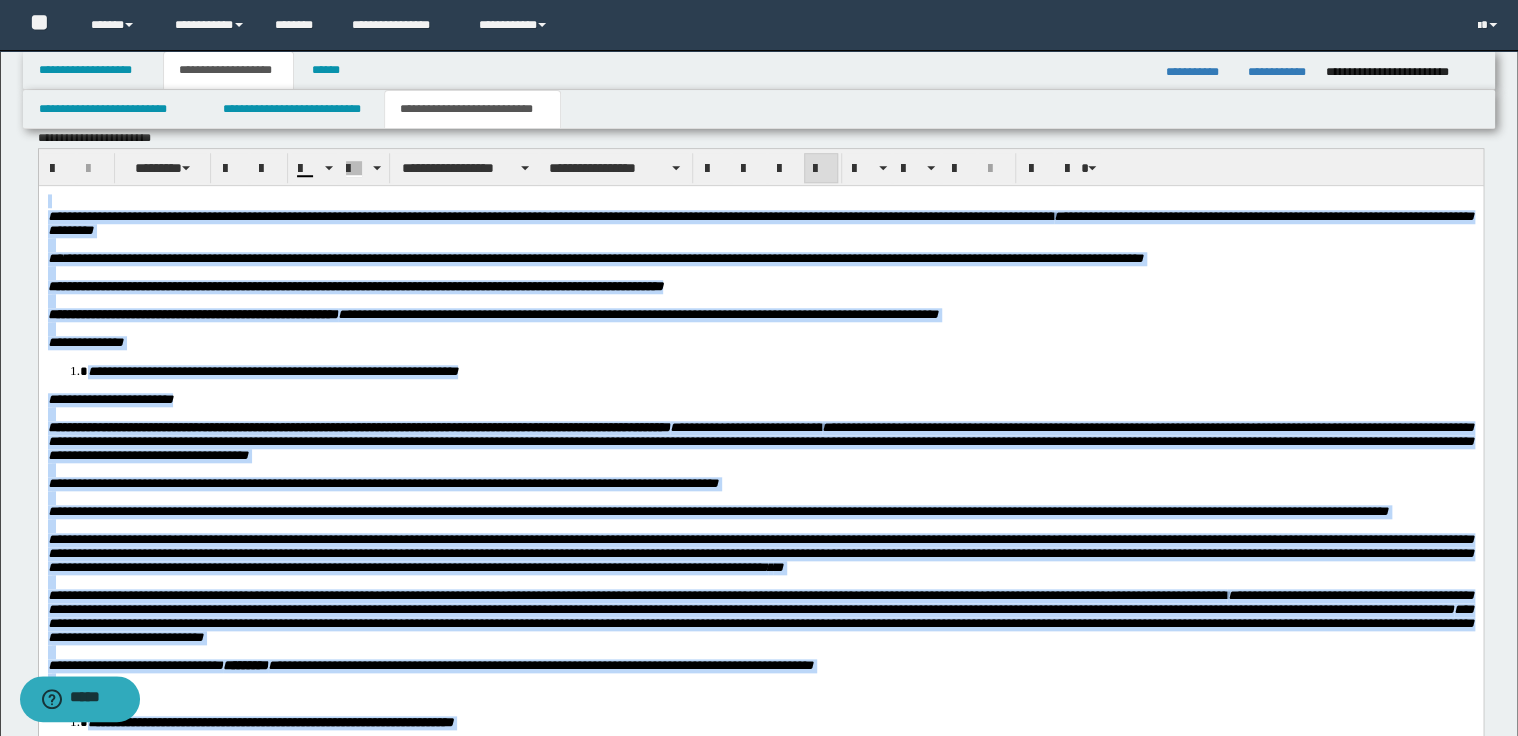 click at bounding box center [760, 201] 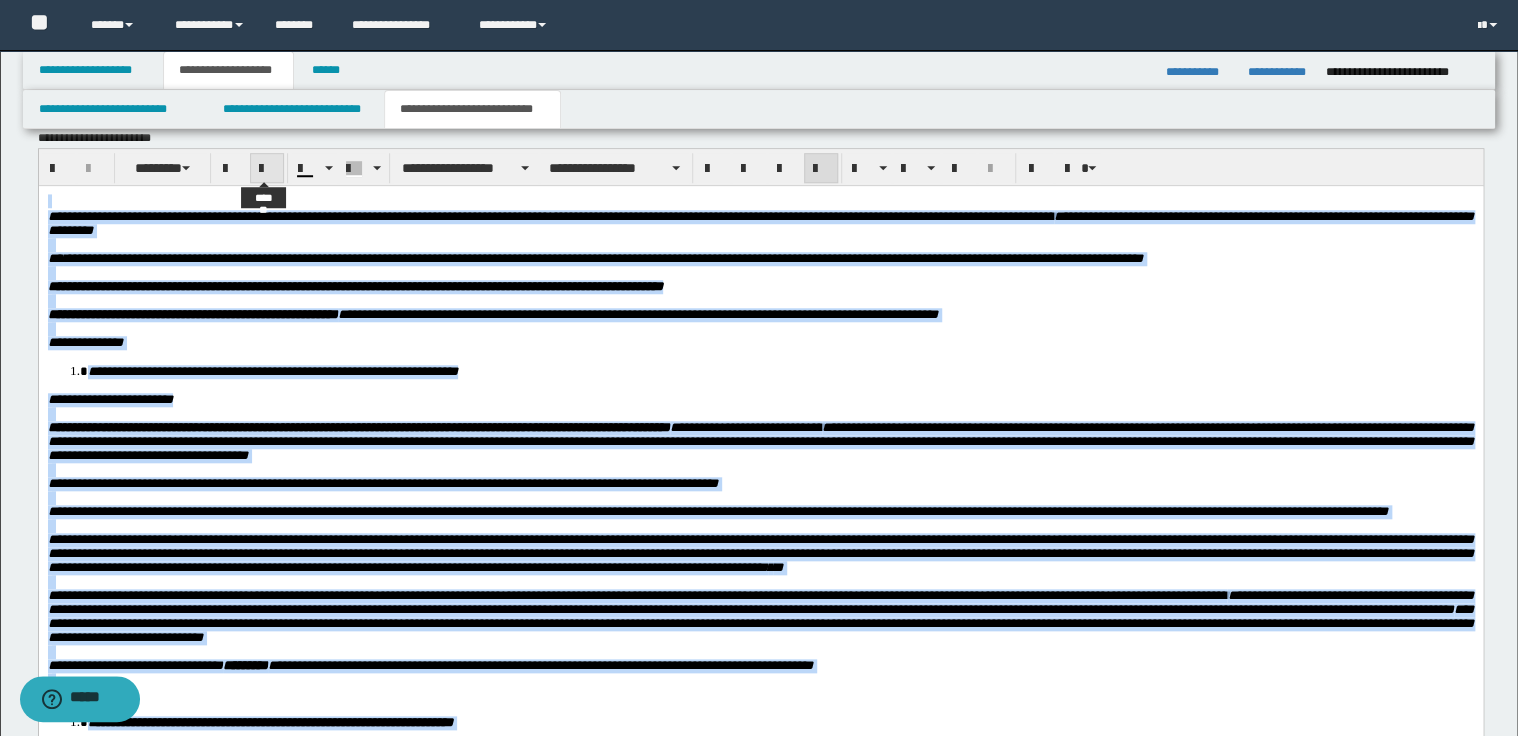 click at bounding box center (267, 169) 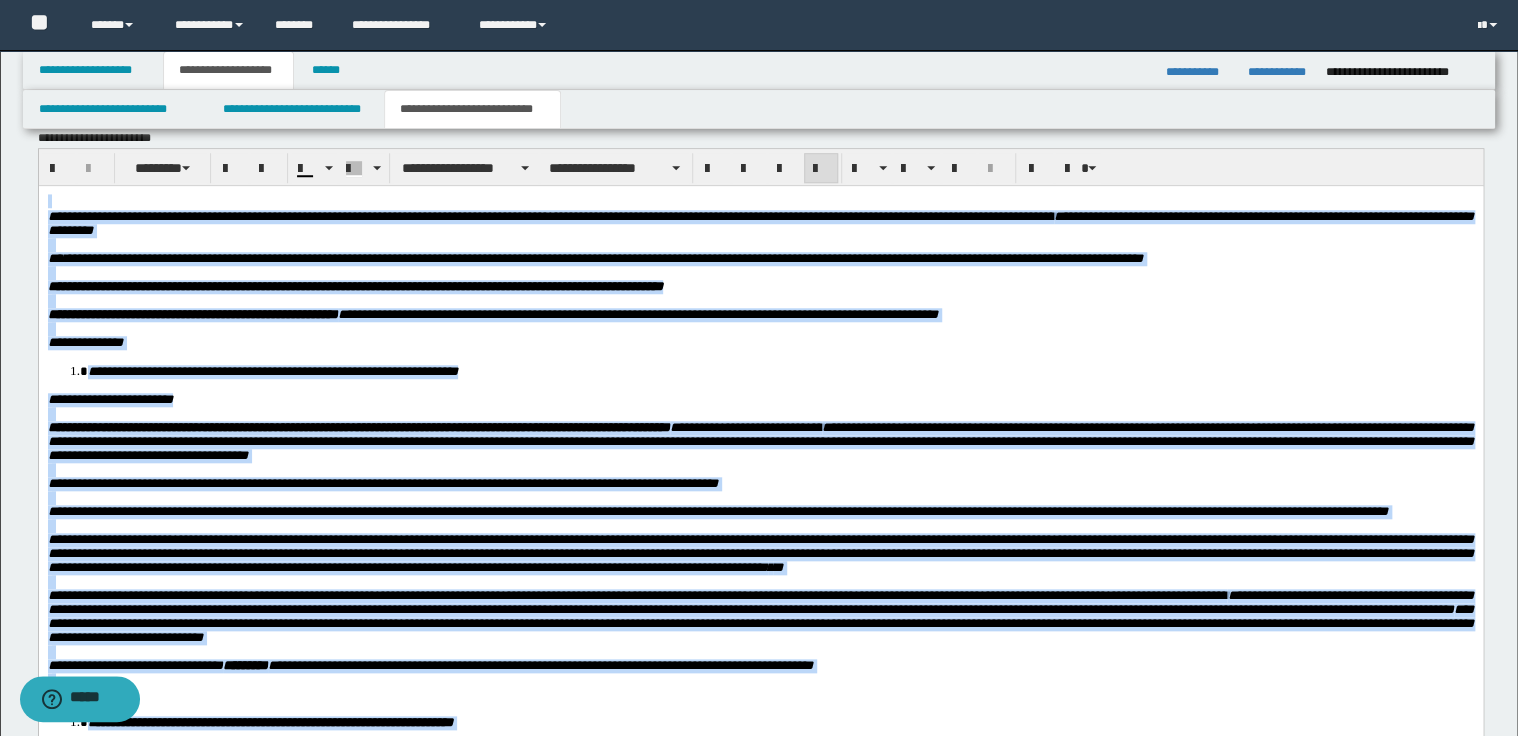 drag, startPoint x: 651, startPoint y: 385, endPoint x: 531, endPoint y: 336, distance: 129.61867 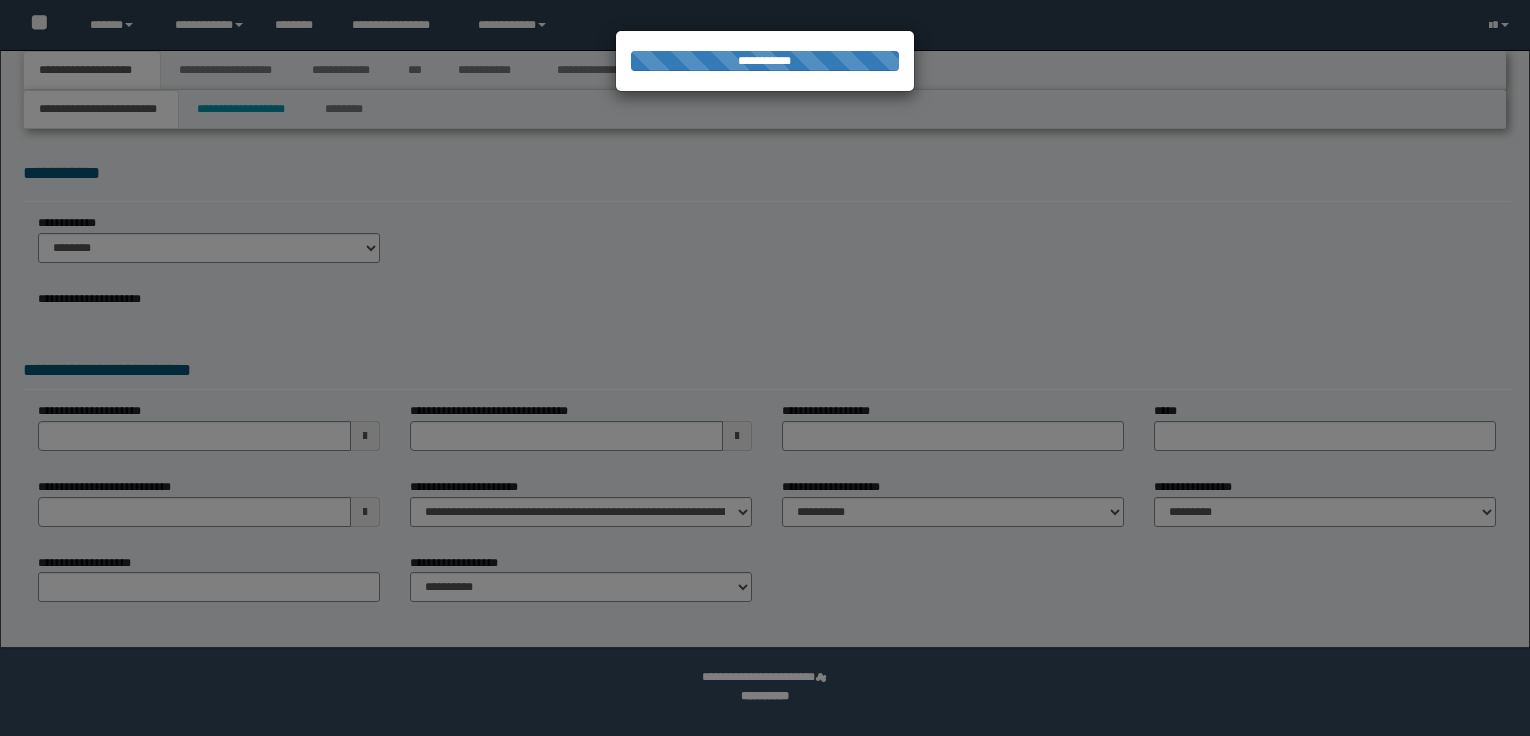 scroll, scrollTop: 0, scrollLeft: 0, axis: both 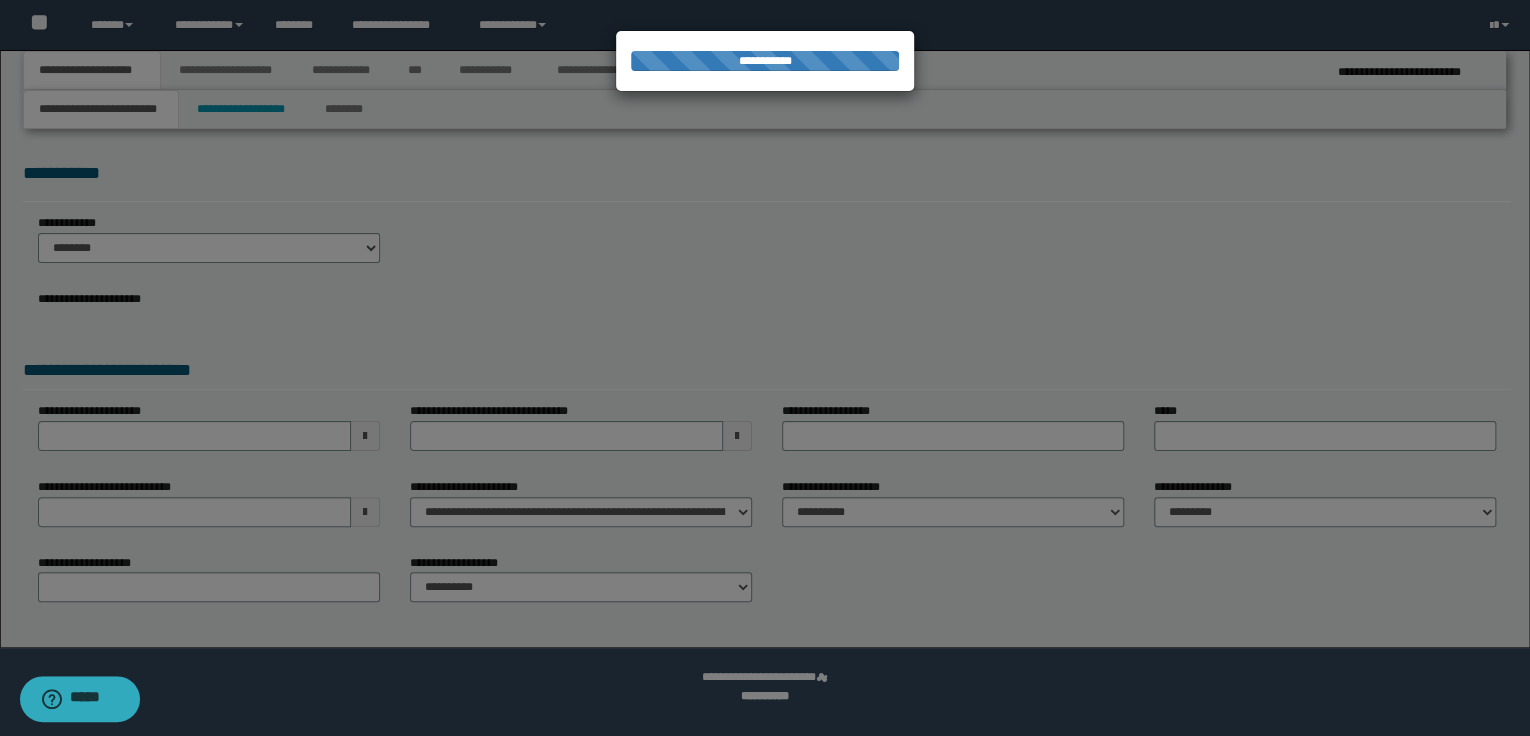 select on "*" 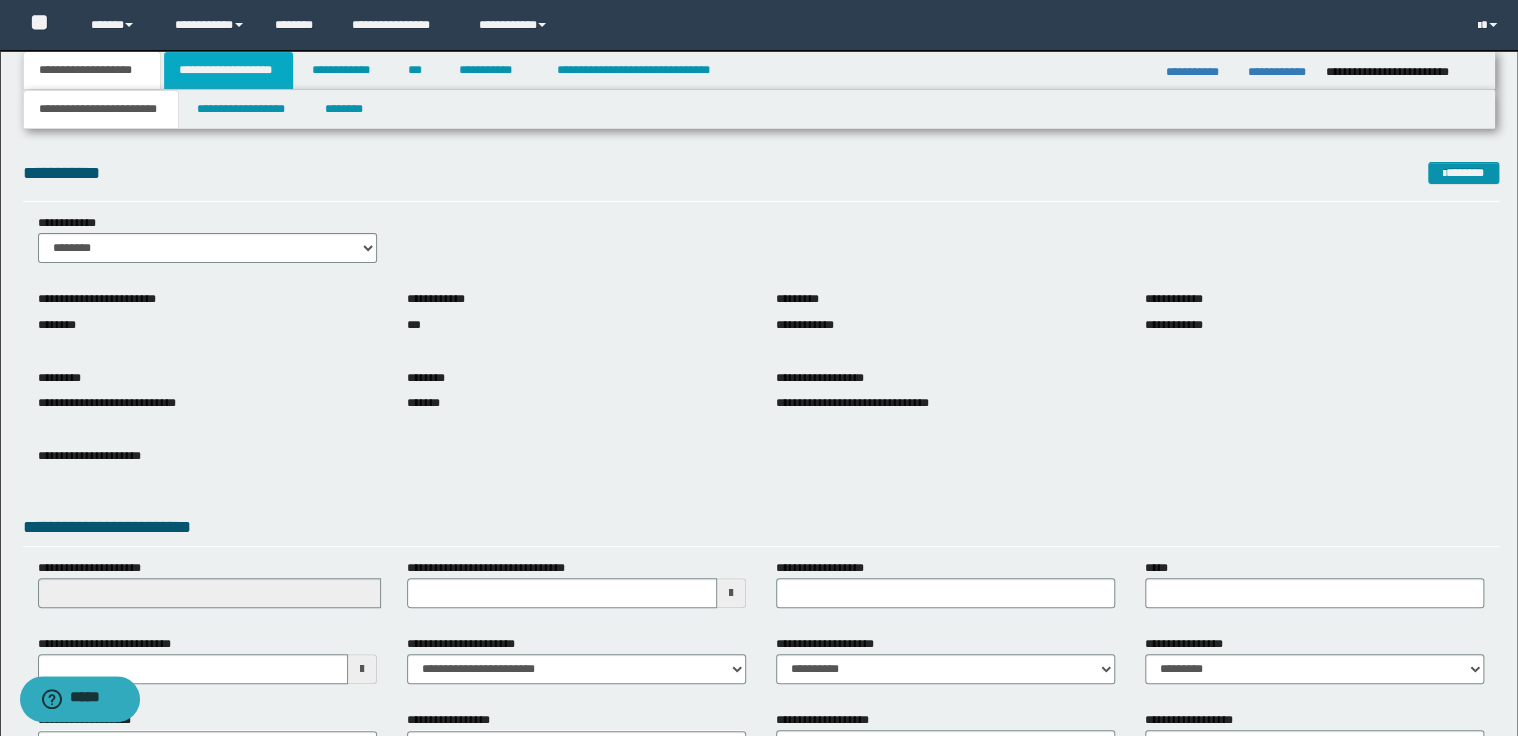 click on "**********" at bounding box center (228, 70) 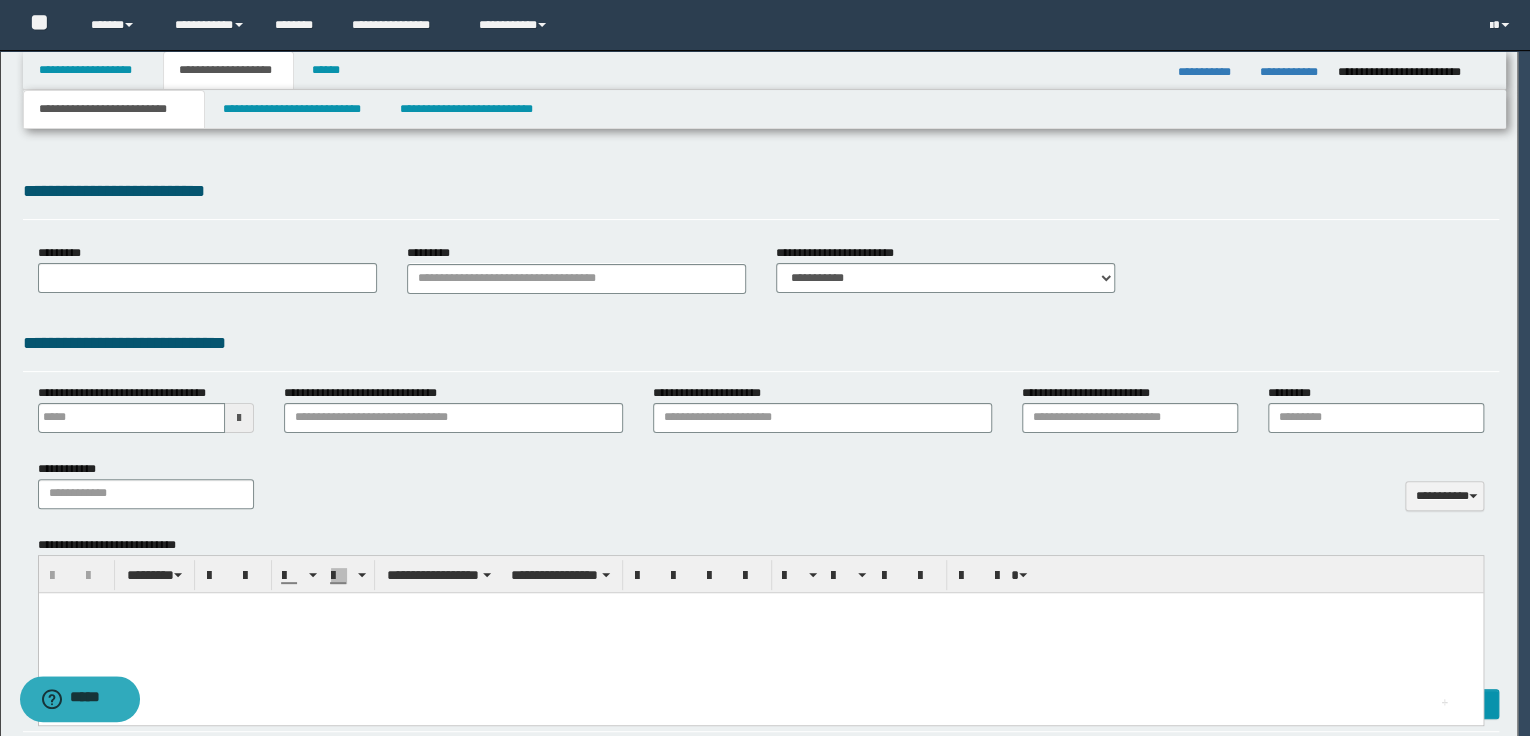 type 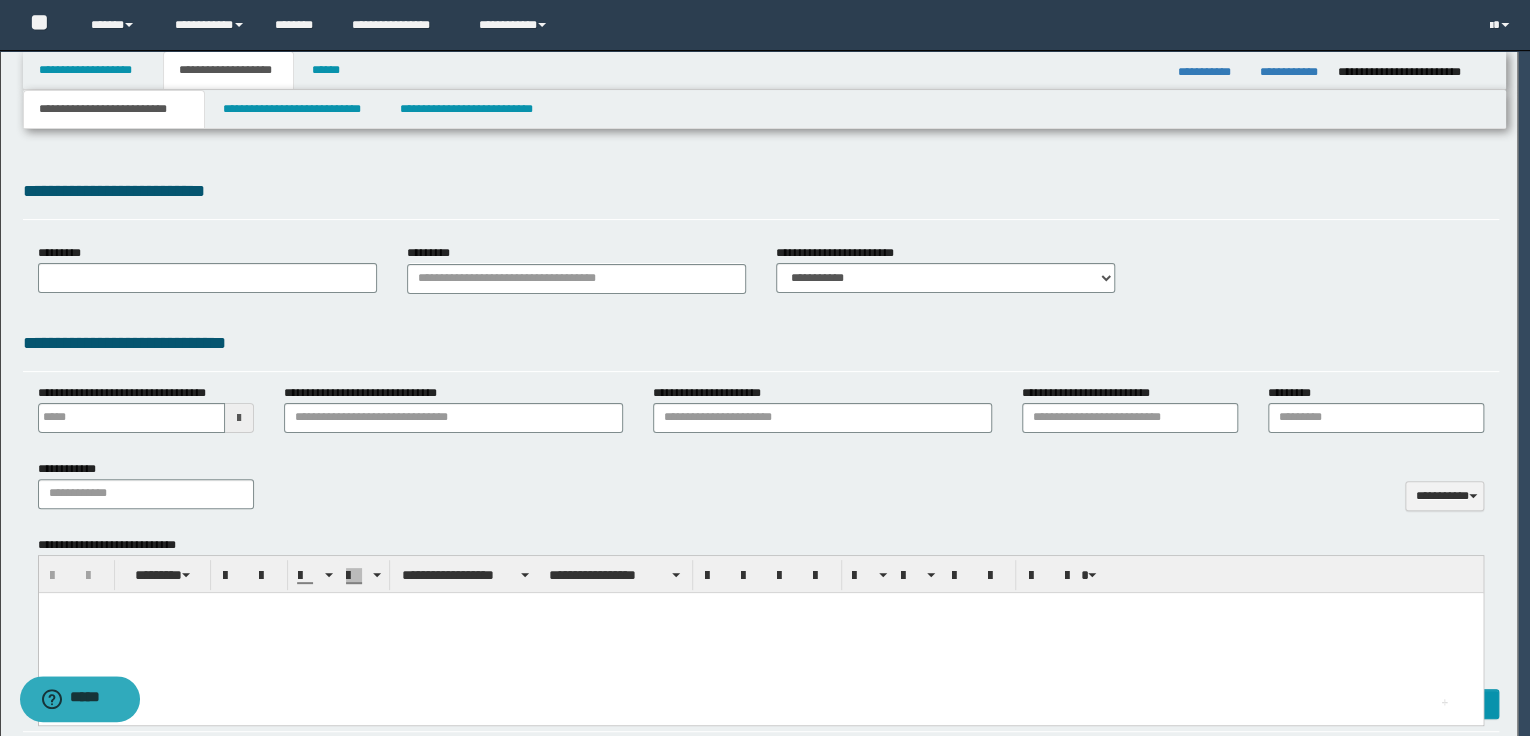 scroll, scrollTop: 0, scrollLeft: 0, axis: both 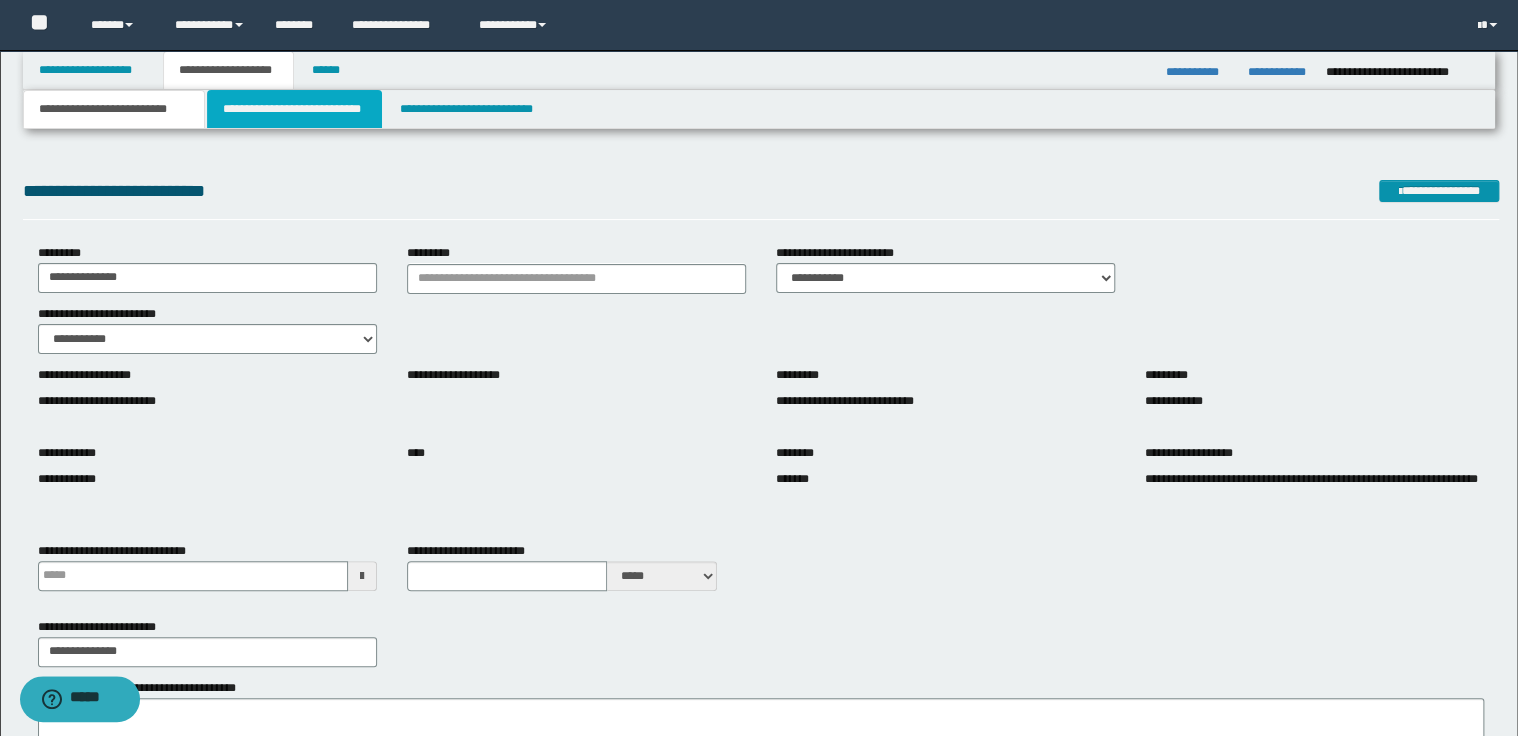 click on "**********" at bounding box center [294, 109] 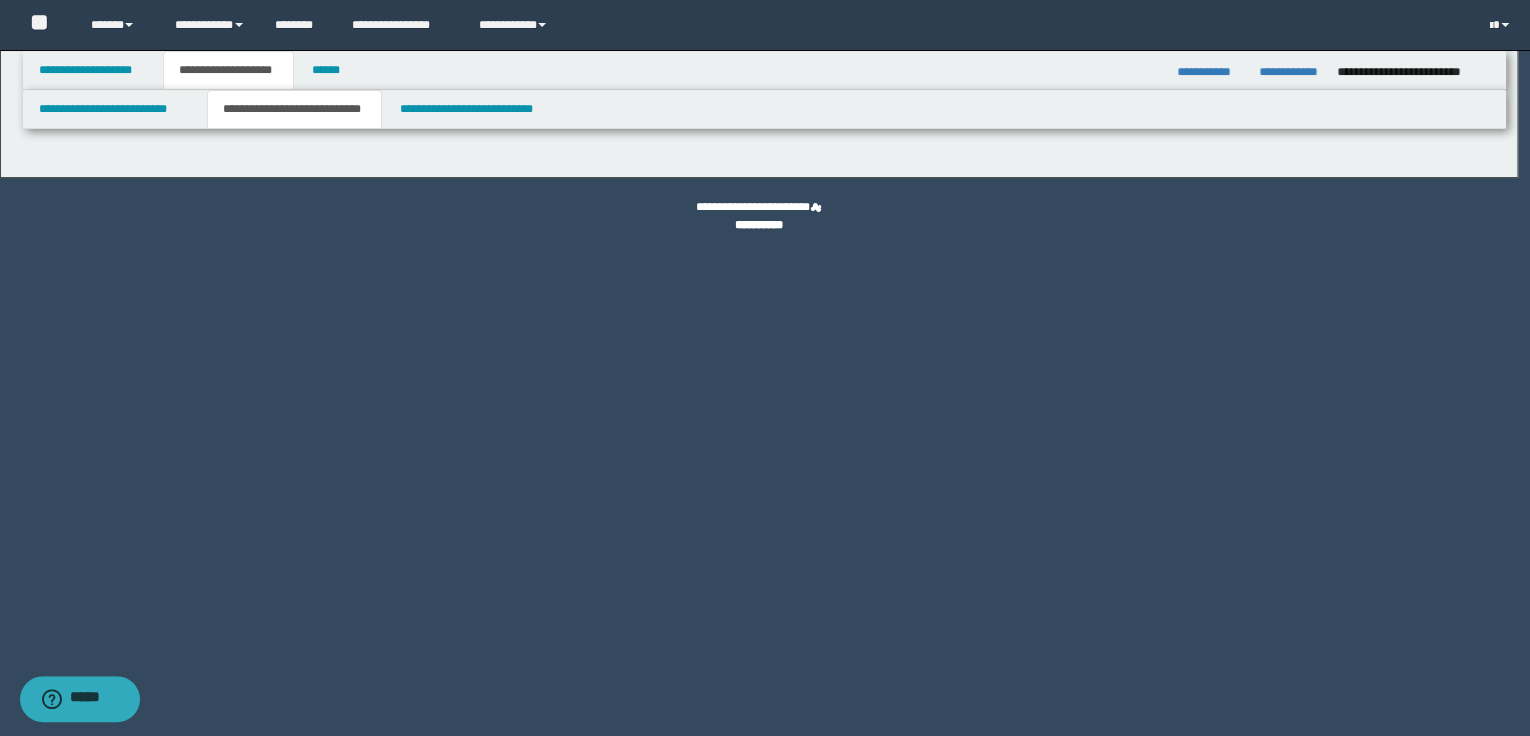 select on "*" 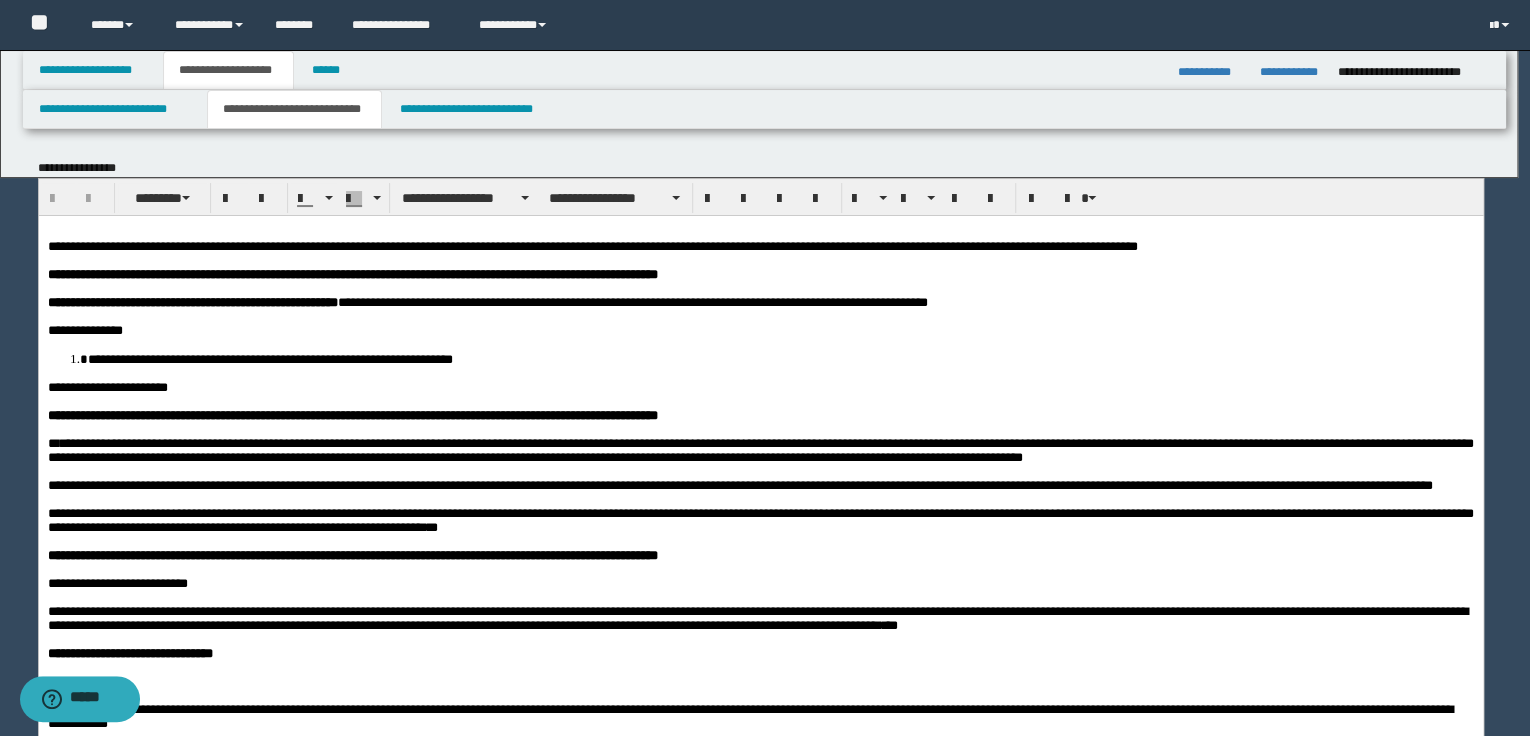 scroll, scrollTop: 0, scrollLeft: 0, axis: both 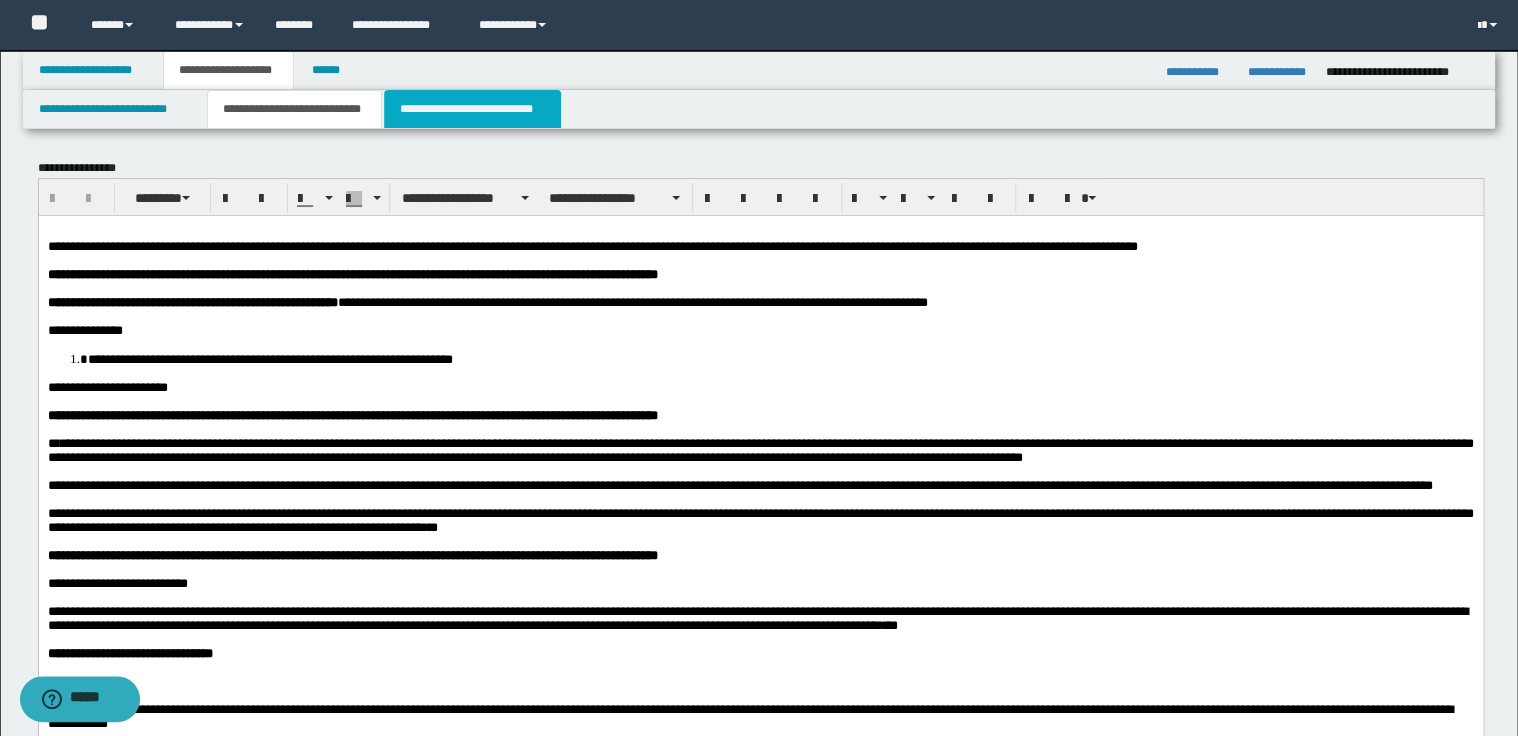 click on "**********" at bounding box center [472, 109] 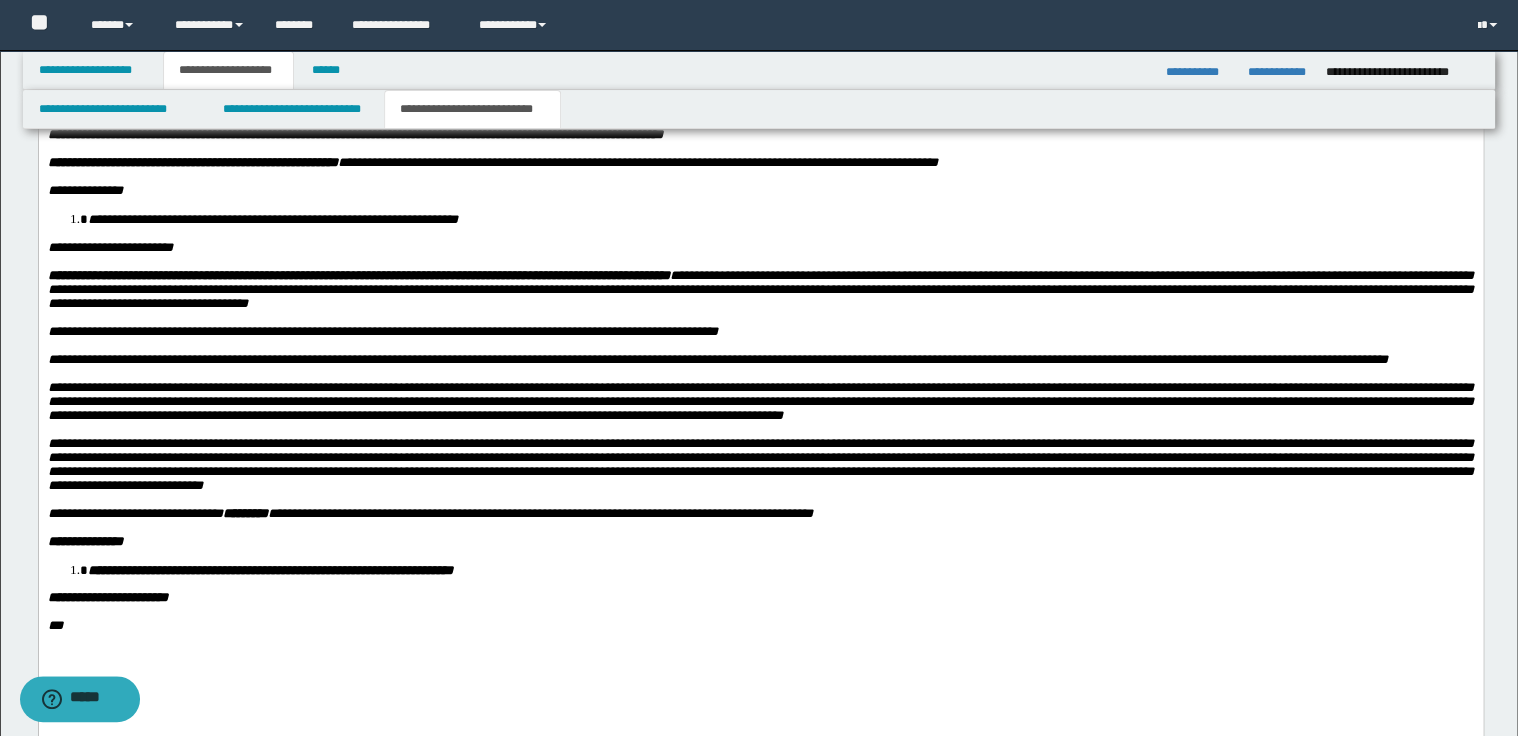 scroll, scrollTop: 880, scrollLeft: 0, axis: vertical 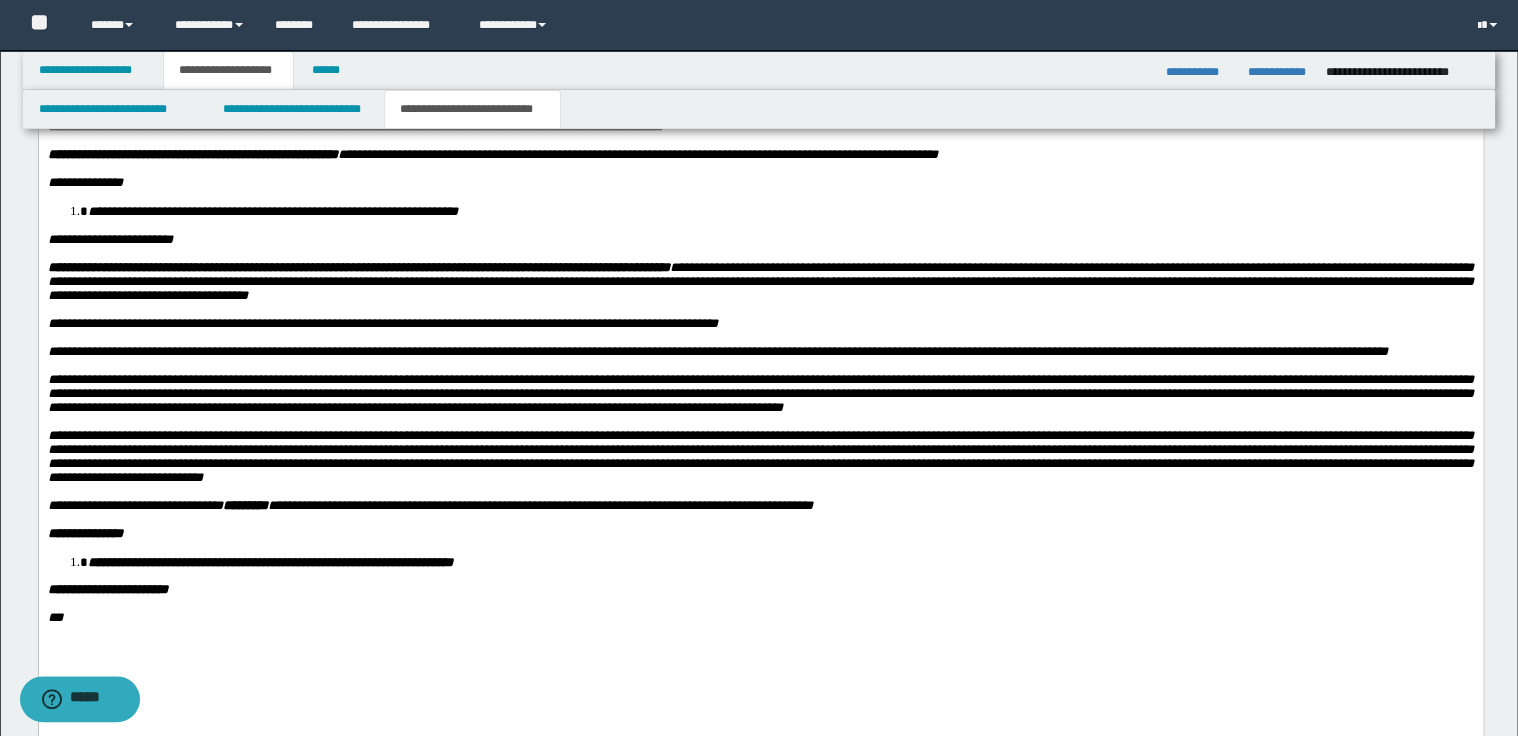 click at bounding box center (760, 337) 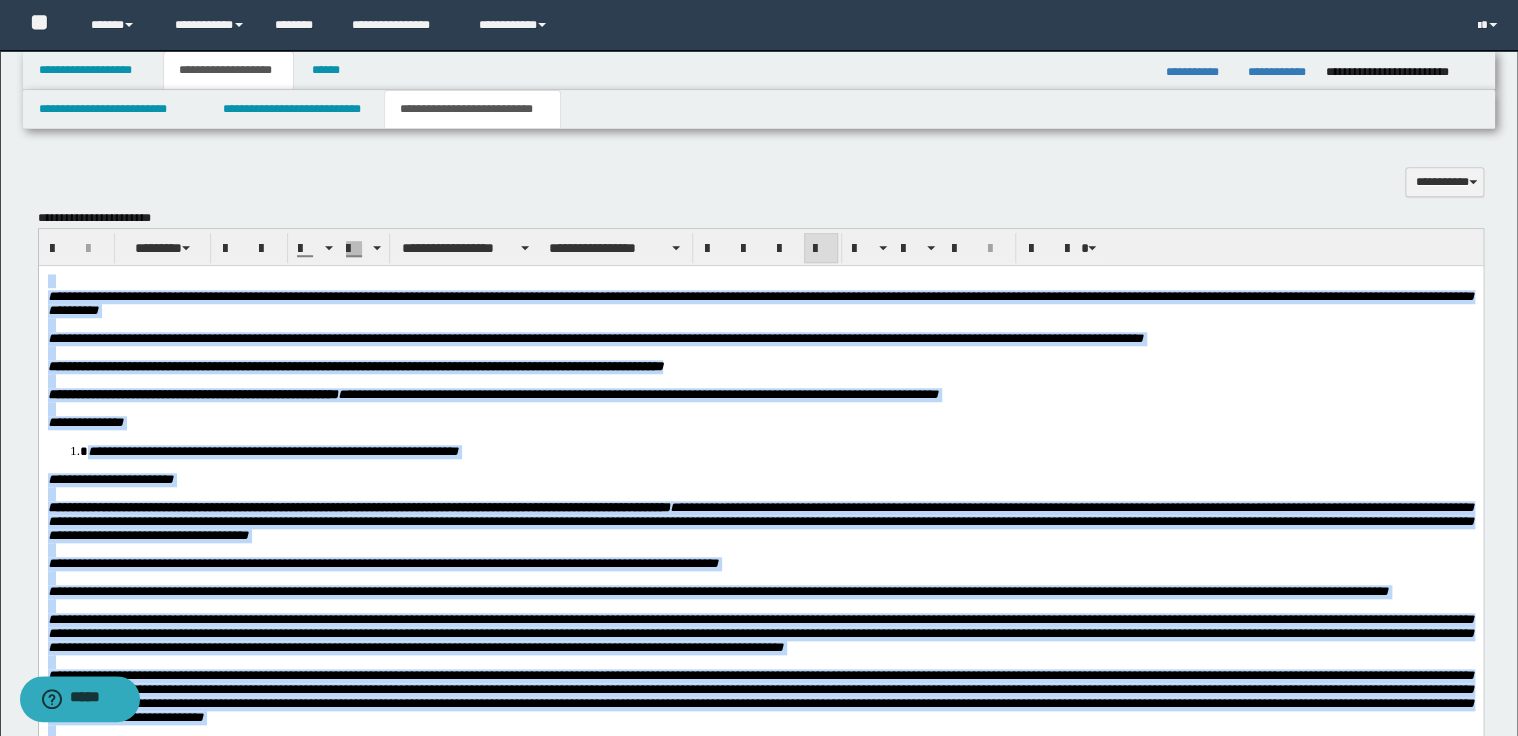 scroll, scrollTop: 560, scrollLeft: 0, axis: vertical 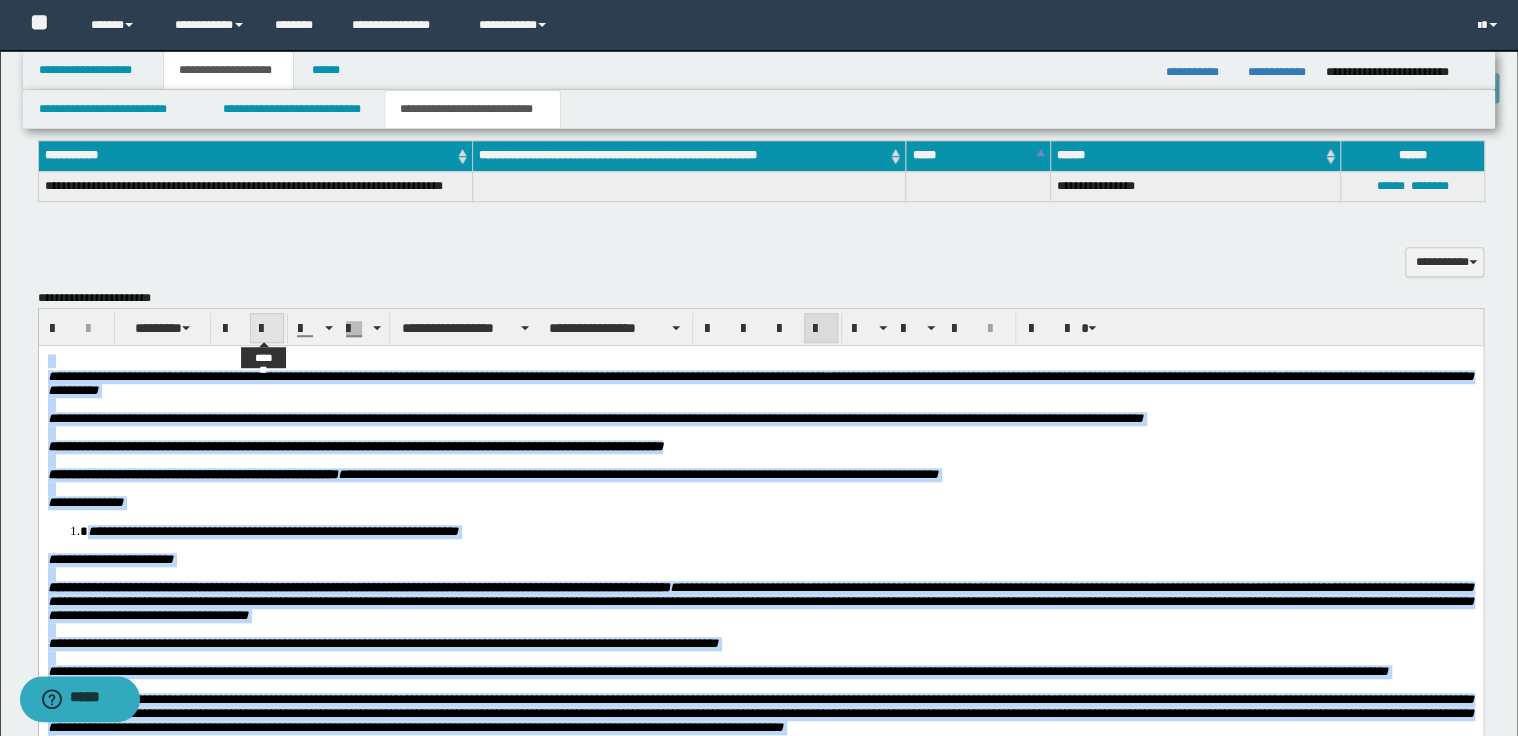 click at bounding box center (267, 329) 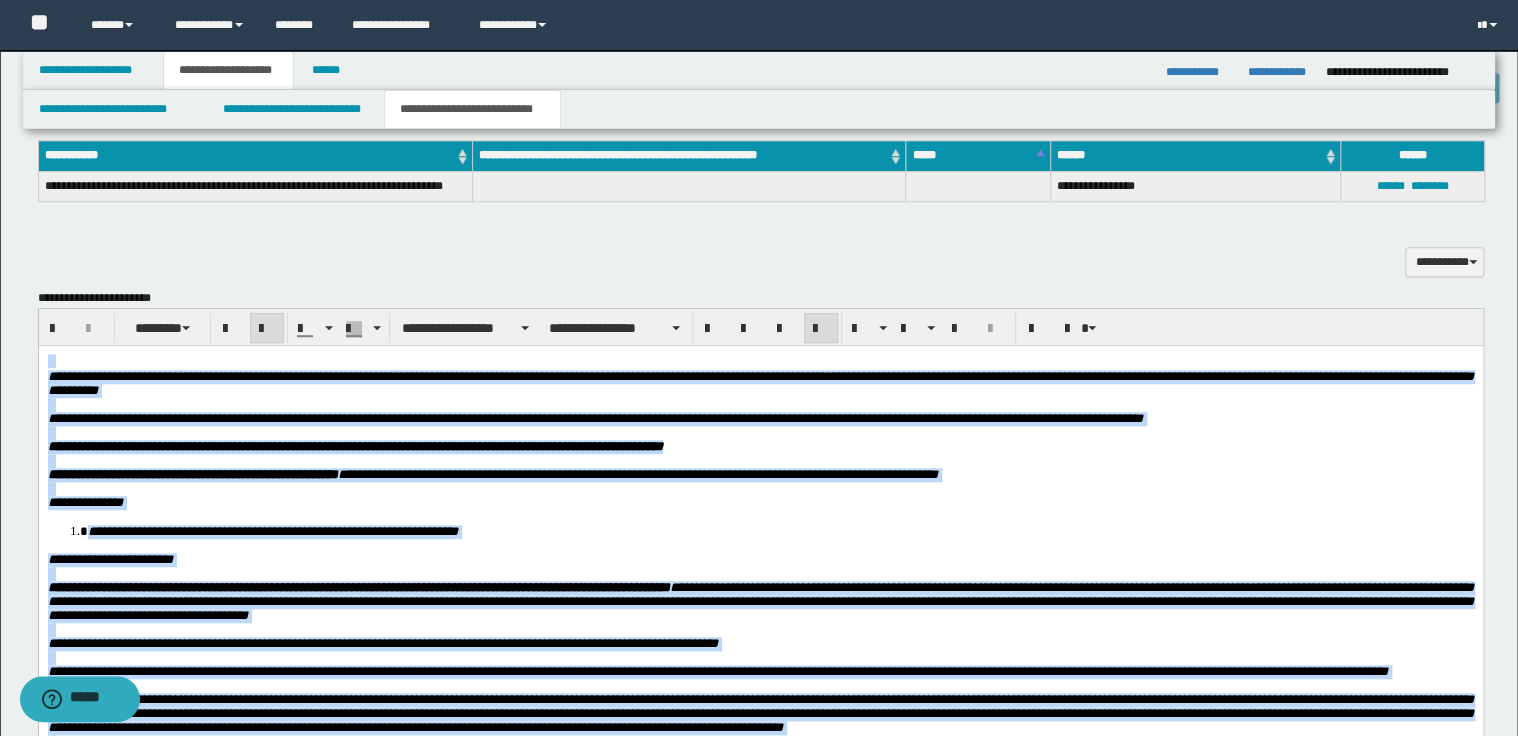 click at bounding box center [267, 329] 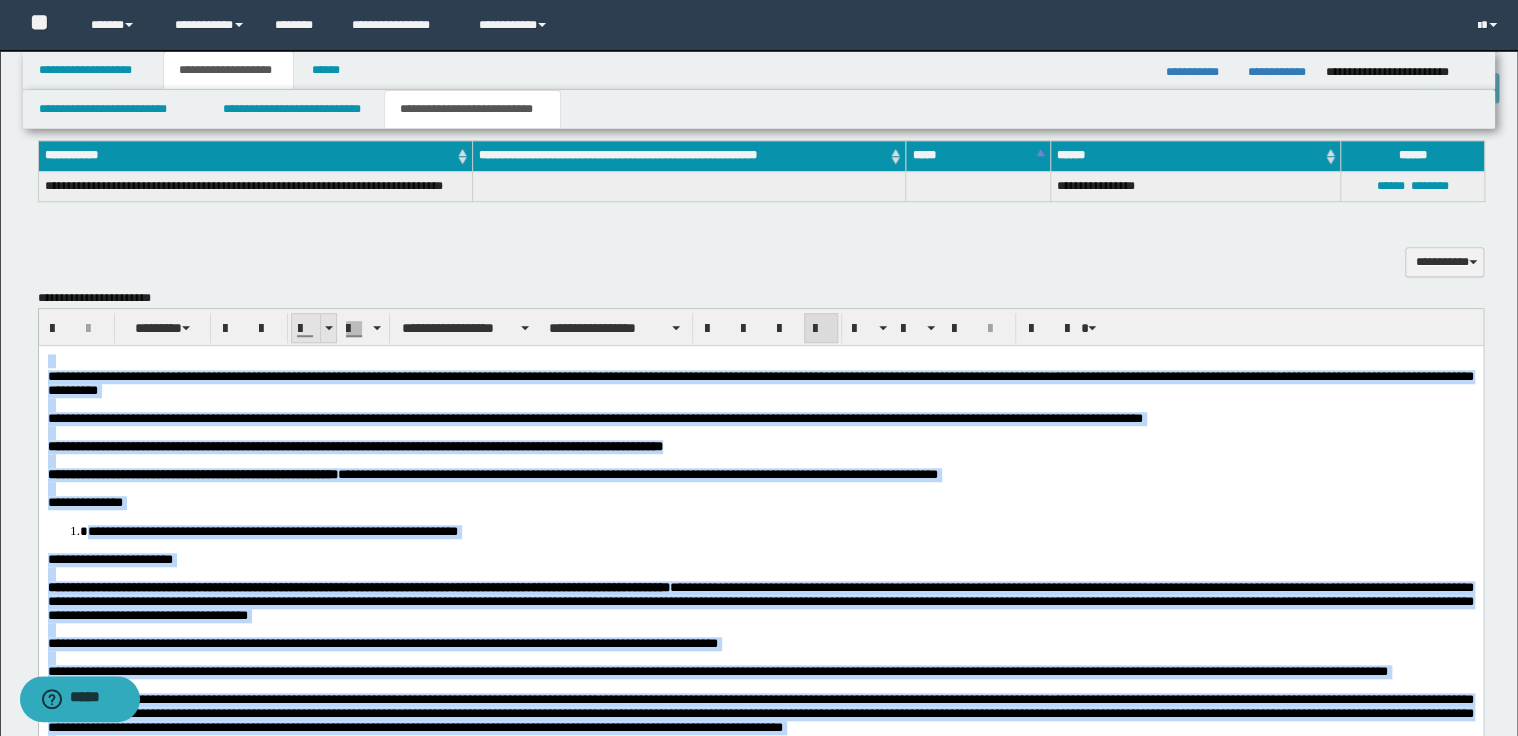click at bounding box center [328, 328] 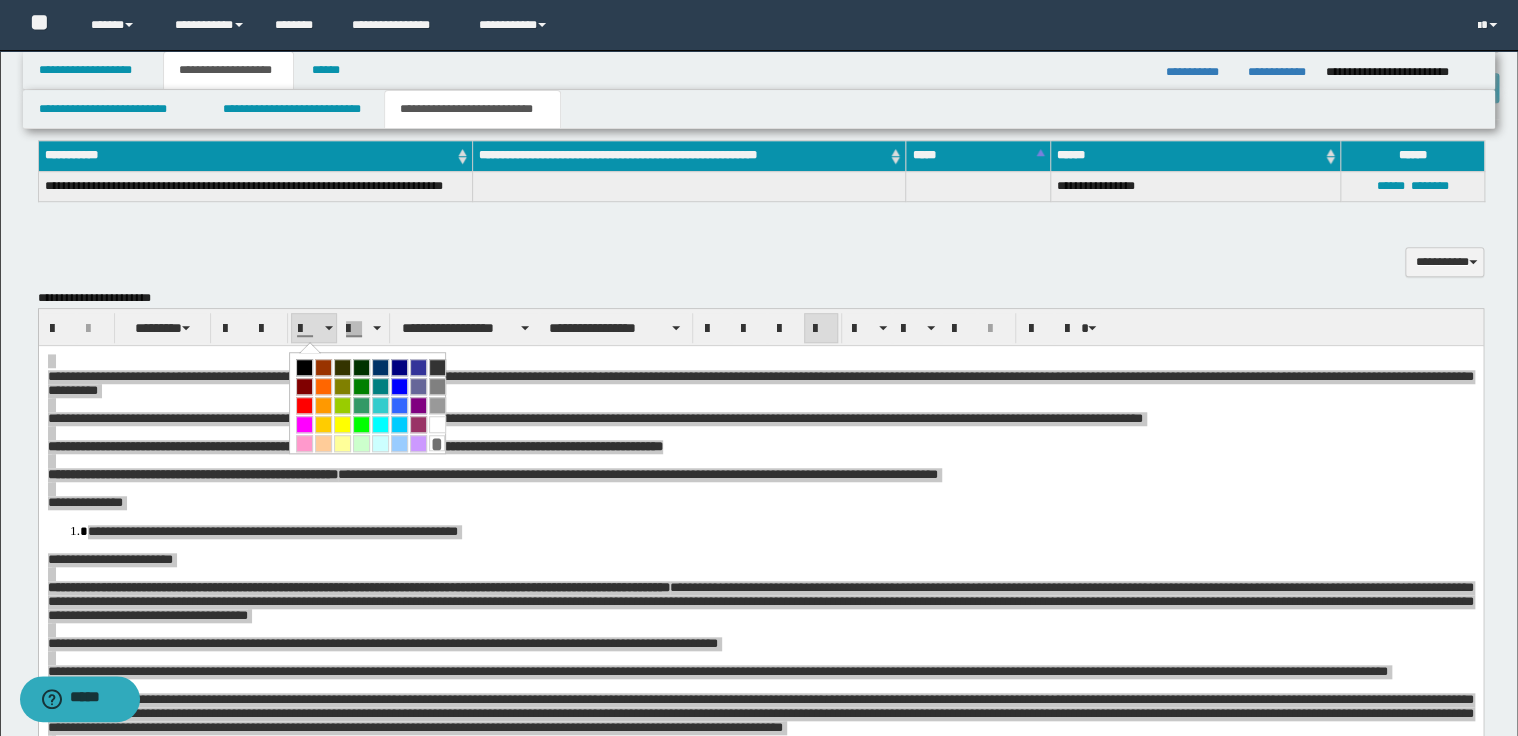 click at bounding box center (304, 367) 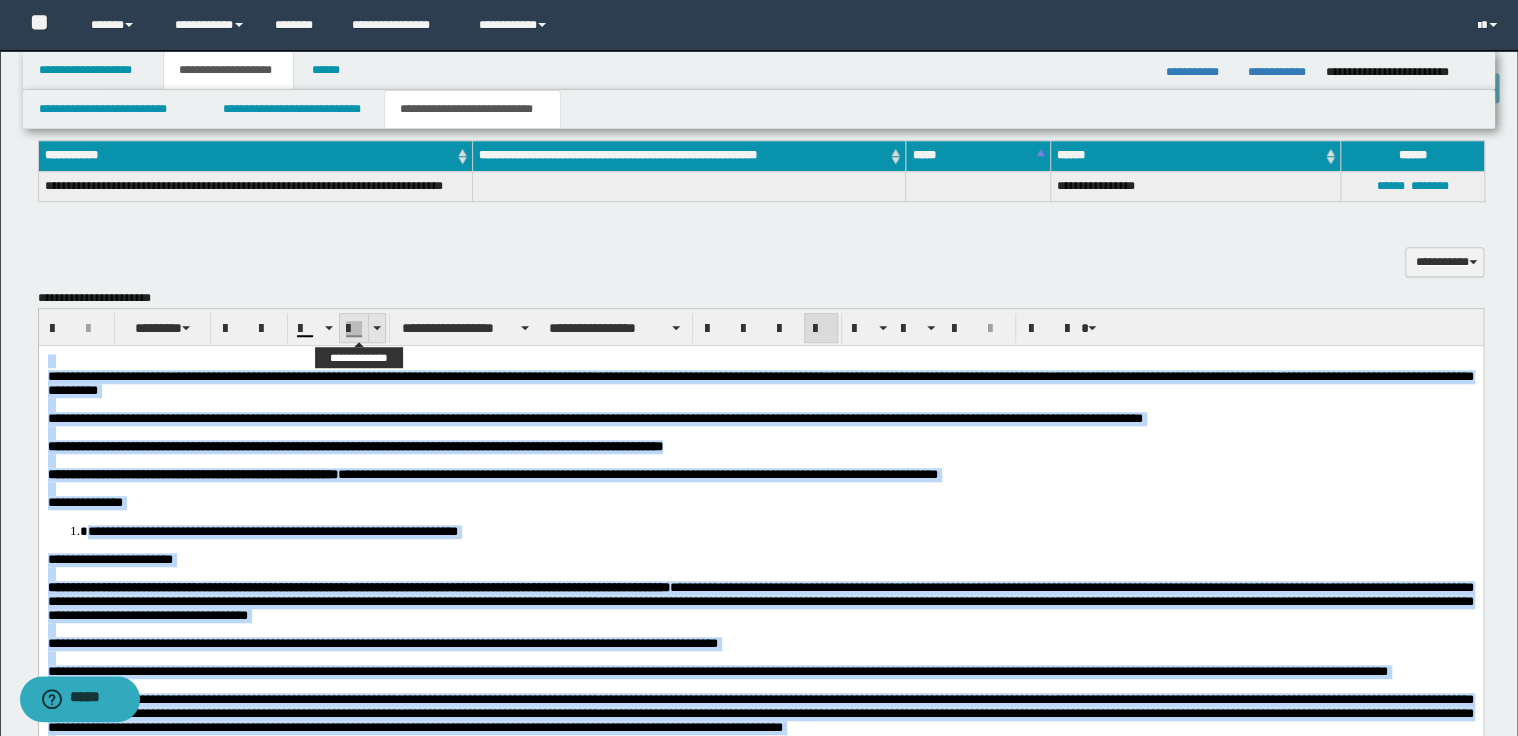 click at bounding box center (376, 328) 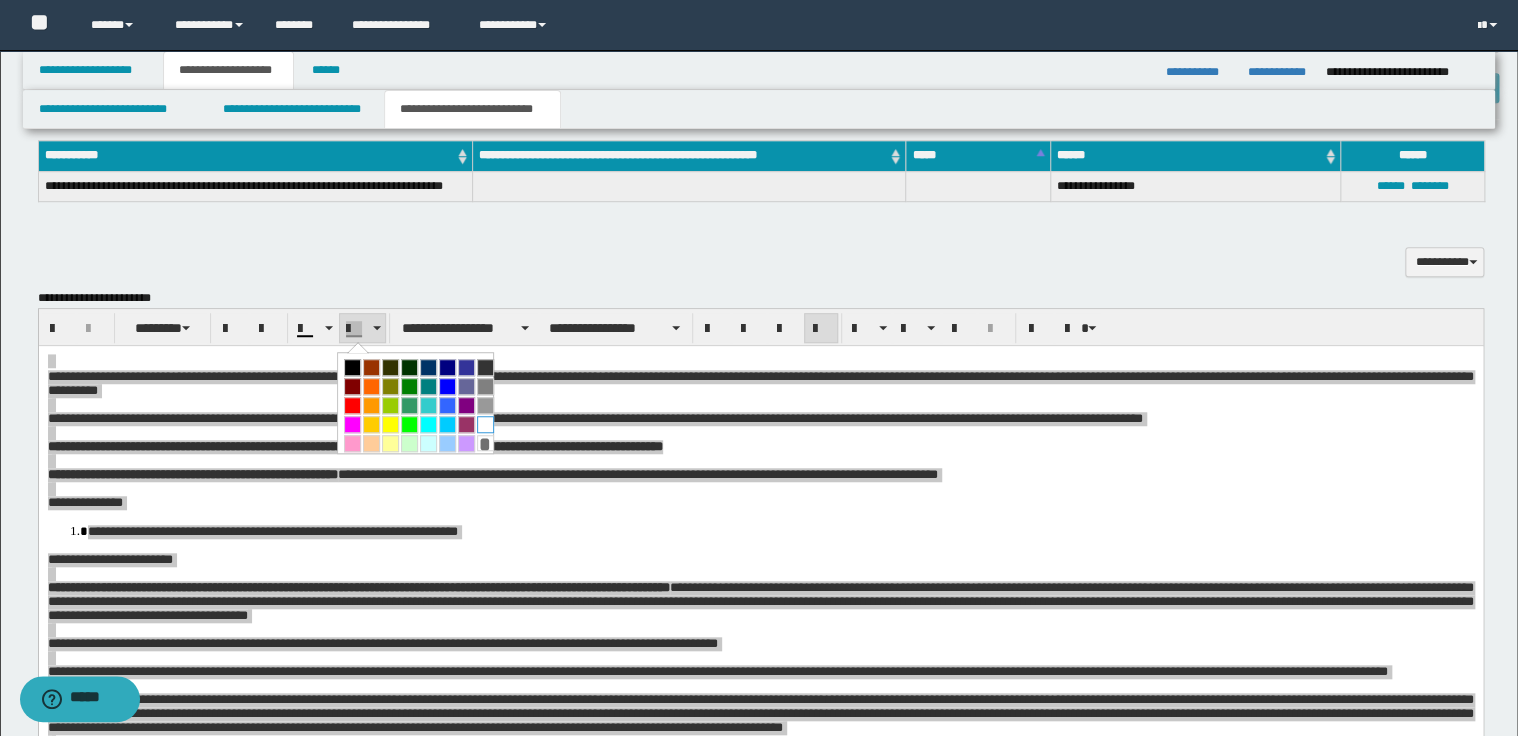 click at bounding box center (485, 424) 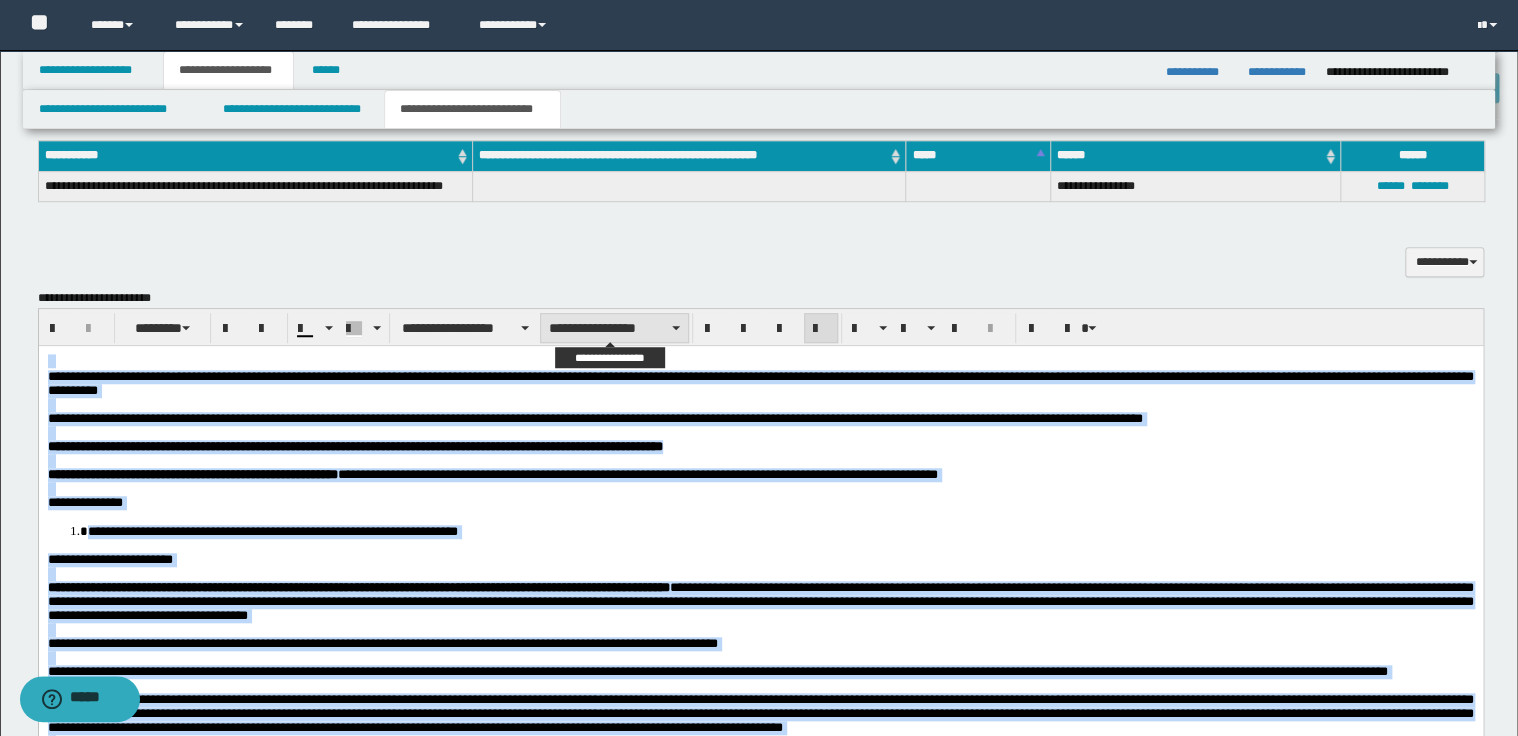 click on "**********" at bounding box center (614, 328) 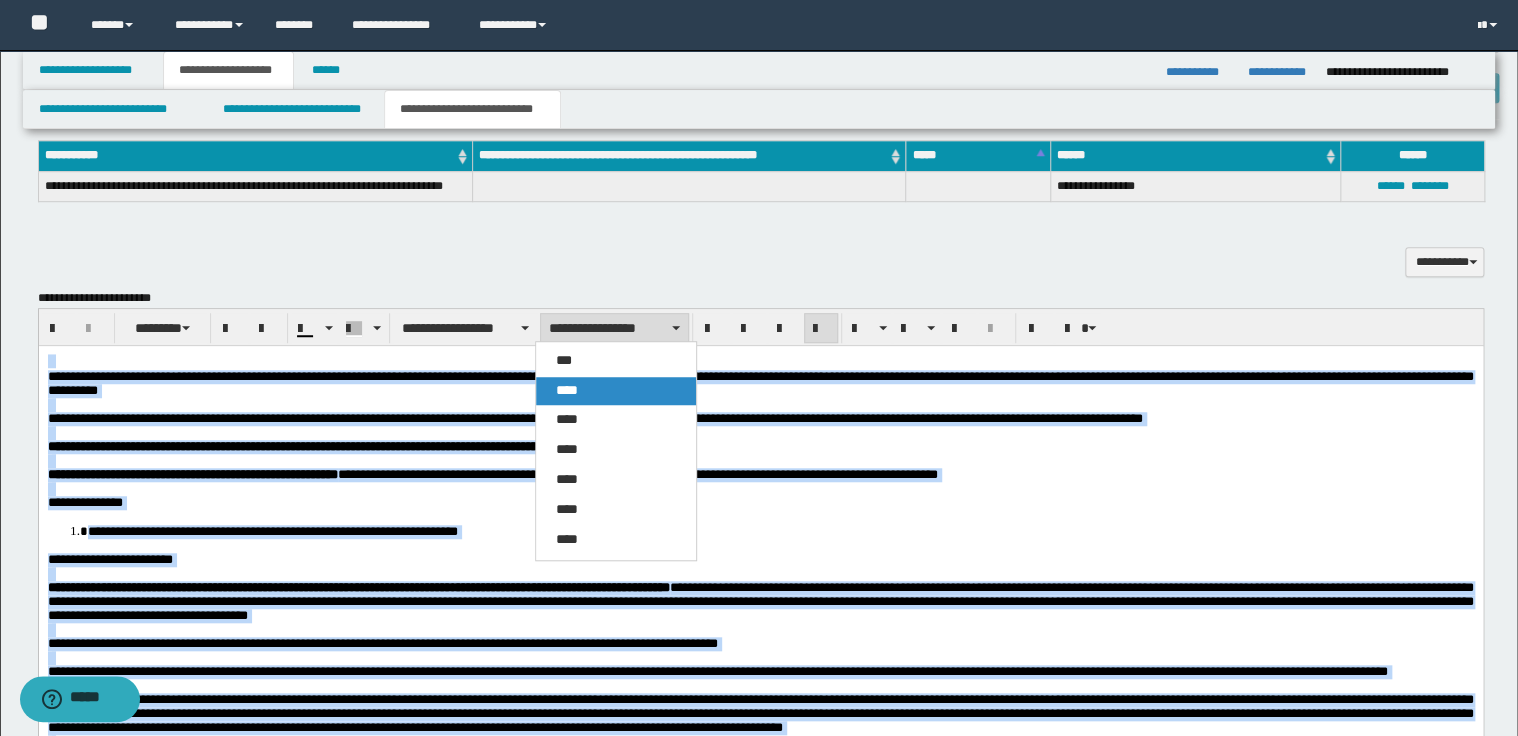 click on "****" at bounding box center [567, 390] 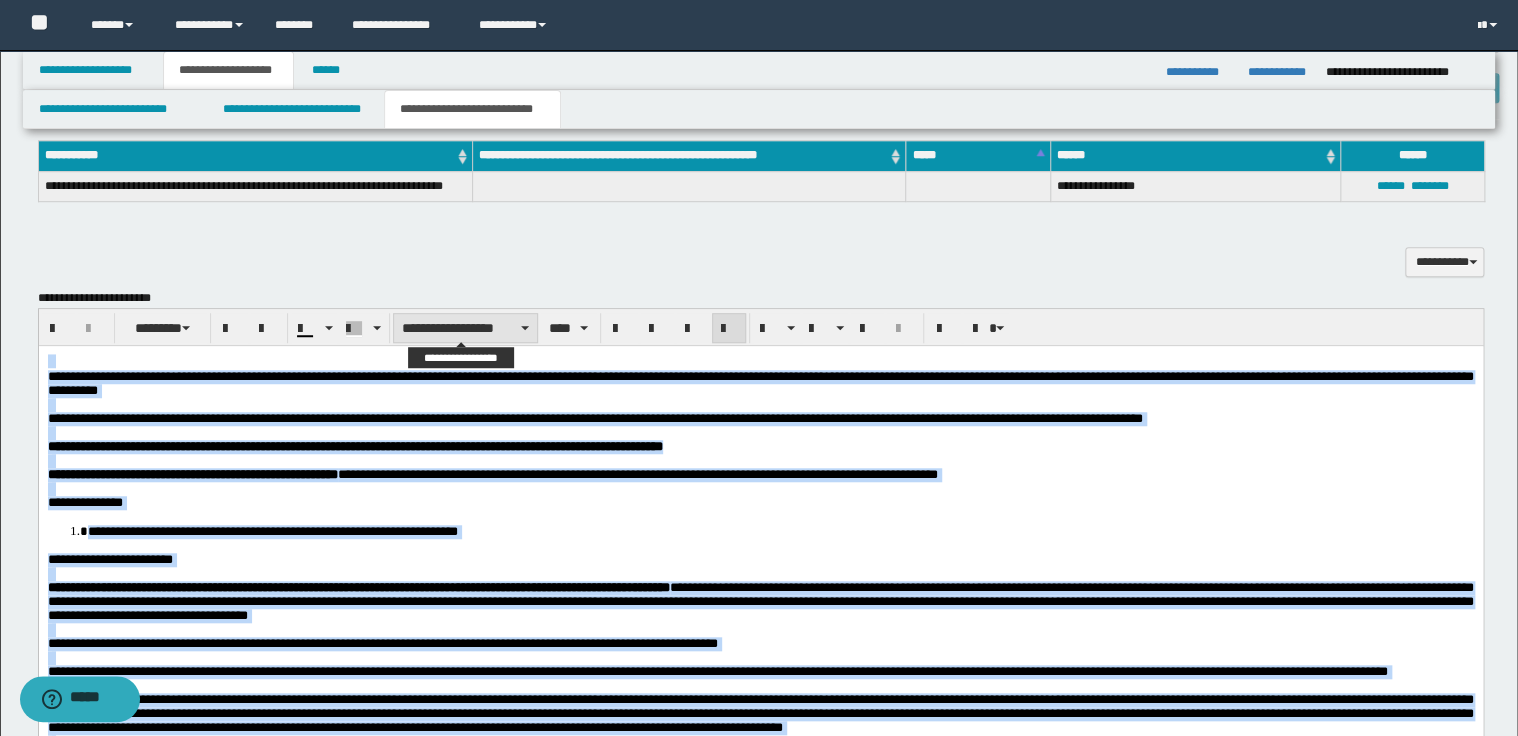 click on "**********" at bounding box center [465, 328] 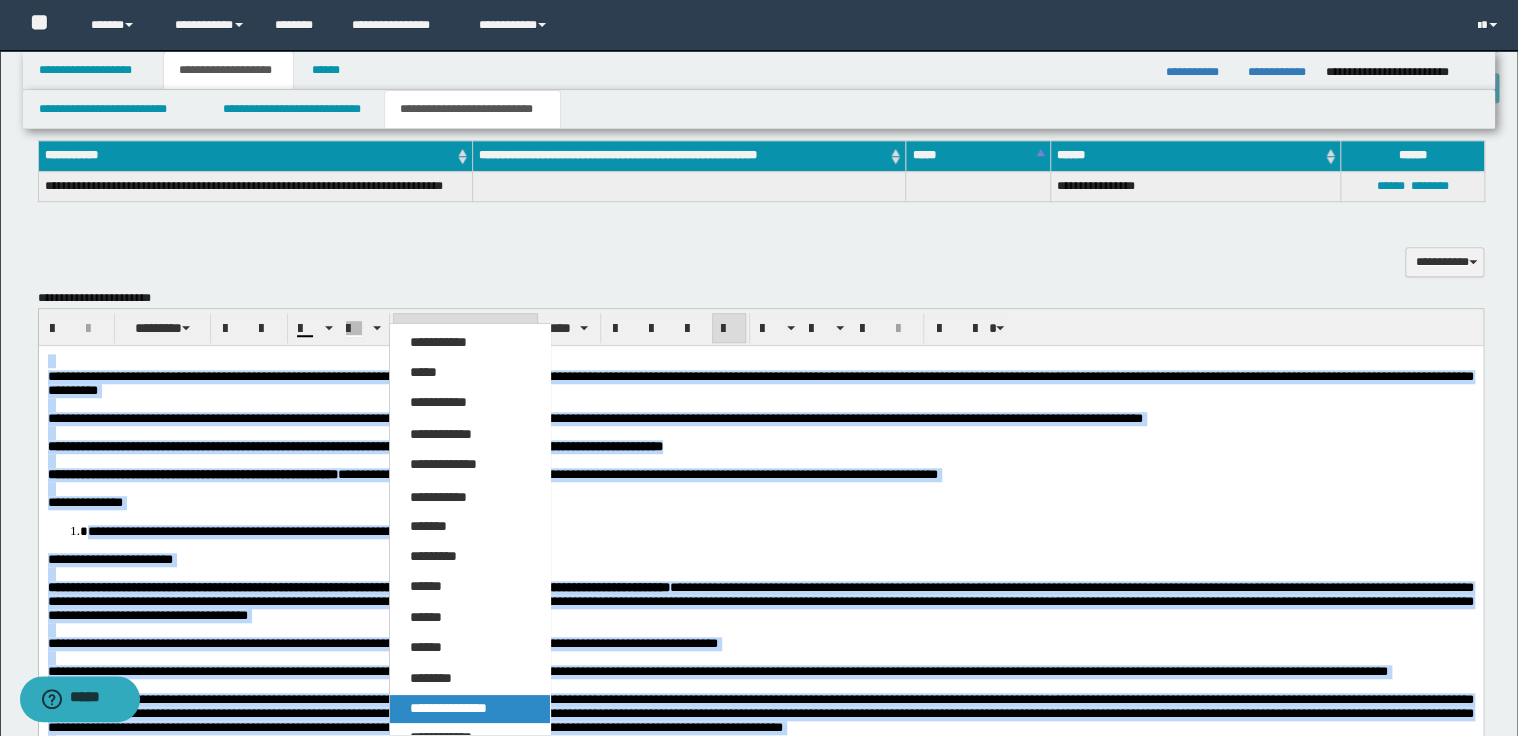 click on "**********" at bounding box center (448, 708) 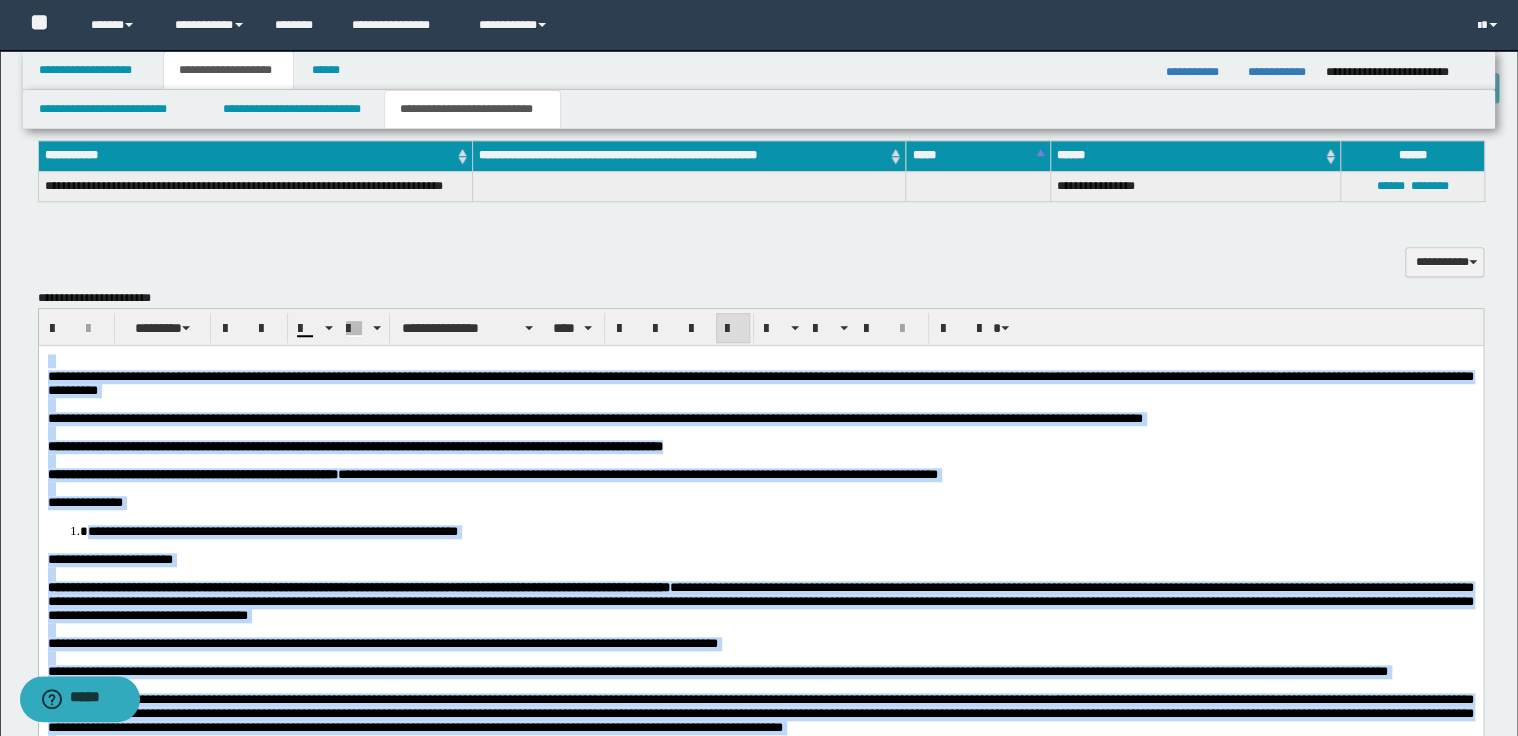 click at bounding box center [733, 329] 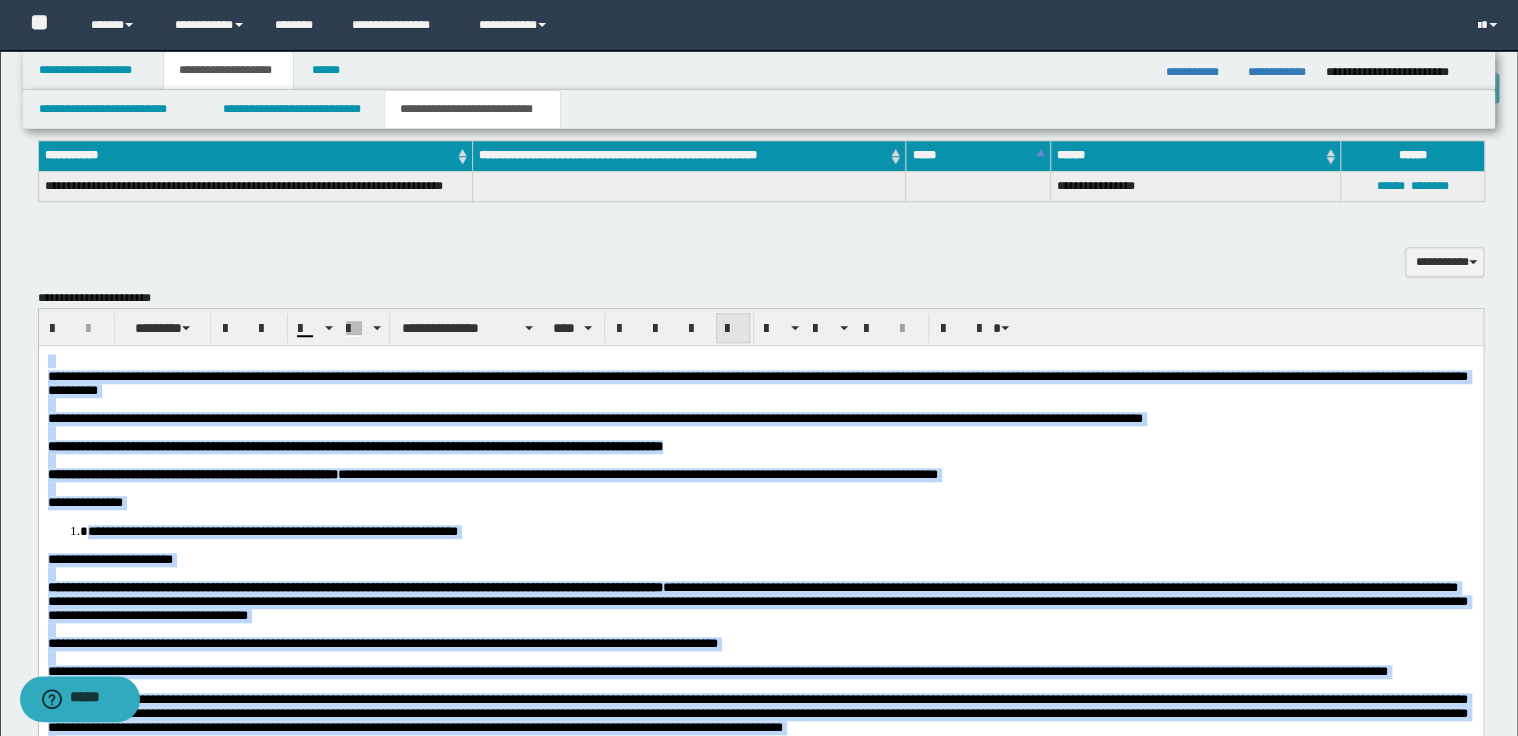 click at bounding box center (733, 329) 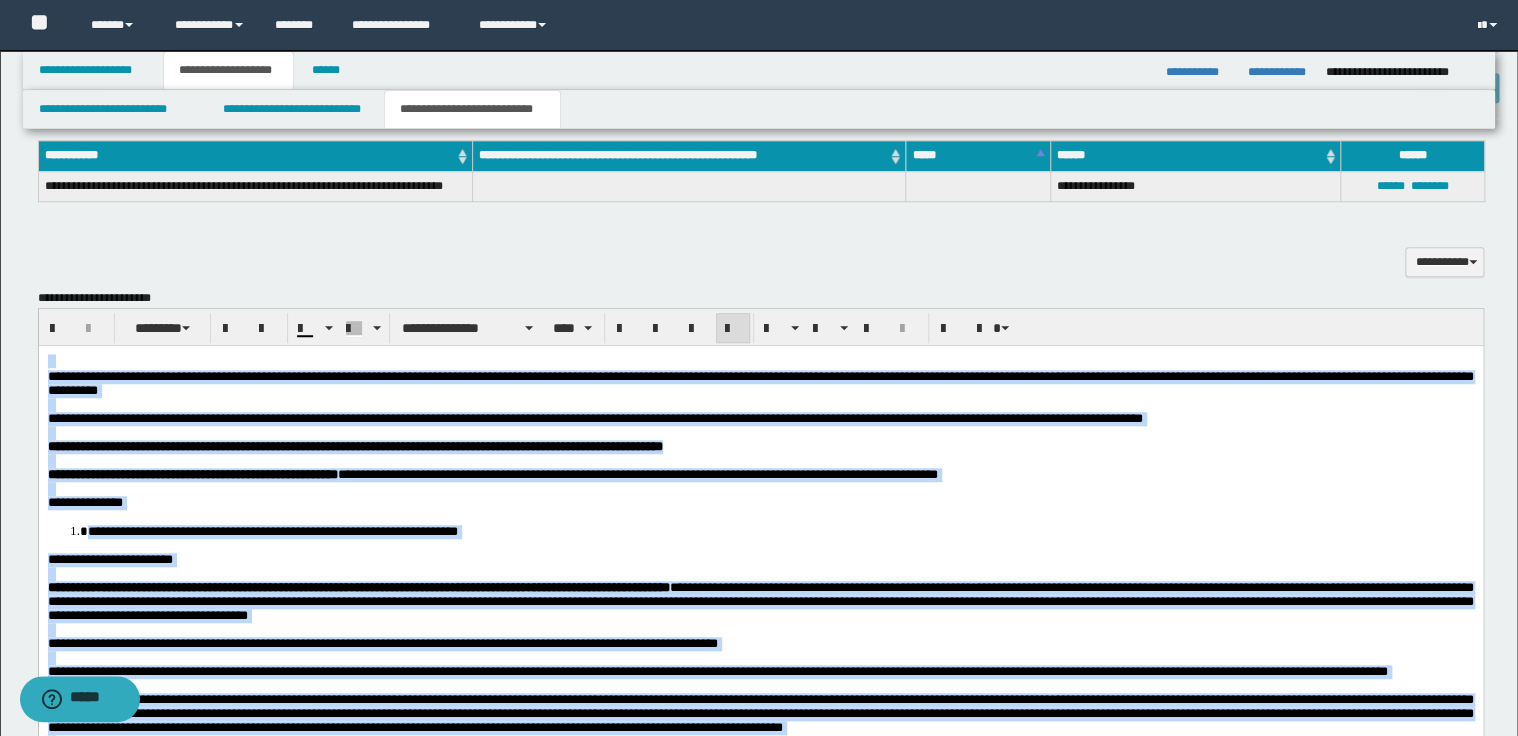 click on "**********" at bounding box center [760, 446] 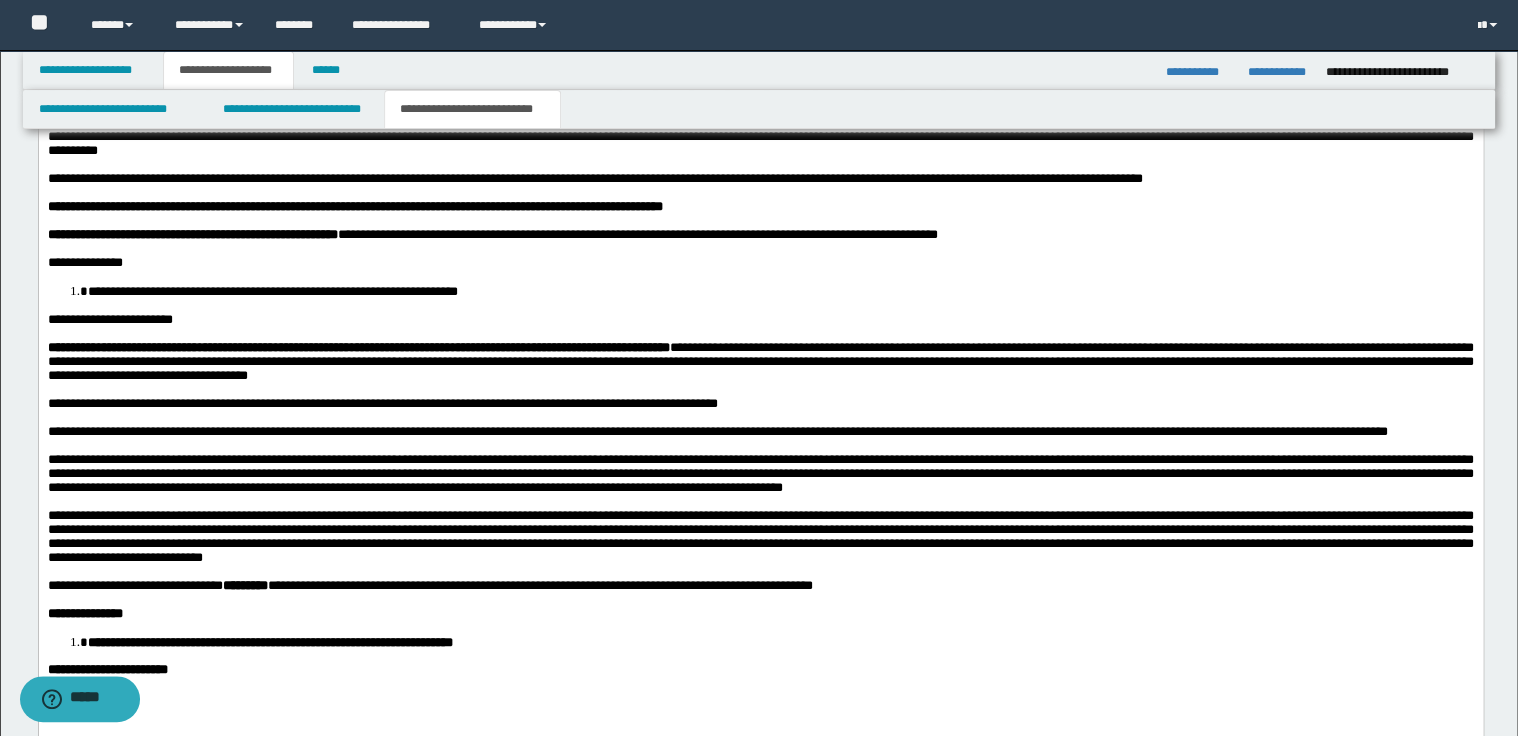 scroll, scrollTop: 960, scrollLeft: 0, axis: vertical 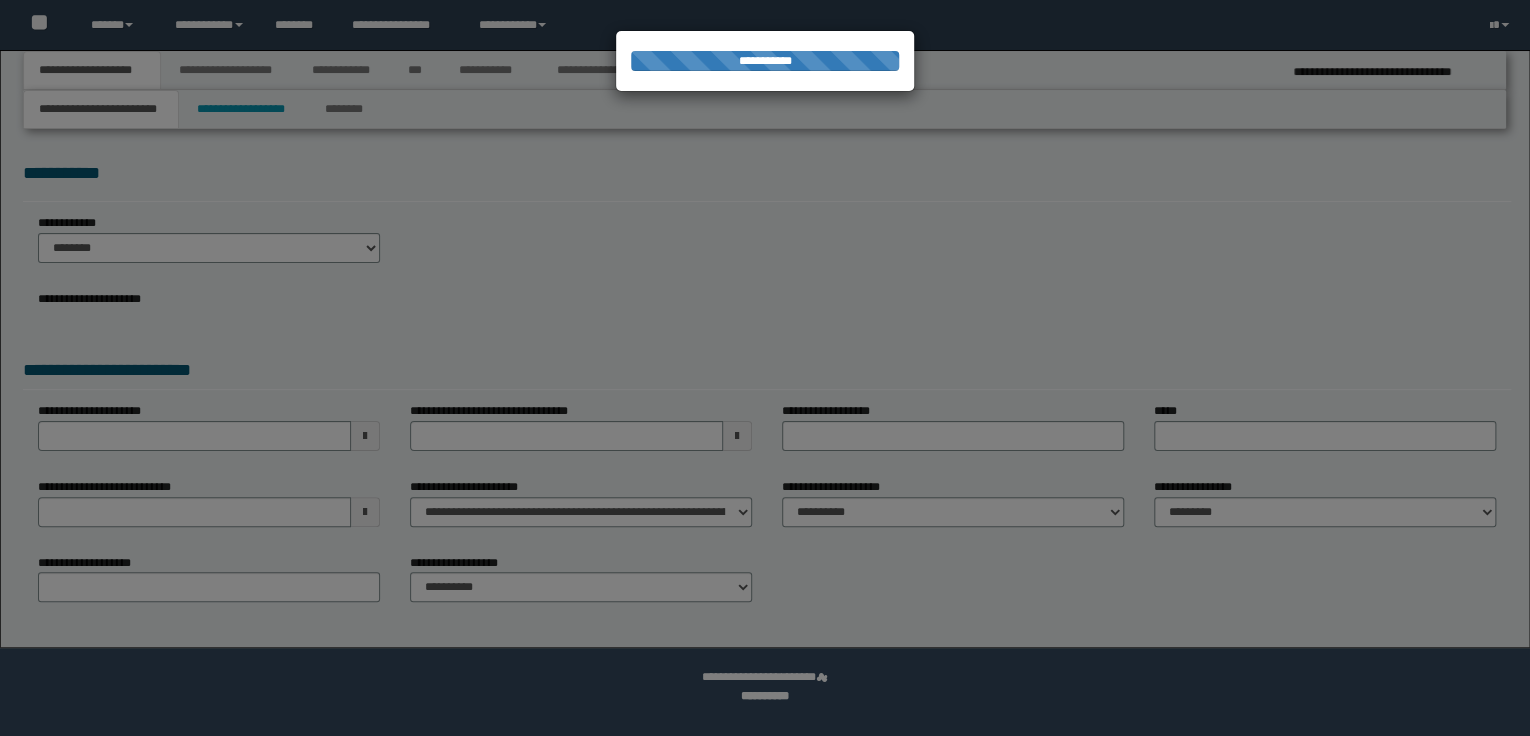 select on "*" 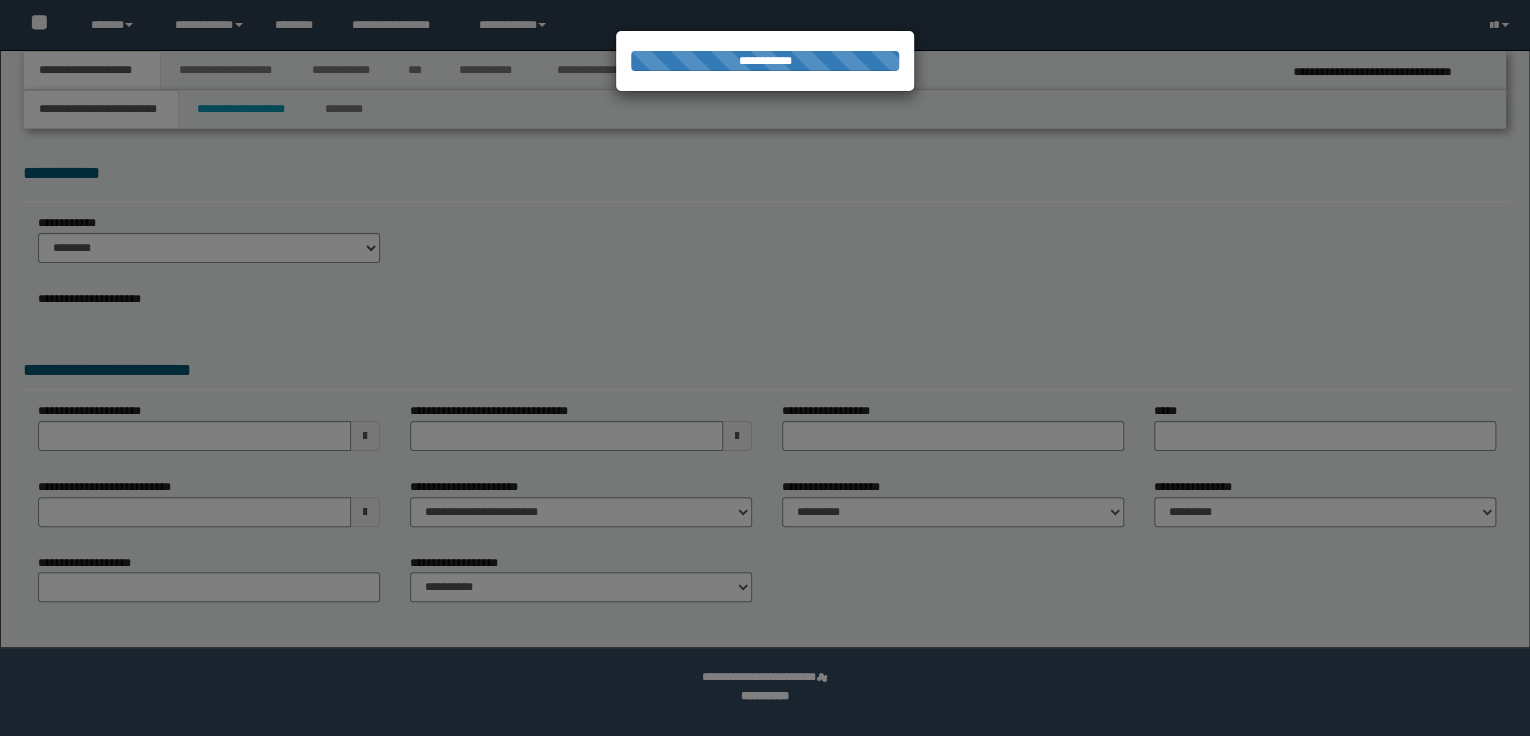 scroll, scrollTop: 0, scrollLeft: 0, axis: both 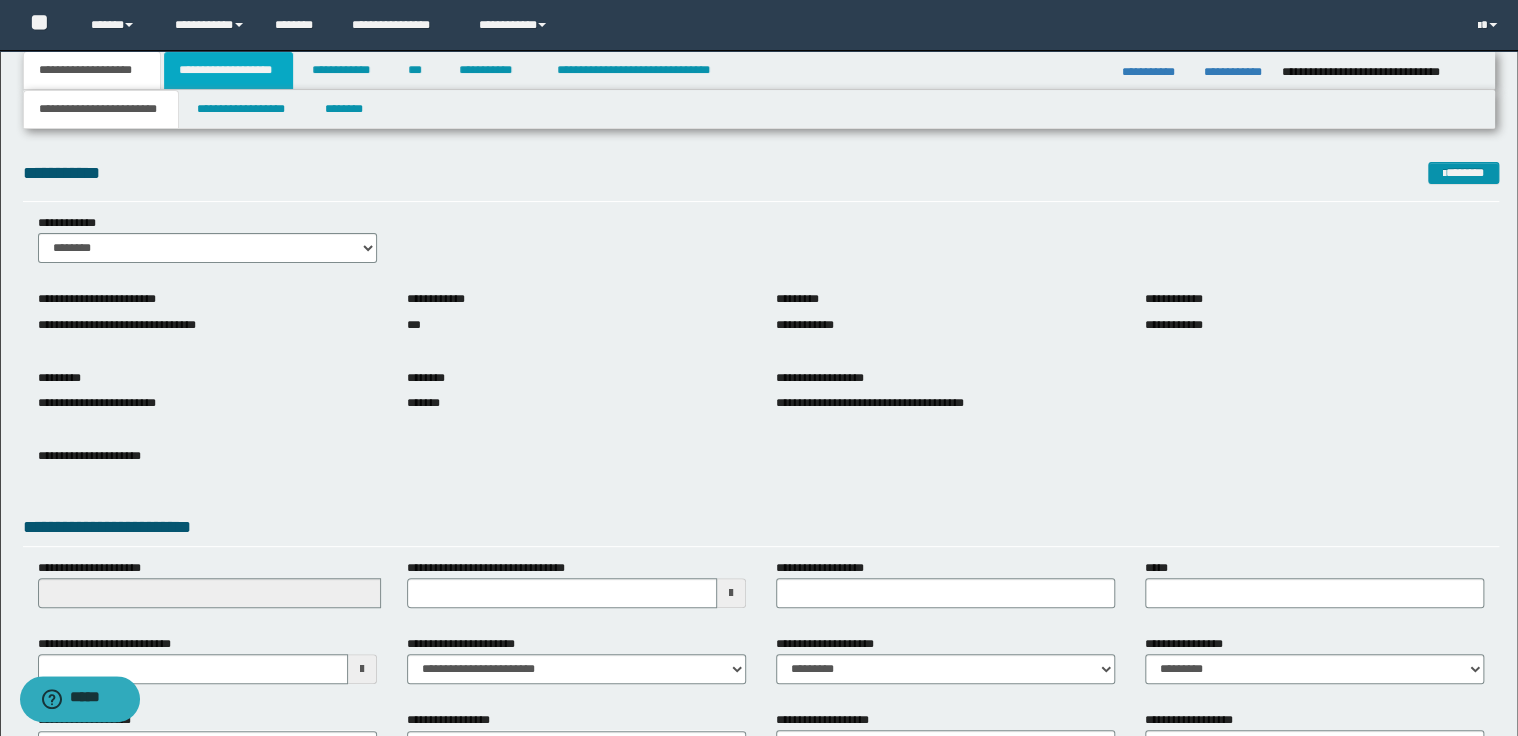 click on "**********" at bounding box center (228, 70) 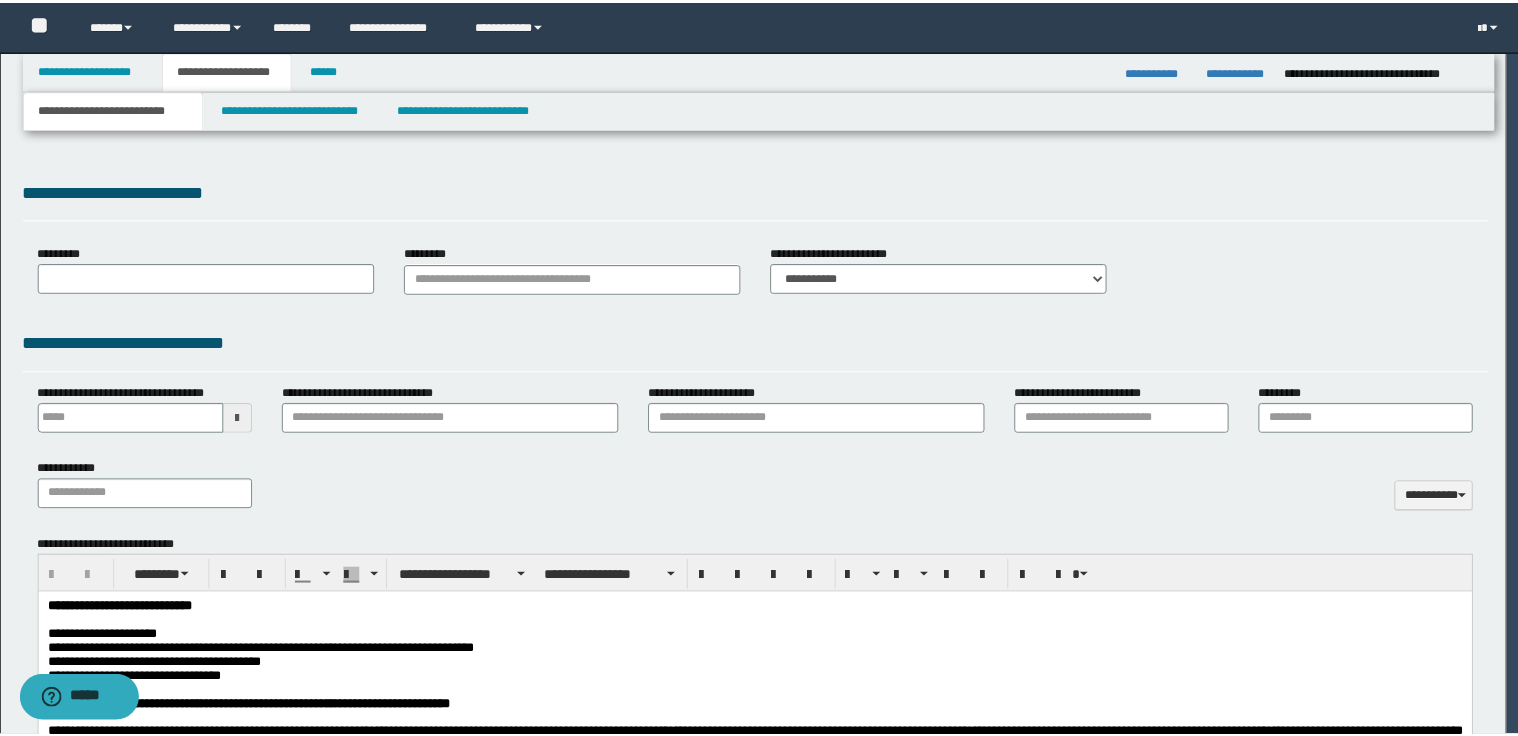 scroll, scrollTop: 0, scrollLeft: 0, axis: both 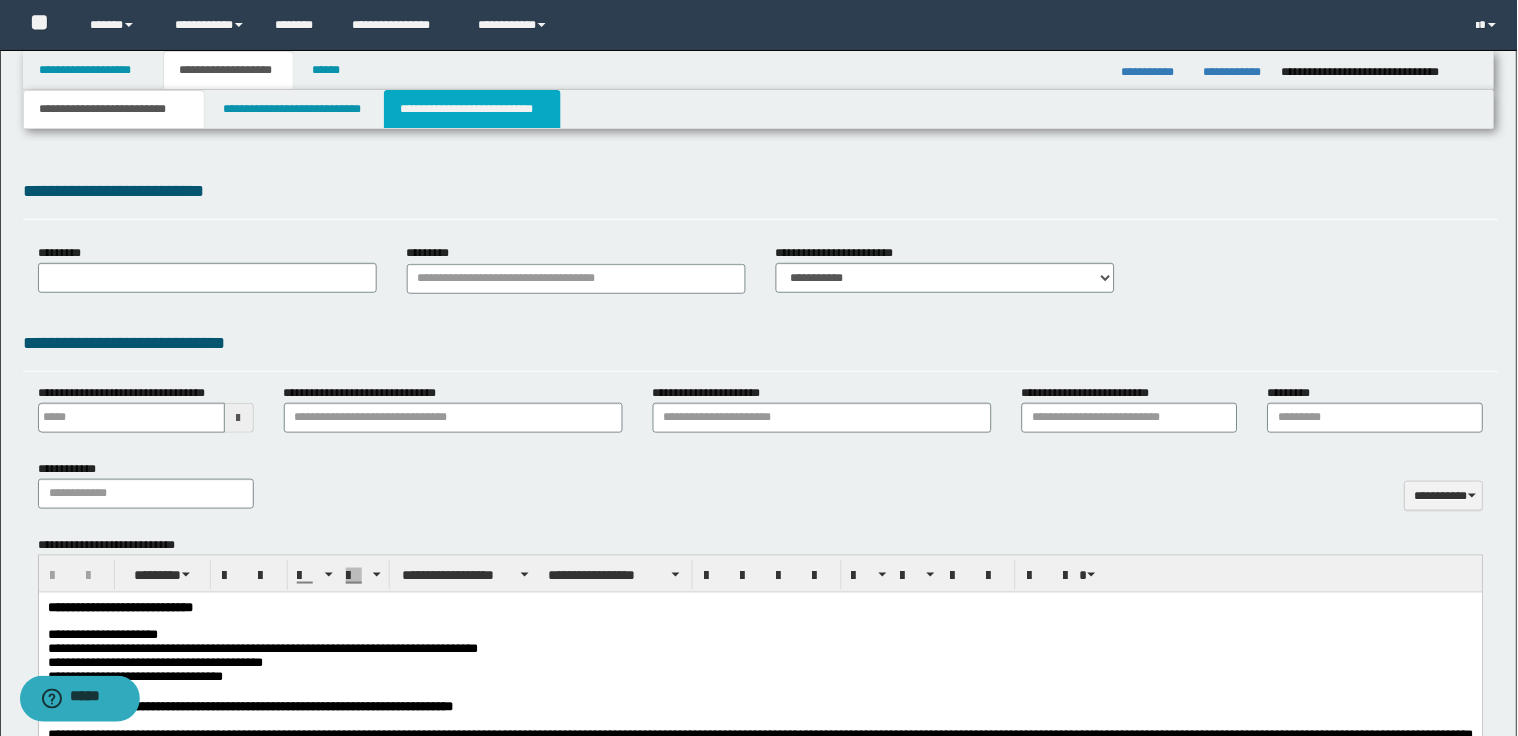 drag, startPoint x: 419, startPoint y: 113, endPoint x: 405, endPoint y: 132, distance: 23.600847 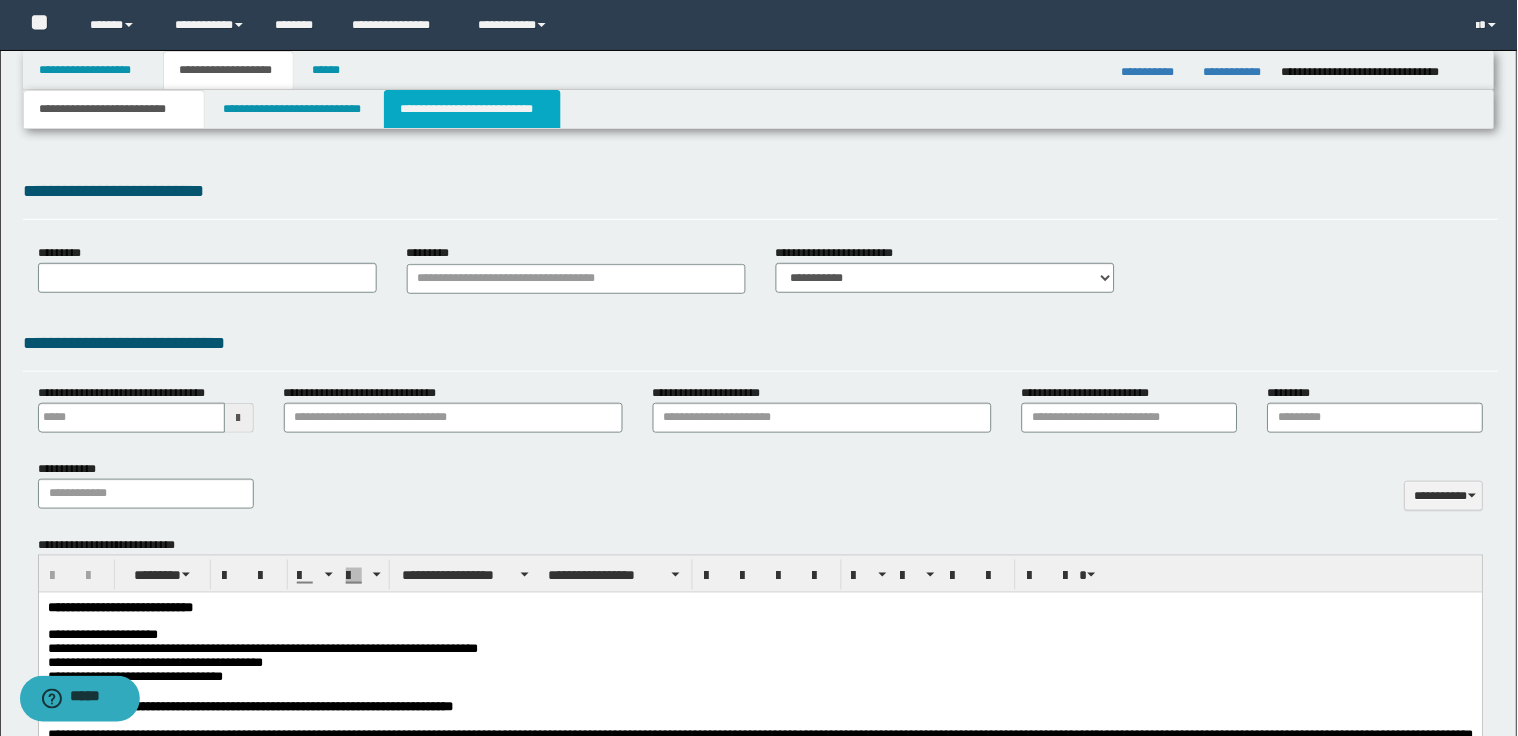 click on "**********" at bounding box center (472, 109) 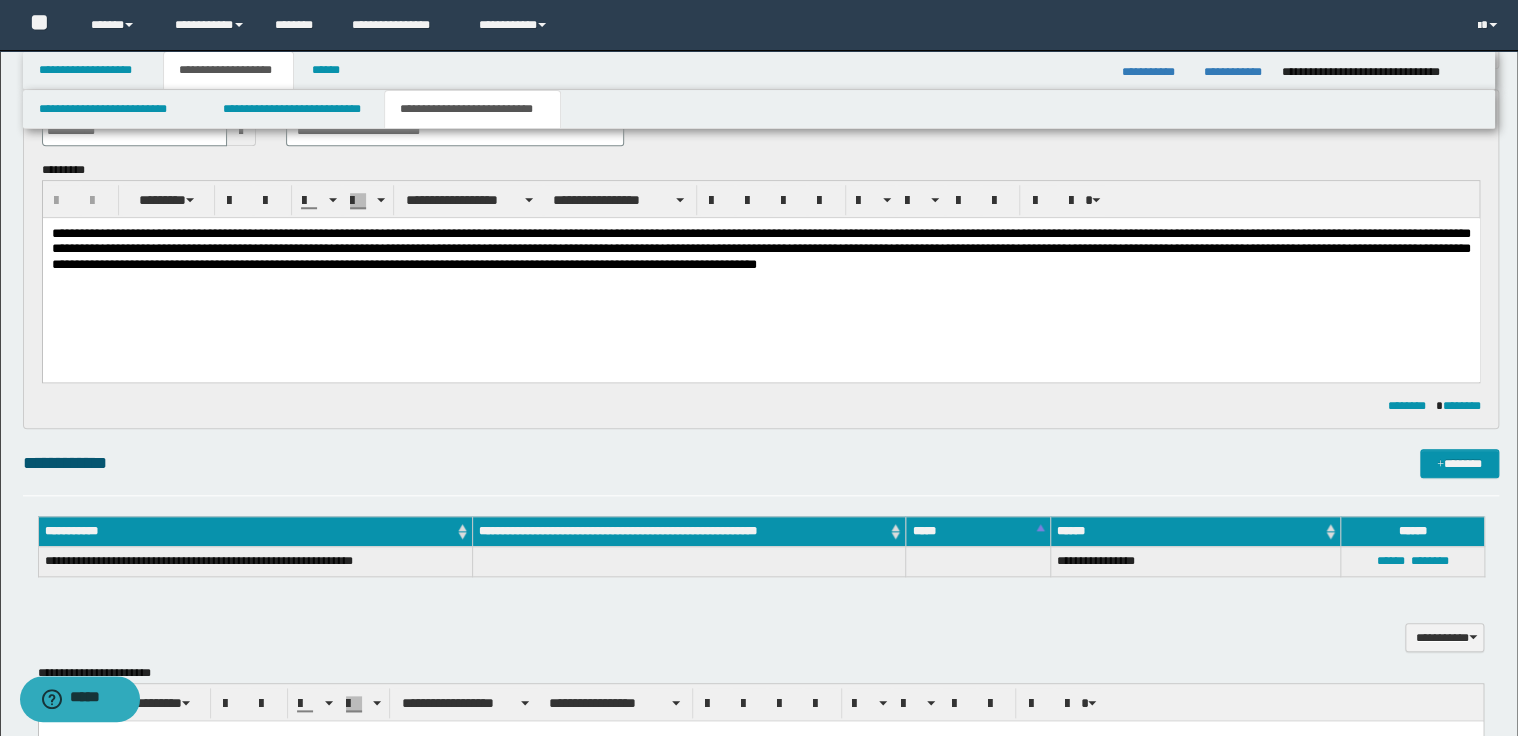 scroll, scrollTop: 640, scrollLeft: 0, axis: vertical 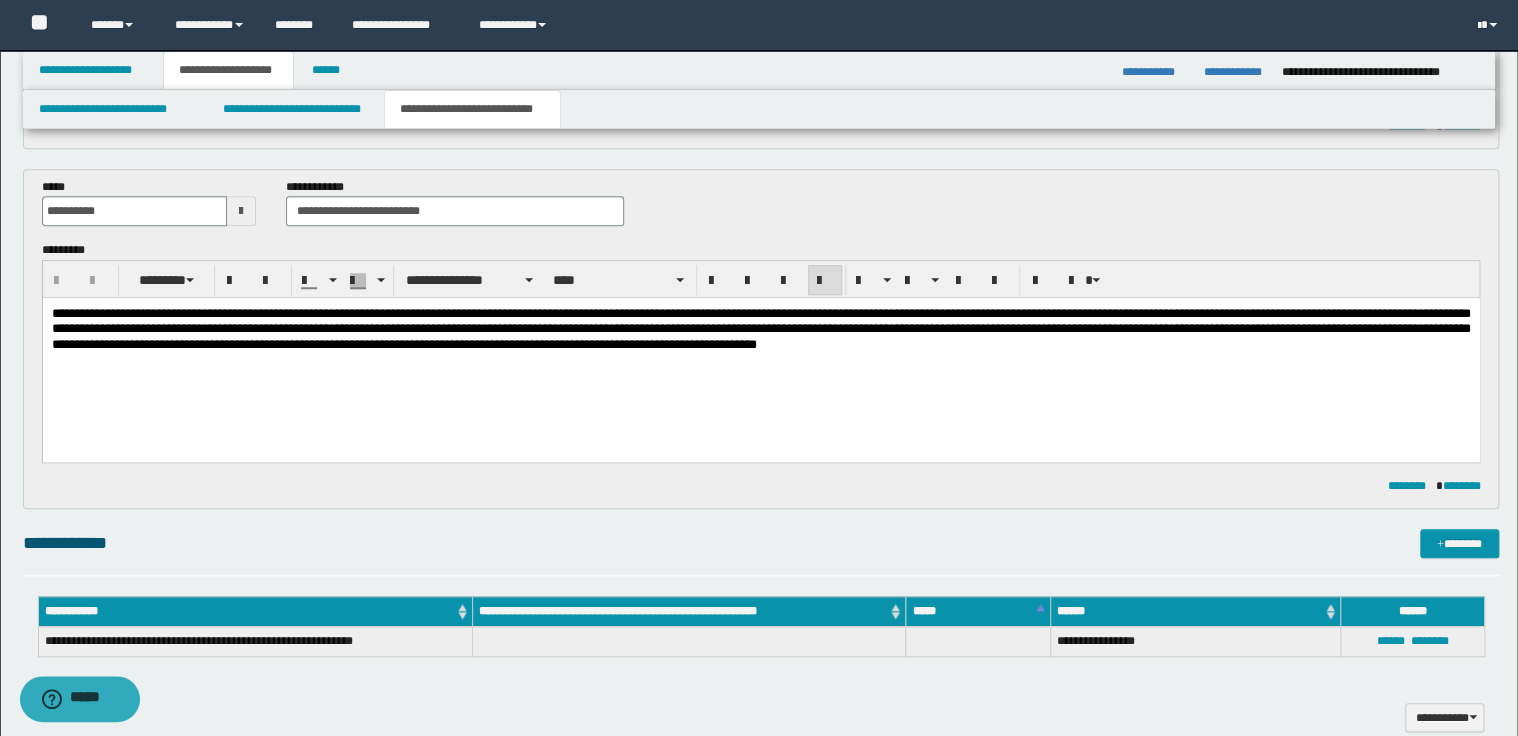 click on "**********" at bounding box center [760, 329] 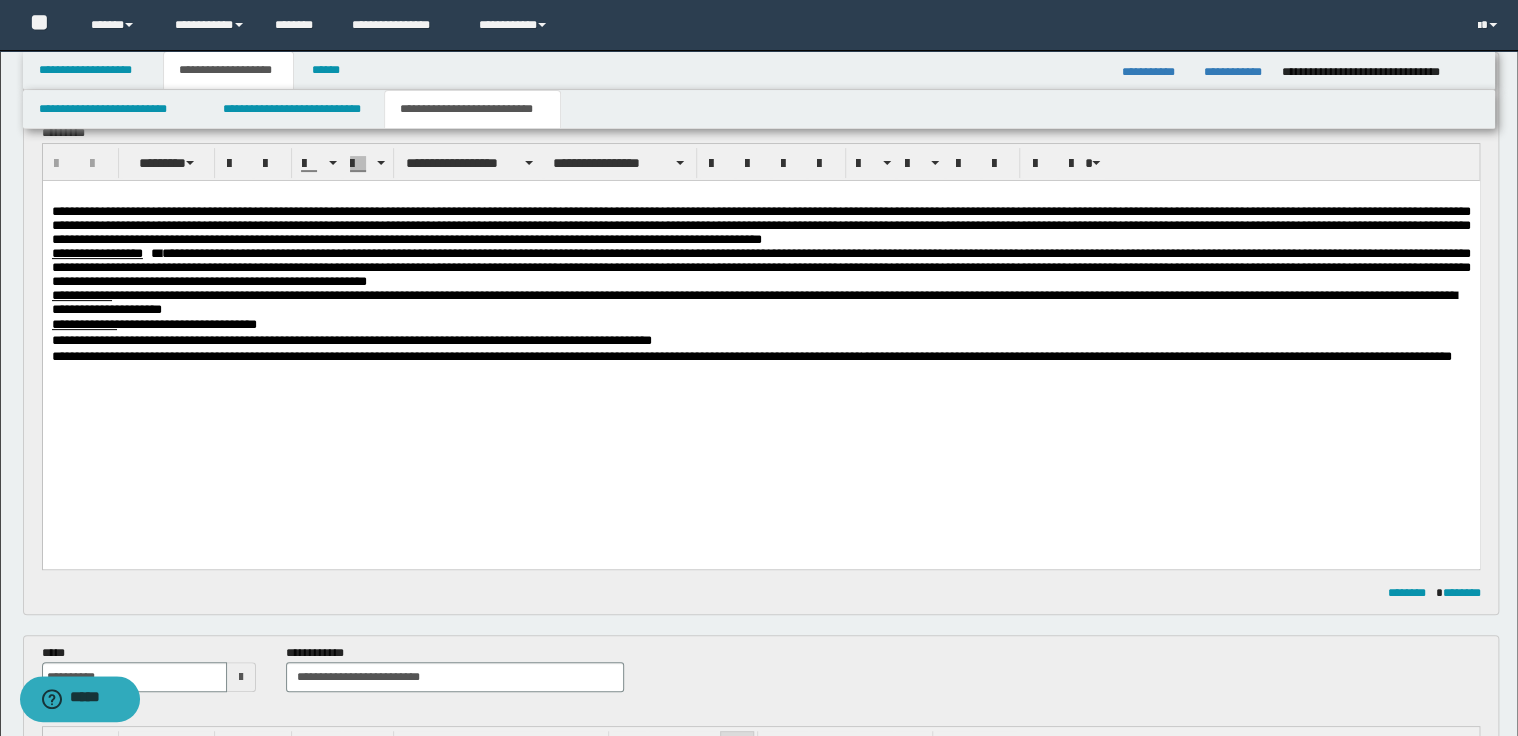 scroll, scrollTop: 160, scrollLeft: 0, axis: vertical 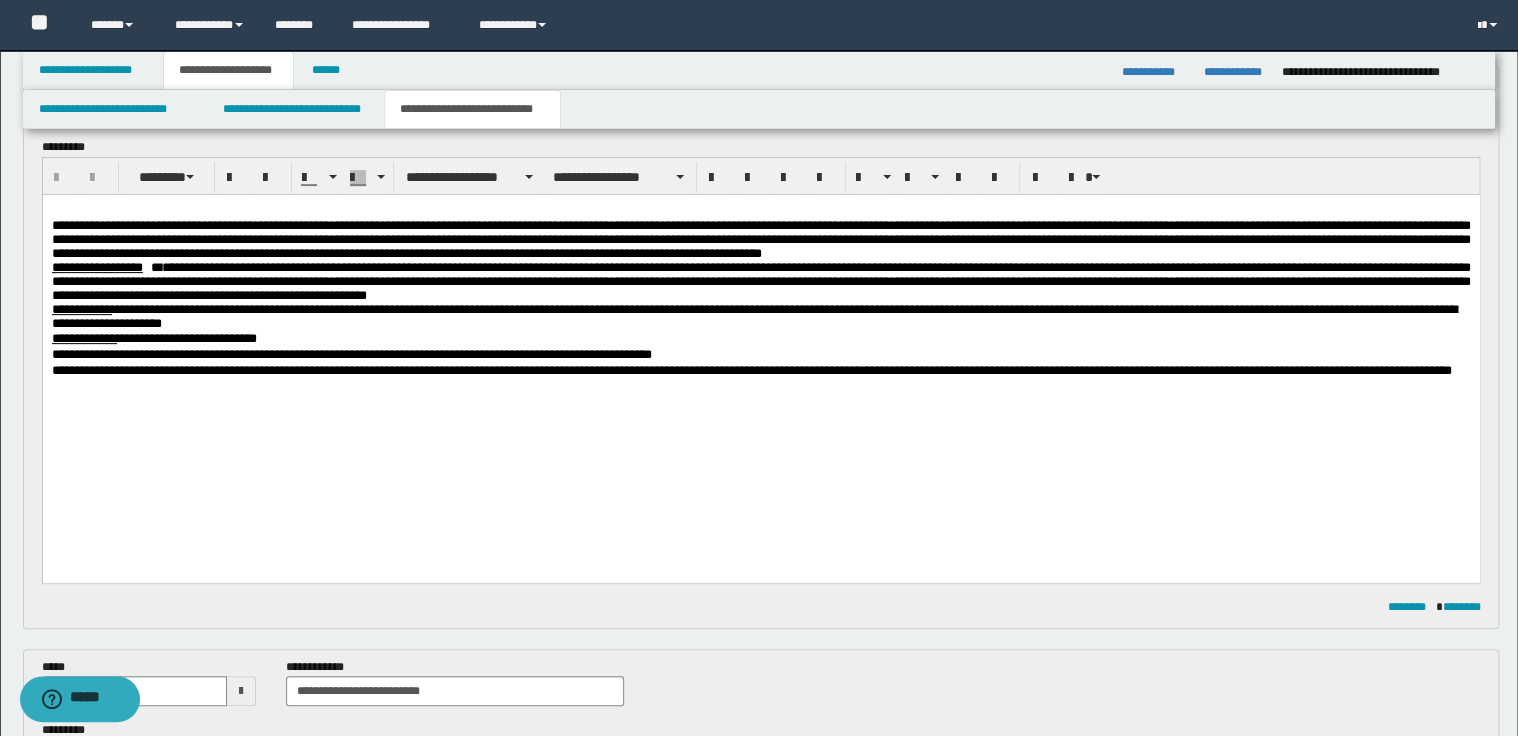 click on "**********" at bounding box center (760, 239) 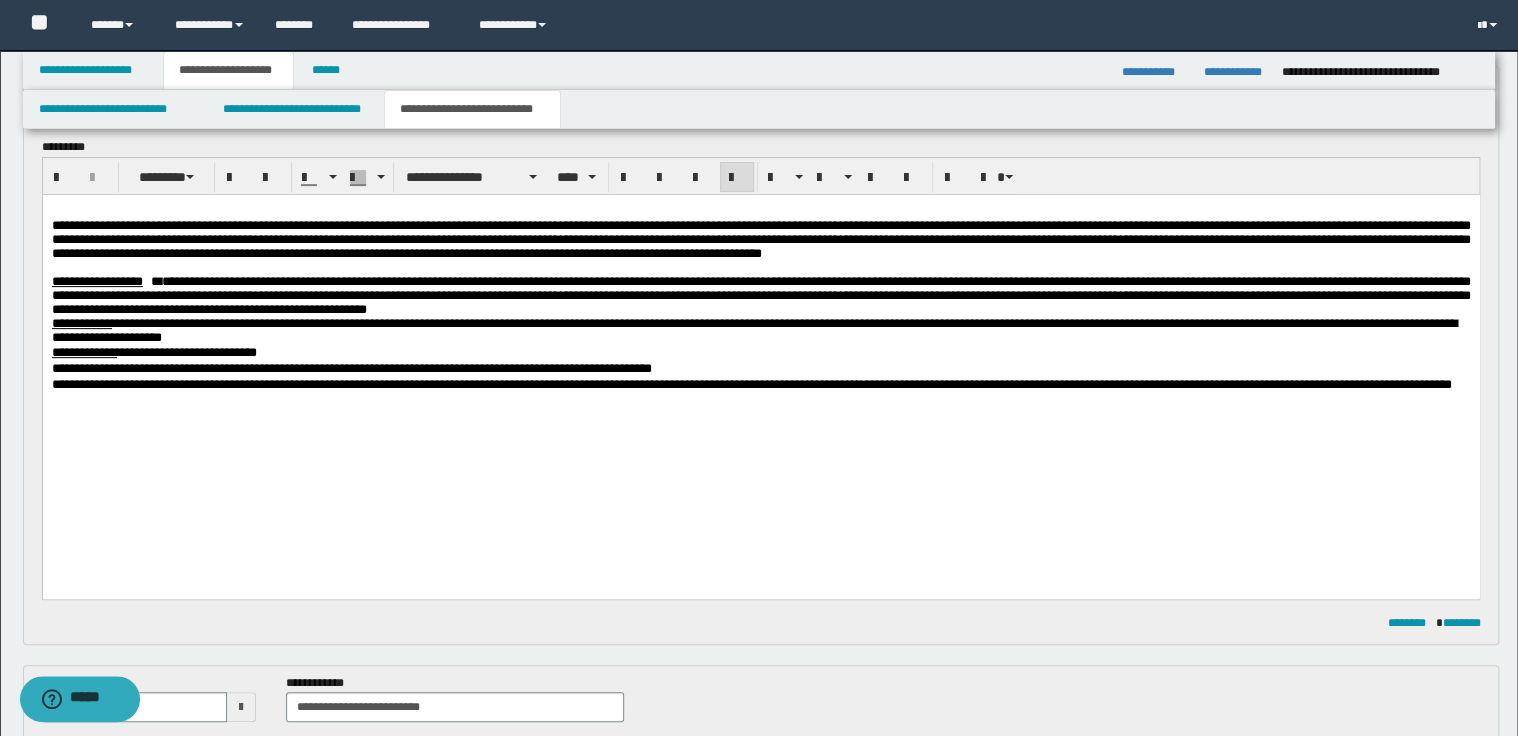 click on "**********" at bounding box center (760, 295) 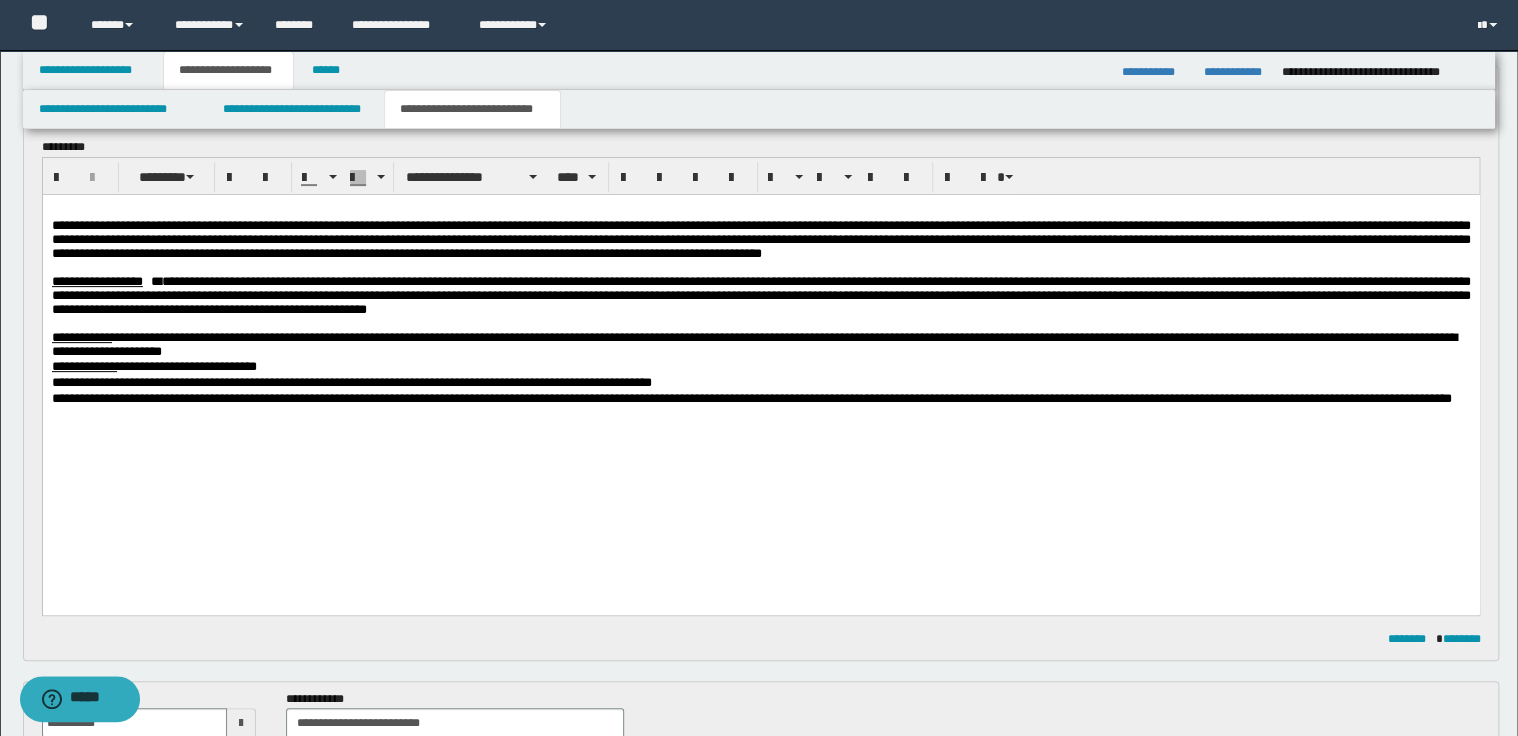 click on "**********" at bounding box center (760, 344) 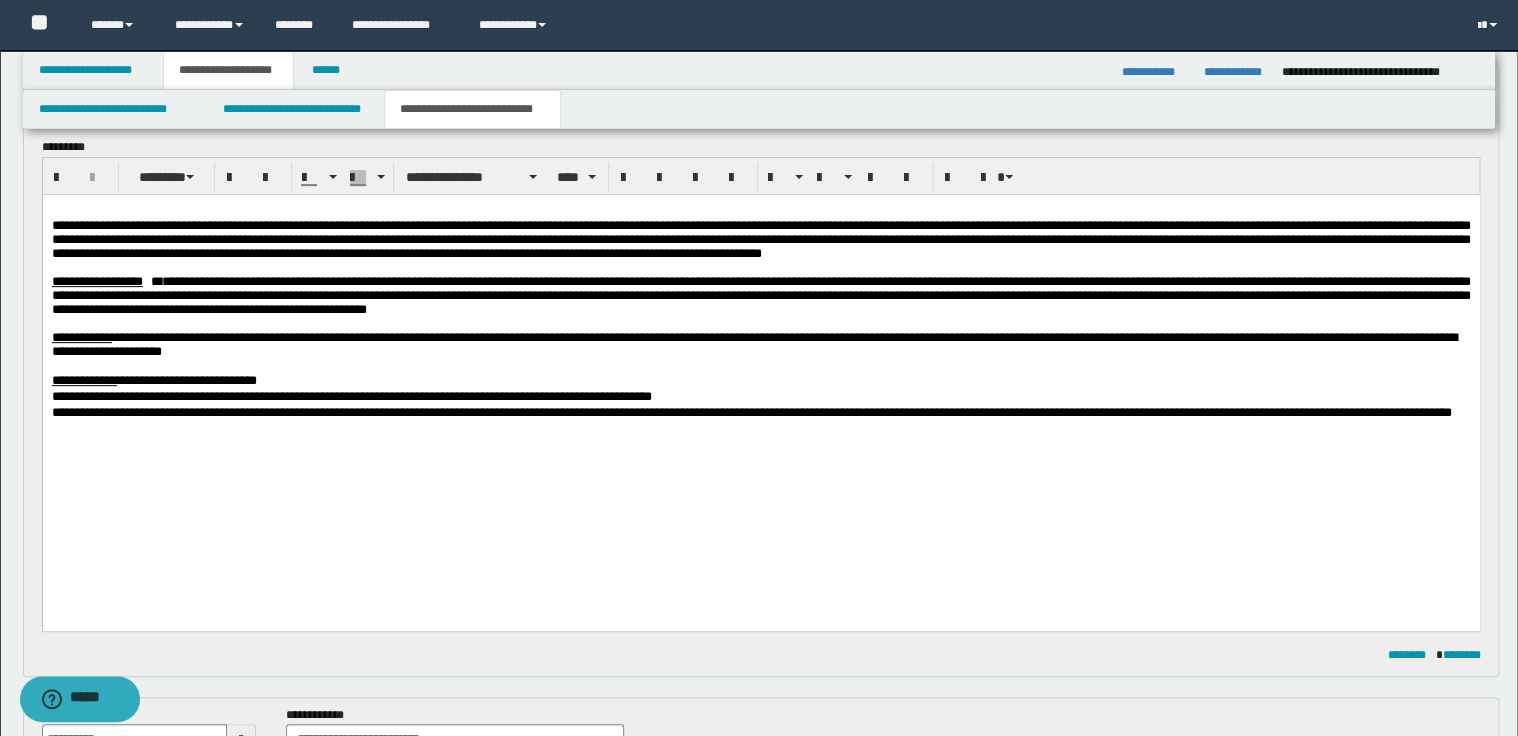 click on "**********" at bounding box center [760, 380] 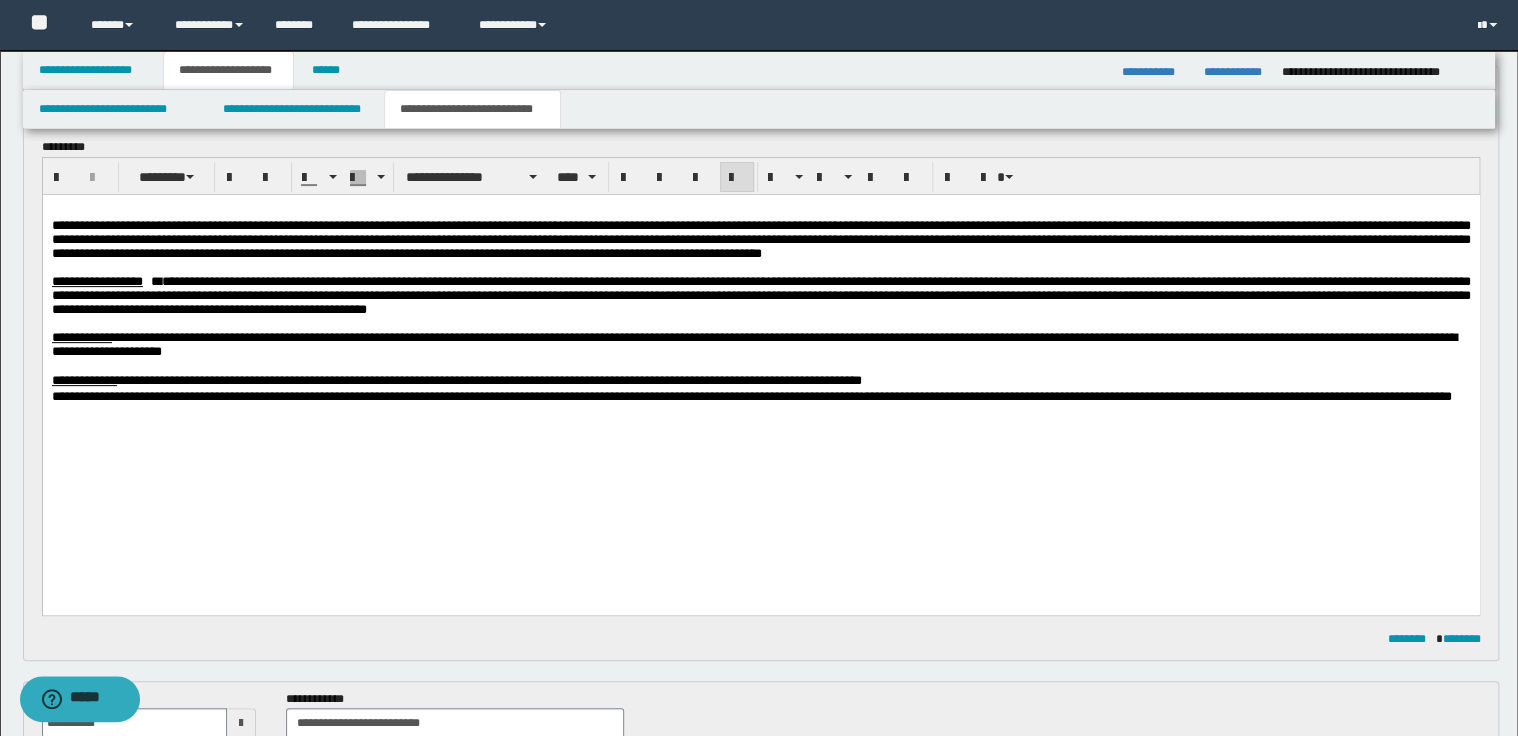 click on "**********" at bounding box center [760, 380] 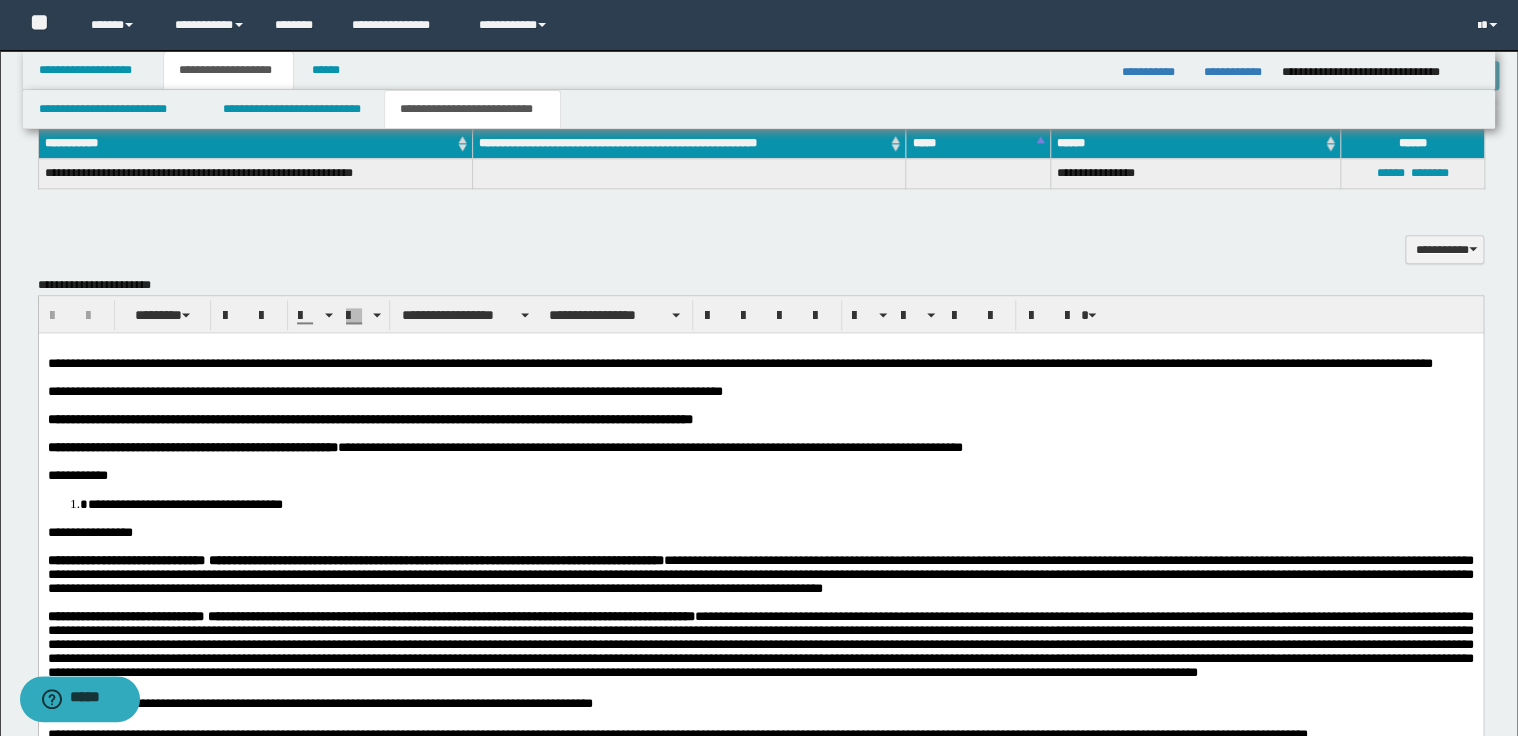 scroll, scrollTop: 1040, scrollLeft: 0, axis: vertical 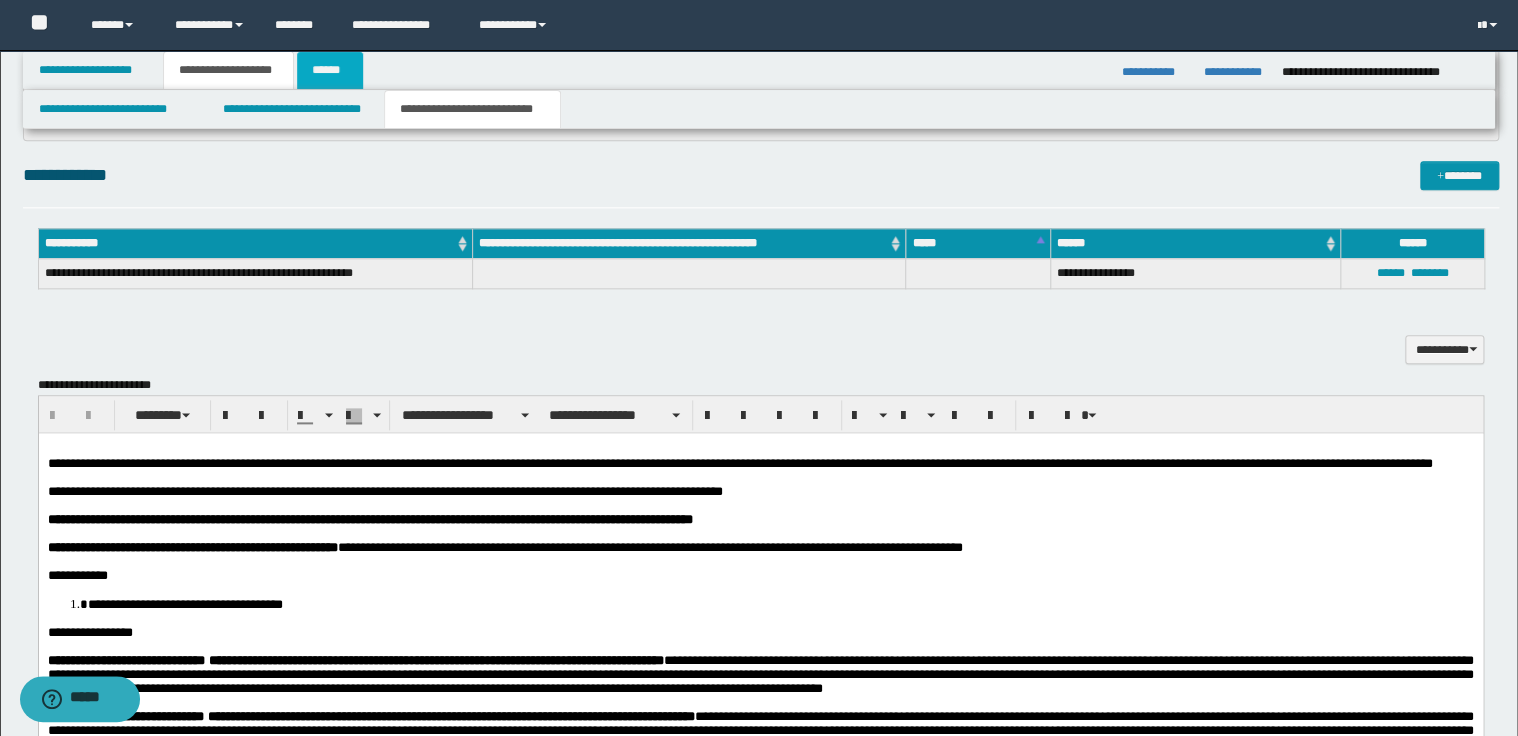 click on "******" at bounding box center (330, 70) 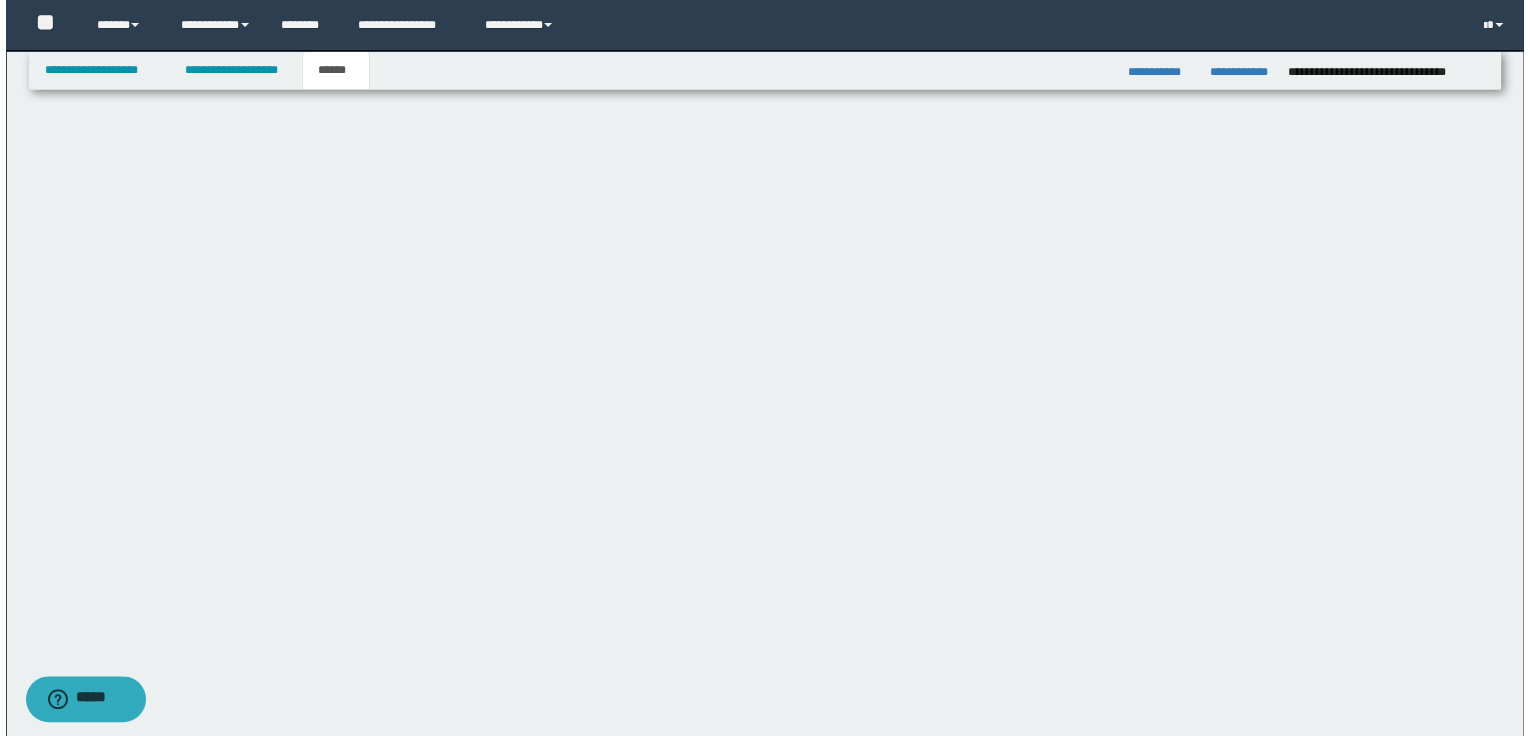 scroll, scrollTop: 0, scrollLeft: 0, axis: both 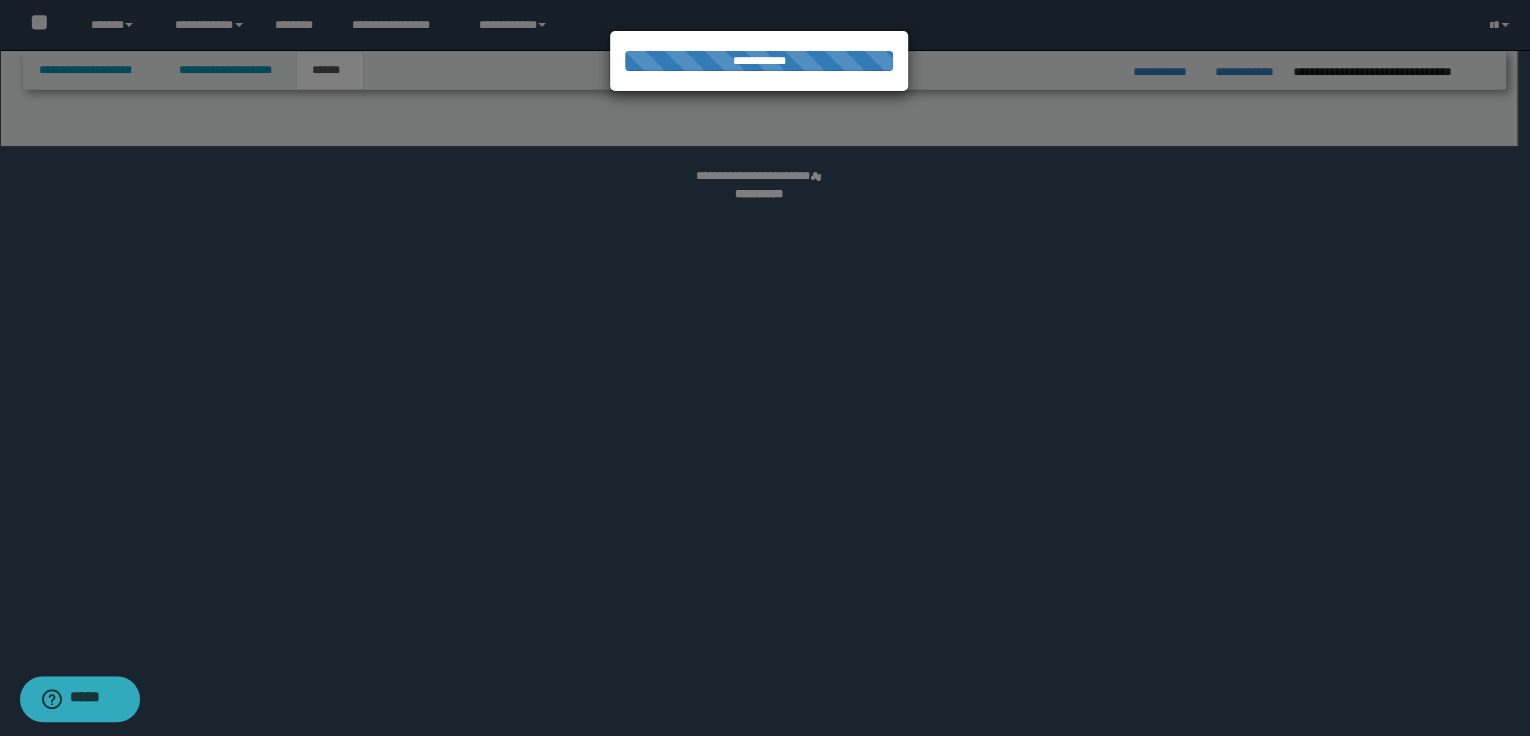 select on "*" 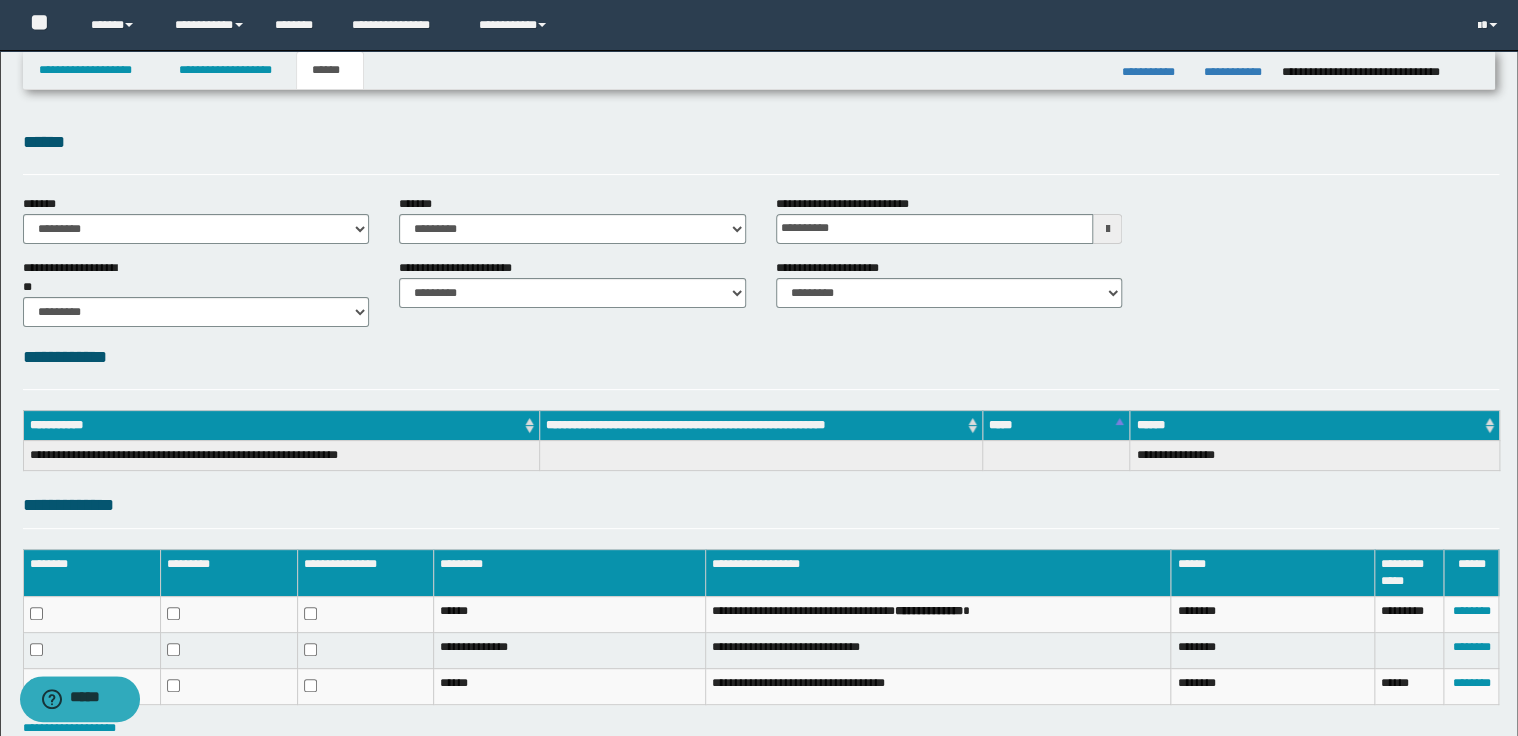scroll, scrollTop: 128, scrollLeft: 0, axis: vertical 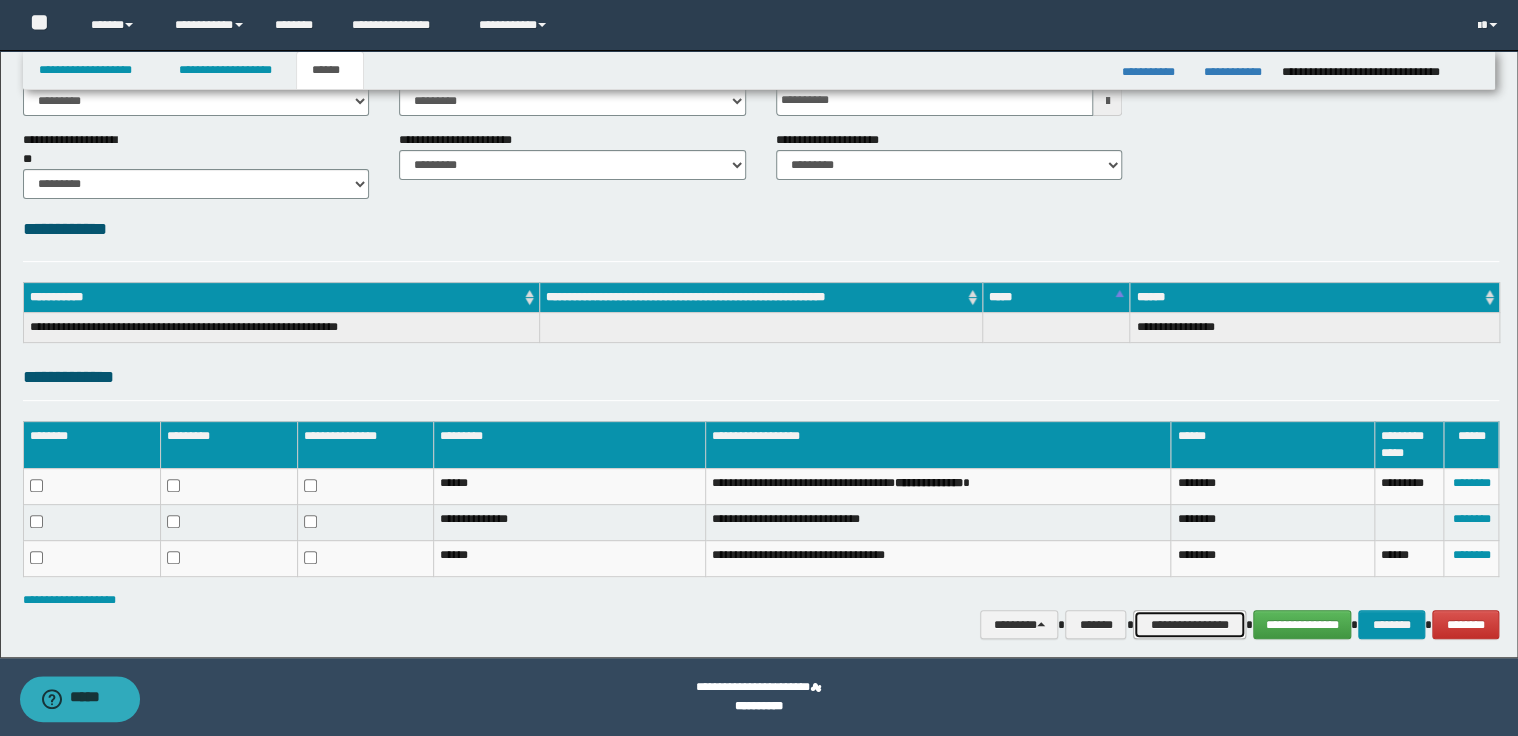 click on "**********" at bounding box center [1189, 625] 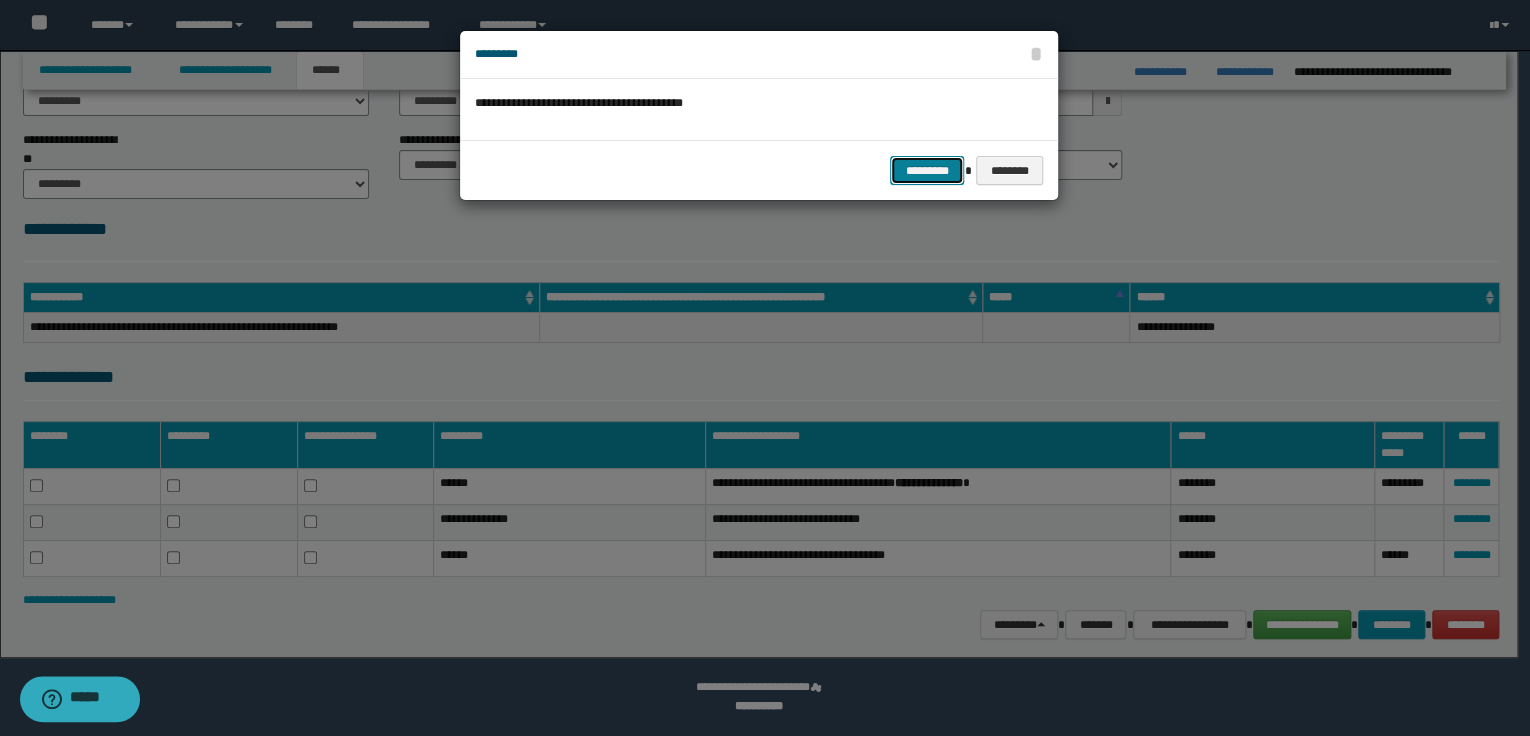 click on "*********" at bounding box center [927, 171] 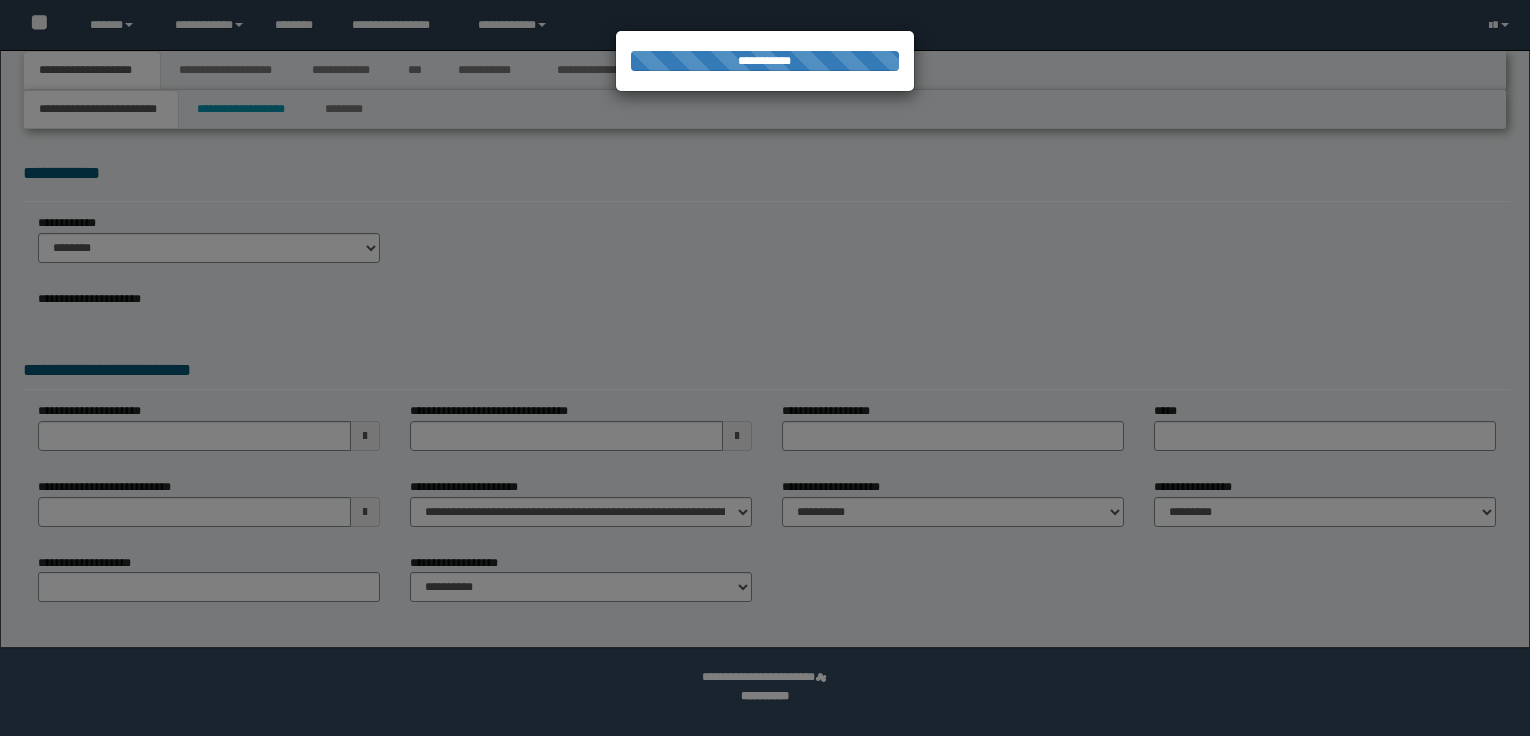 scroll, scrollTop: 0, scrollLeft: 0, axis: both 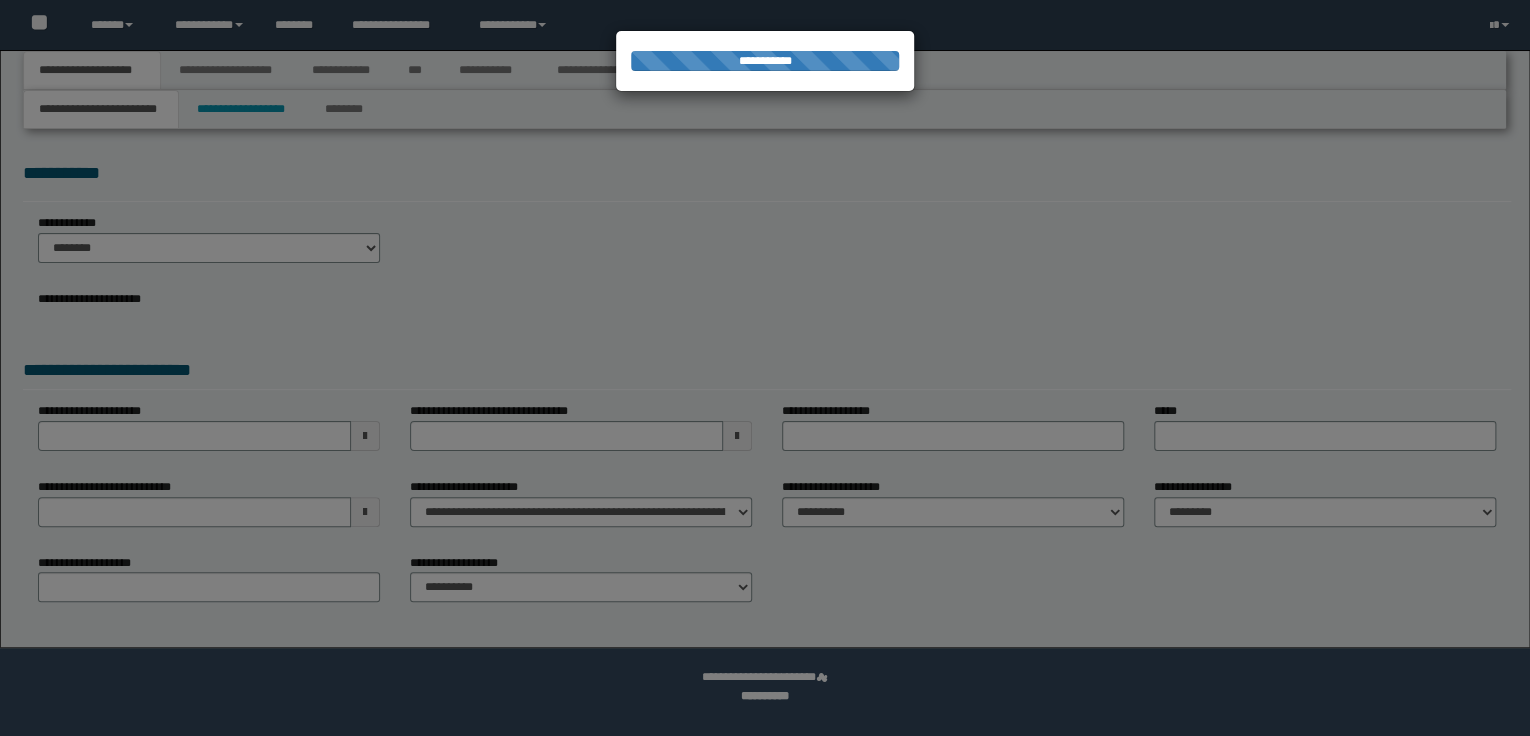 select on "*" 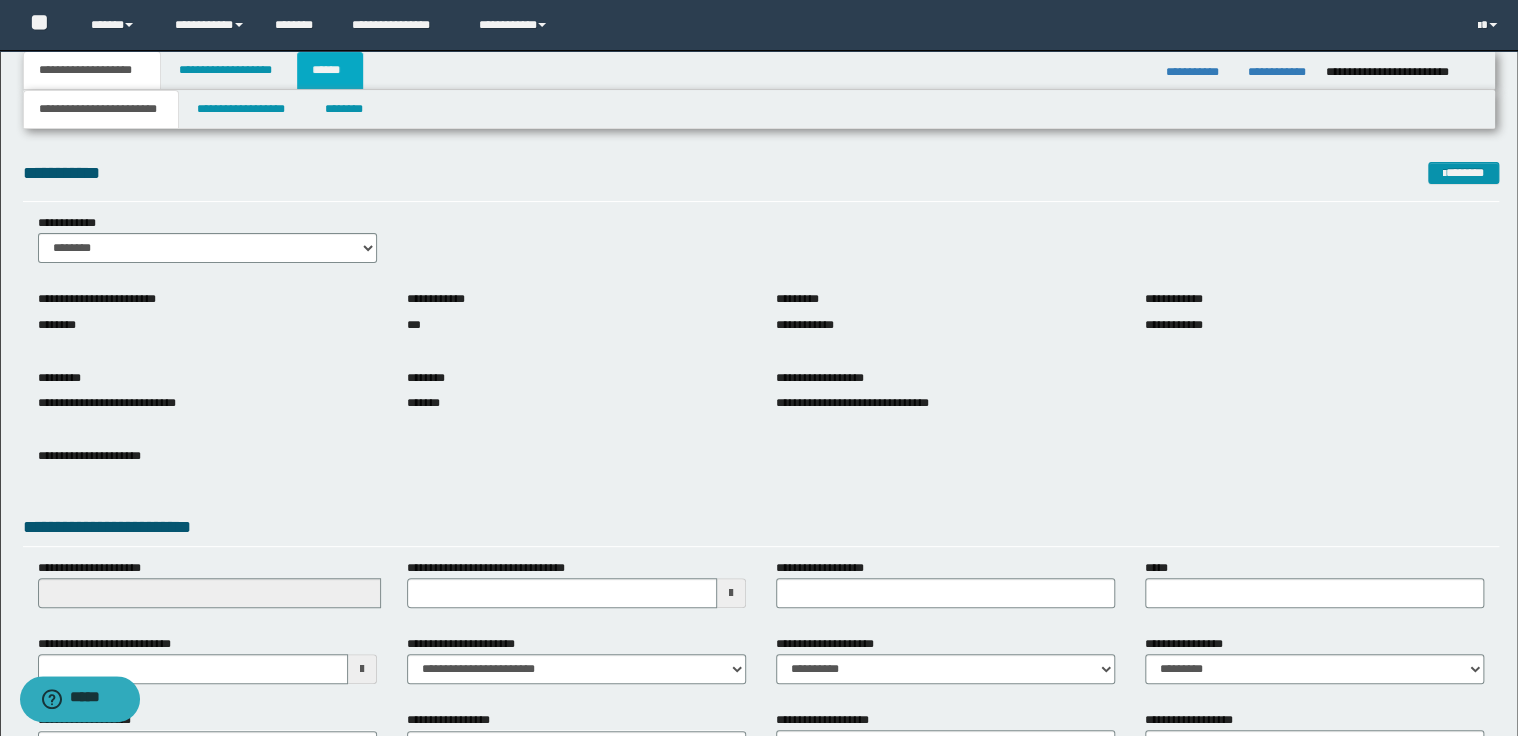 click on "******" at bounding box center [330, 70] 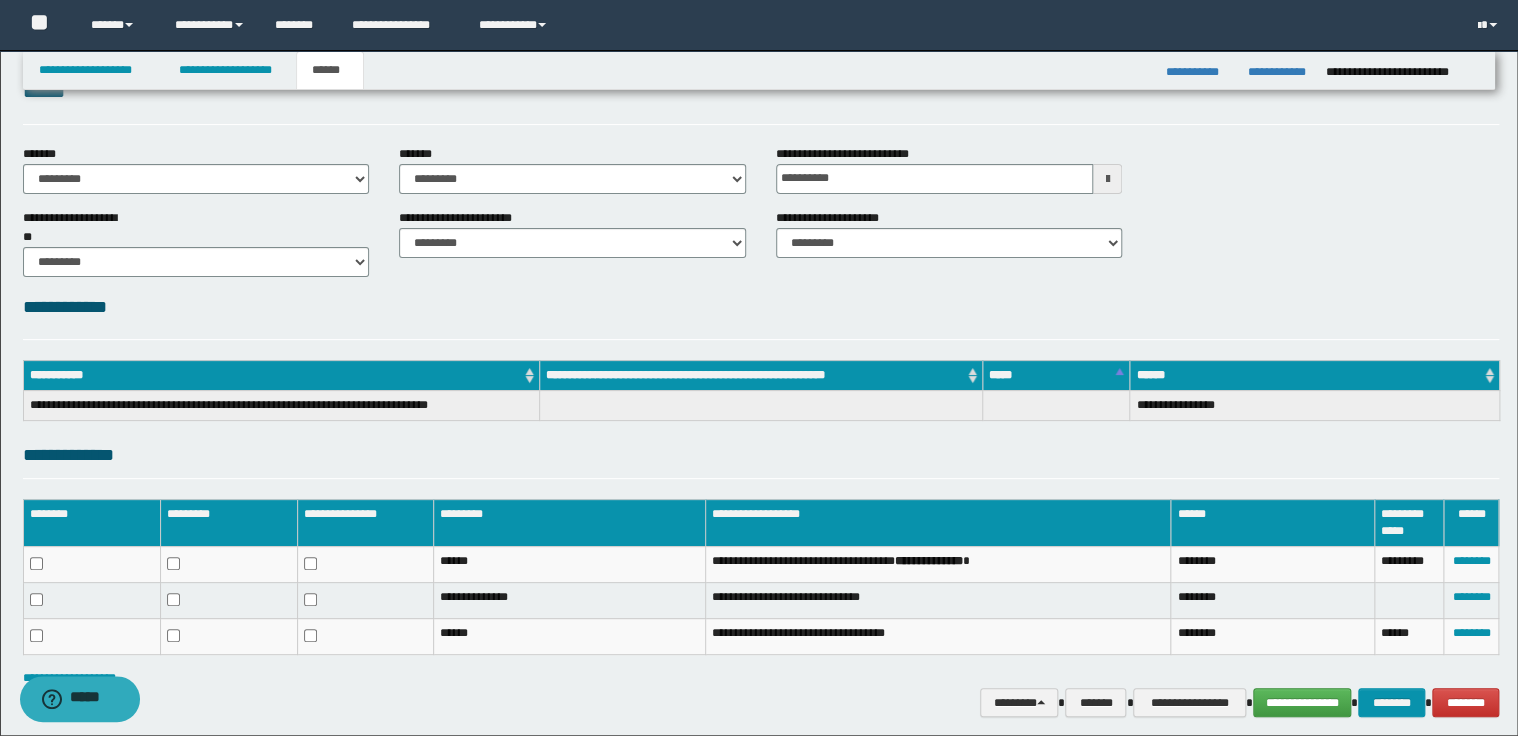 scroll, scrollTop: 128, scrollLeft: 0, axis: vertical 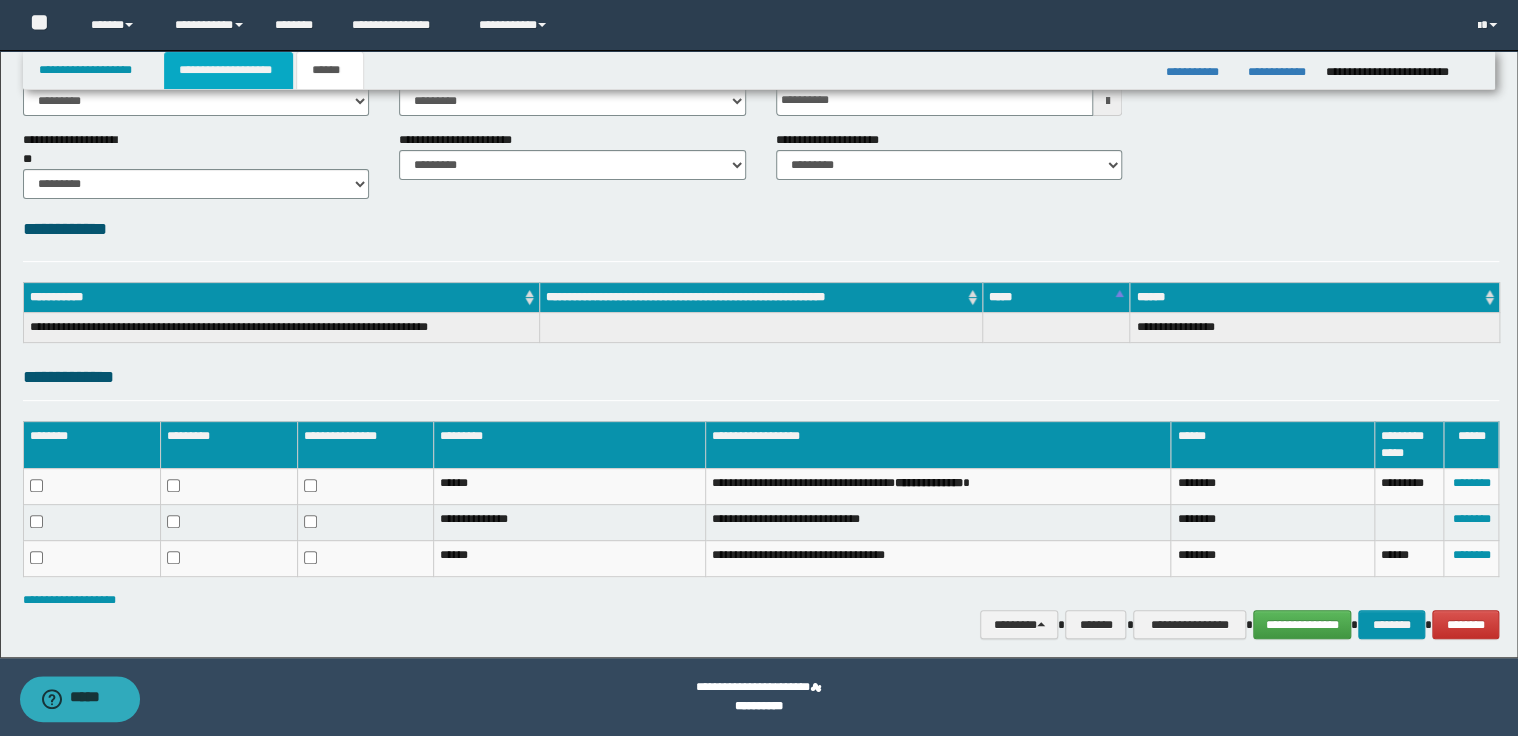 click on "**********" at bounding box center (228, 70) 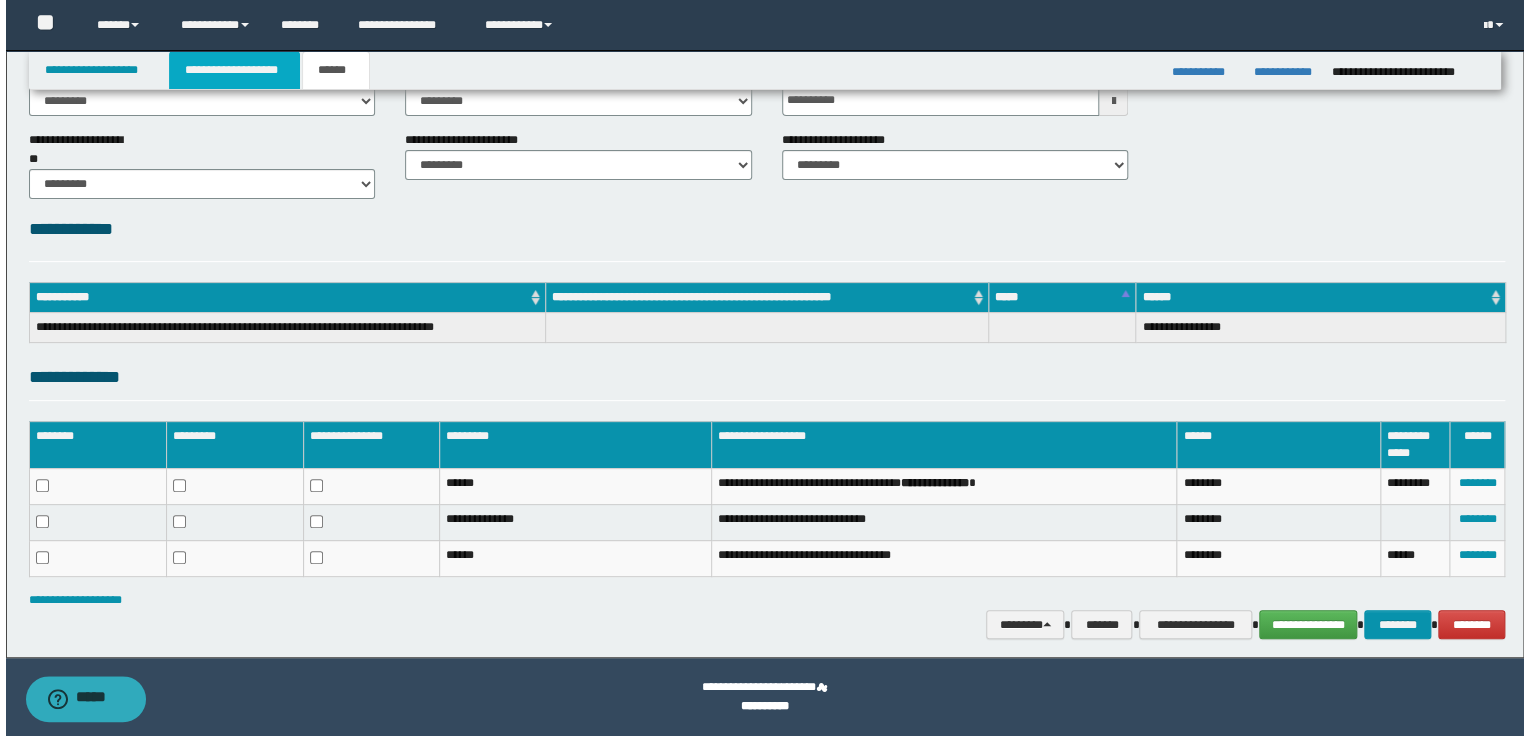 scroll, scrollTop: 0, scrollLeft: 0, axis: both 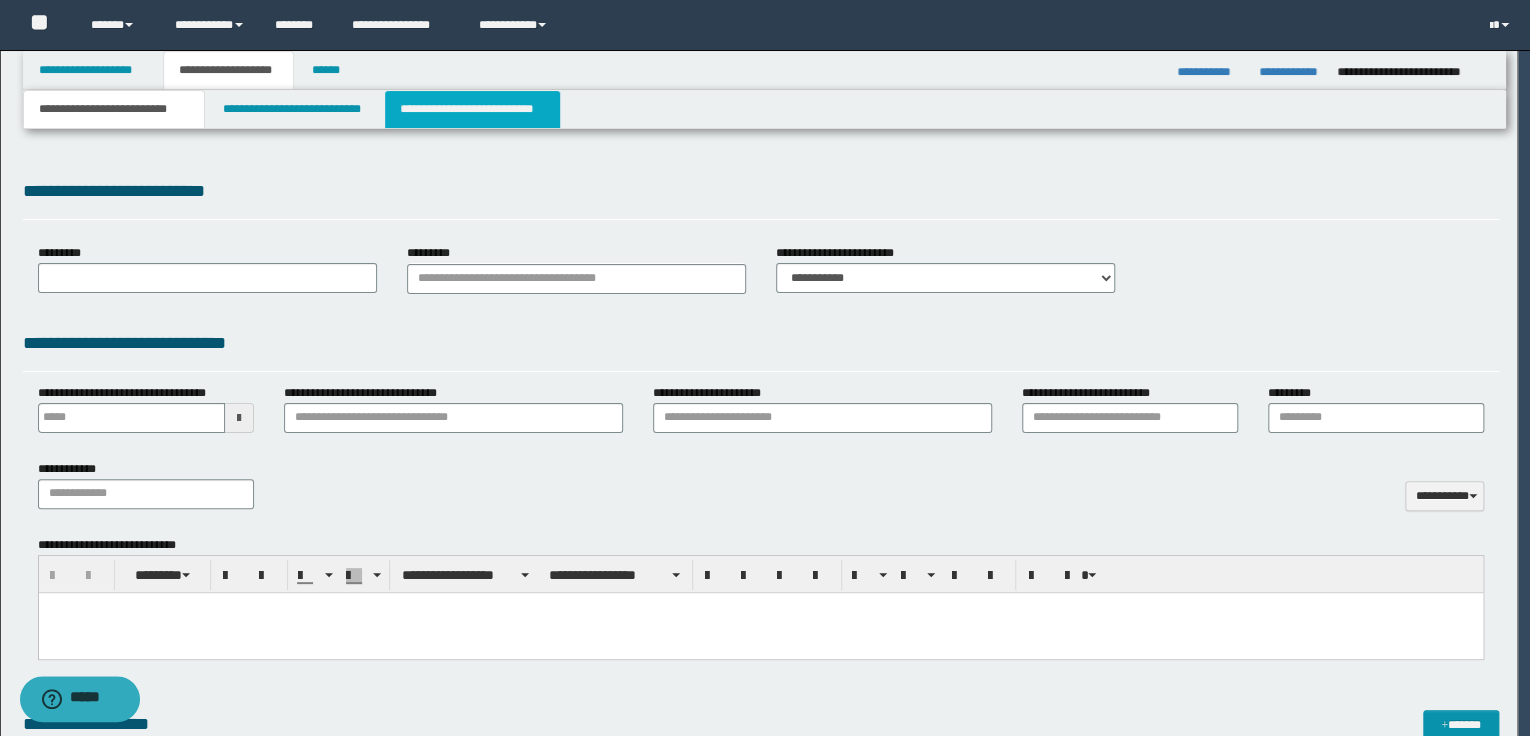 type 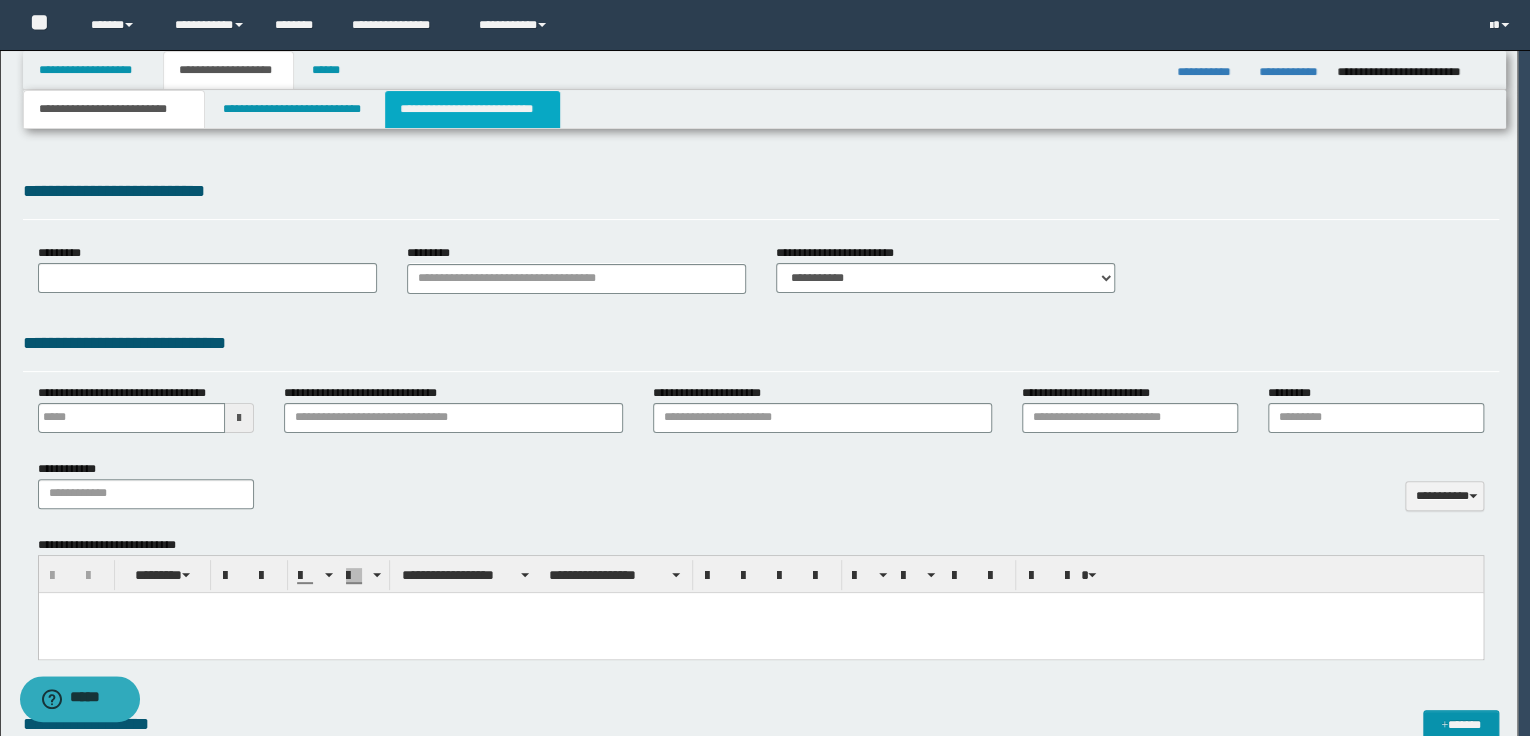 scroll, scrollTop: 0, scrollLeft: 0, axis: both 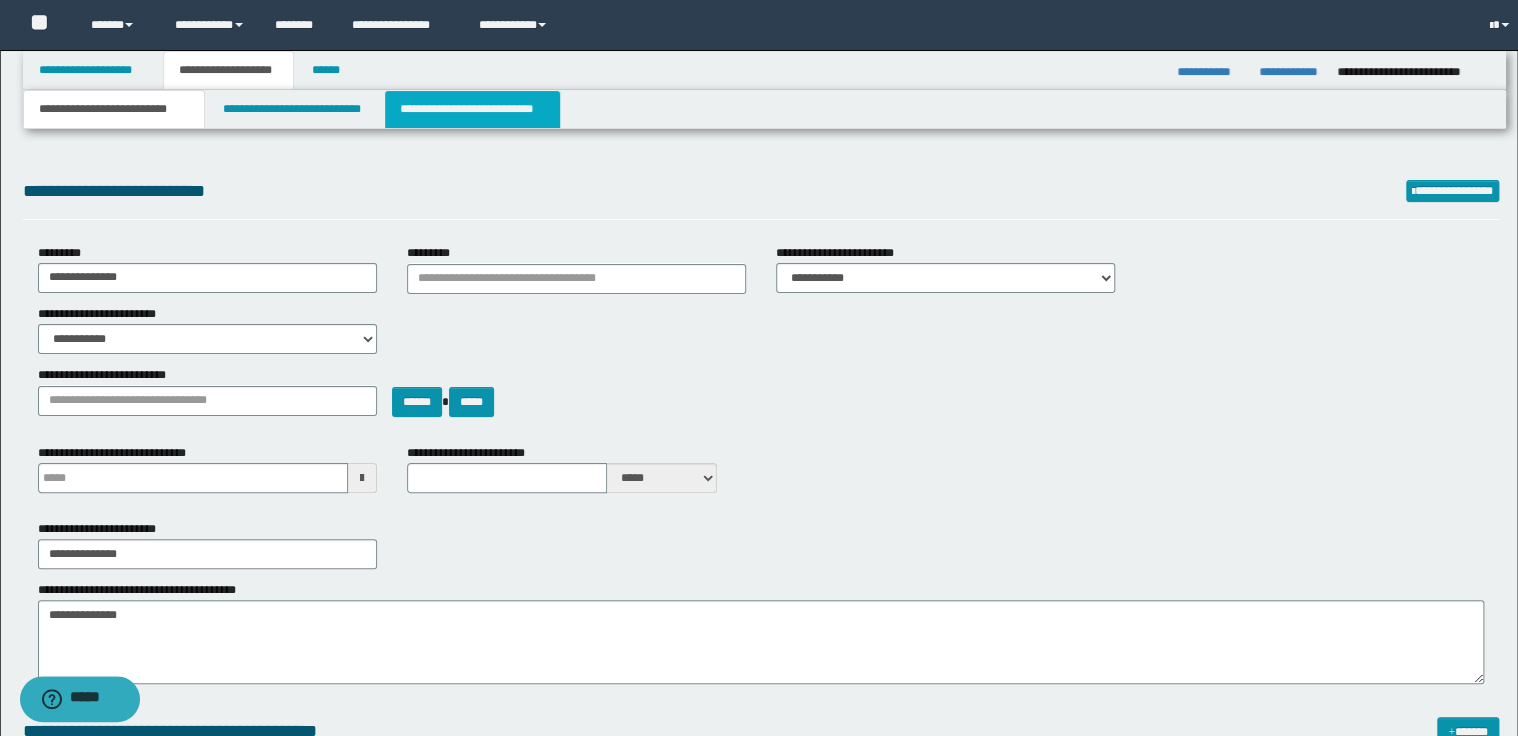 click on "**********" at bounding box center (472, 109) 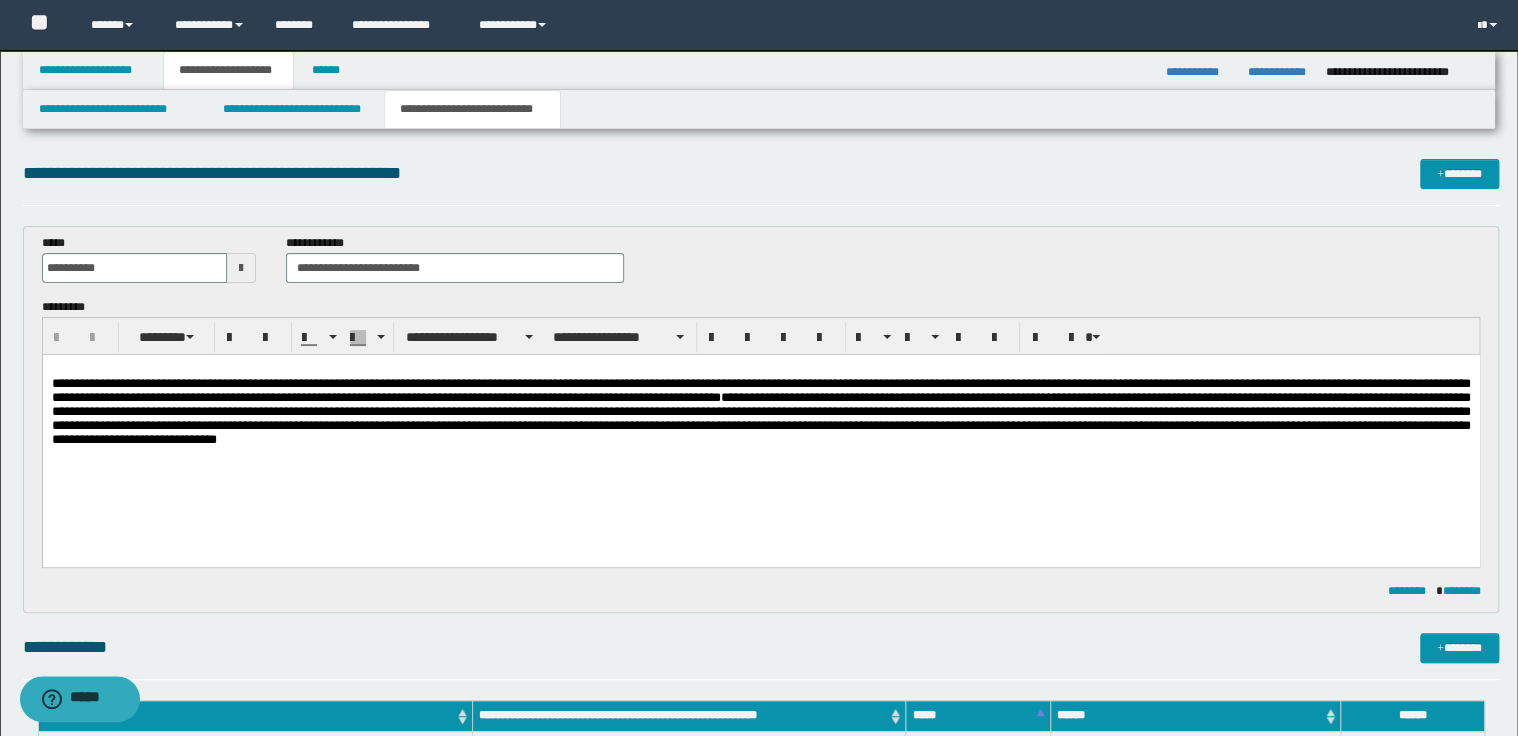 scroll, scrollTop: 0, scrollLeft: 0, axis: both 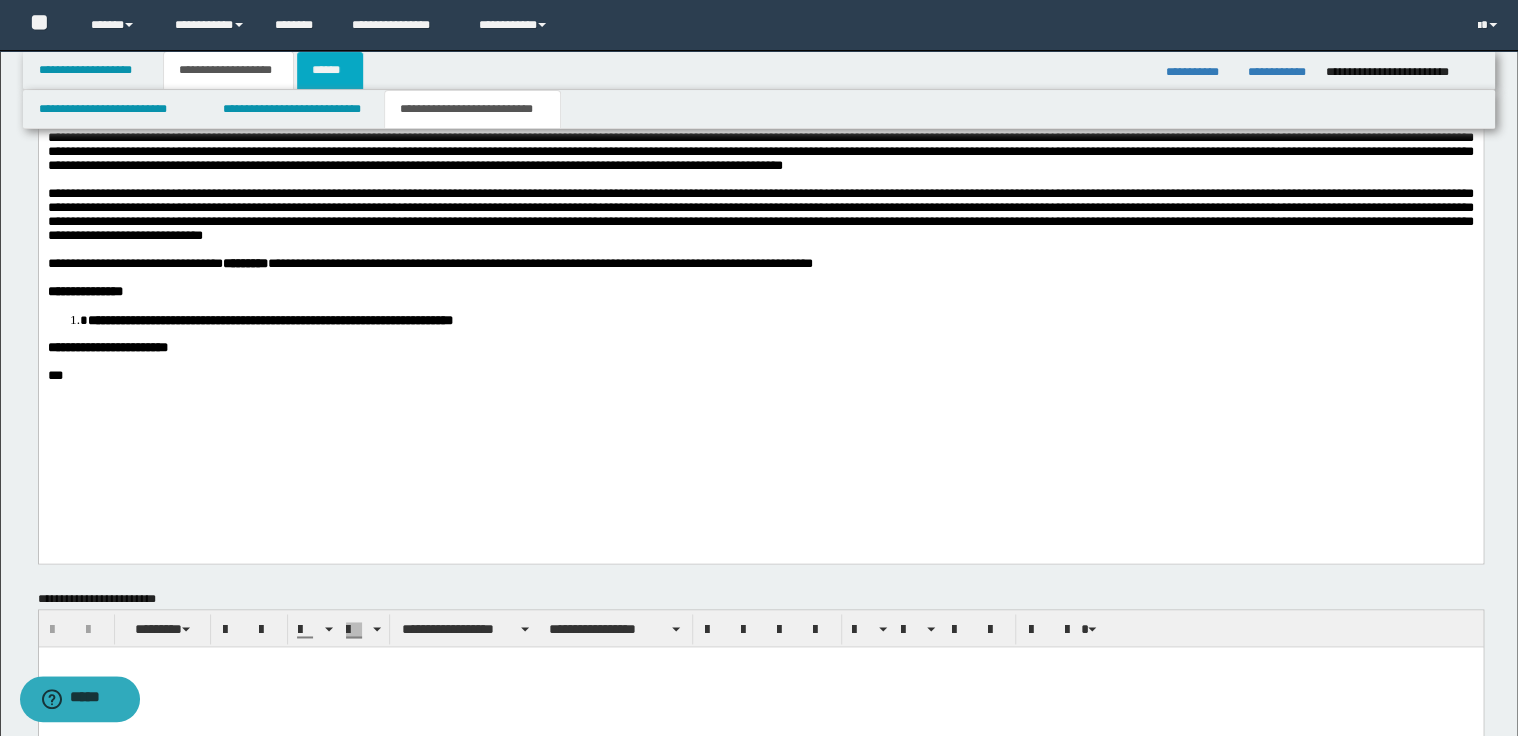 click on "******" at bounding box center (330, 70) 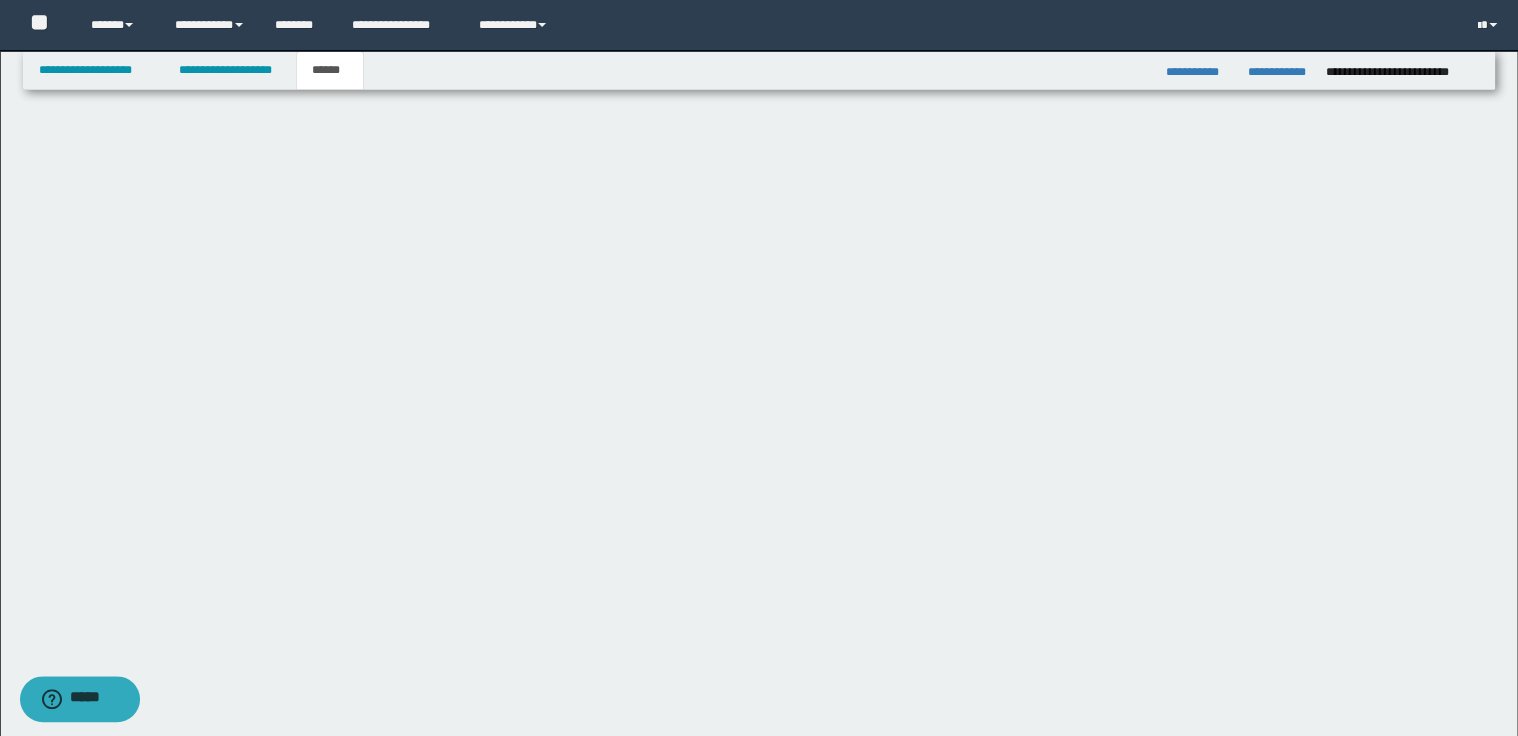 scroll, scrollTop: 128, scrollLeft: 0, axis: vertical 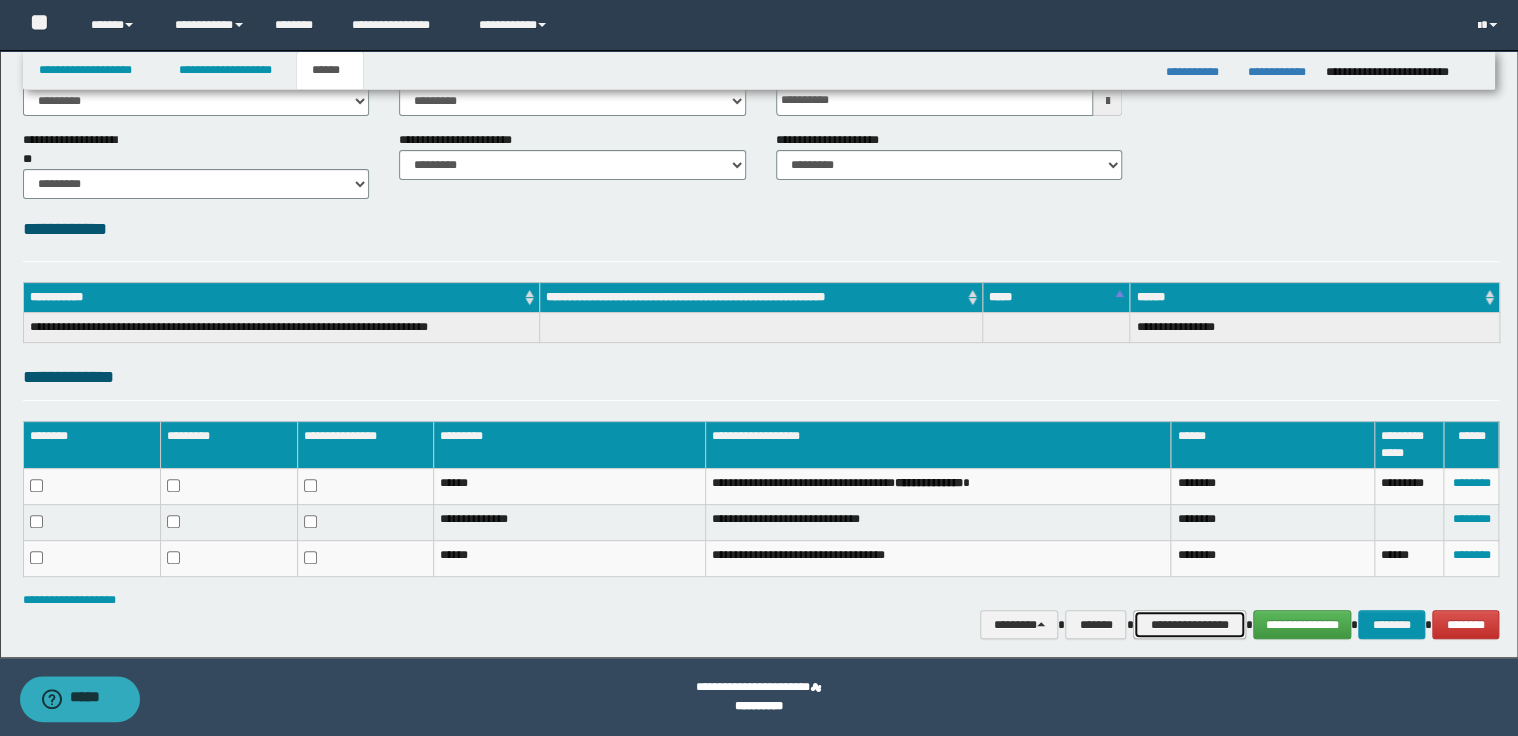 click on "**********" at bounding box center (1189, 625) 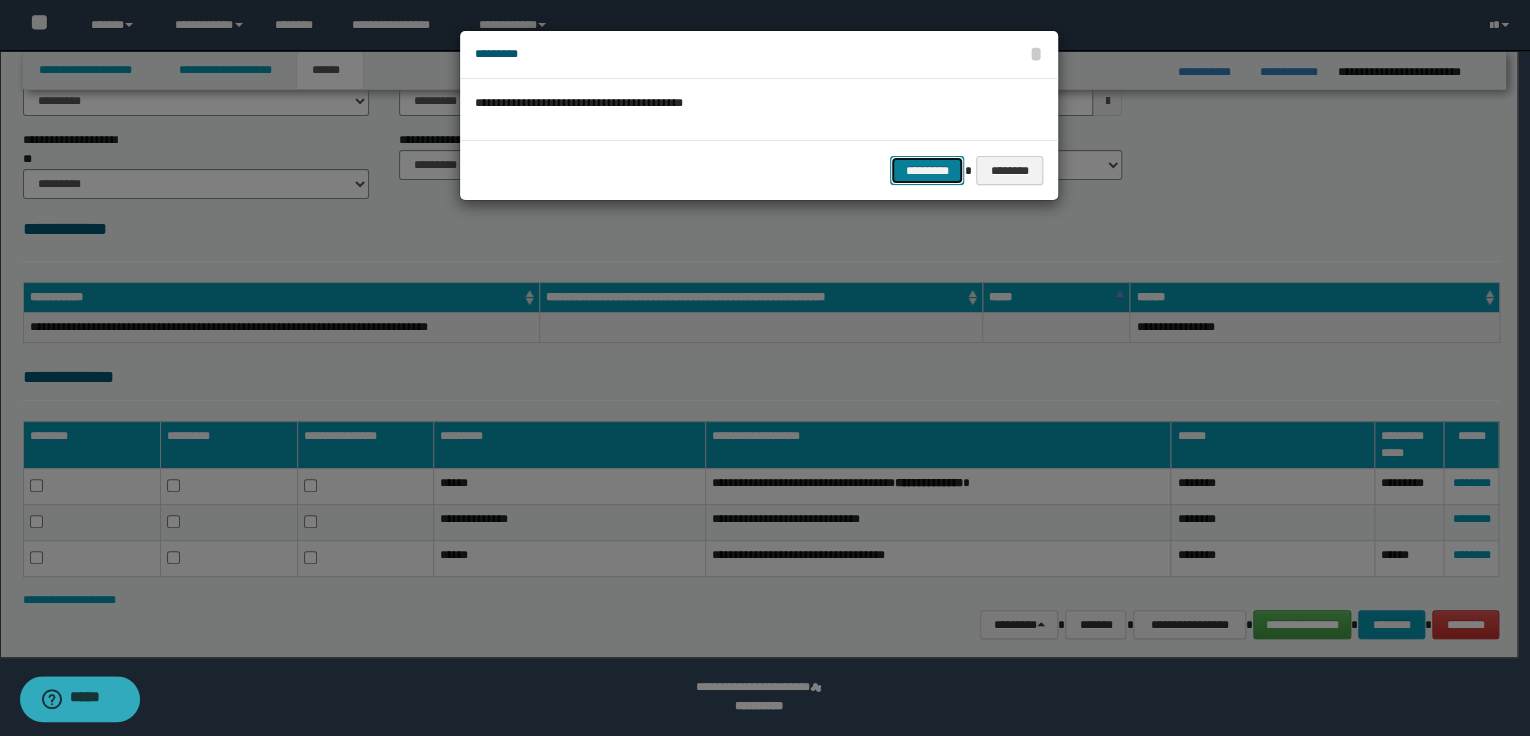 click on "*********" at bounding box center (927, 171) 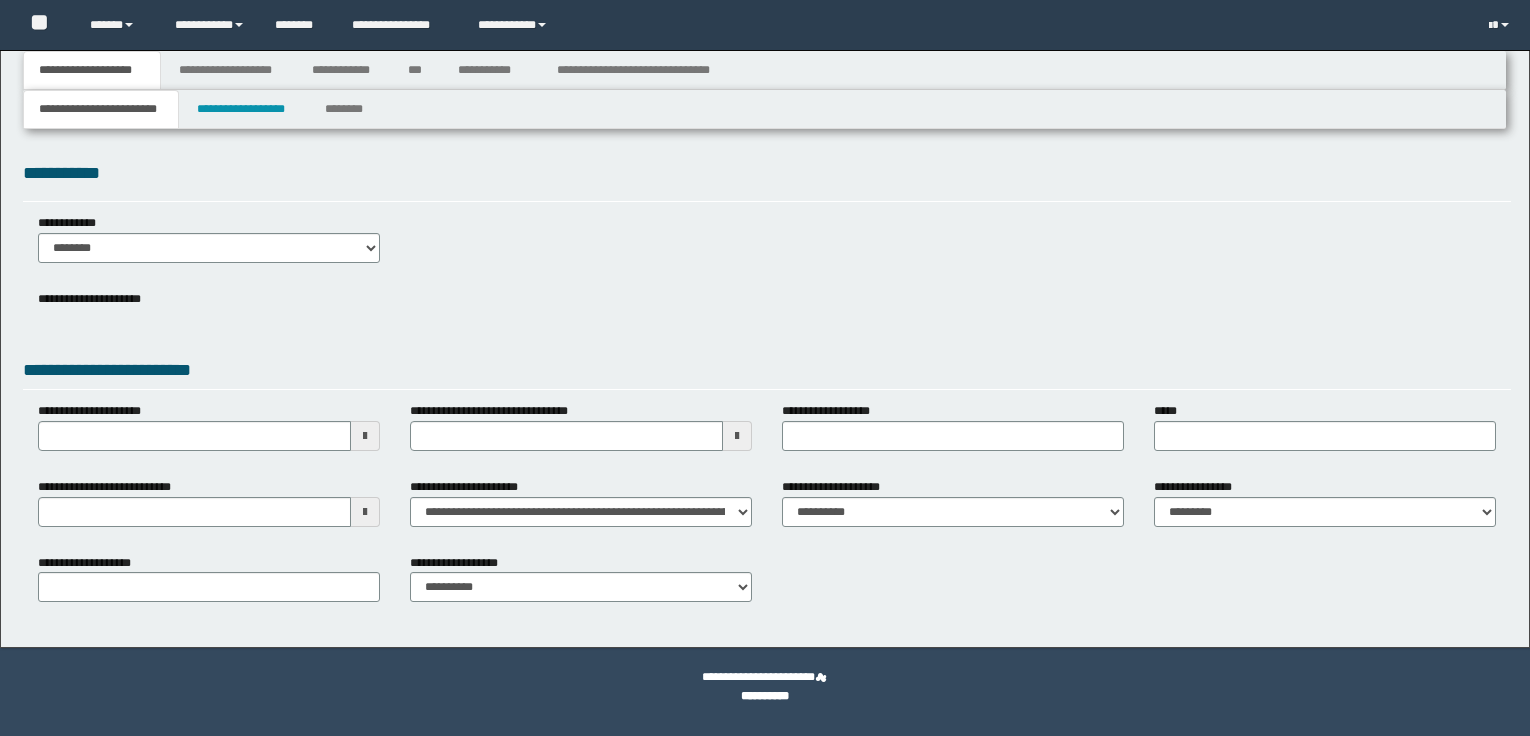 scroll, scrollTop: 0, scrollLeft: 0, axis: both 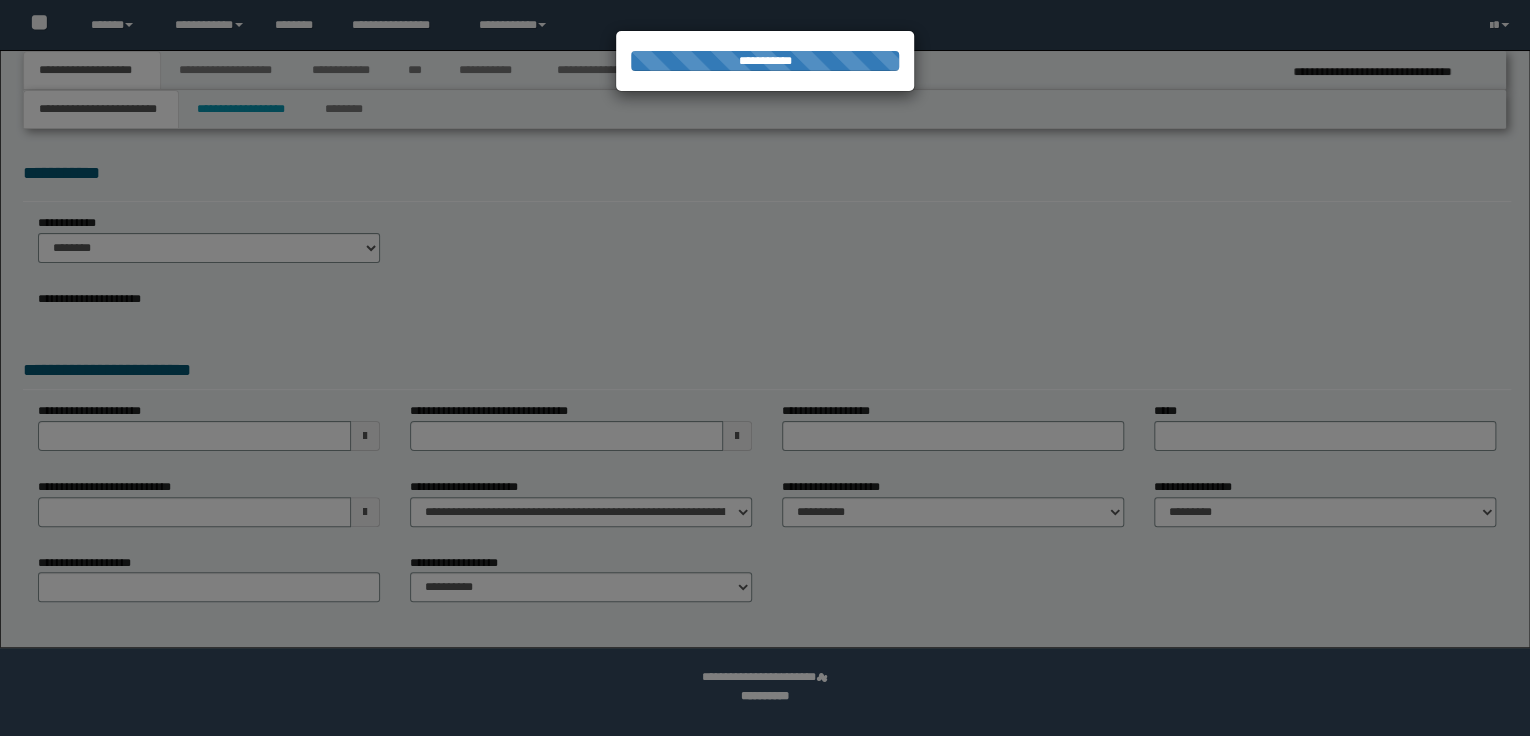 select on "*" 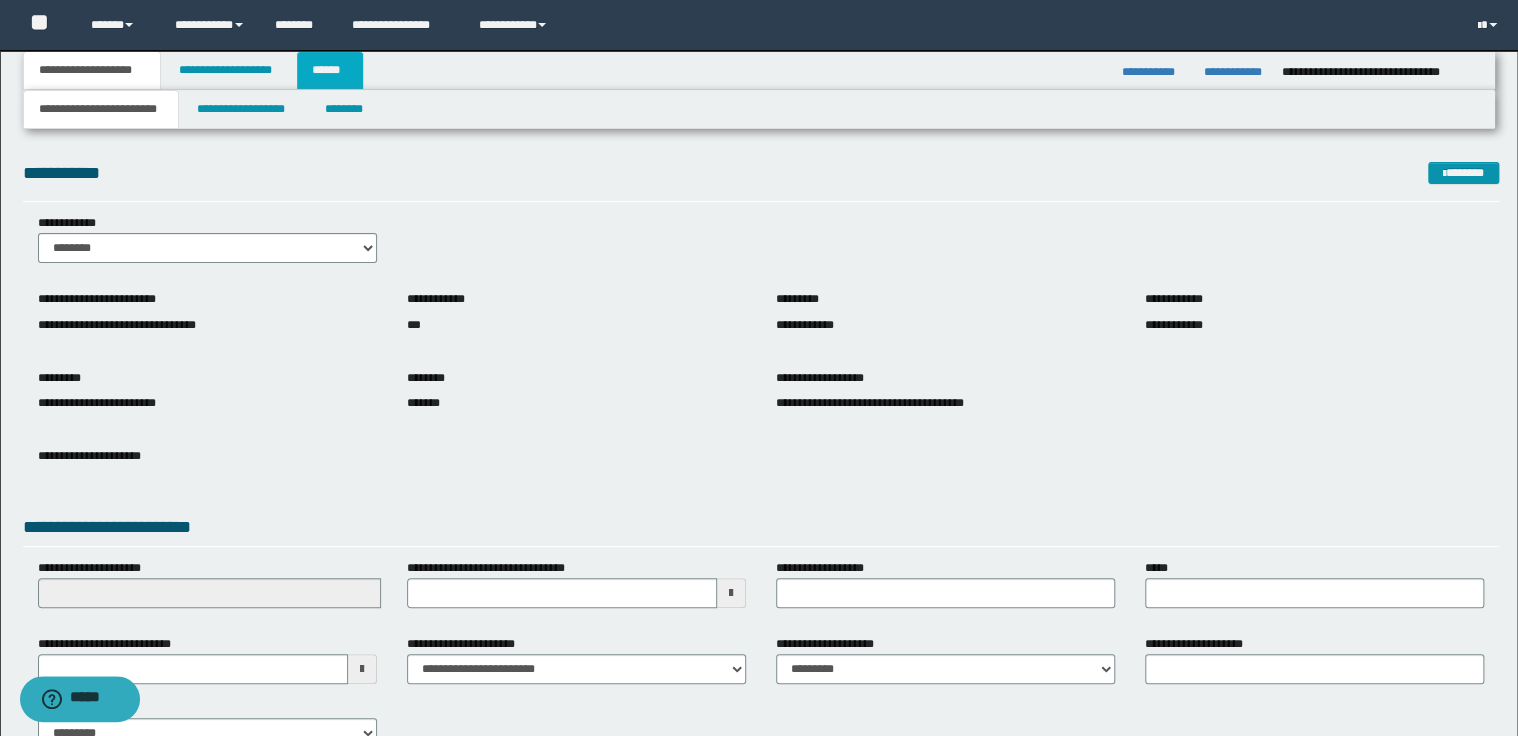click on "******" at bounding box center (330, 70) 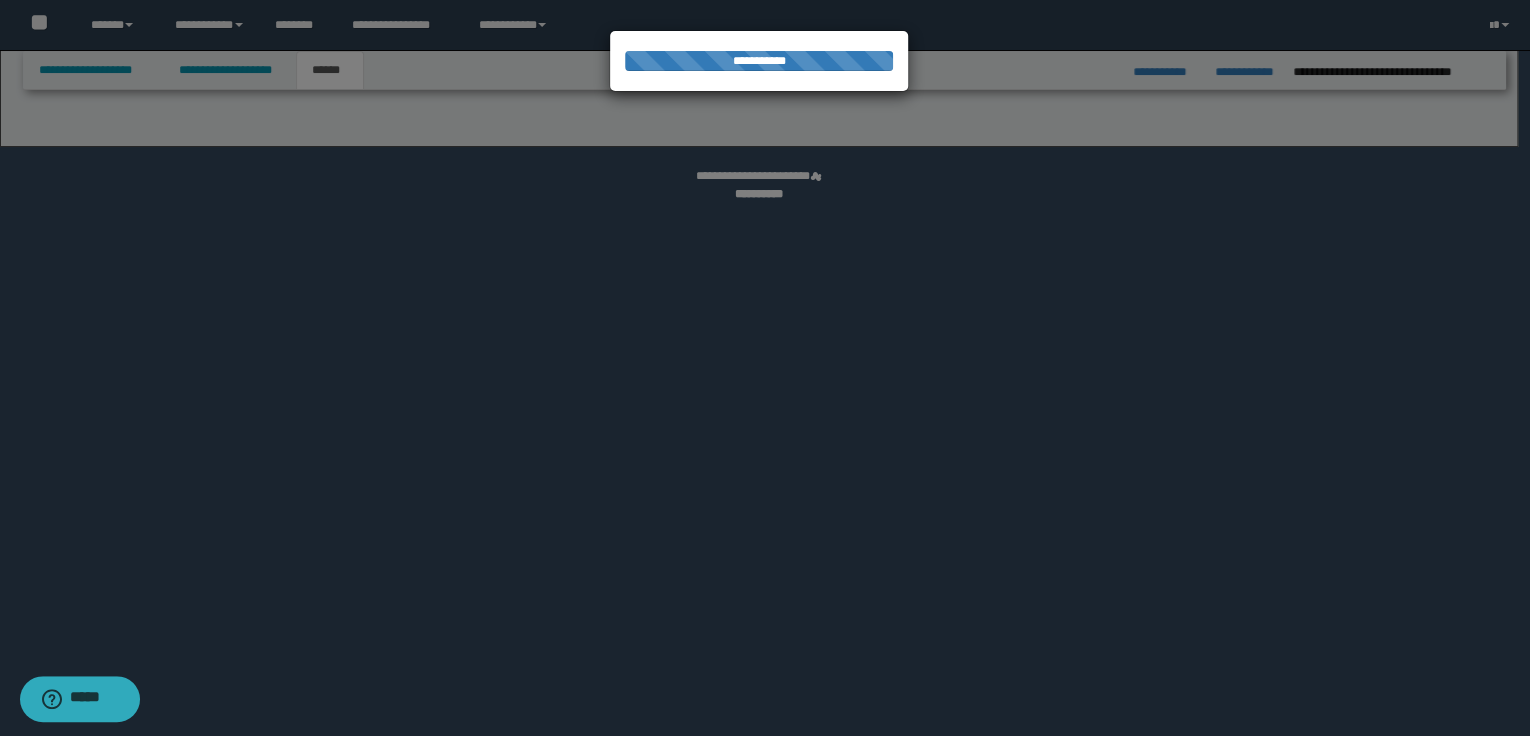 select on "*" 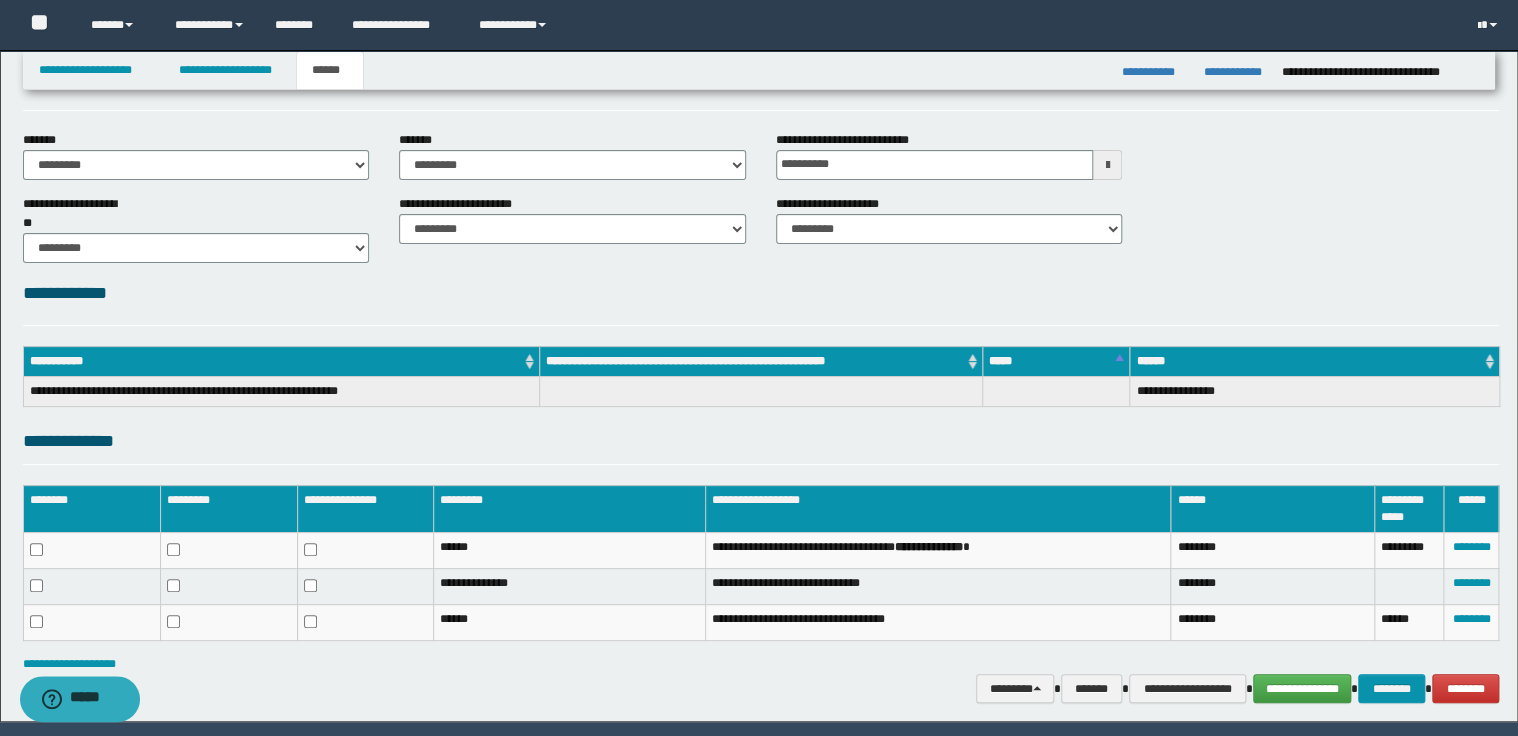 scroll, scrollTop: 128, scrollLeft: 0, axis: vertical 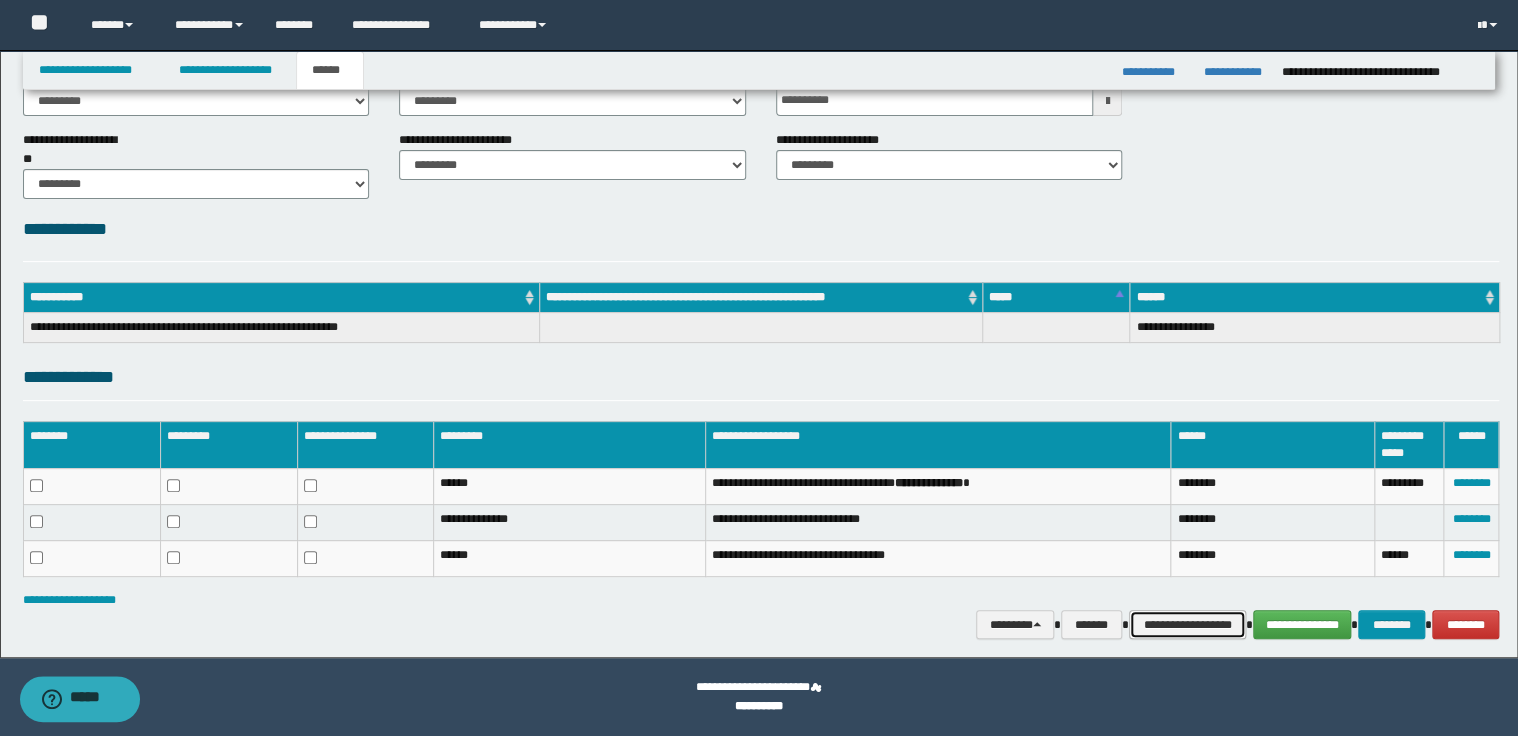 click on "**********" at bounding box center (1187, 625) 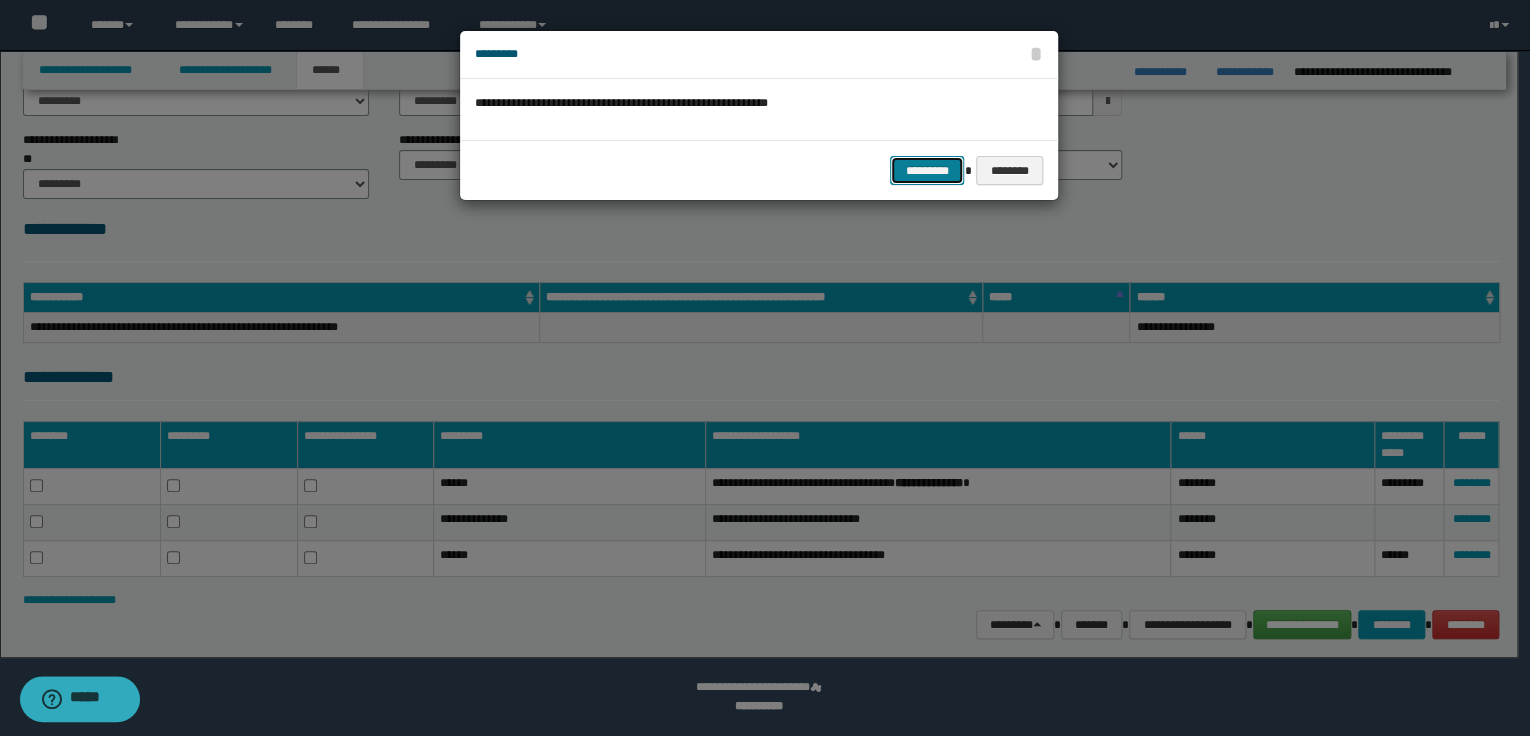 click on "*********" at bounding box center [927, 171] 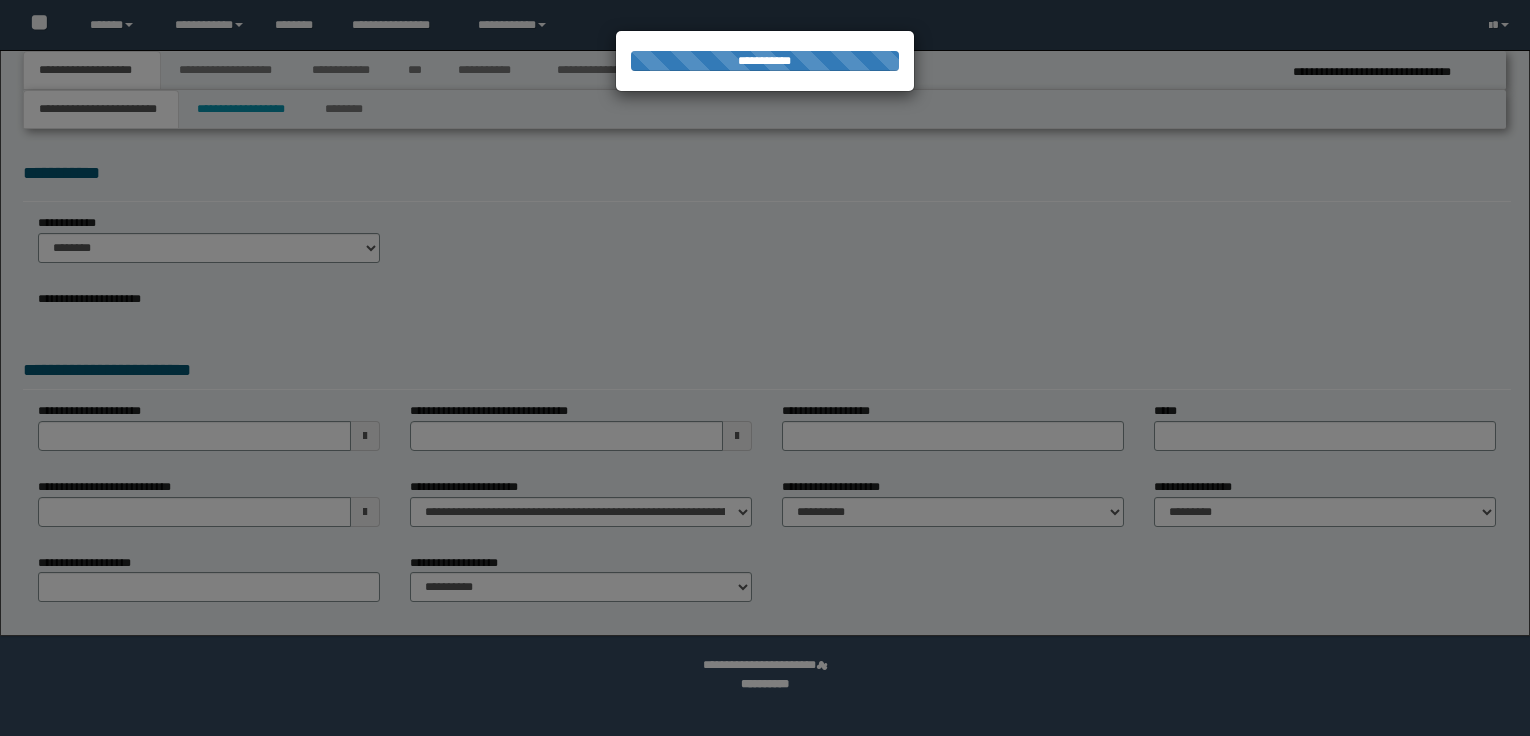 scroll, scrollTop: 0, scrollLeft: 0, axis: both 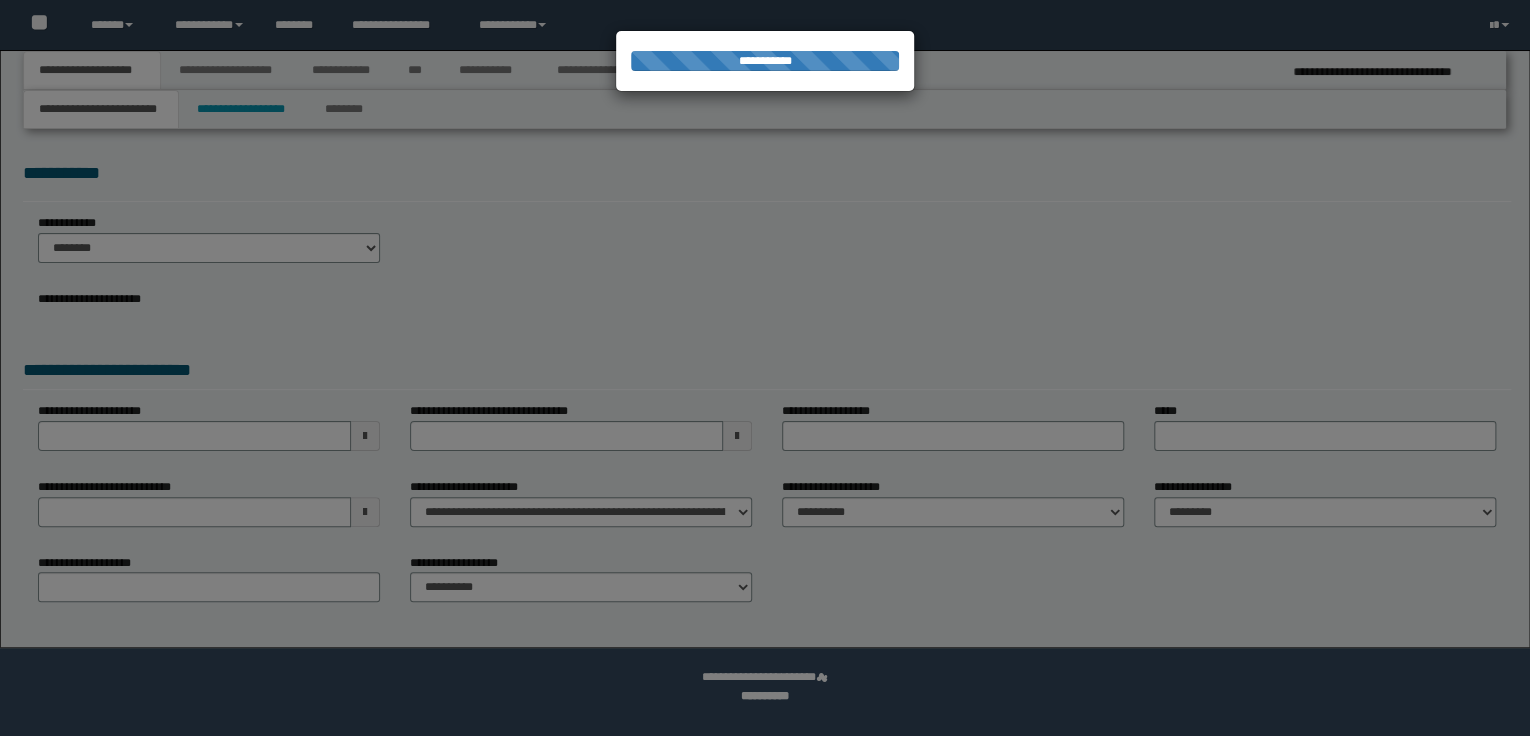 select on "*" 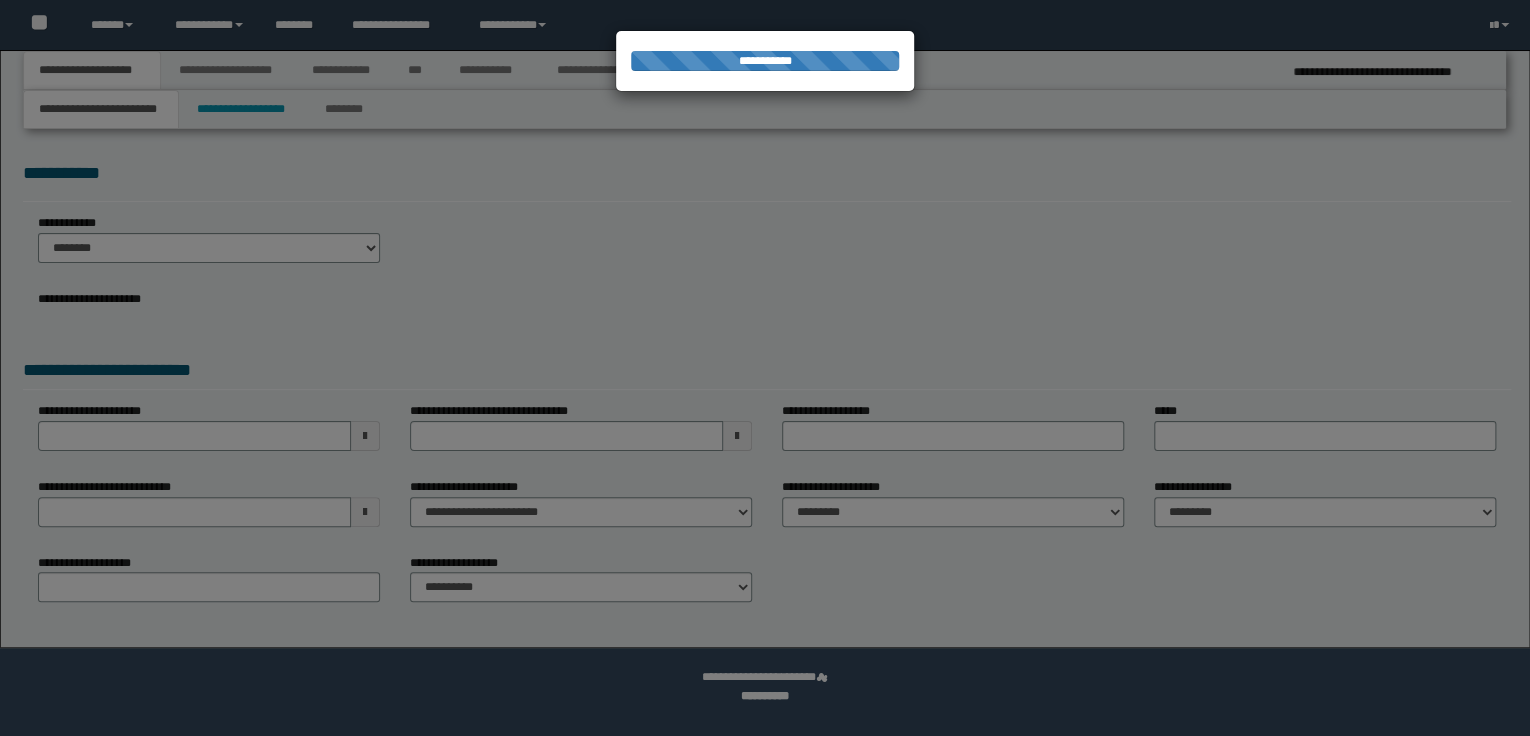 scroll, scrollTop: 0, scrollLeft: 0, axis: both 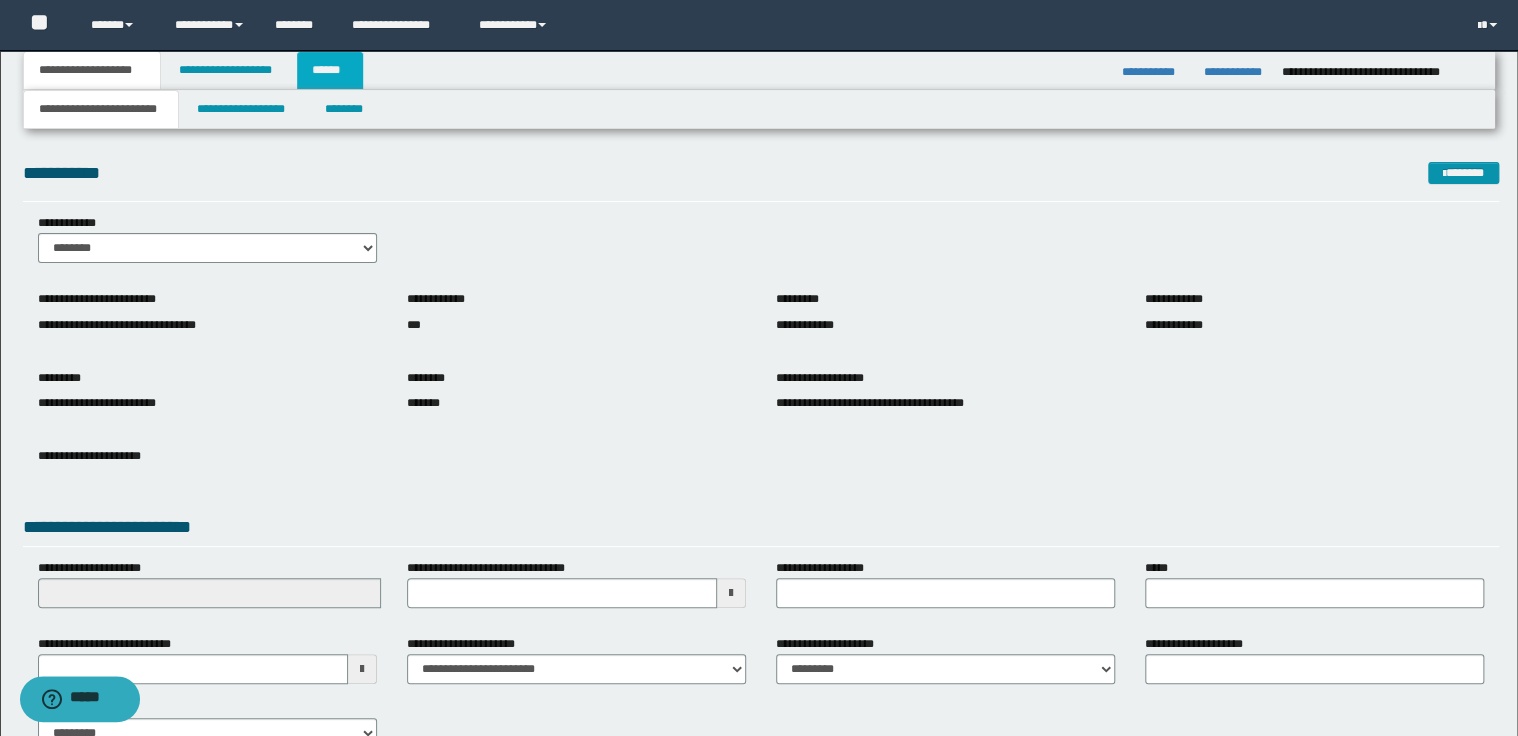 click on "******" at bounding box center (330, 70) 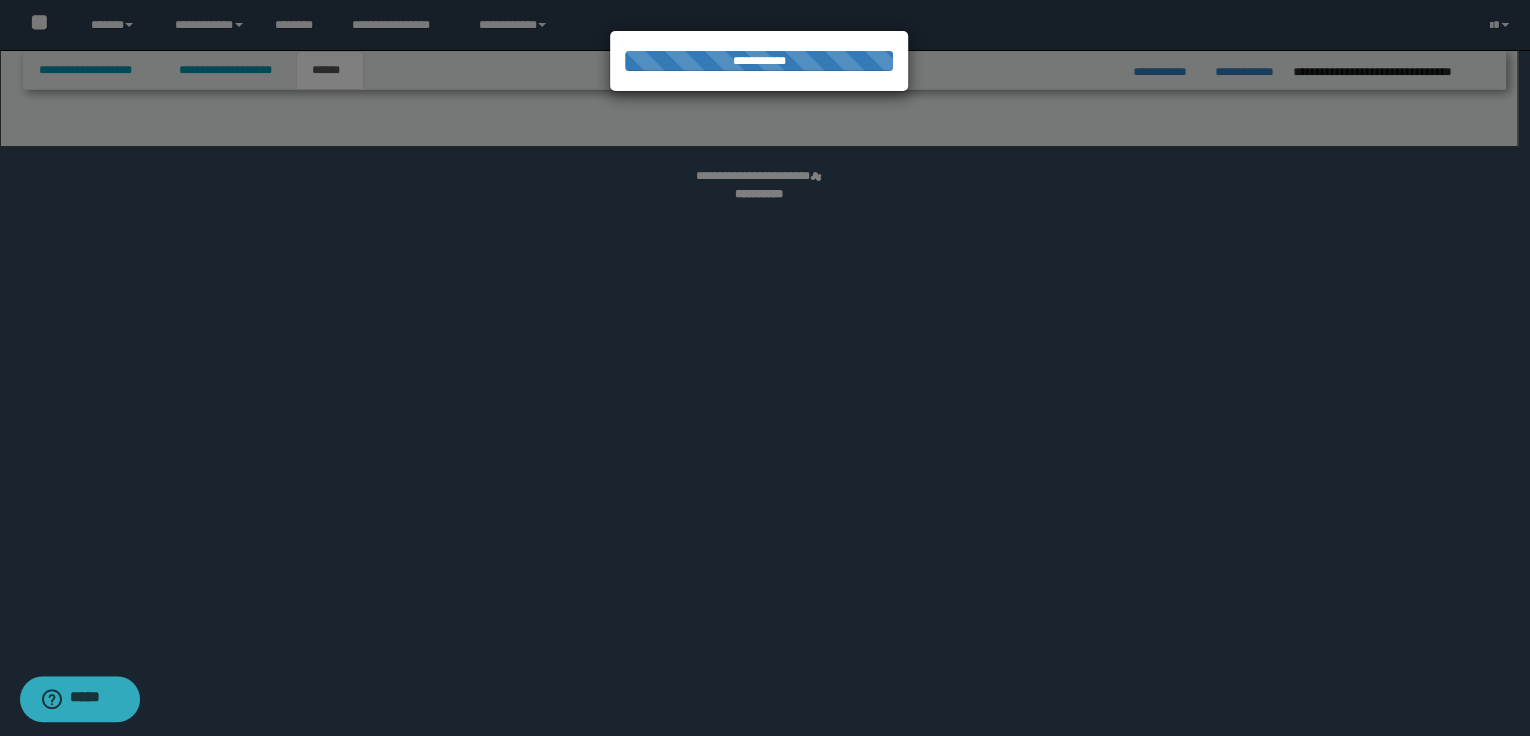 select on "*" 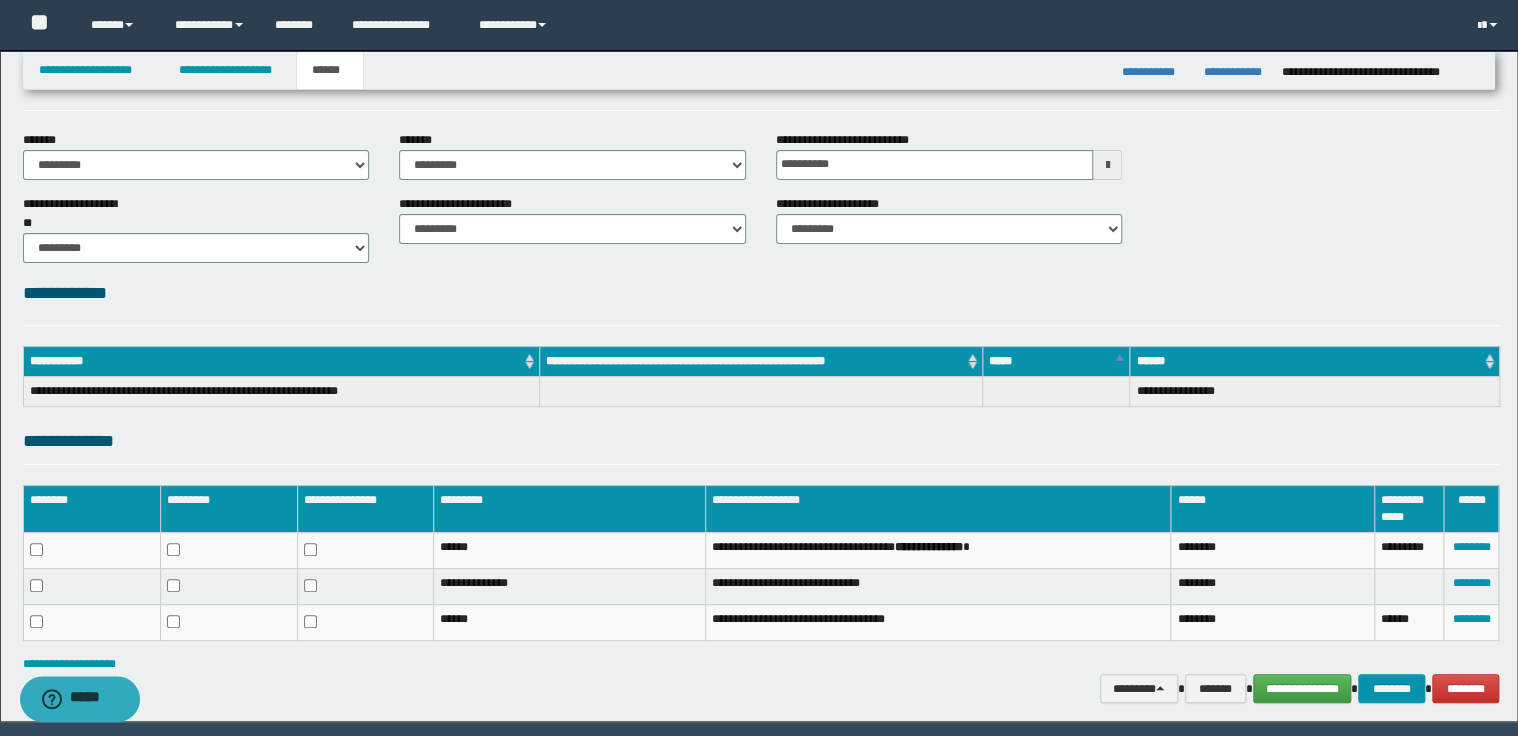 scroll, scrollTop: 128, scrollLeft: 0, axis: vertical 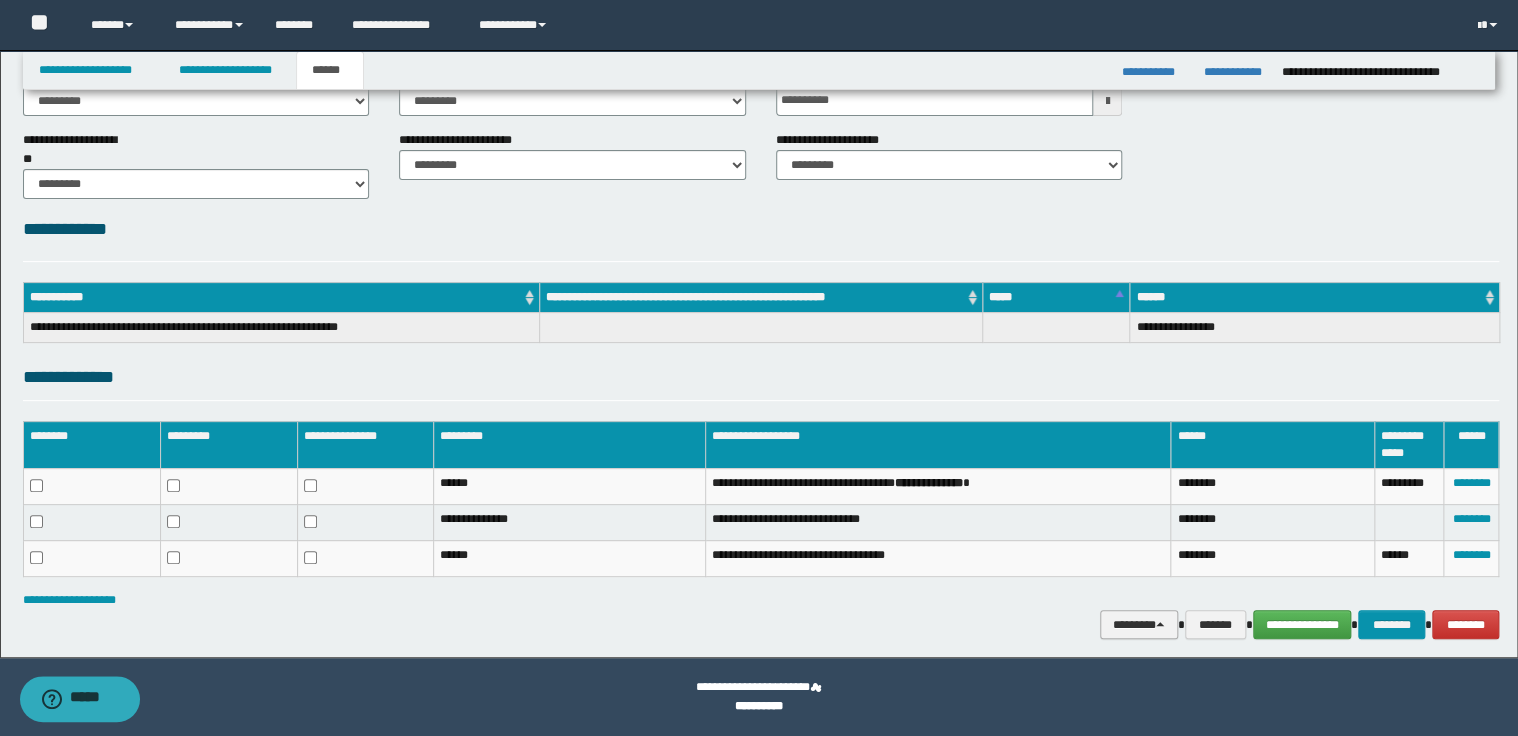 click on "********" at bounding box center (1139, 625) 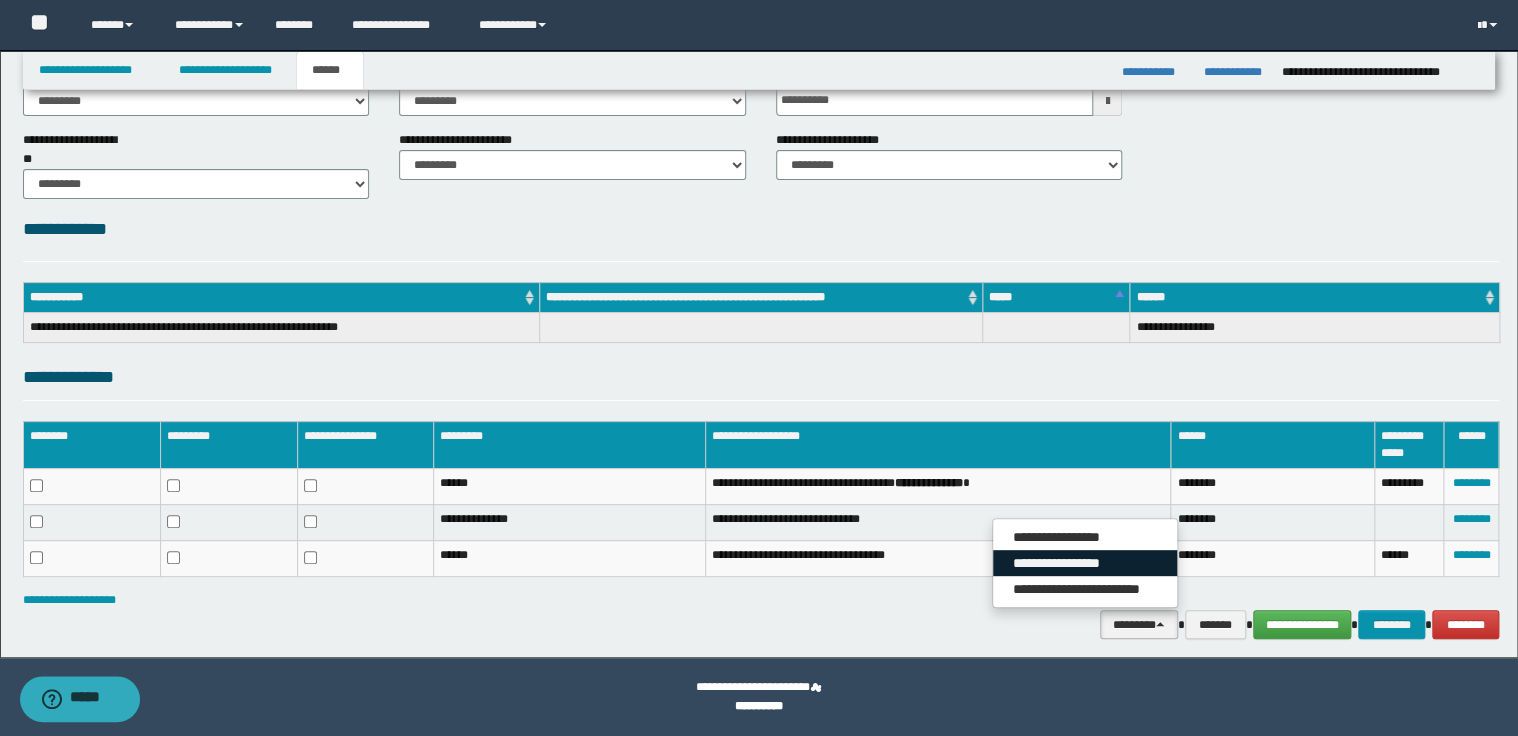click on "**********" at bounding box center (1085, 563) 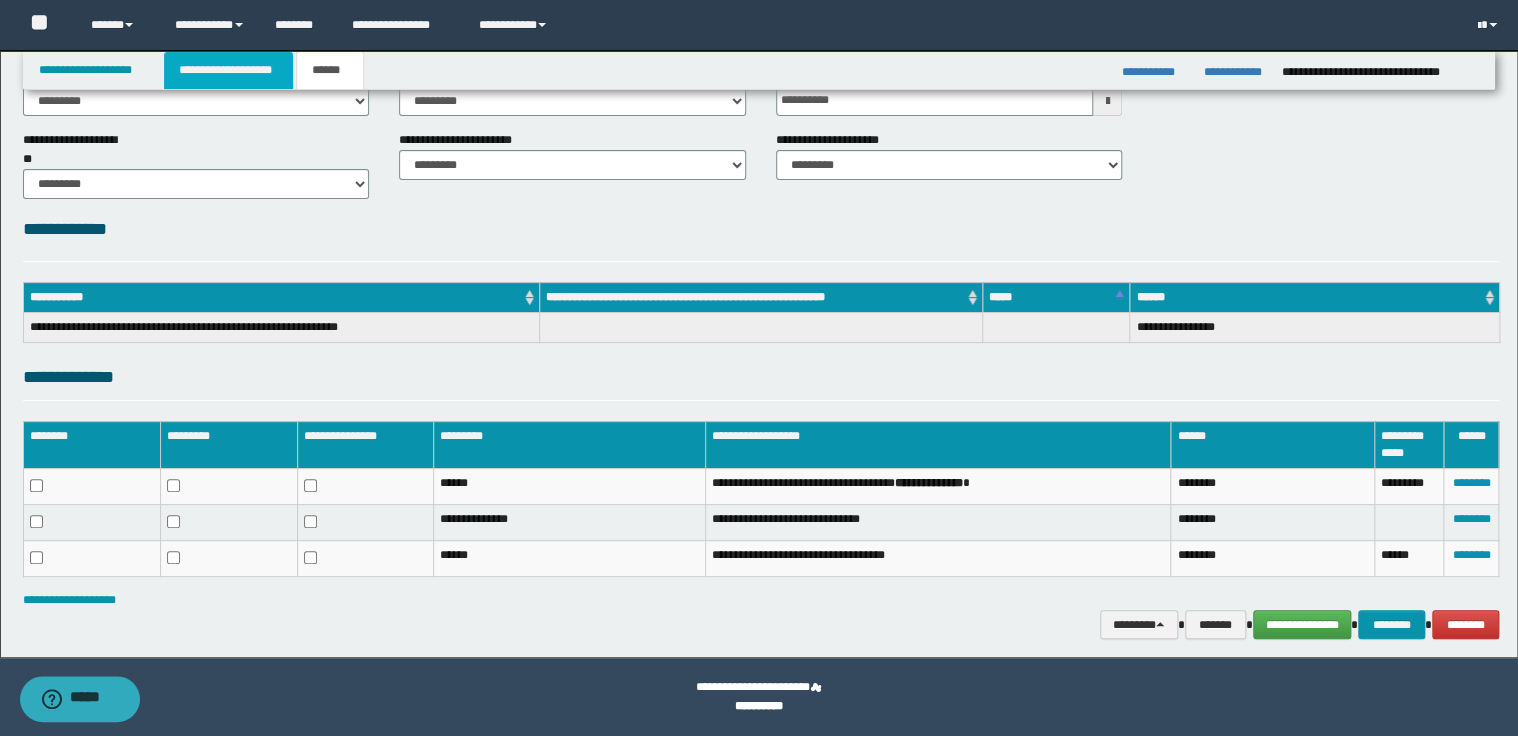click on "**********" at bounding box center [228, 70] 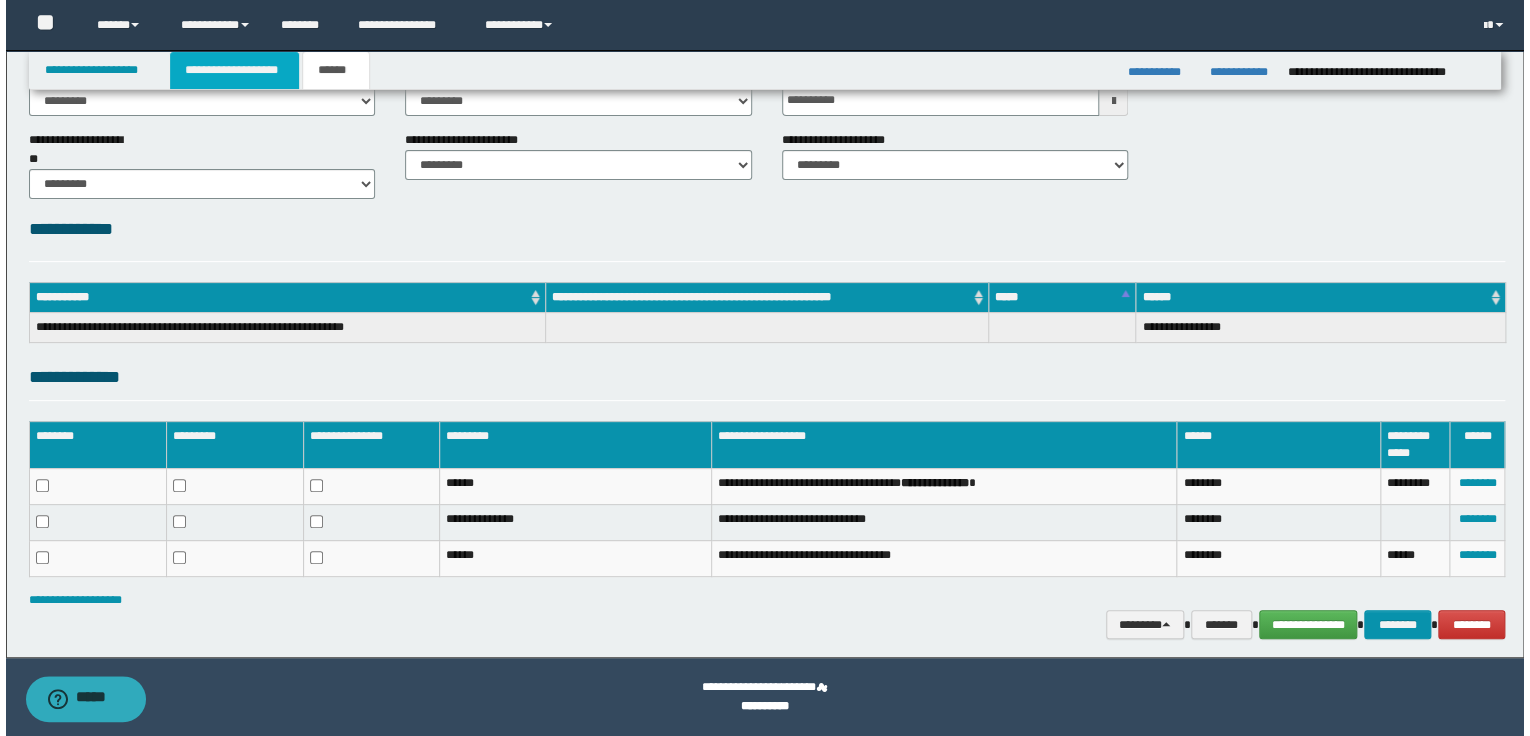 scroll, scrollTop: 0, scrollLeft: 0, axis: both 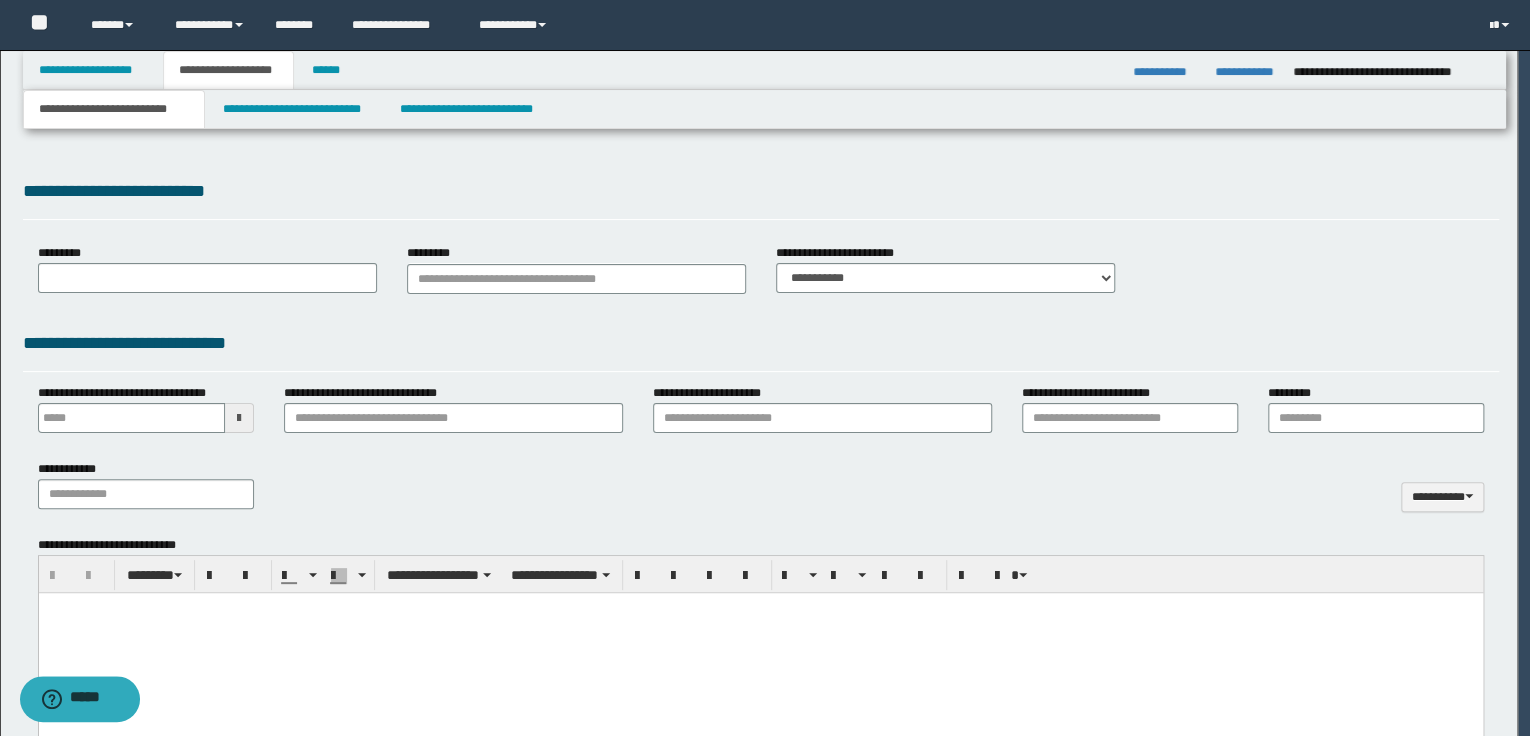 type 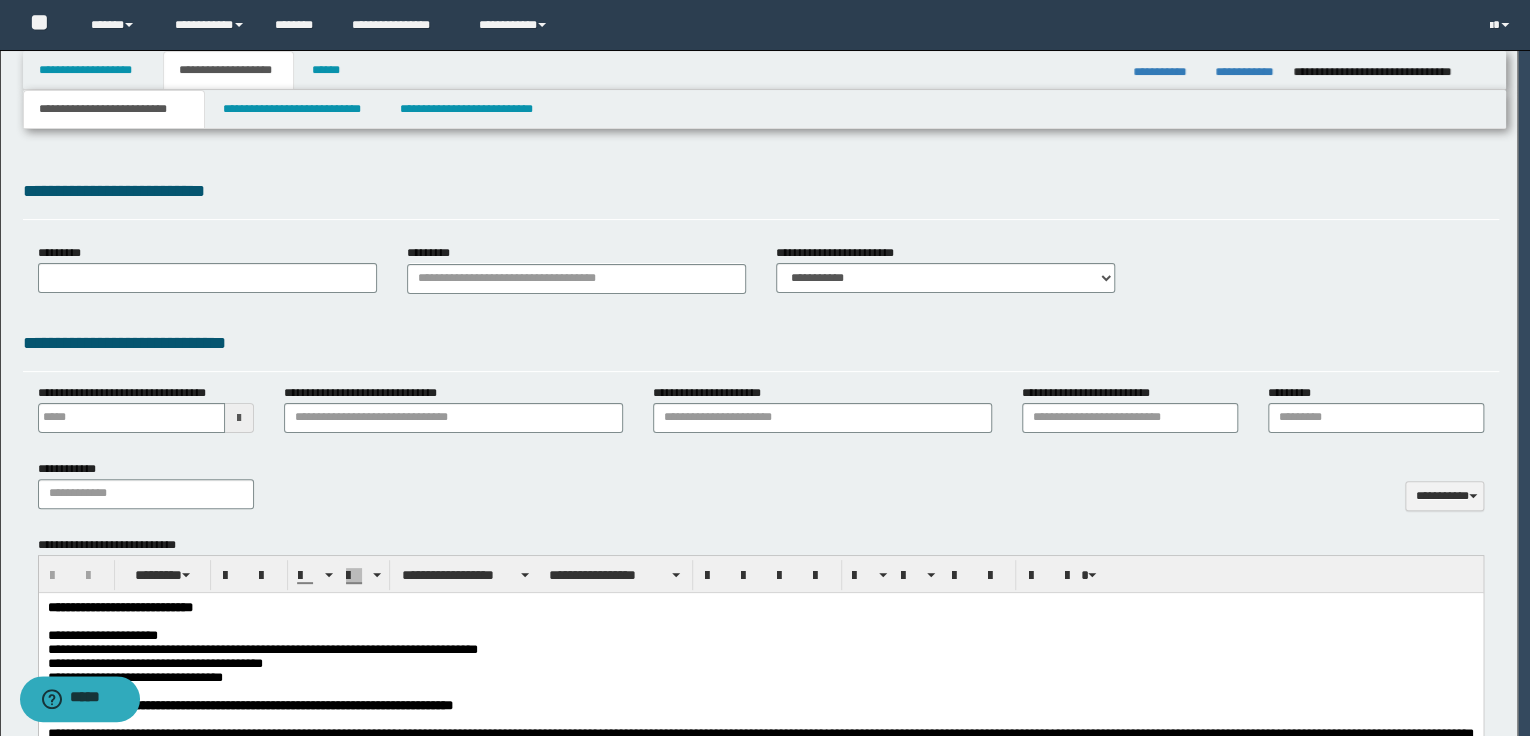 scroll, scrollTop: 0, scrollLeft: 0, axis: both 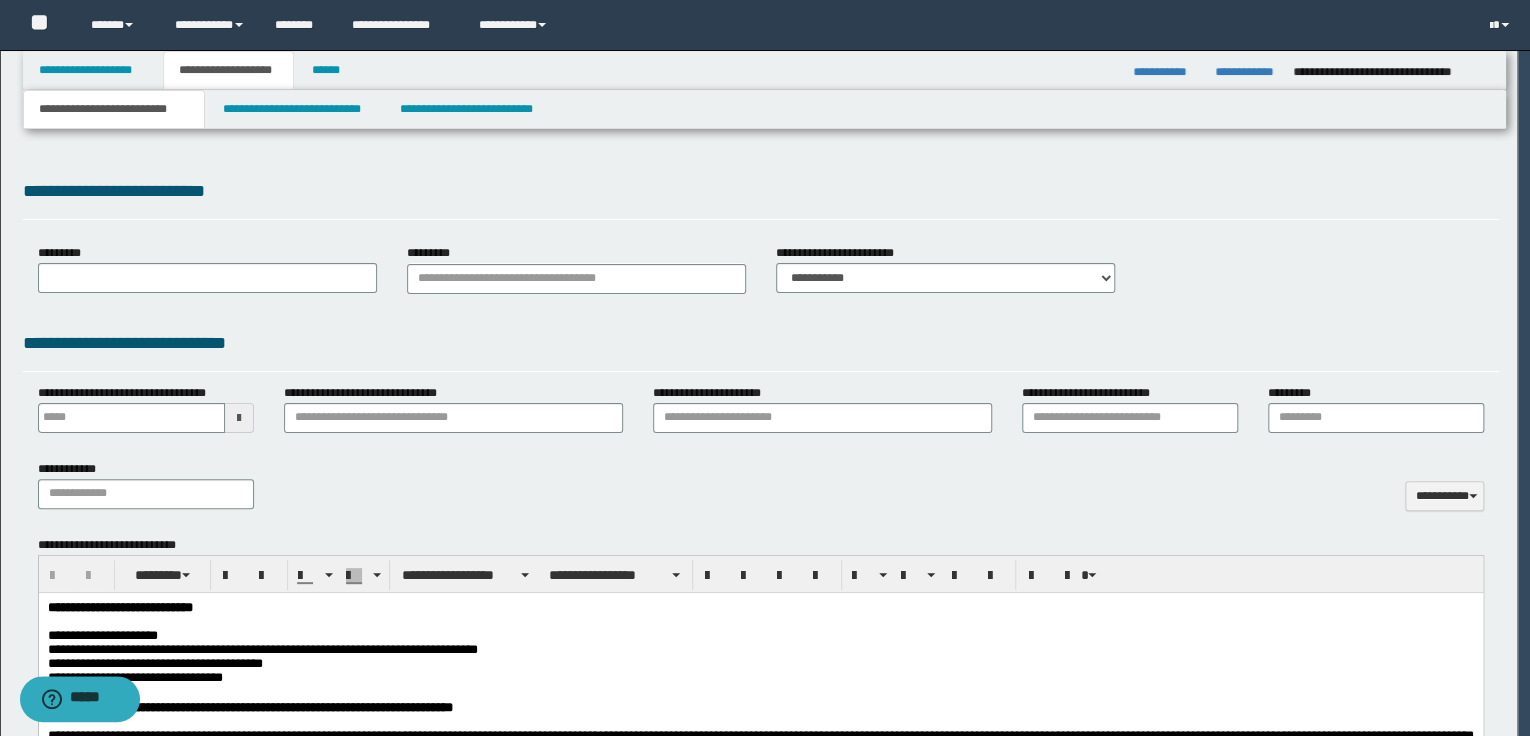 type on "**********" 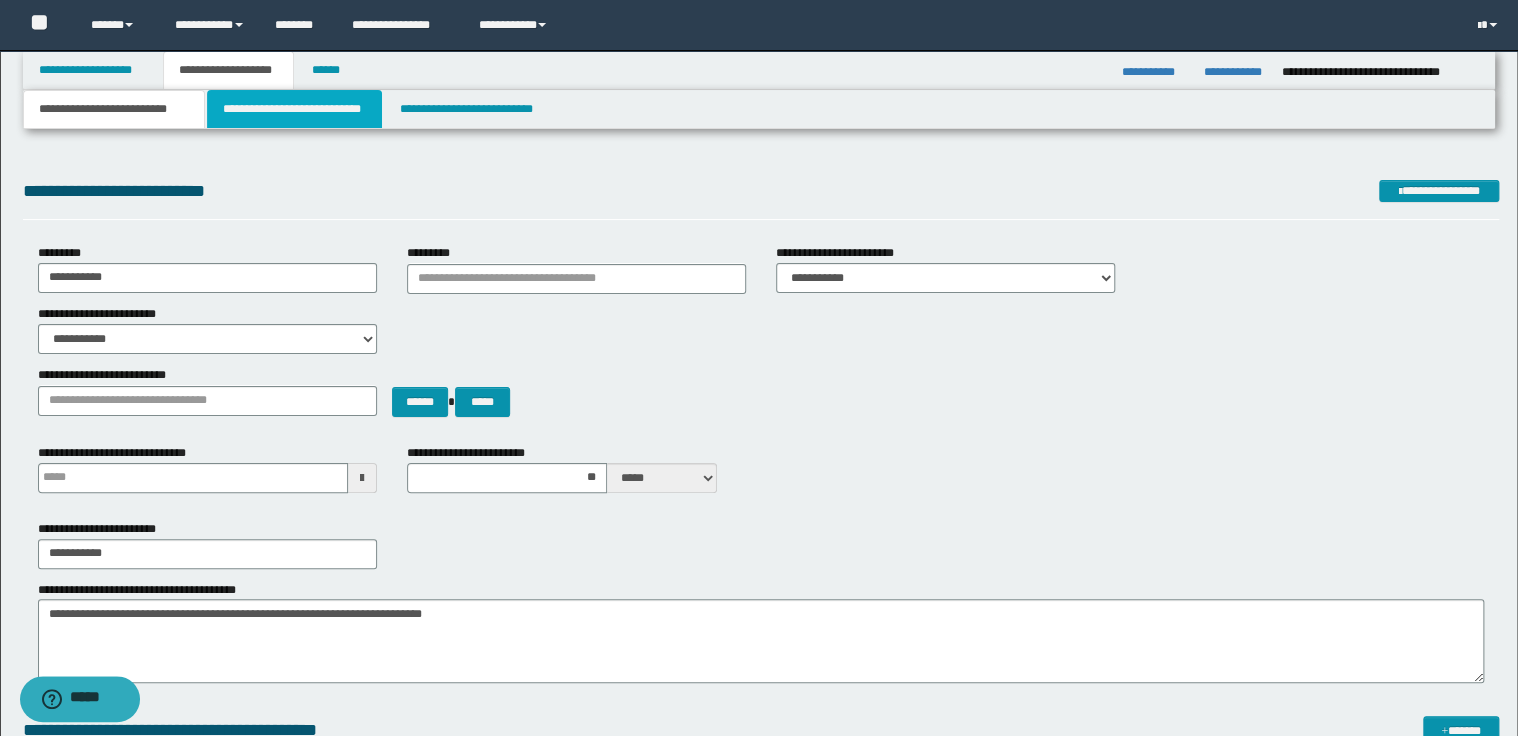 click on "**********" at bounding box center (294, 109) 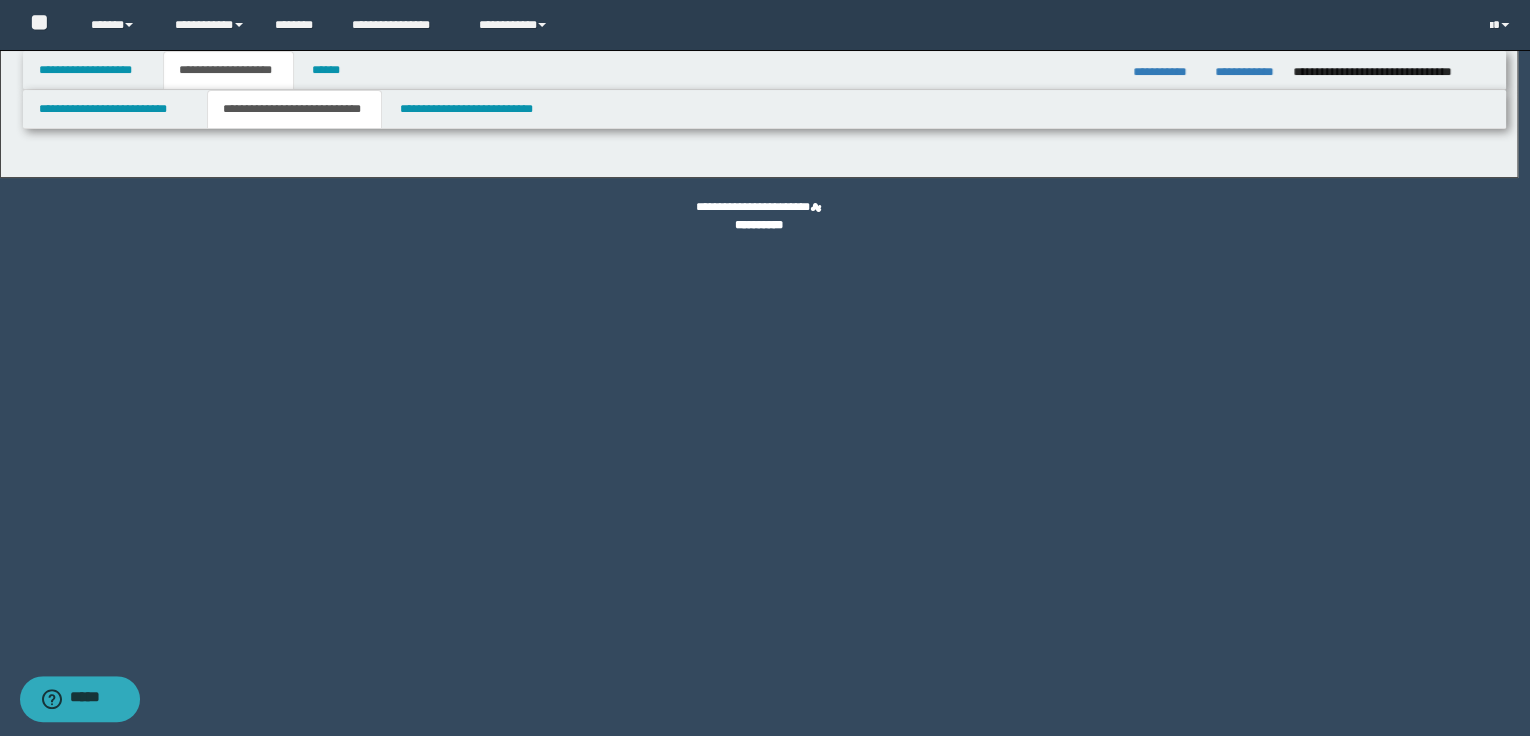 select on "*" 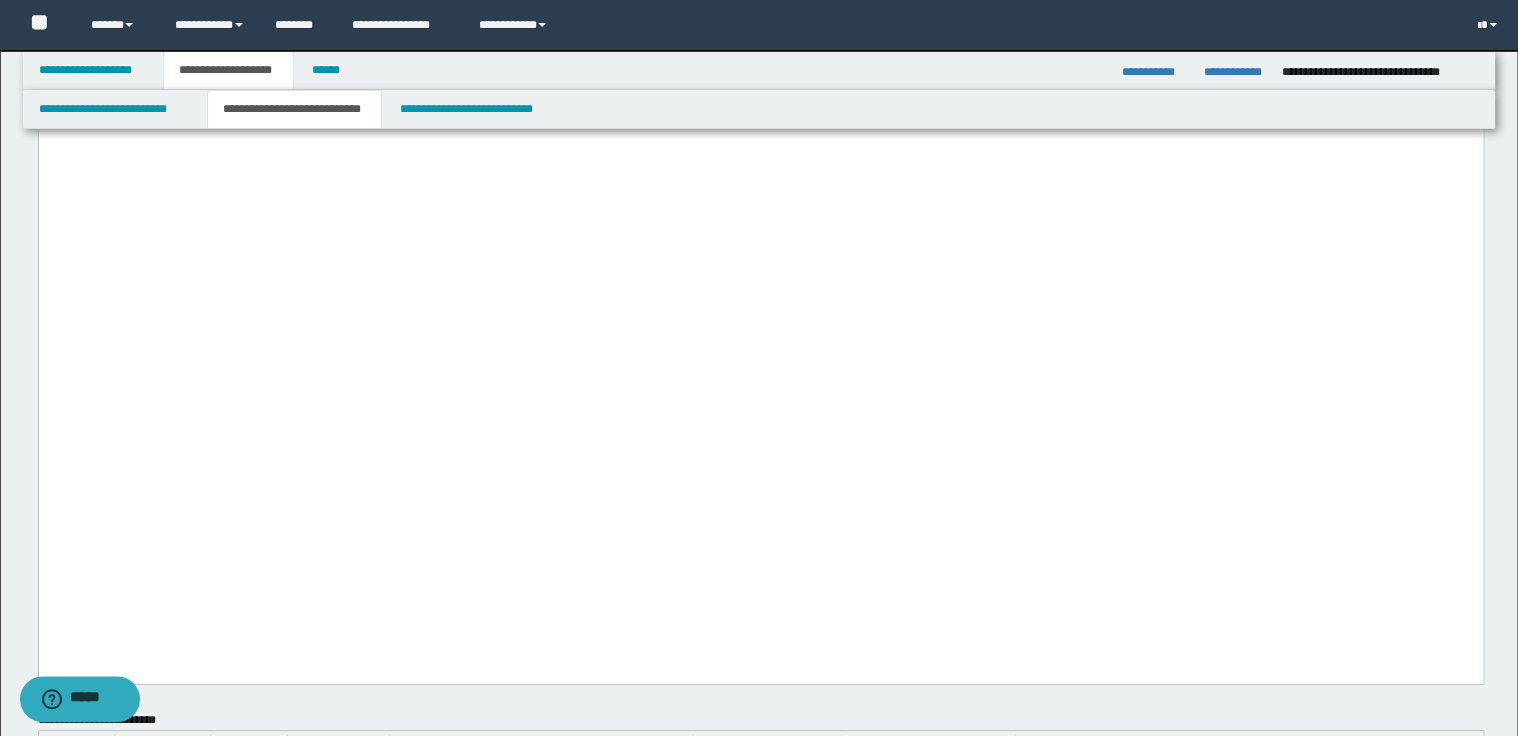 scroll, scrollTop: 3360, scrollLeft: 0, axis: vertical 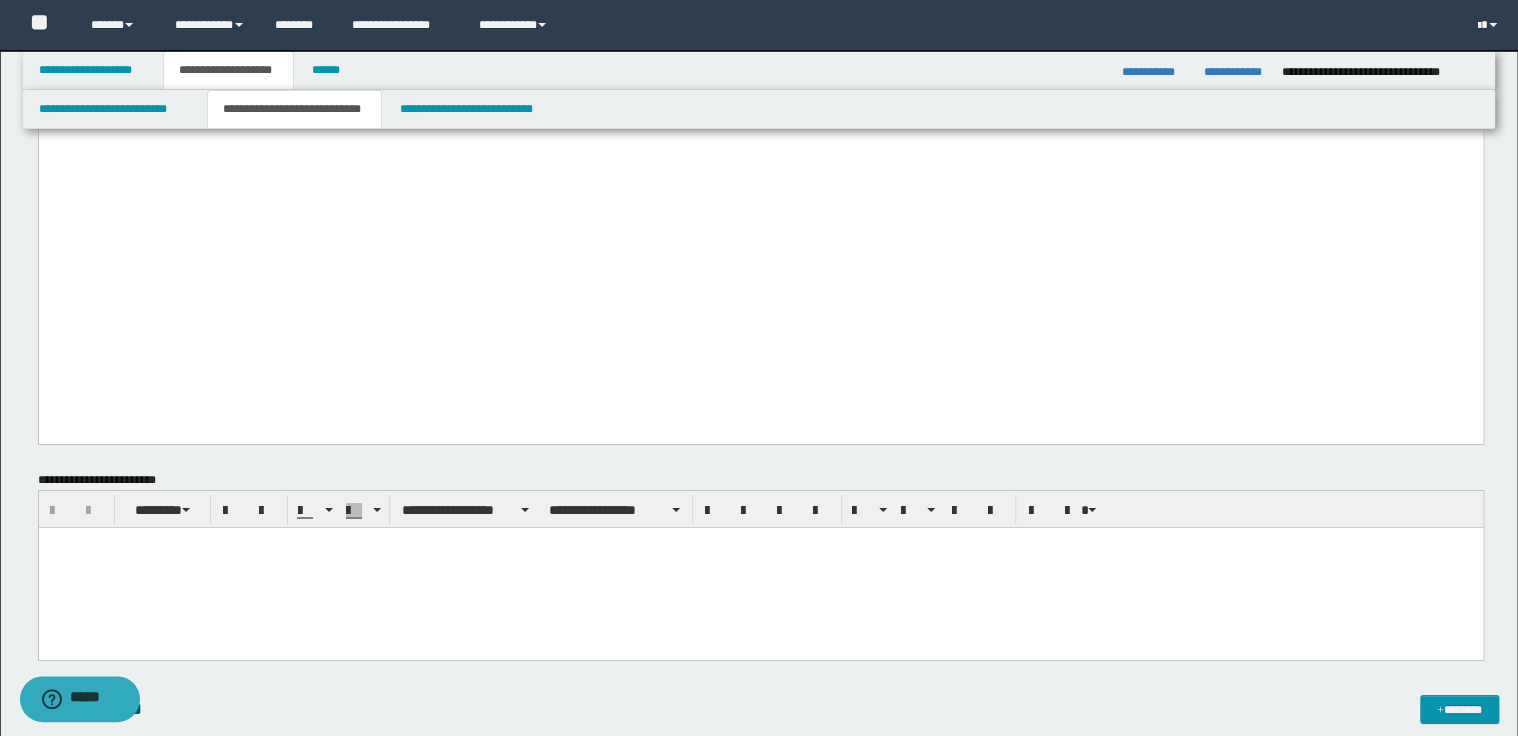 click on "**********" at bounding box center [134, -366] 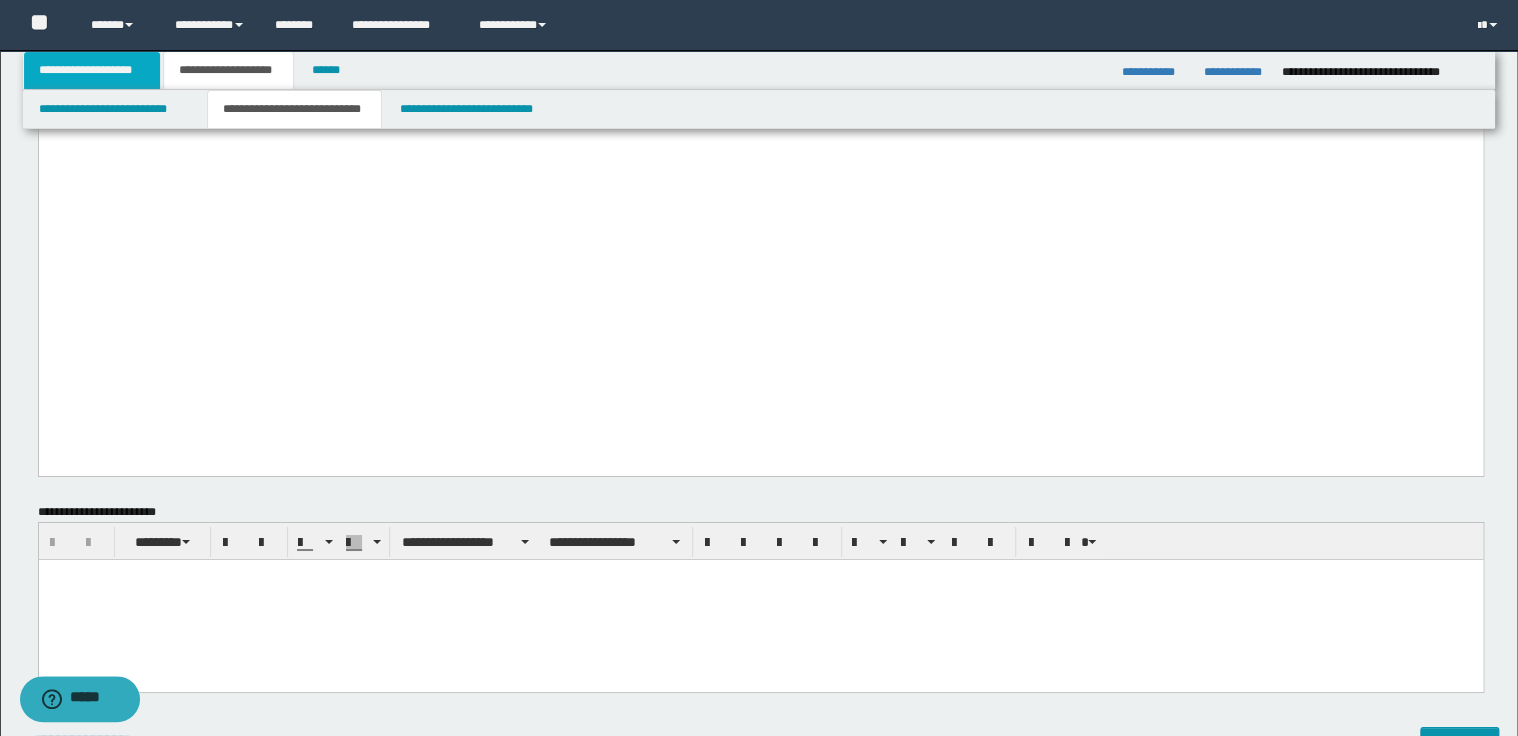 click on "**********" at bounding box center [92, 70] 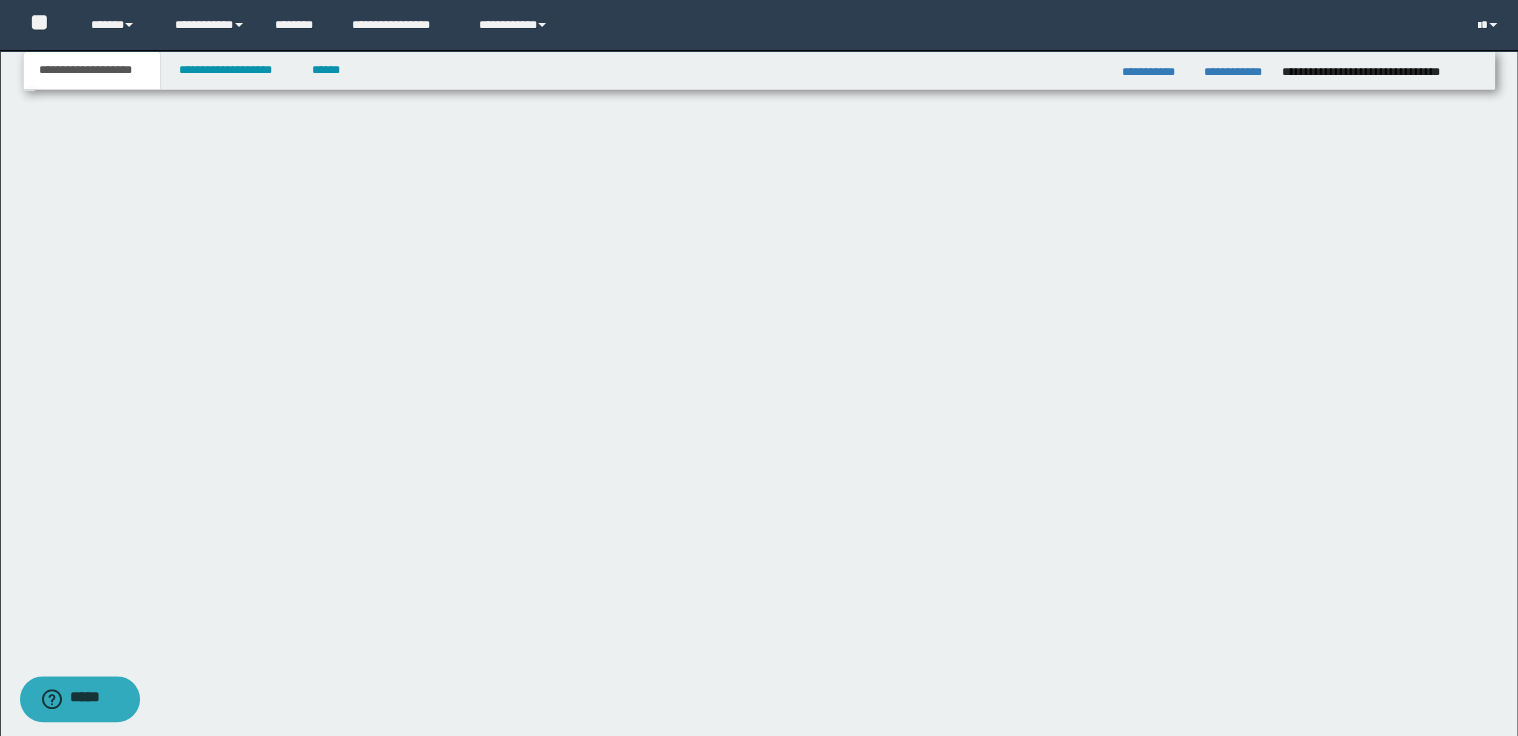 scroll, scrollTop: 211, scrollLeft: 0, axis: vertical 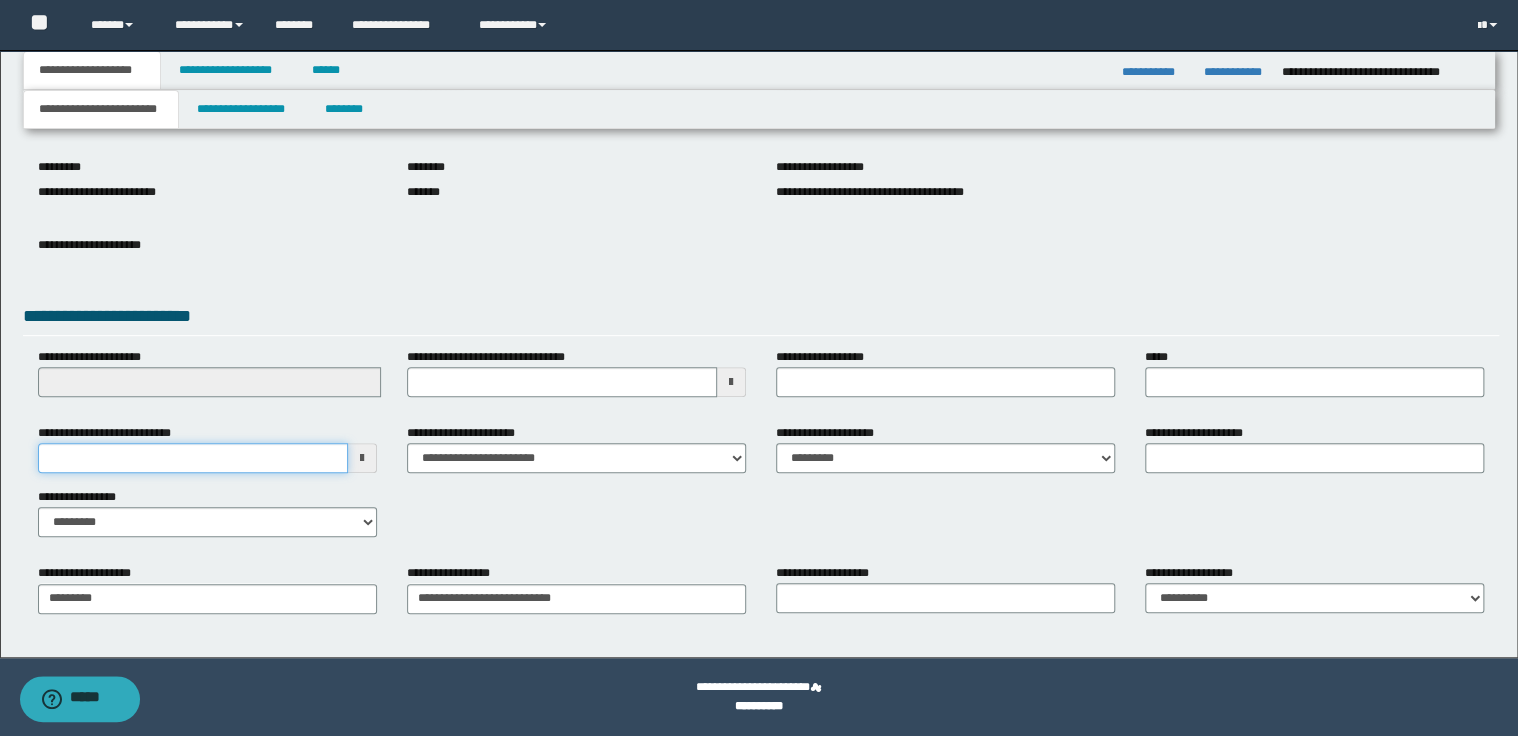 click on "**********" at bounding box center [193, 458] 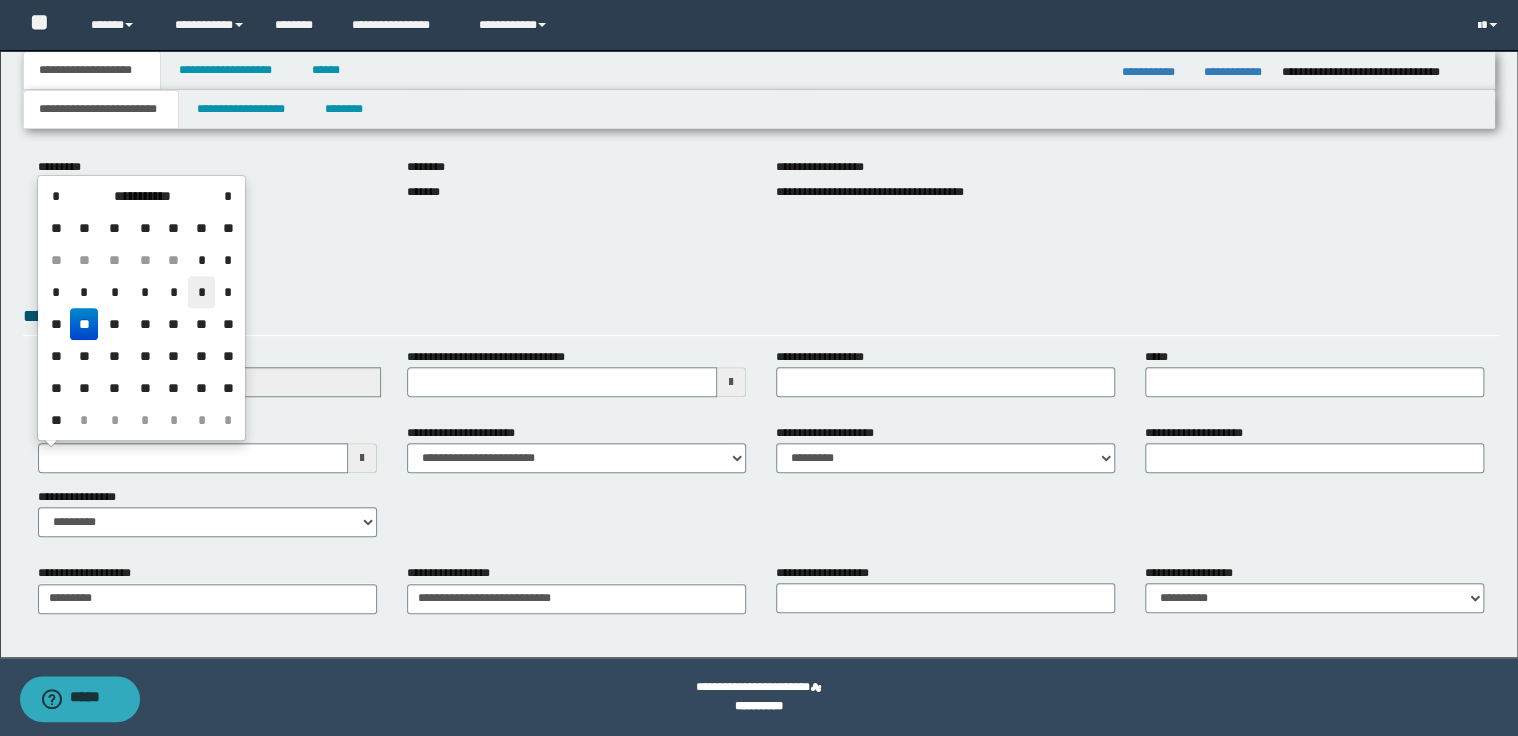 click on "*" at bounding box center [202, 292] 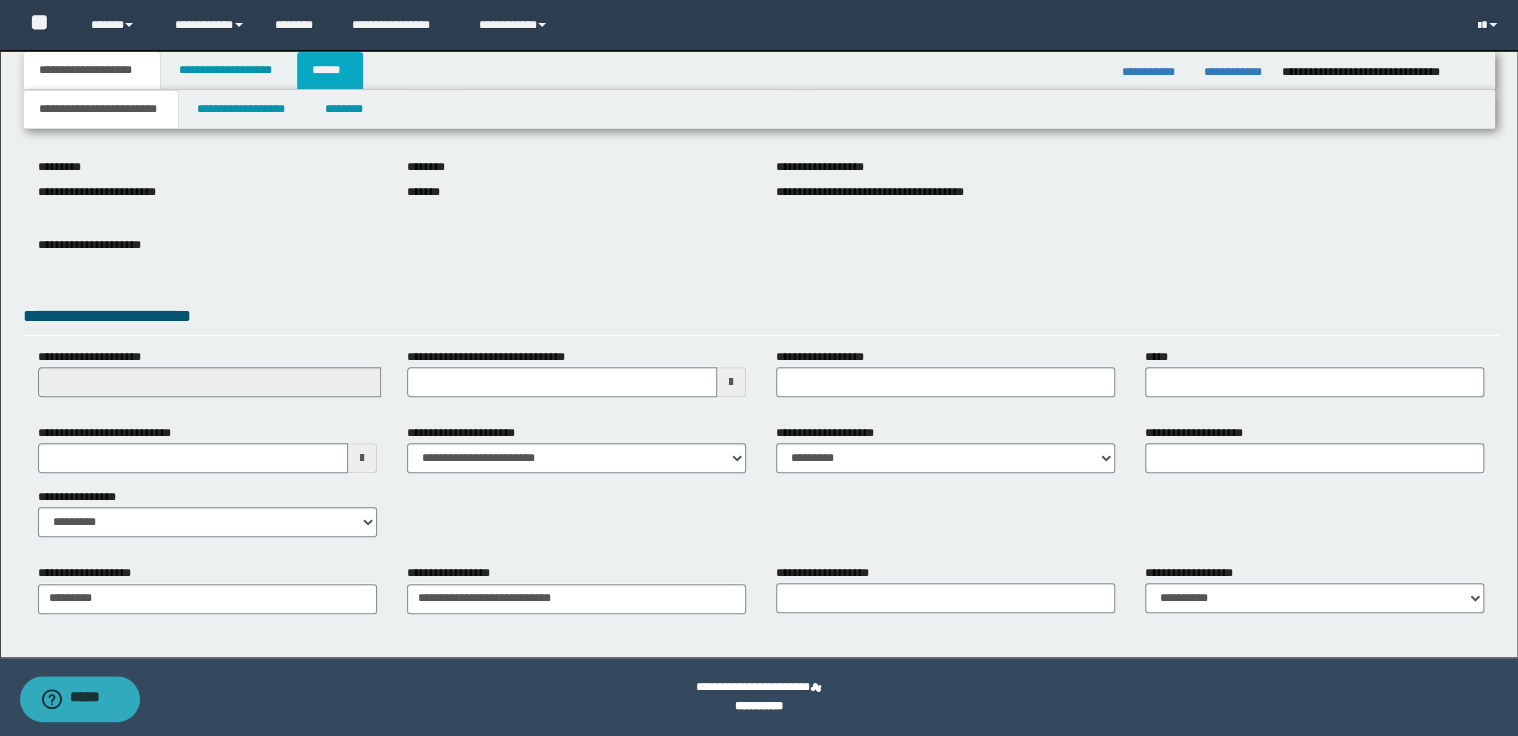 click on "******" at bounding box center (330, 70) 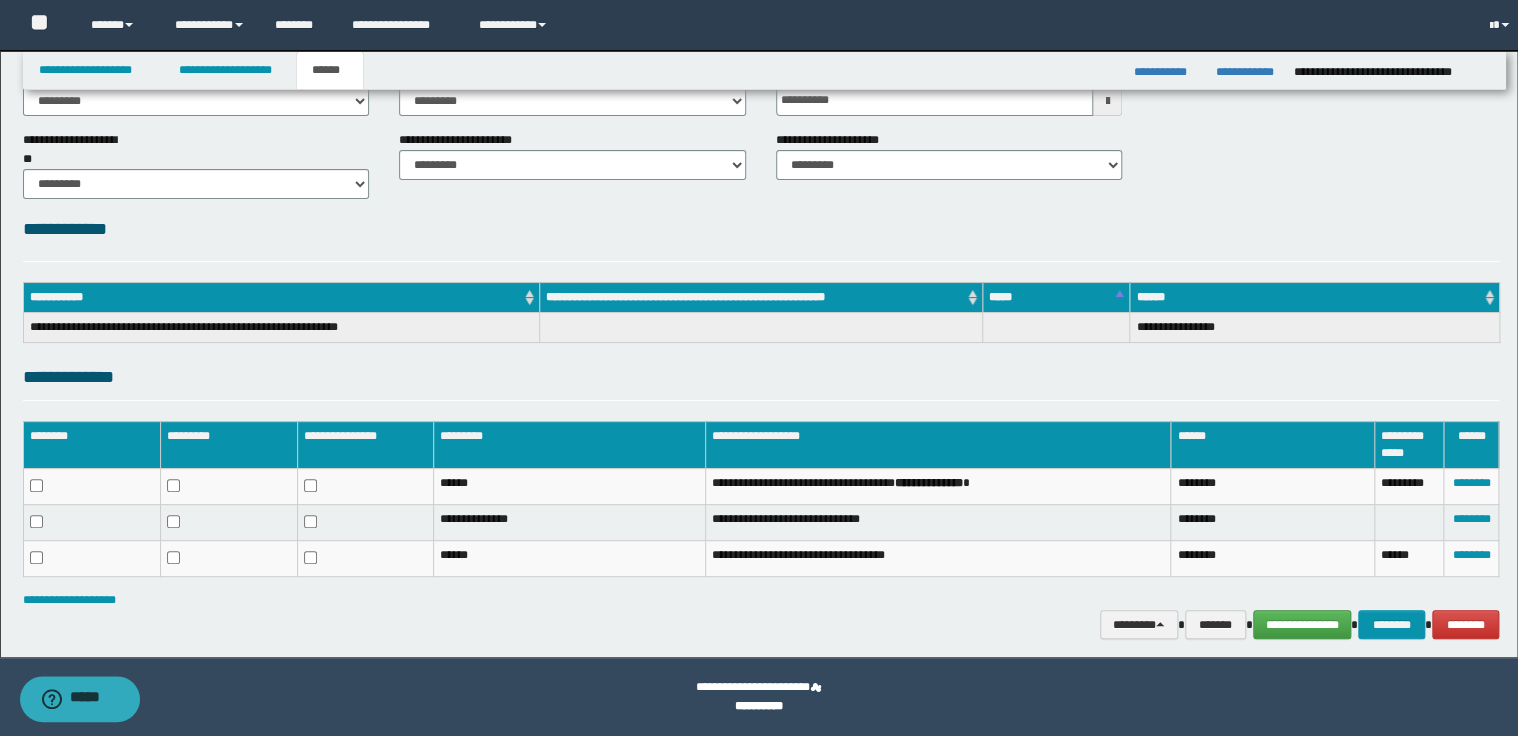 scroll, scrollTop: 128, scrollLeft: 0, axis: vertical 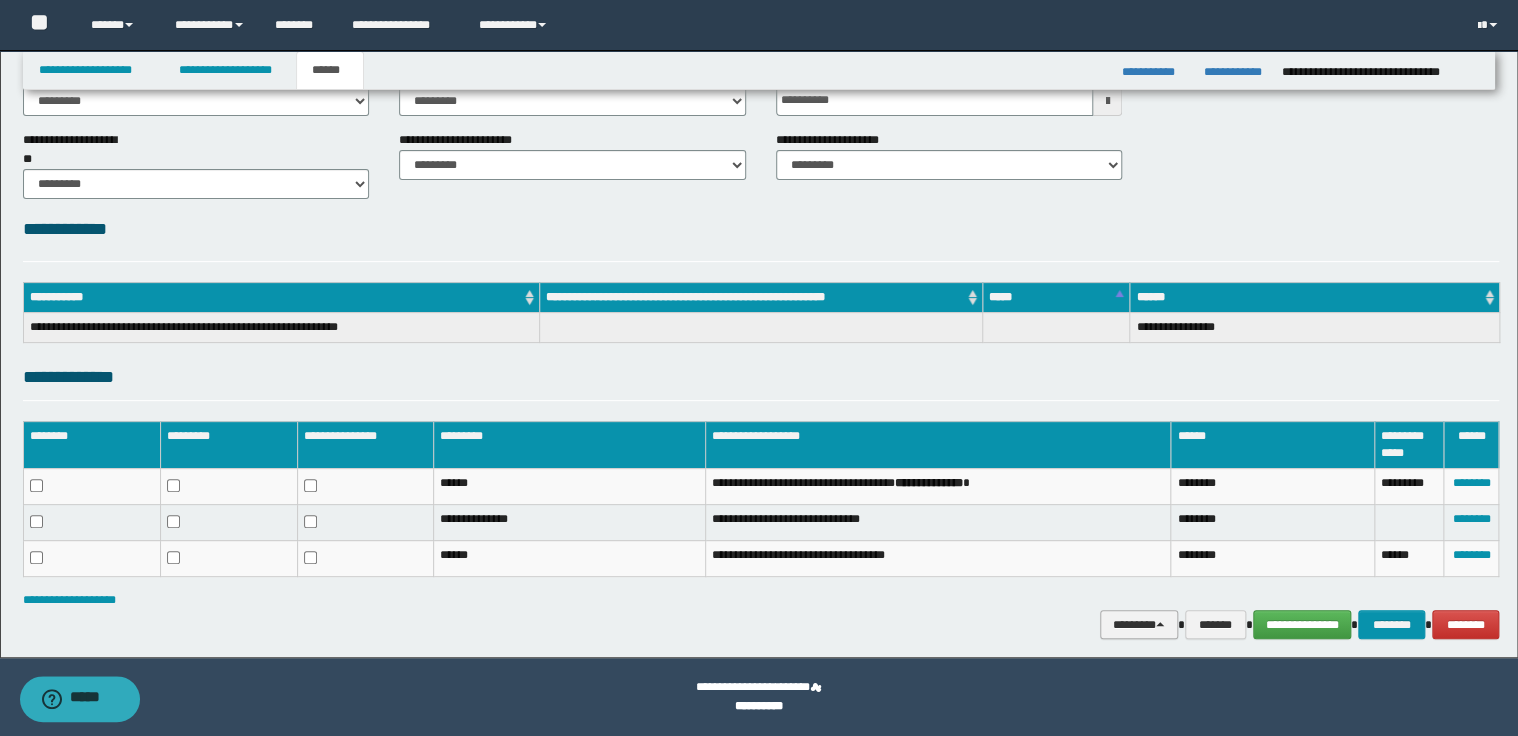 click at bounding box center (1160, 624) 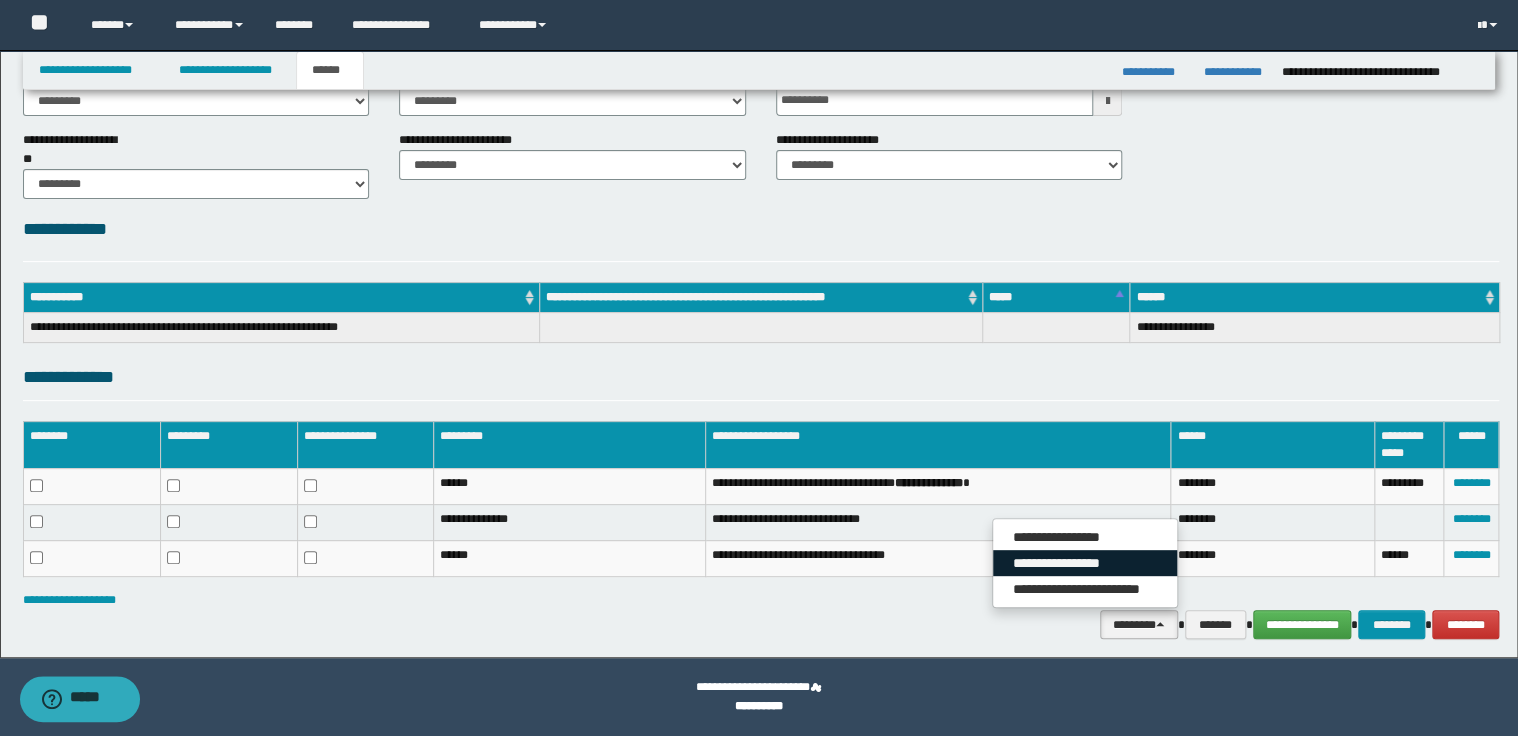 click on "**********" at bounding box center (1085, 563) 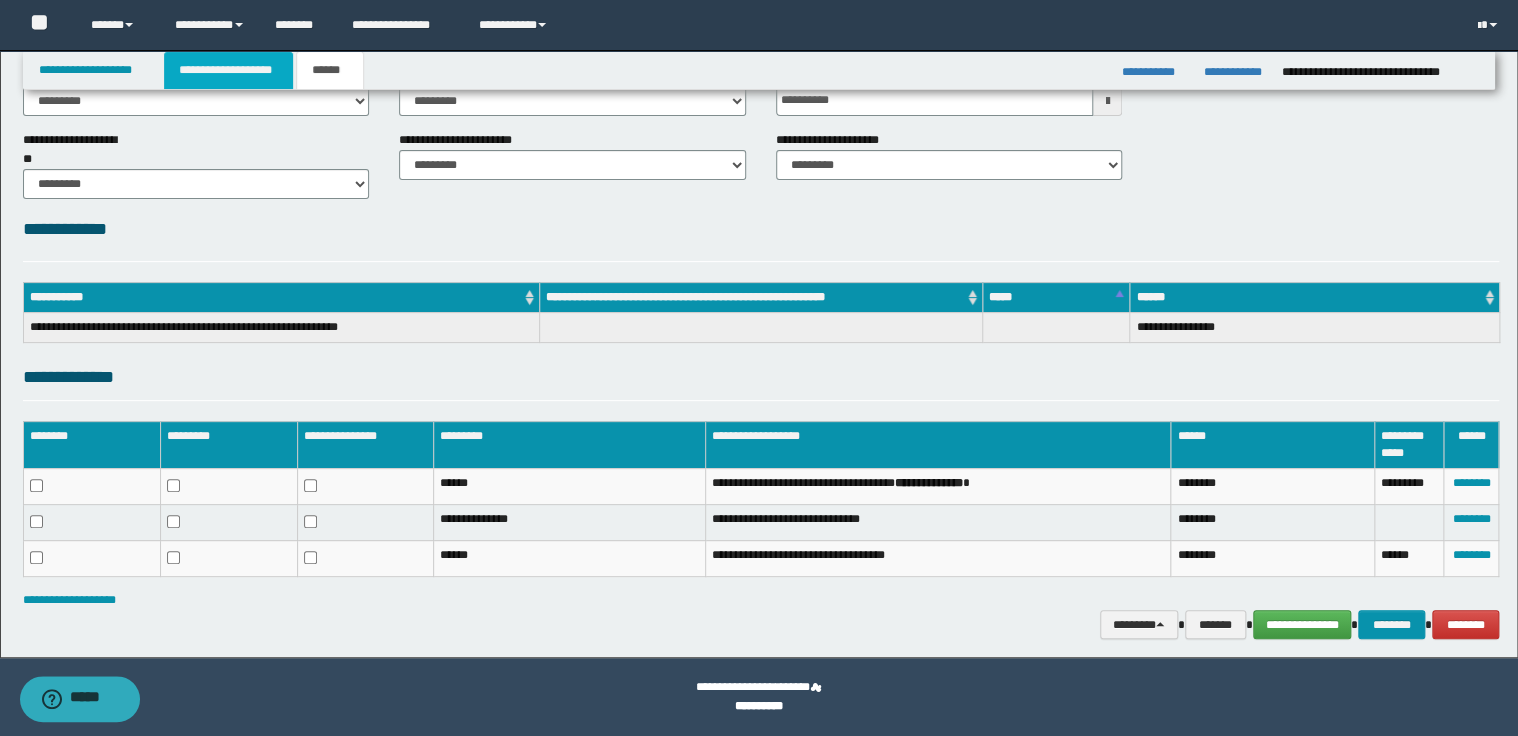 click on "**********" at bounding box center (228, 70) 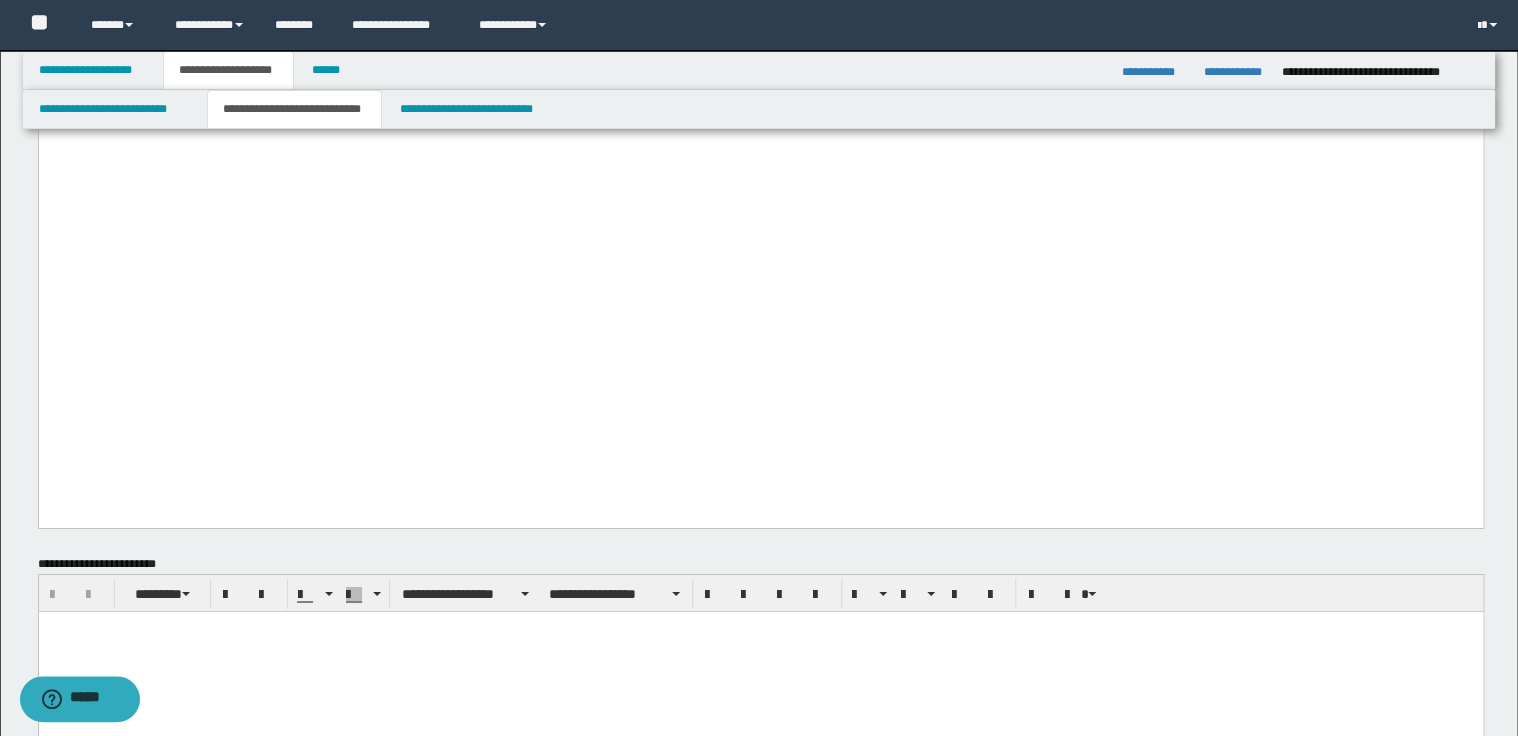 scroll, scrollTop: 3359, scrollLeft: 0, axis: vertical 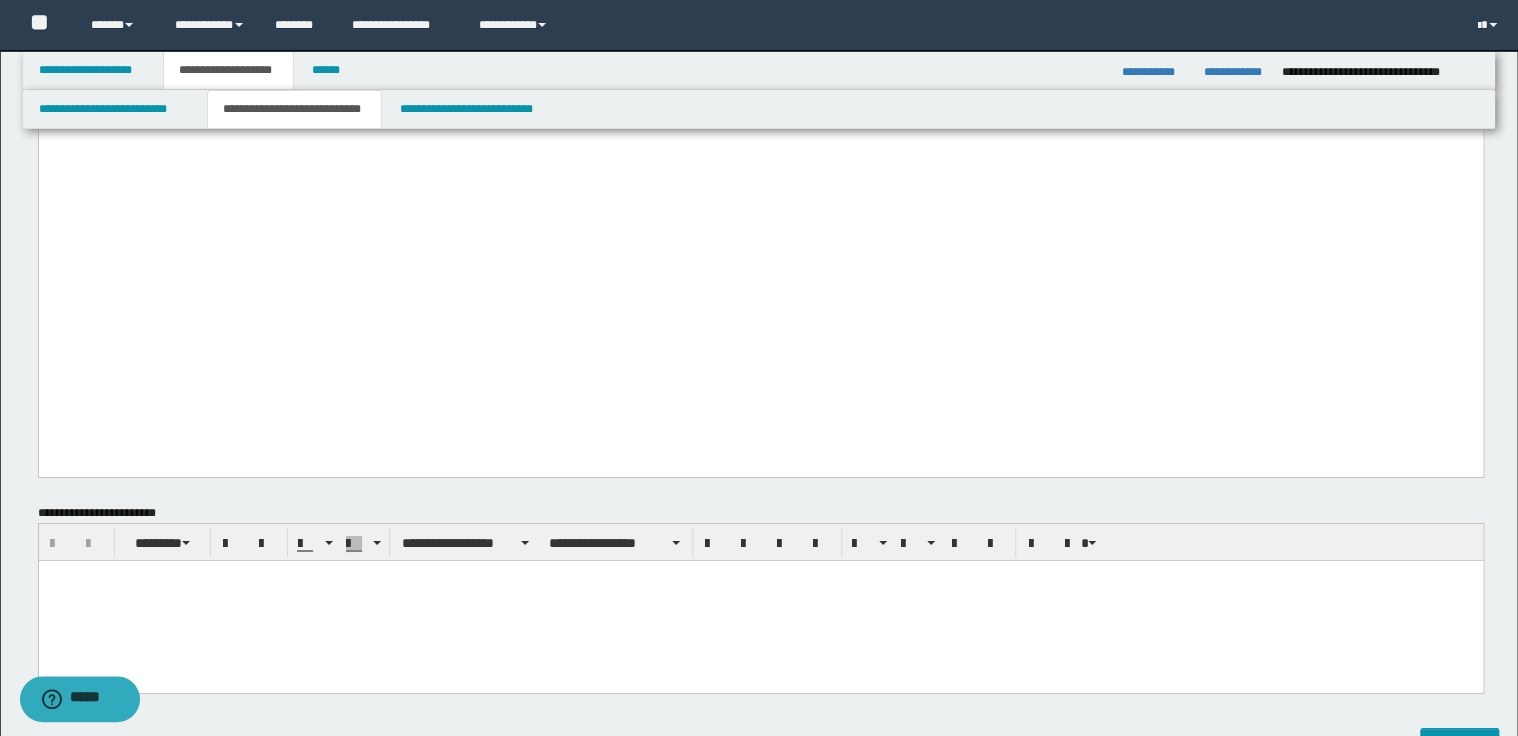 click at bounding box center [760, -364] 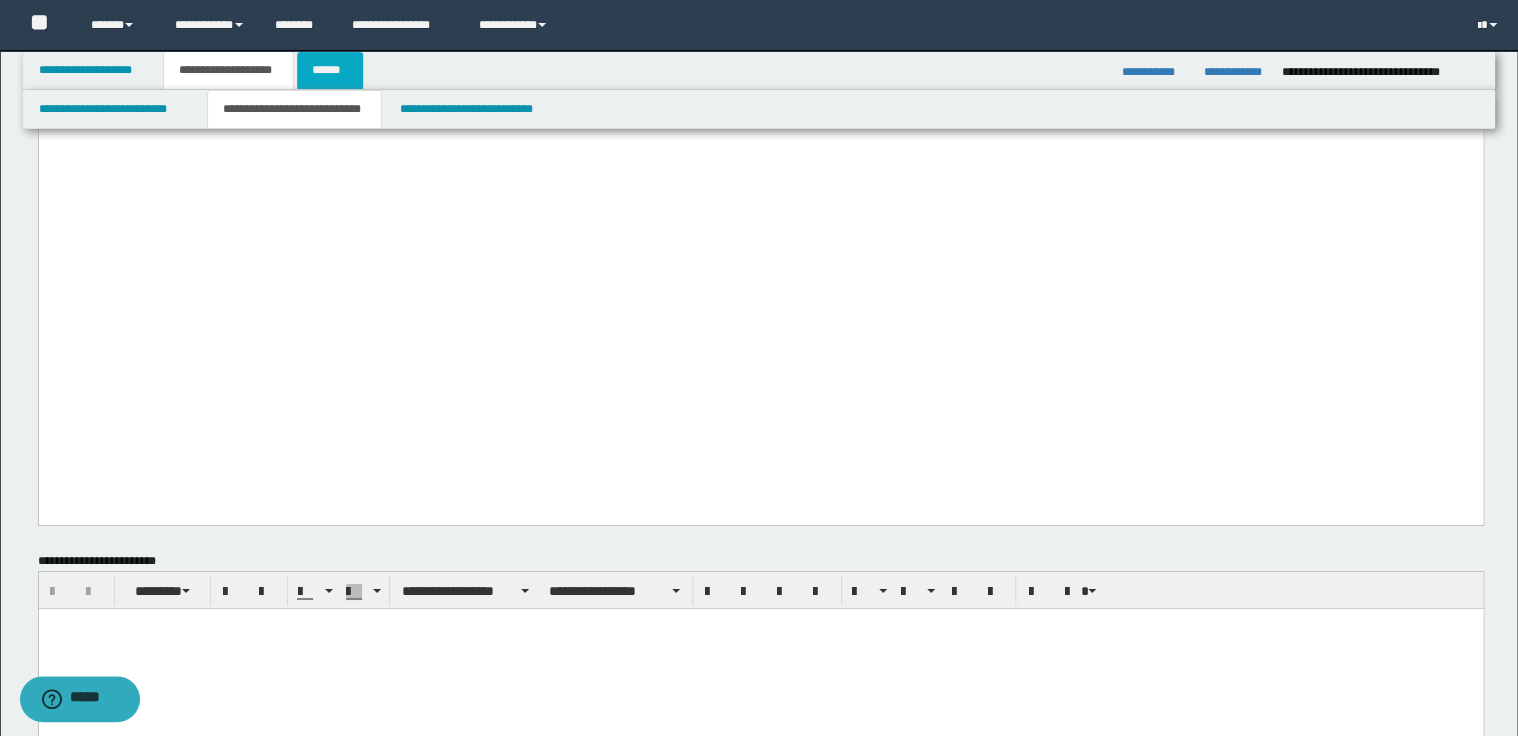 click on "******" at bounding box center [330, 70] 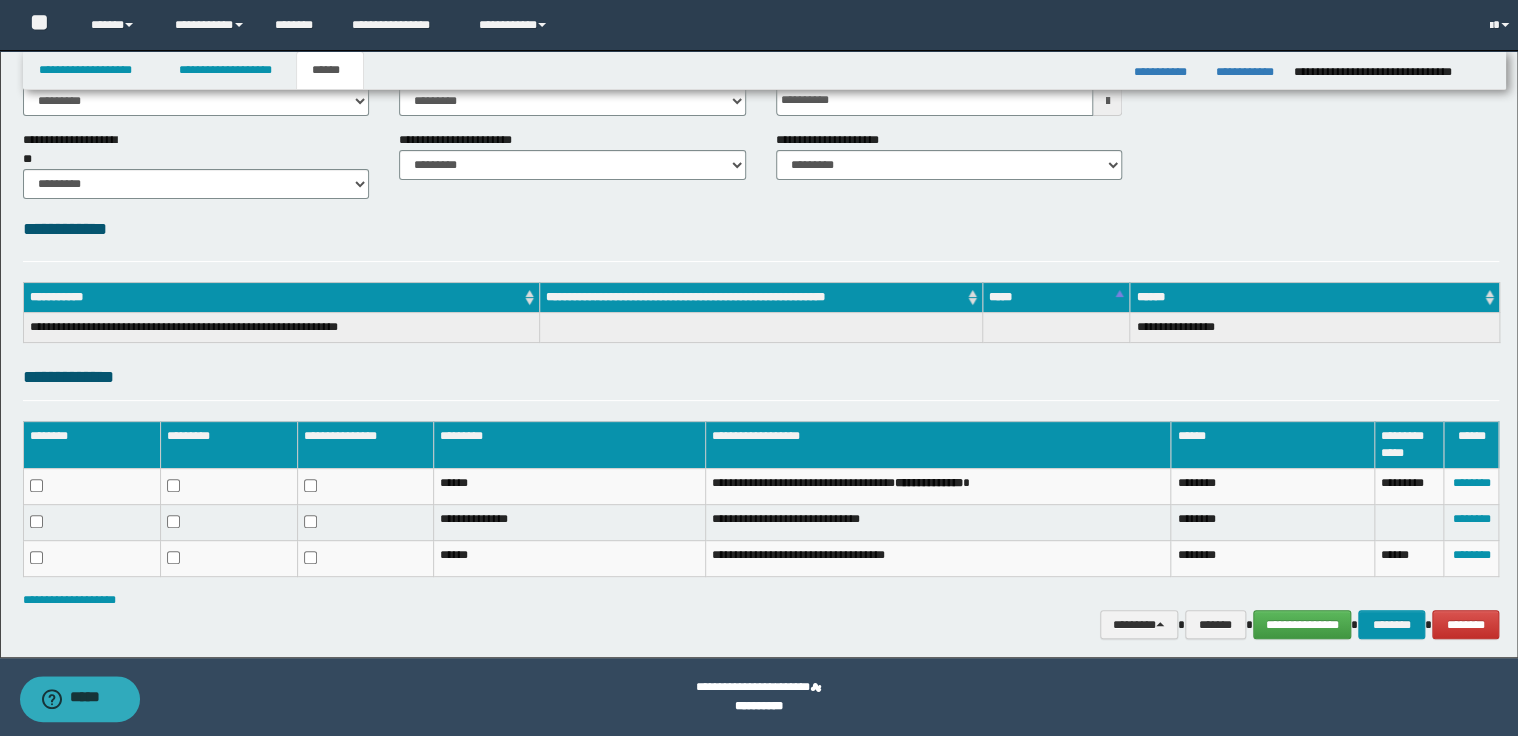 scroll, scrollTop: 128, scrollLeft: 0, axis: vertical 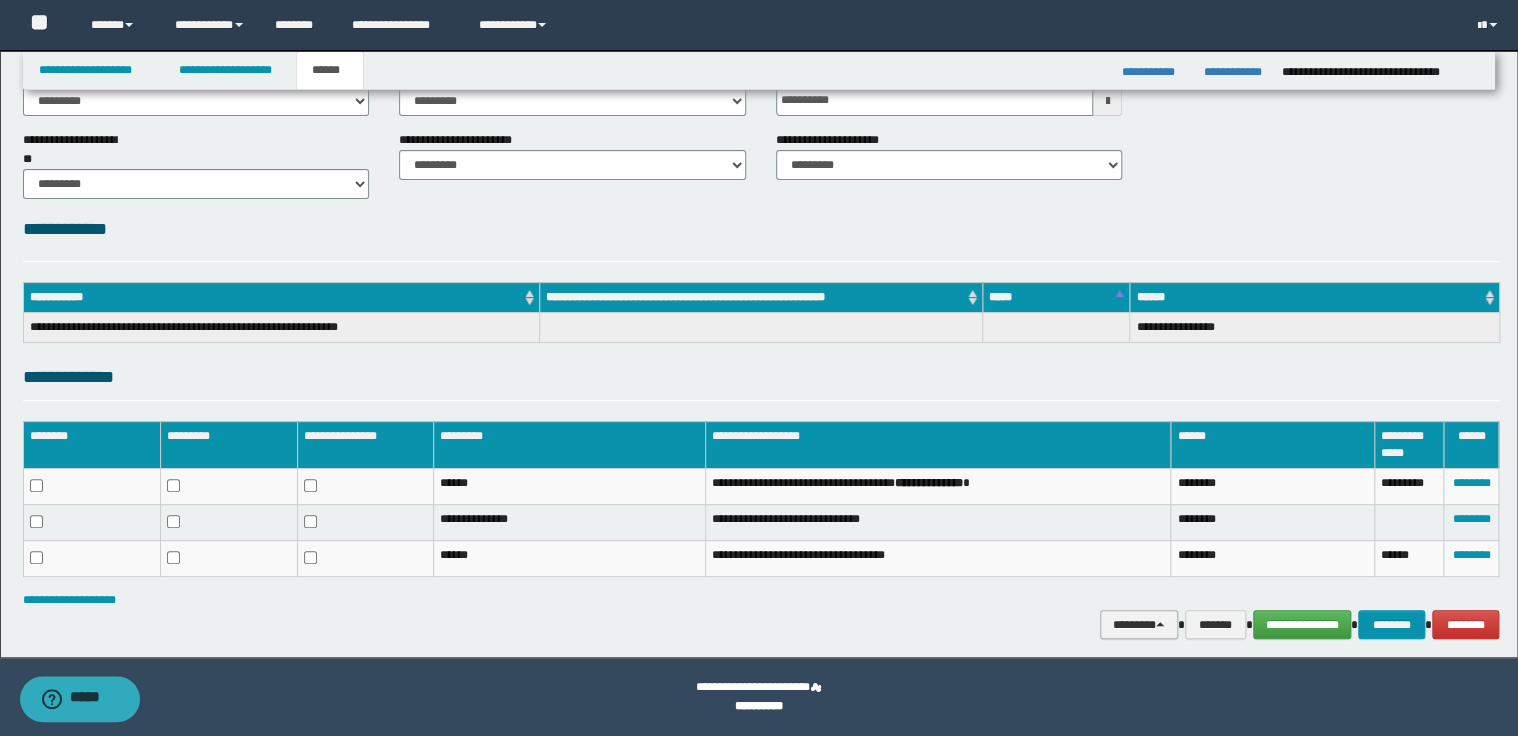 click on "********" at bounding box center (1139, 625) 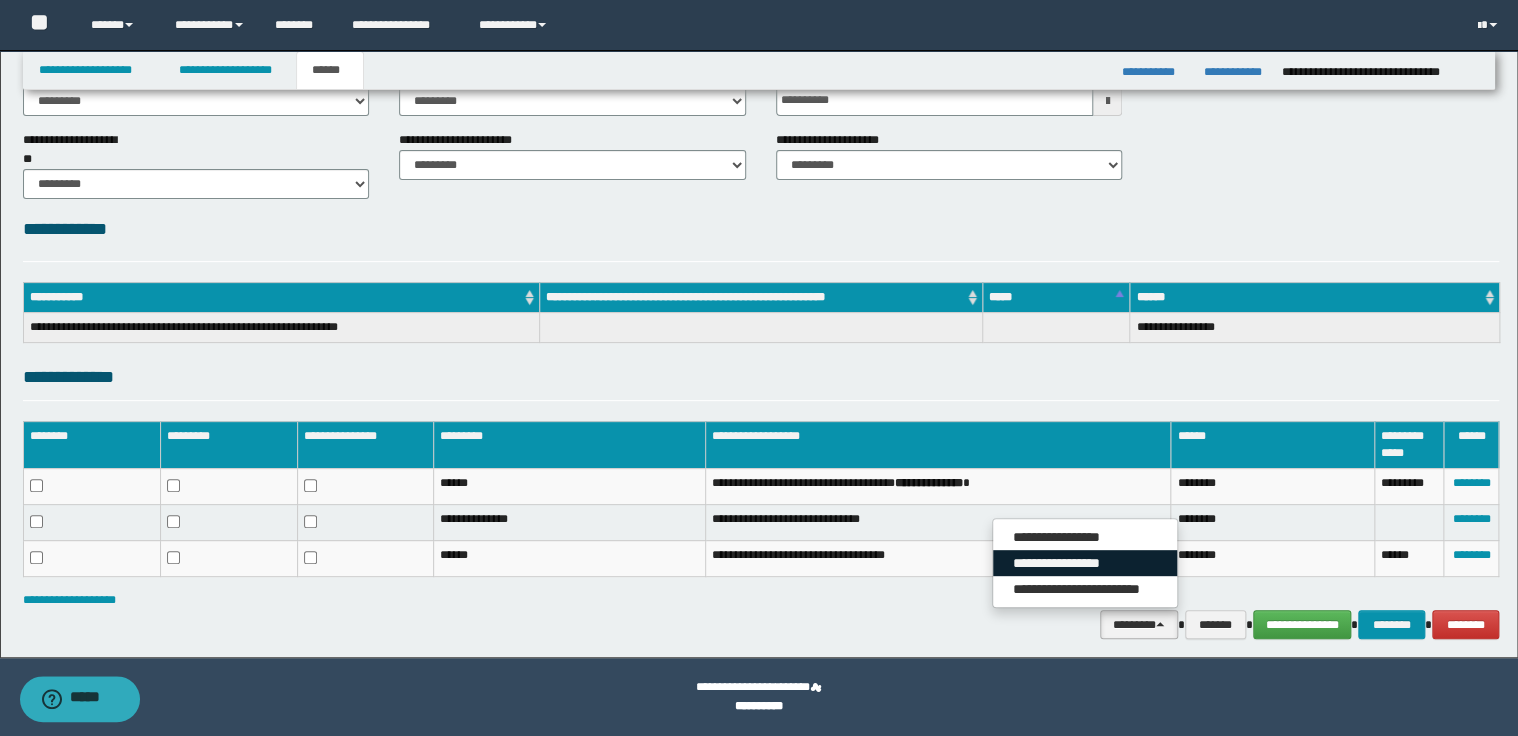 click on "**********" at bounding box center (1085, 563) 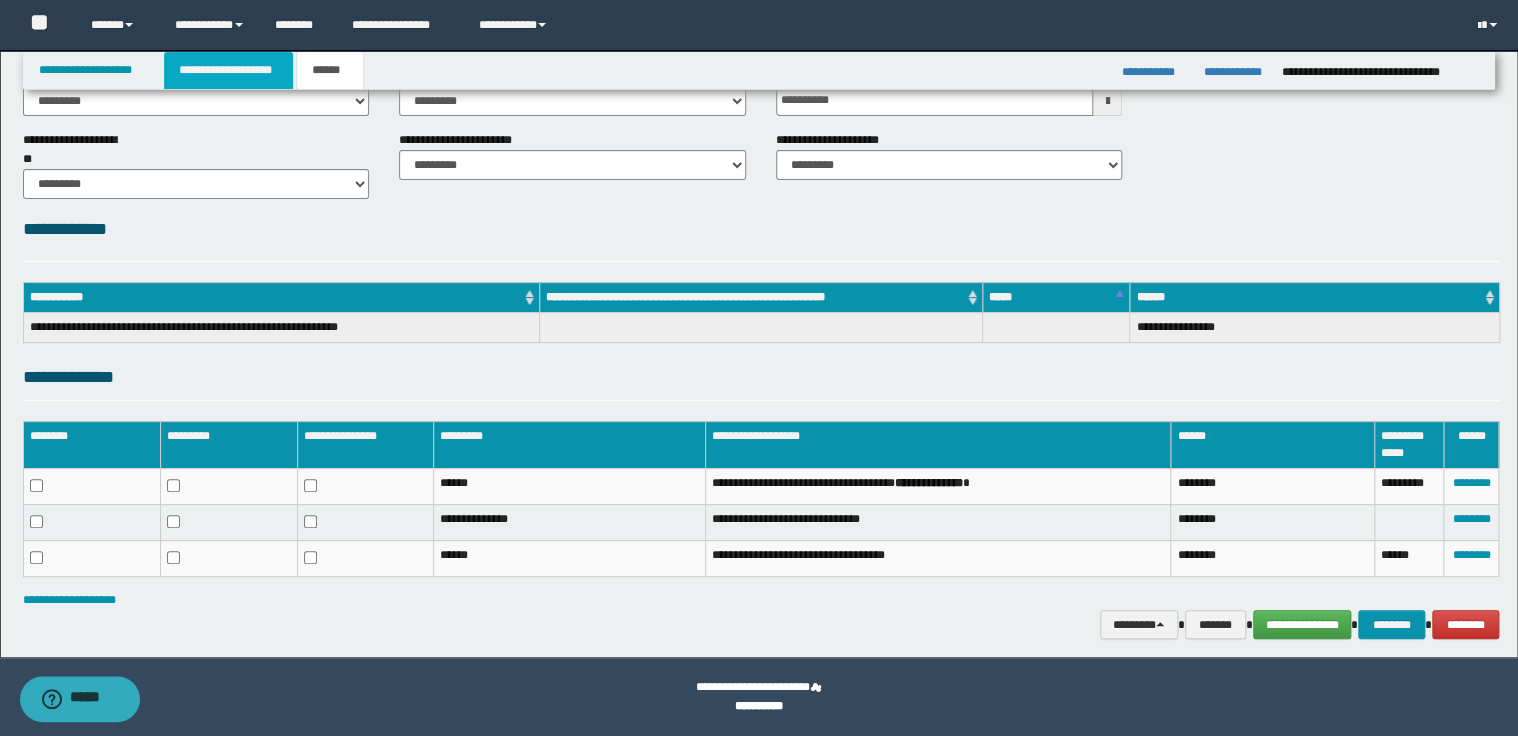 click on "**********" at bounding box center [228, 70] 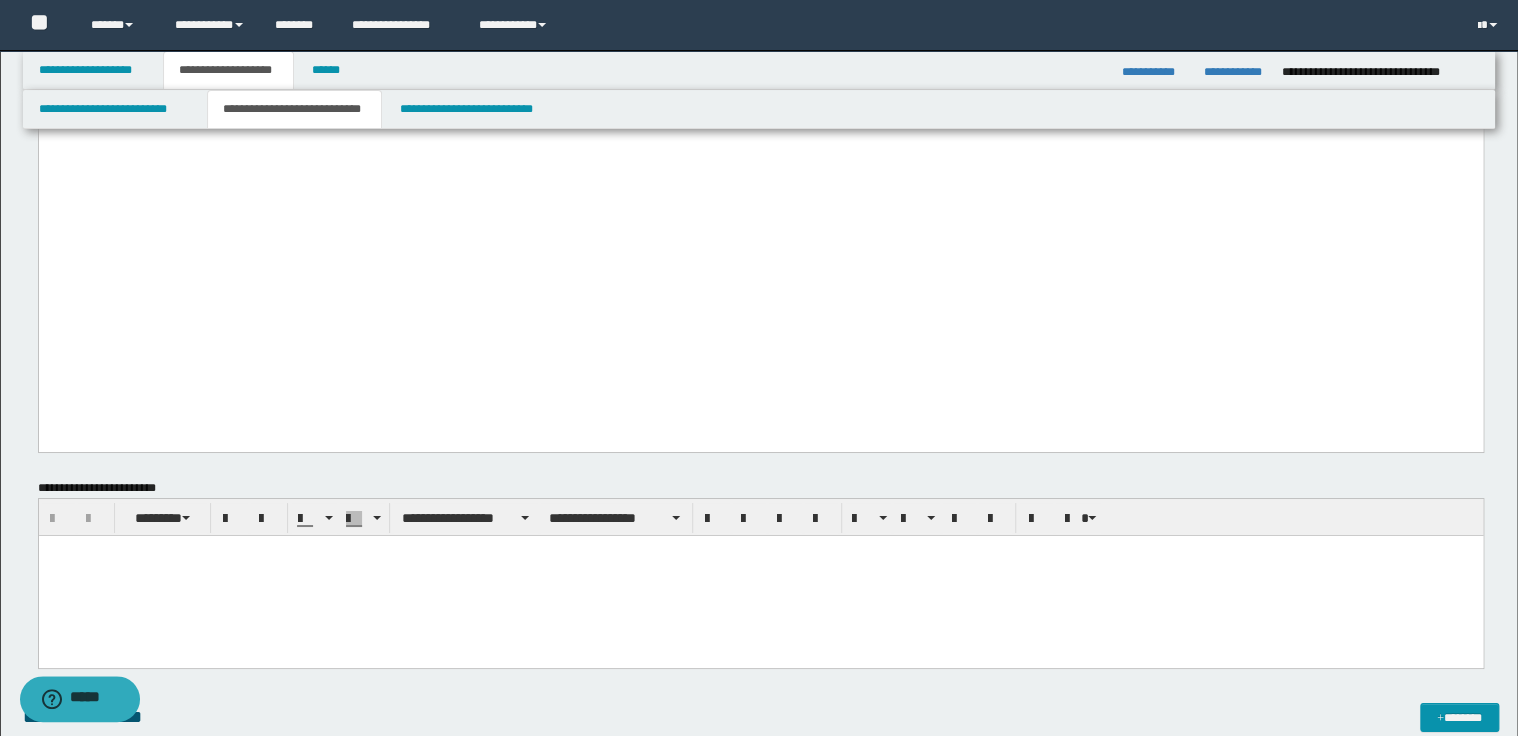 scroll, scrollTop: 3439, scrollLeft: 0, axis: vertical 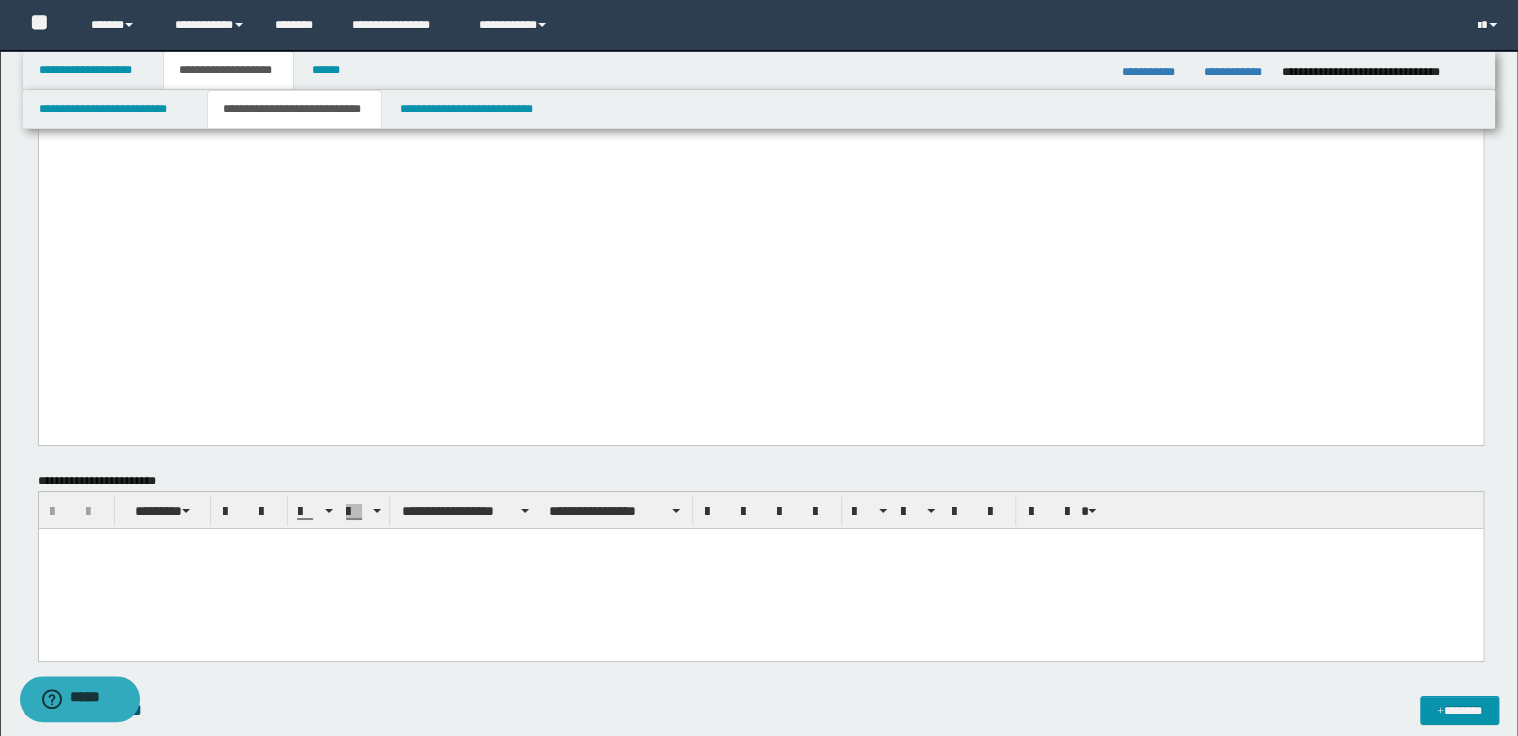 click on "**********" at bounding box center [760, -270] 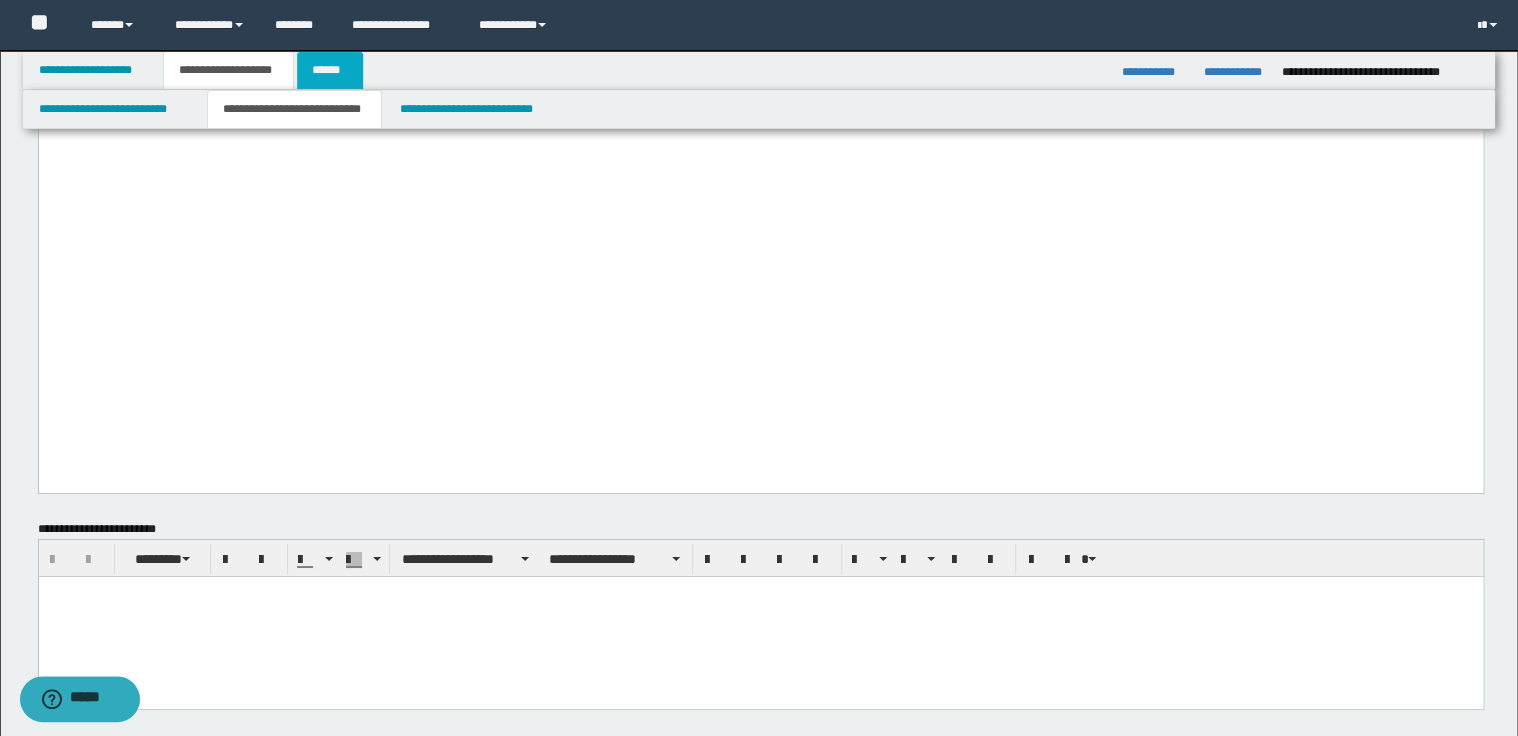 click on "******" at bounding box center (330, 70) 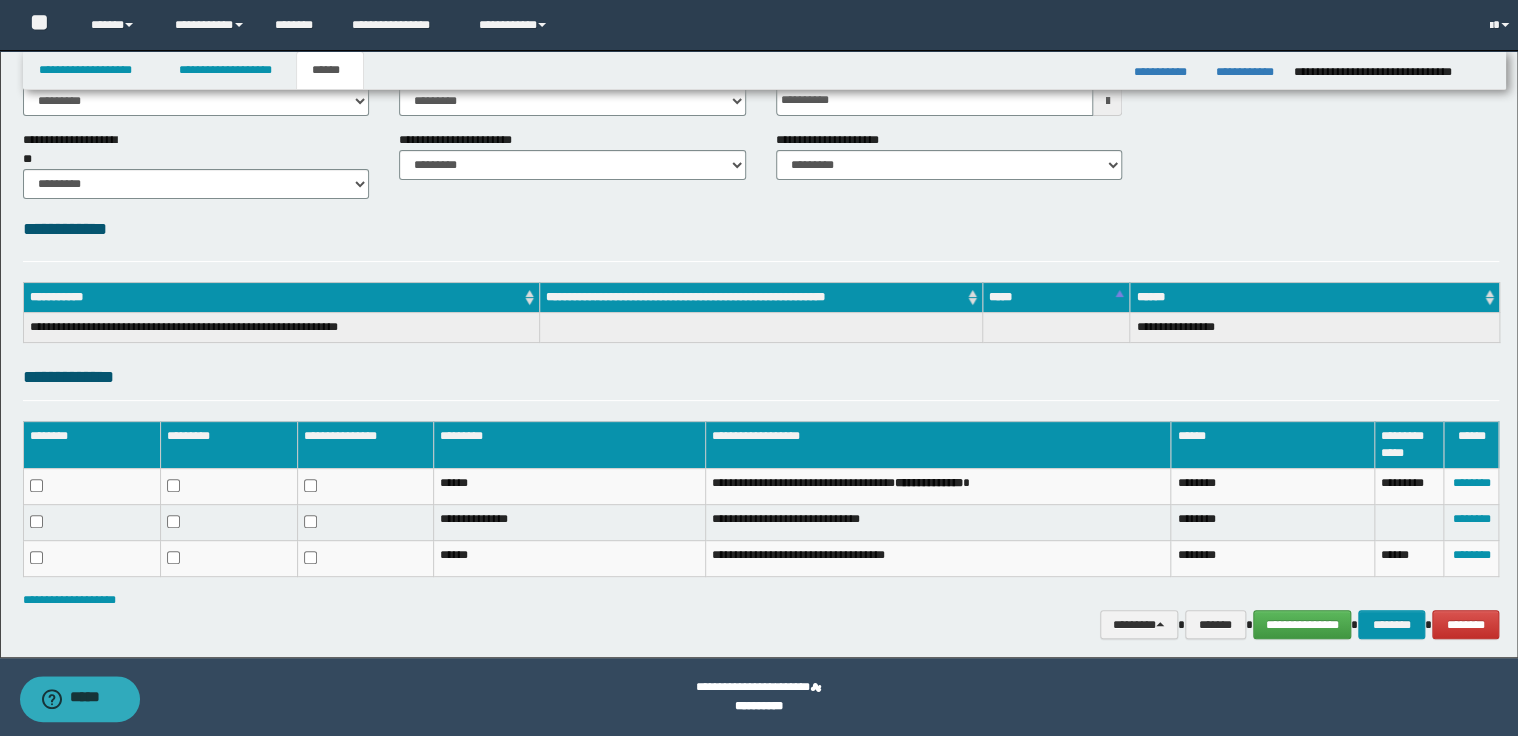 scroll, scrollTop: 128, scrollLeft: 0, axis: vertical 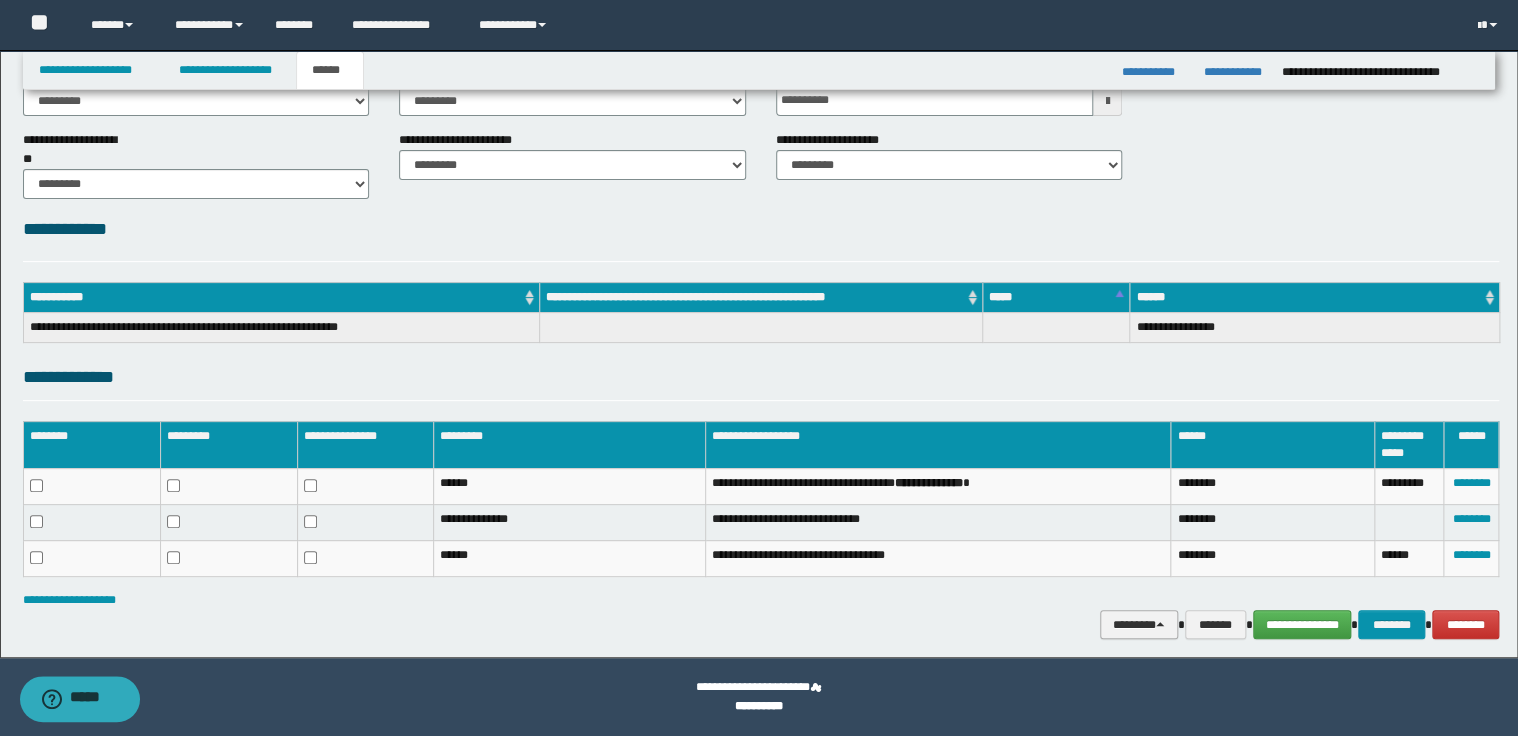 click on "********" at bounding box center [1139, 625] 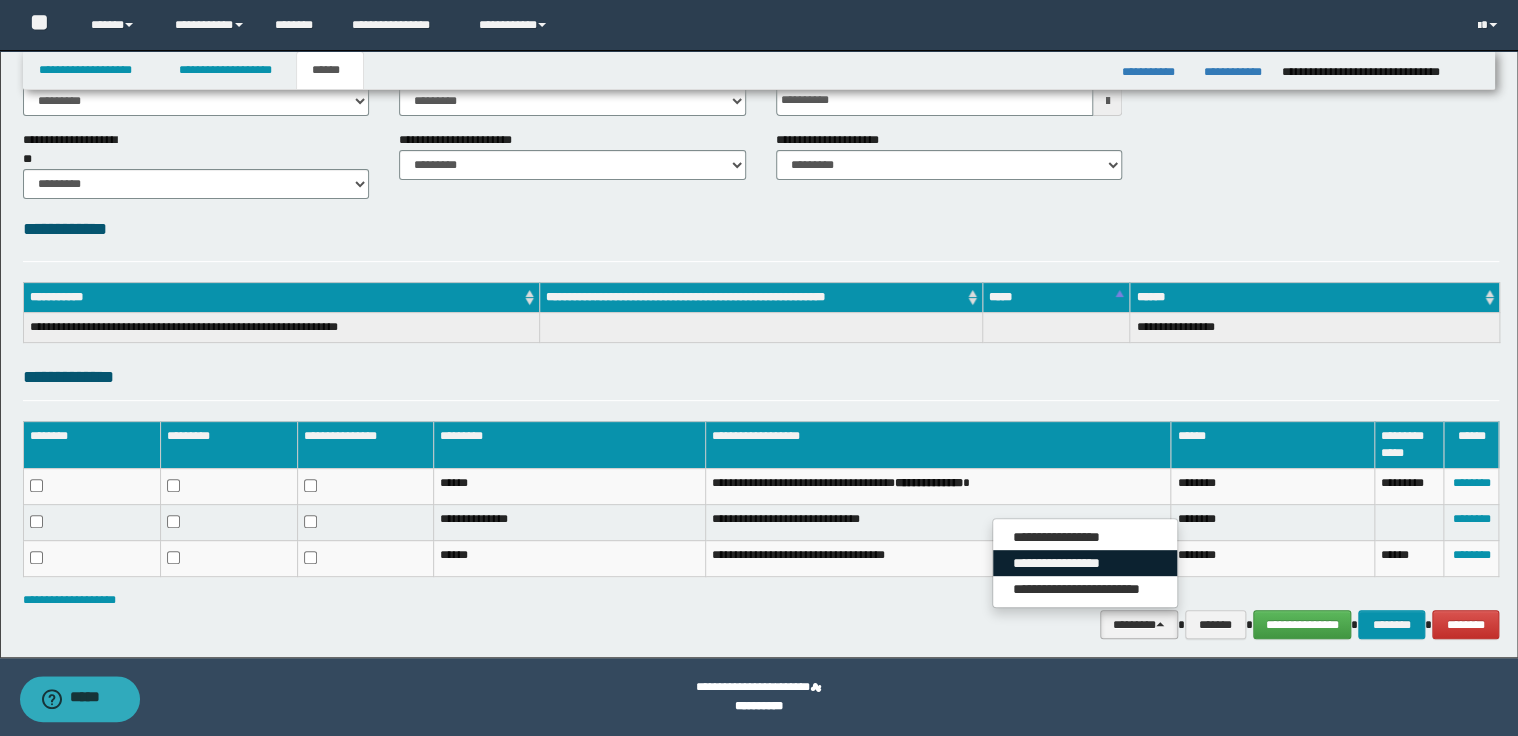 click on "**********" at bounding box center [1085, 563] 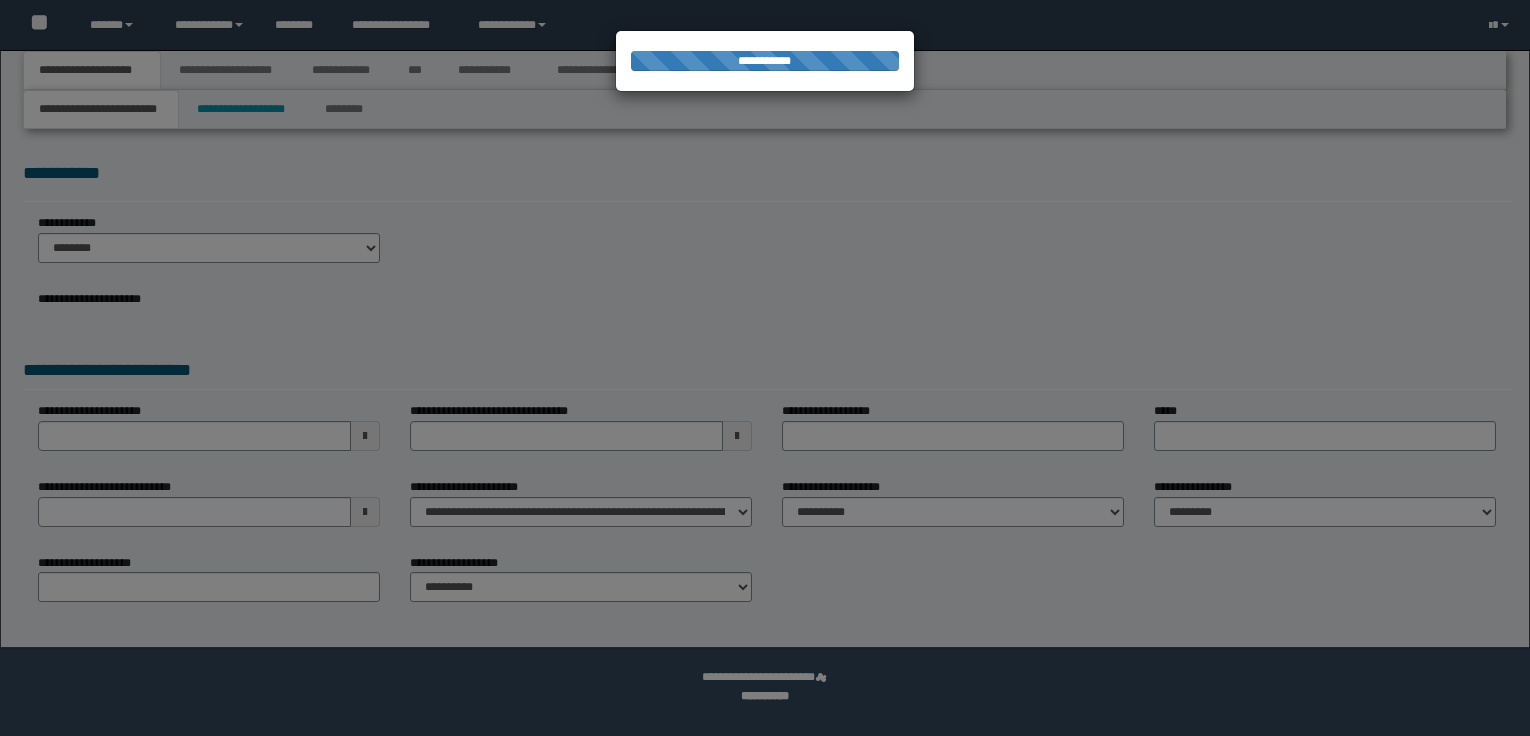 scroll, scrollTop: 0, scrollLeft: 0, axis: both 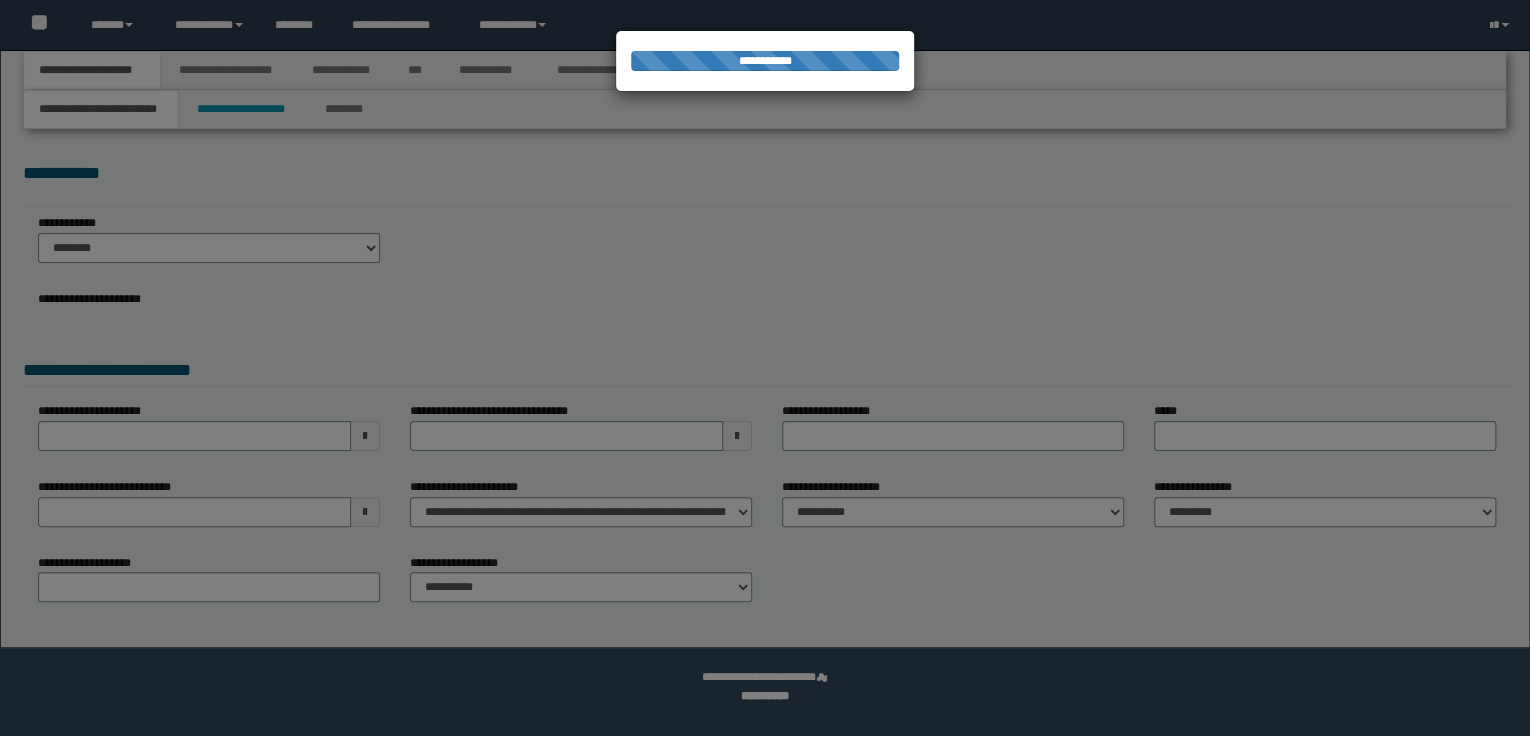 select on "*" 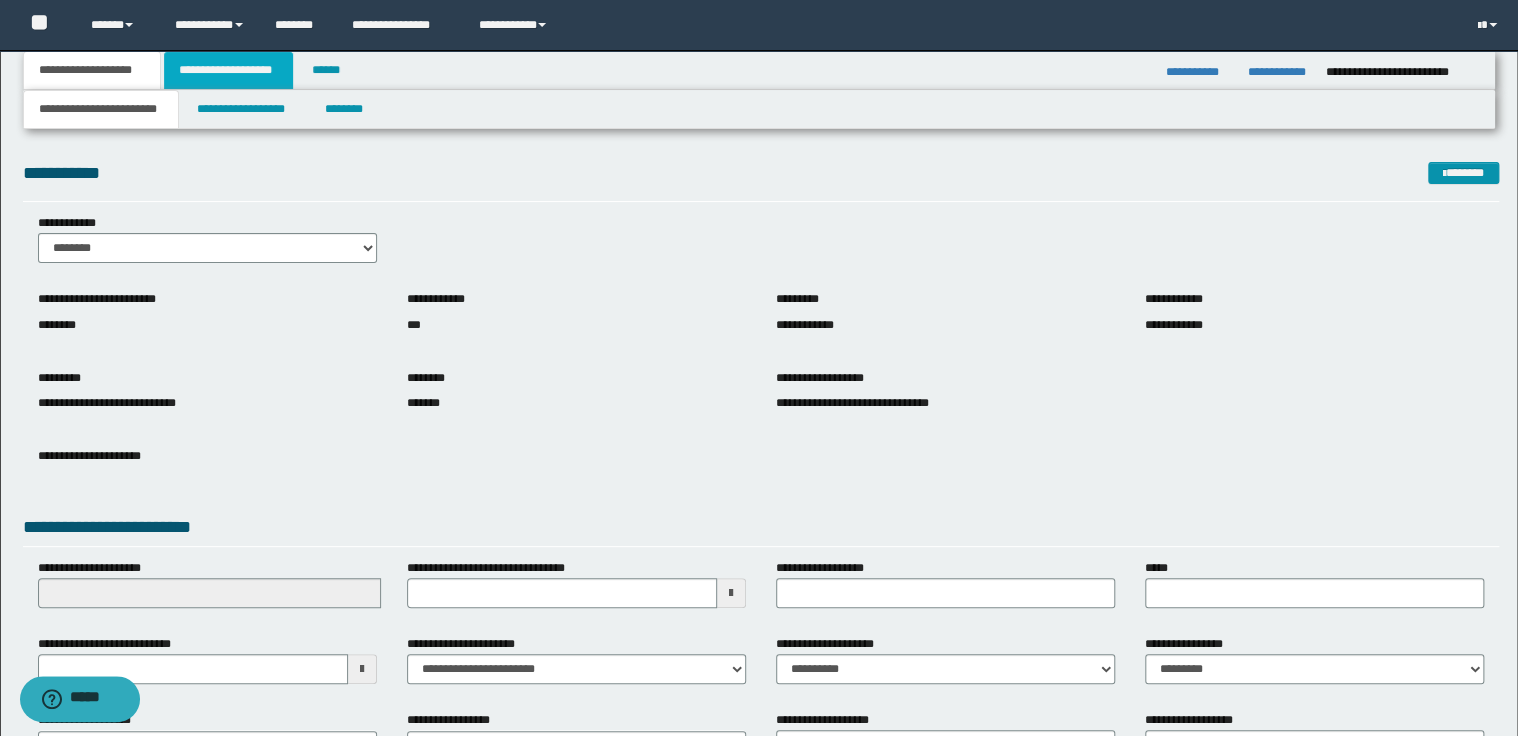 drag, startPoint x: 265, startPoint y: 67, endPoint x: 292, endPoint y: 76, distance: 28.460499 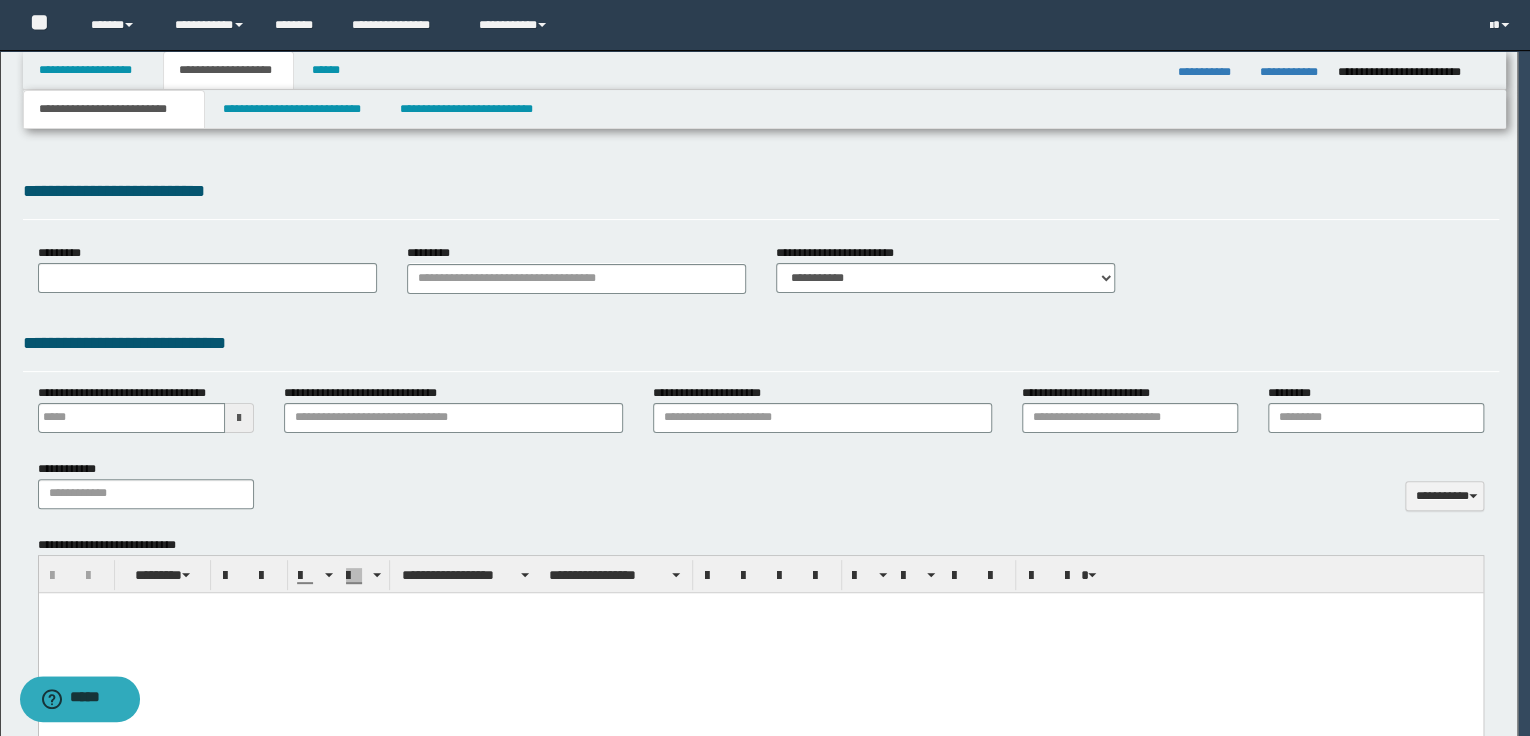 type 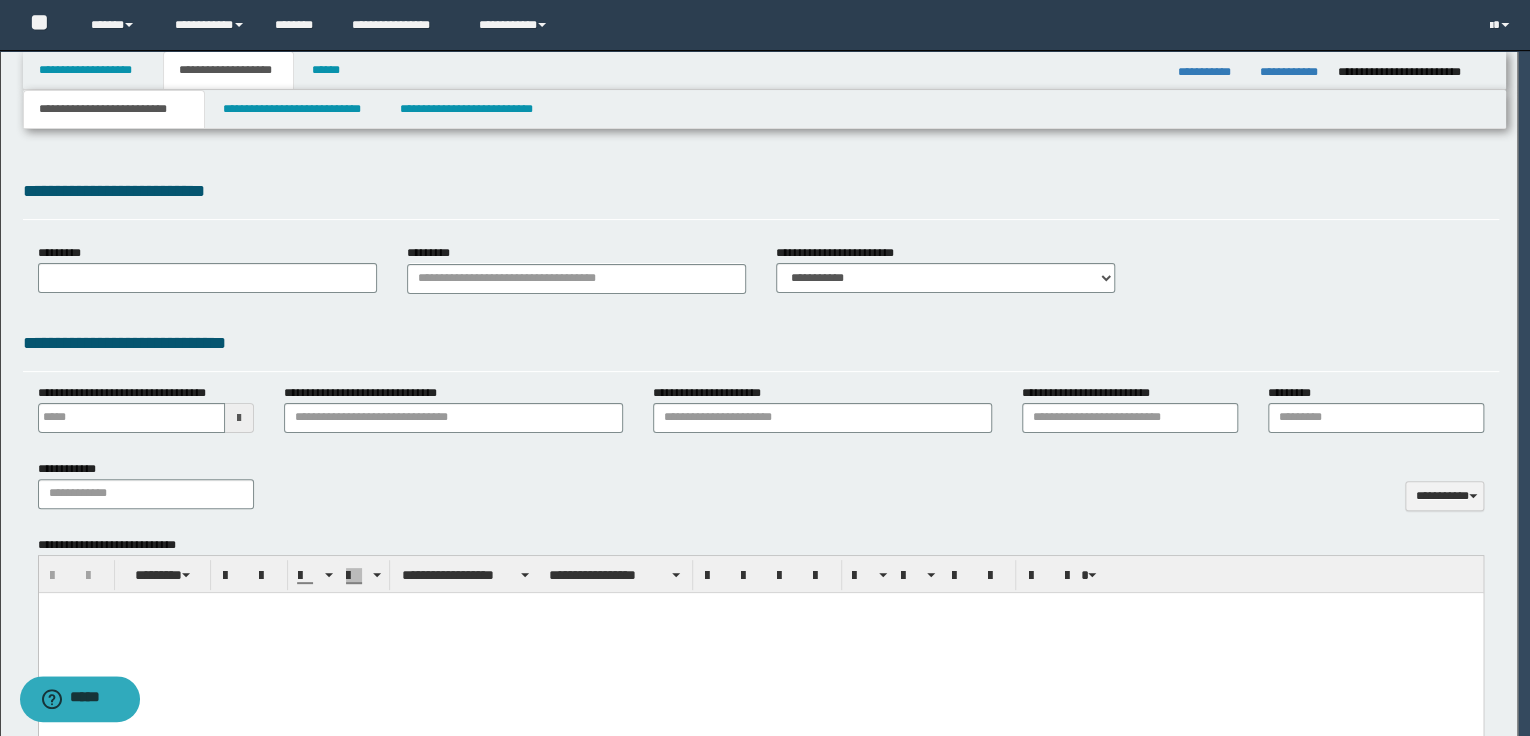 scroll, scrollTop: 0, scrollLeft: 0, axis: both 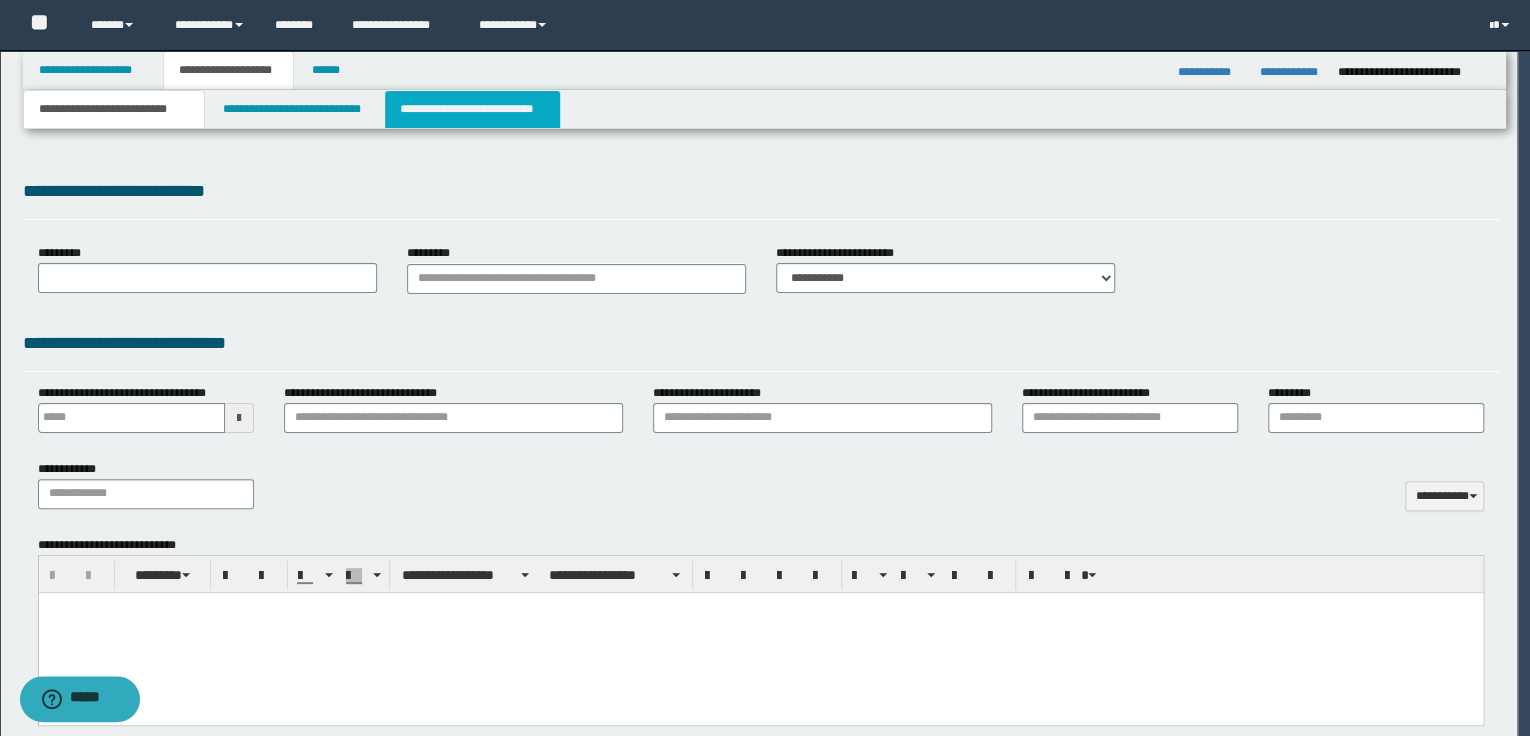 type on "**********" 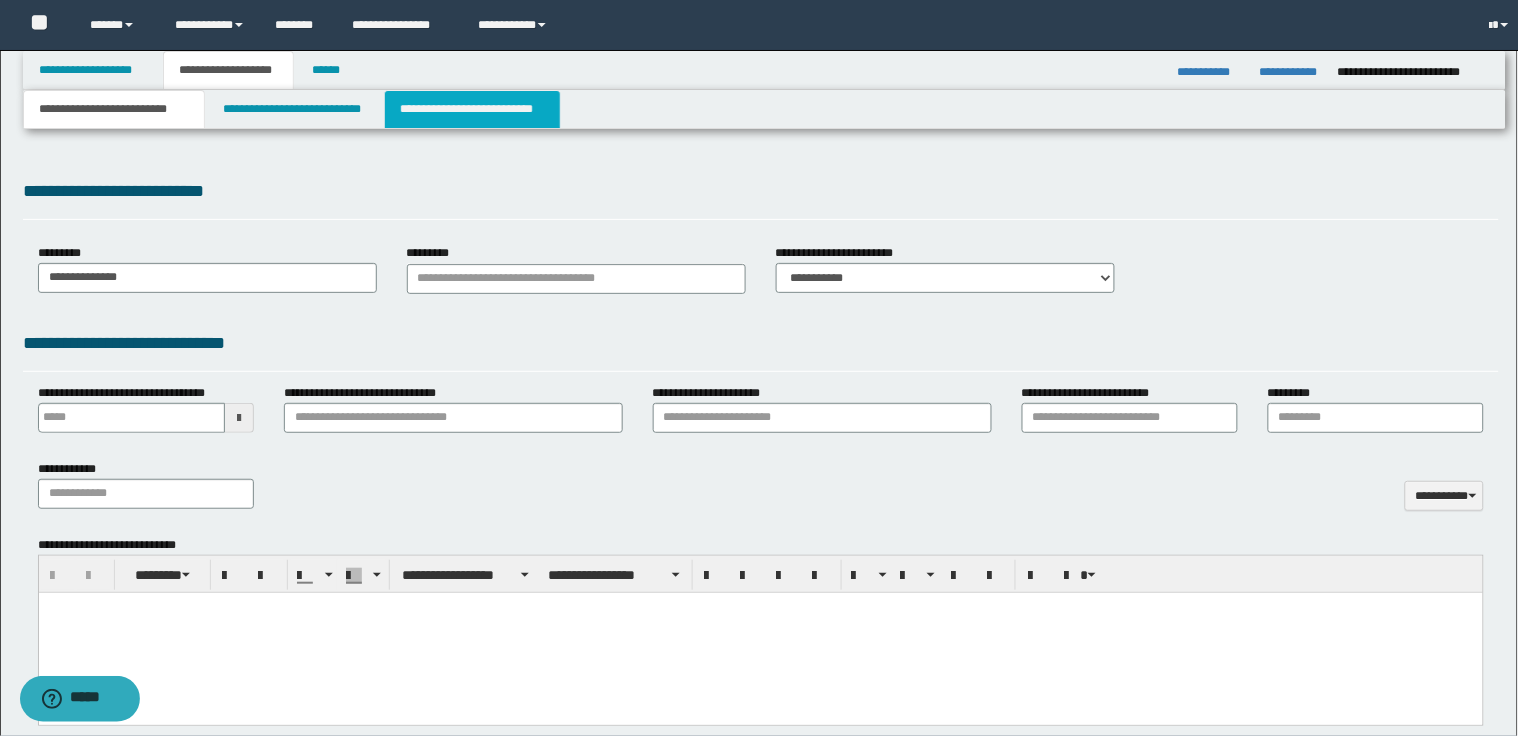 drag, startPoint x: 477, startPoint y: 100, endPoint x: 486, endPoint y: 108, distance: 12.0415945 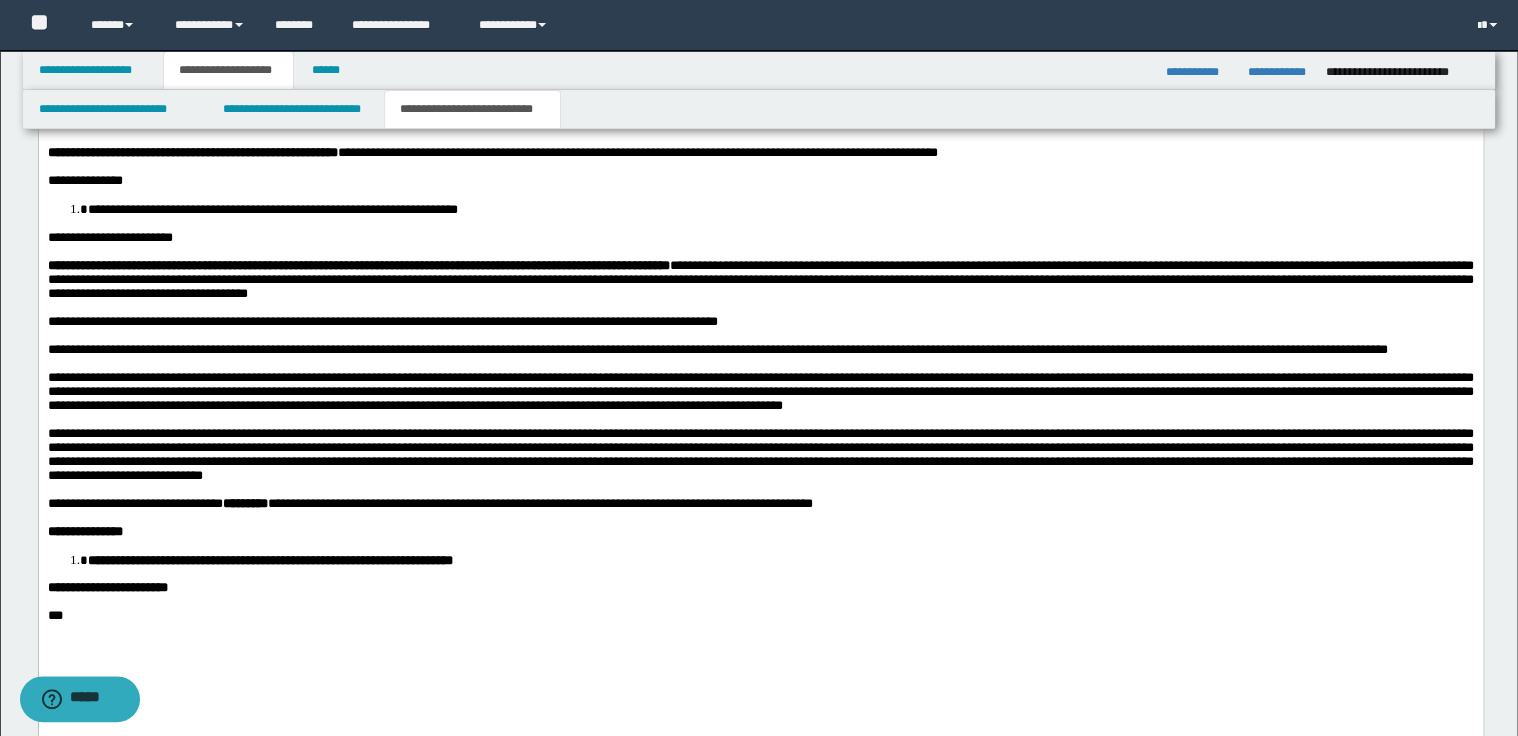 scroll, scrollTop: 1040, scrollLeft: 0, axis: vertical 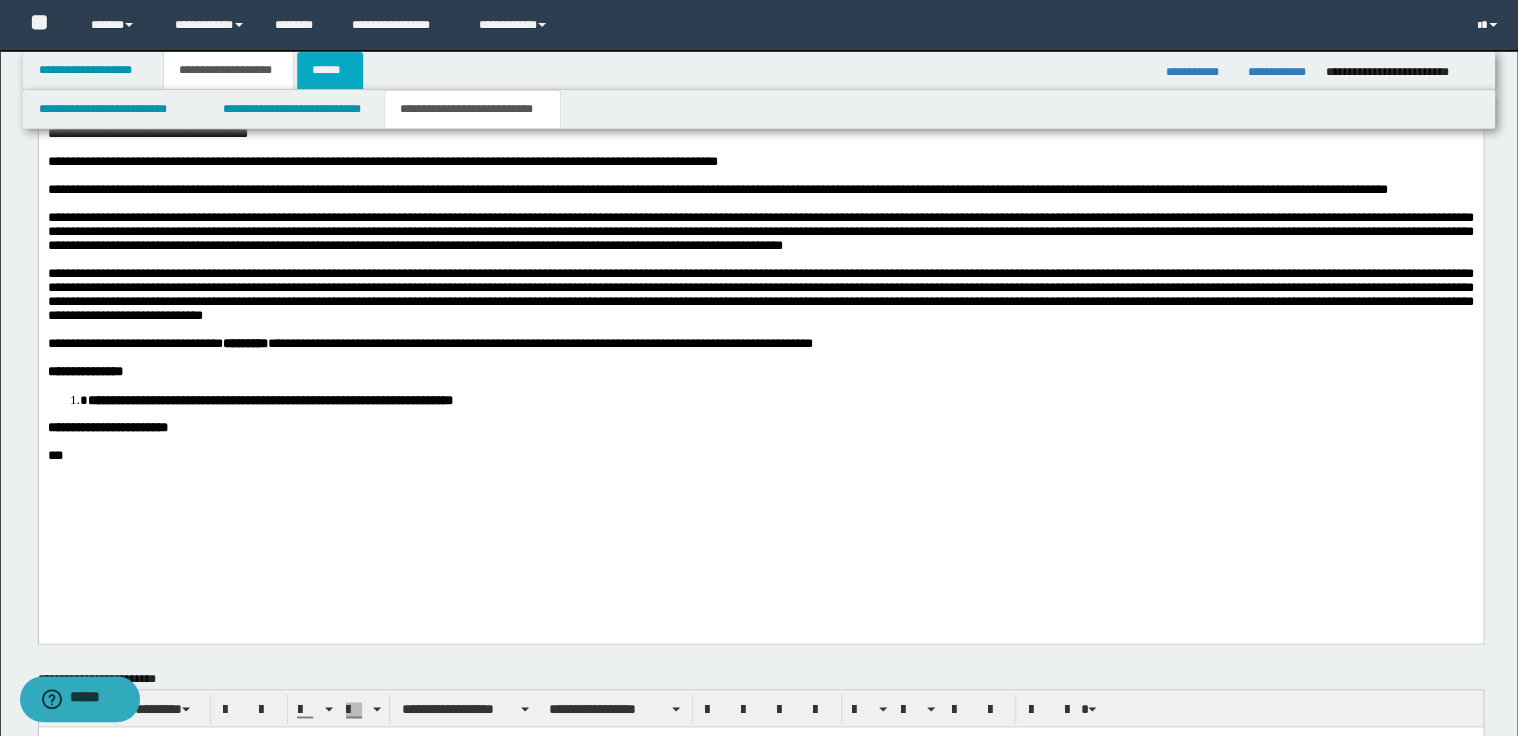 click on "******" at bounding box center [330, 70] 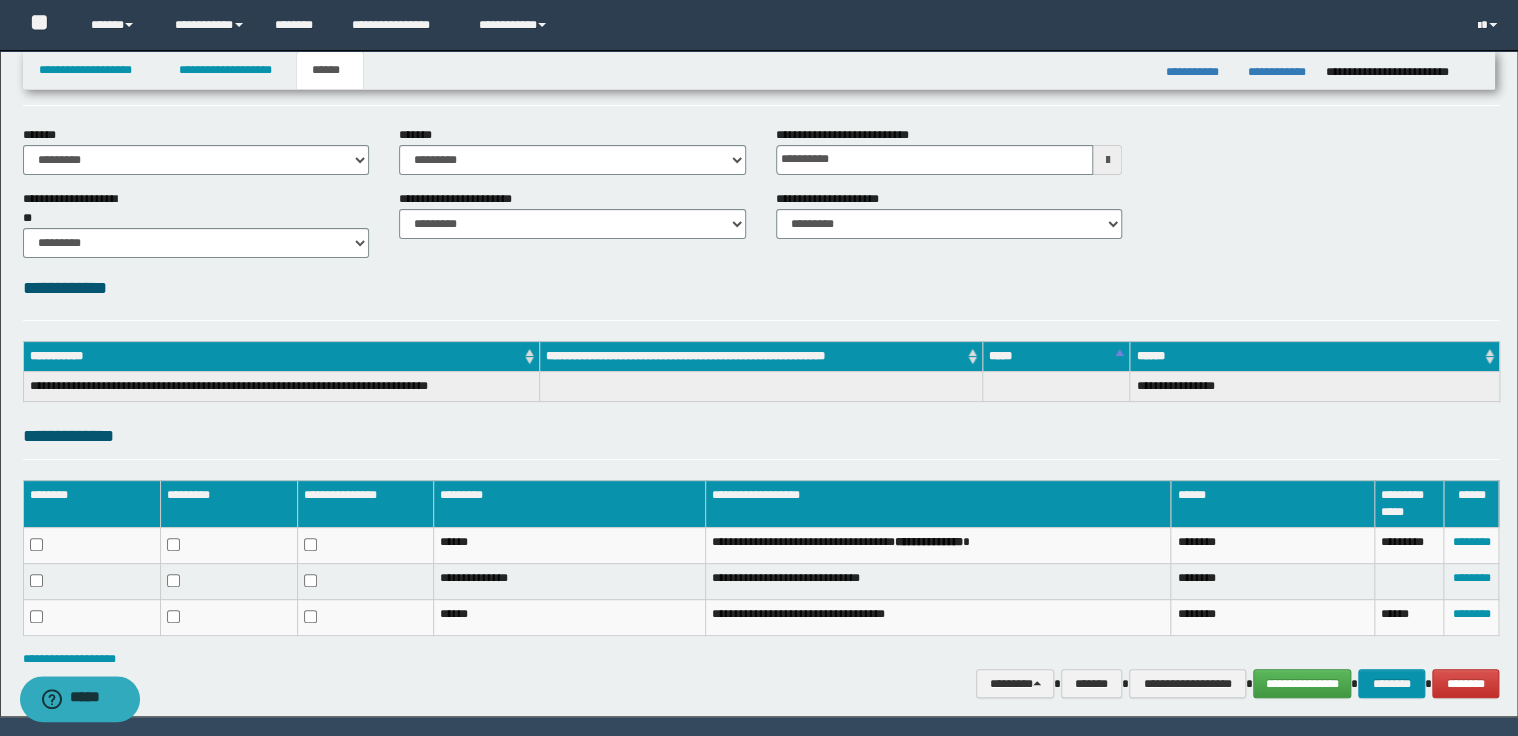 scroll, scrollTop: 128, scrollLeft: 0, axis: vertical 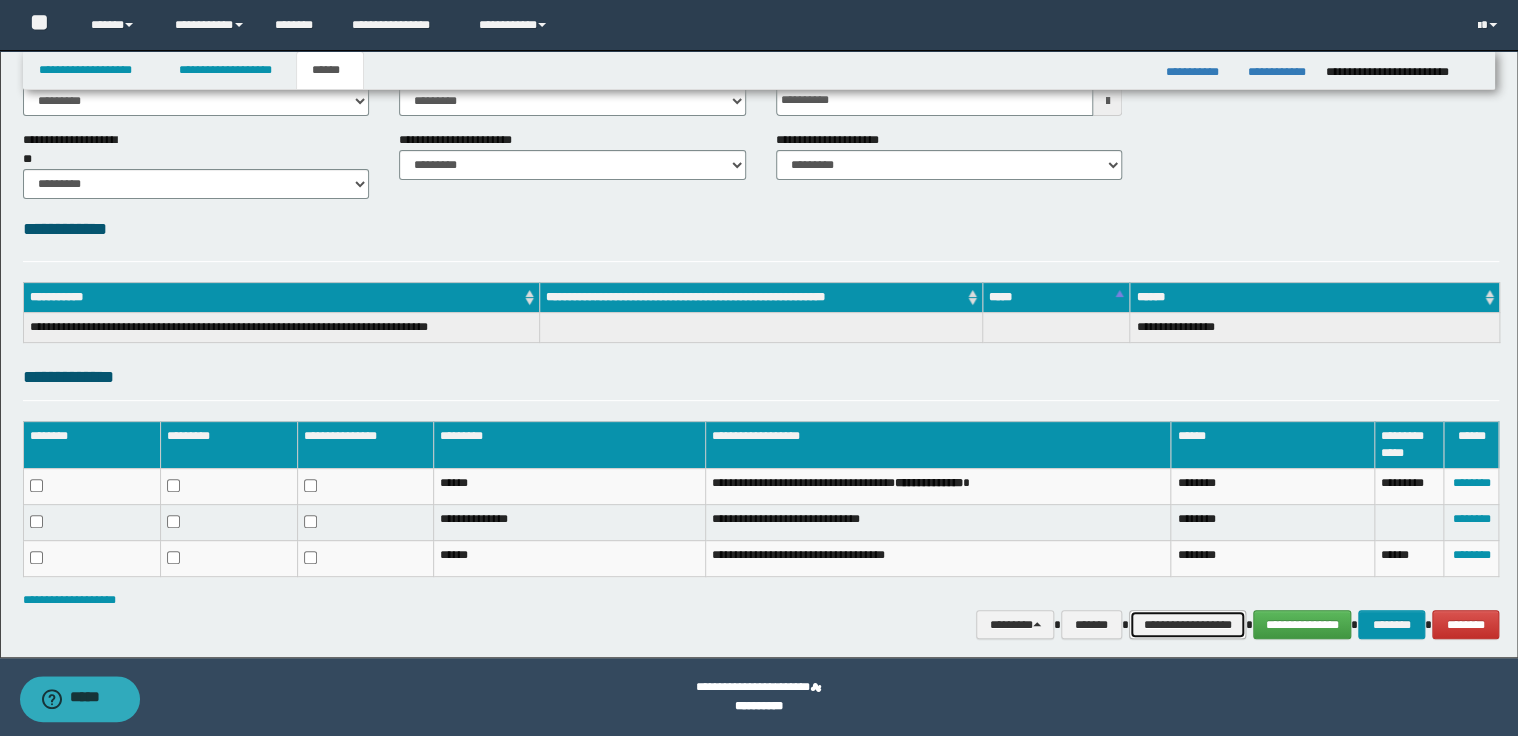 click on "**********" at bounding box center (1187, 625) 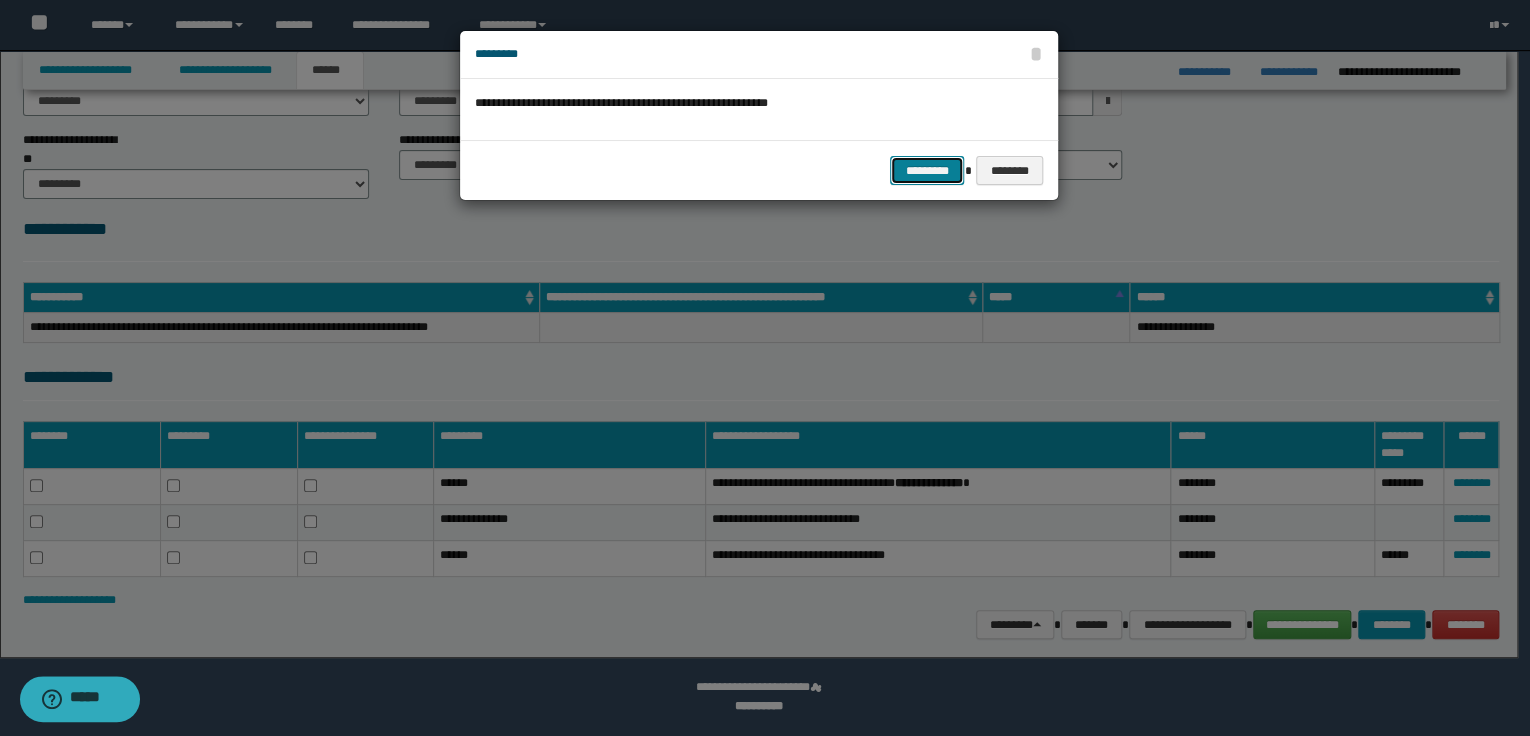 click on "*********" at bounding box center (927, 171) 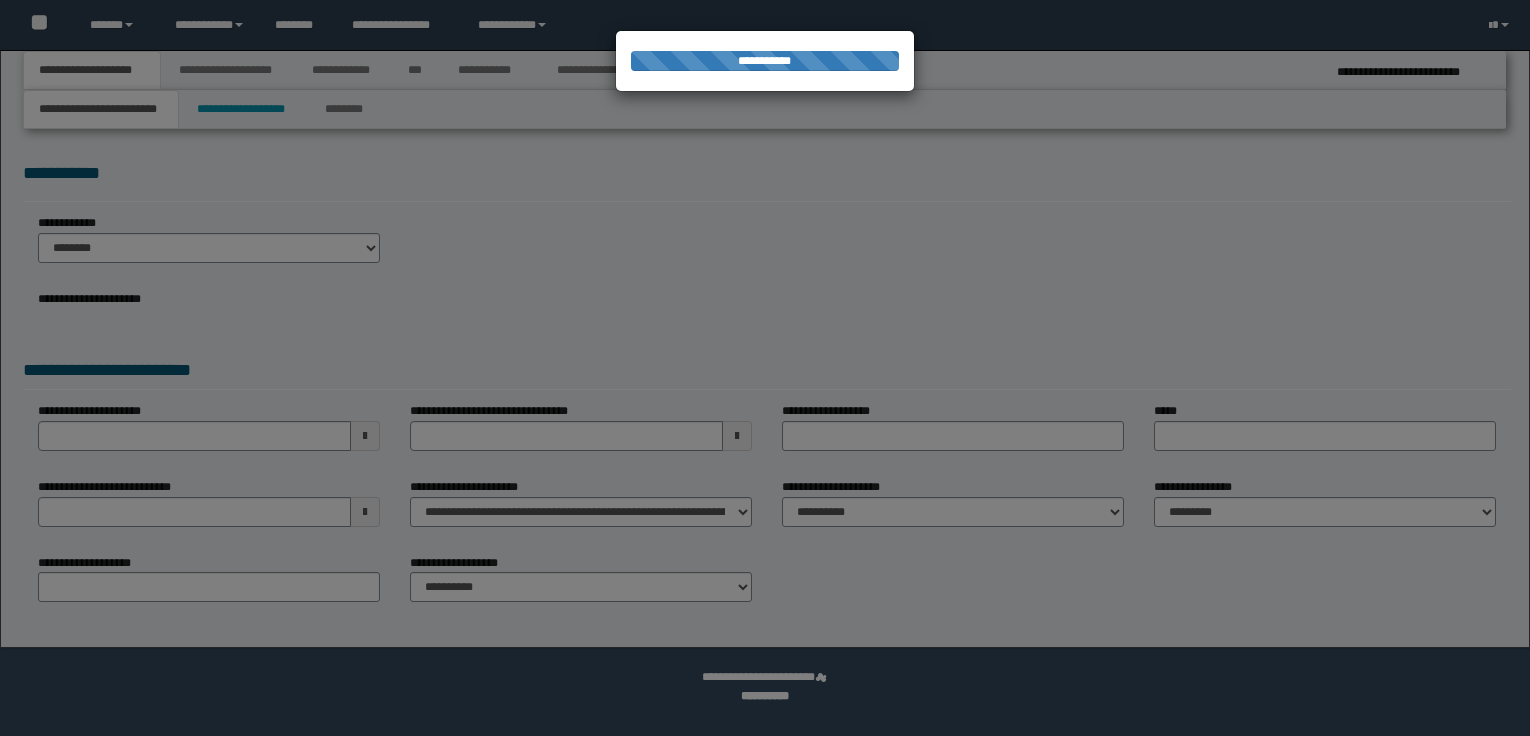 scroll, scrollTop: 0, scrollLeft: 0, axis: both 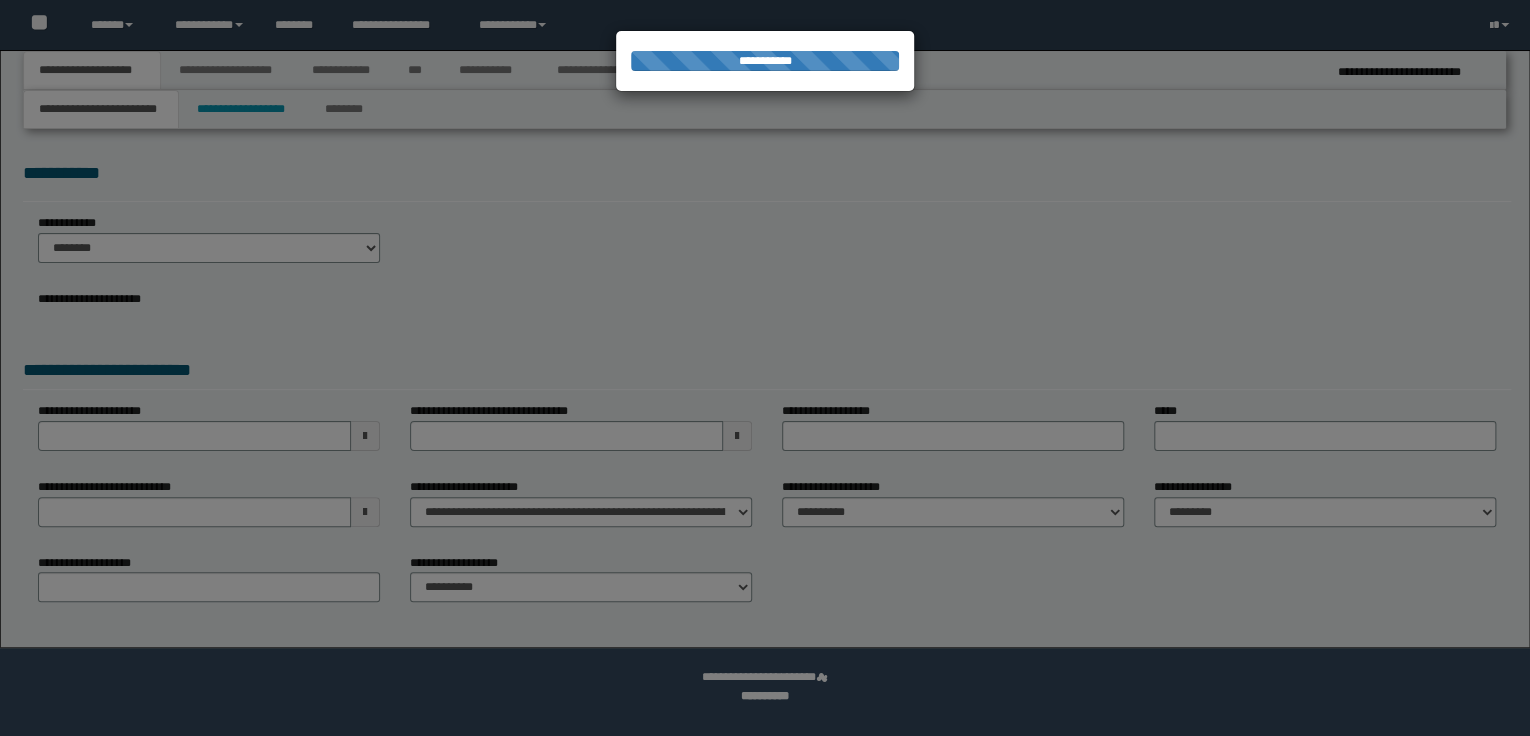 select on "*" 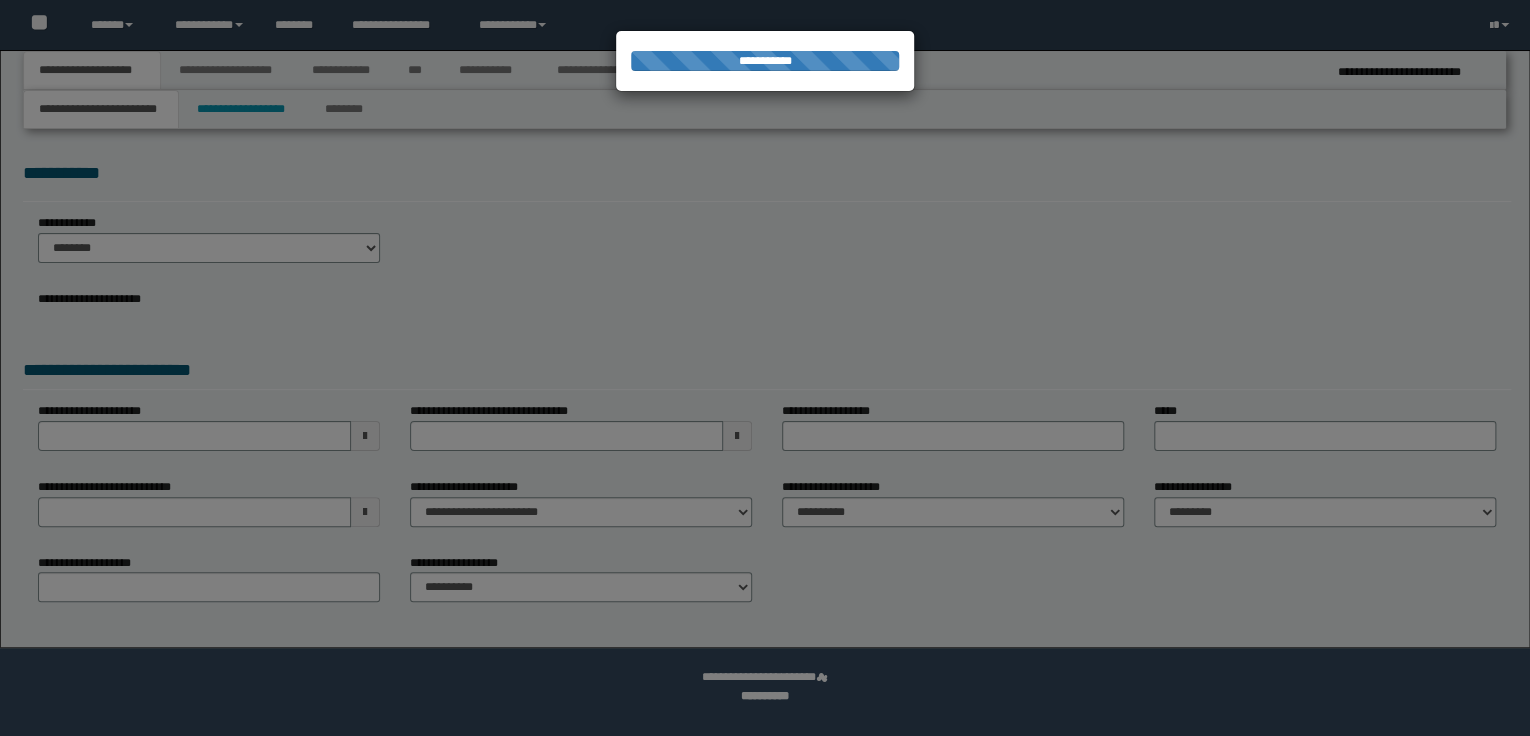 scroll, scrollTop: 0, scrollLeft: 0, axis: both 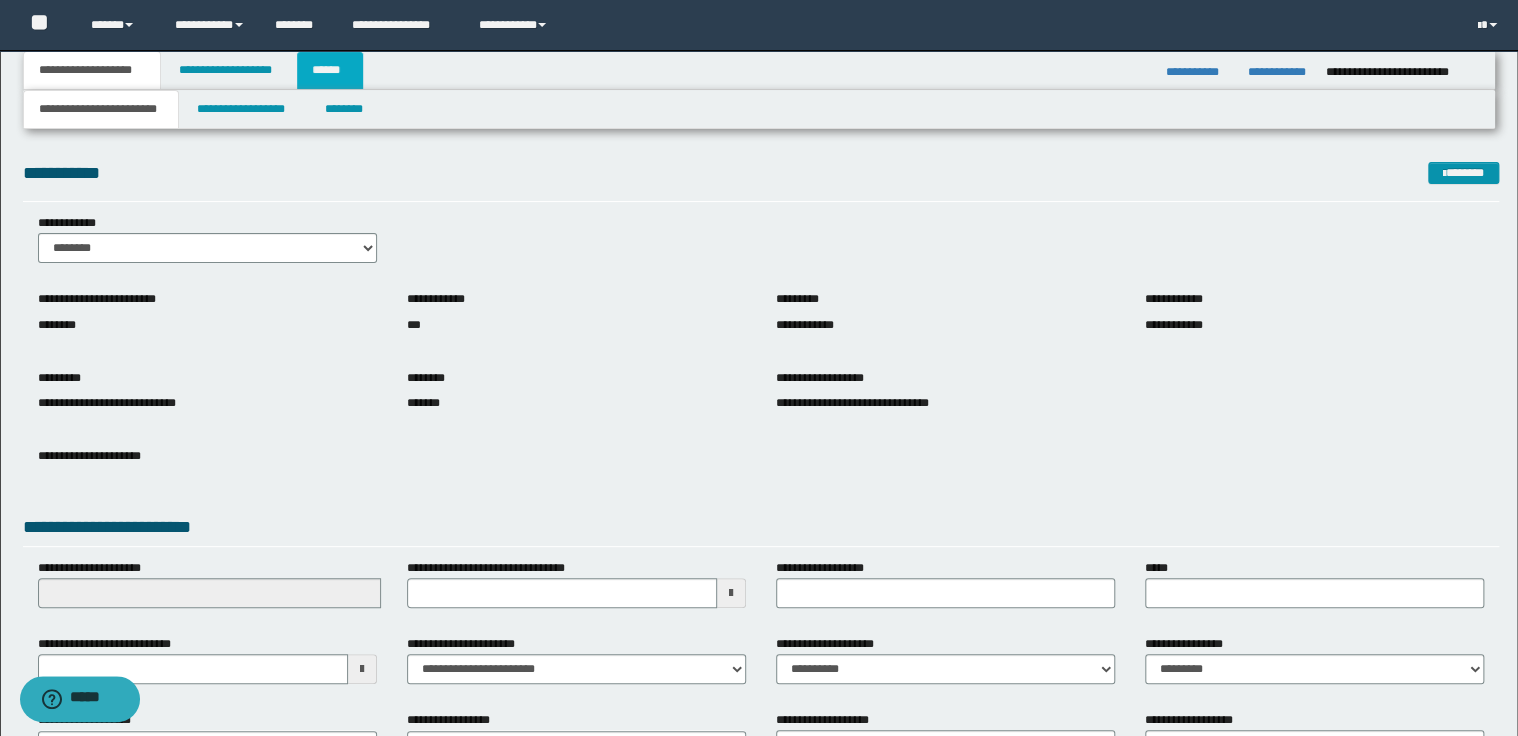 click on "******" at bounding box center (330, 70) 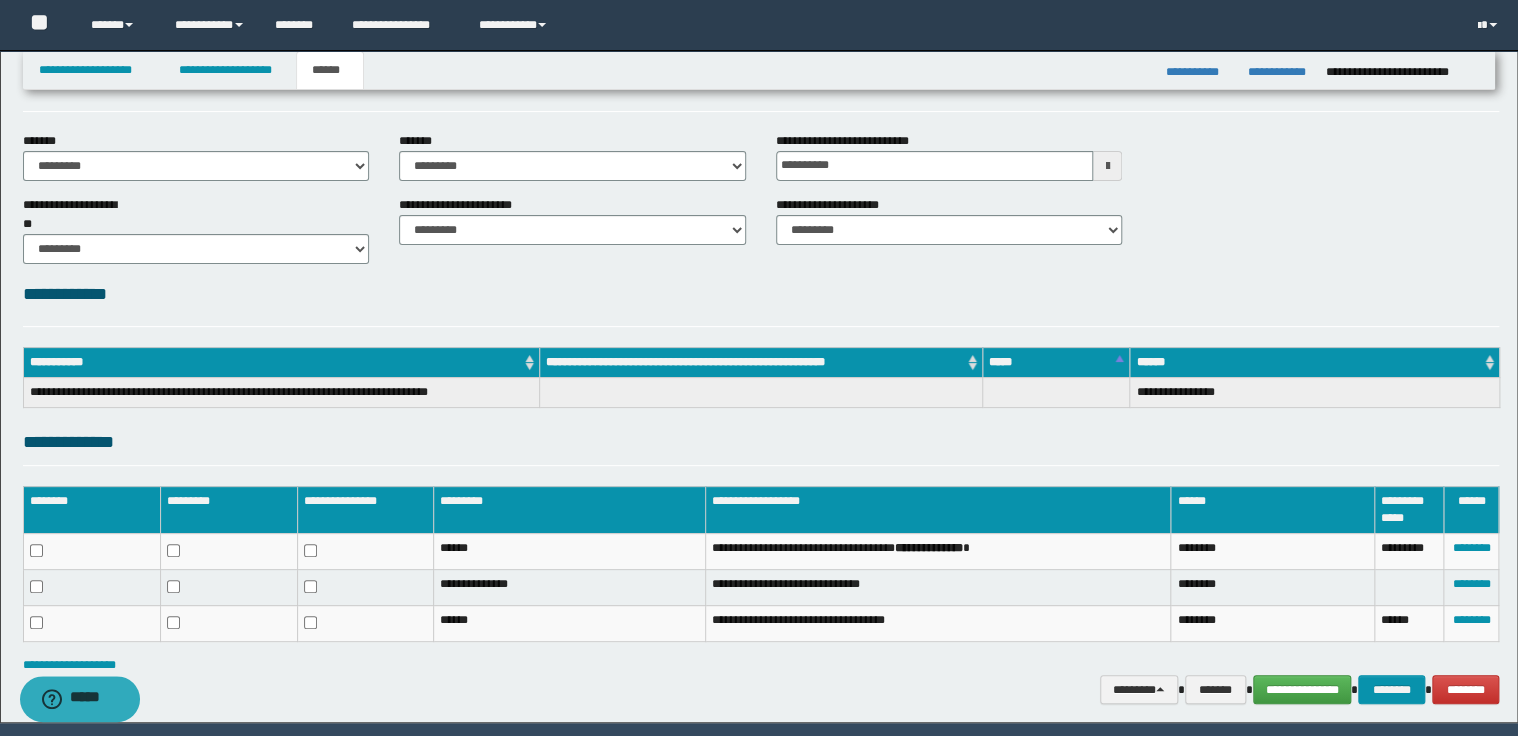 scroll, scrollTop: 128, scrollLeft: 0, axis: vertical 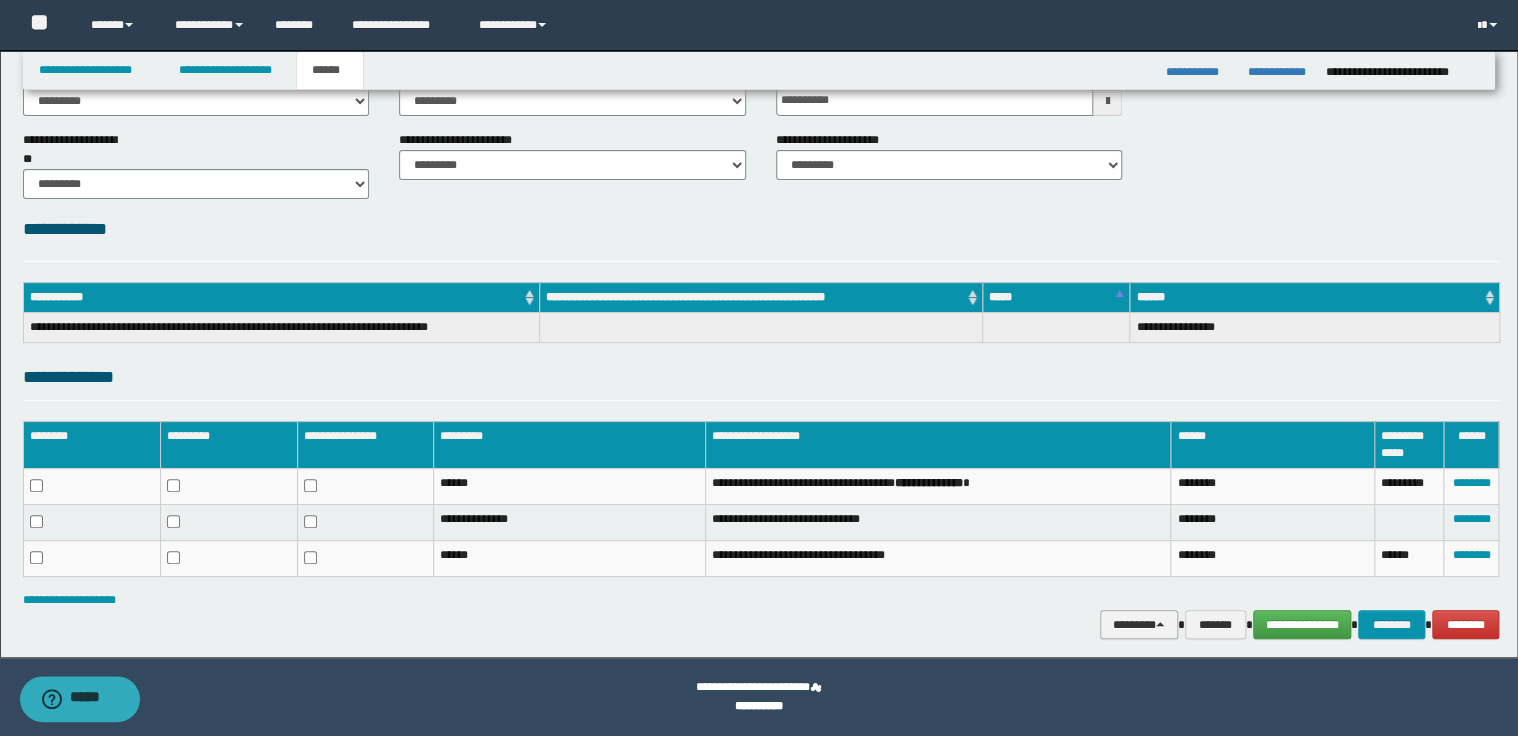 click on "********" at bounding box center [1139, 625] 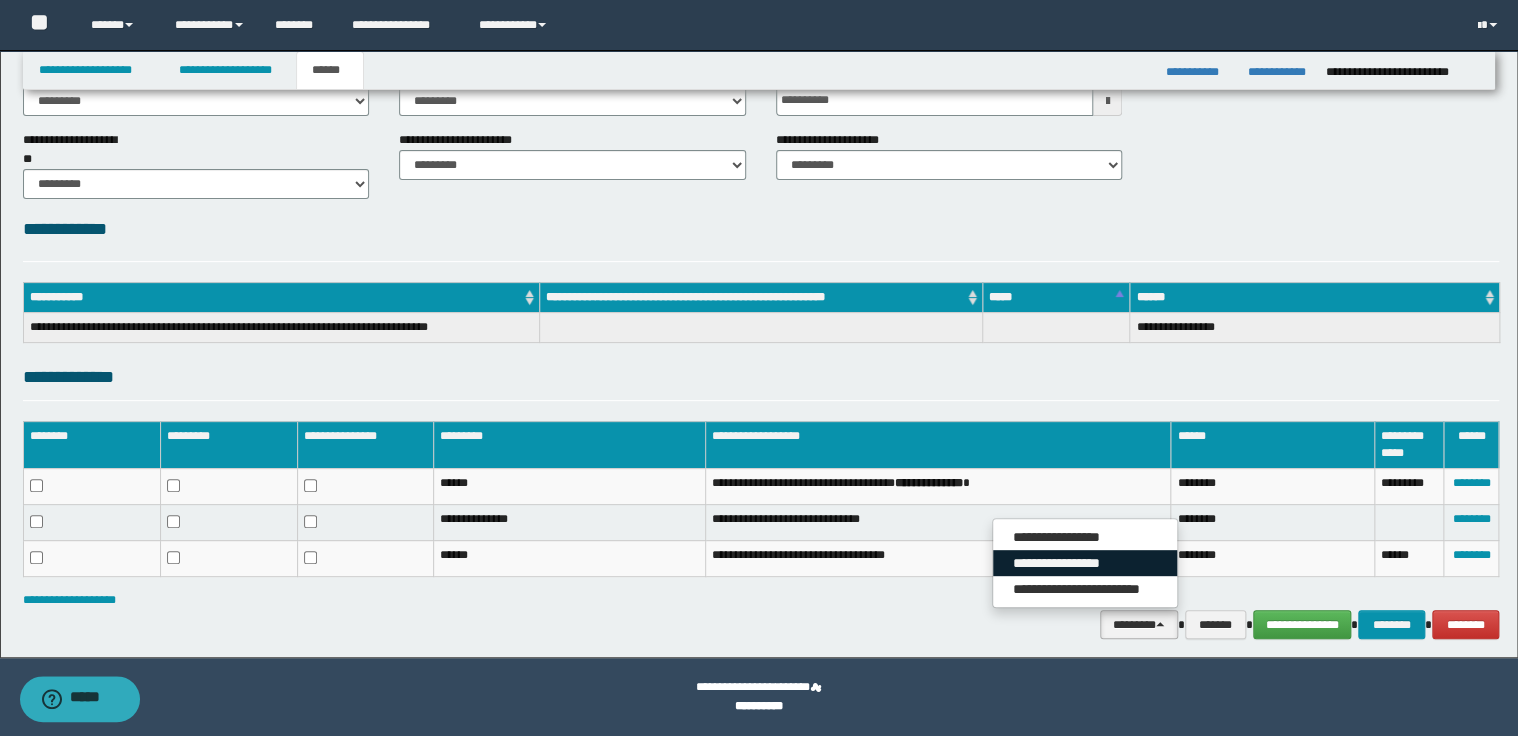 click on "**********" at bounding box center [1085, 563] 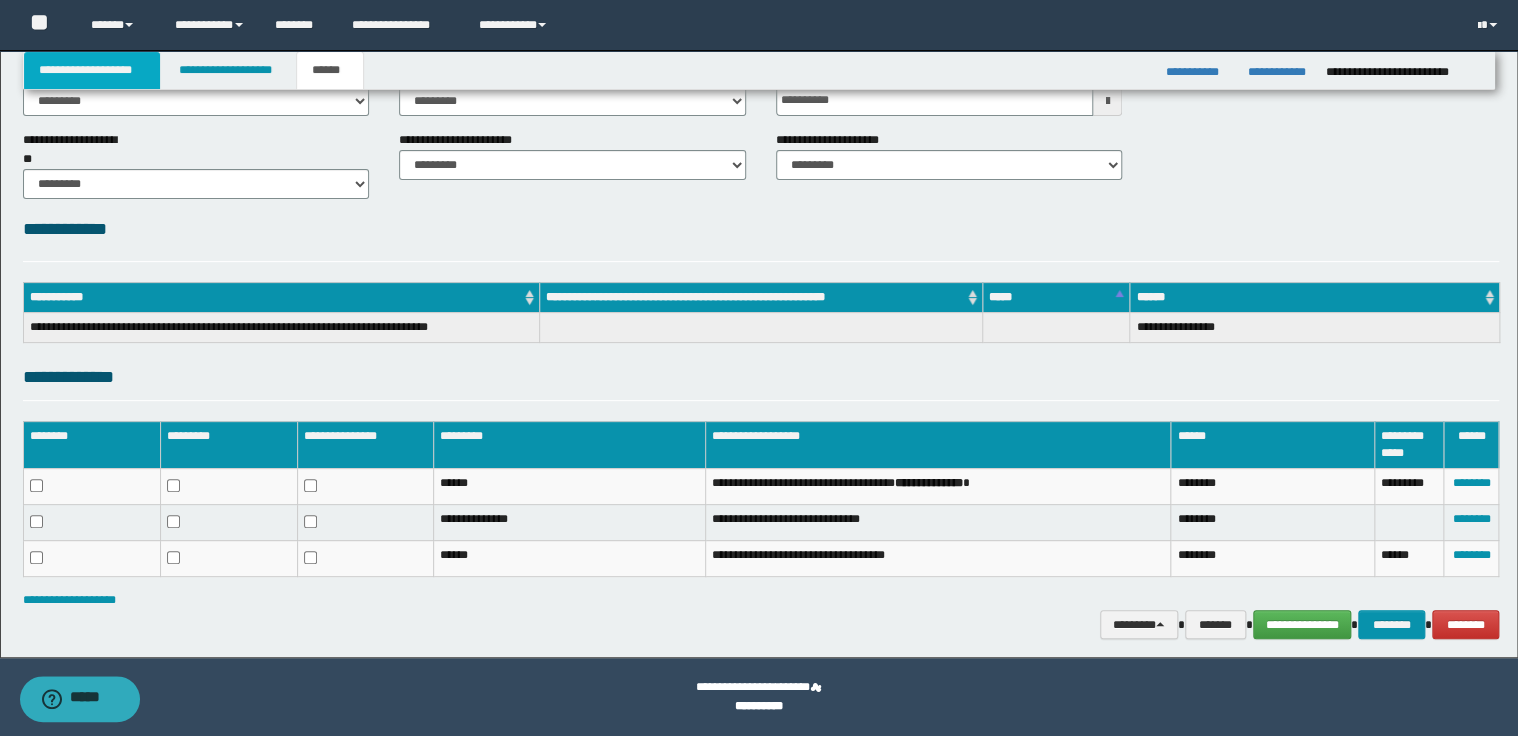 click on "**********" at bounding box center [92, 70] 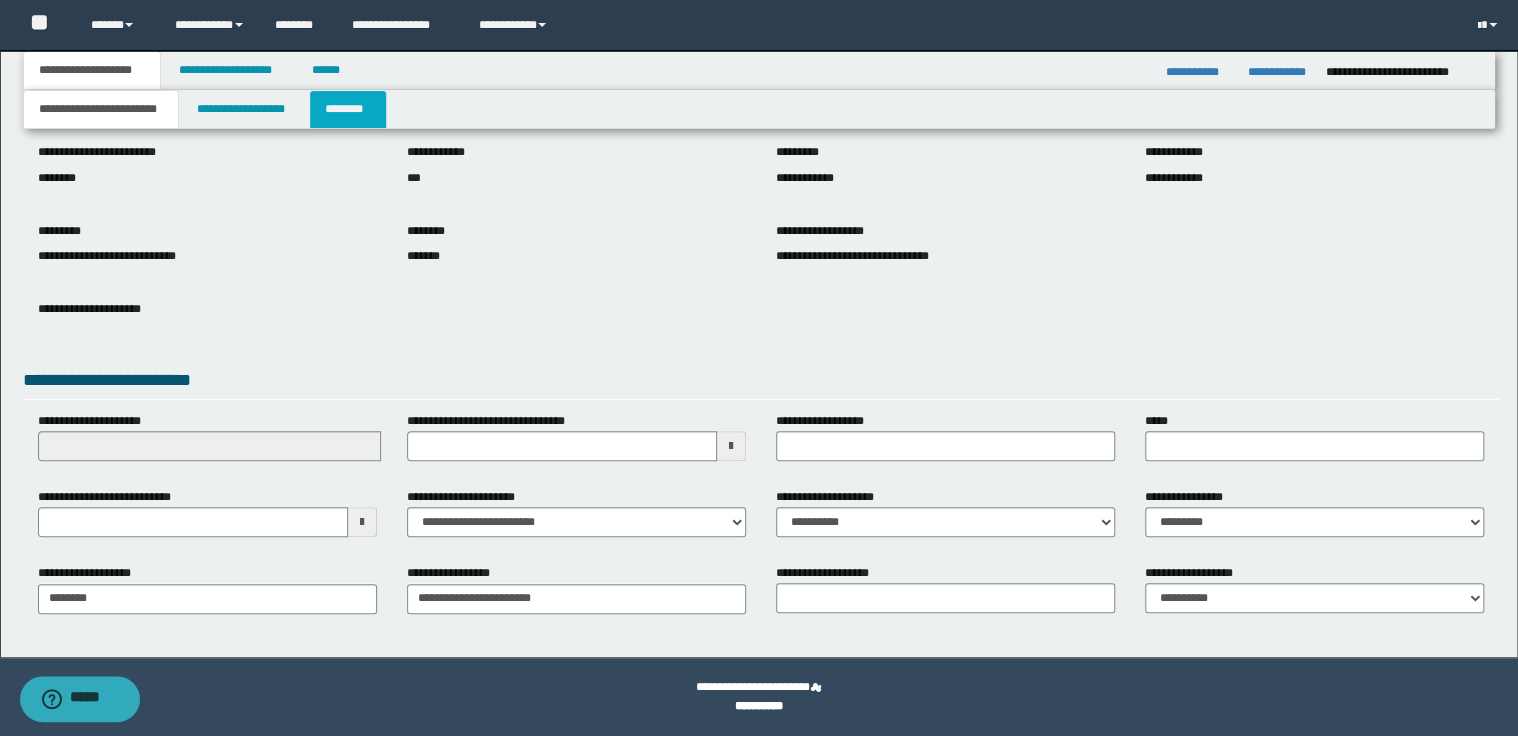 click on "********" at bounding box center (348, 109) 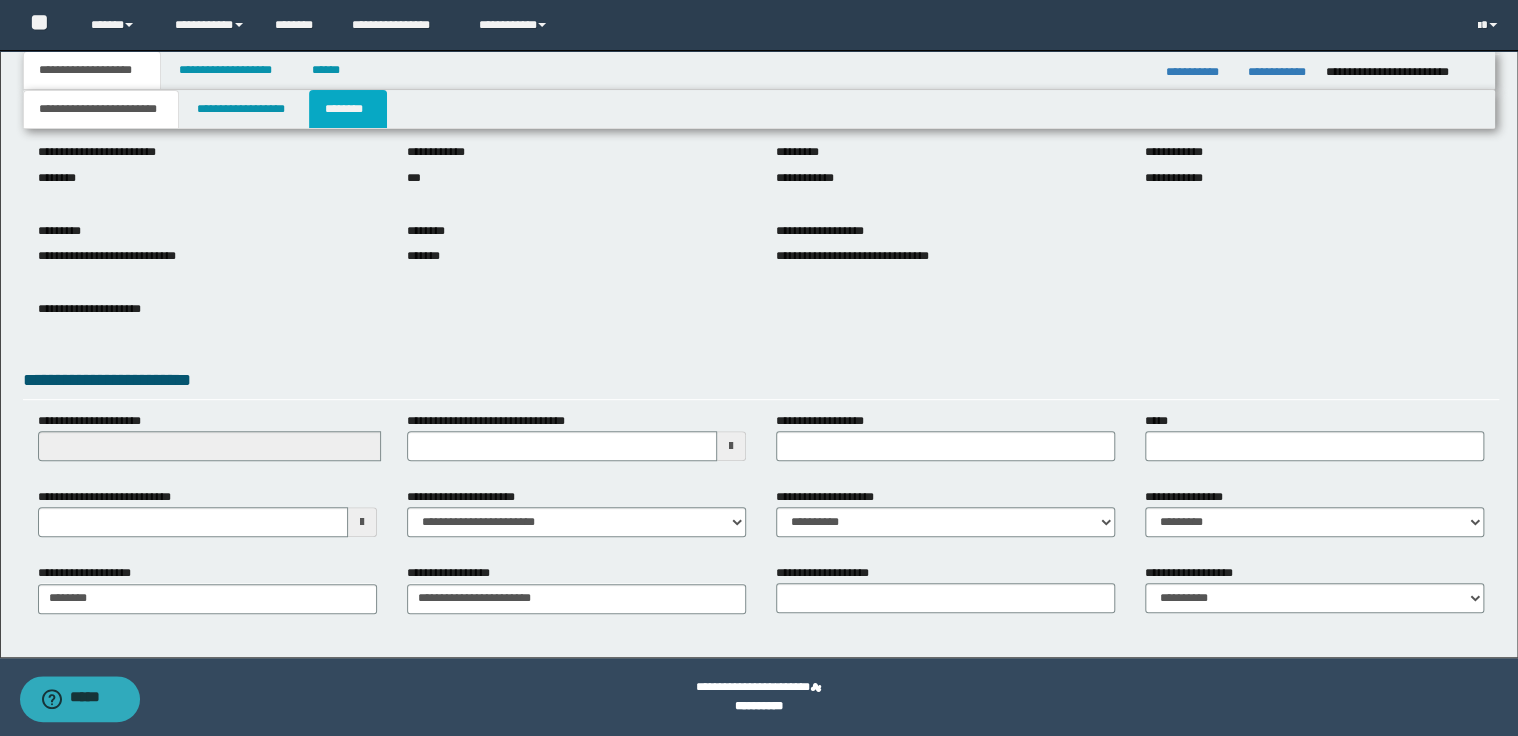 scroll, scrollTop: 0, scrollLeft: 0, axis: both 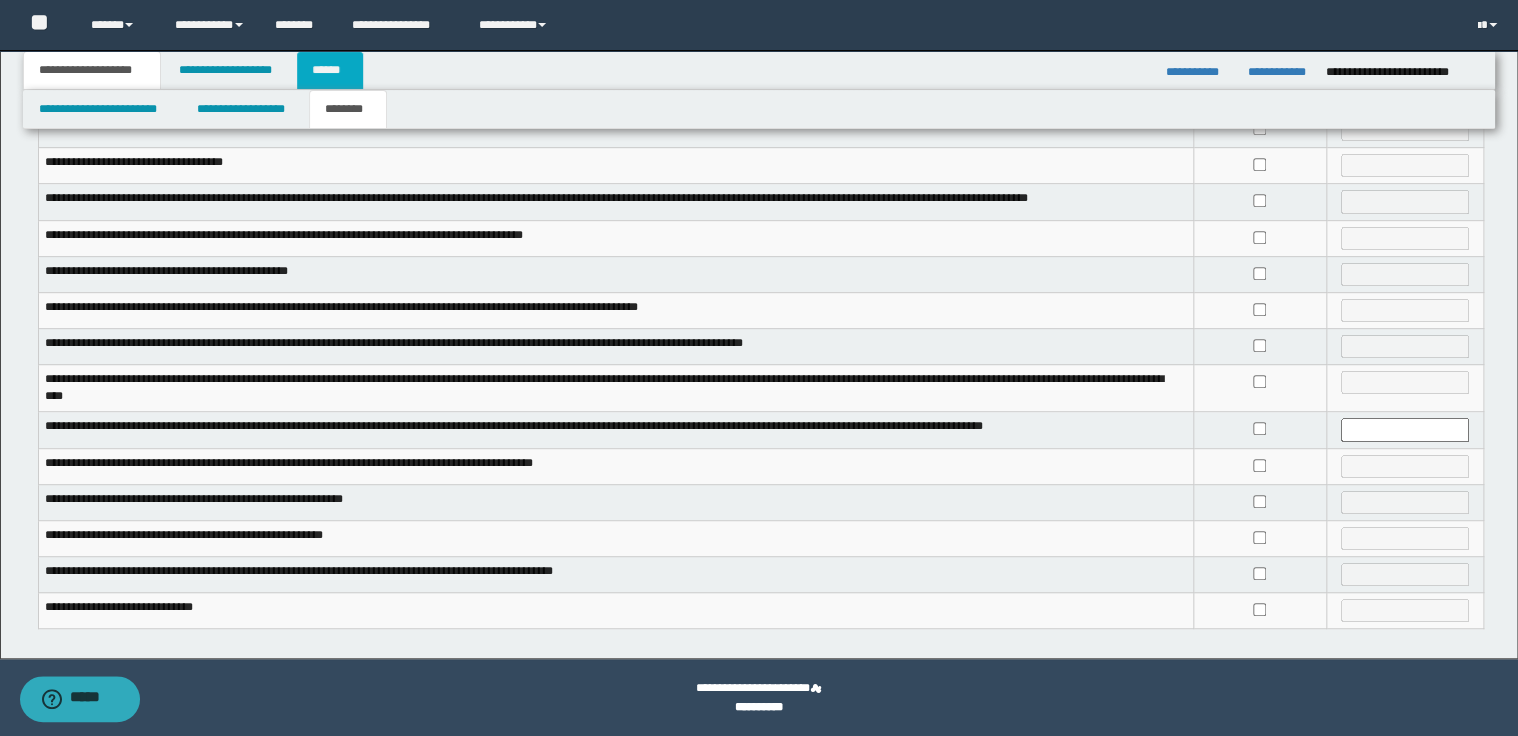 click on "******" at bounding box center [330, 70] 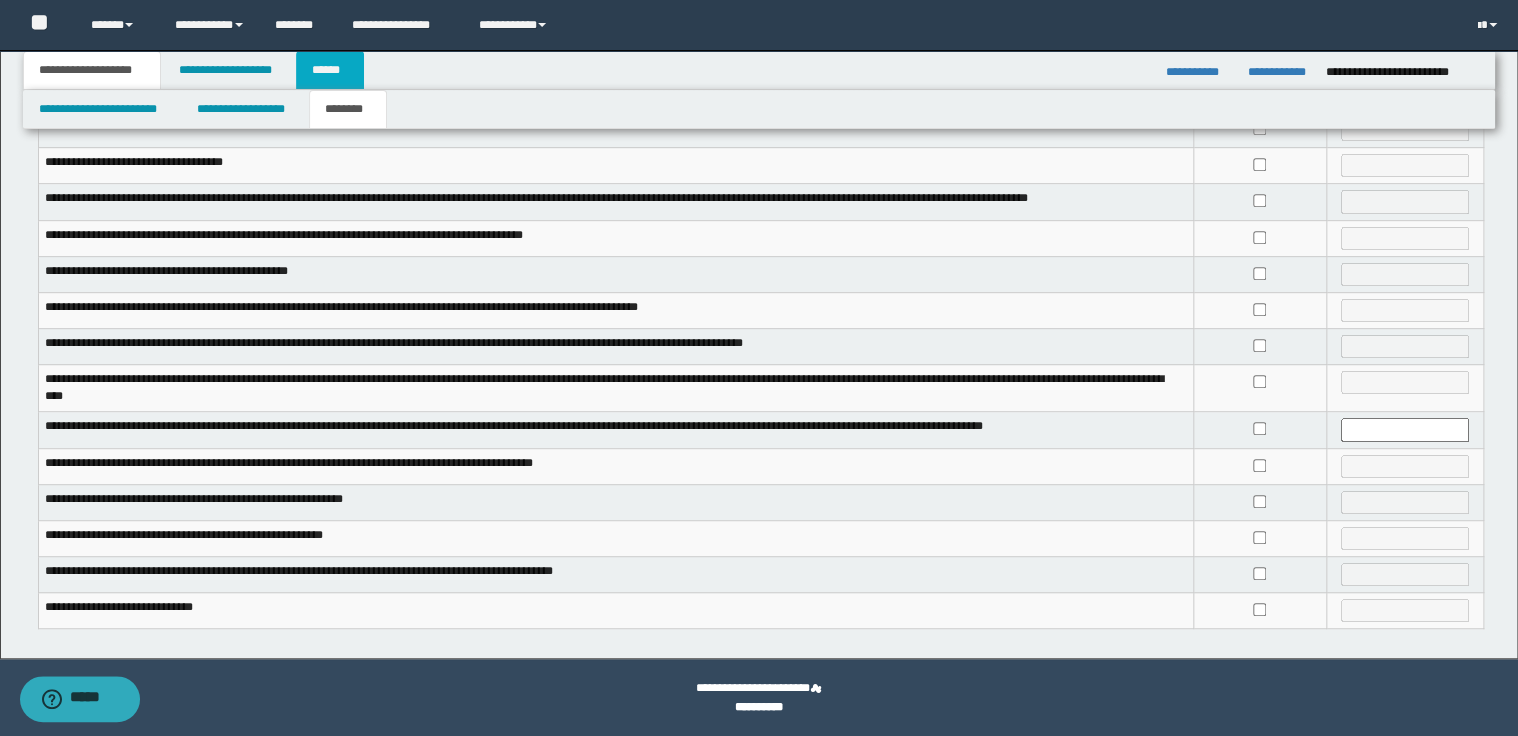 scroll, scrollTop: 128, scrollLeft: 0, axis: vertical 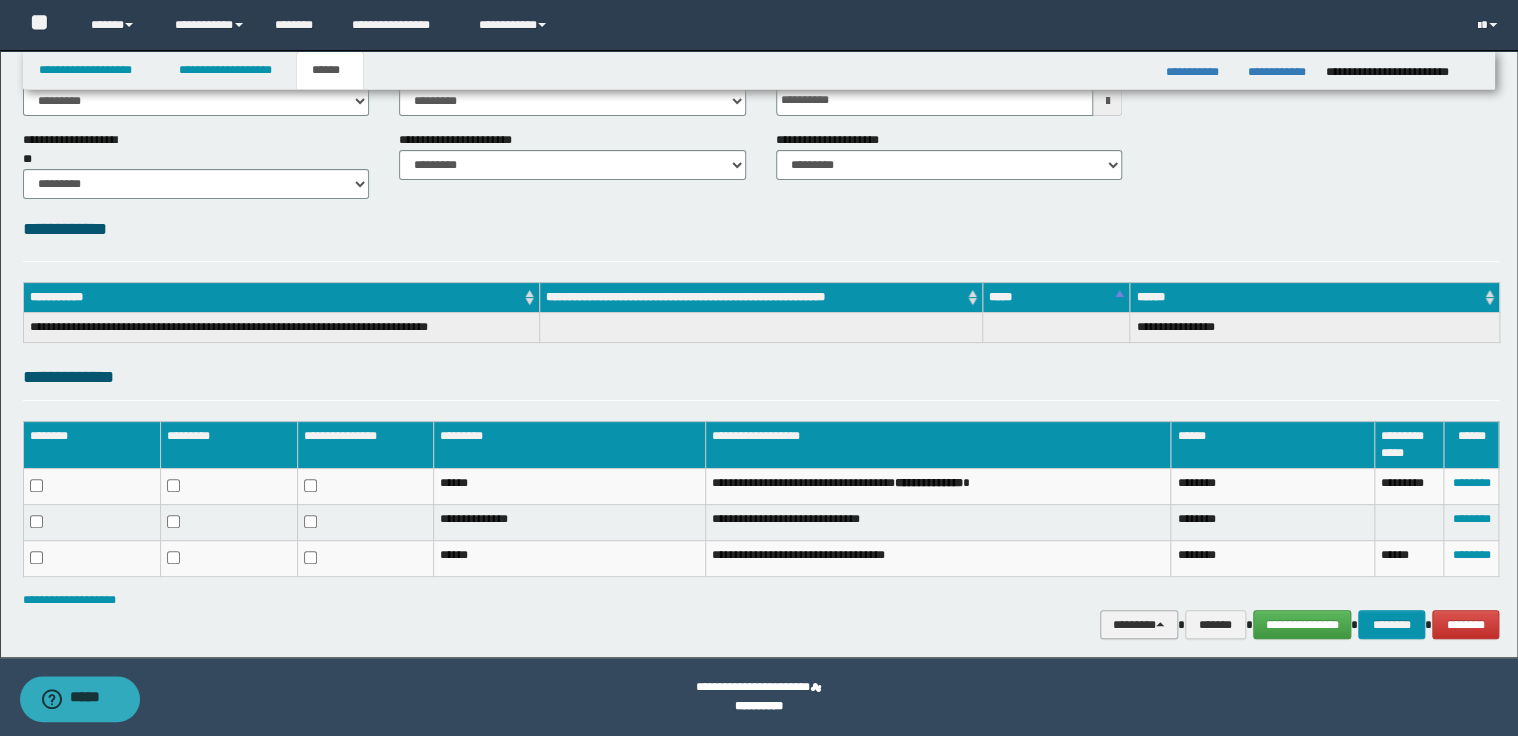 click on "********" at bounding box center (1139, 625) 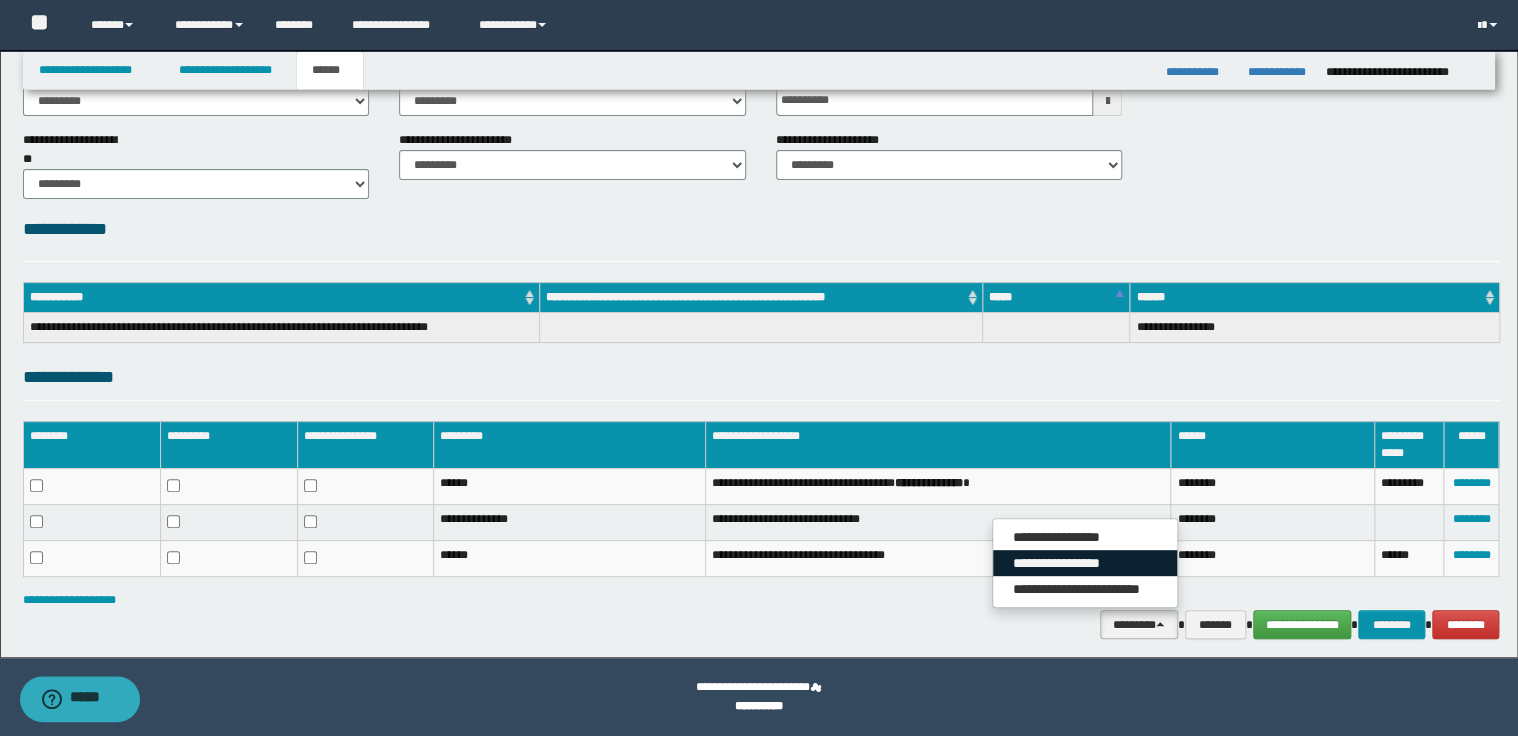 click on "**********" at bounding box center [1085, 563] 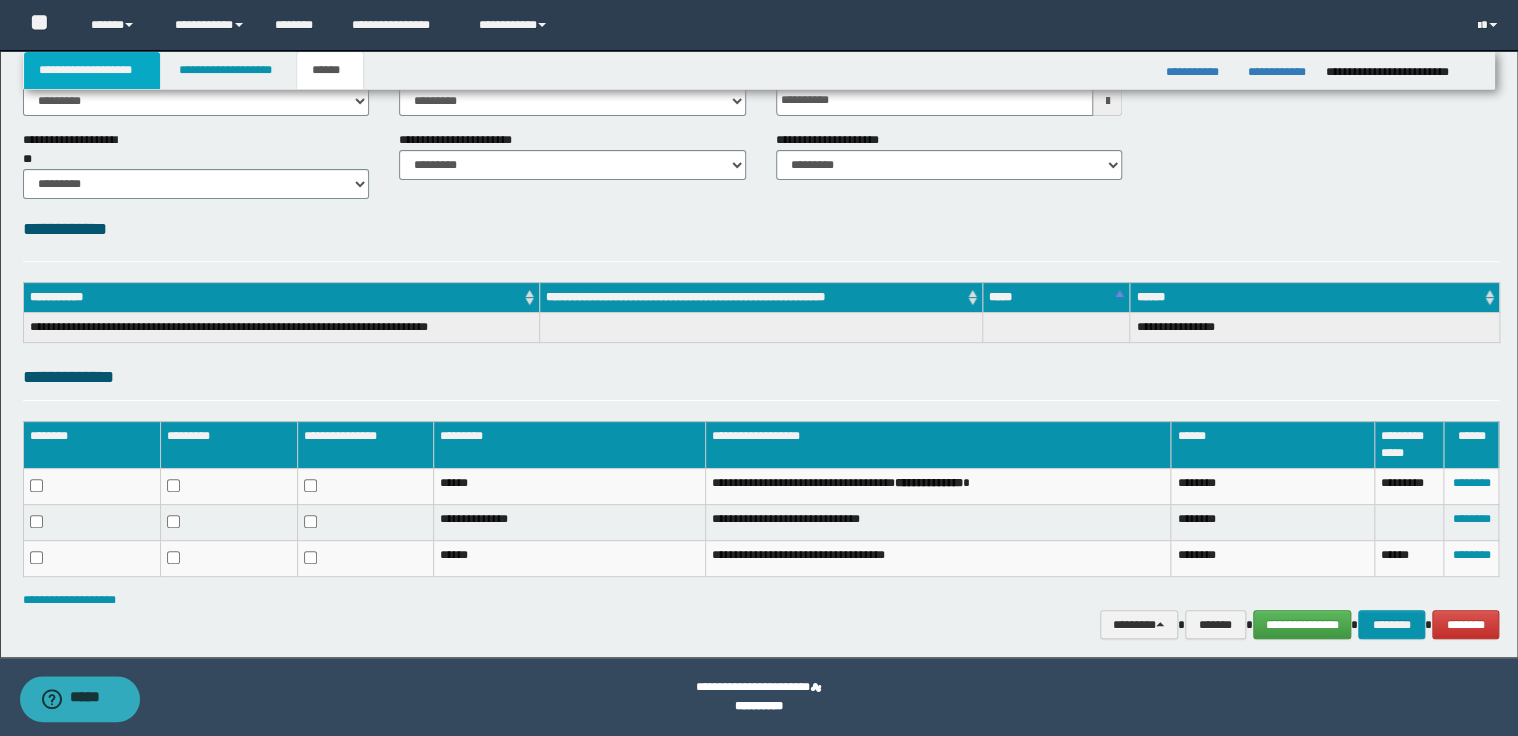 click on "**********" at bounding box center (92, 70) 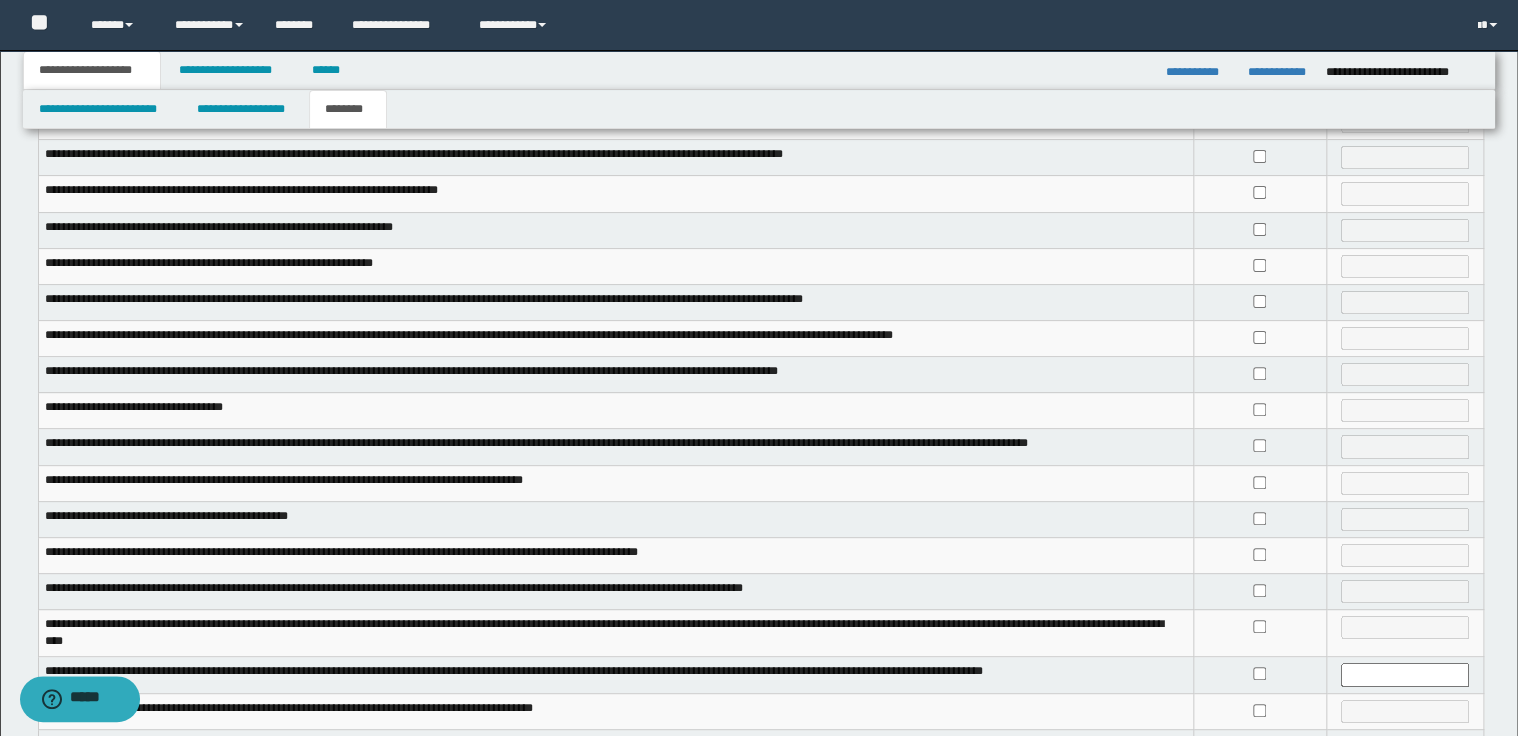 scroll, scrollTop: 159, scrollLeft: 0, axis: vertical 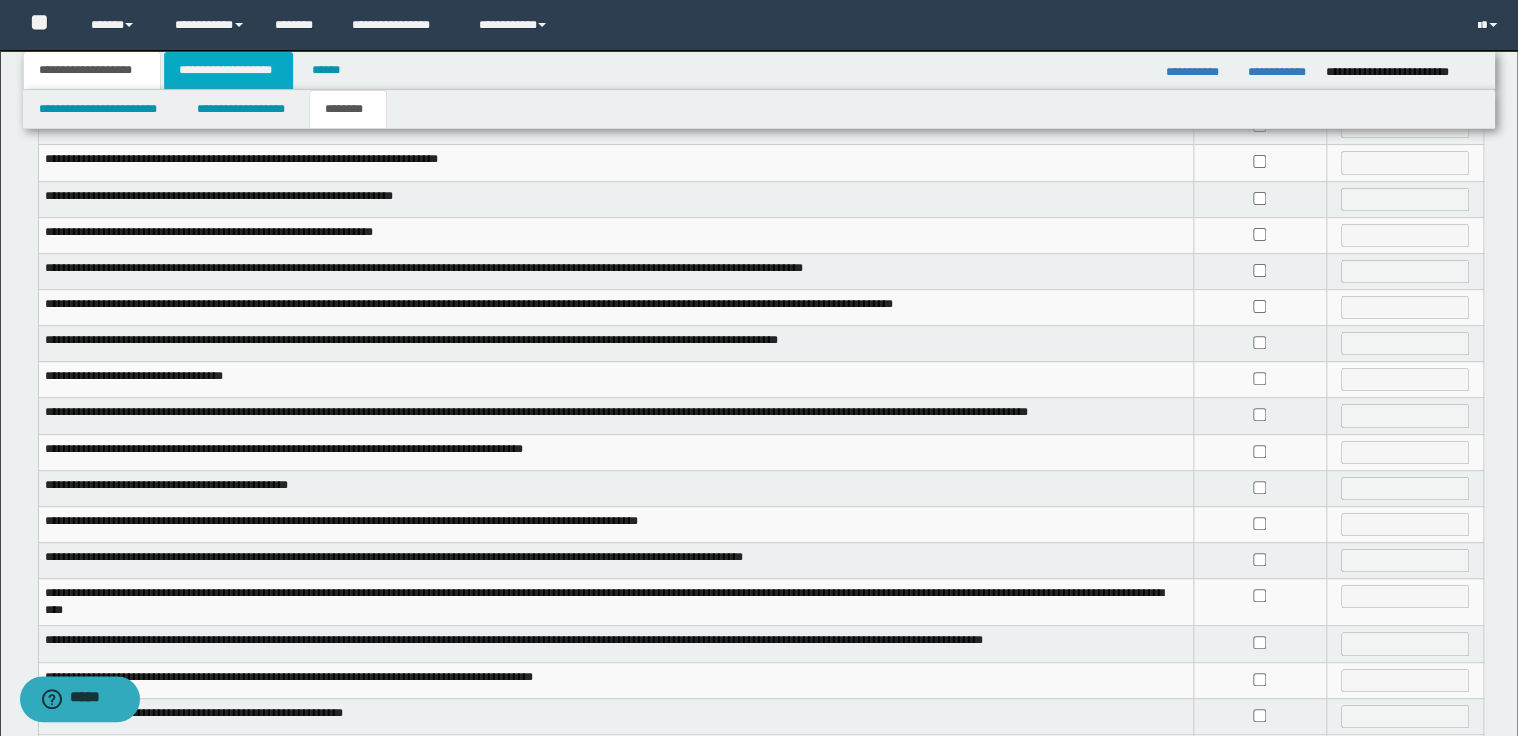 click on "**********" at bounding box center [228, 70] 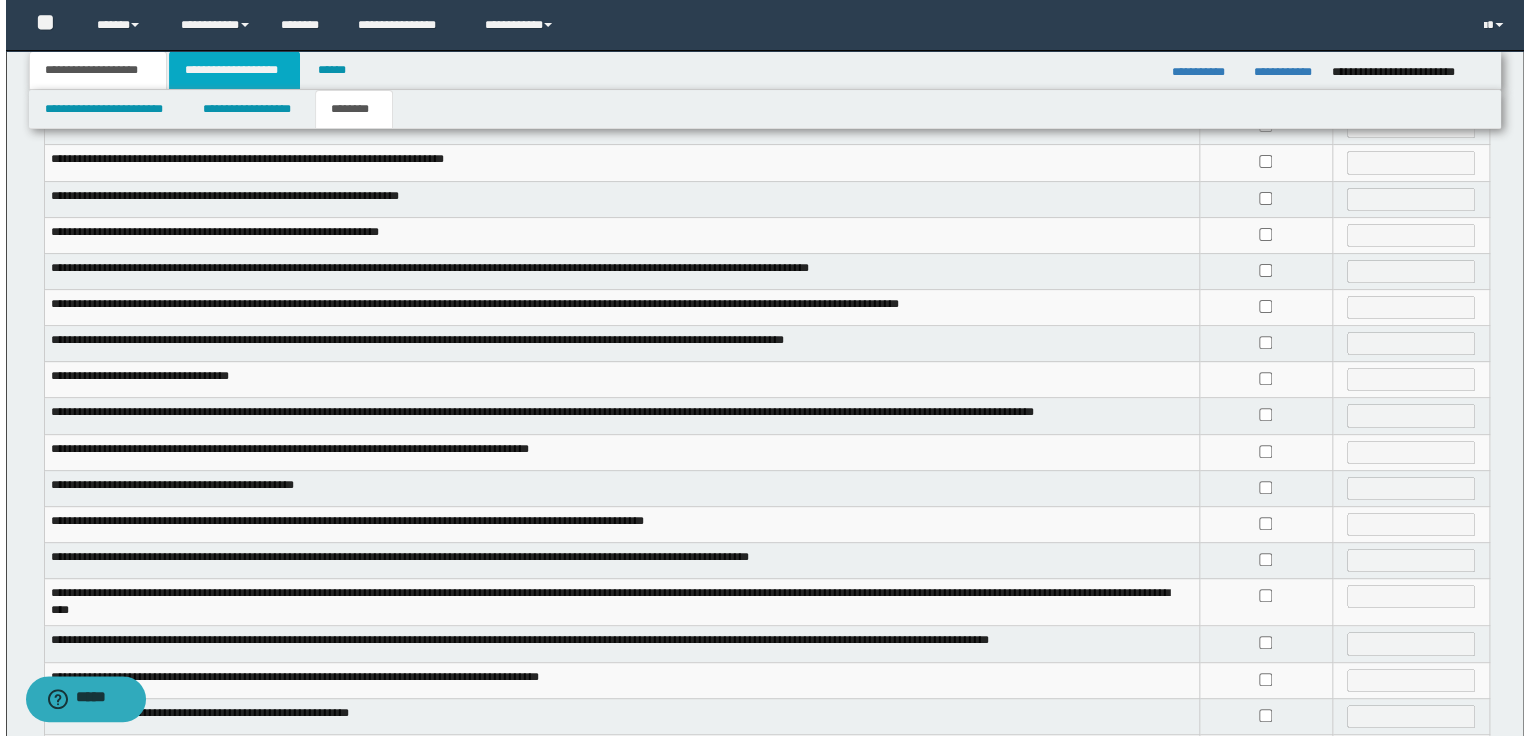 scroll, scrollTop: 0, scrollLeft: 0, axis: both 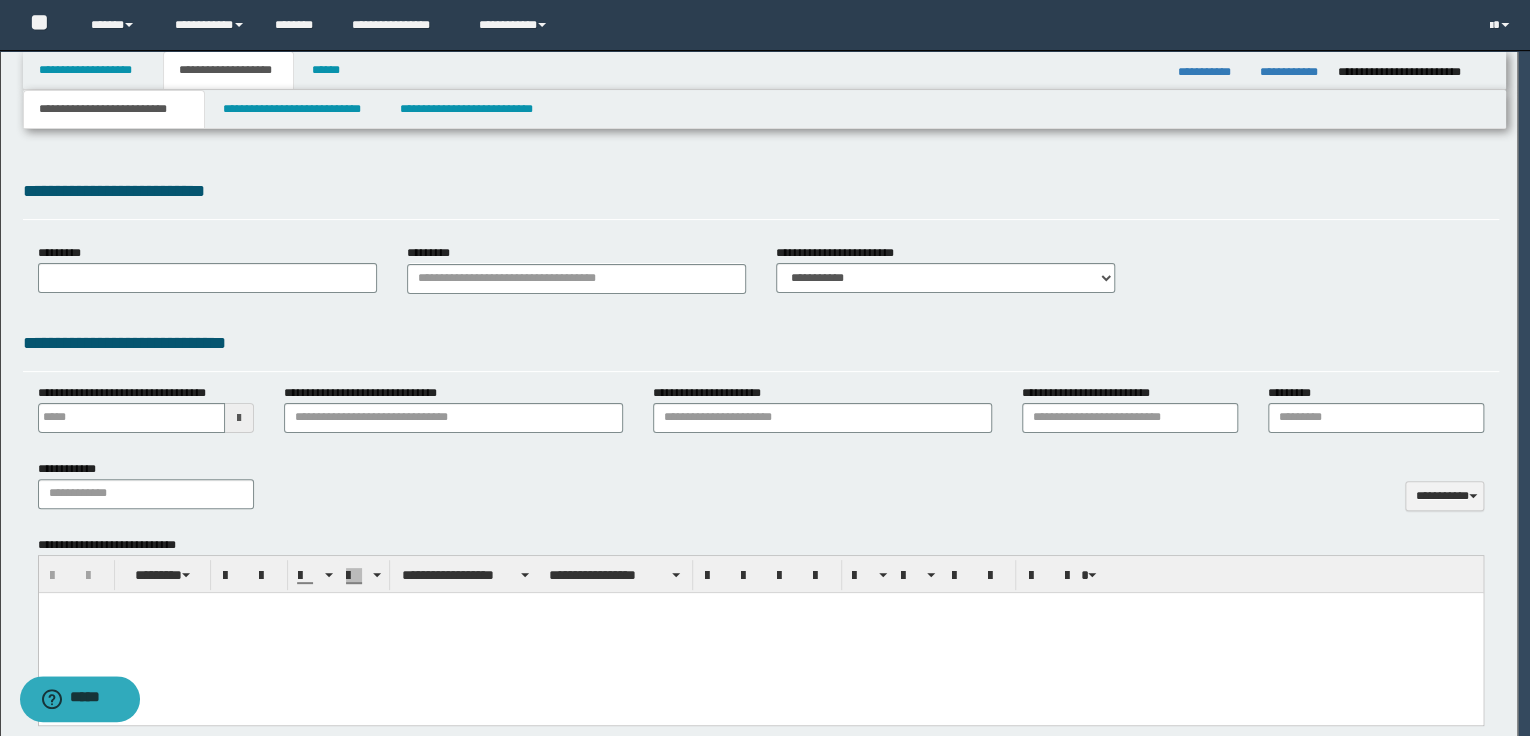 type 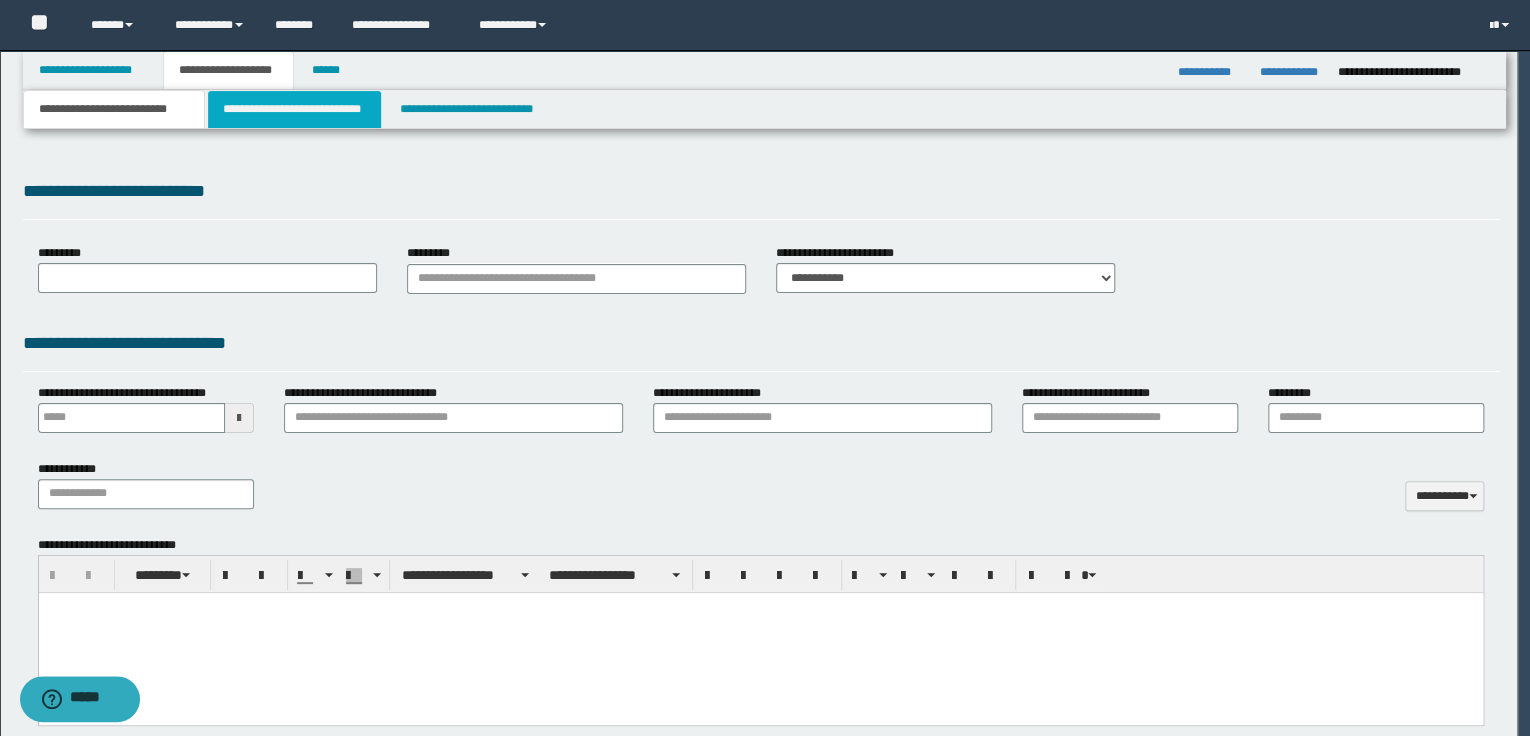 type on "**********" 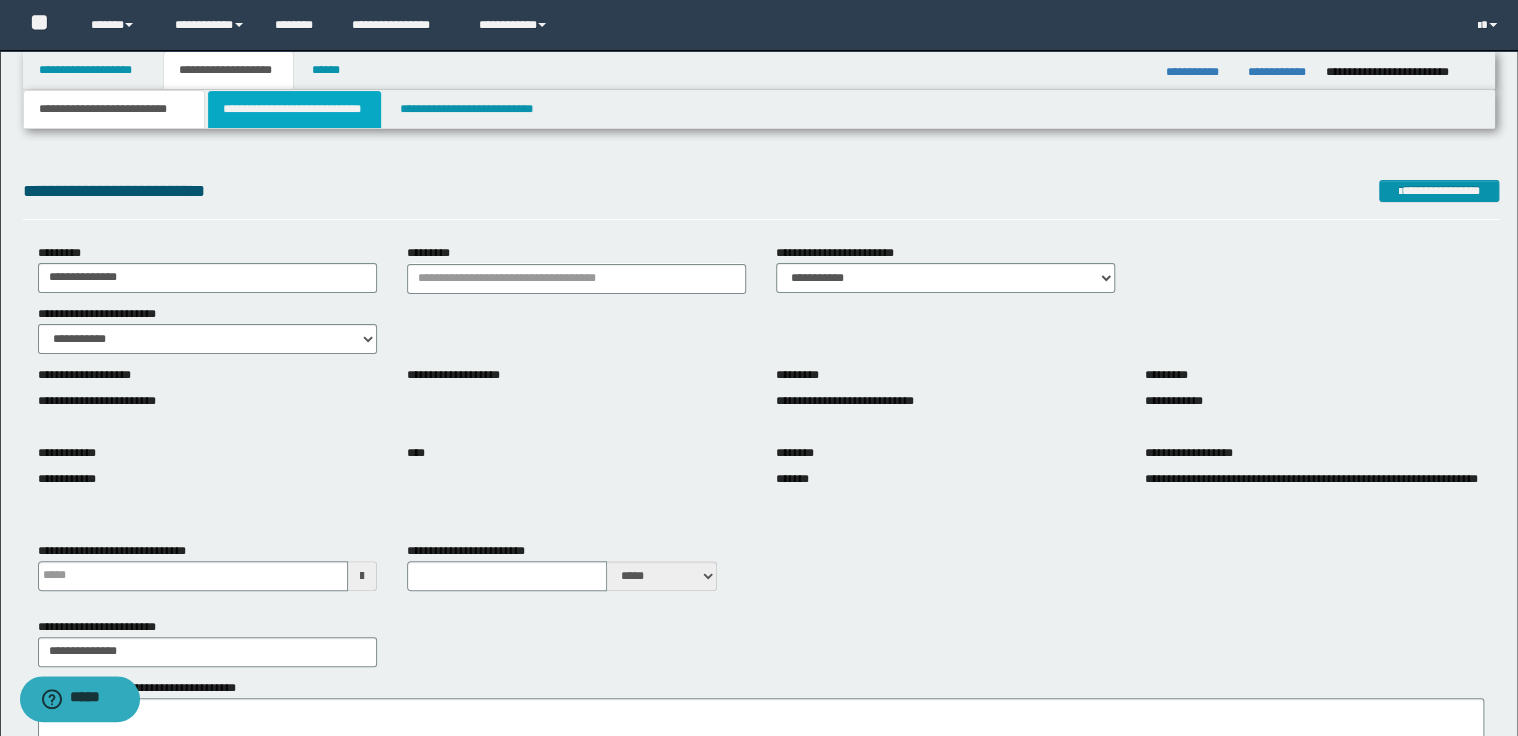 click on "**********" at bounding box center [294, 109] 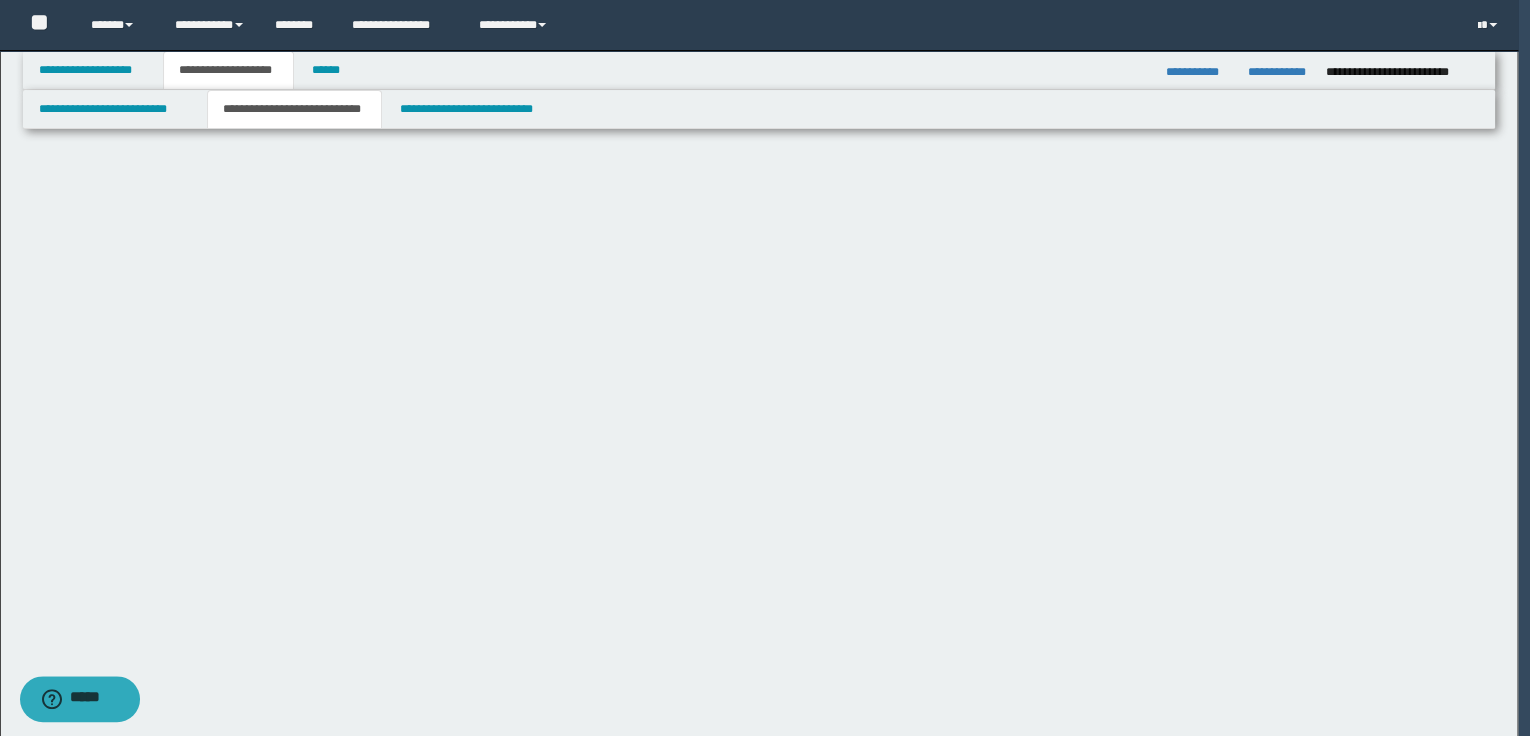 select on "*" 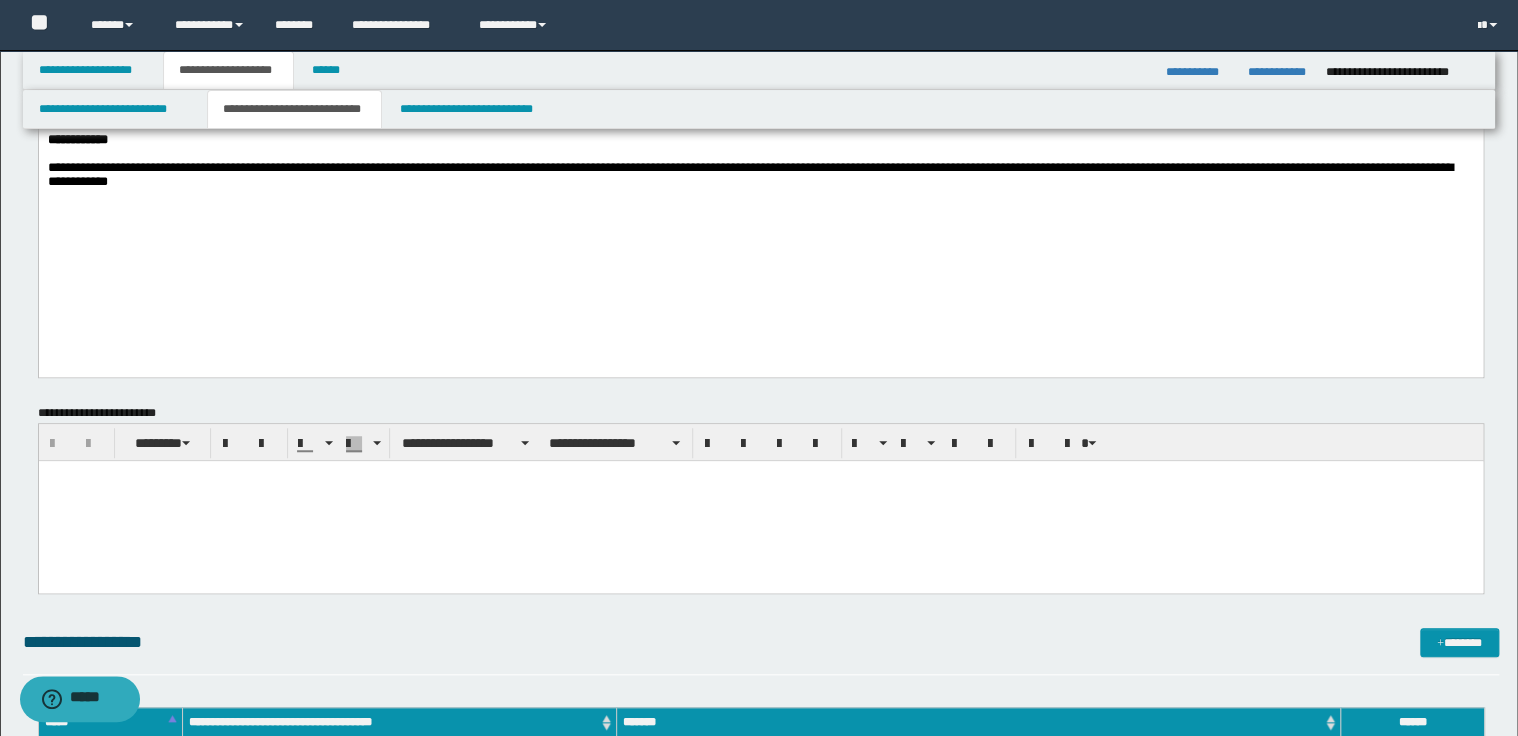 scroll, scrollTop: 560, scrollLeft: 0, axis: vertical 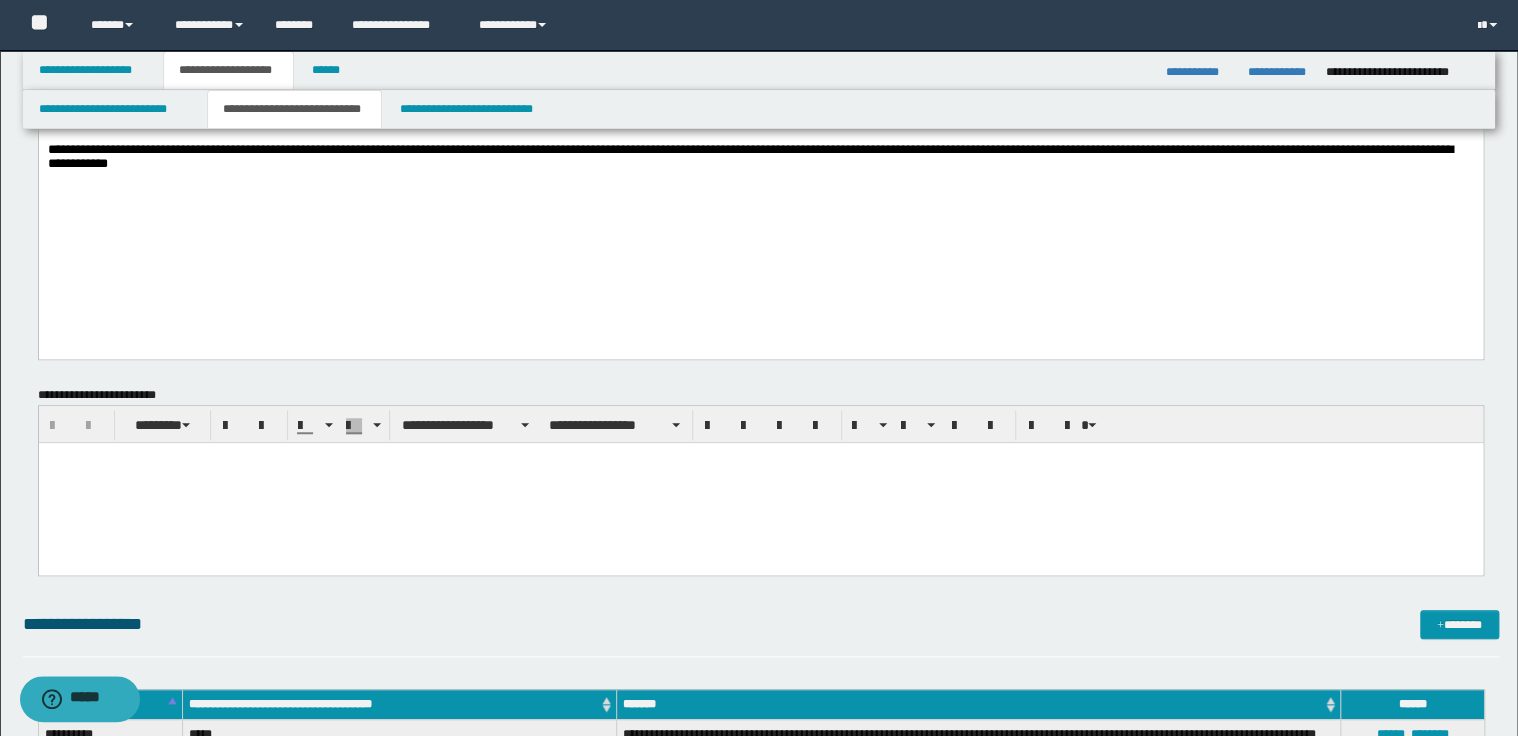 click on "**********" at bounding box center (760, 157) 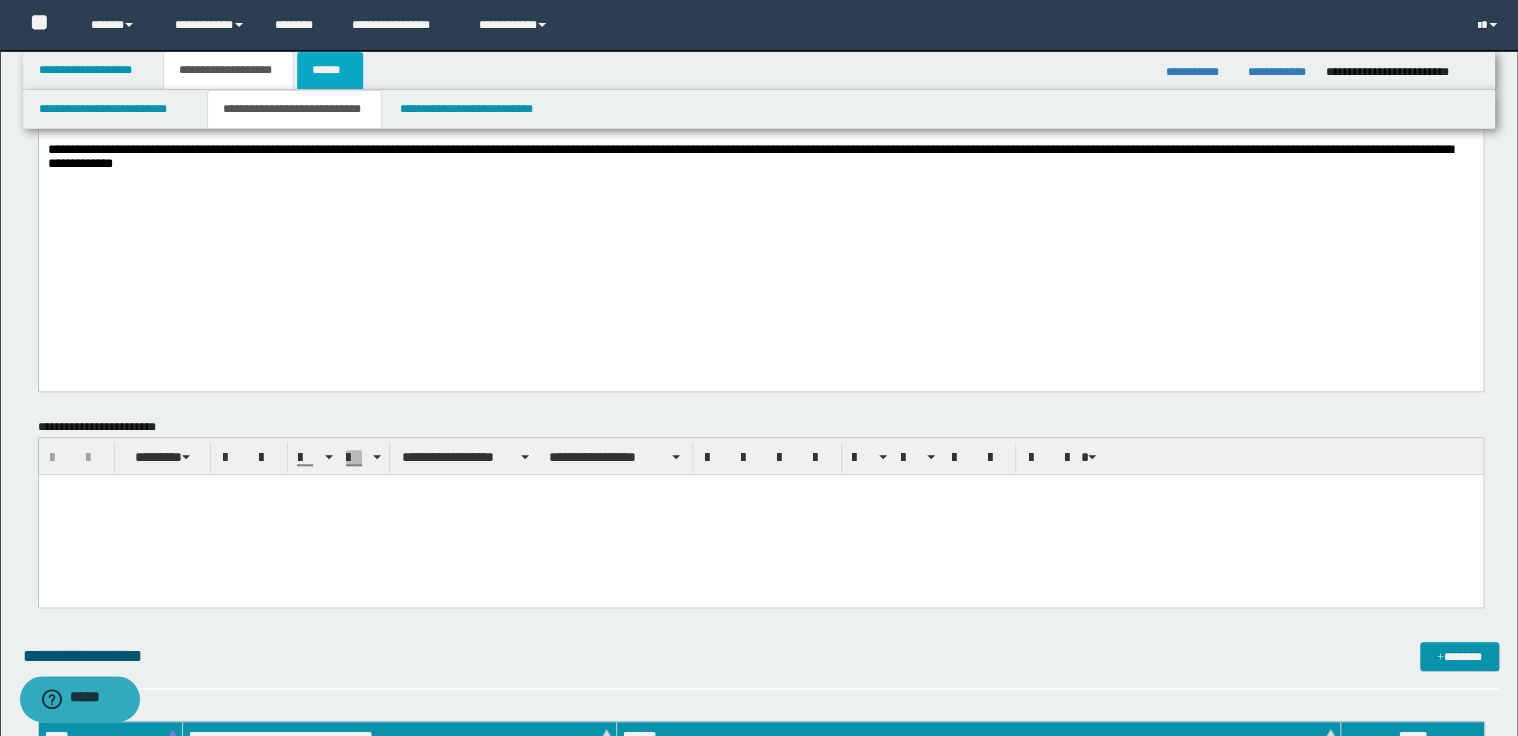 click on "******" at bounding box center (330, 70) 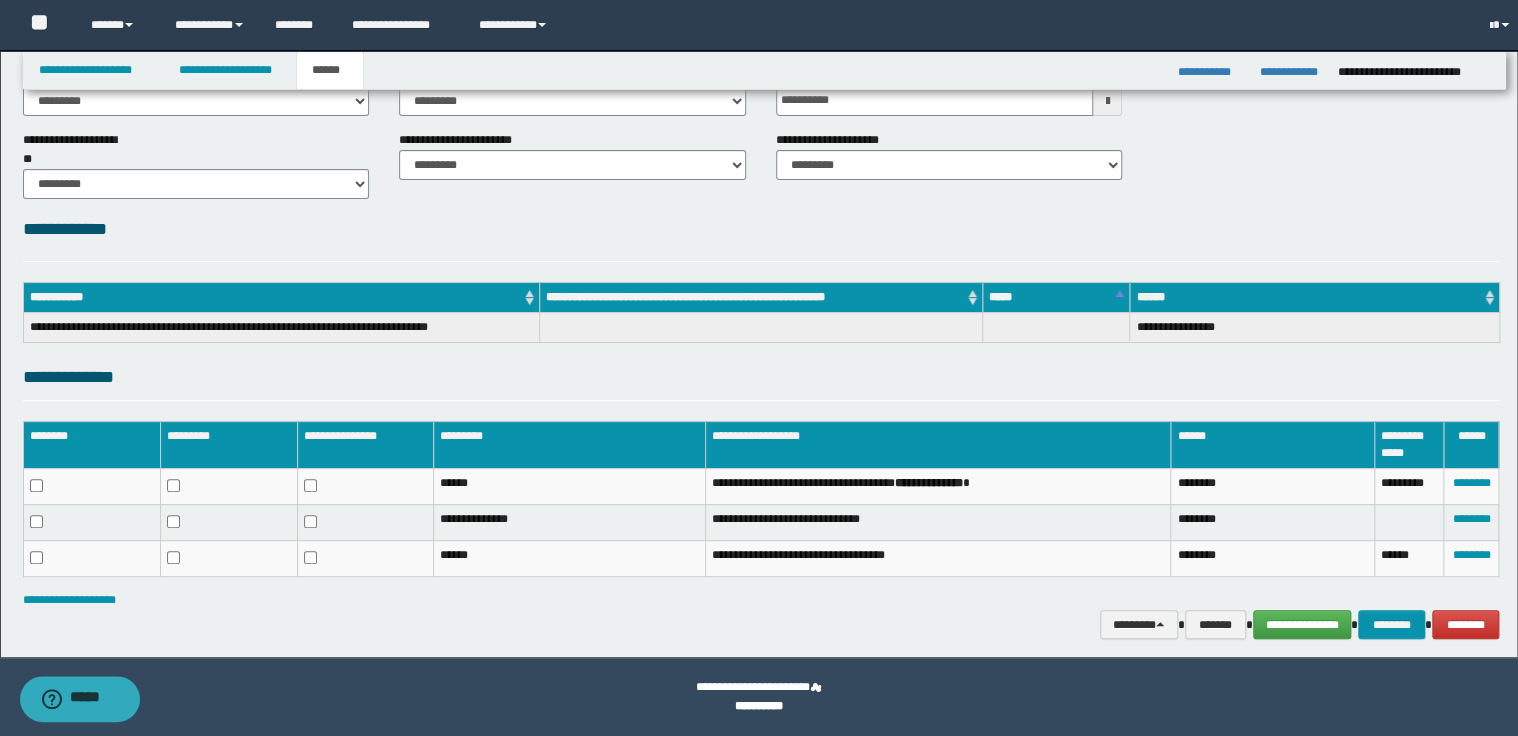 scroll, scrollTop: 128, scrollLeft: 0, axis: vertical 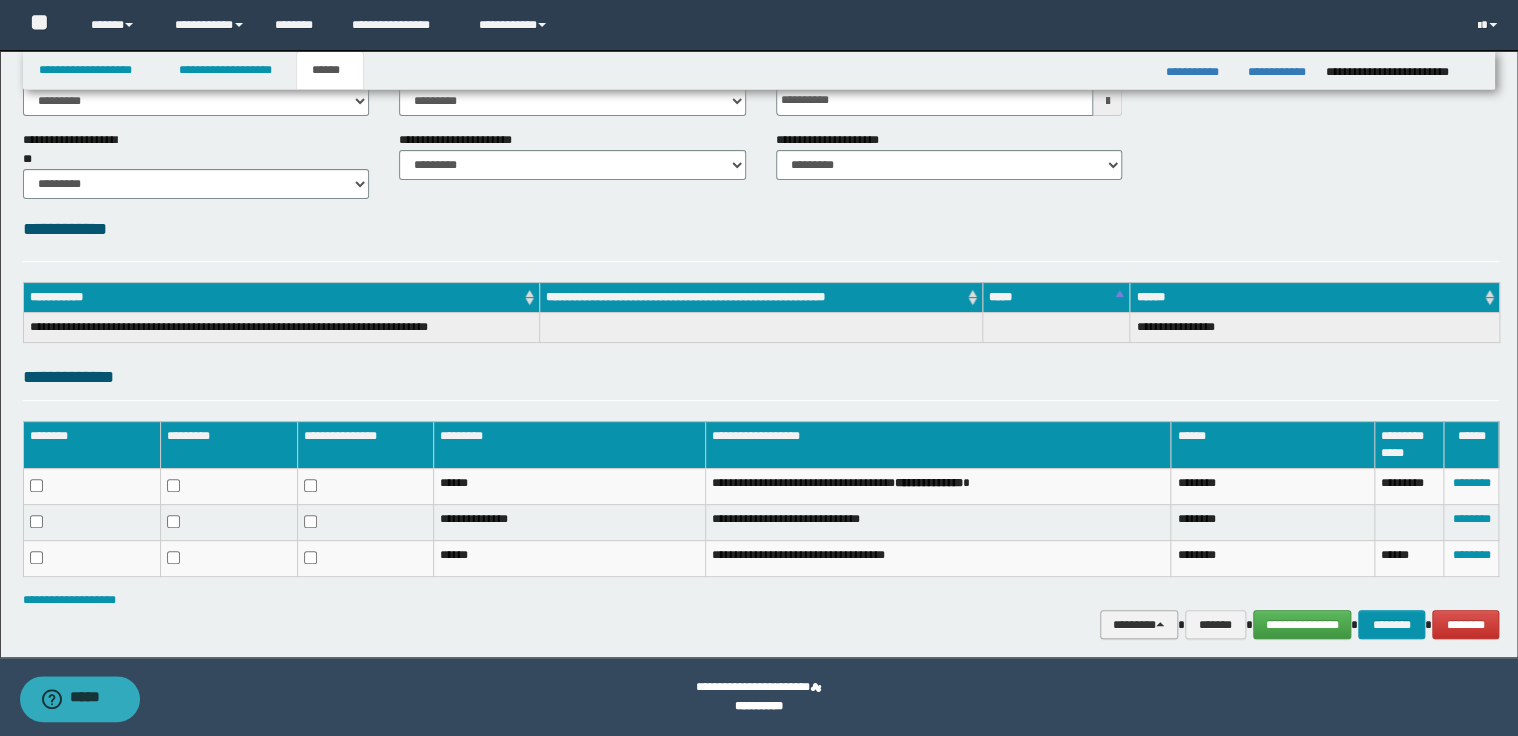 click at bounding box center [1160, 624] 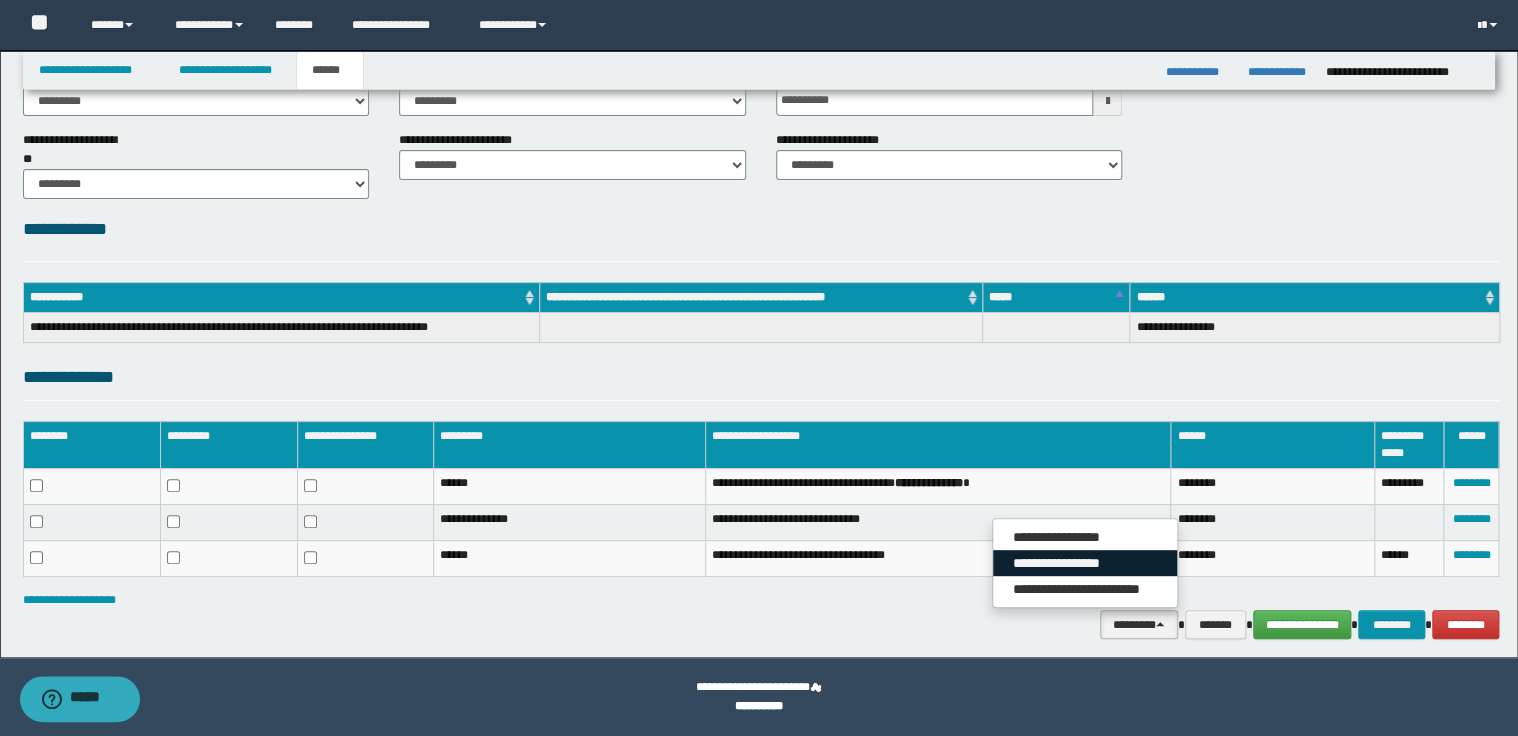 click on "**********" at bounding box center (1085, 563) 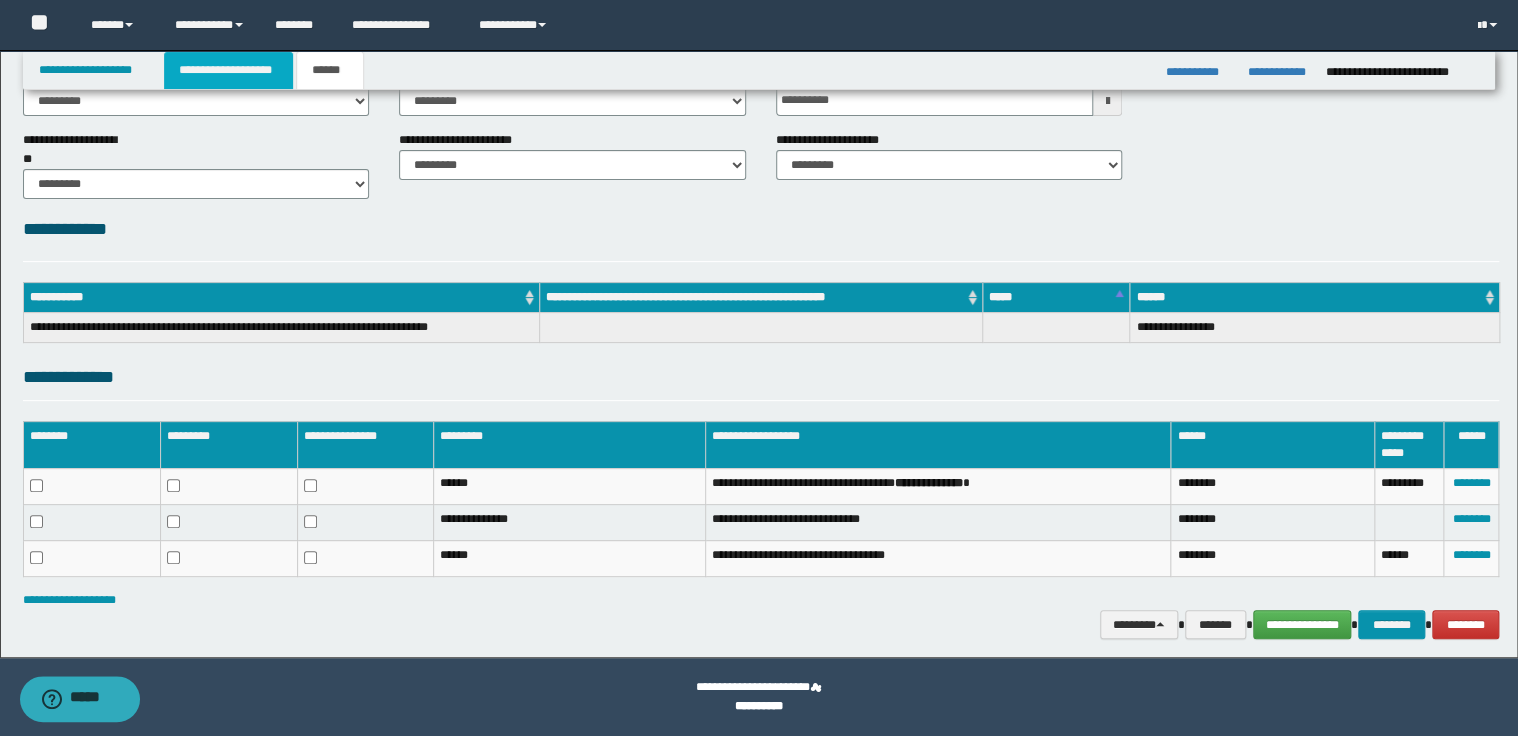 click on "**********" at bounding box center (228, 70) 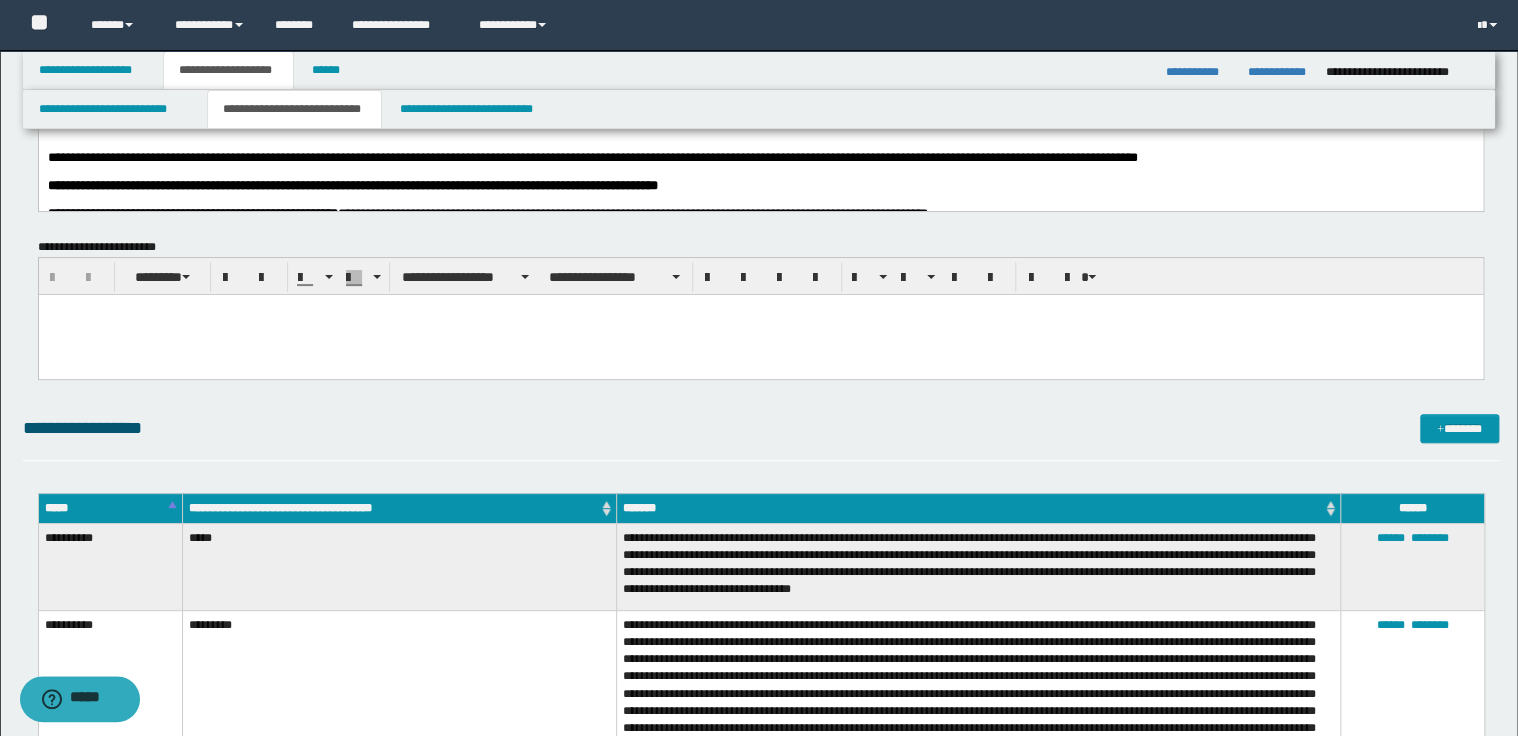 scroll, scrollTop: 0, scrollLeft: 0, axis: both 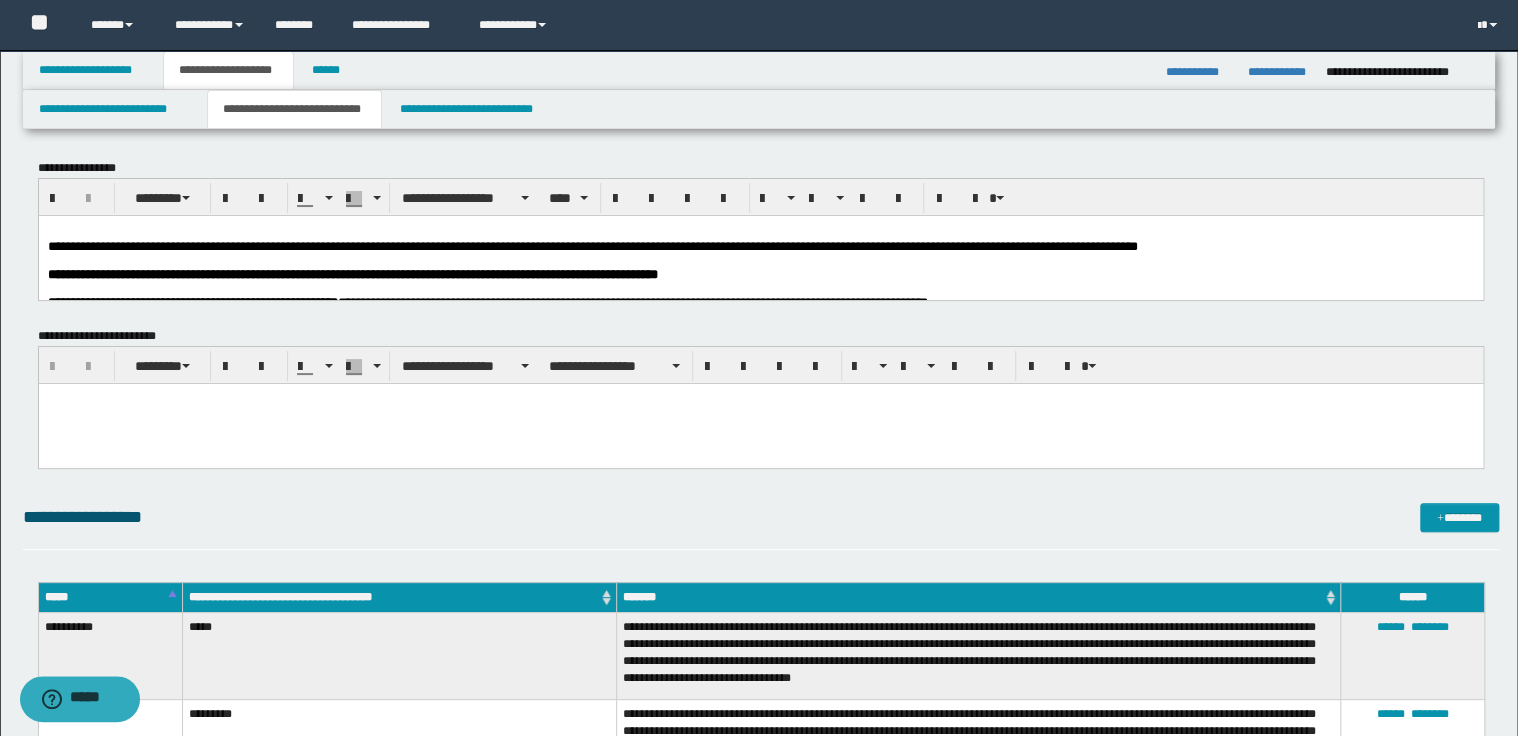 click at bounding box center [760, 260] 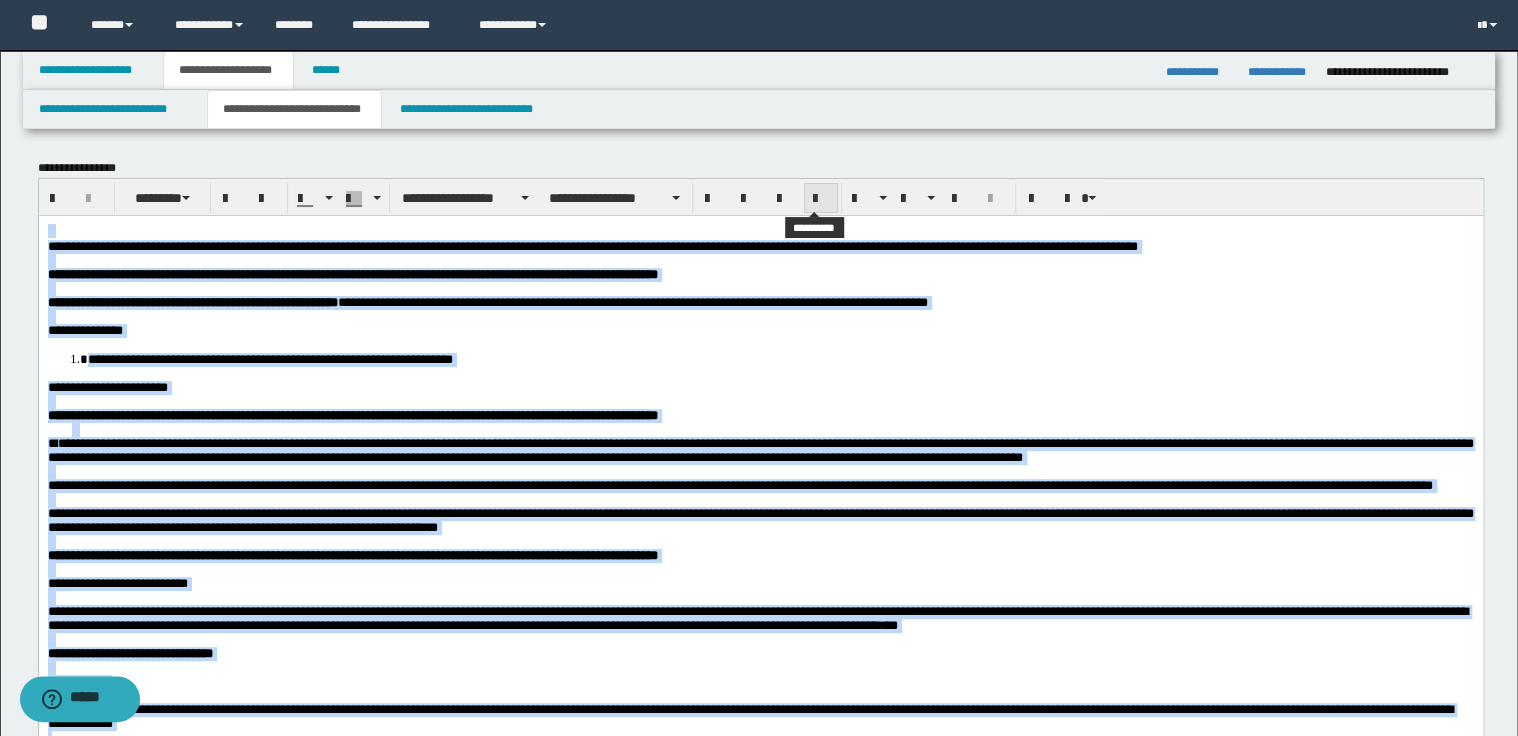 click at bounding box center (821, 199) 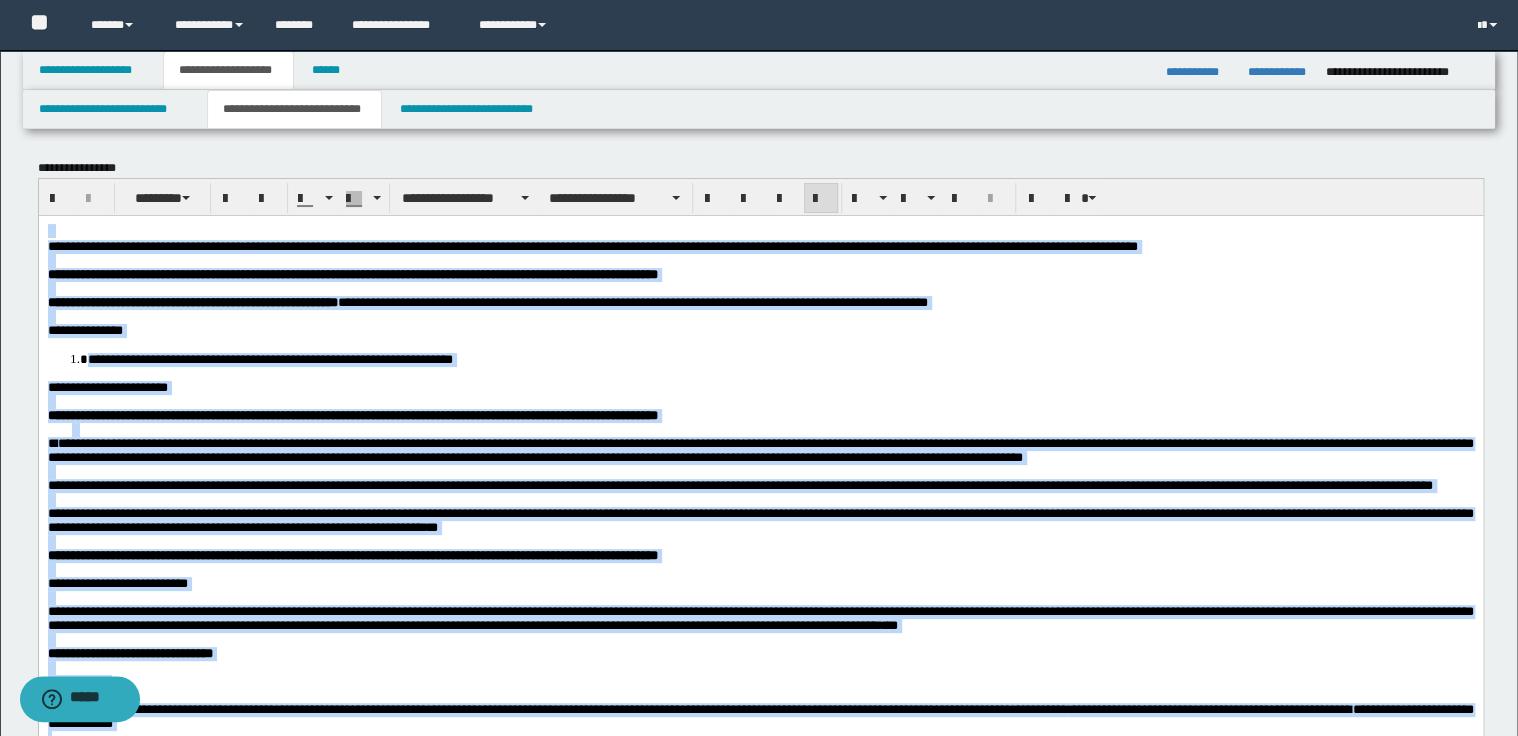 click at bounding box center [821, 199] 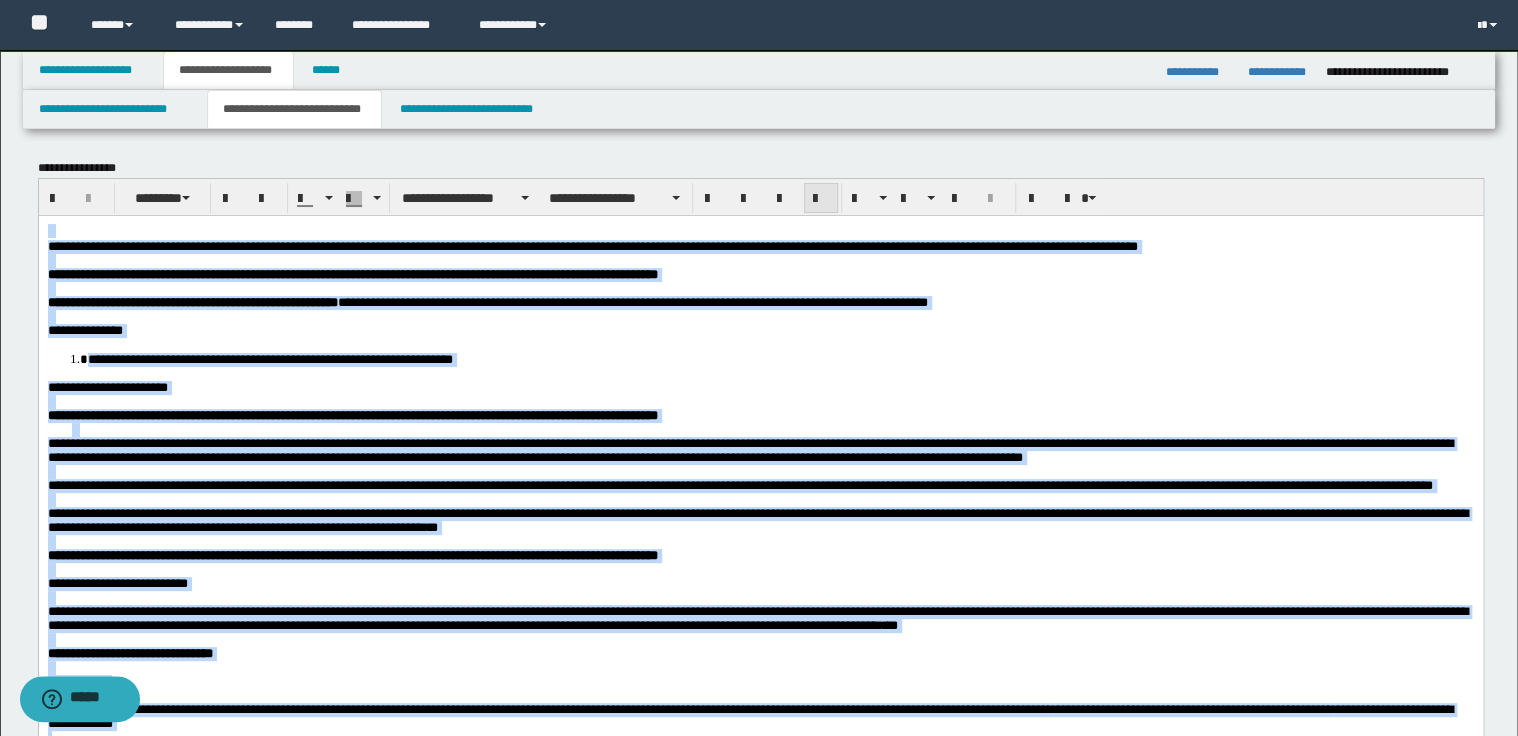 click at bounding box center (821, 199) 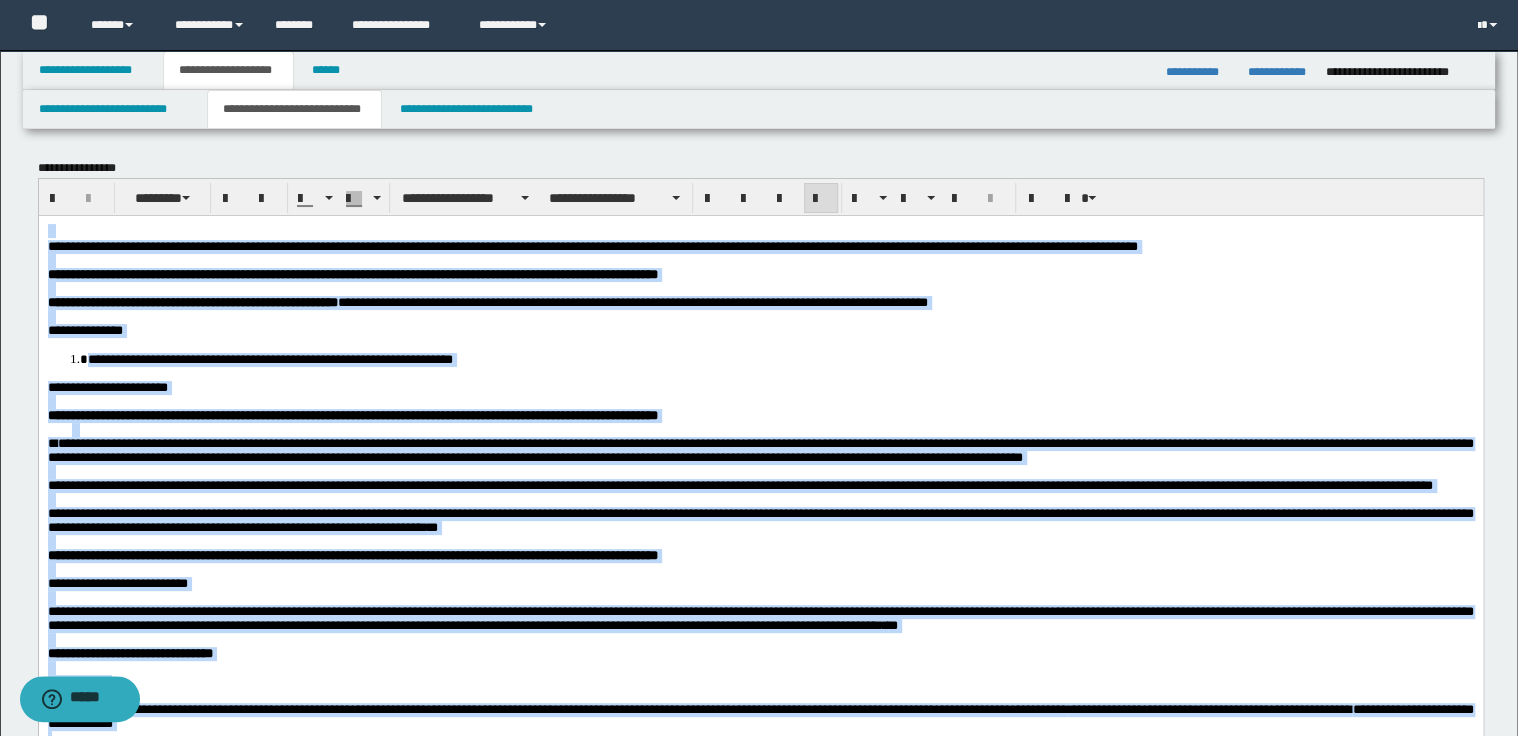 click on "**********" at bounding box center (632, 301) 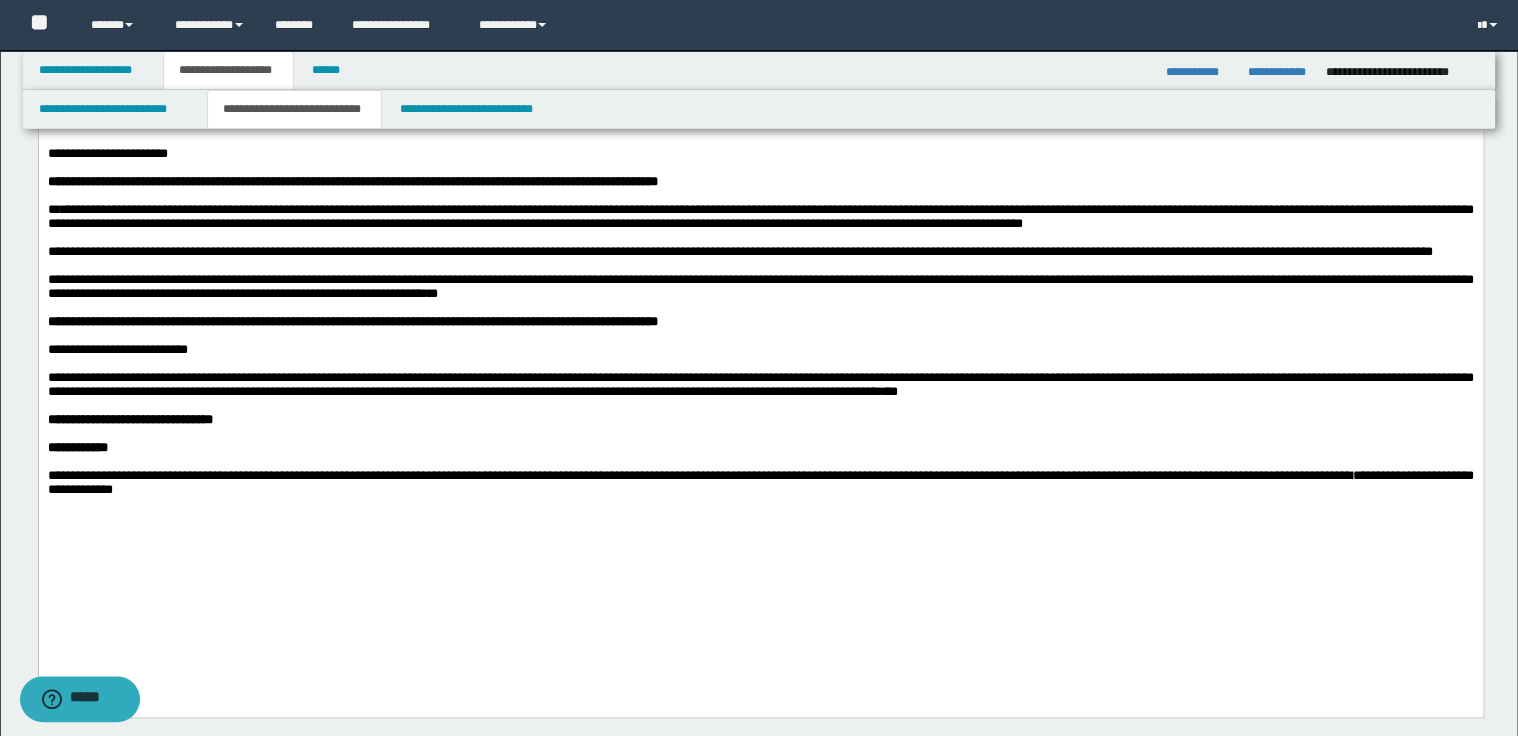 scroll, scrollTop: 240, scrollLeft: 0, axis: vertical 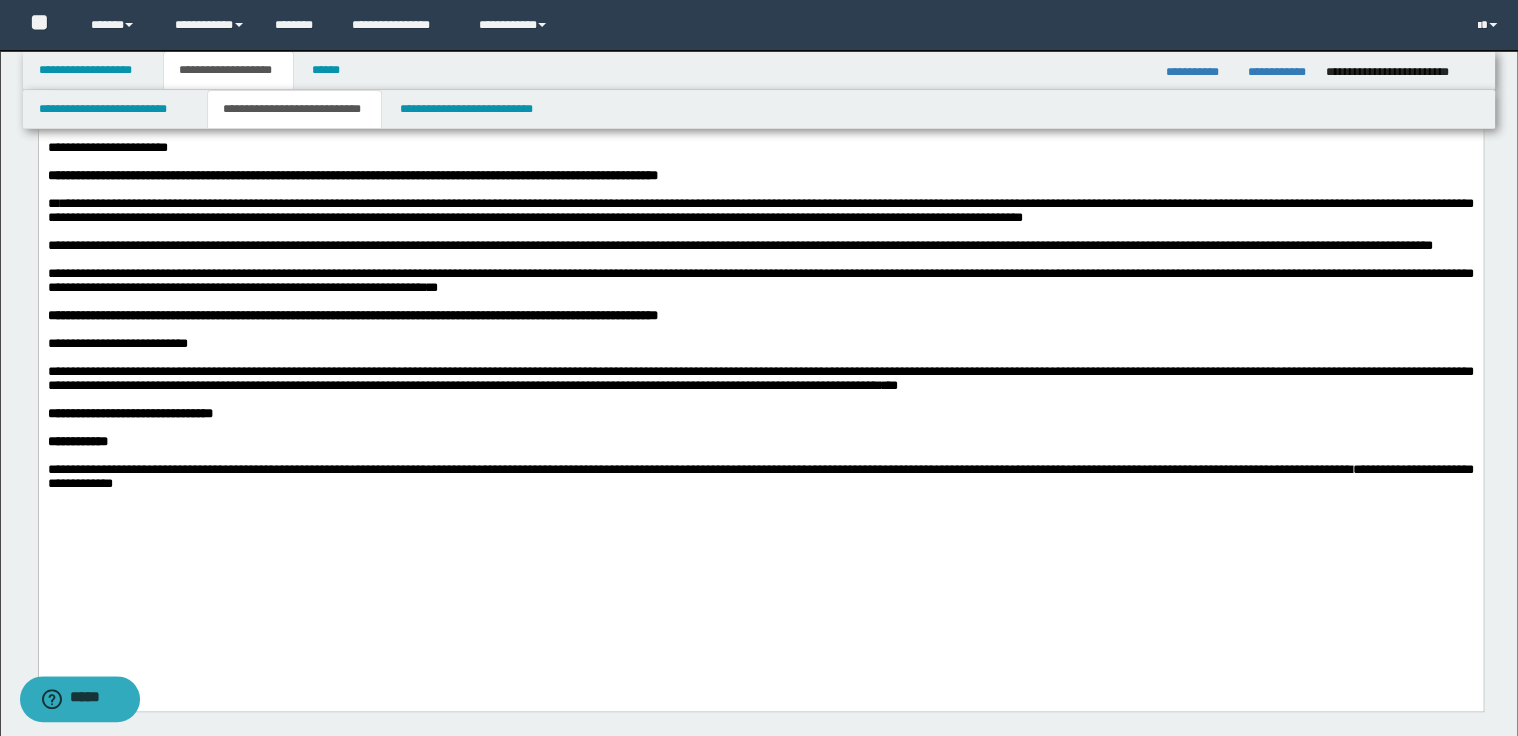 click on "**********" at bounding box center [760, 280] 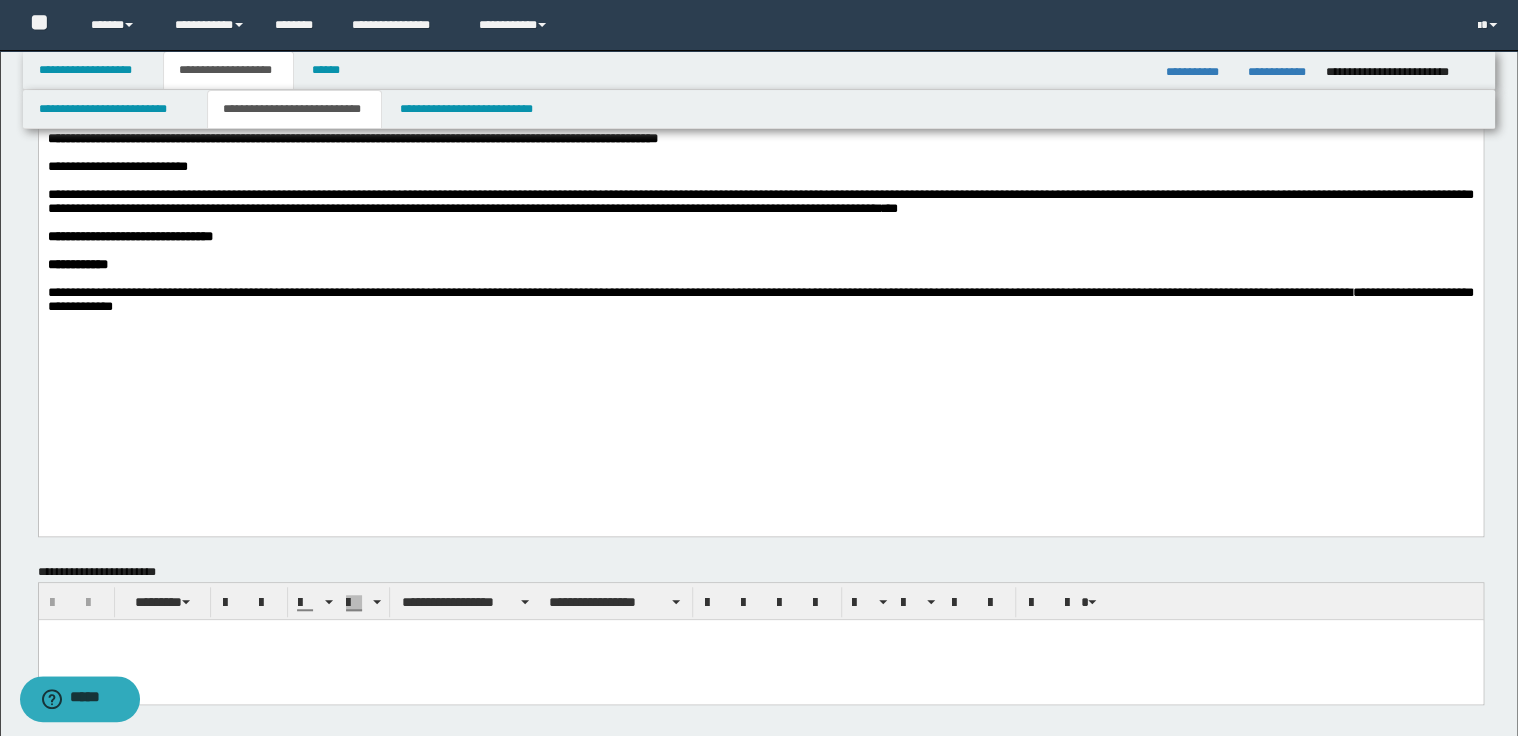 scroll, scrollTop: 480, scrollLeft: 0, axis: vertical 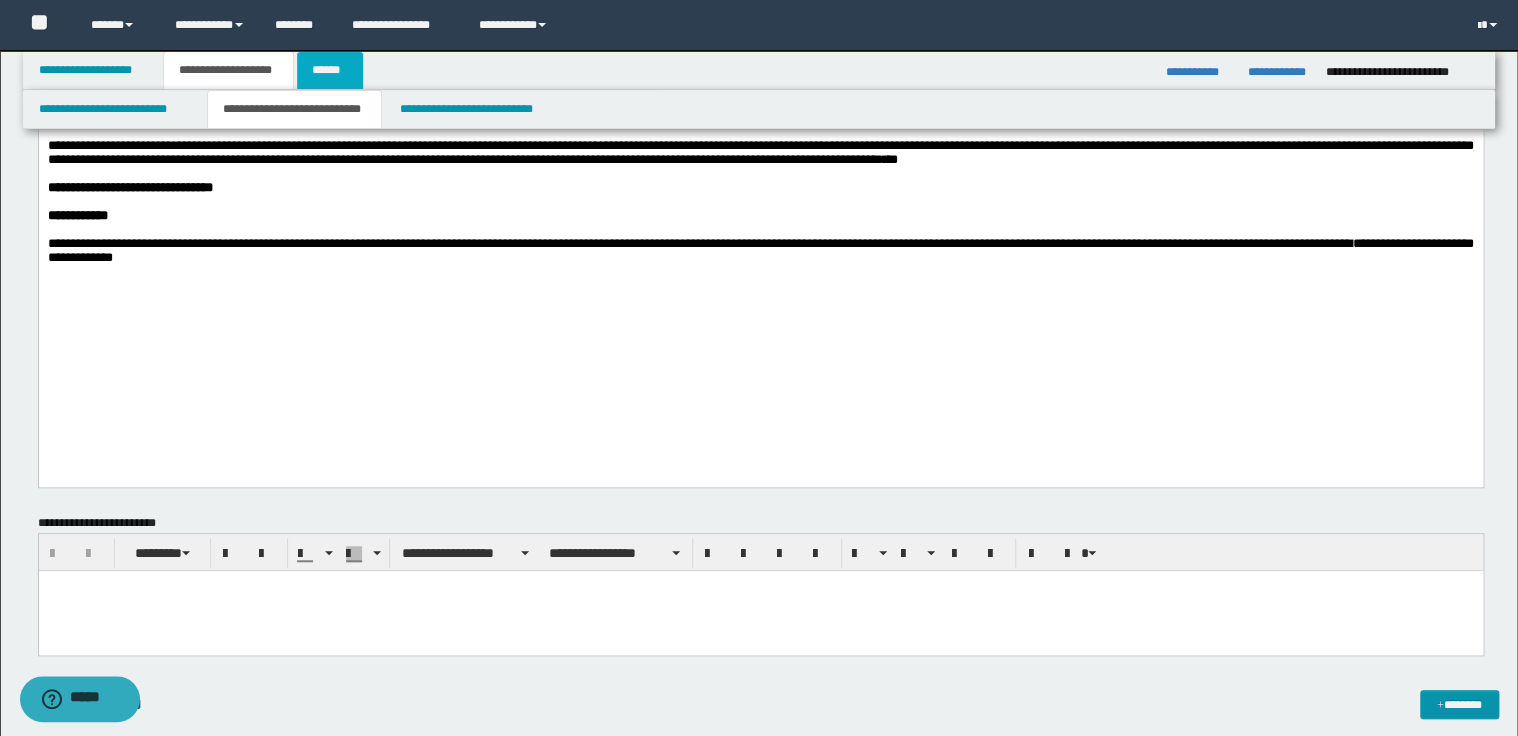 click on "******" at bounding box center (330, 70) 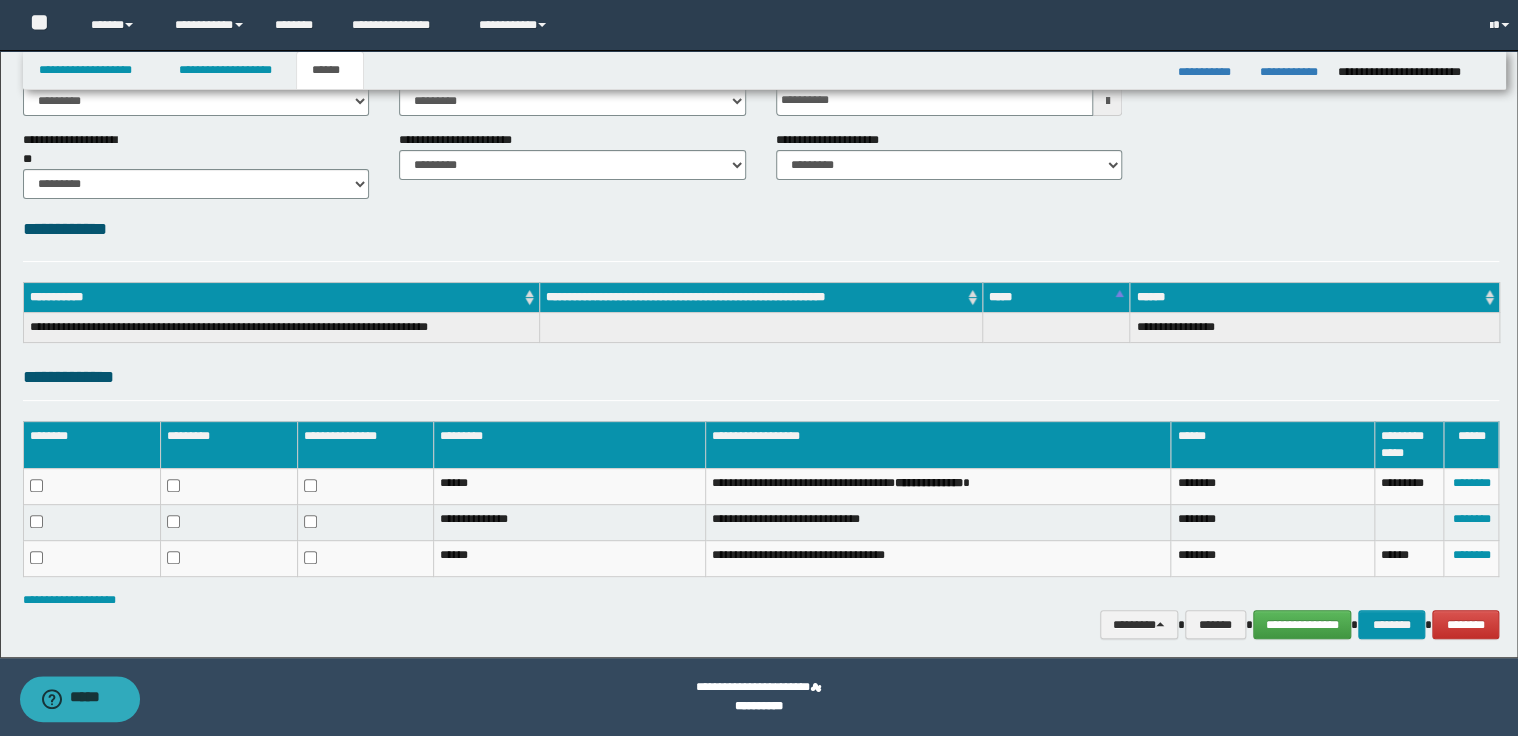 scroll, scrollTop: 128, scrollLeft: 0, axis: vertical 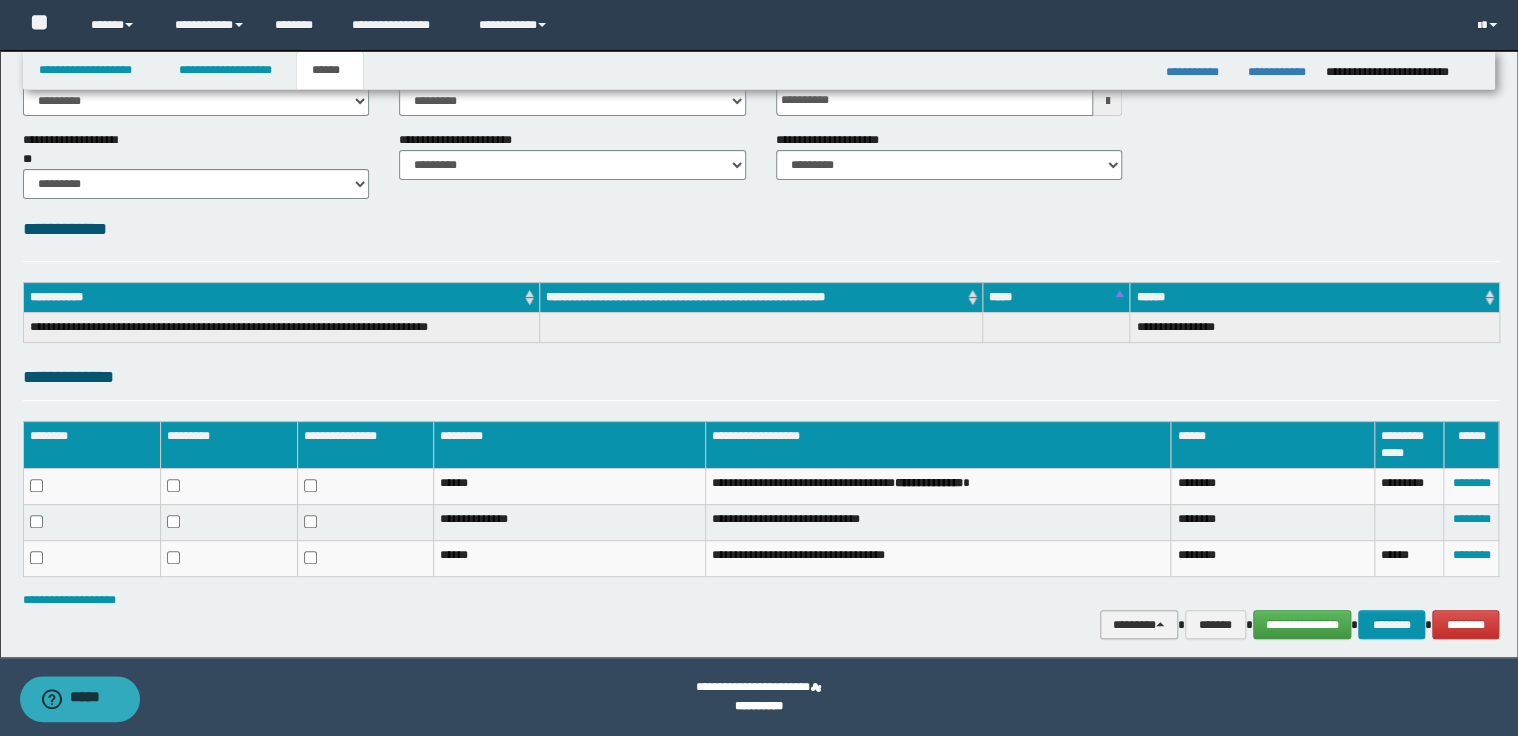 click at bounding box center [1160, 624] 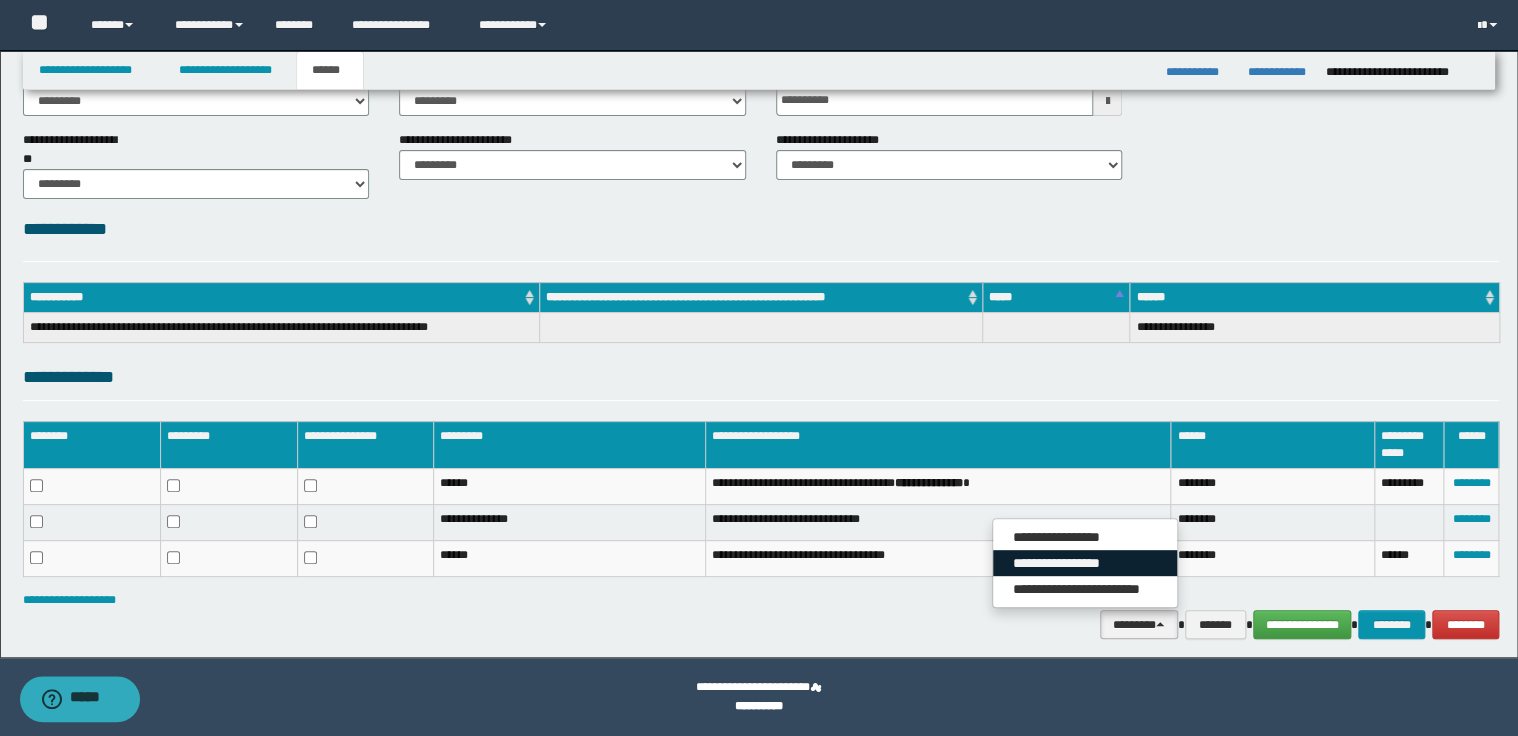 click on "**********" at bounding box center [1085, 563] 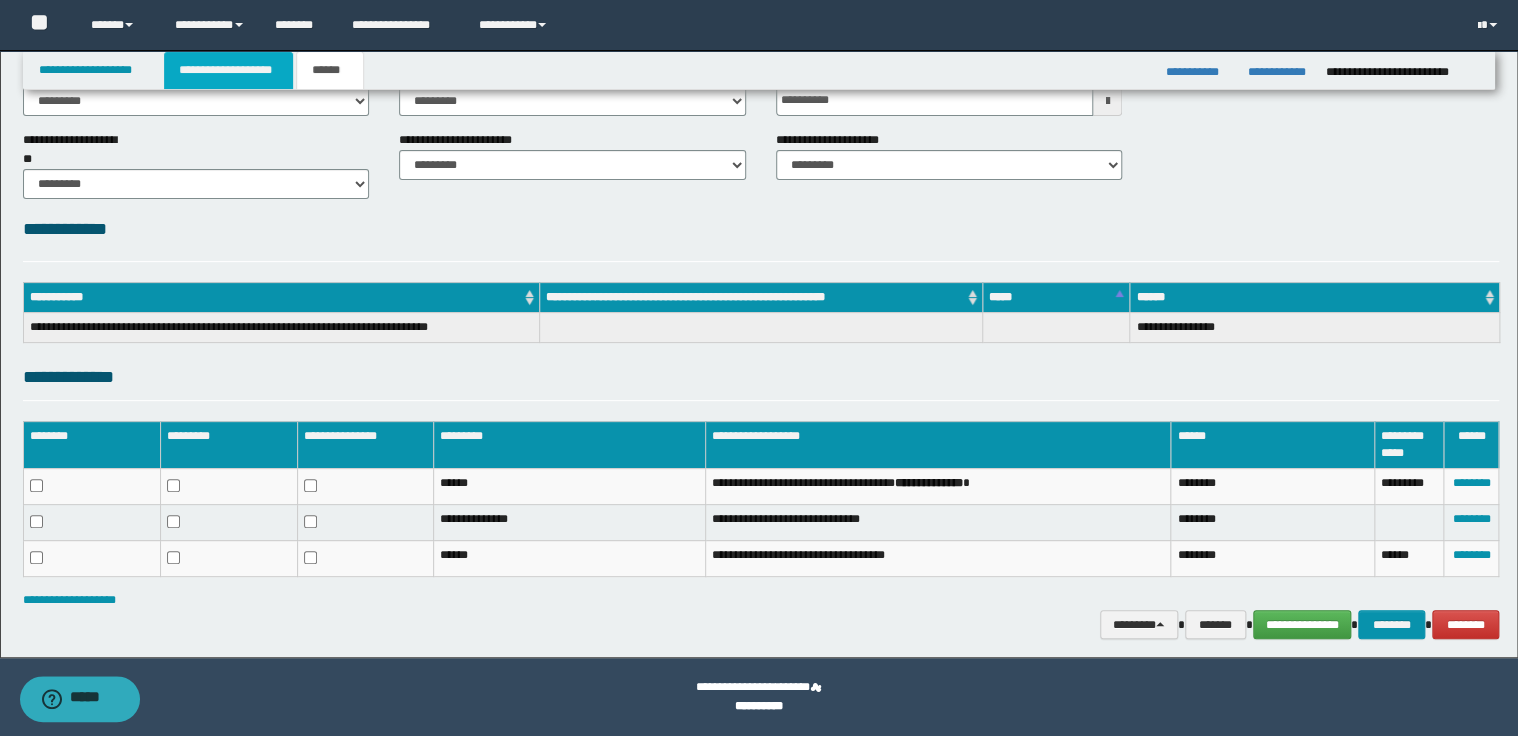 click on "**********" at bounding box center [228, 70] 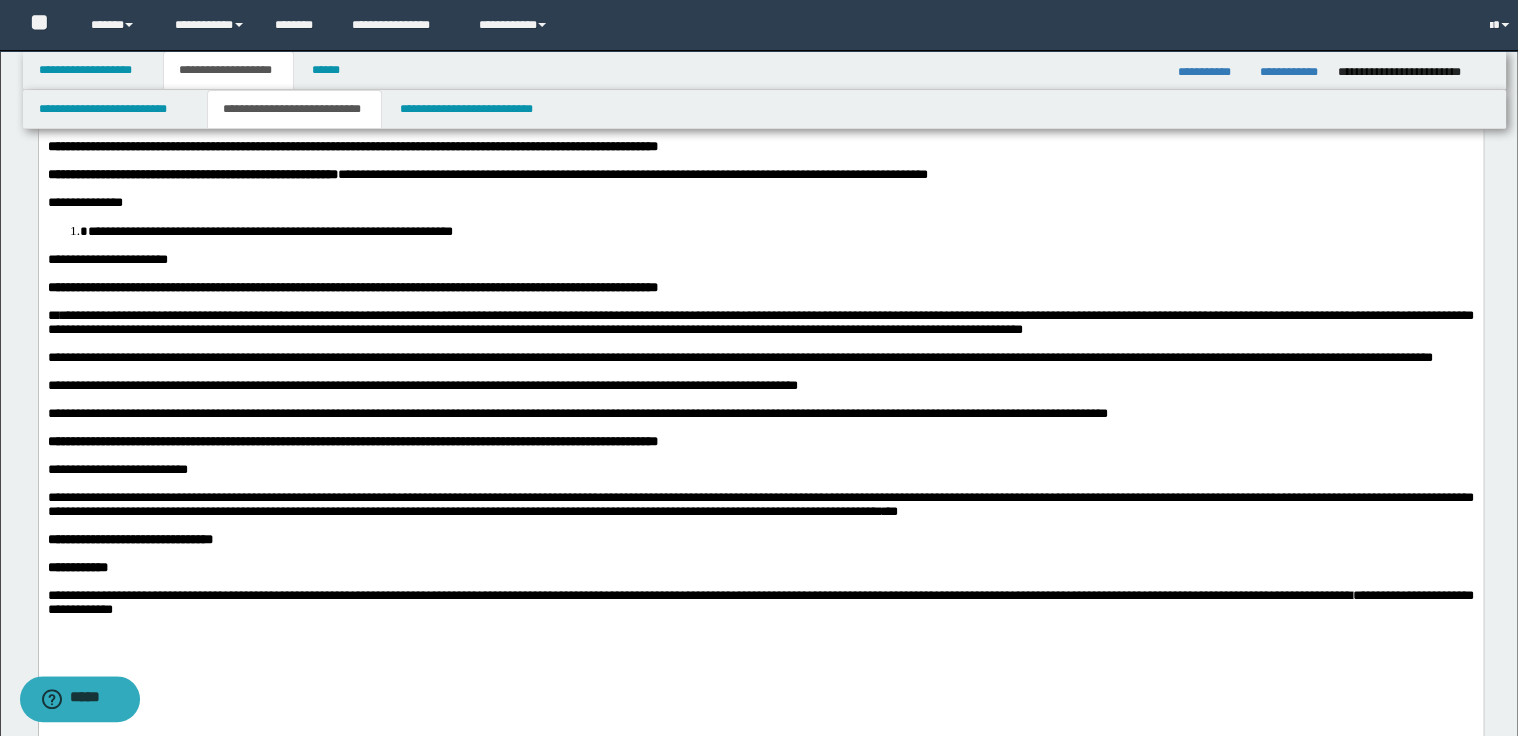 scroll, scrollTop: 159, scrollLeft: 0, axis: vertical 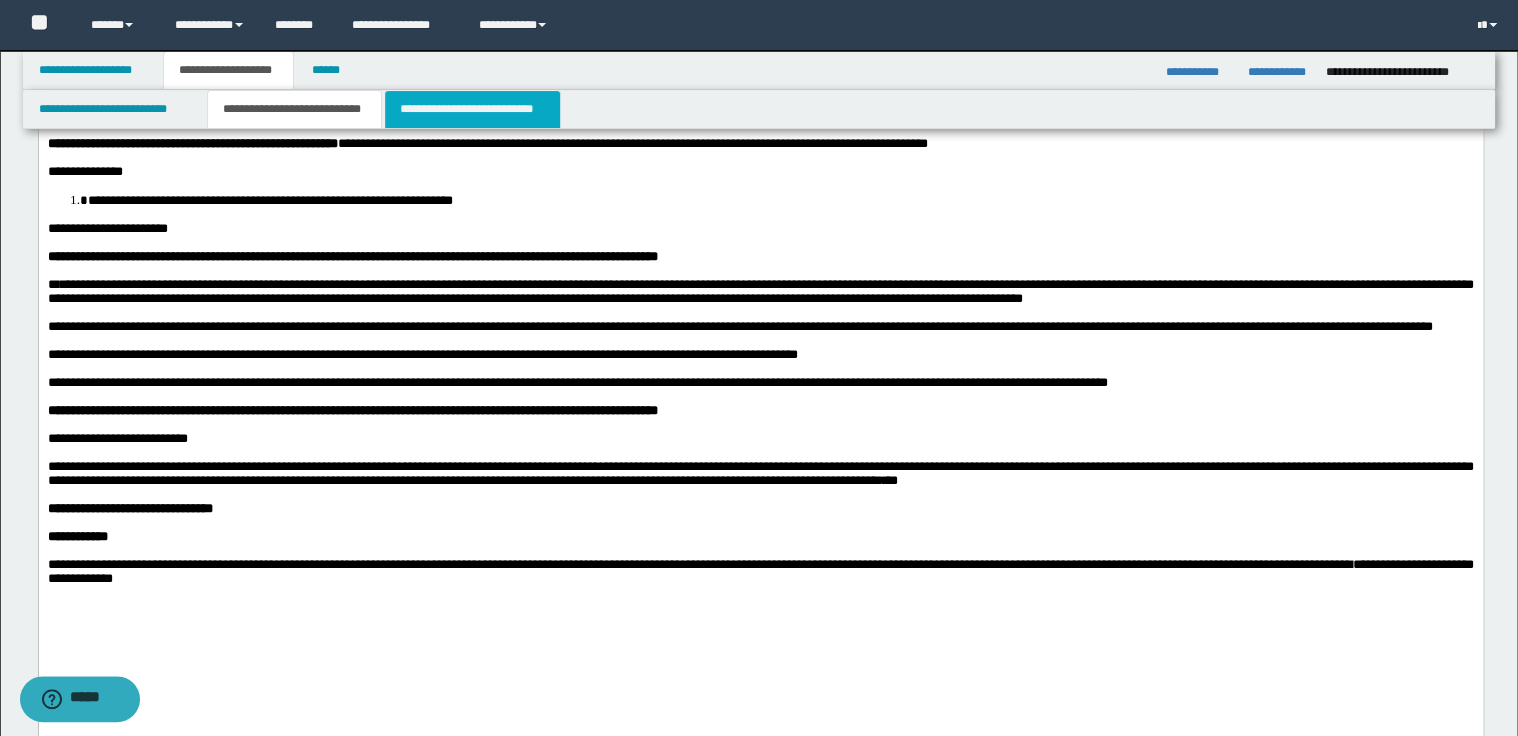 click on "**********" at bounding box center [472, 109] 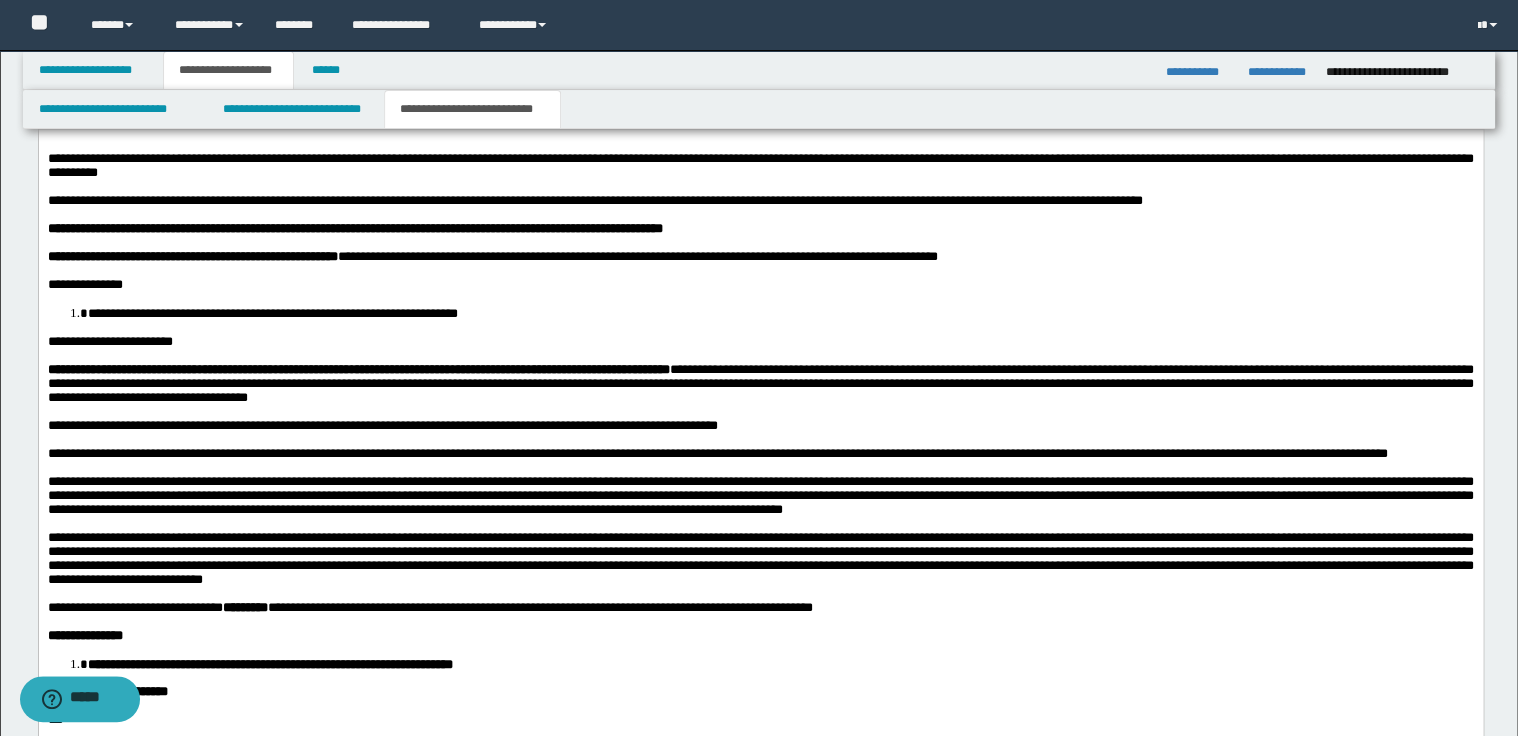 scroll, scrollTop: 800, scrollLeft: 0, axis: vertical 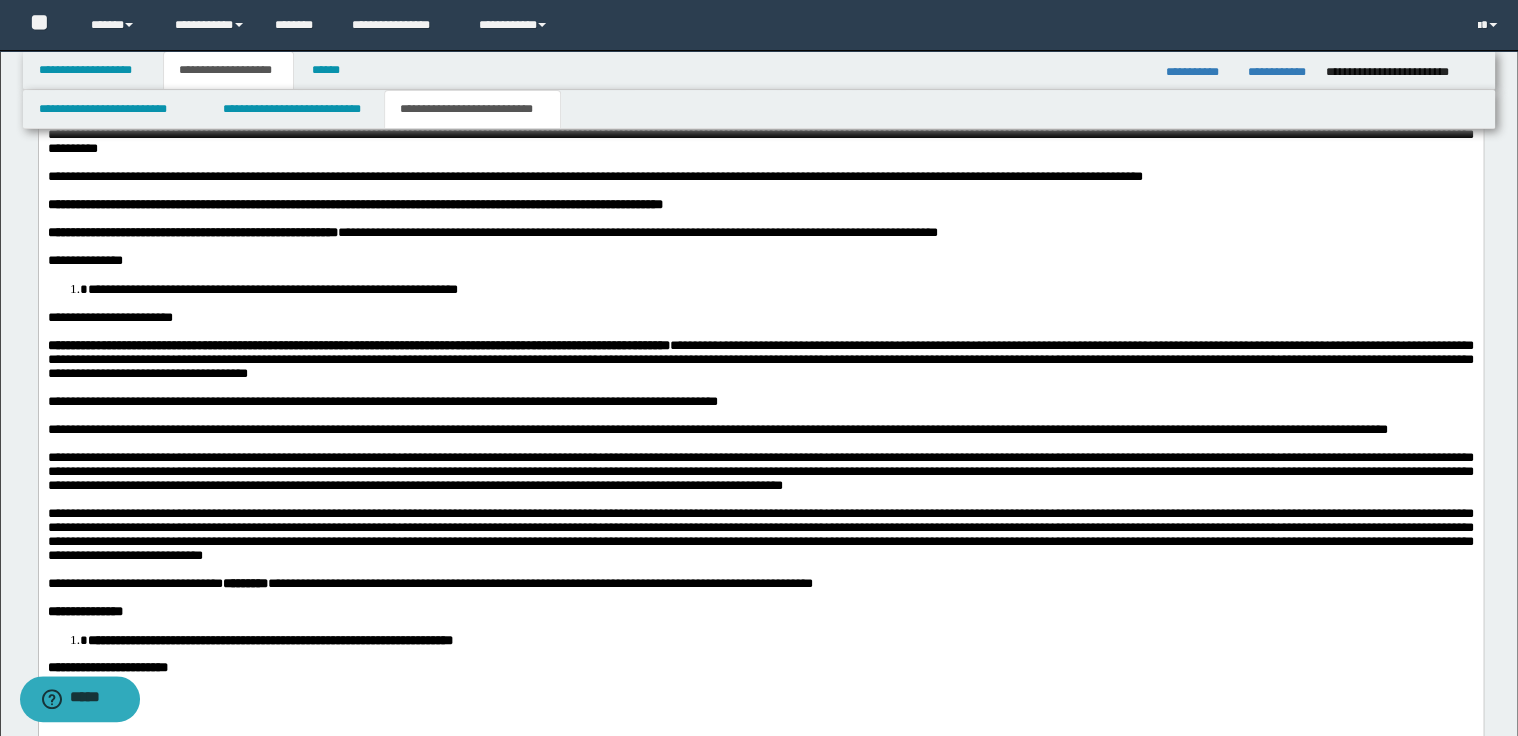 click on "**********" at bounding box center (272, 288) 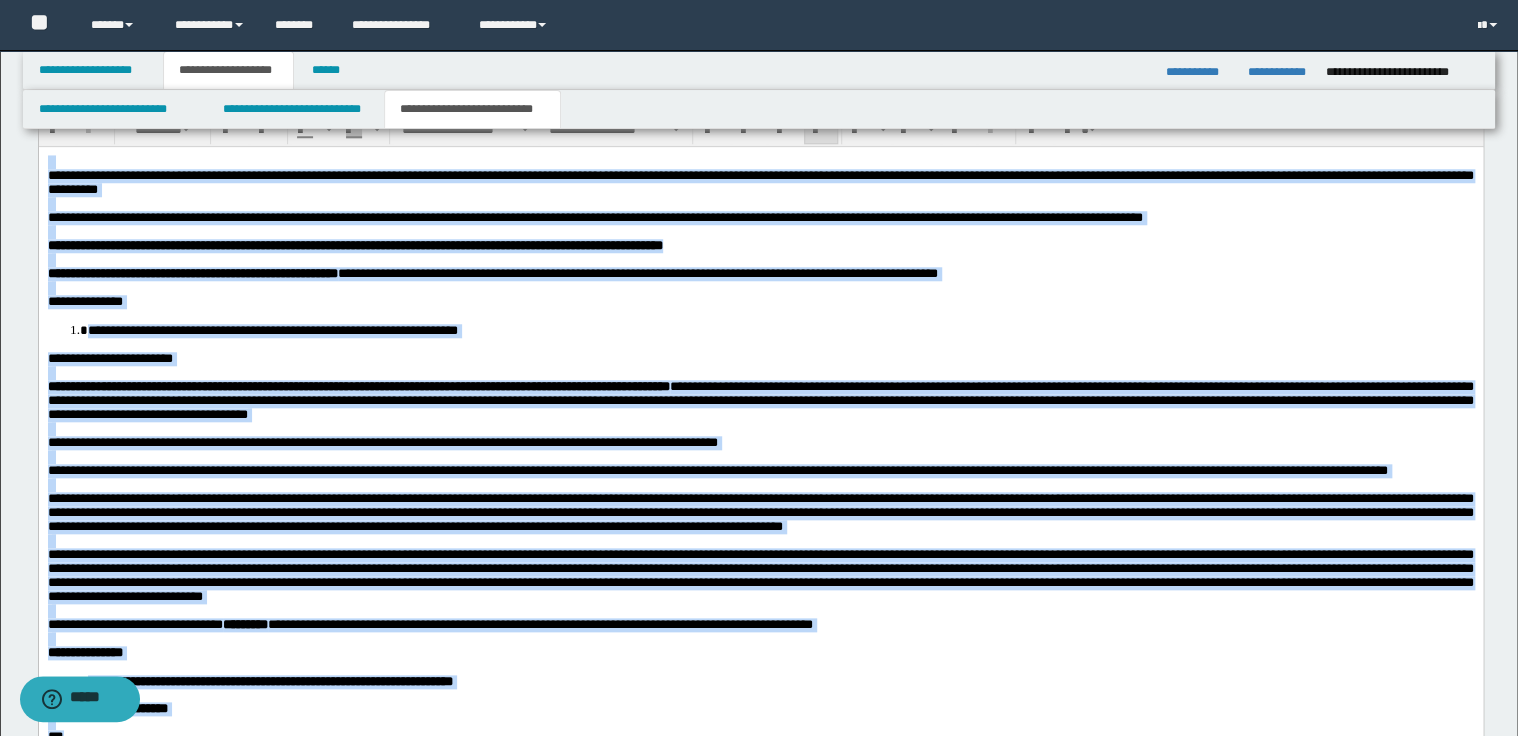 scroll, scrollTop: 720, scrollLeft: 0, axis: vertical 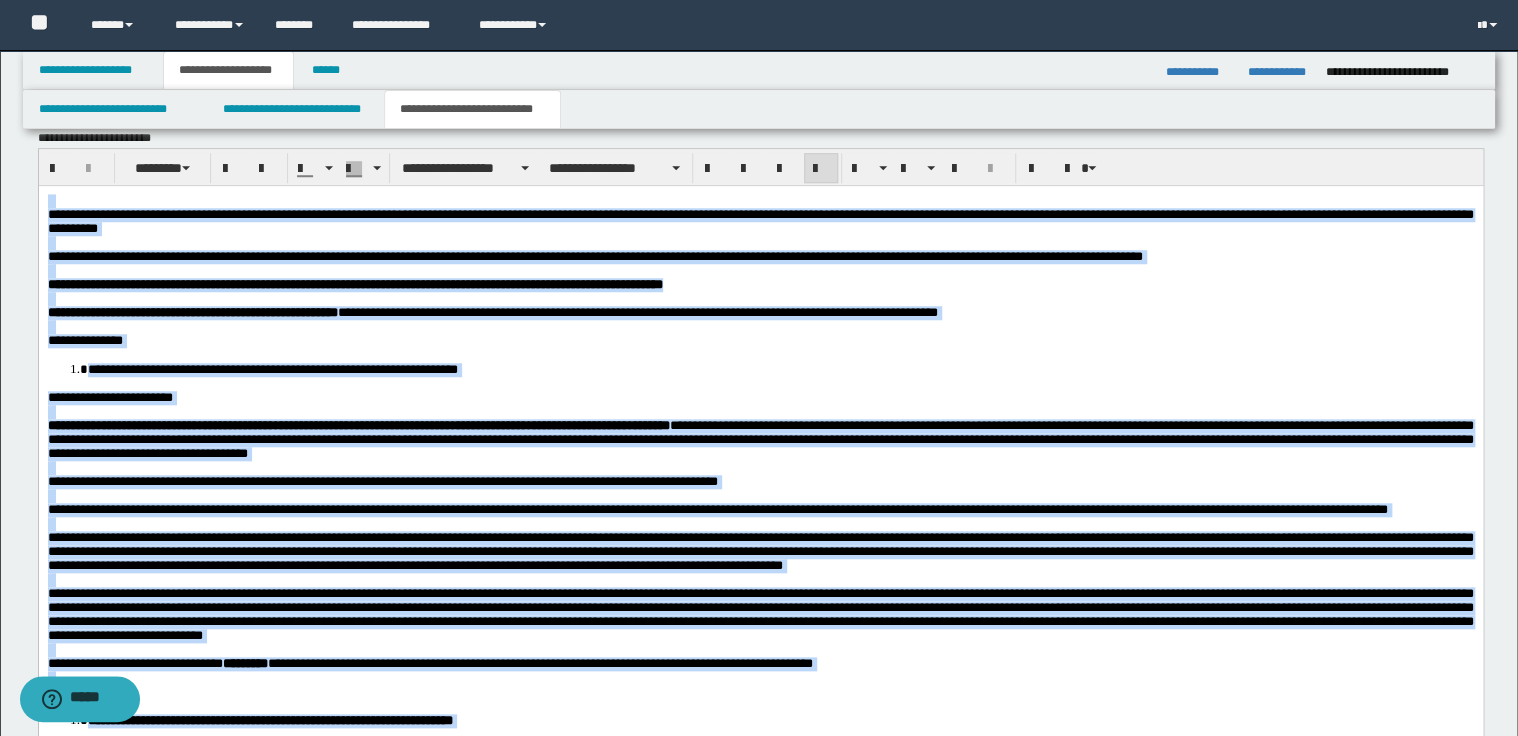 click at bounding box center (821, 169) 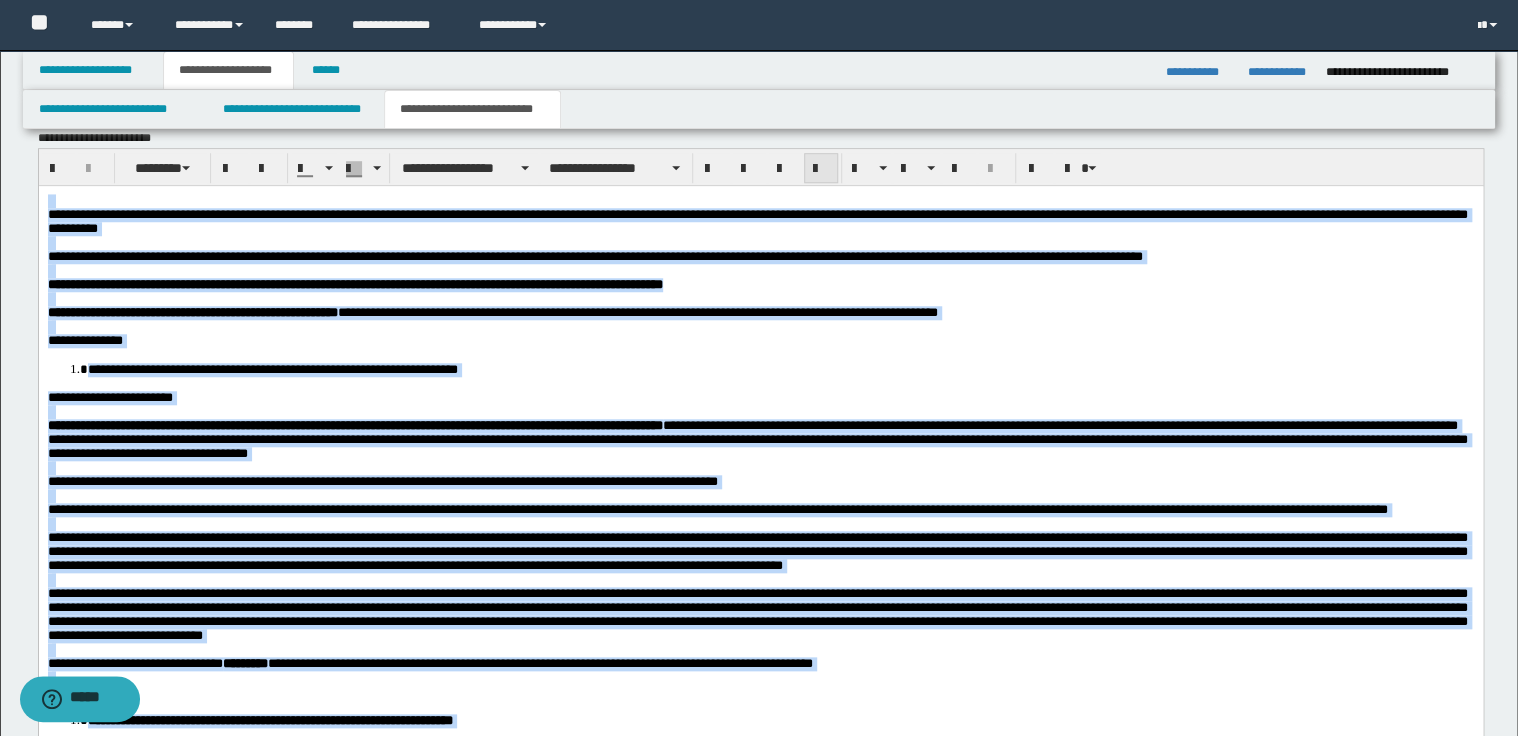 click at bounding box center (821, 169) 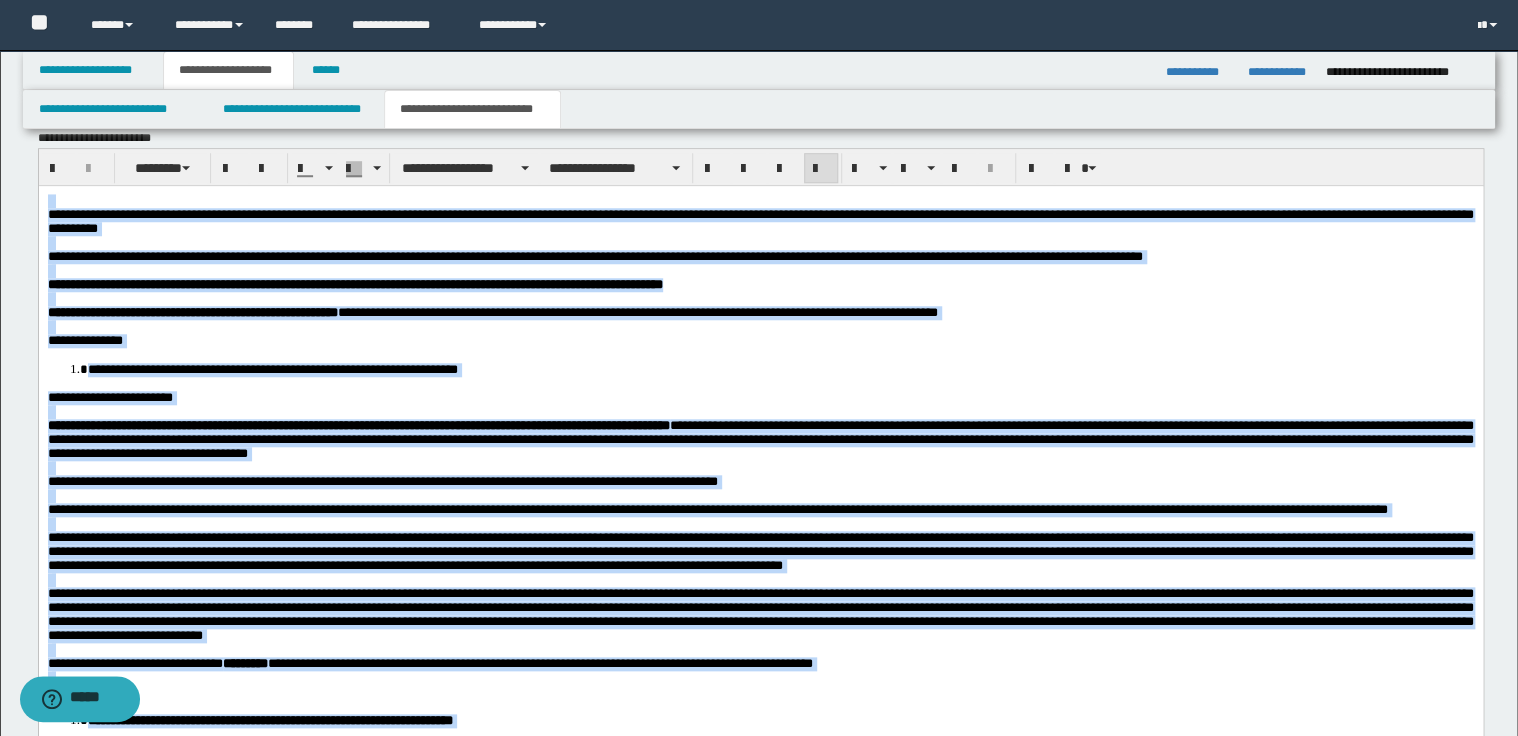 click at bounding box center (760, 270) 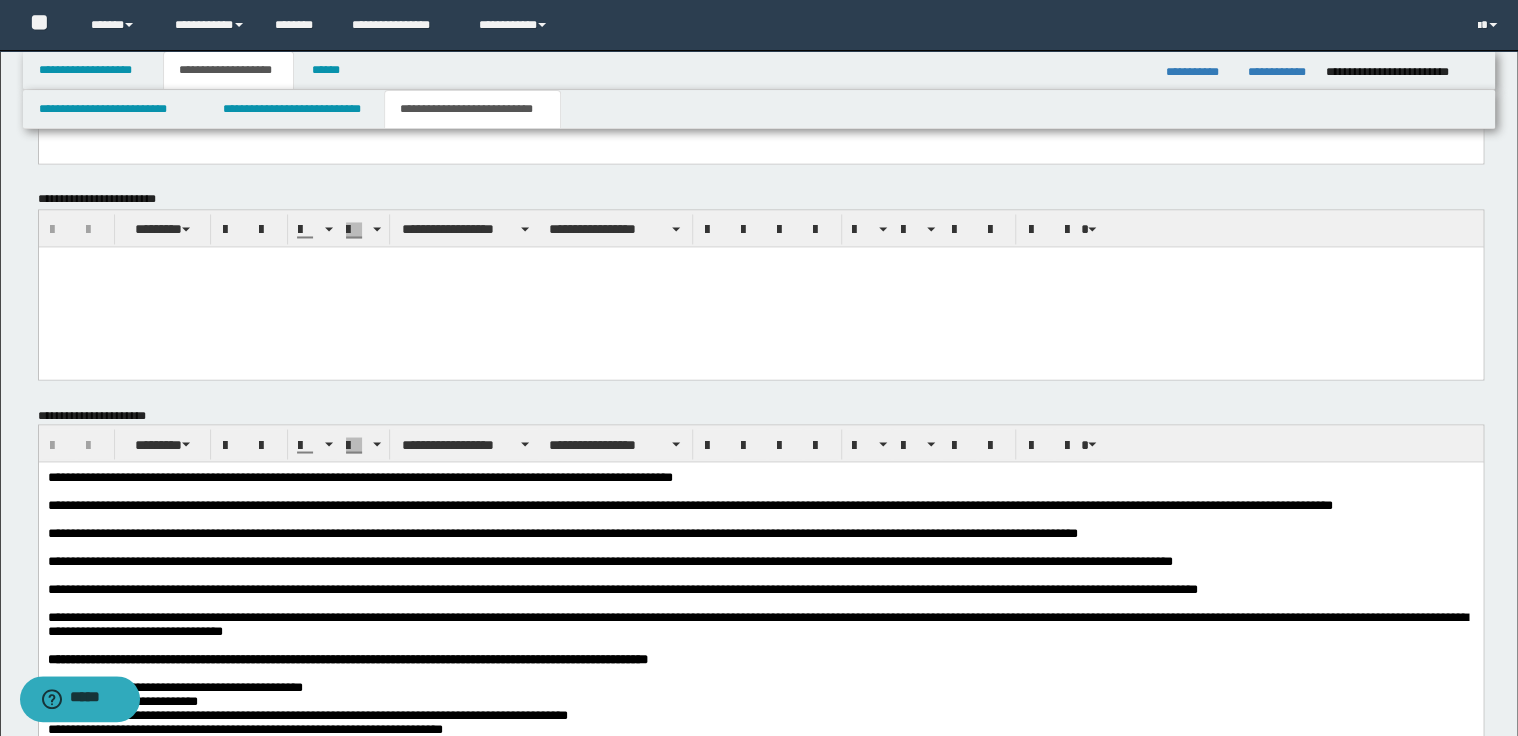 scroll, scrollTop: 1680, scrollLeft: 0, axis: vertical 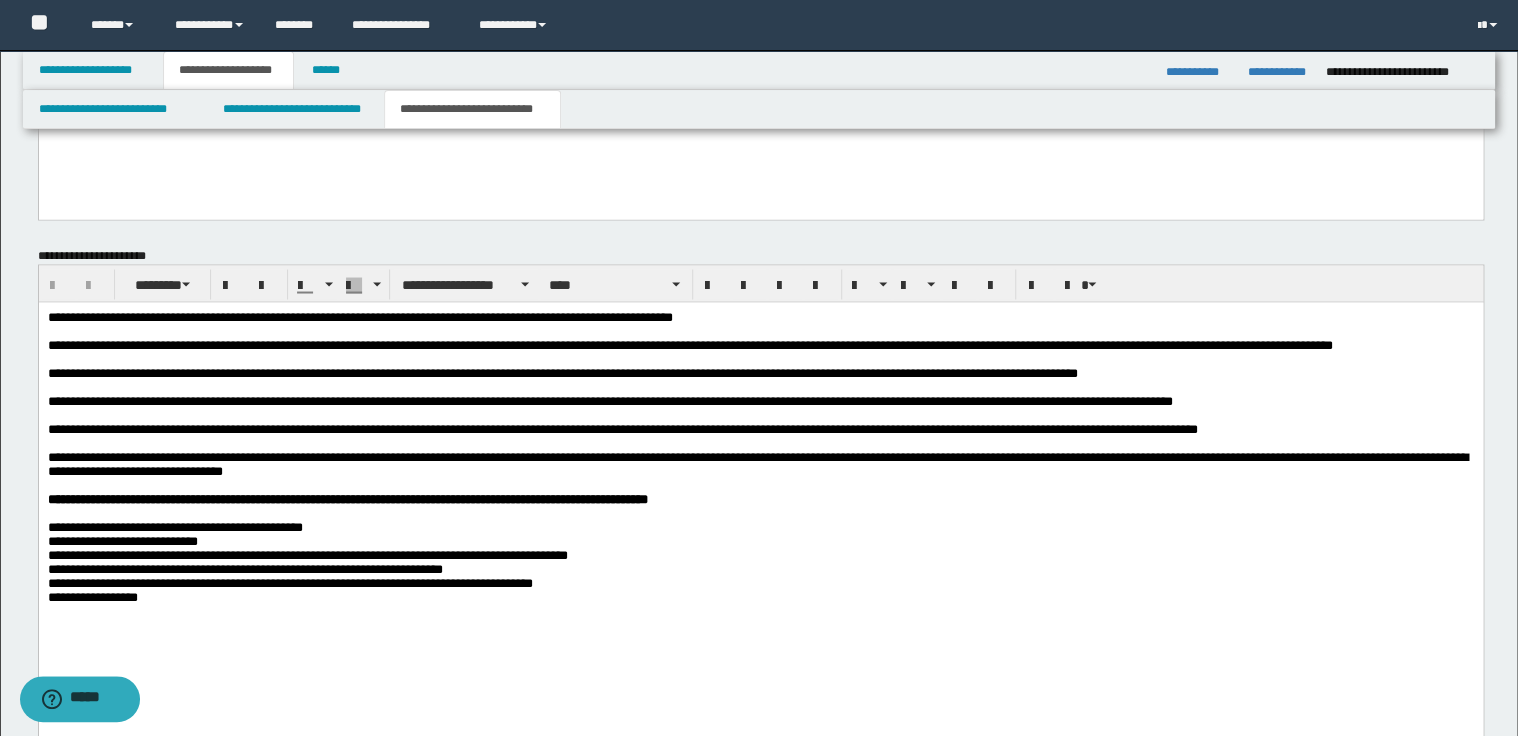click at bounding box center (760, 331) 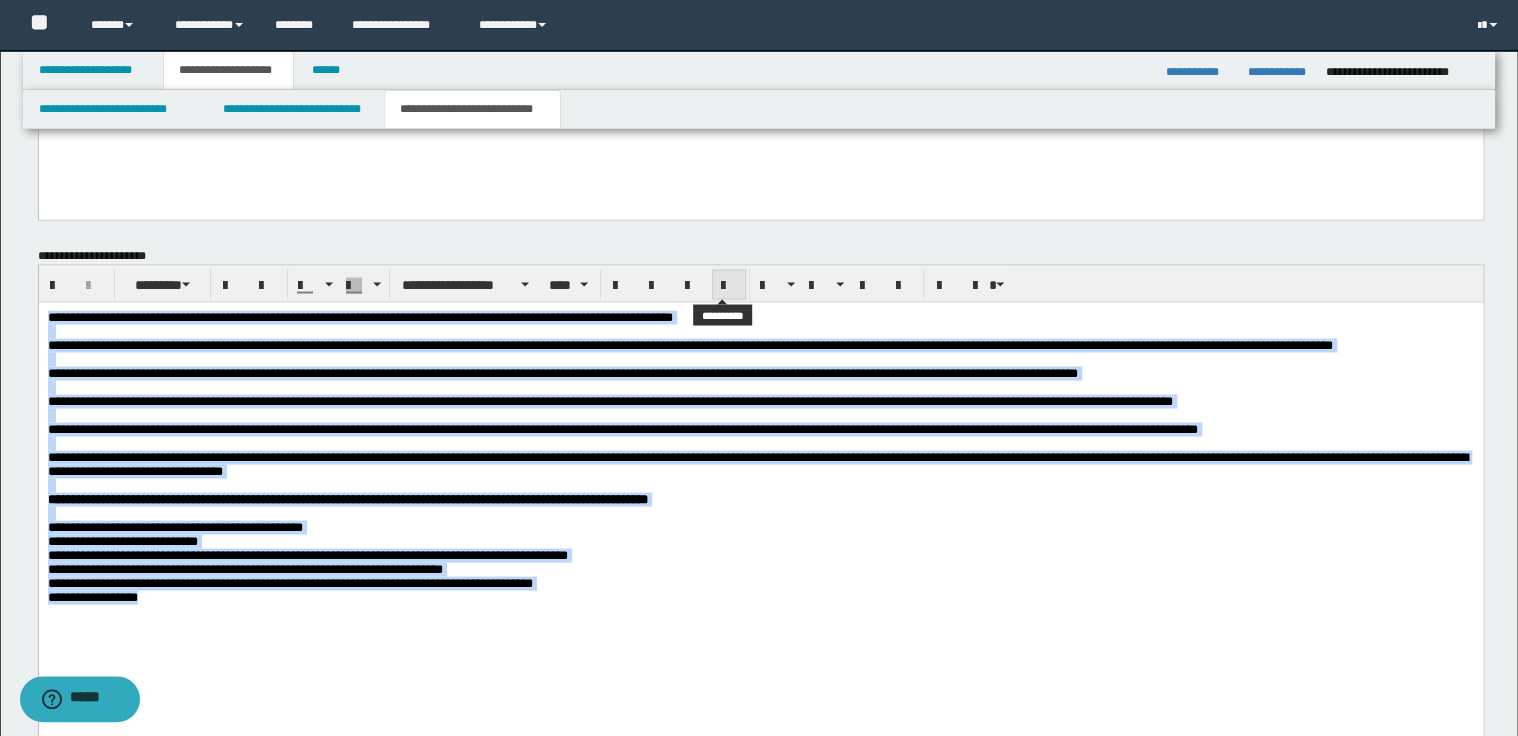 click at bounding box center [729, 285] 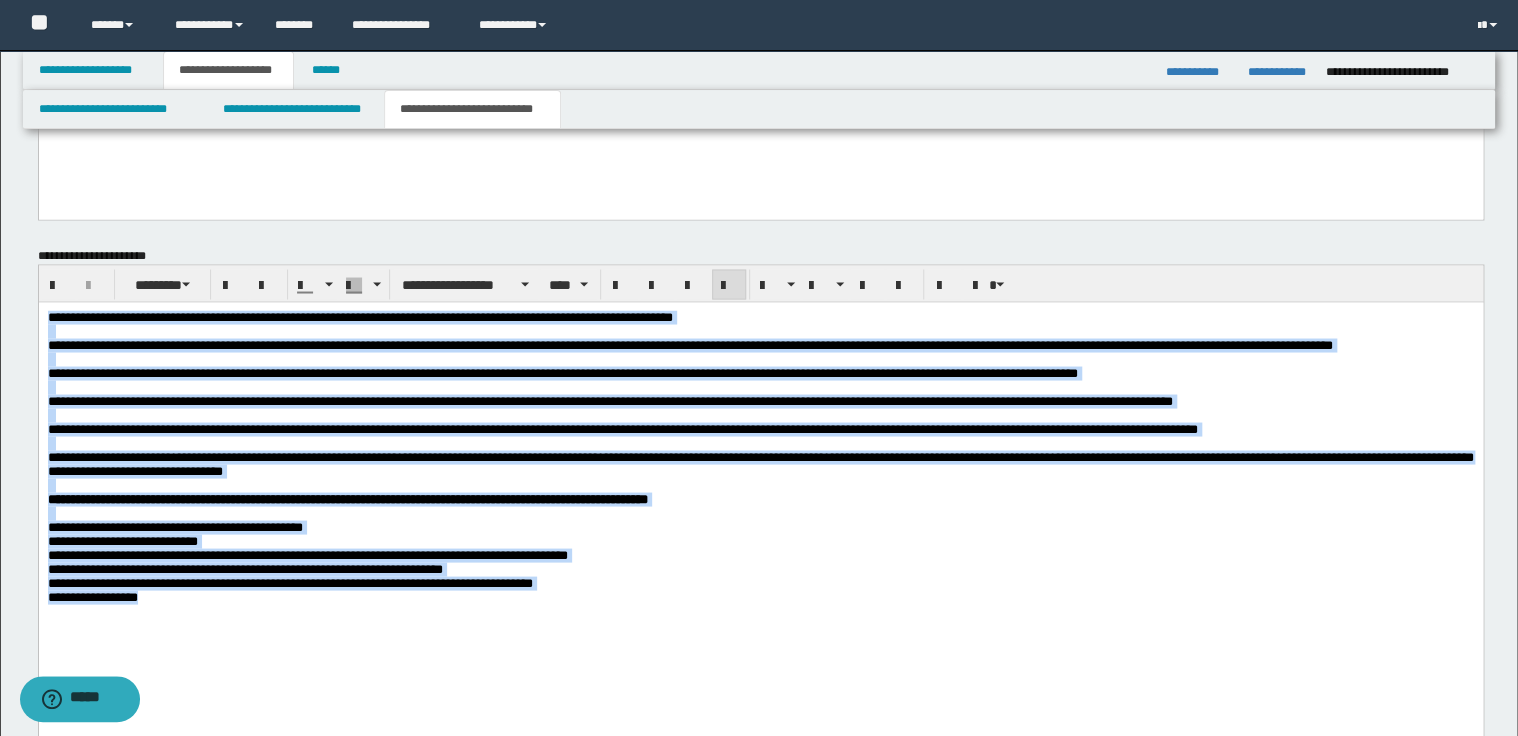 click on "**********" at bounding box center [562, 372] 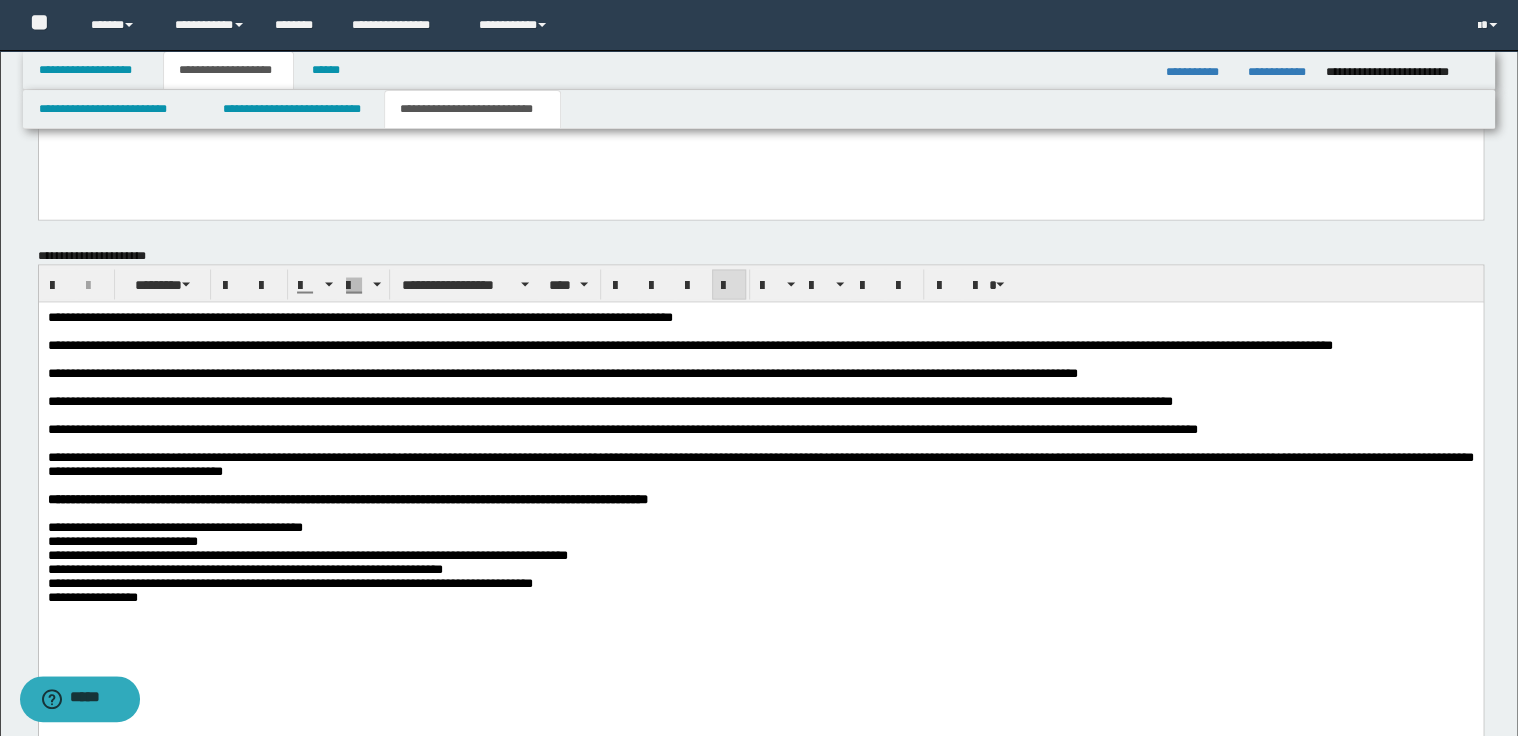 click on "**********" at bounding box center [359, 316] 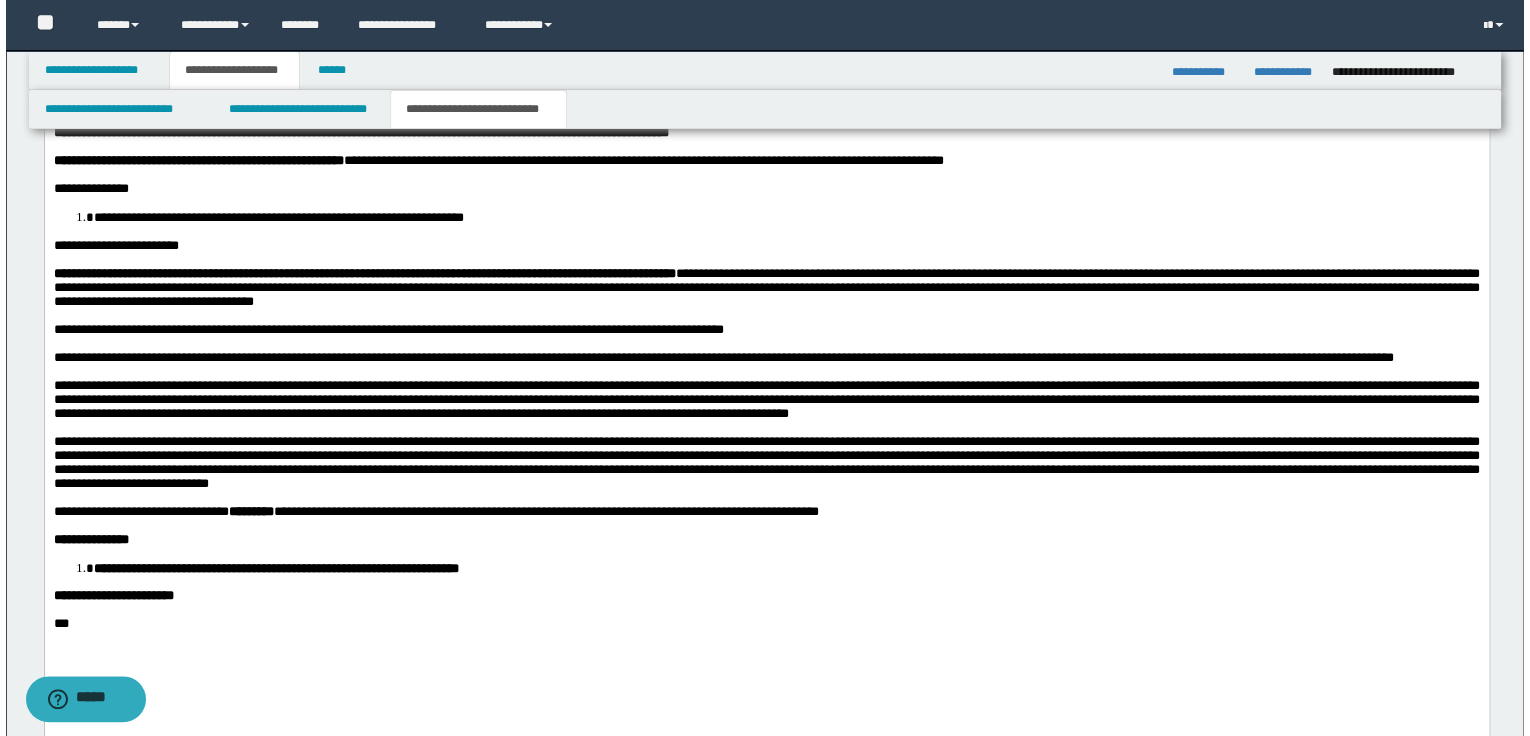 scroll, scrollTop: 720, scrollLeft: 0, axis: vertical 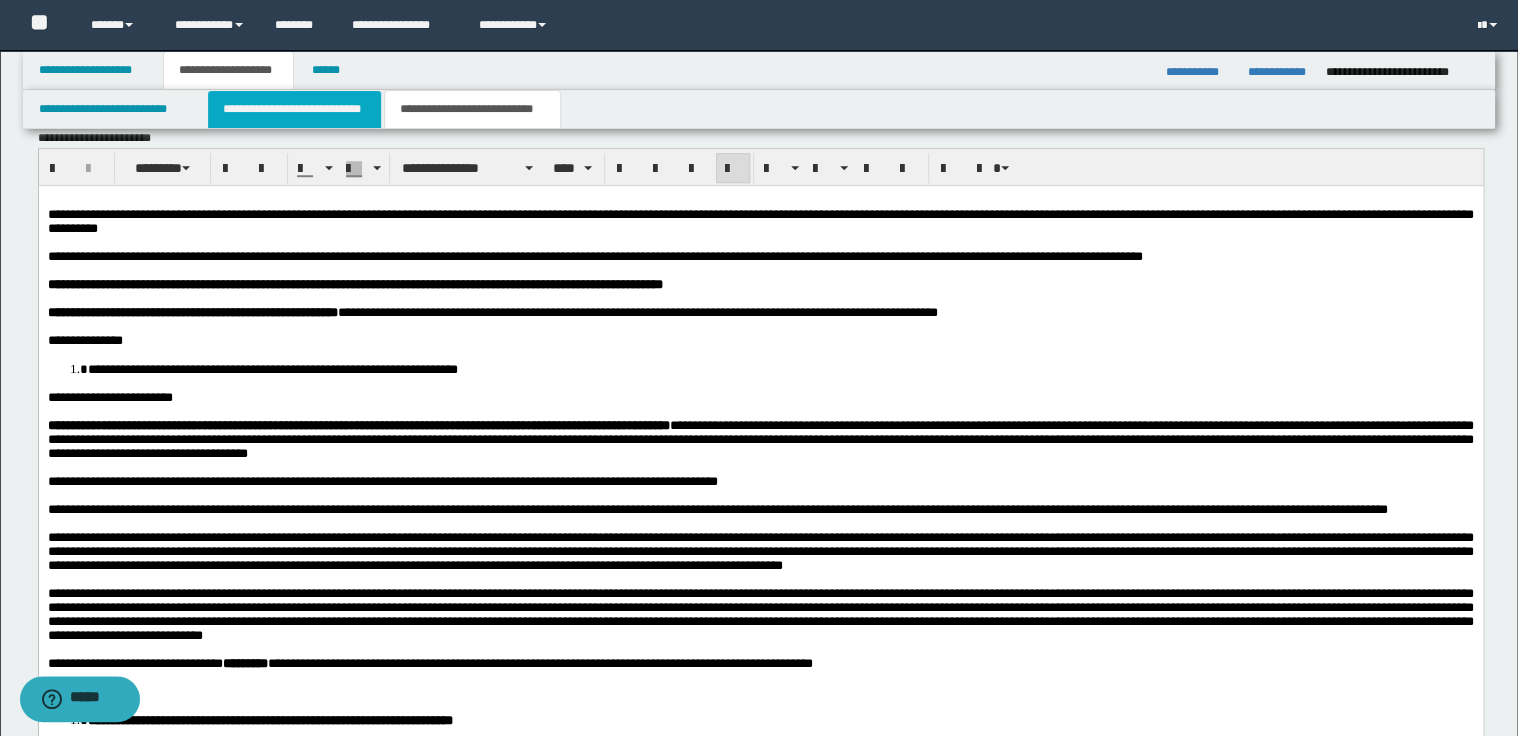 click on "**********" at bounding box center [294, 109] 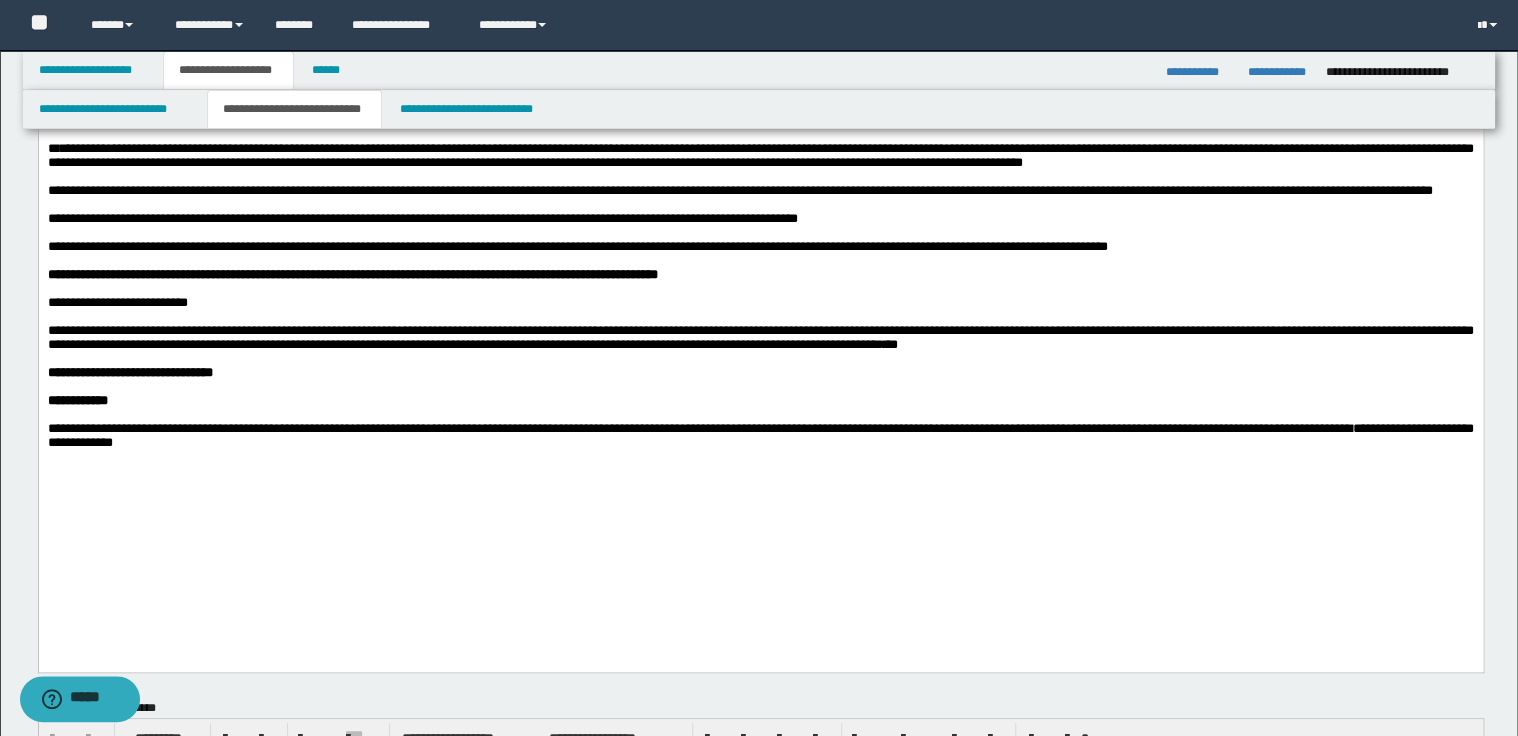 scroll, scrollTop: 240, scrollLeft: 0, axis: vertical 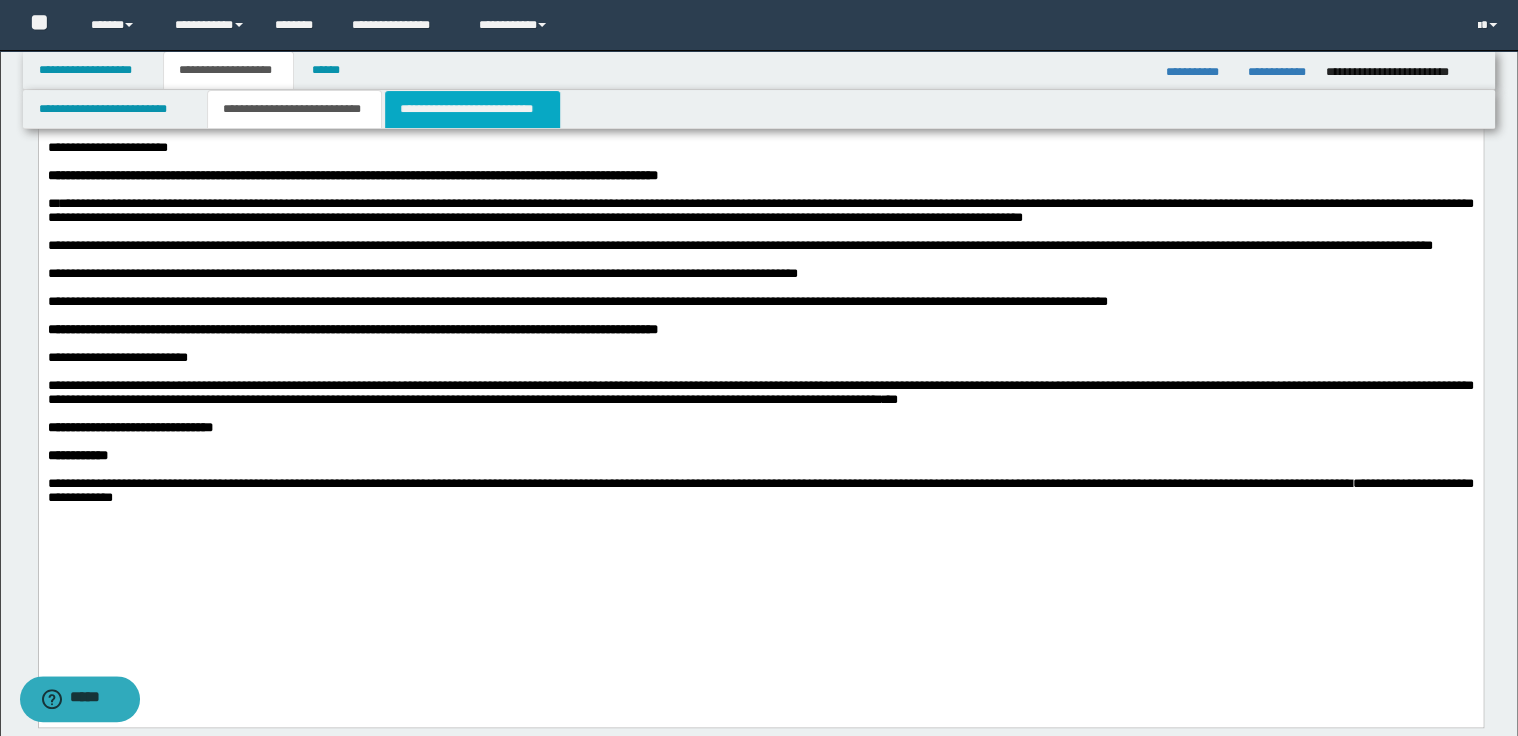 click on "**********" at bounding box center [472, 109] 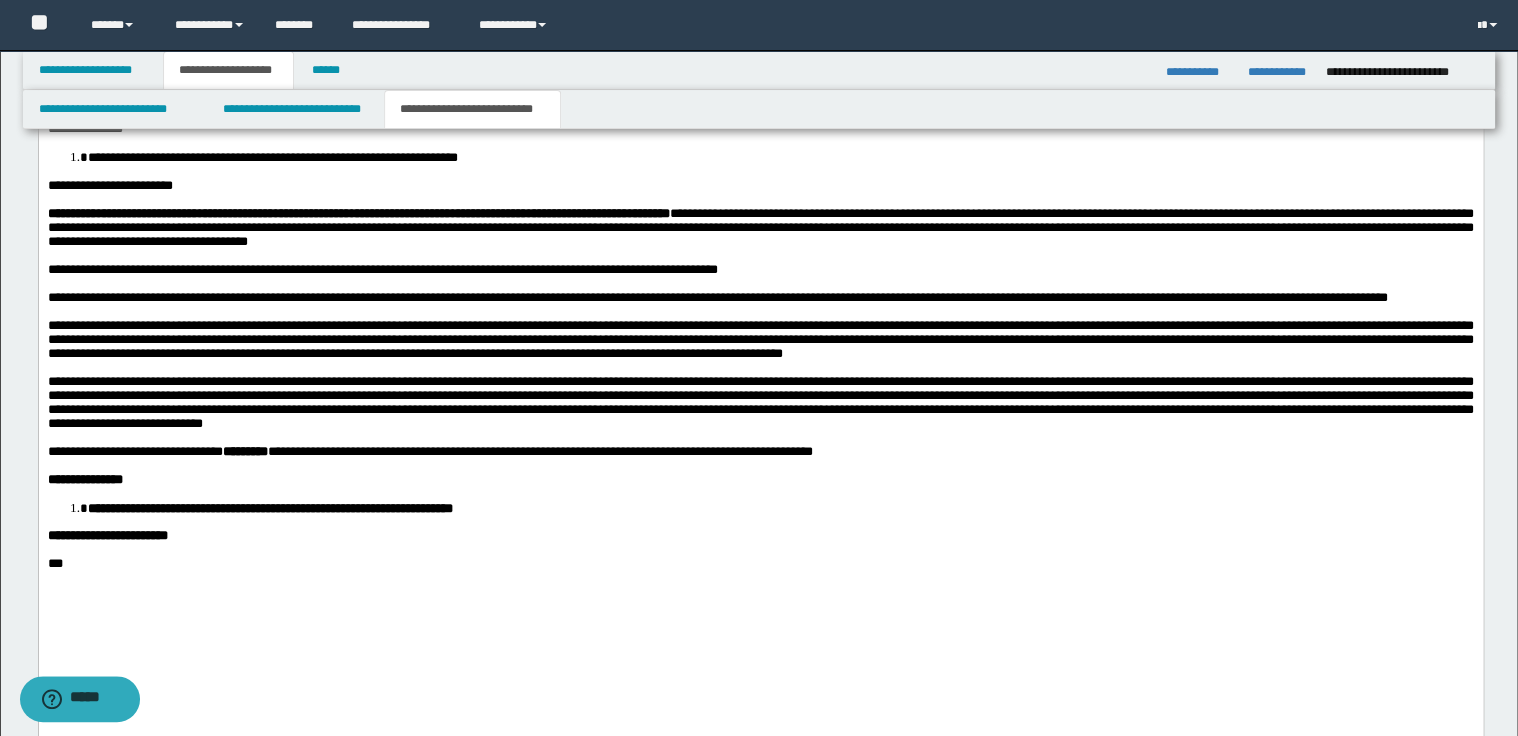 scroll, scrollTop: 960, scrollLeft: 0, axis: vertical 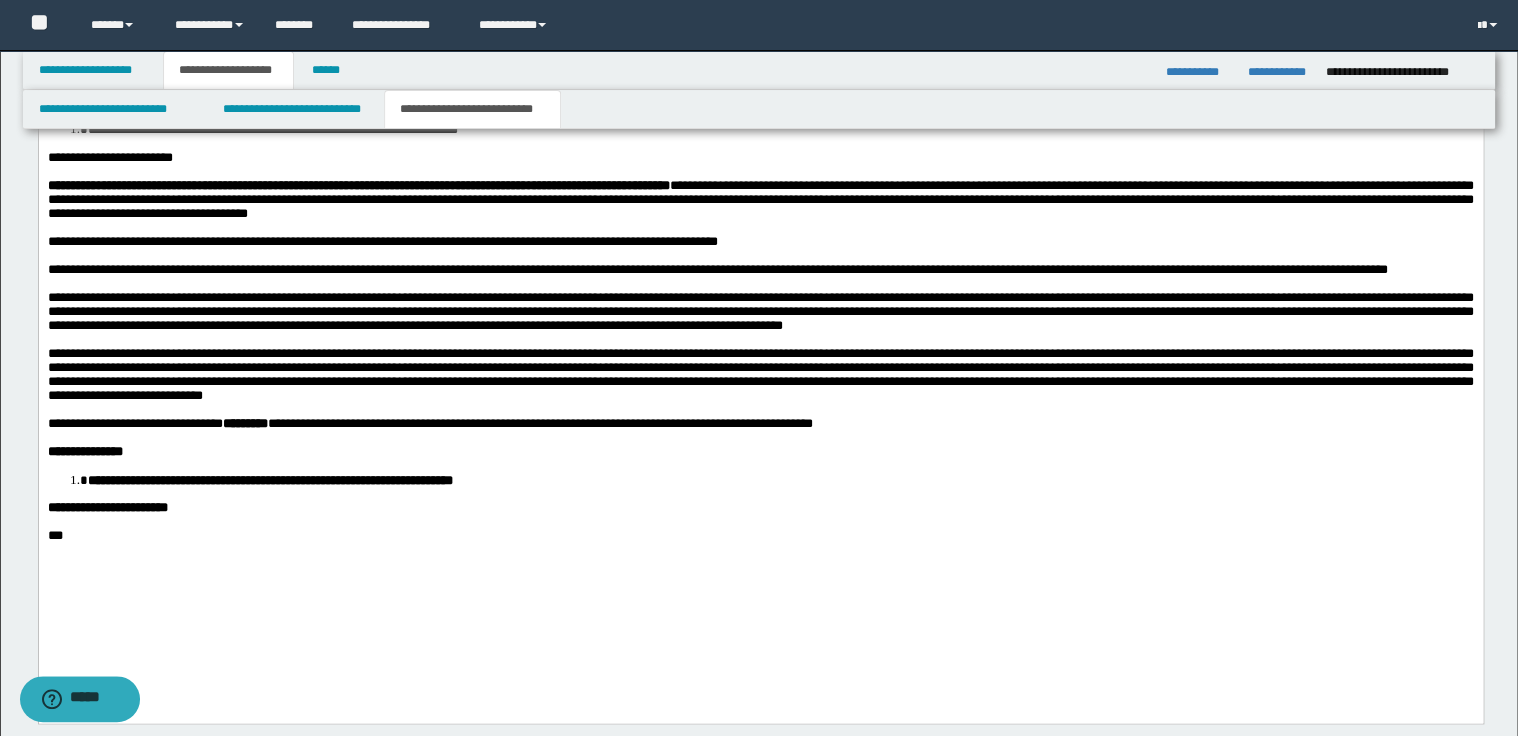 click on "**********" at bounding box center (760, 374) 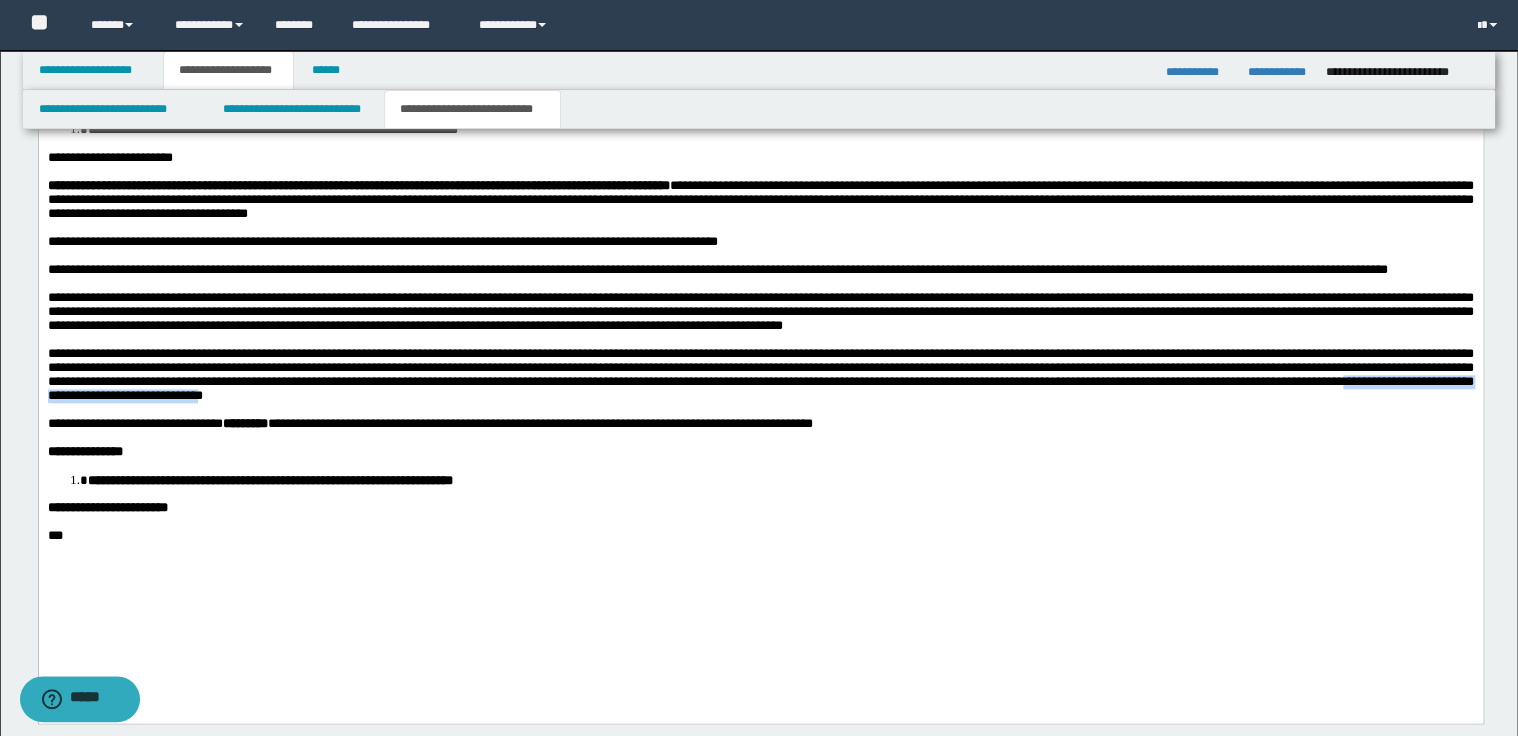 drag, startPoint x: 190, startPoint y: 451, endPoint x: 497, endPoint y: 449, distance: 307.0065 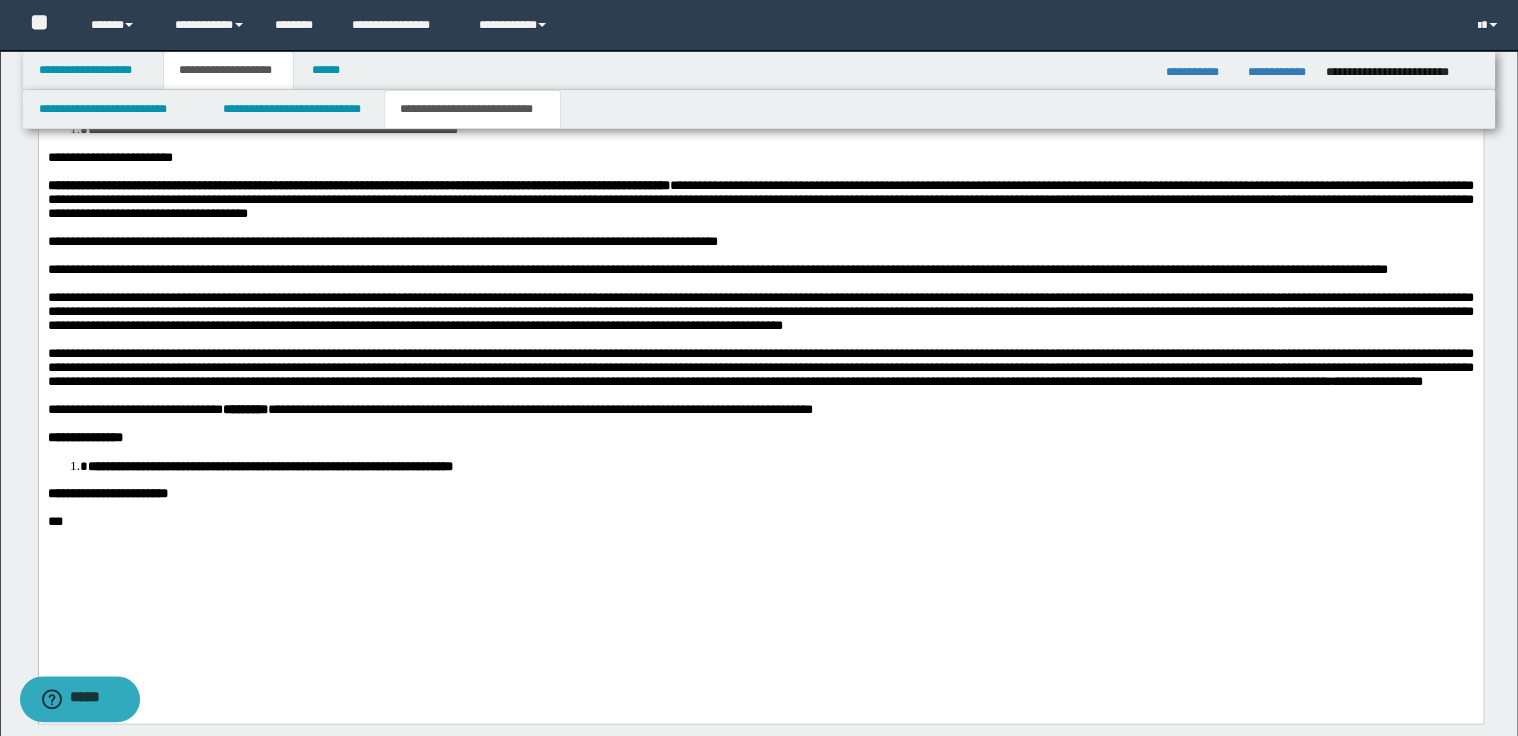 click on "**********" at bounding box center [760, 367] 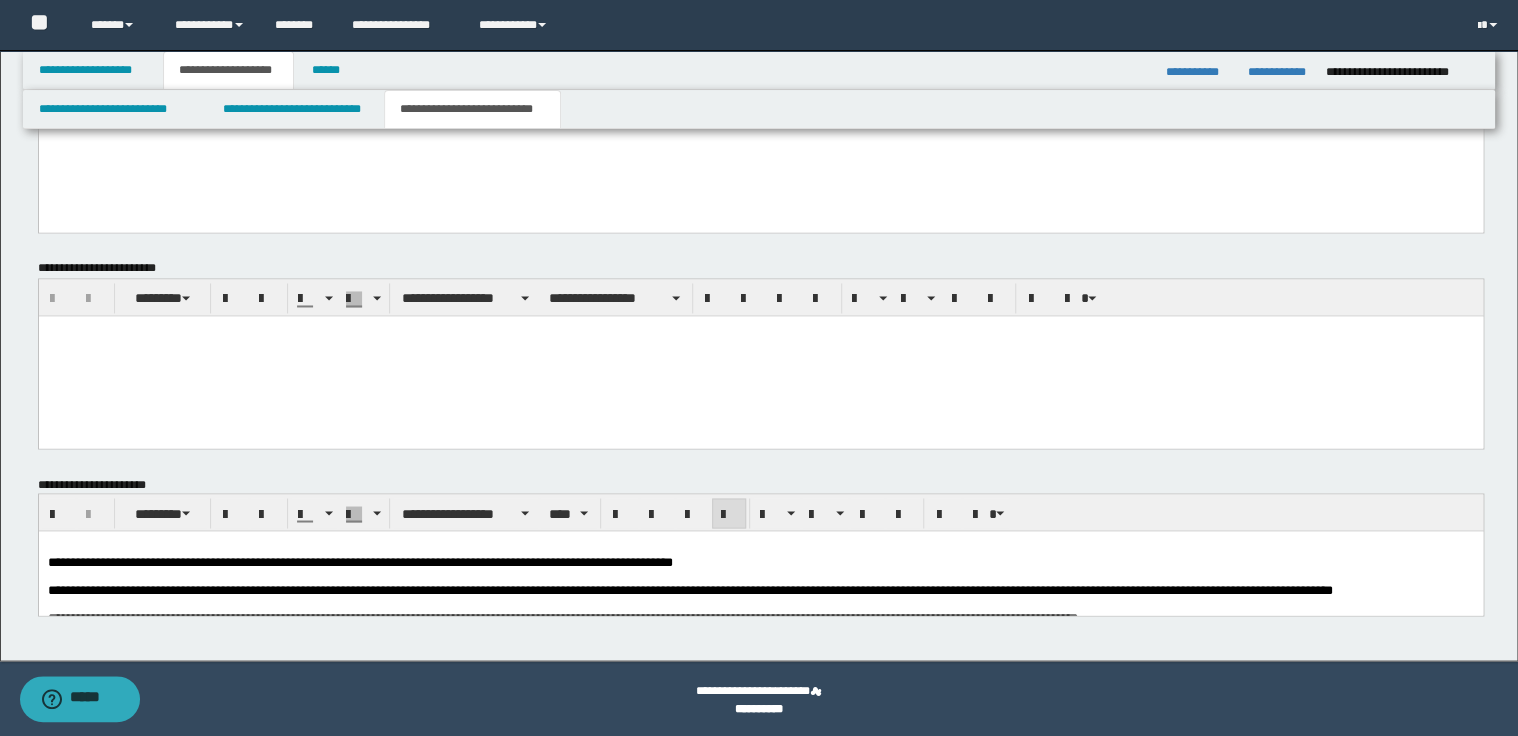 scroll, scrollTop: 1453, scrollLeft: 0, axis: vertical 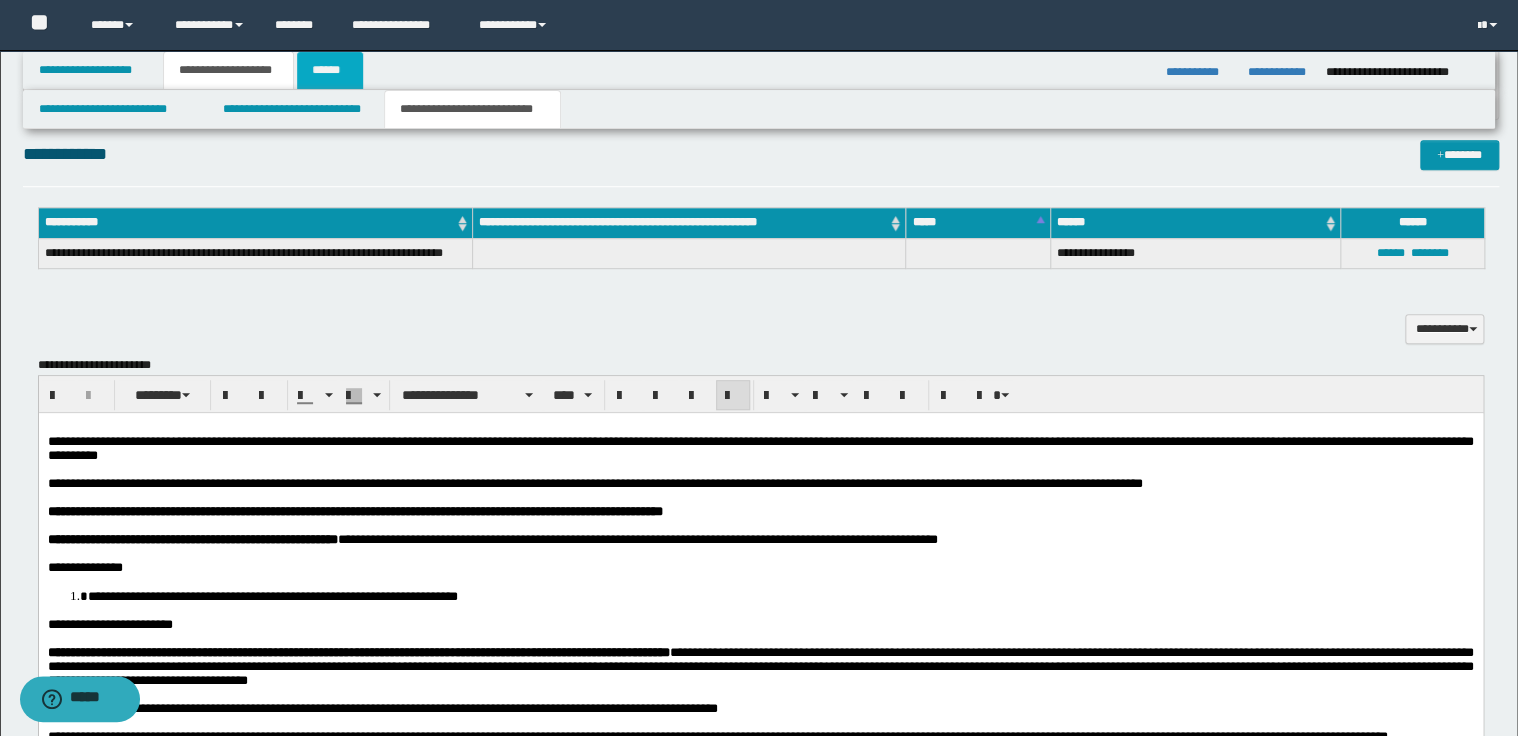 click on "******" at bounding box center [330, 70] 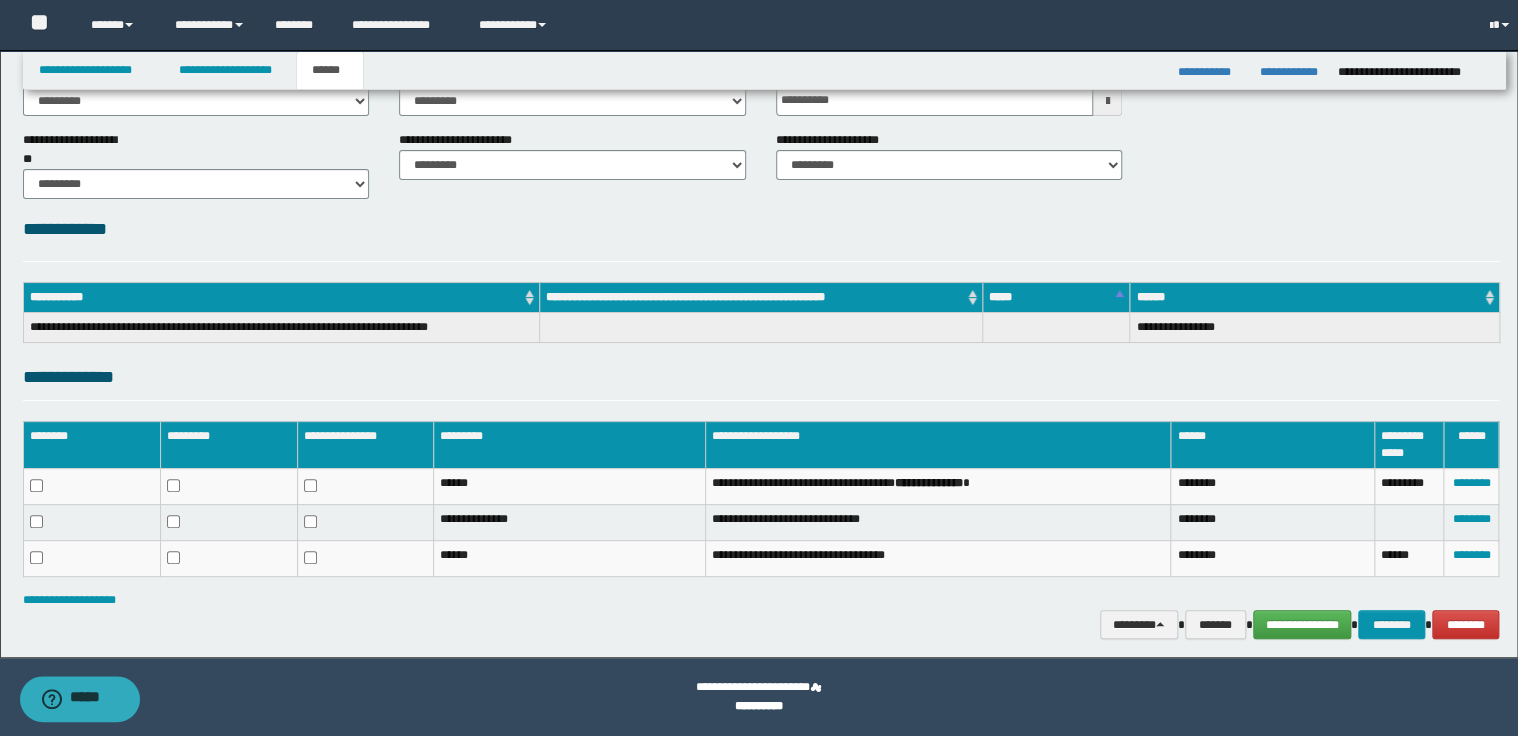scroll, scrollTop: 128, scrollLeft: 0, axis: vertical 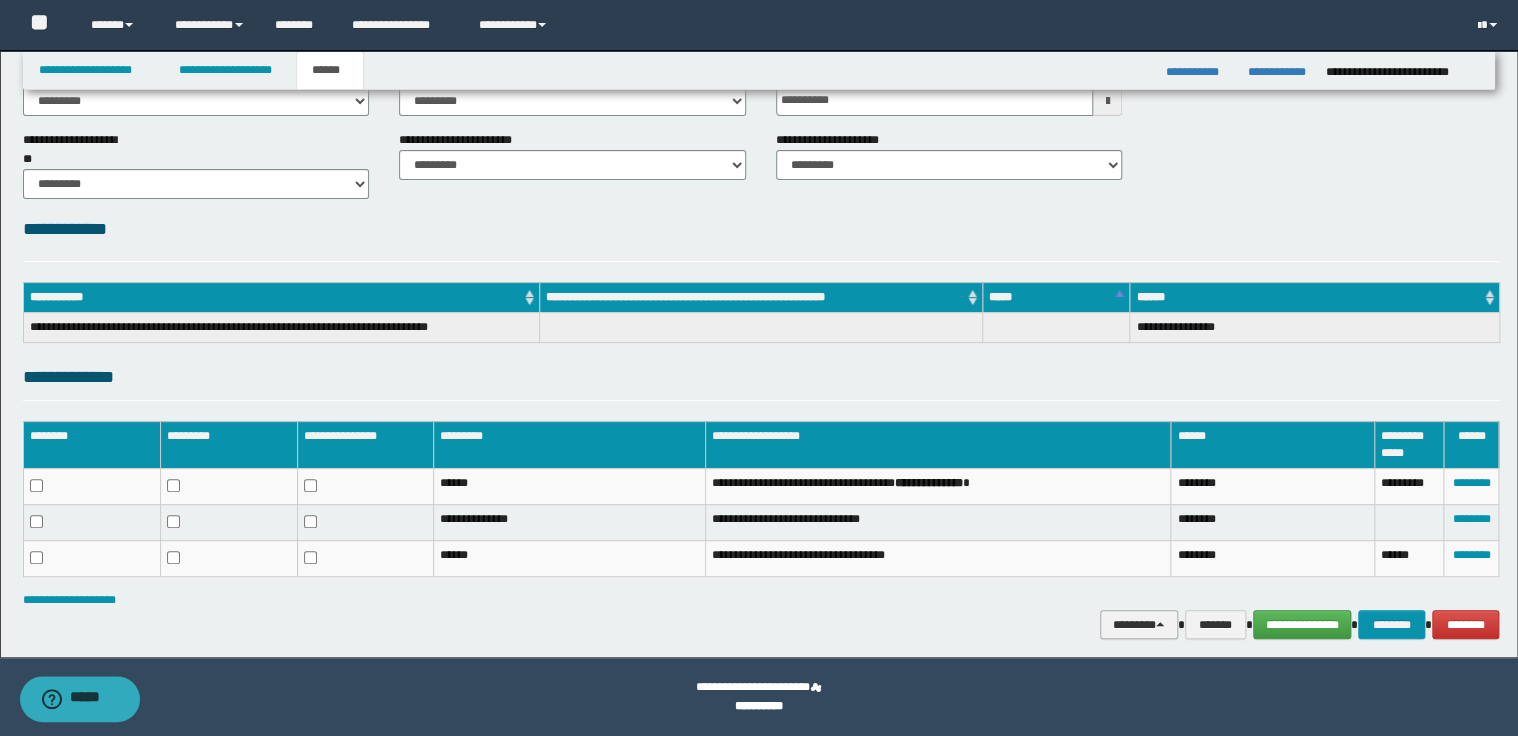 click at bounding box center [1160, 624] 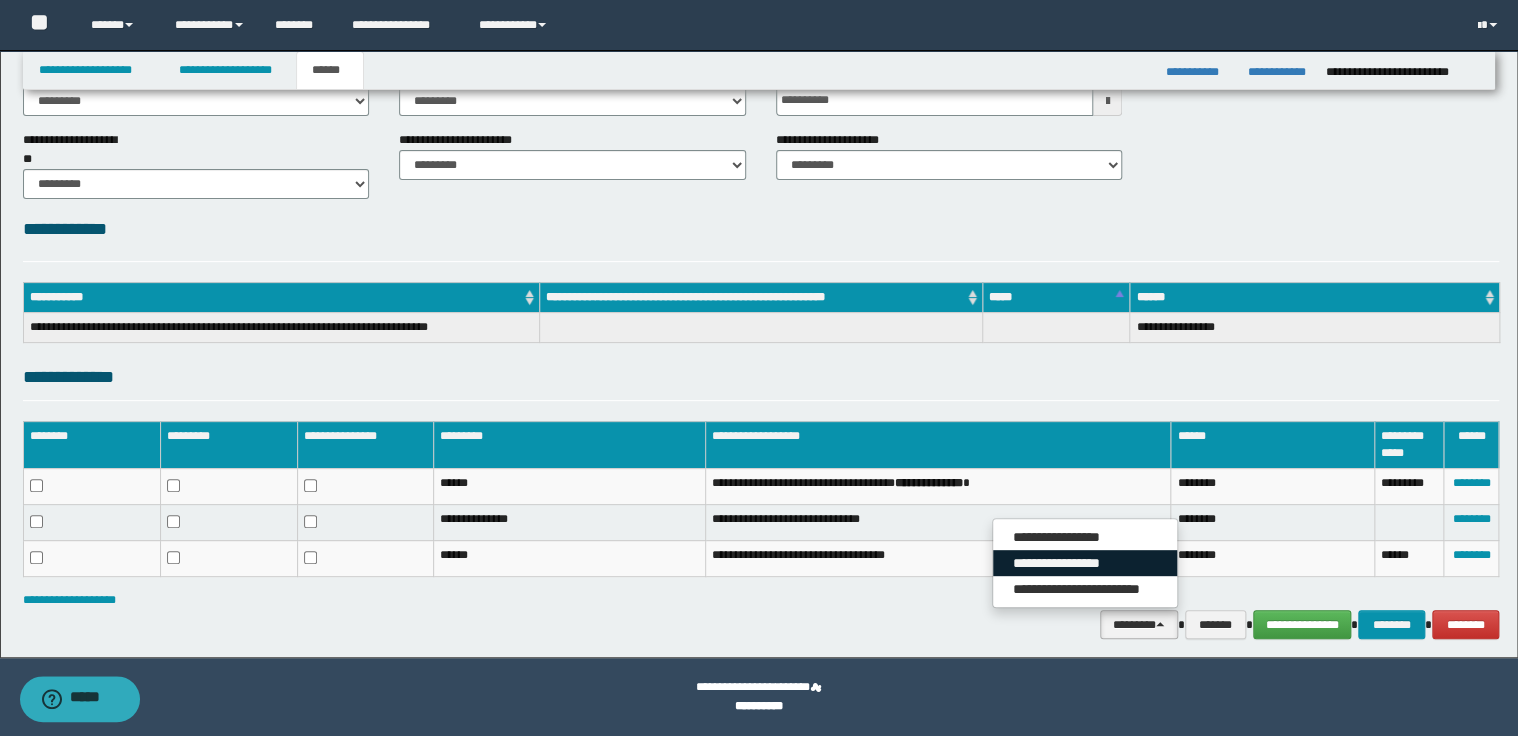 click on "**********" at bounding box center [1085, 563] 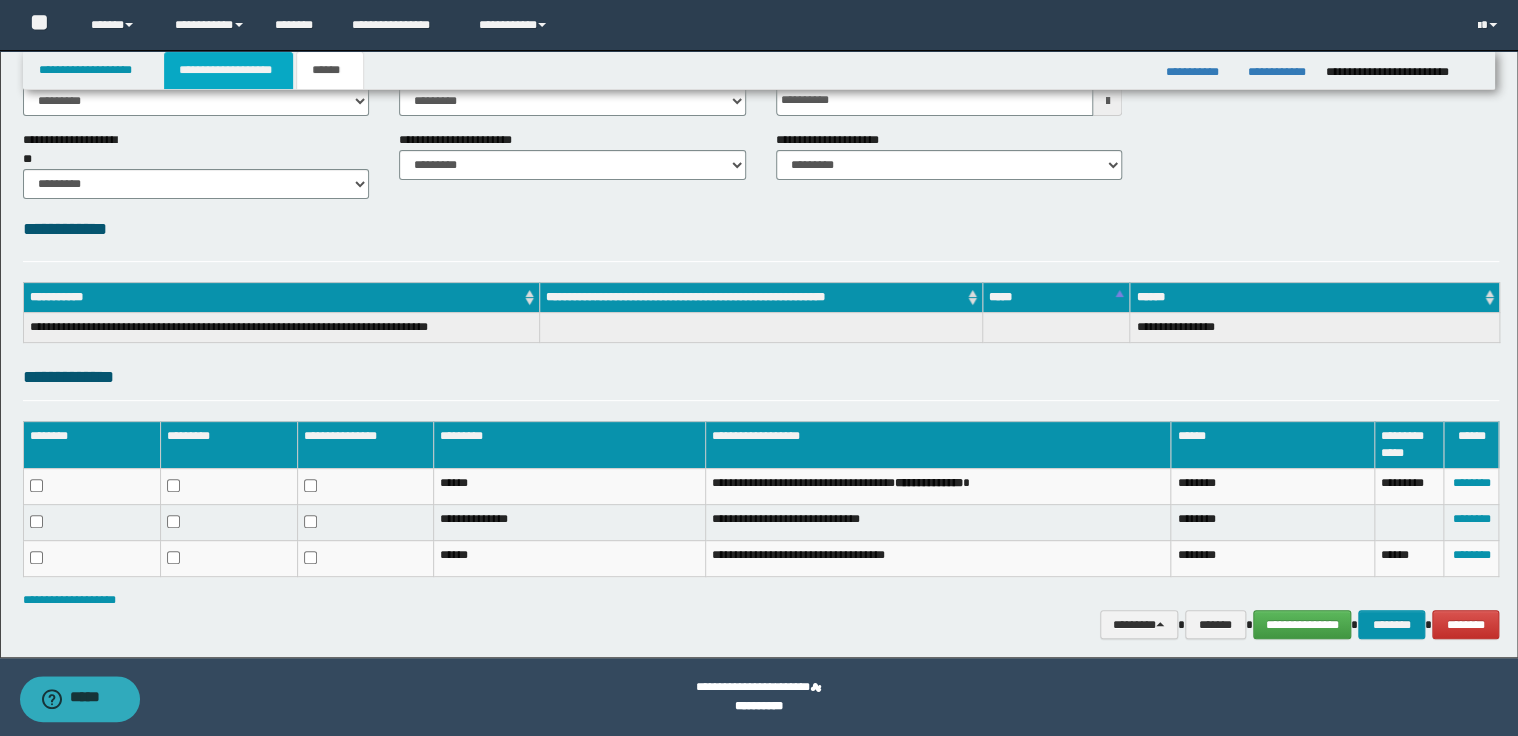 click on "**********" at bounding box center [228, 70] 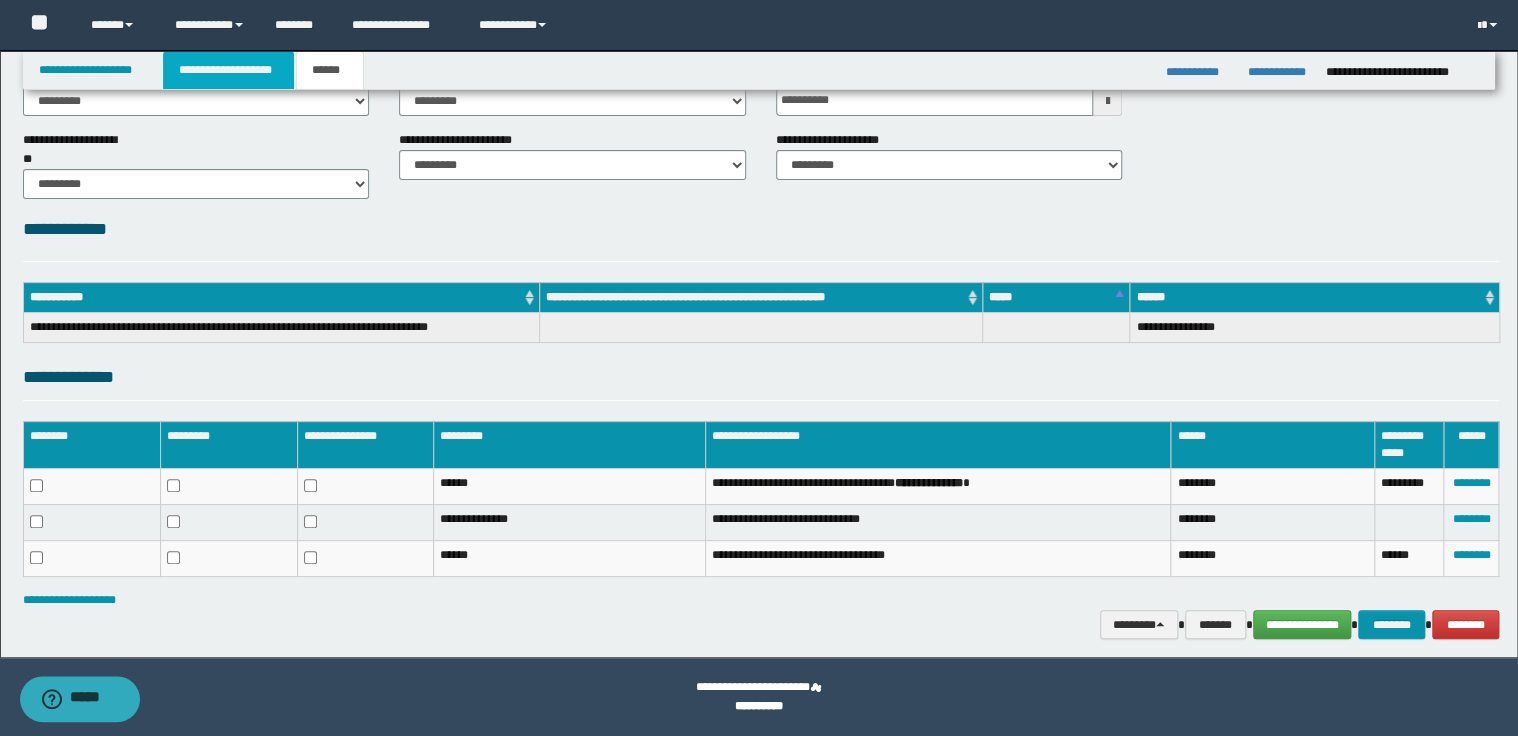 scroll, scrollTop: 159, scrollLeft: 0, axis: vertical 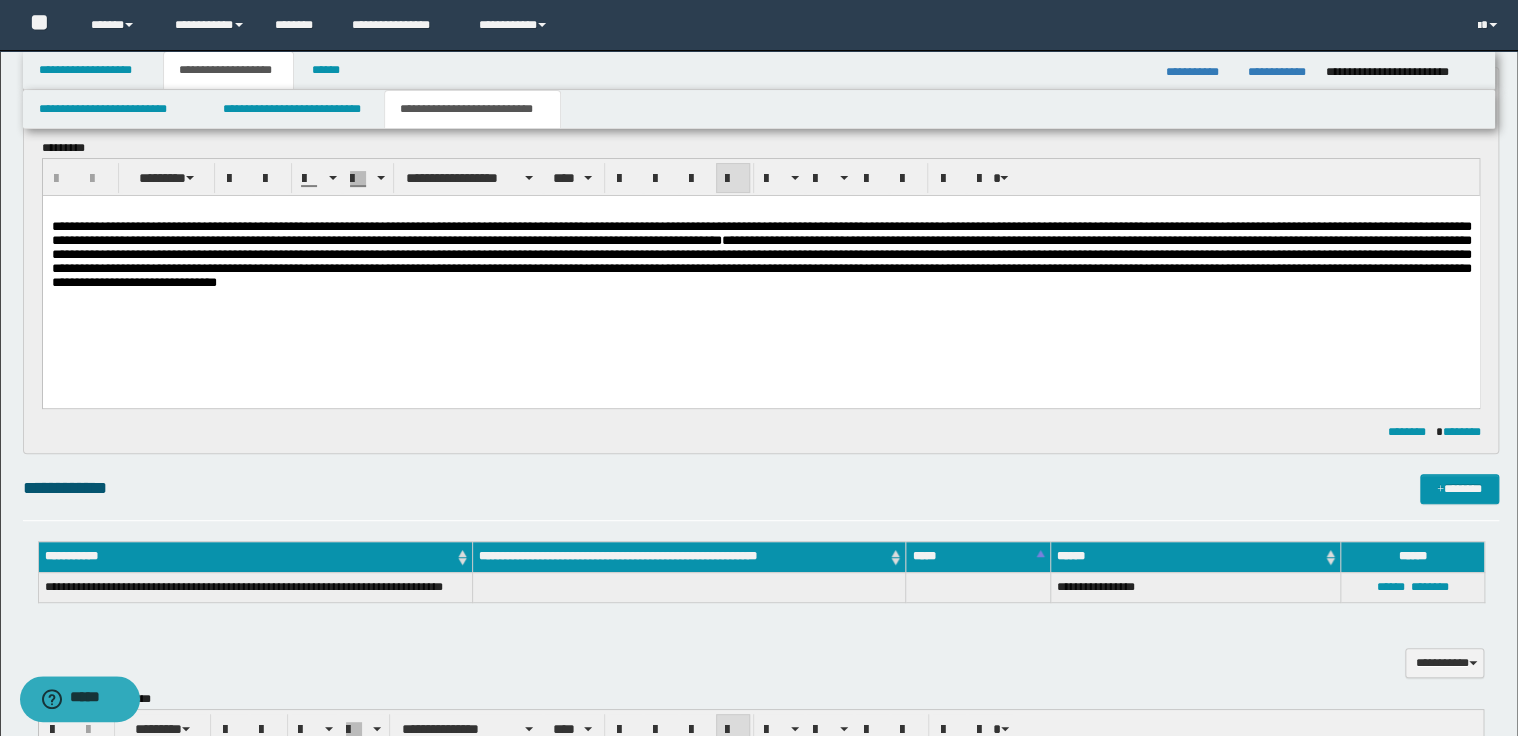 click on "**********" at bounding box center (761, 259) 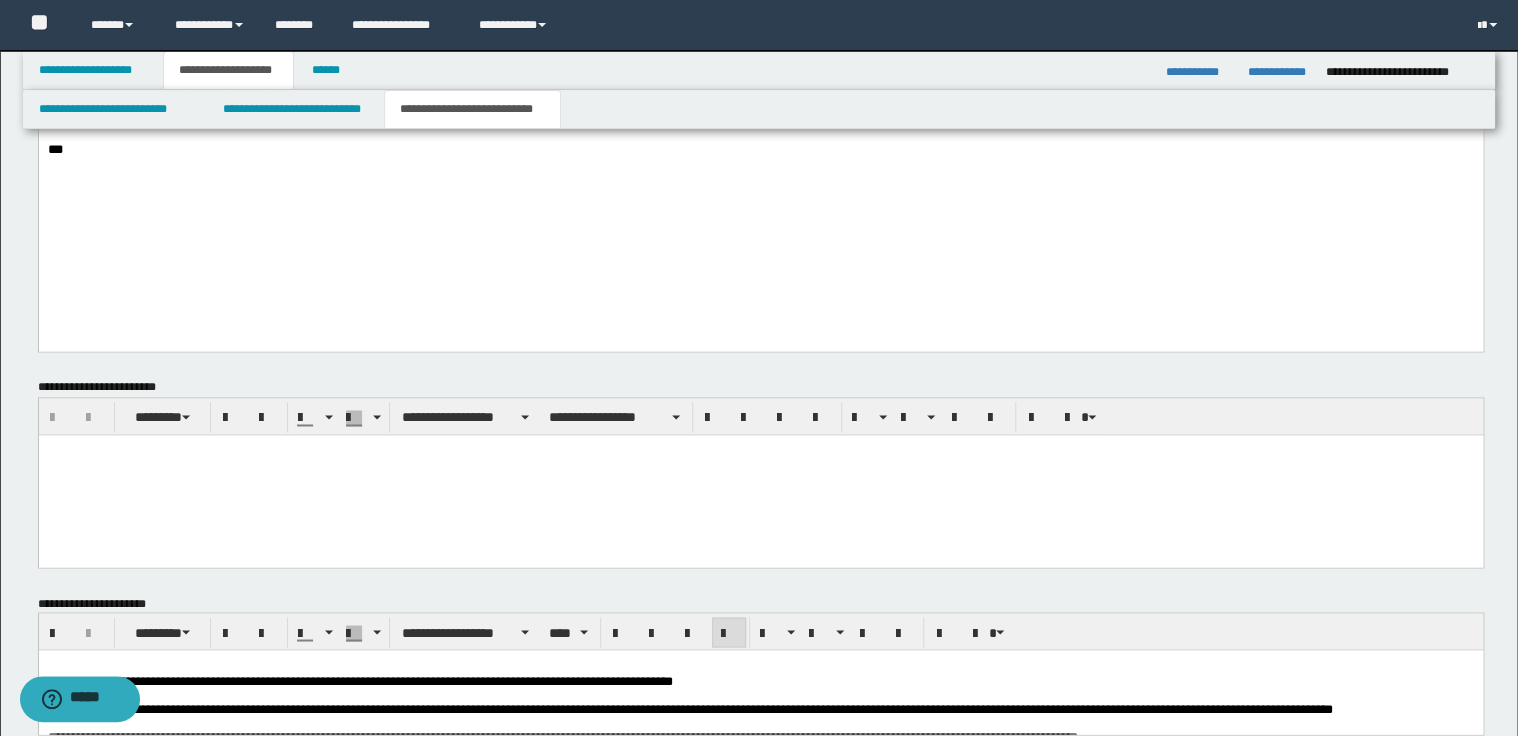 scroll, scrollTop: 1485, scrollLeft: 0, axis: vertical 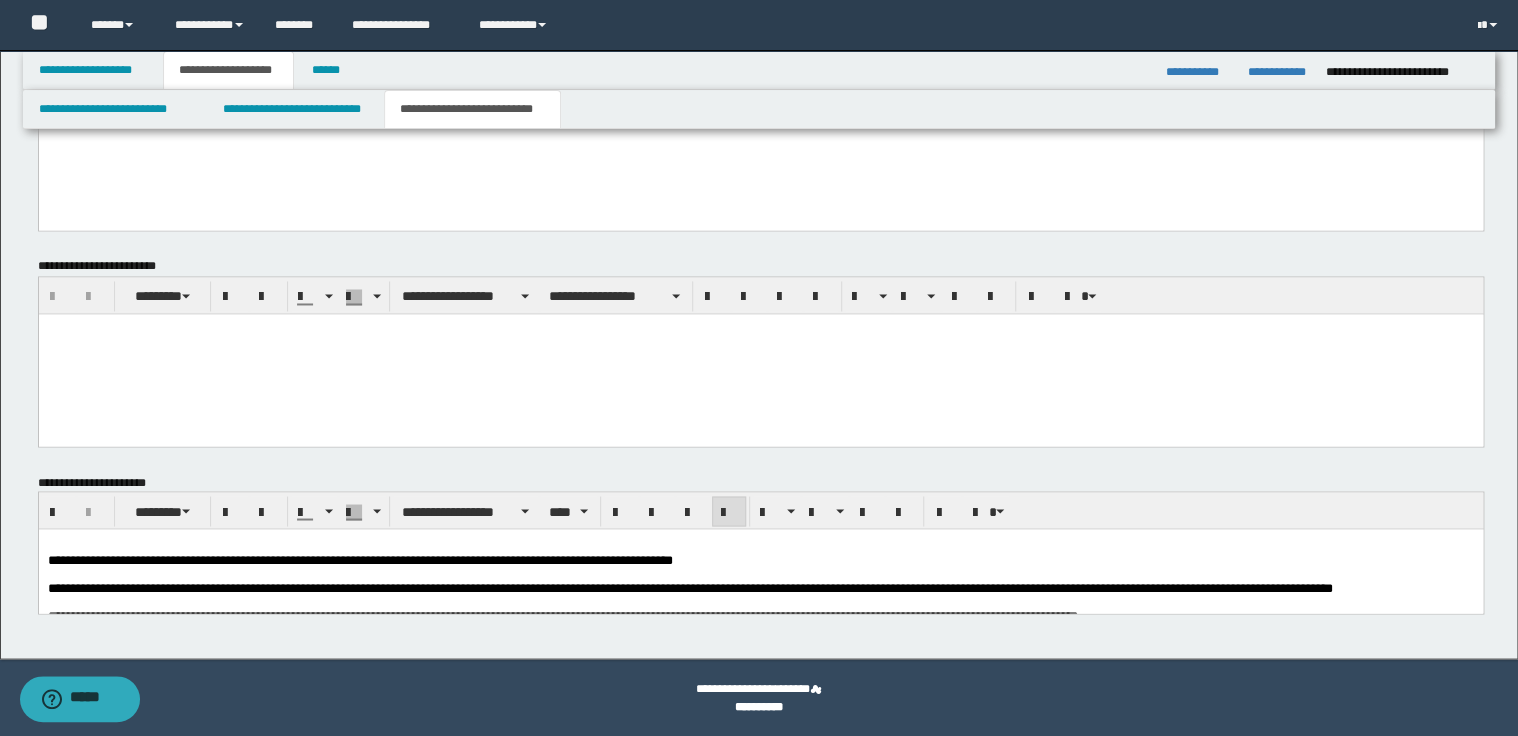 click on "**********" at bounding box center [760, 560] 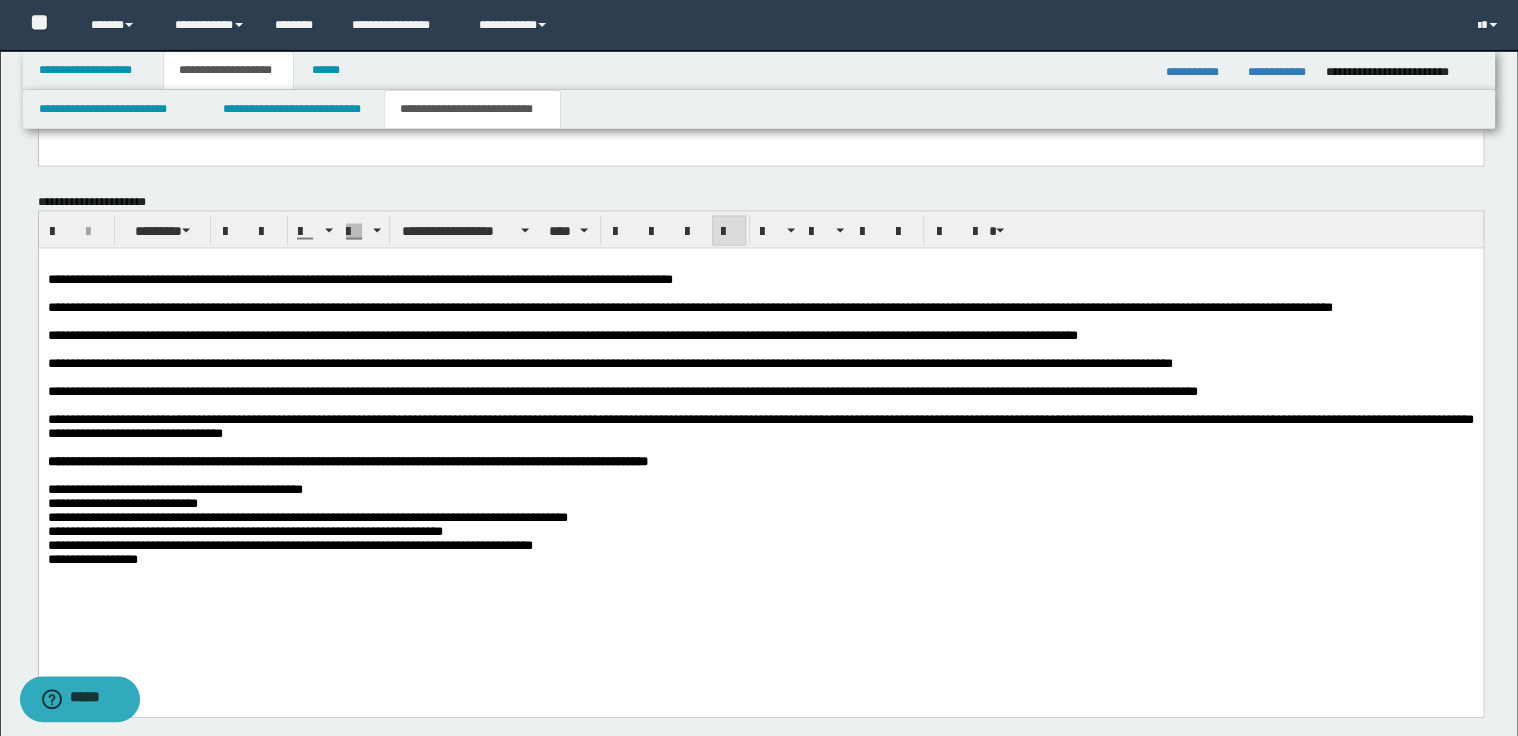 scroll, scrollTop: 1805, scrollLeft: 0, axis: vertical 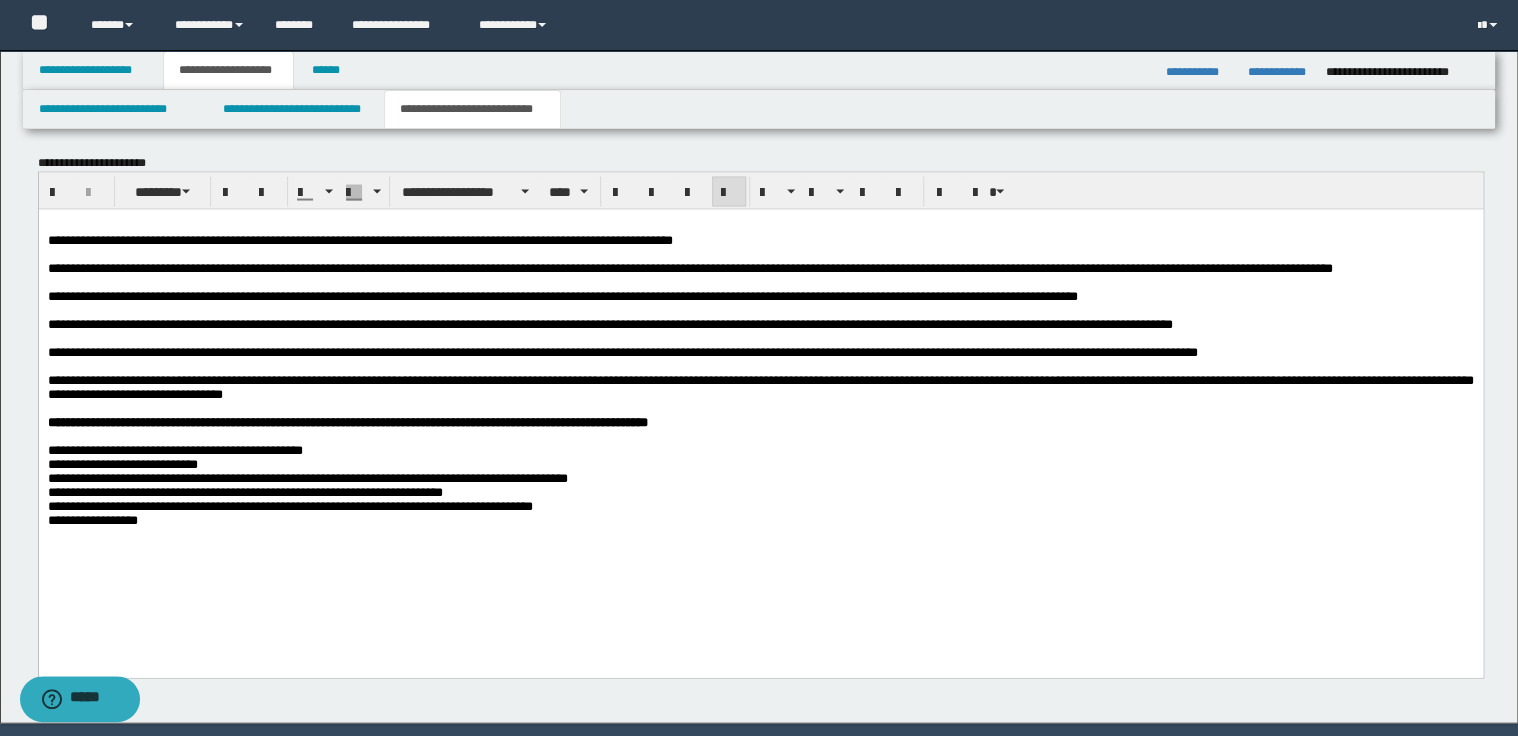 click on "**********" at bounding box center (359, 239) 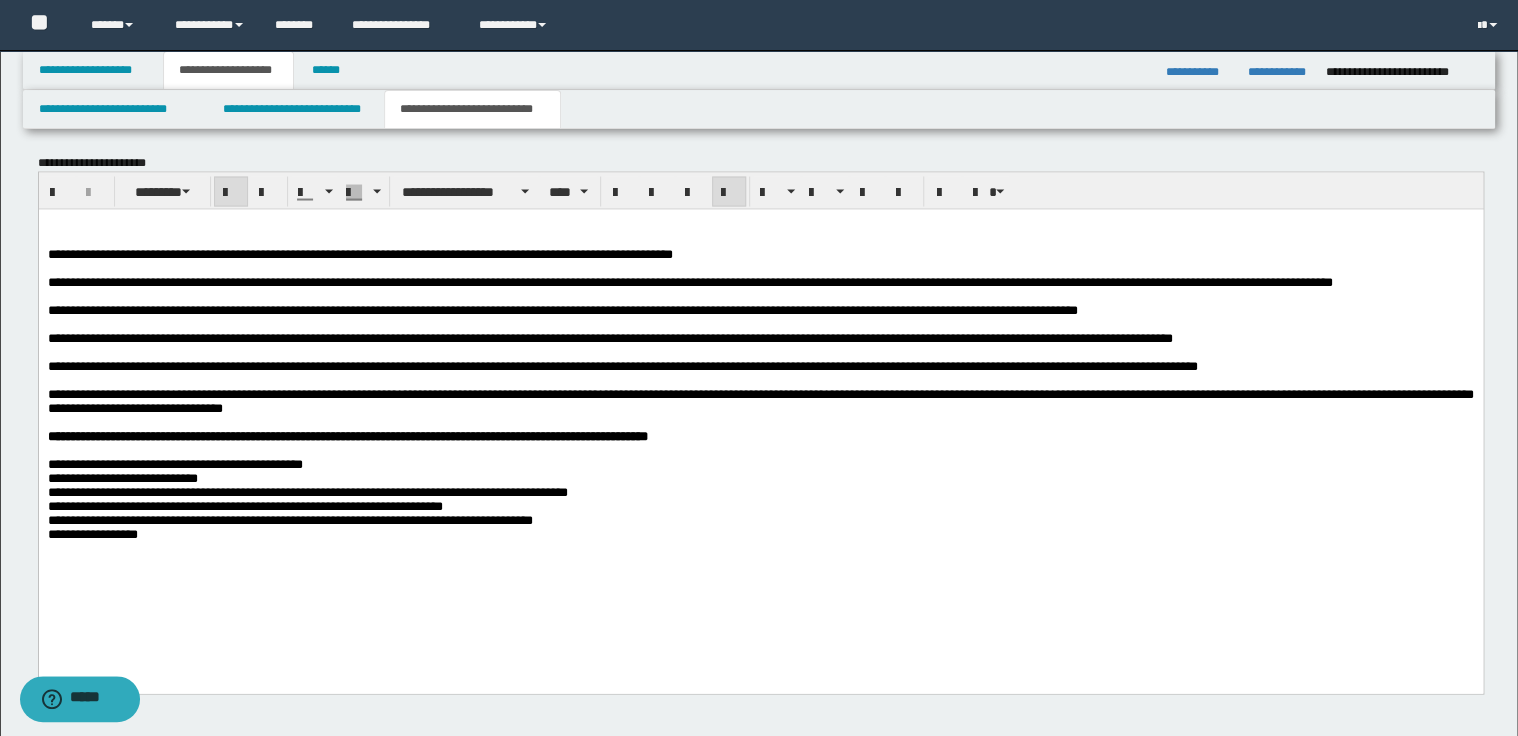 click on "**********" at bounding box center (347, 435) 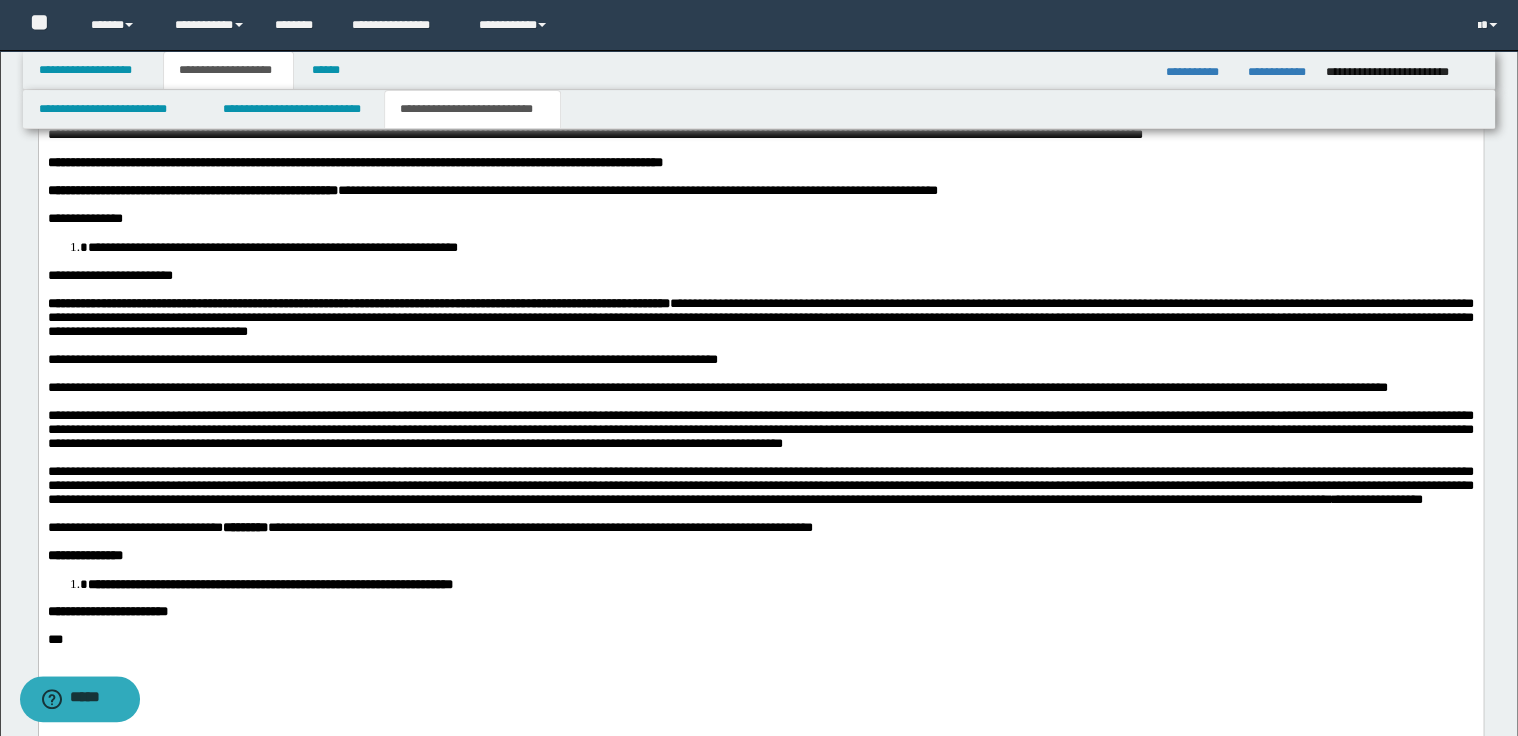 scroll, scrollTop: 845, scrollLeft: 0, axis: vertical 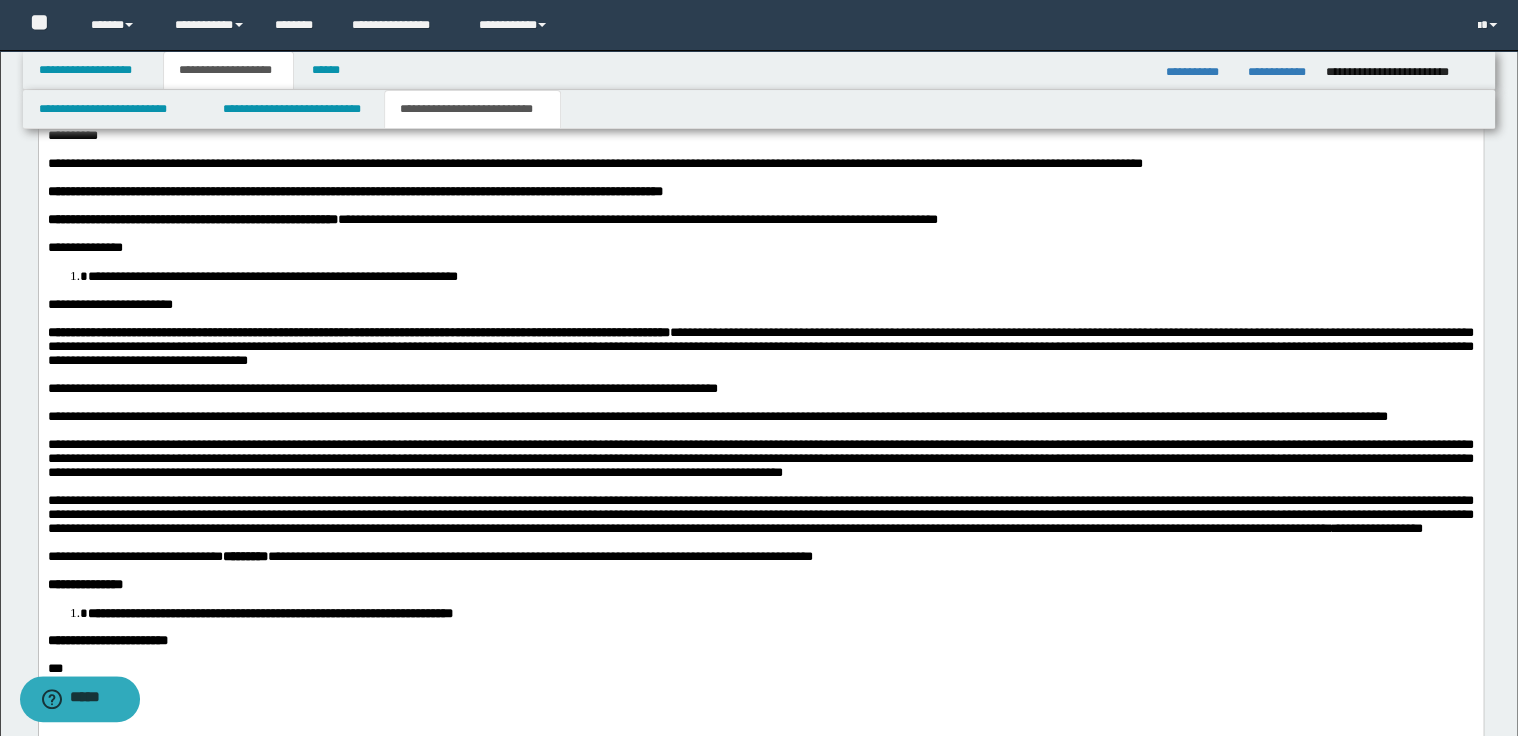 click on "**********" at bounding box center [358, 331] 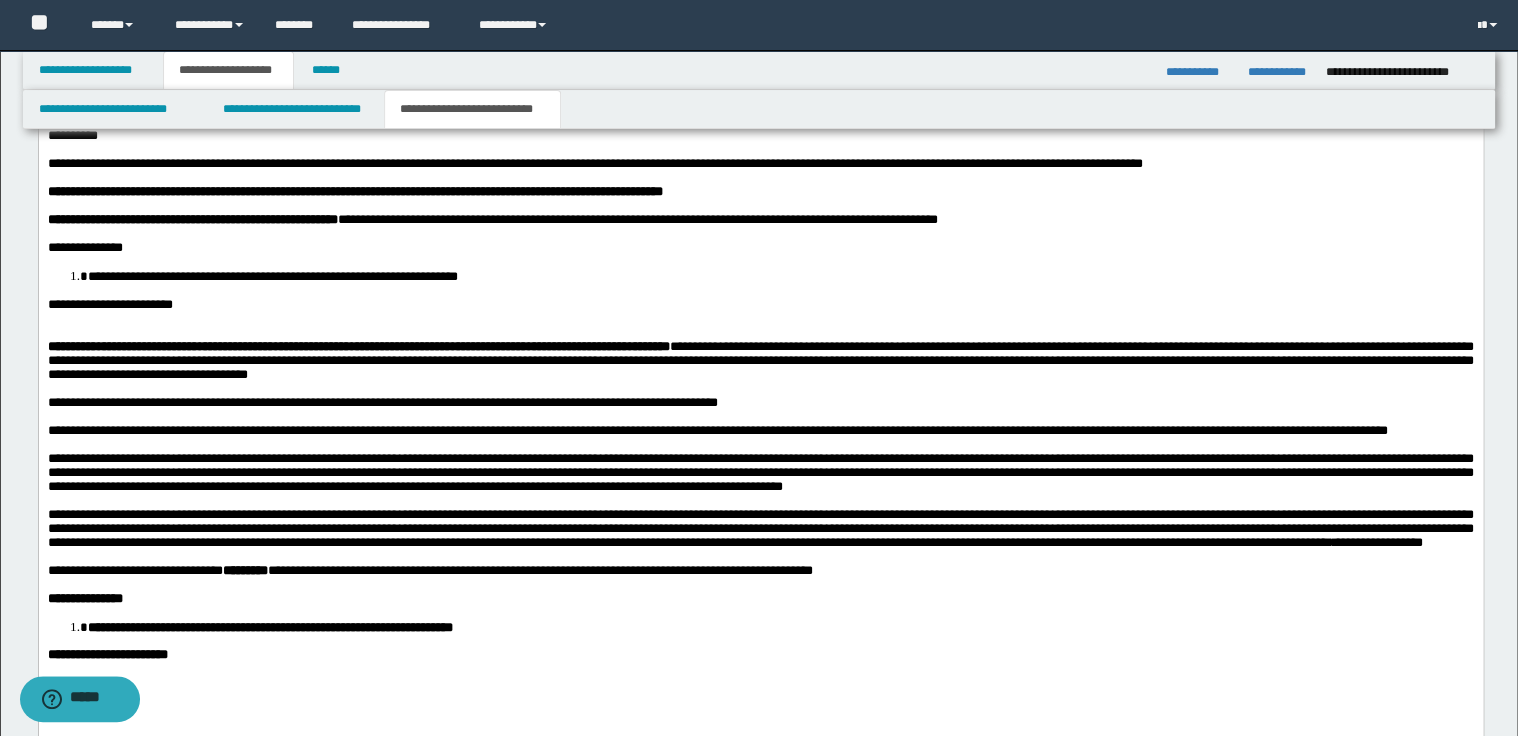 click on "**********" at bounding box center [382, 401] 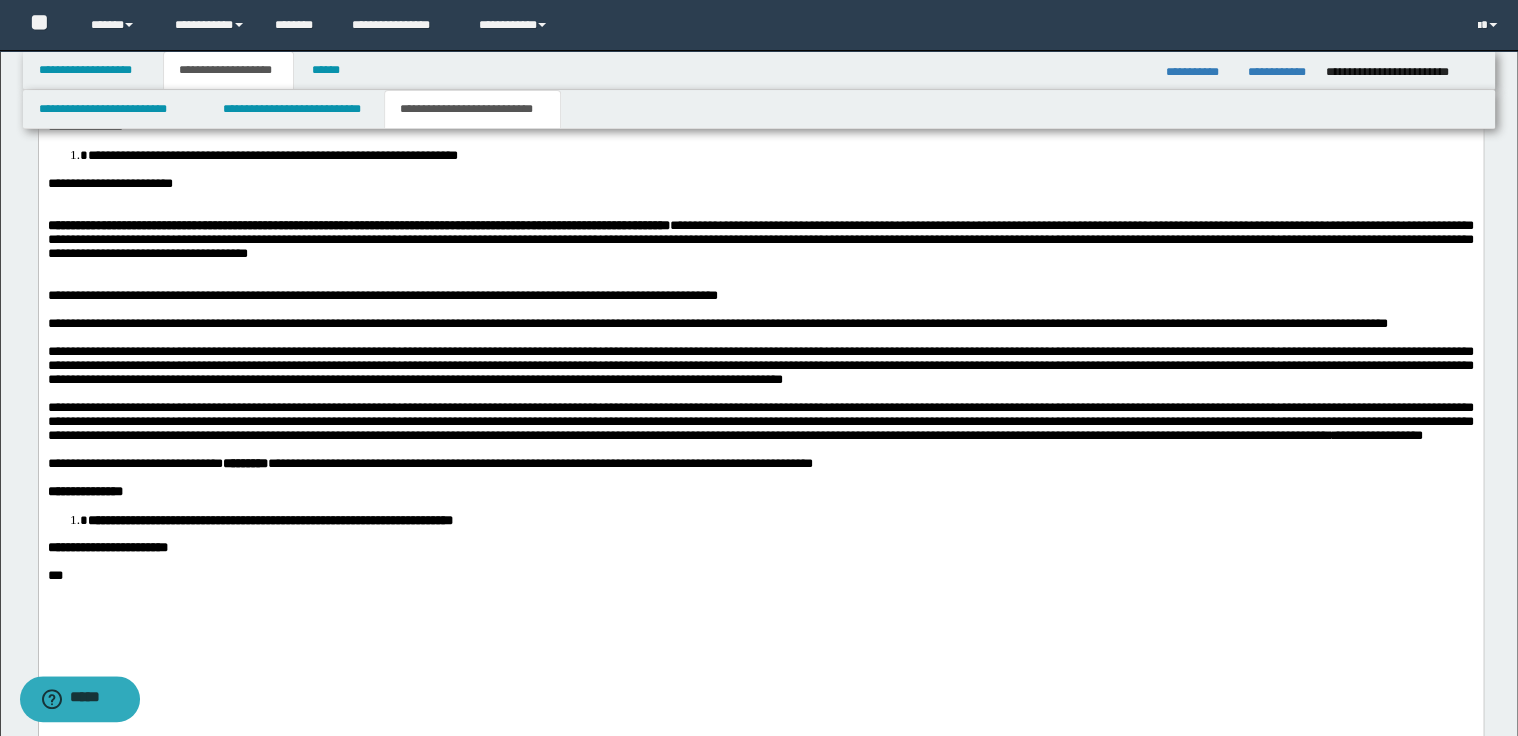 scroll, scrollTop: 1005, scrollLeft: 0, axis: vertical 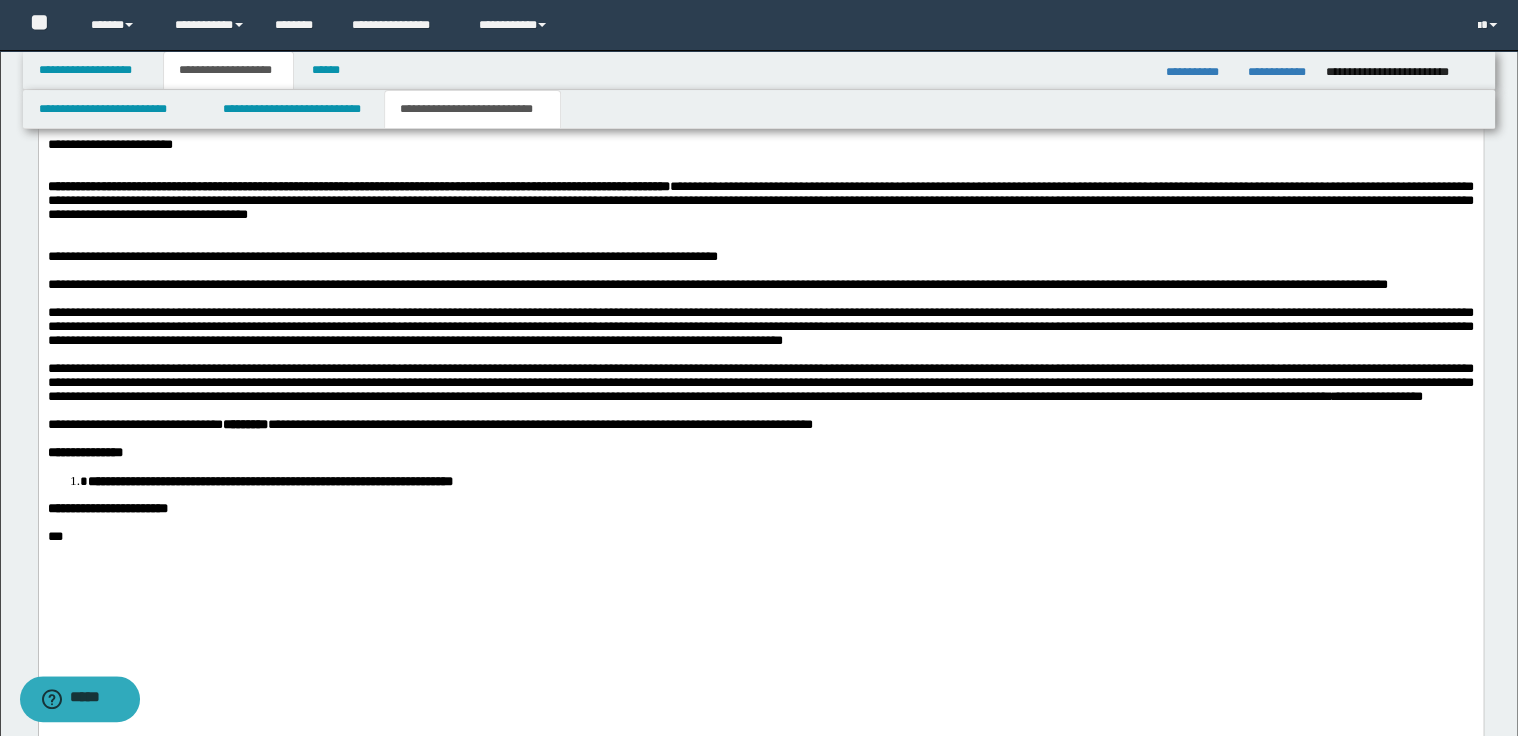 click on "**********" at bounding box center [429, 424] 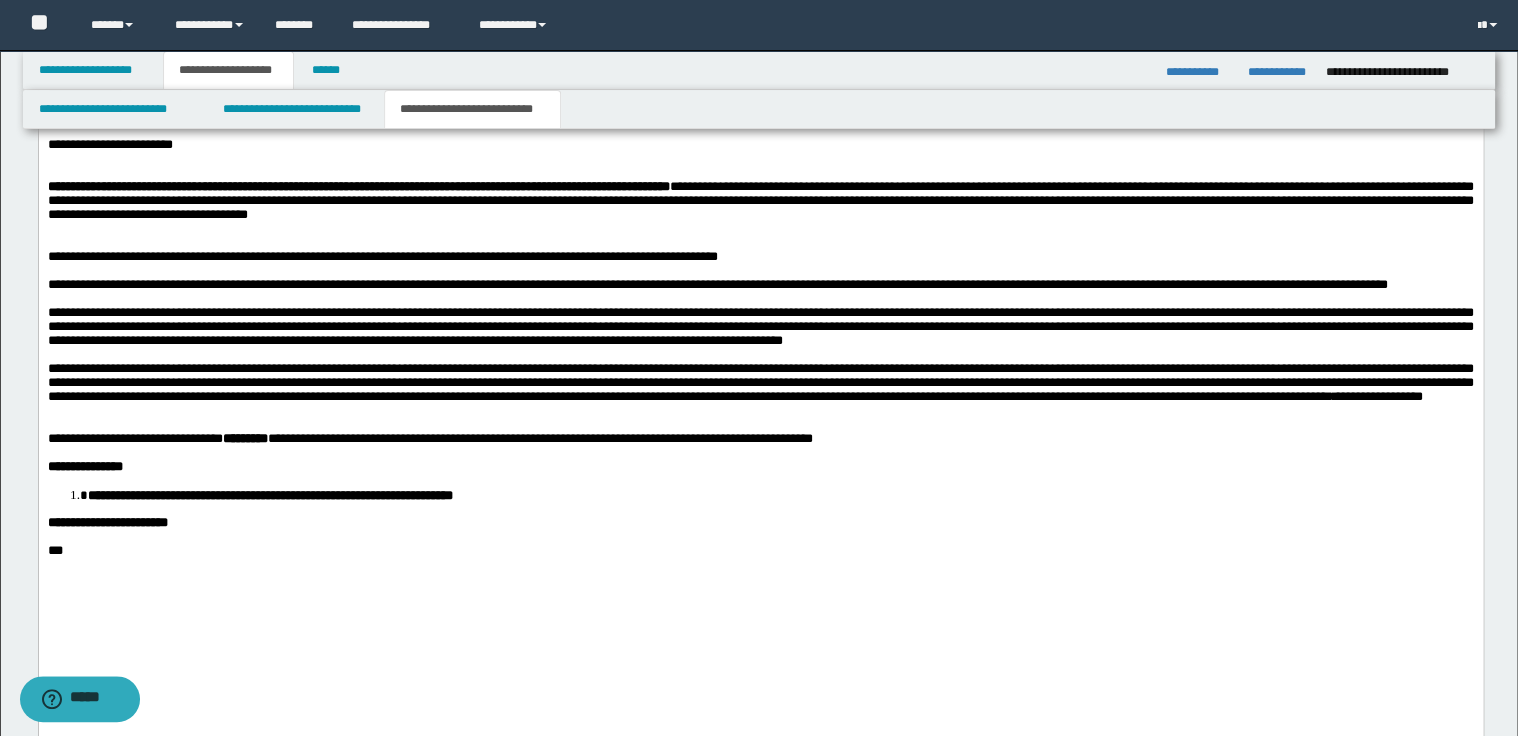 click on "***" at bounding box center (760, 551) 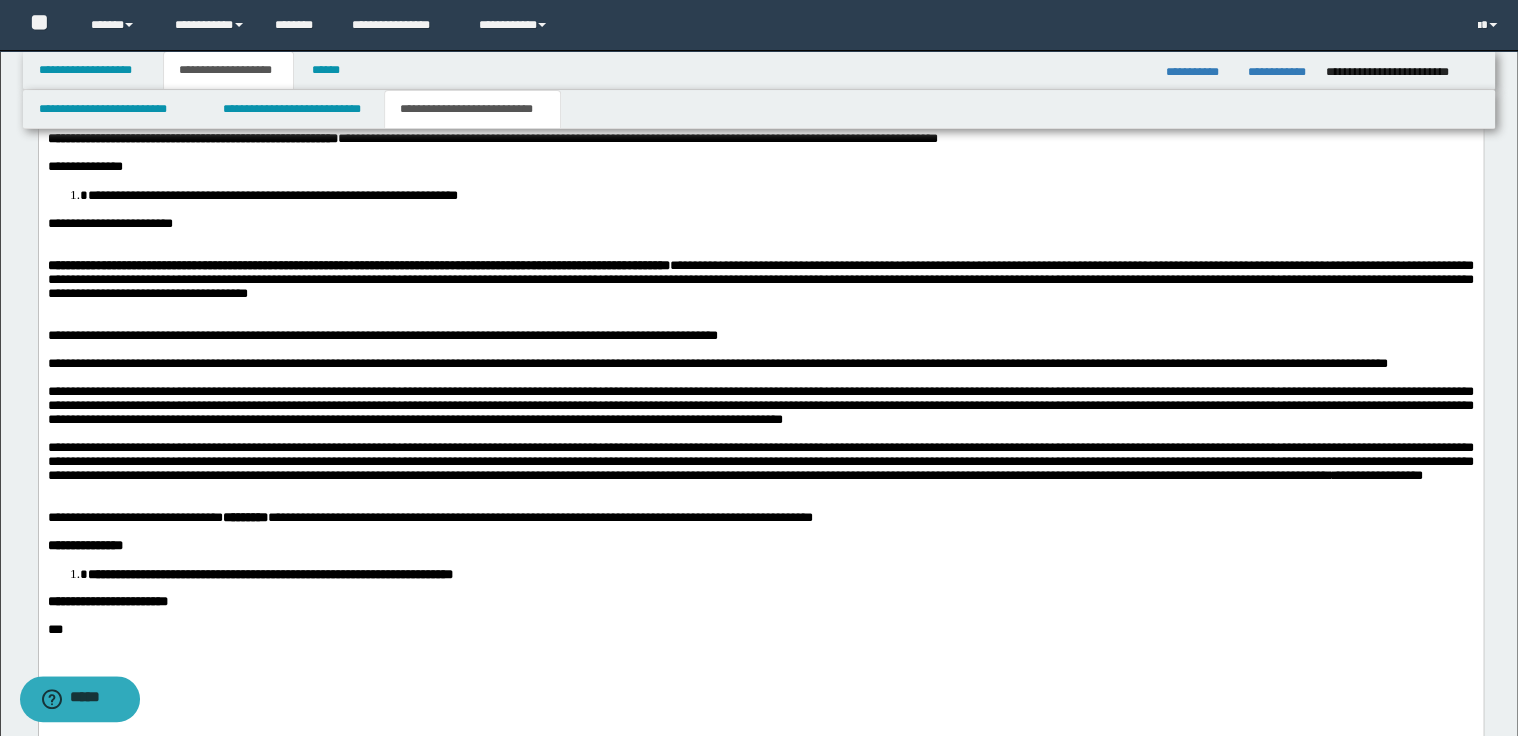 scroll, scrollTop: 765, scrollLeft: 0, axis: vertical 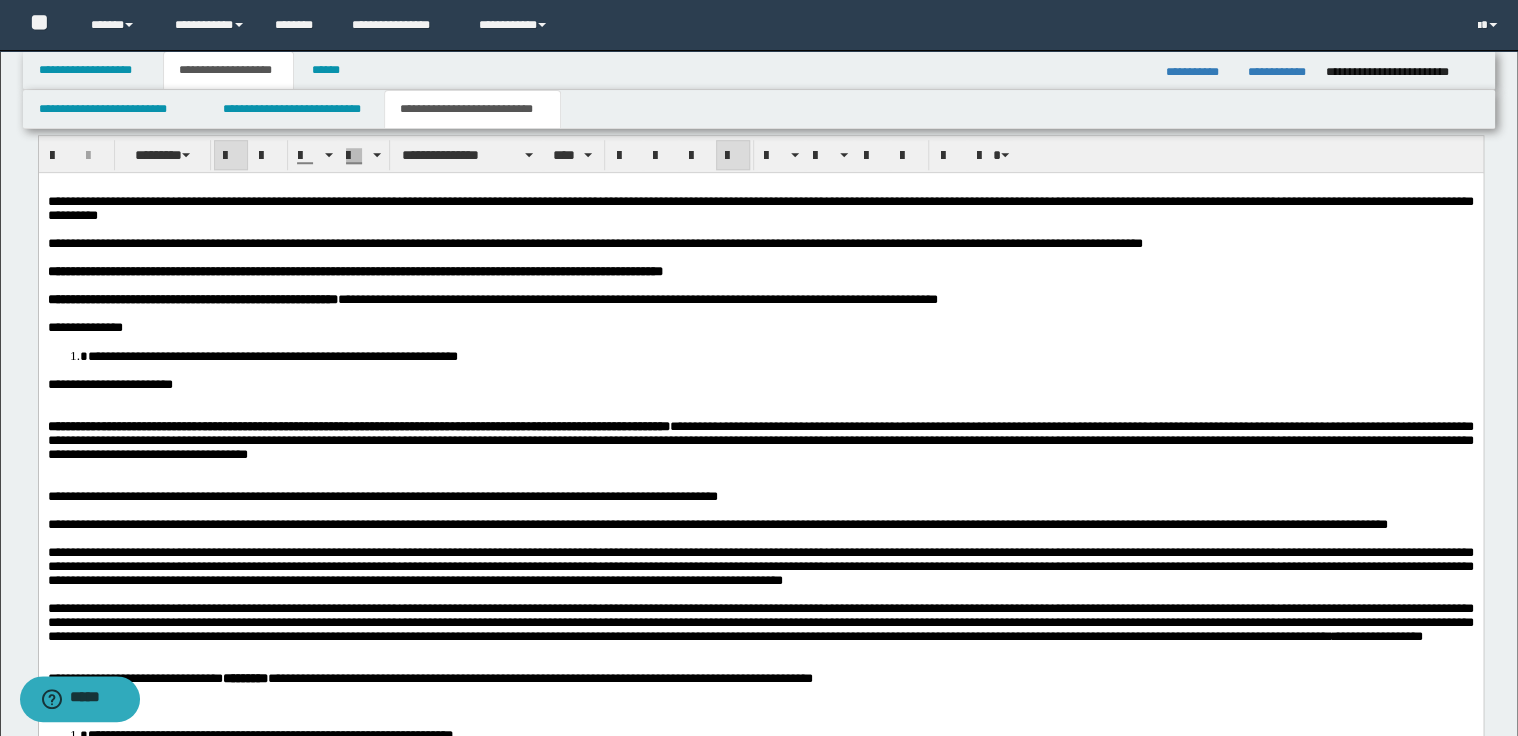click on "**********" at bounding box center [192, 298] 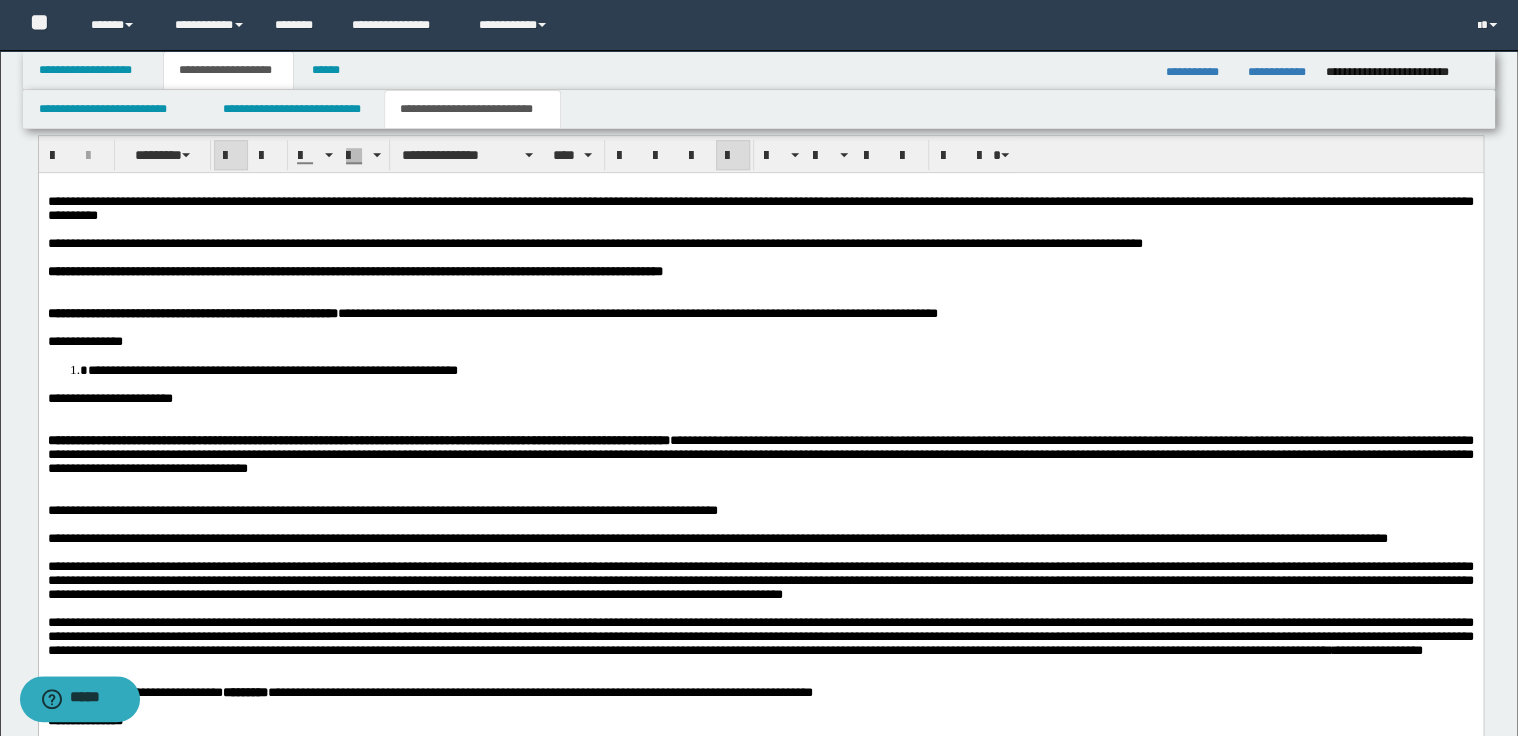 click on "**********" at bounding box center [760, 527] 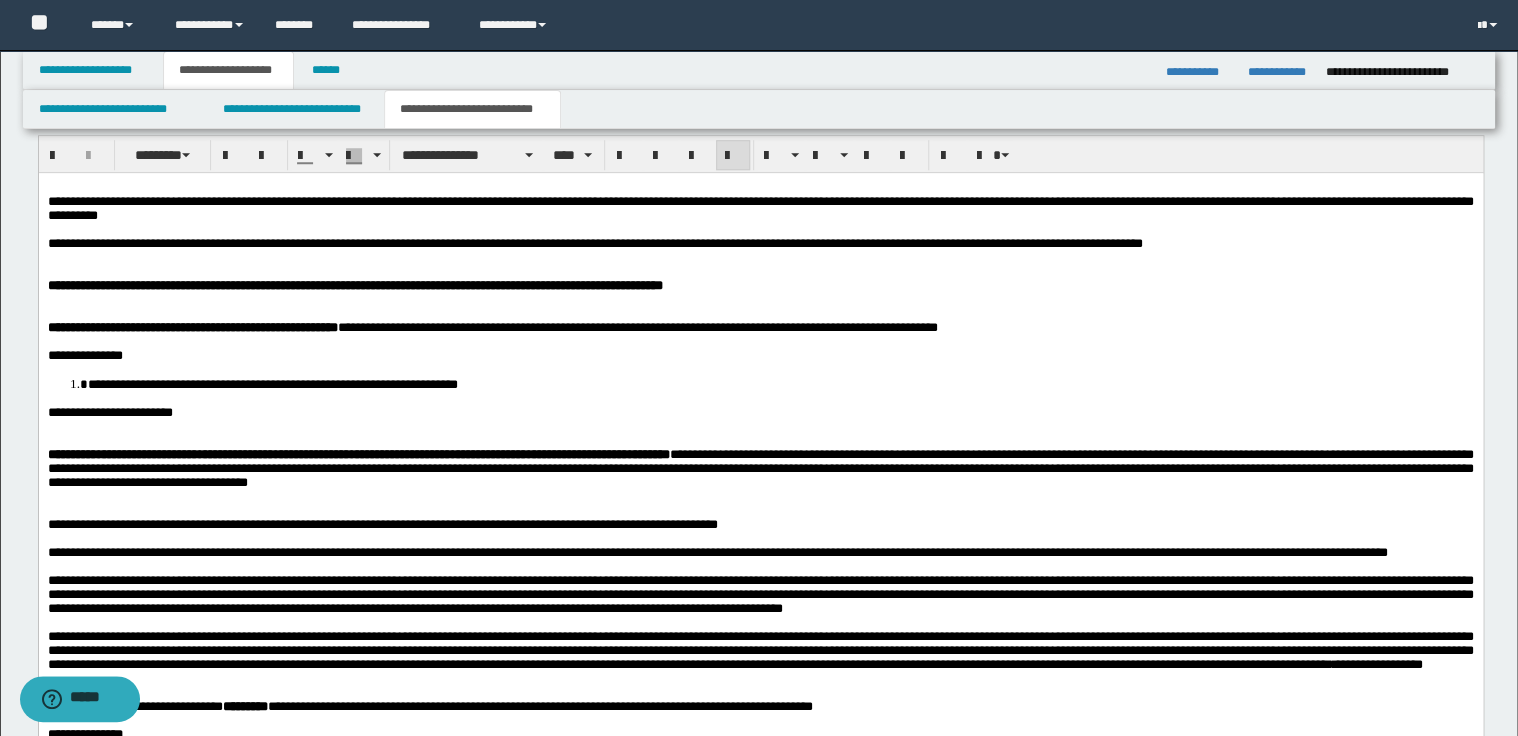 click on "**********" at bounding box center [594, 242] 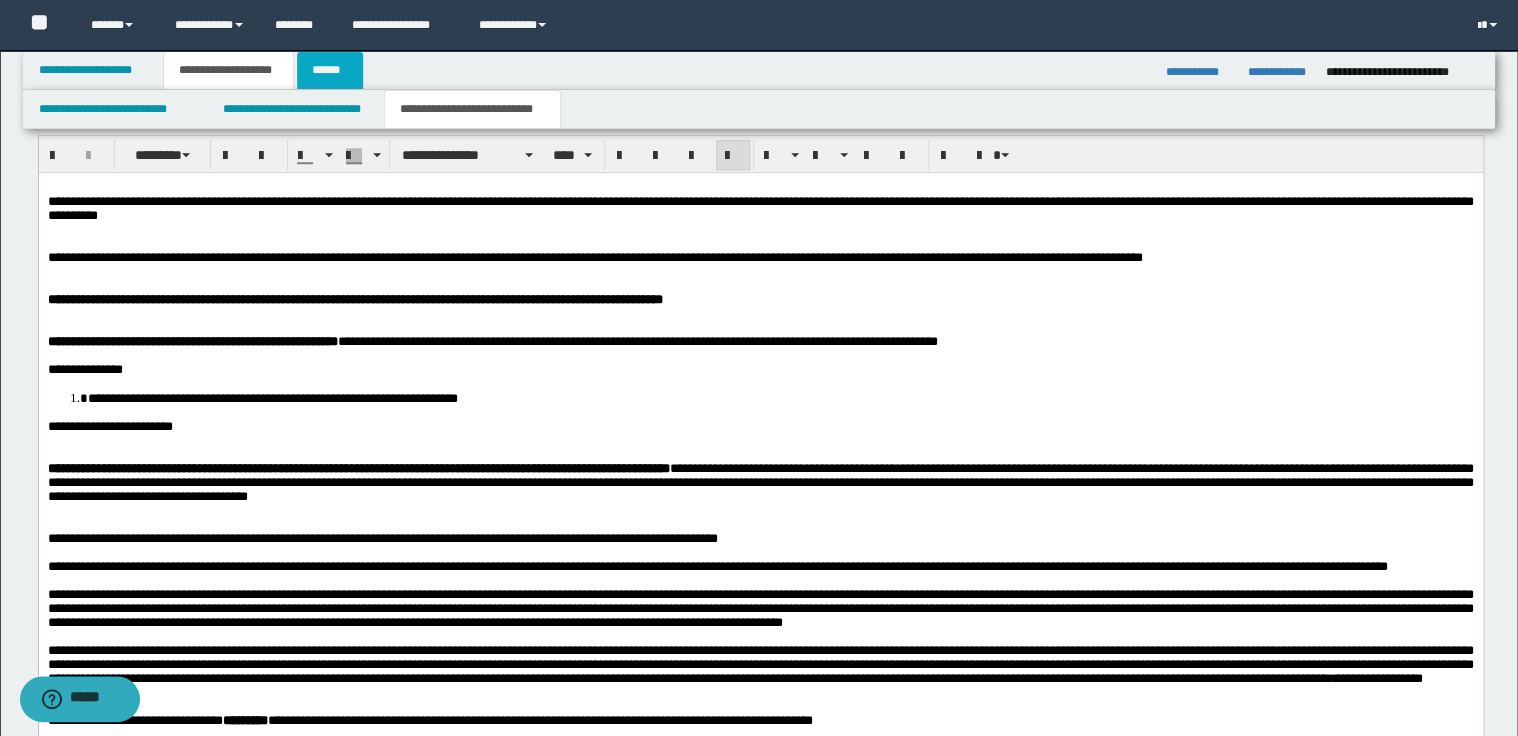 click on "******" at bounding box center (330, 70) 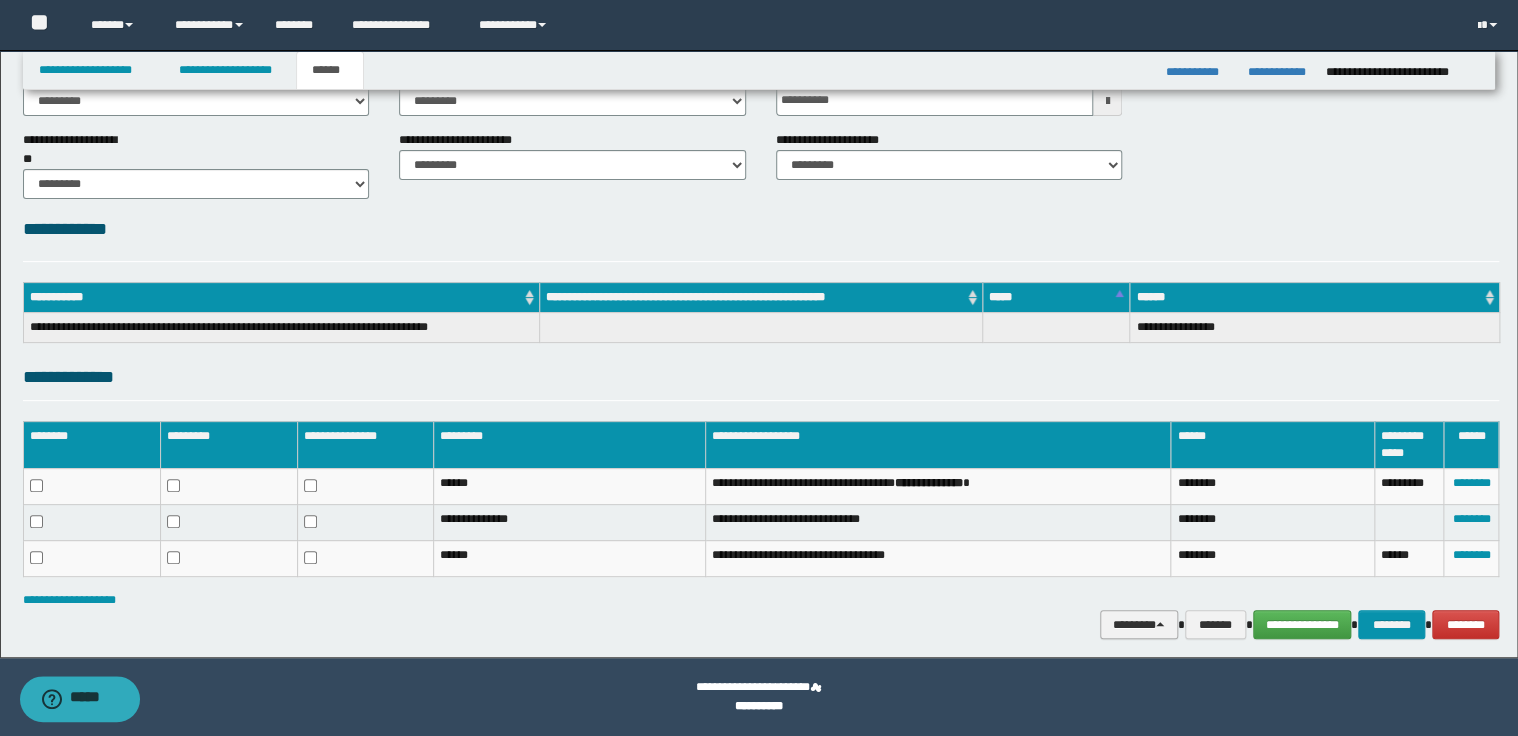 click on "********" at bounding box center [1139, 625] 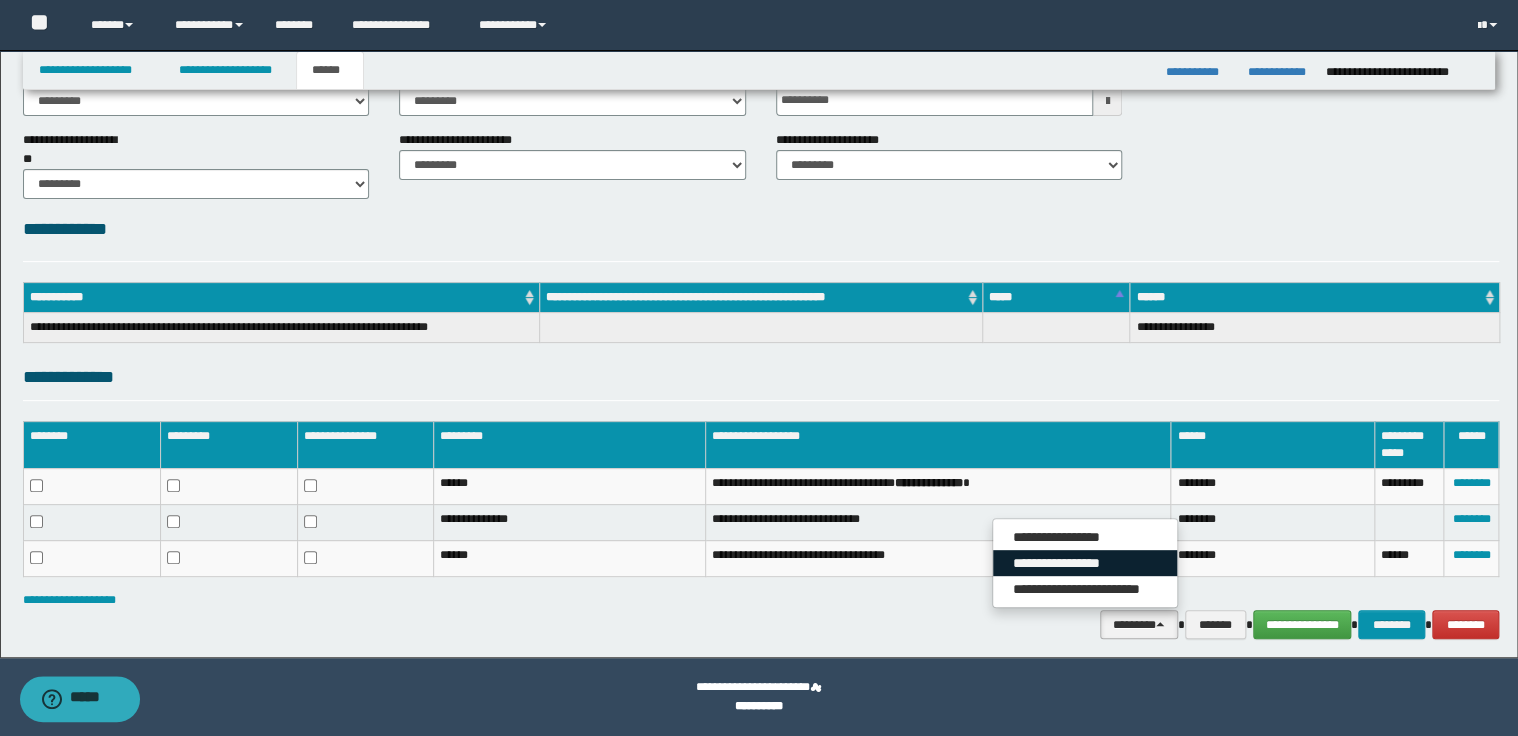 click on "**********" at bounding box center (1085, 563) 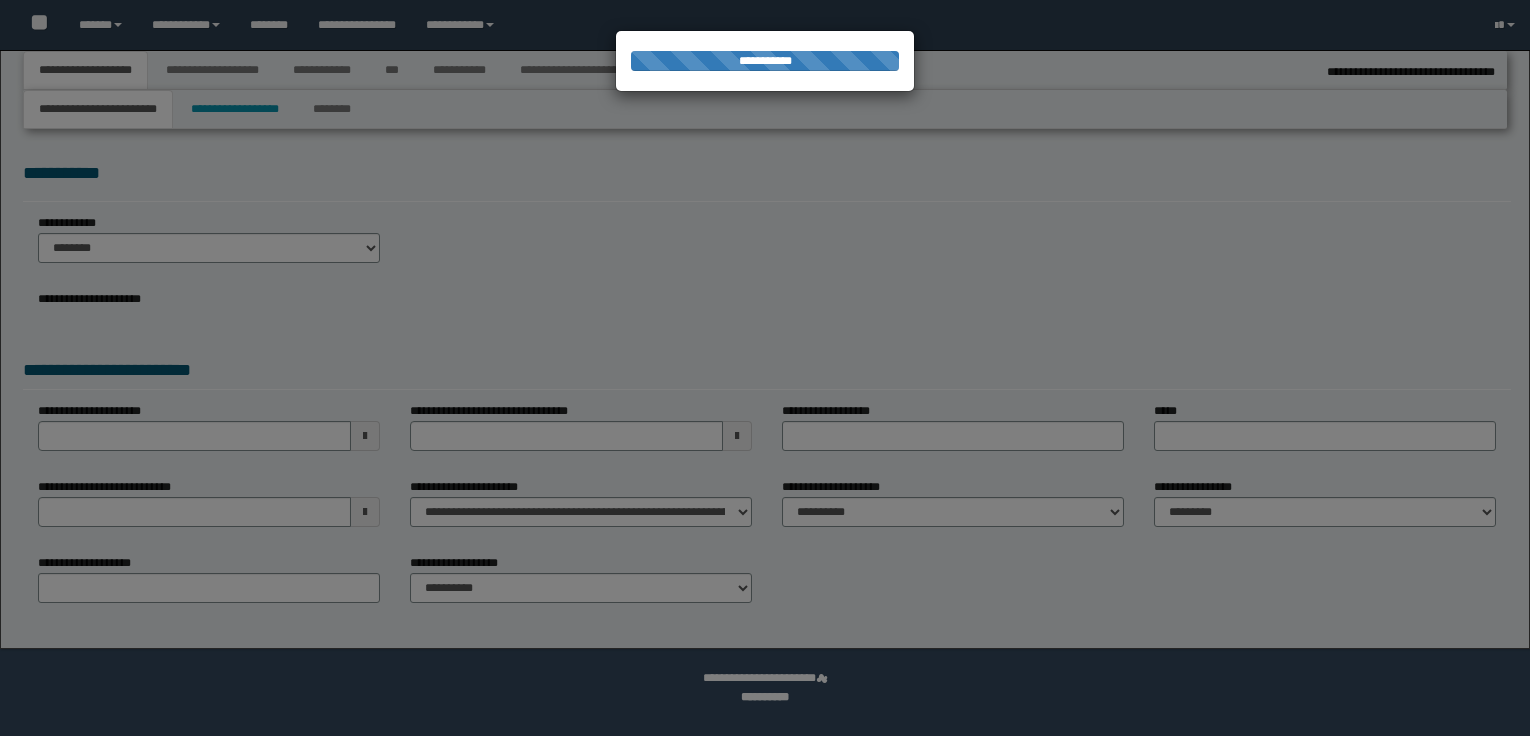 select on "*" 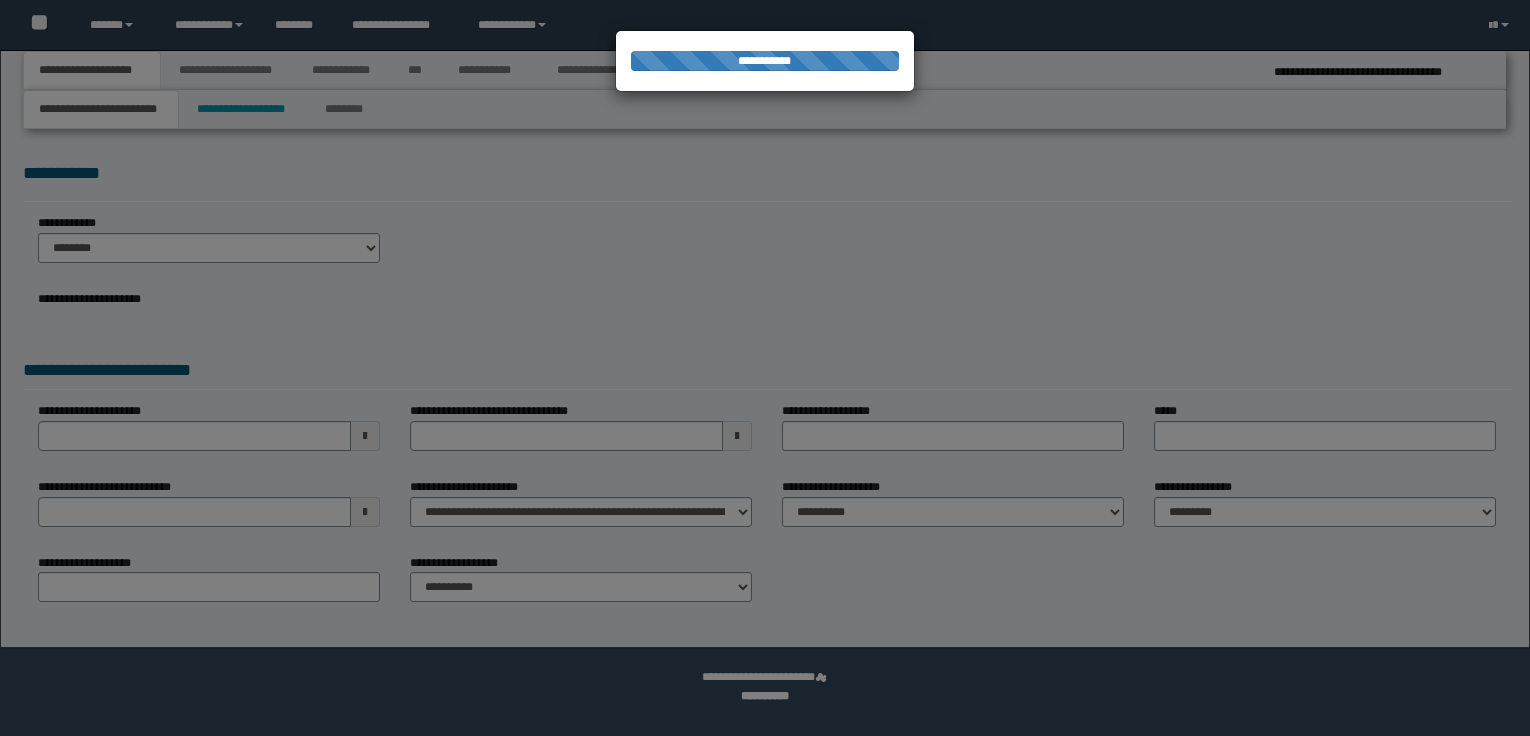 scroll, scrollTop: 0, scrollLeft: 0, axis: both 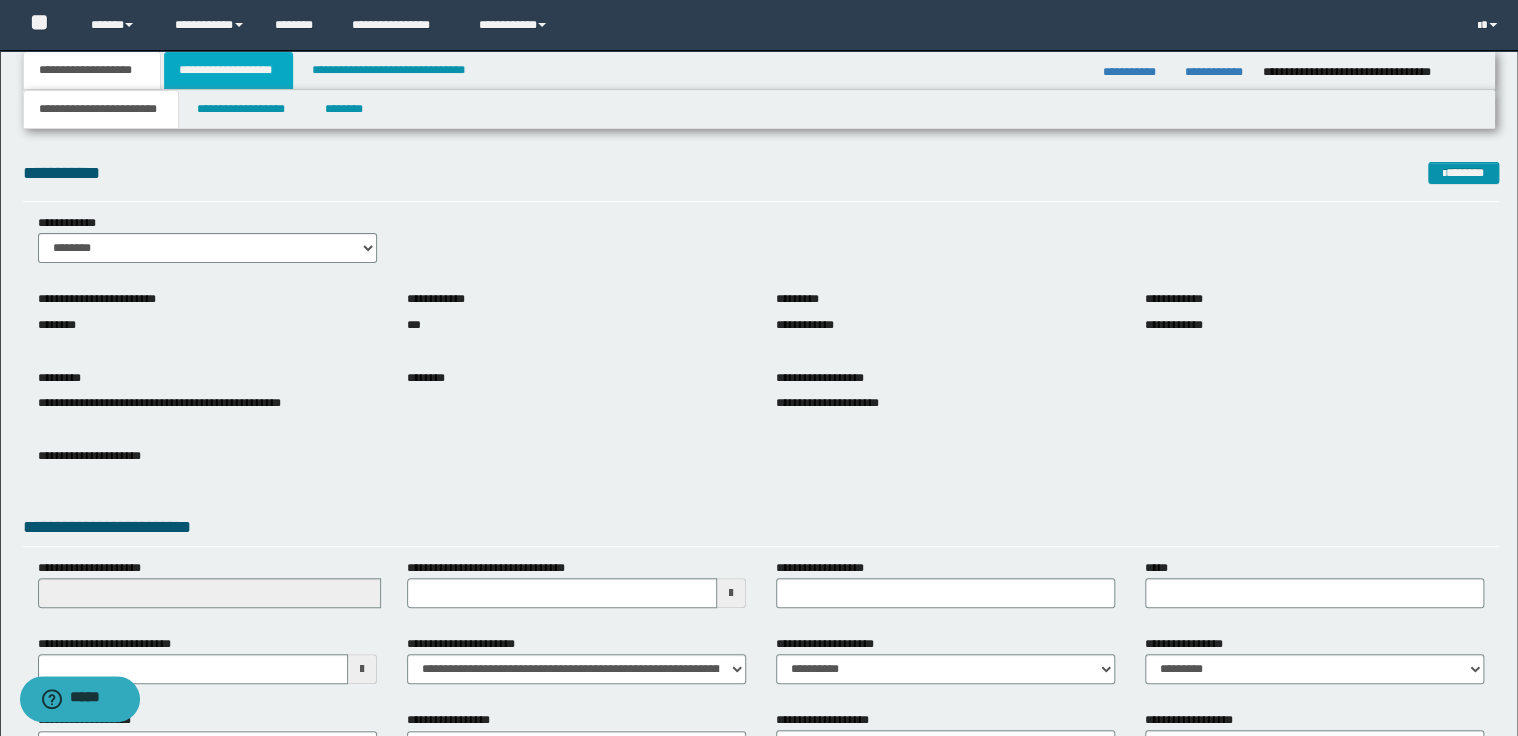 click on "**********" at bounding box center (228, 70) 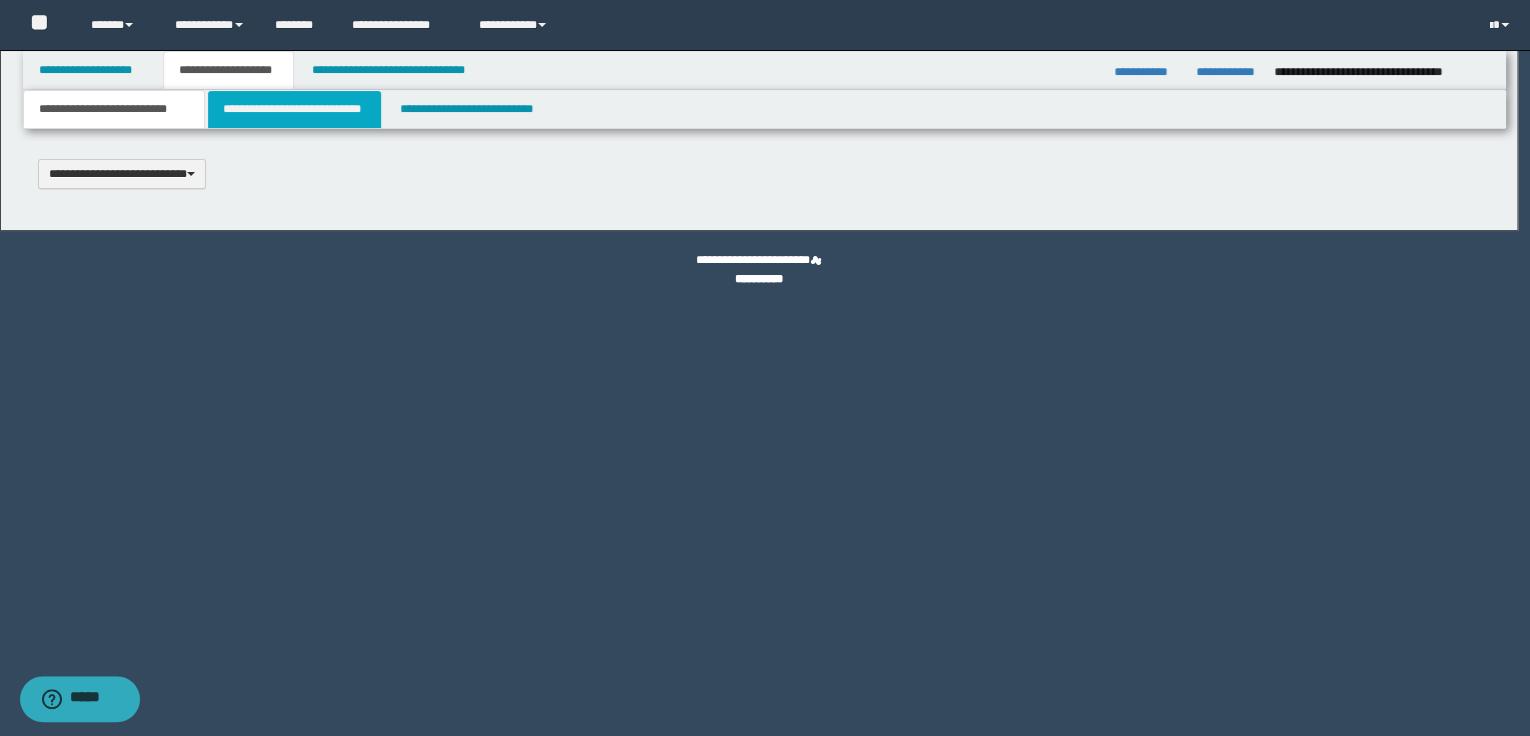 type 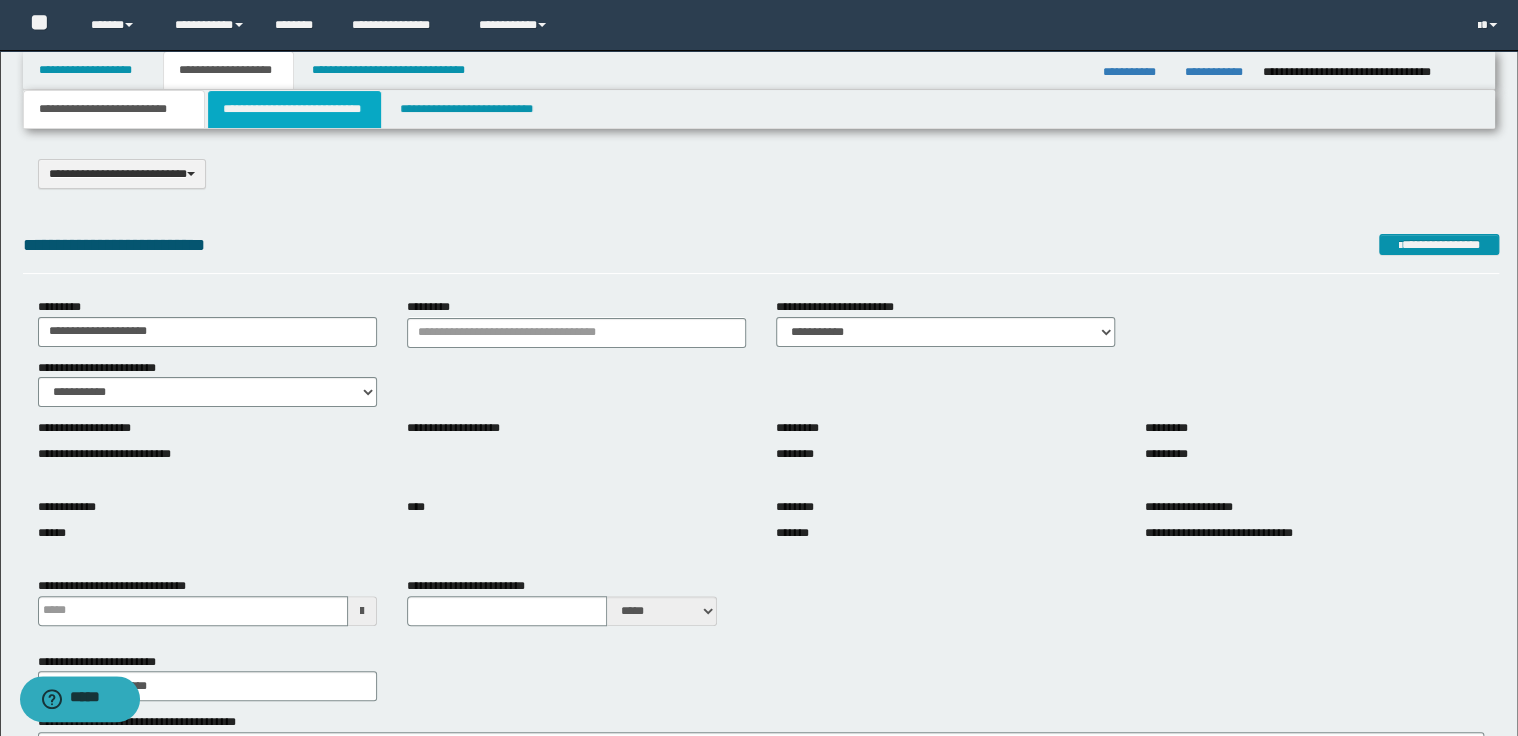 click on "**********" at bounding box center (294, 109) 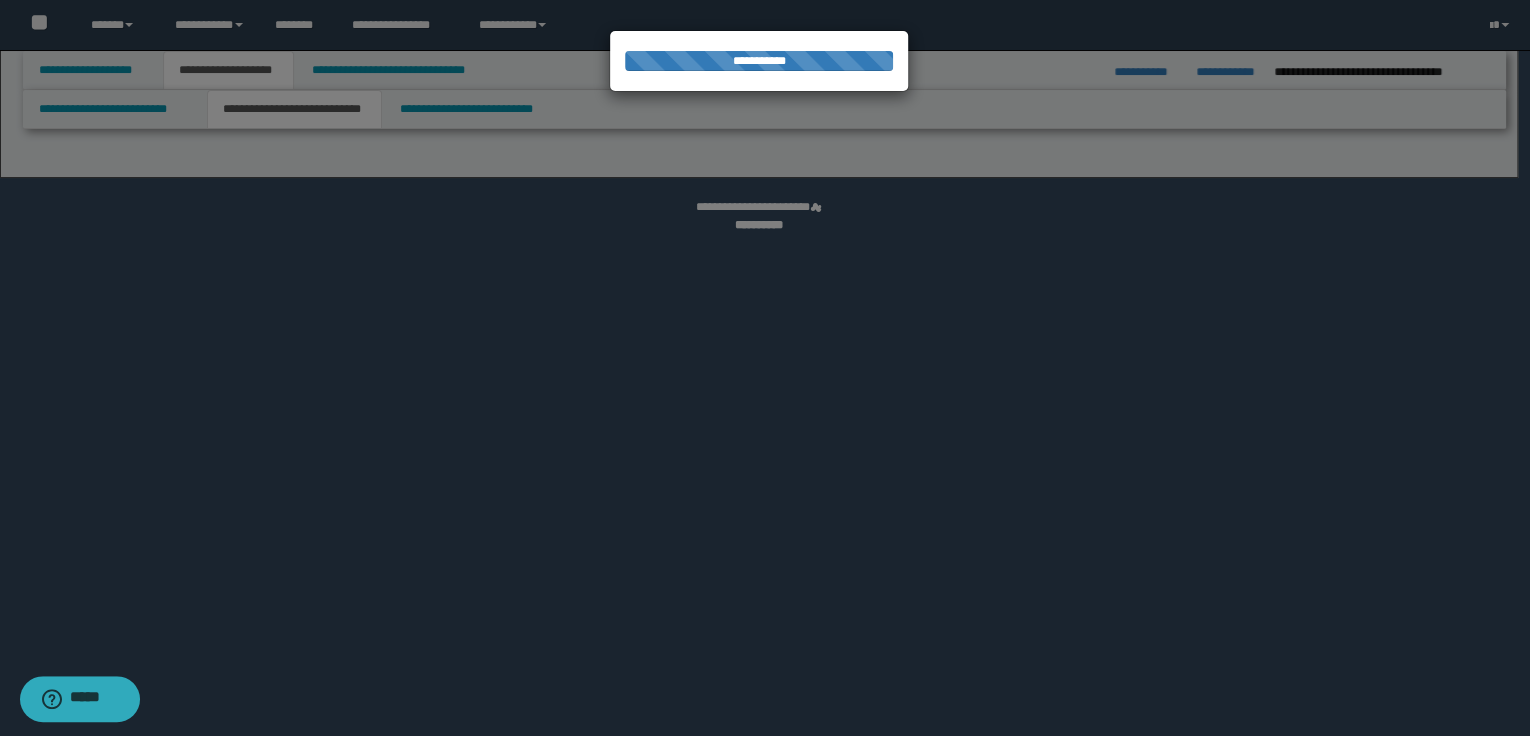 select on "*" 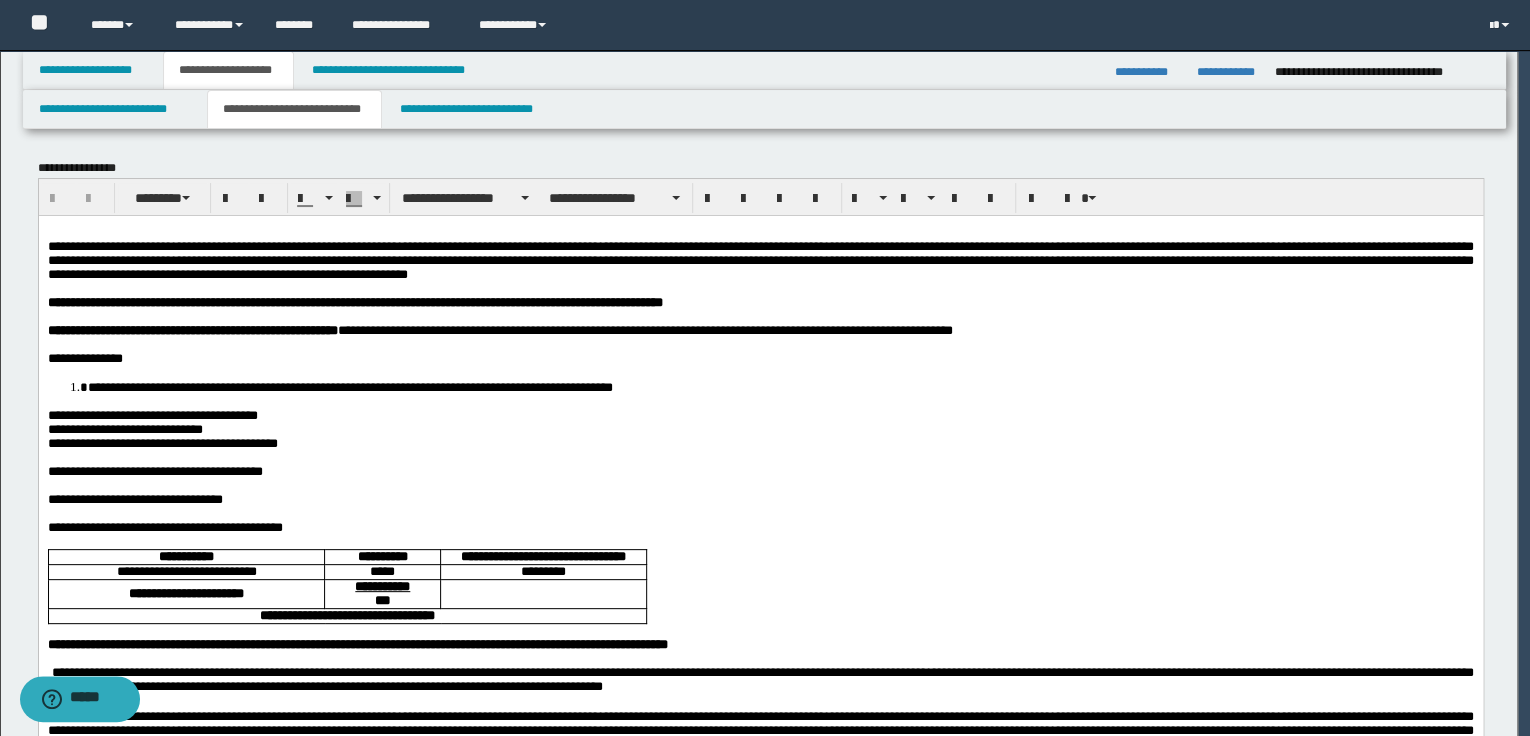 scroll, scrollTop: 0, scrollLeft: 0, axis: both 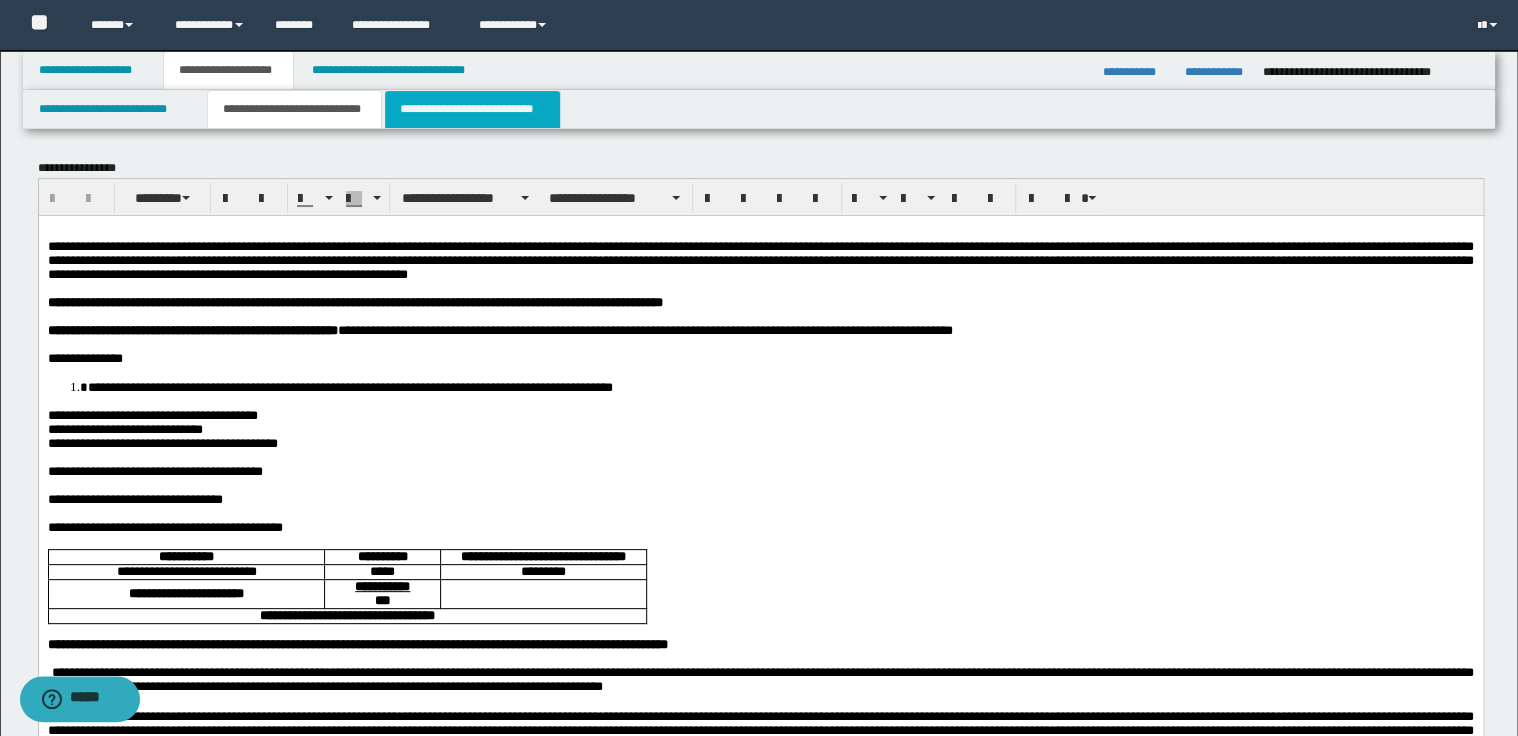 click on "**********" at bounding box center (472, 109) 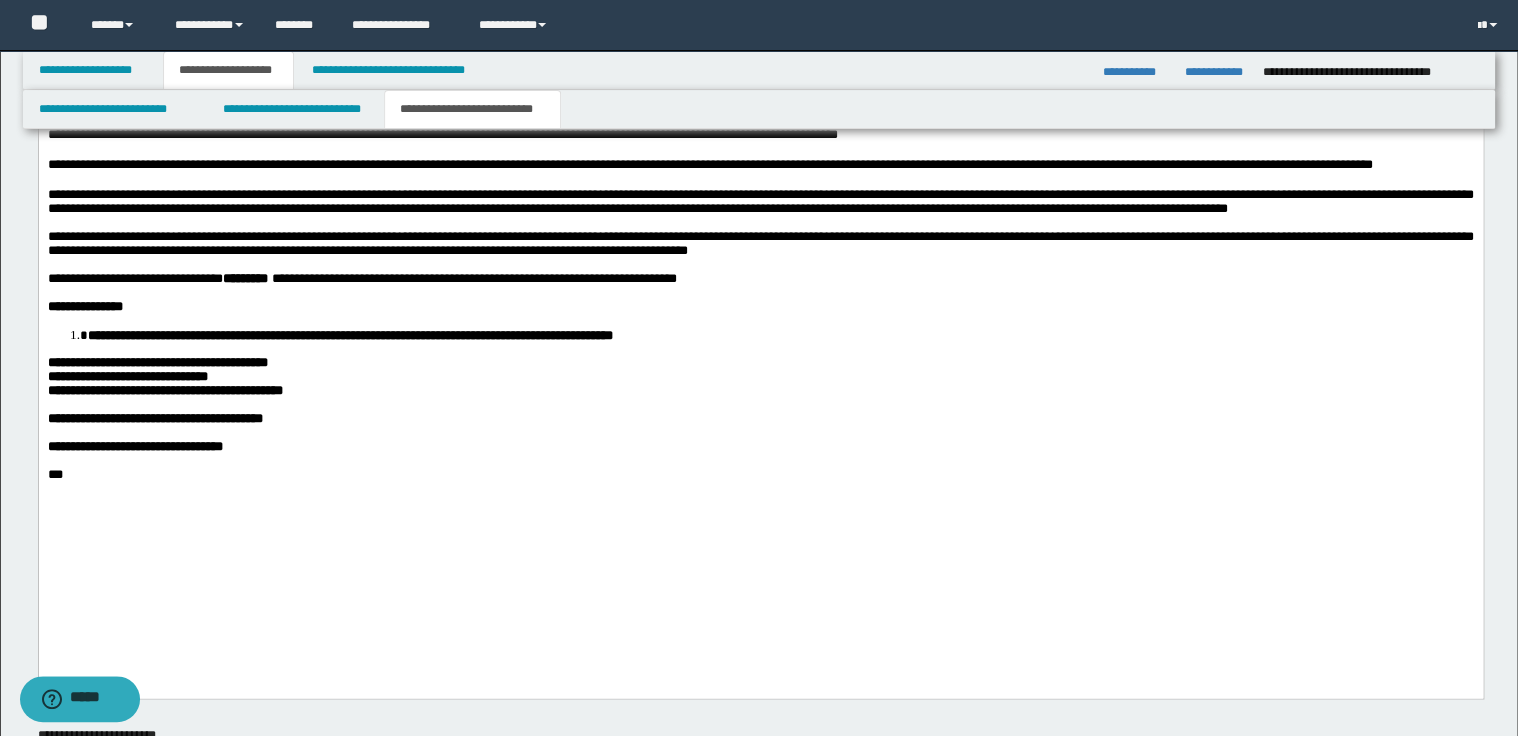 scroll, scrollTop: 1280, scrollLeft: 0, axis: vertical 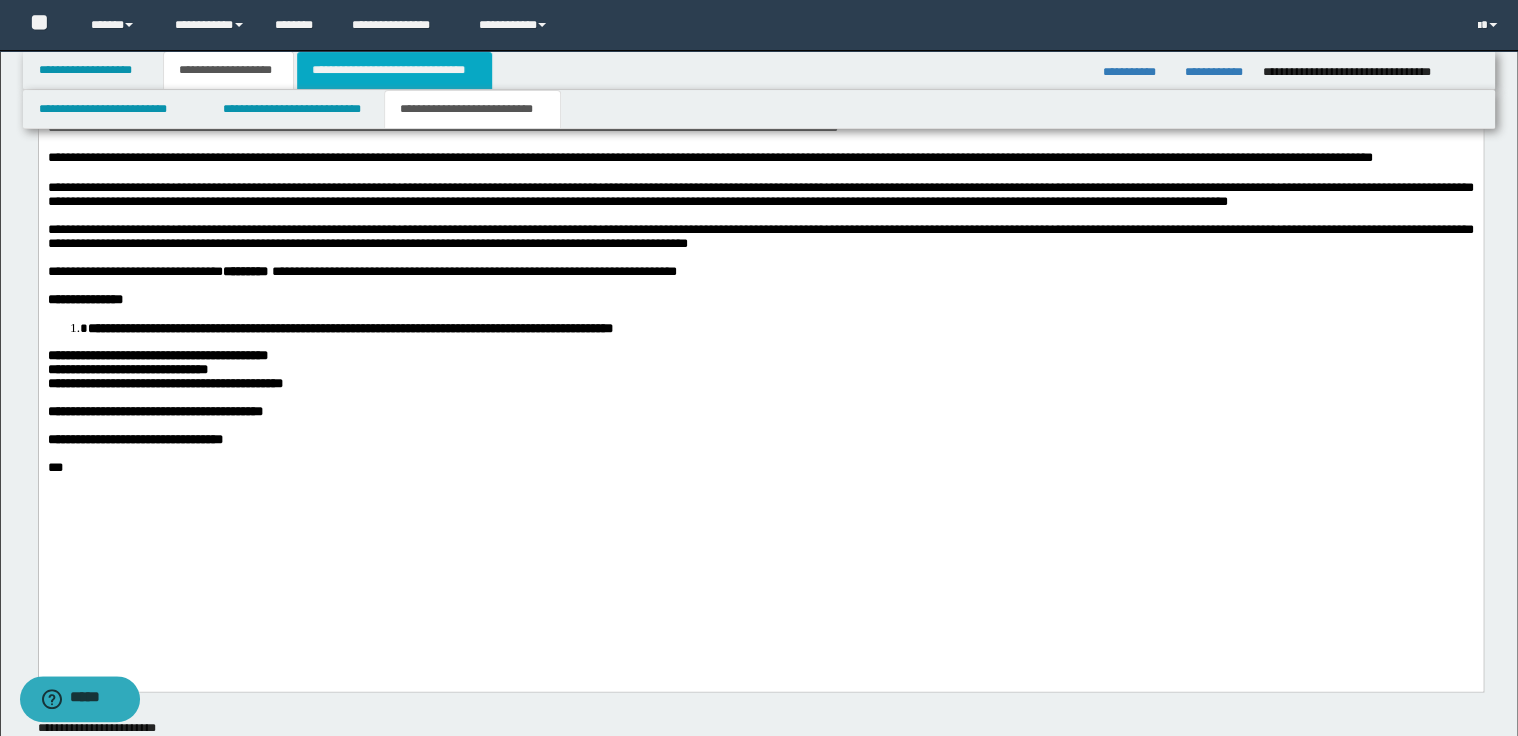 click on "**********" at bounding box center (394, 70) 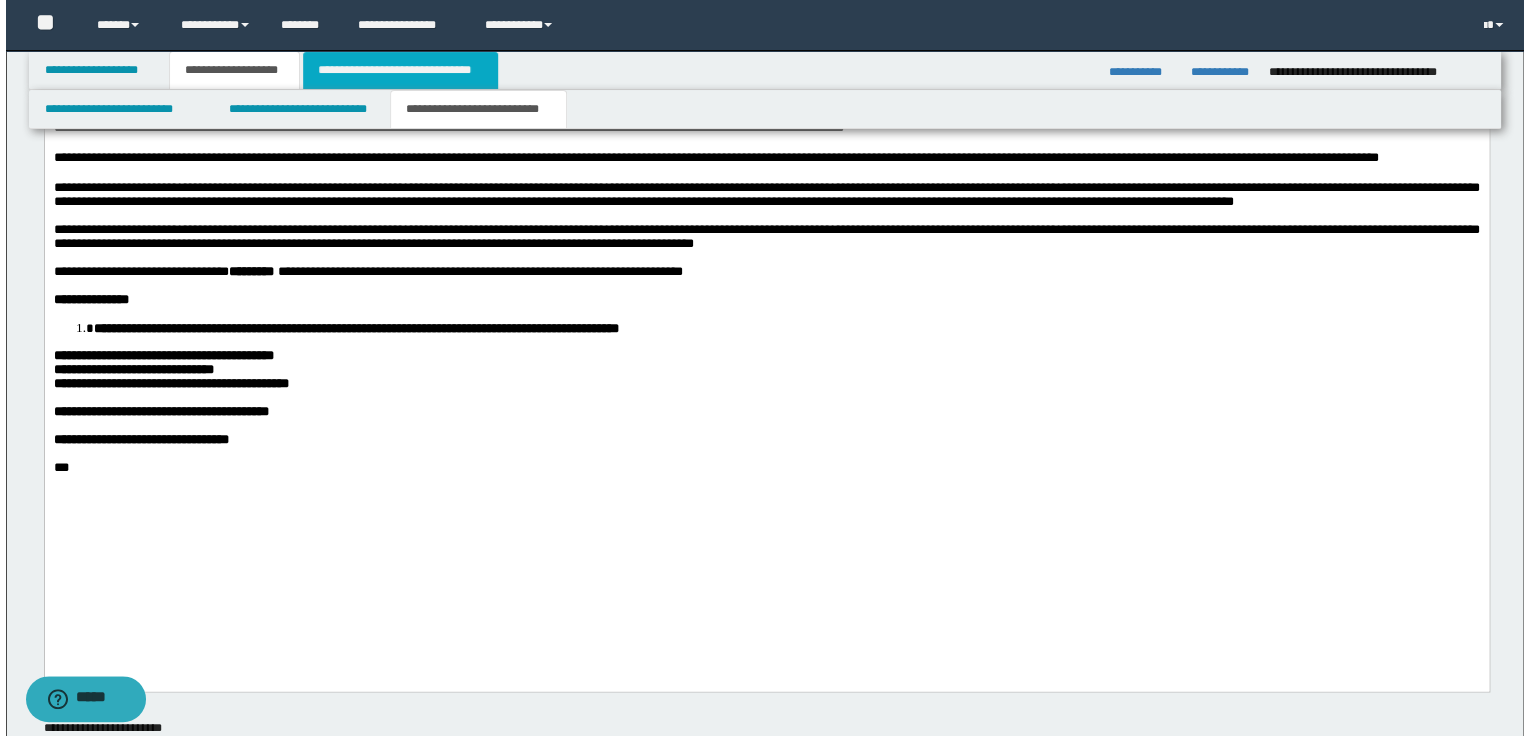 scroll, scrollTop: 0, scrollLeft: 0, axis: both 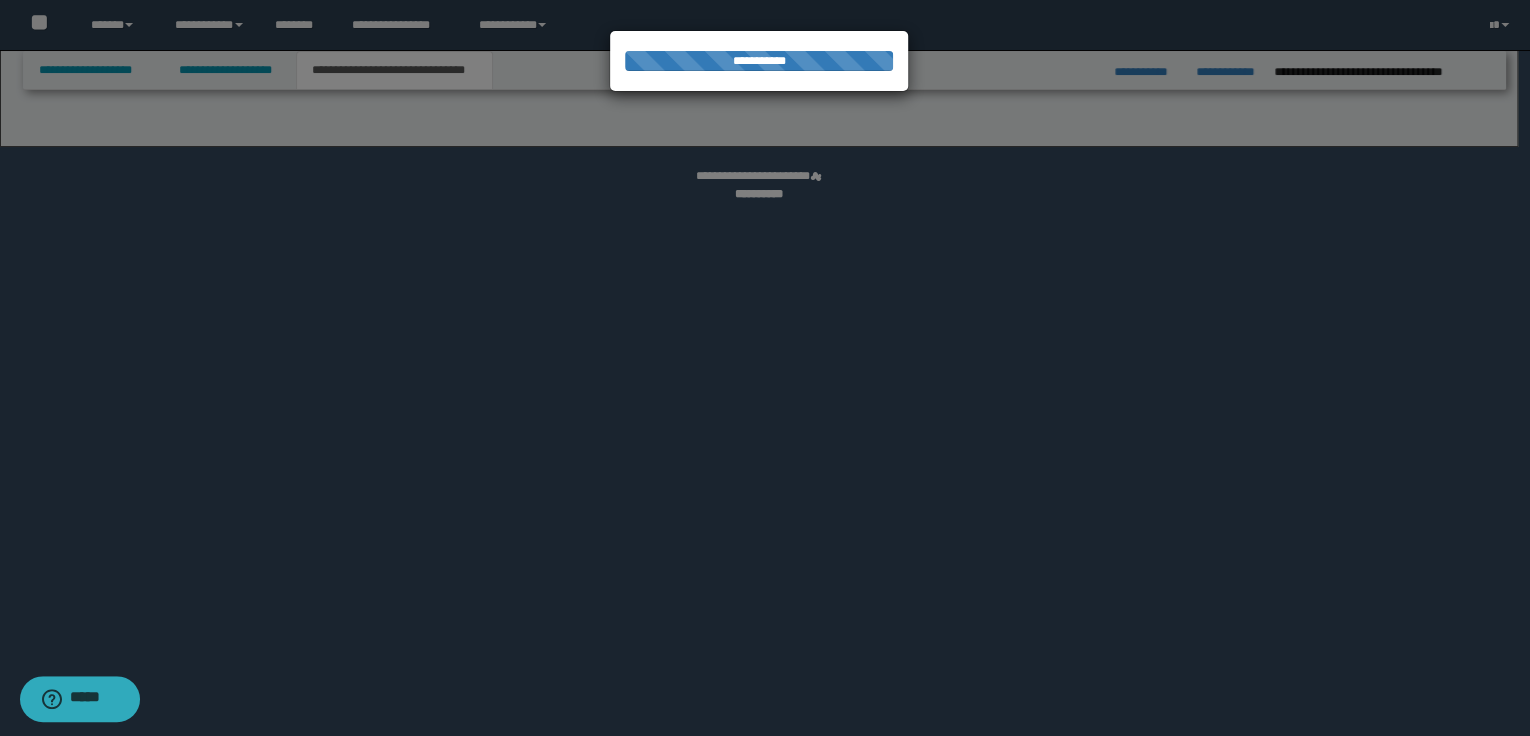 select on "*" 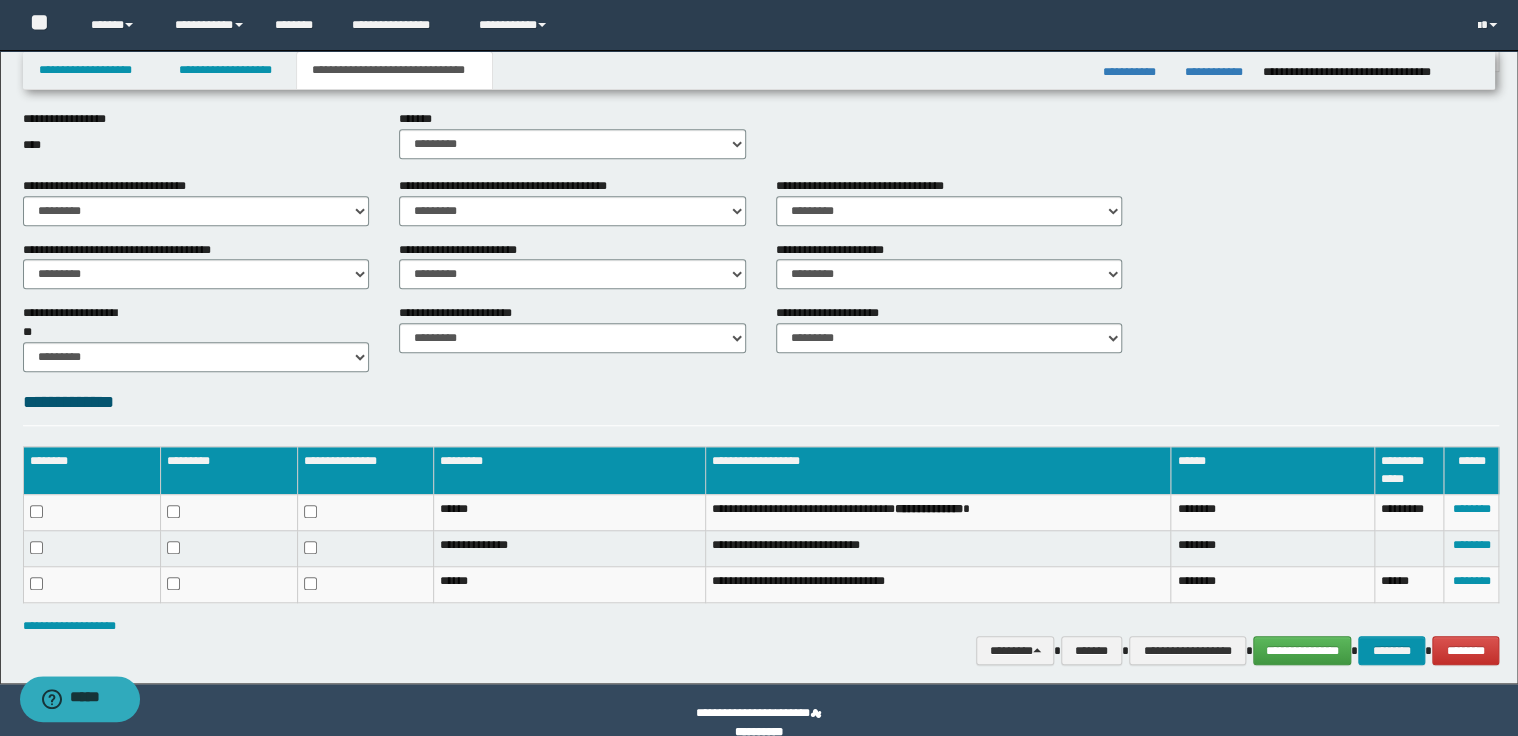 scroll, scrollTop: 529, scrollLeft: 0, axis: vertical 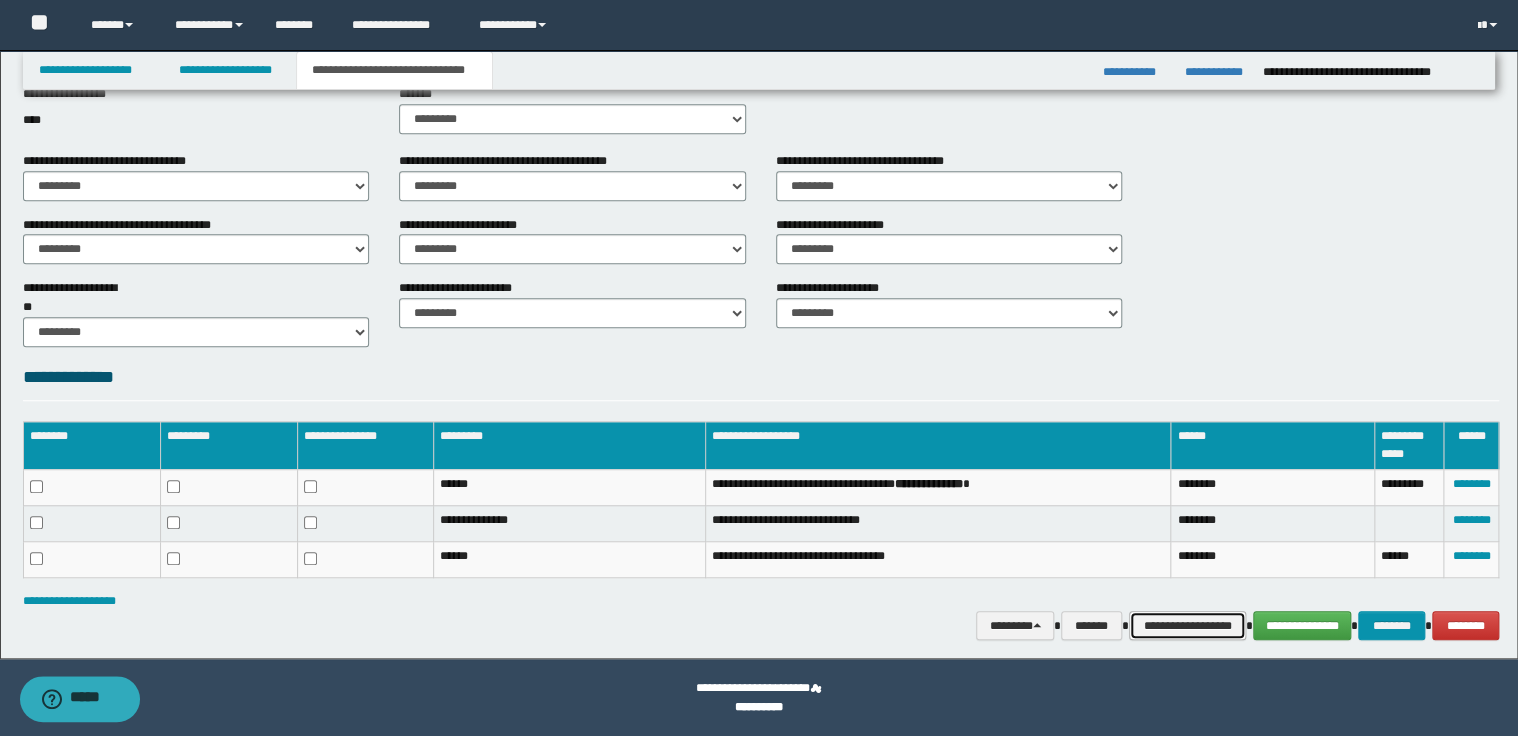 click on "**********" at bounding box center [1187, 626] 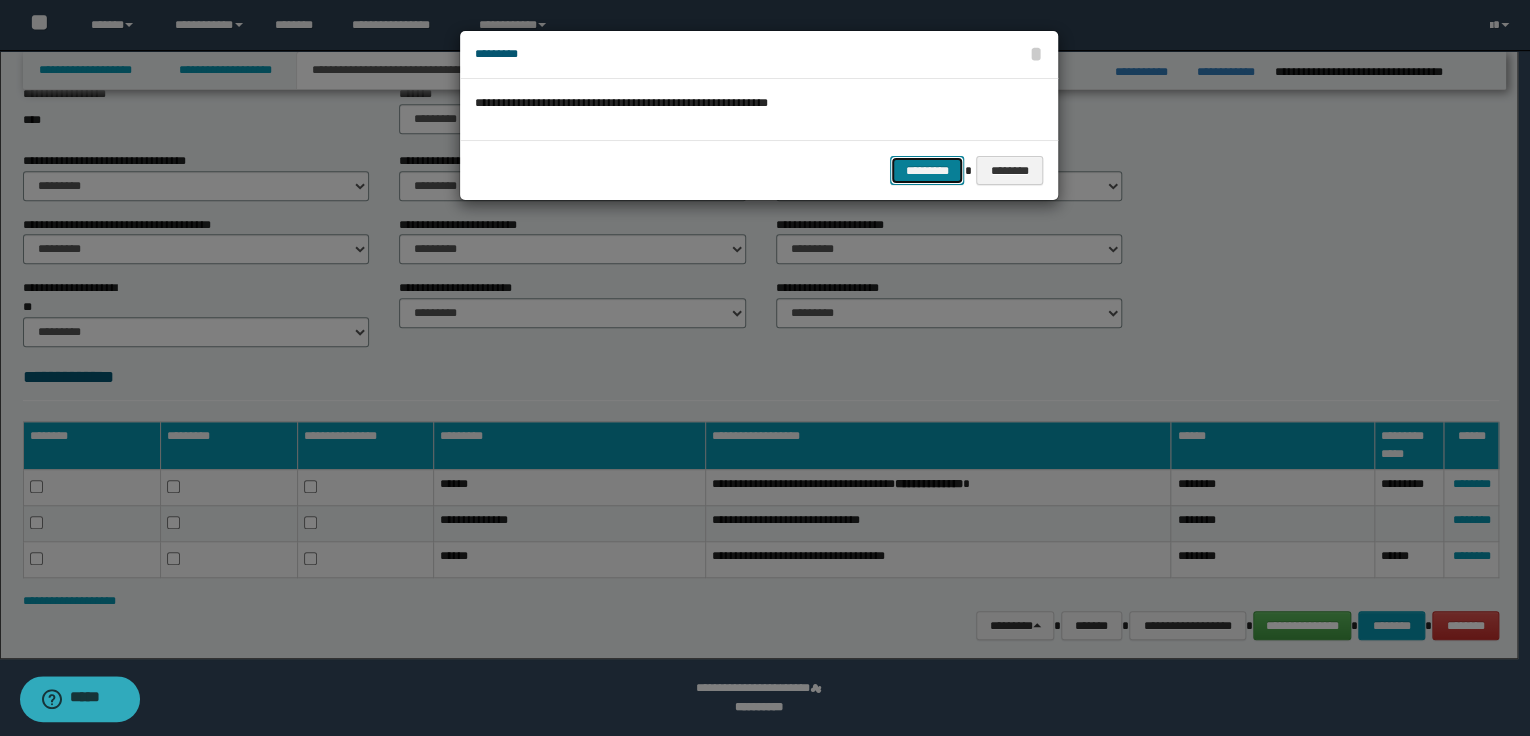 click on "*********" at bounding box center (927, 171) 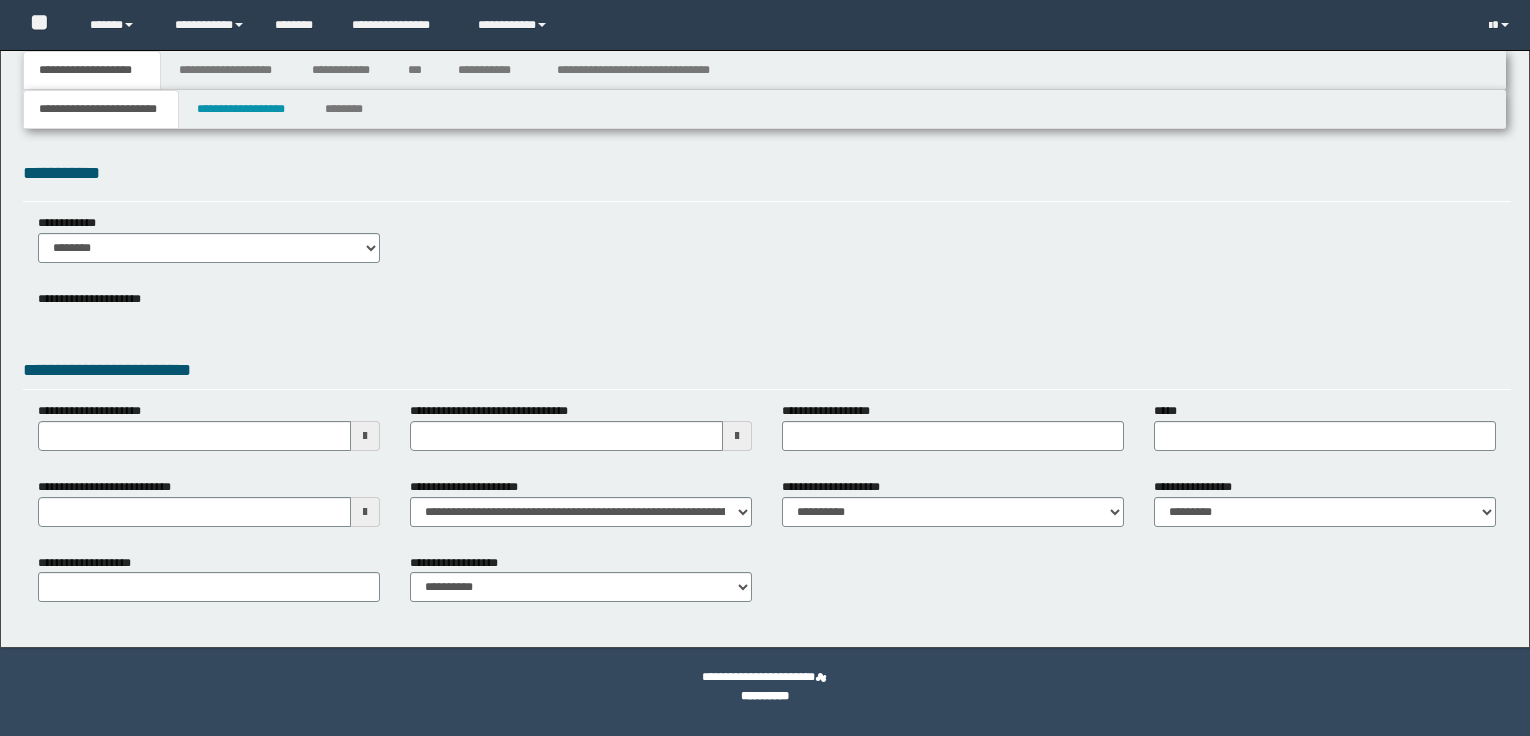 scroll, scrollTop: 0, scrollLeft: 0, axis: both 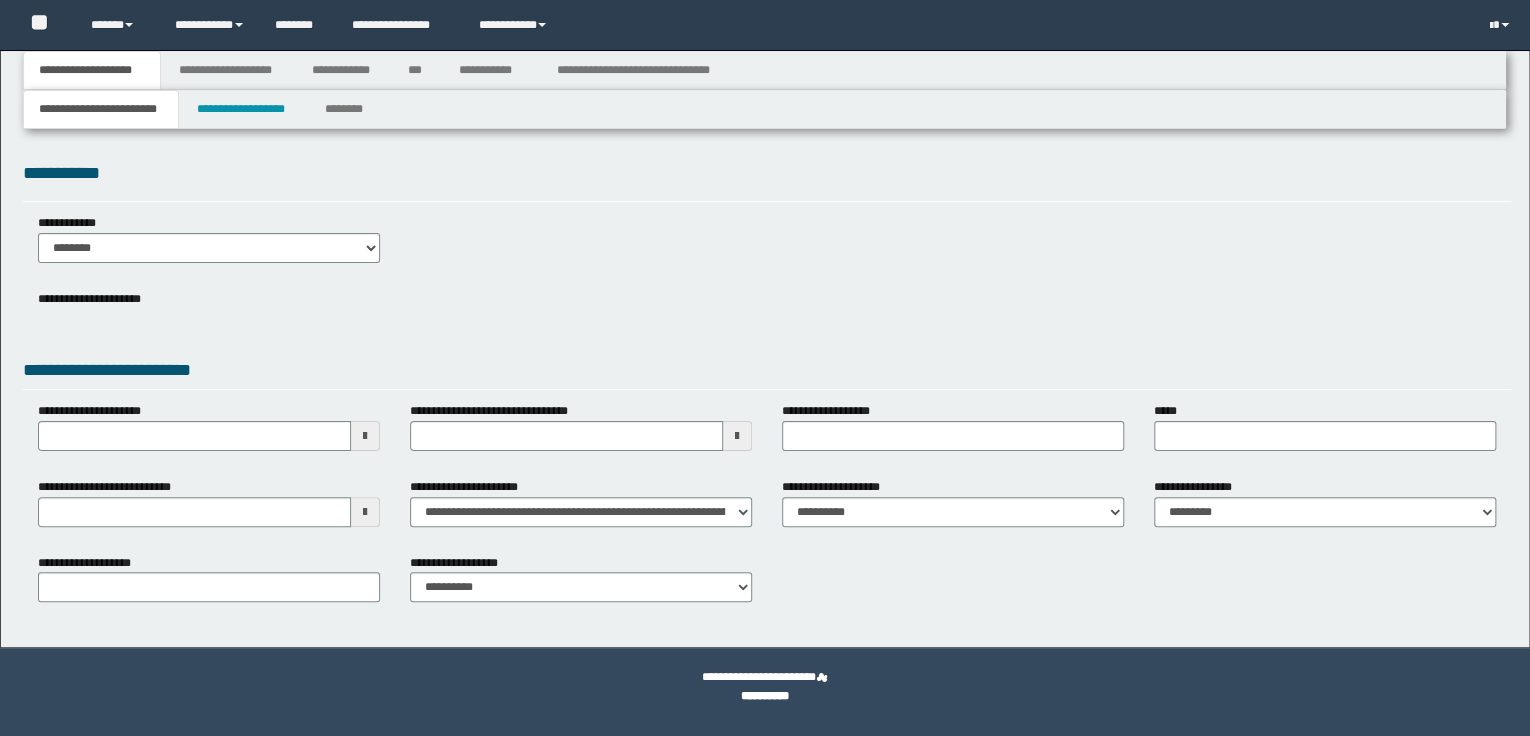 select on "*" 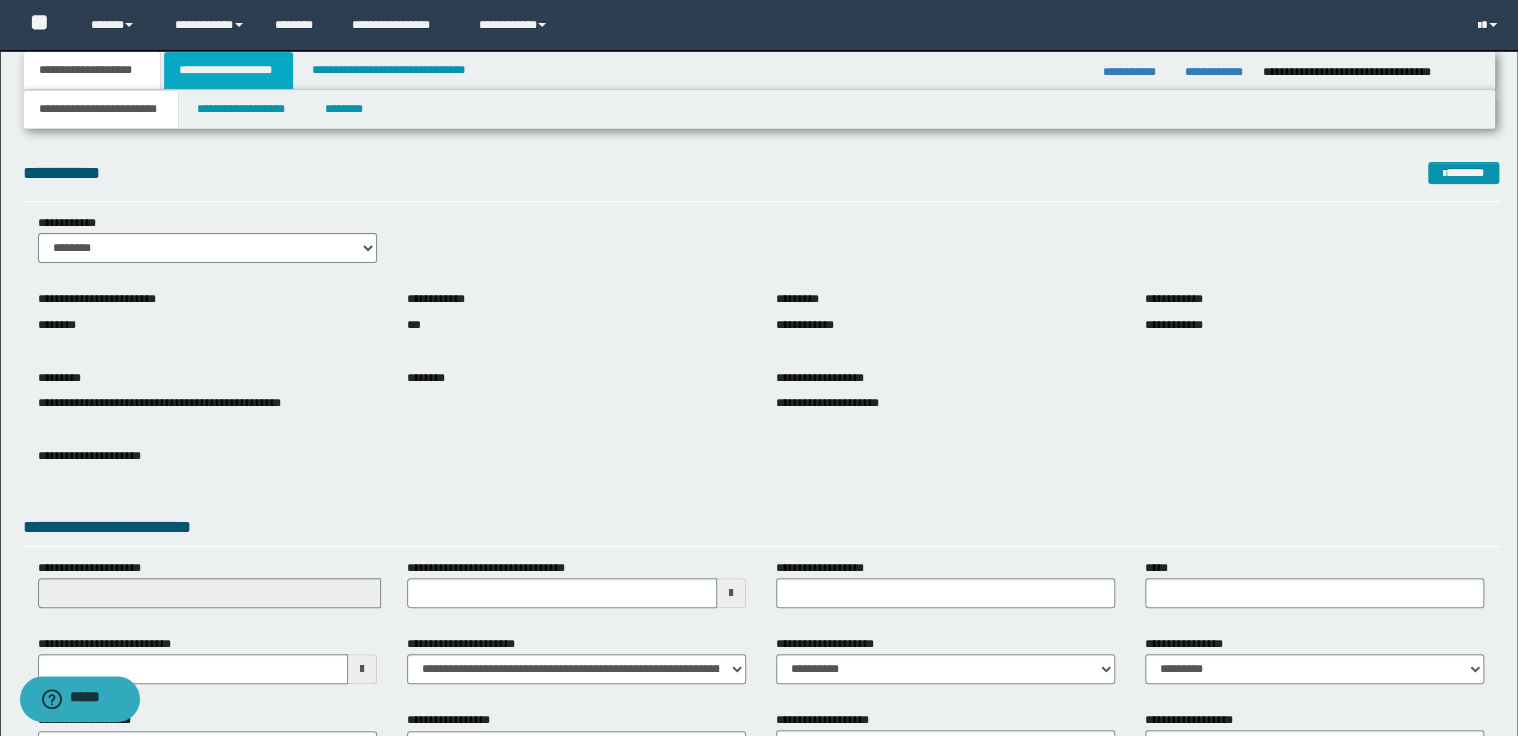 click on "**********" at bounding box center (228, 70) 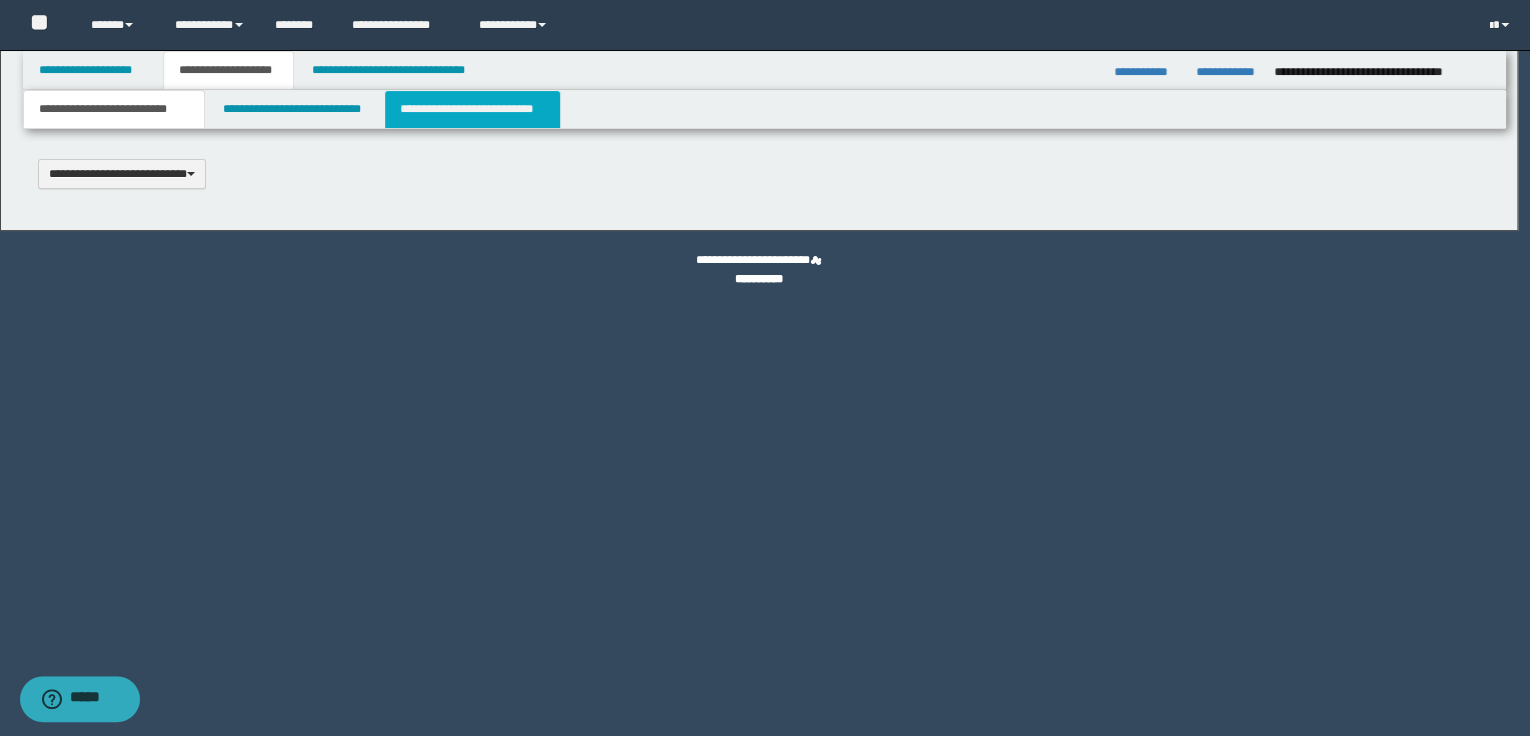 type 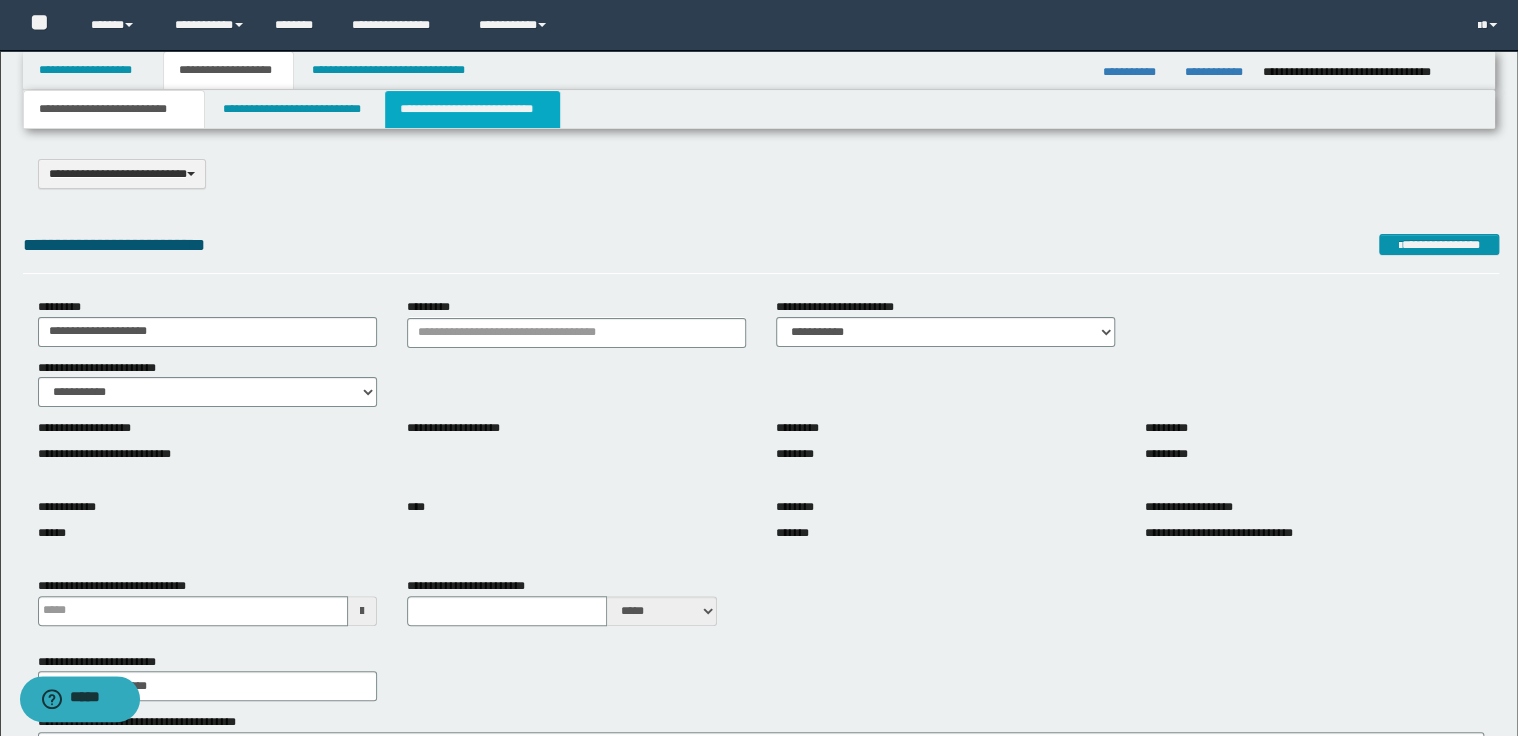 click on "**********" at bounding box center (472, 109) 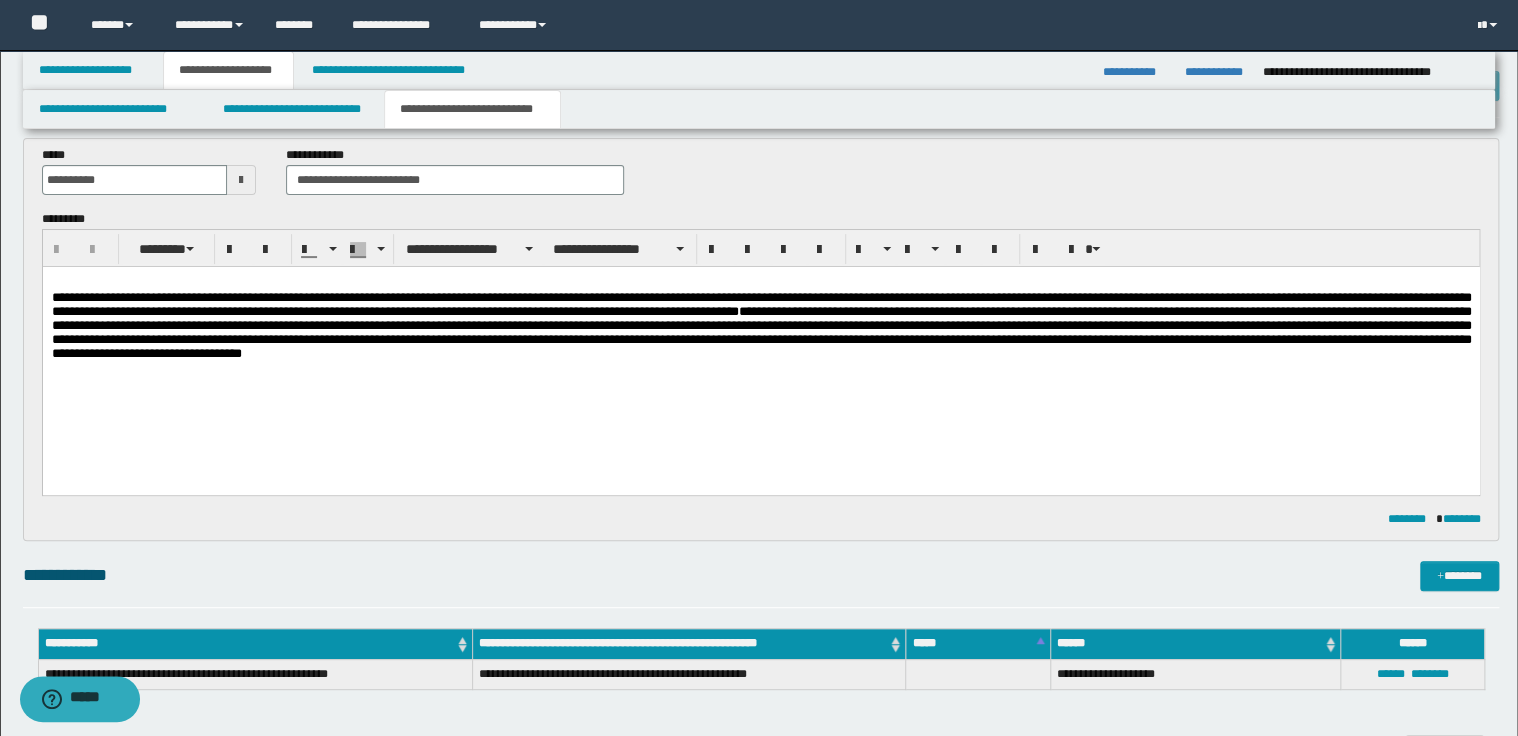 scroll, scrollTop: 400, scrollLeft: 0, axis: vertical 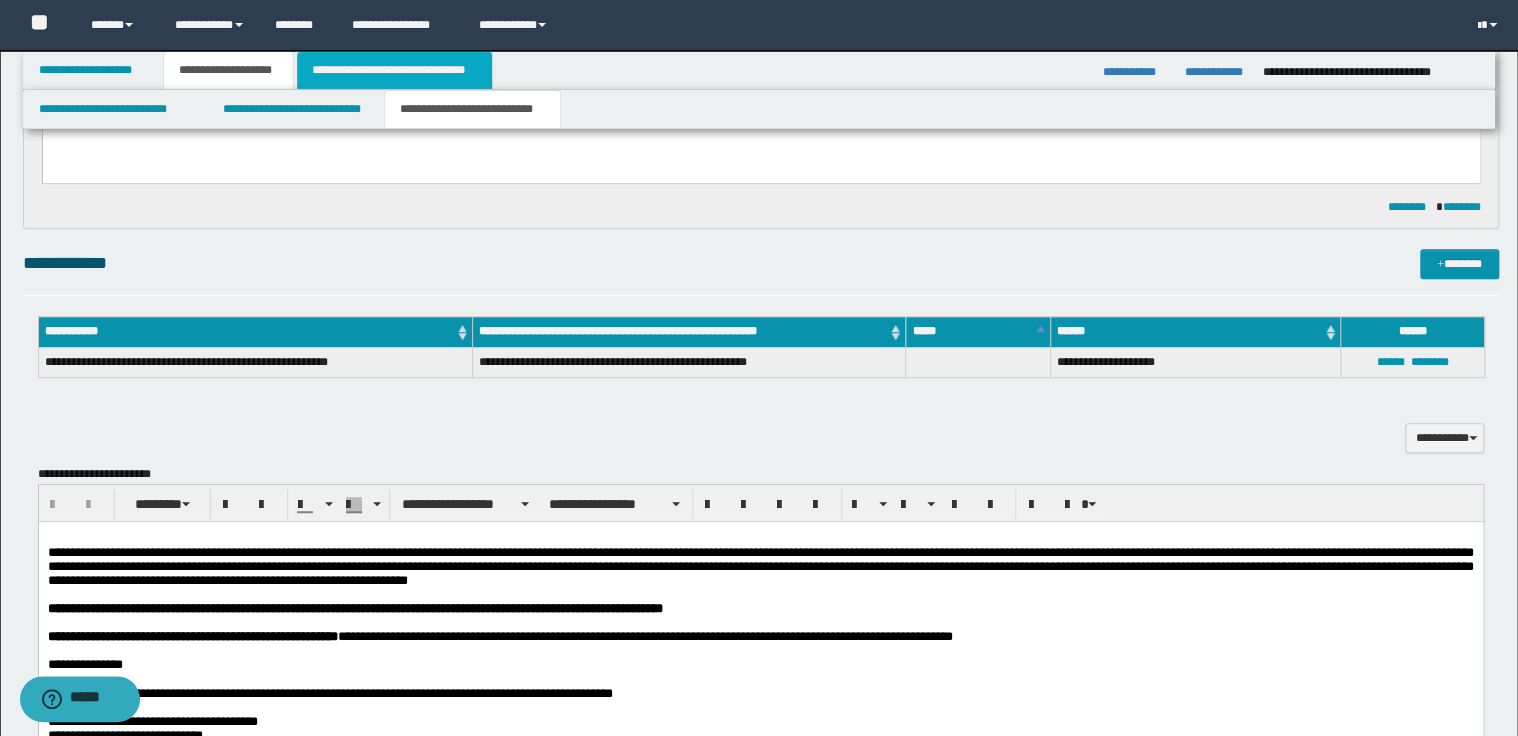 click on "**********" at bounding box center [394, 70] 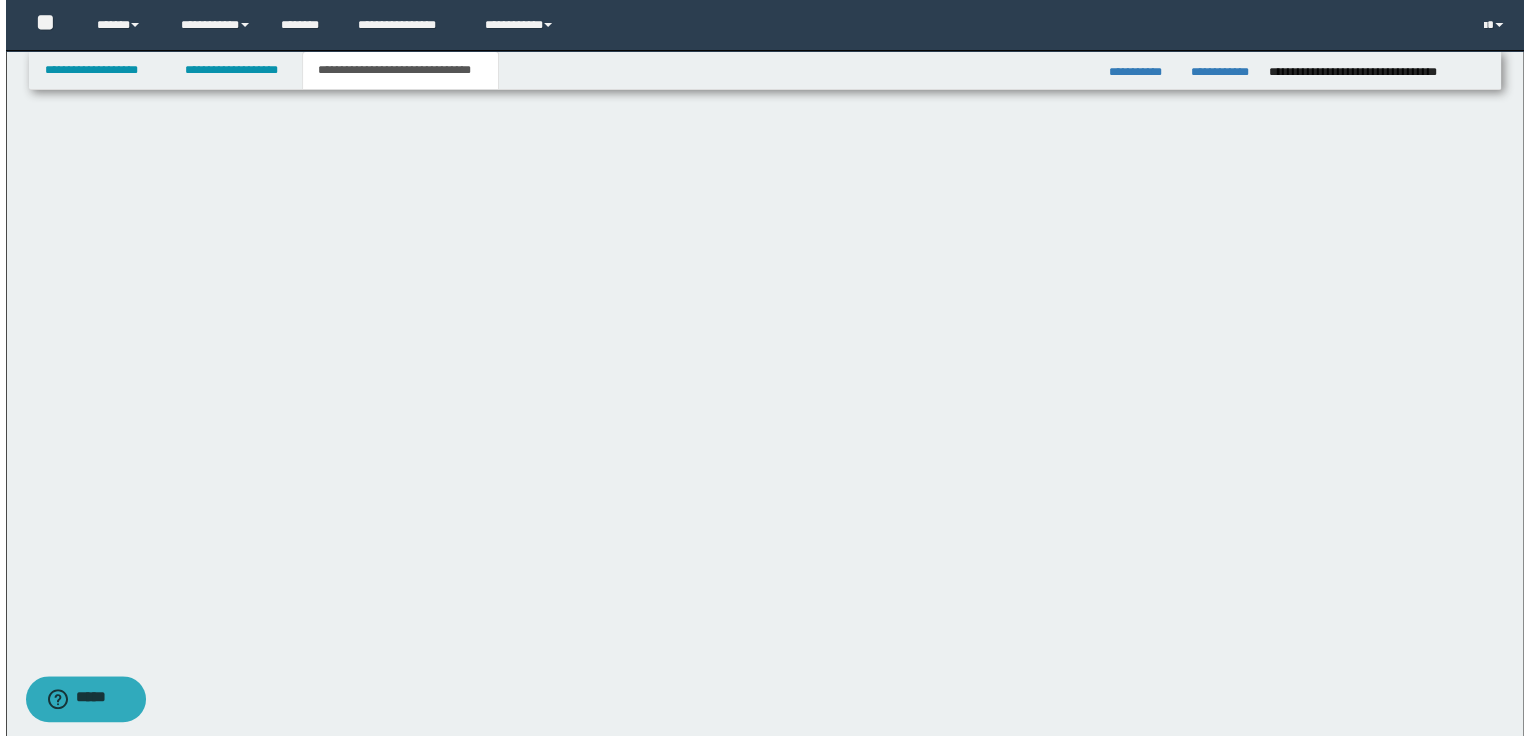 scroll, scrollTop: 0, scrollLeft: 0, axis: both 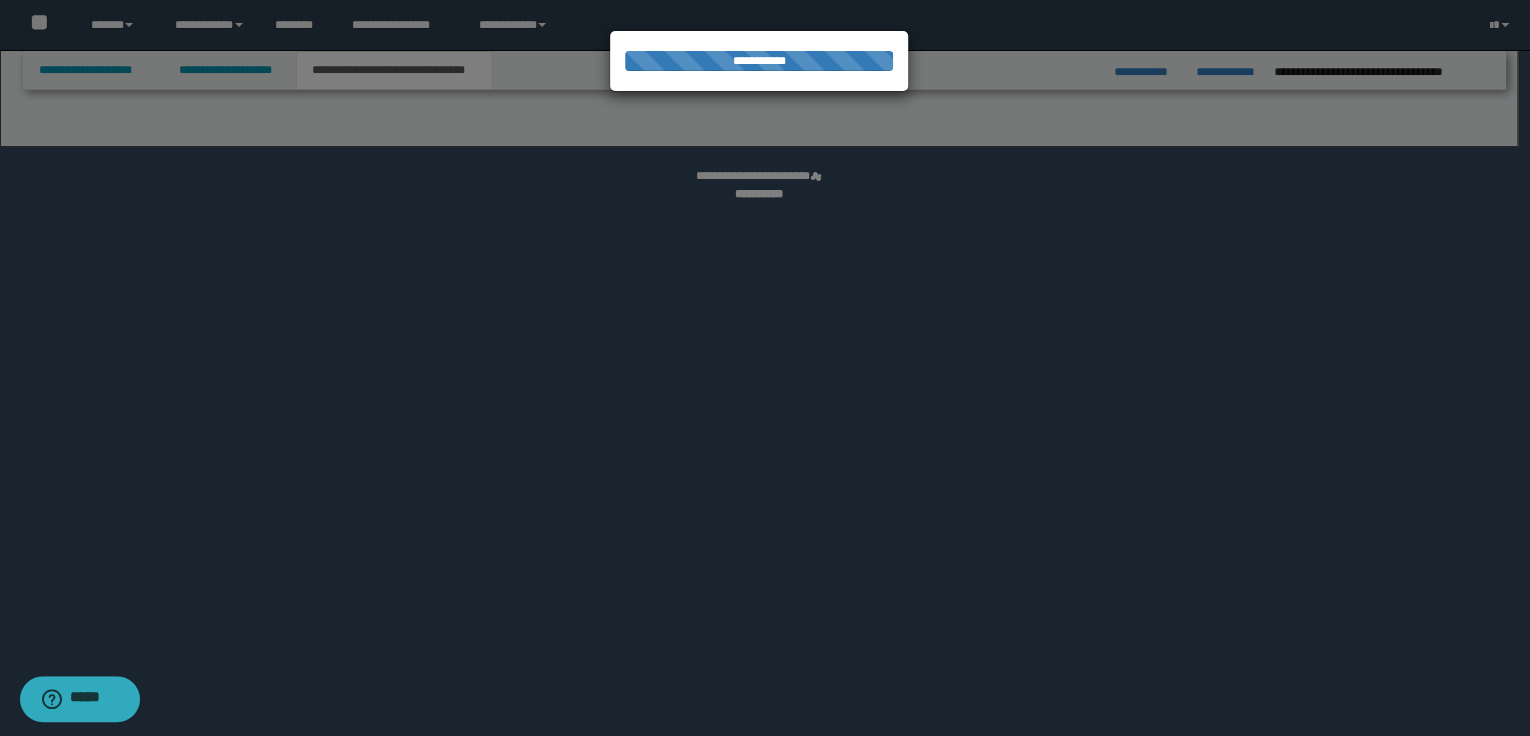 select on "*" 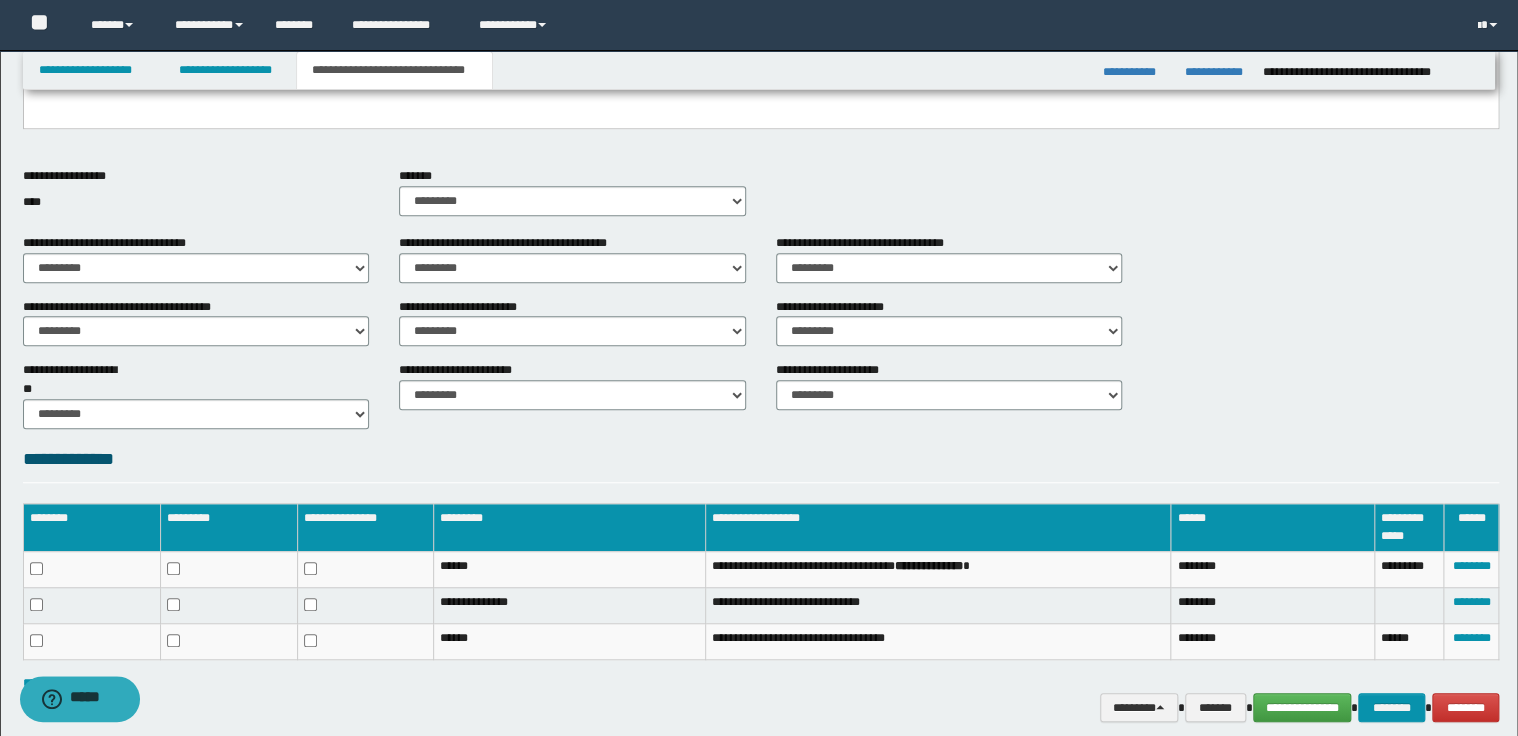 scroll, scrollTop: 529, scrollLeft: 0, axis: vertical 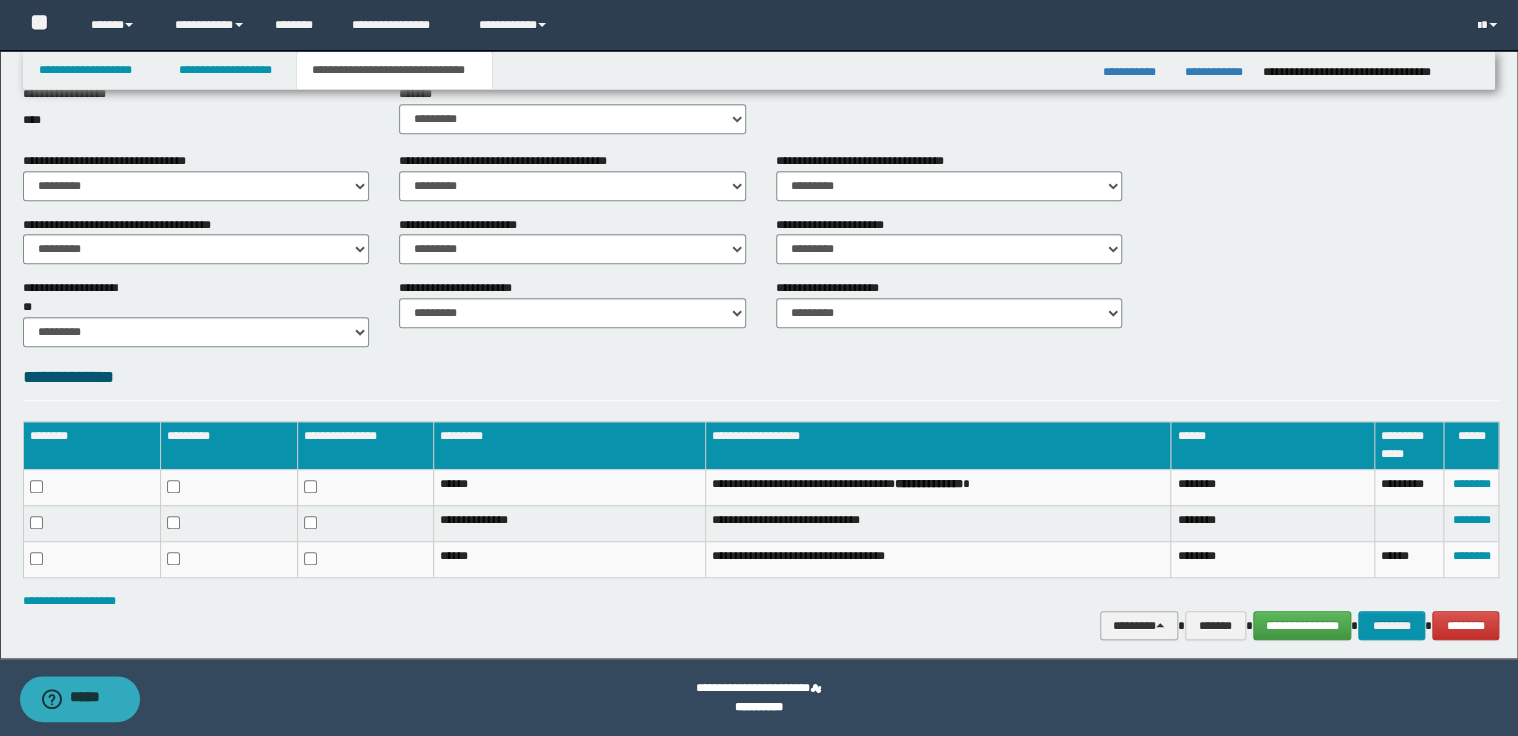 click at bounding box center (1160, 625) 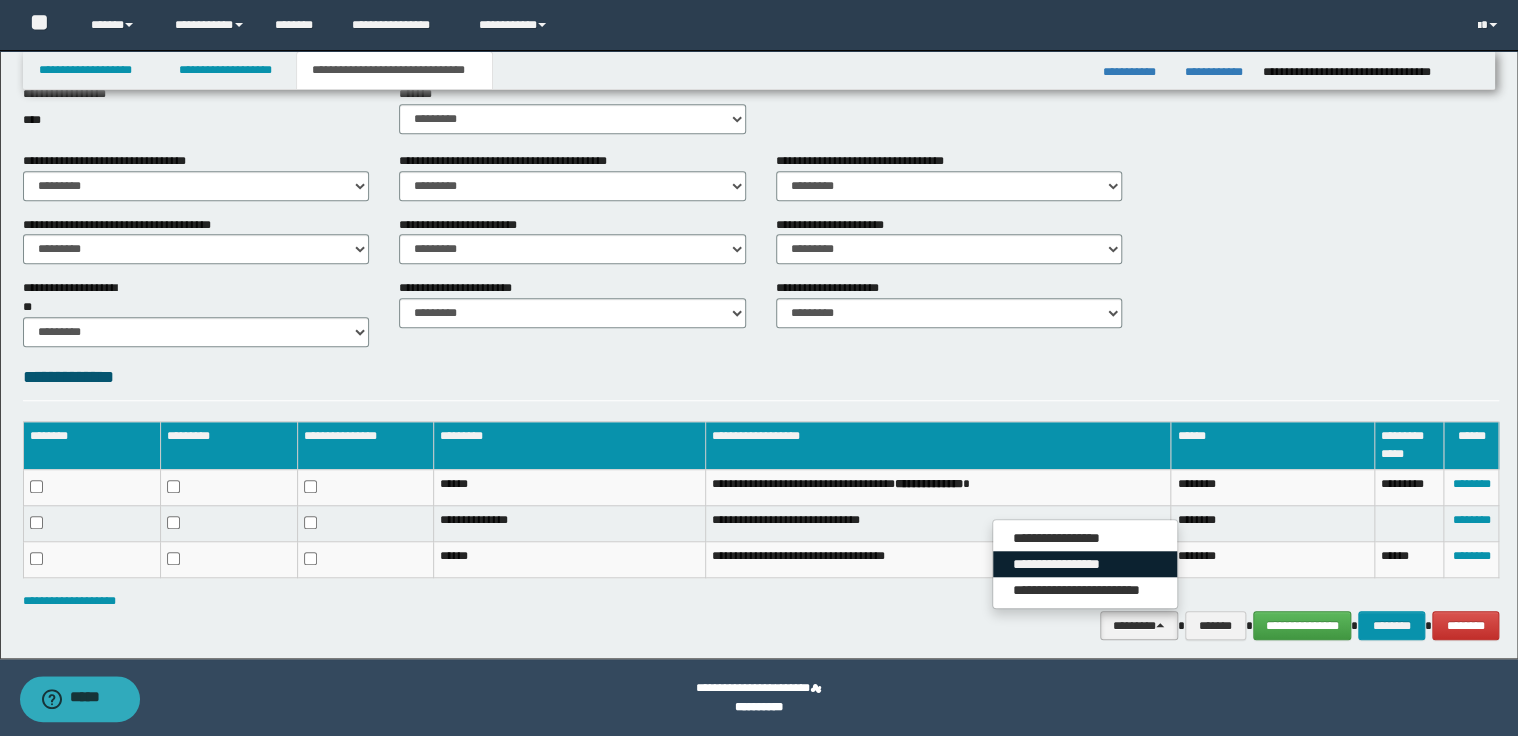click on "**********" at bounding box center (1085, 564) 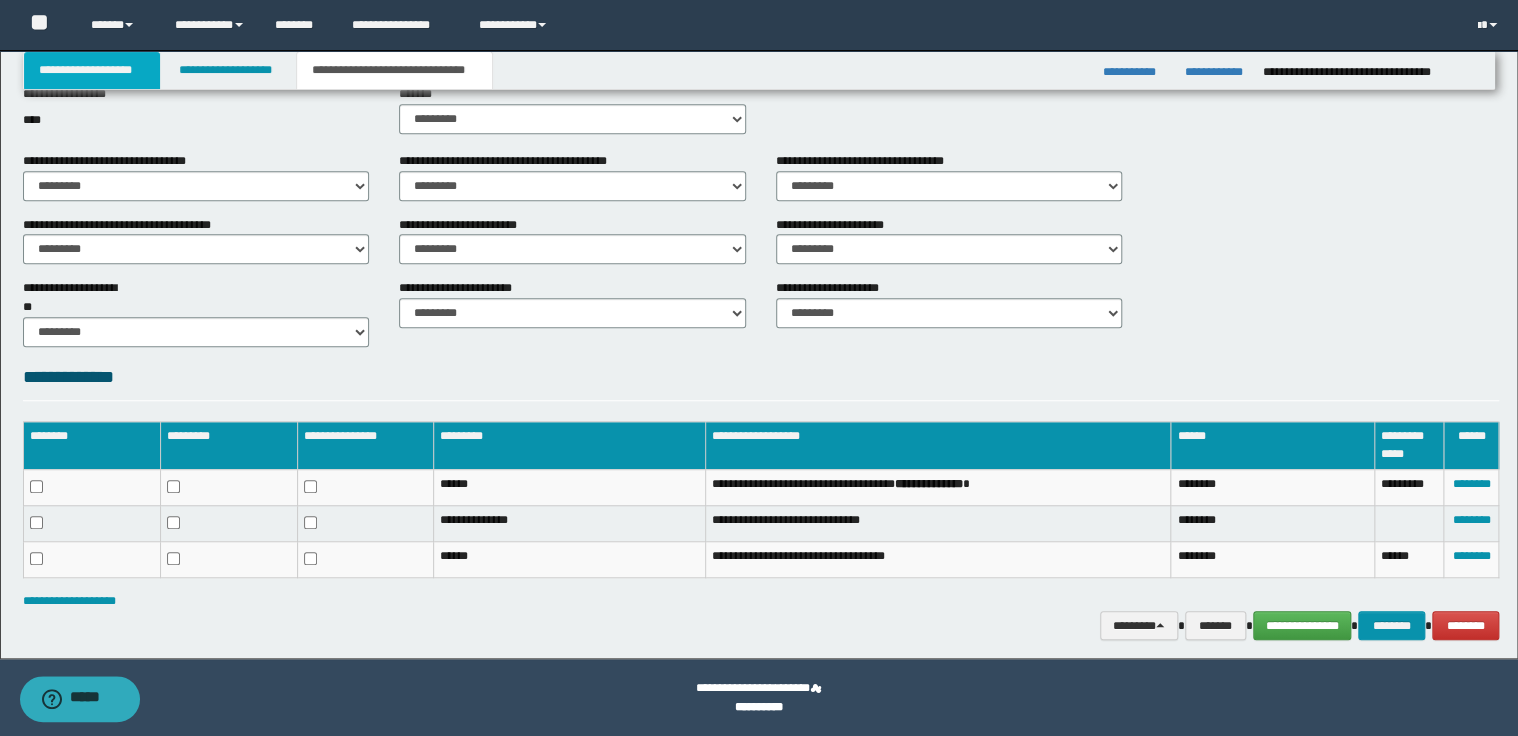 click on "**********" at bounding box center (92, 70) 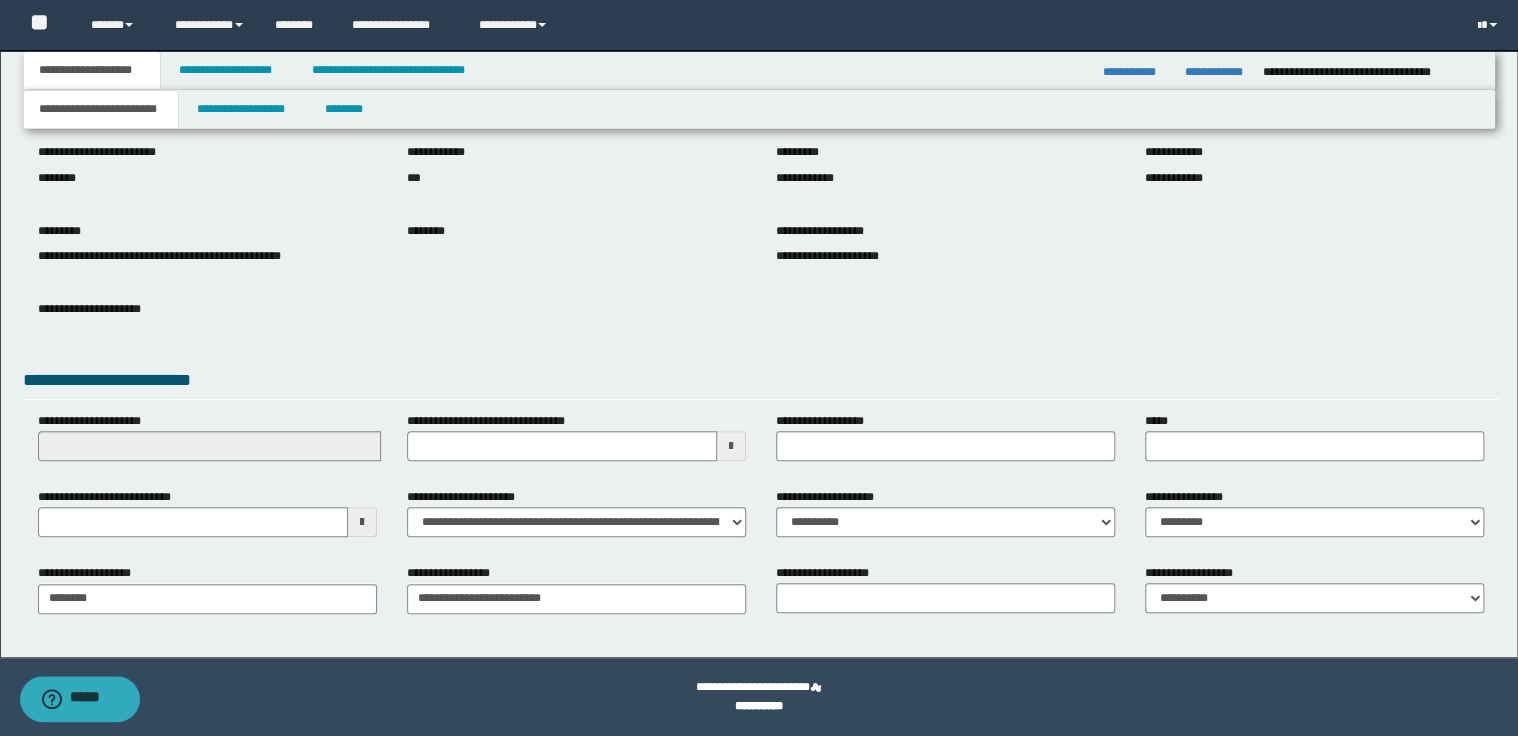 scroll, scrollTop: 147, scrollLeft: 0, axis: vertical 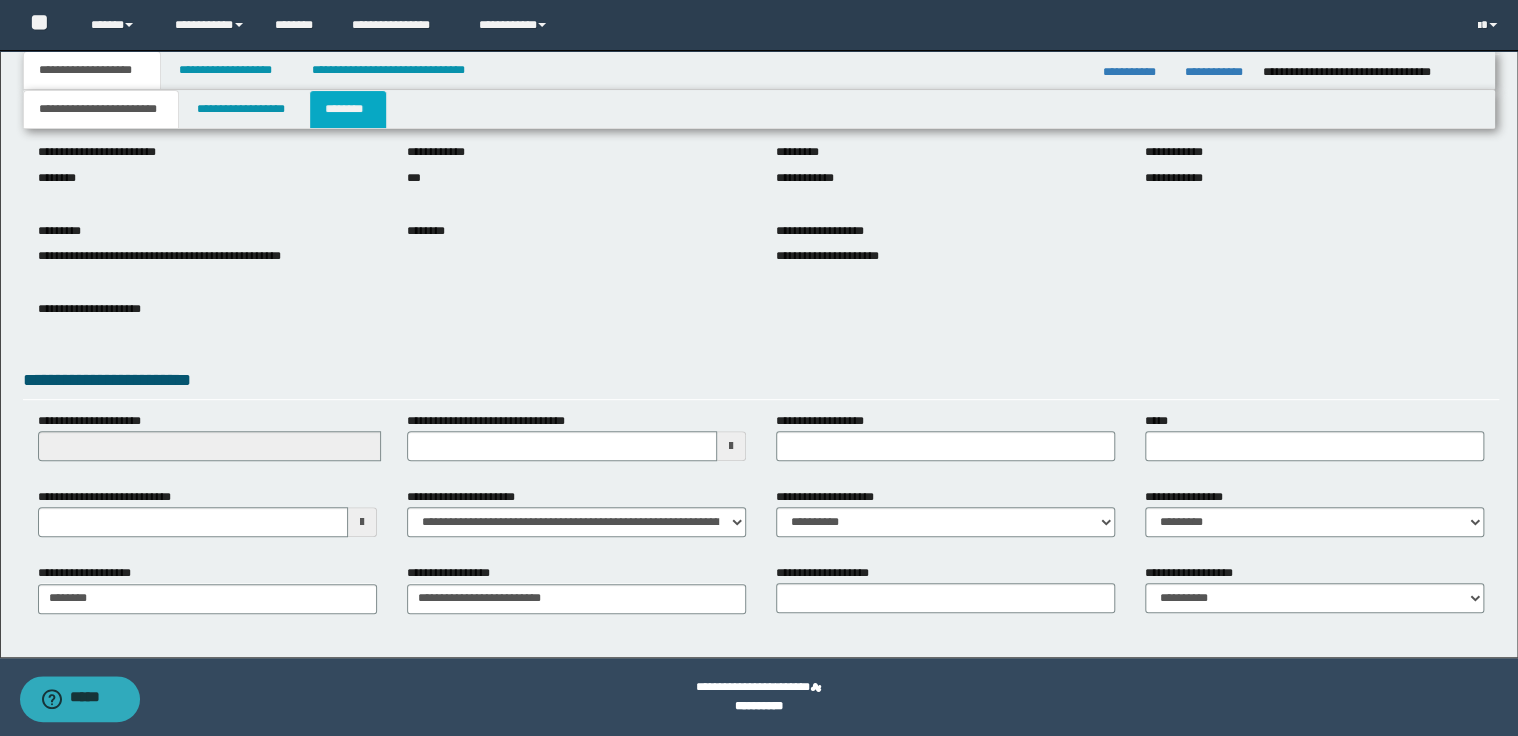 click on "********" at bounding box center (348, 109) 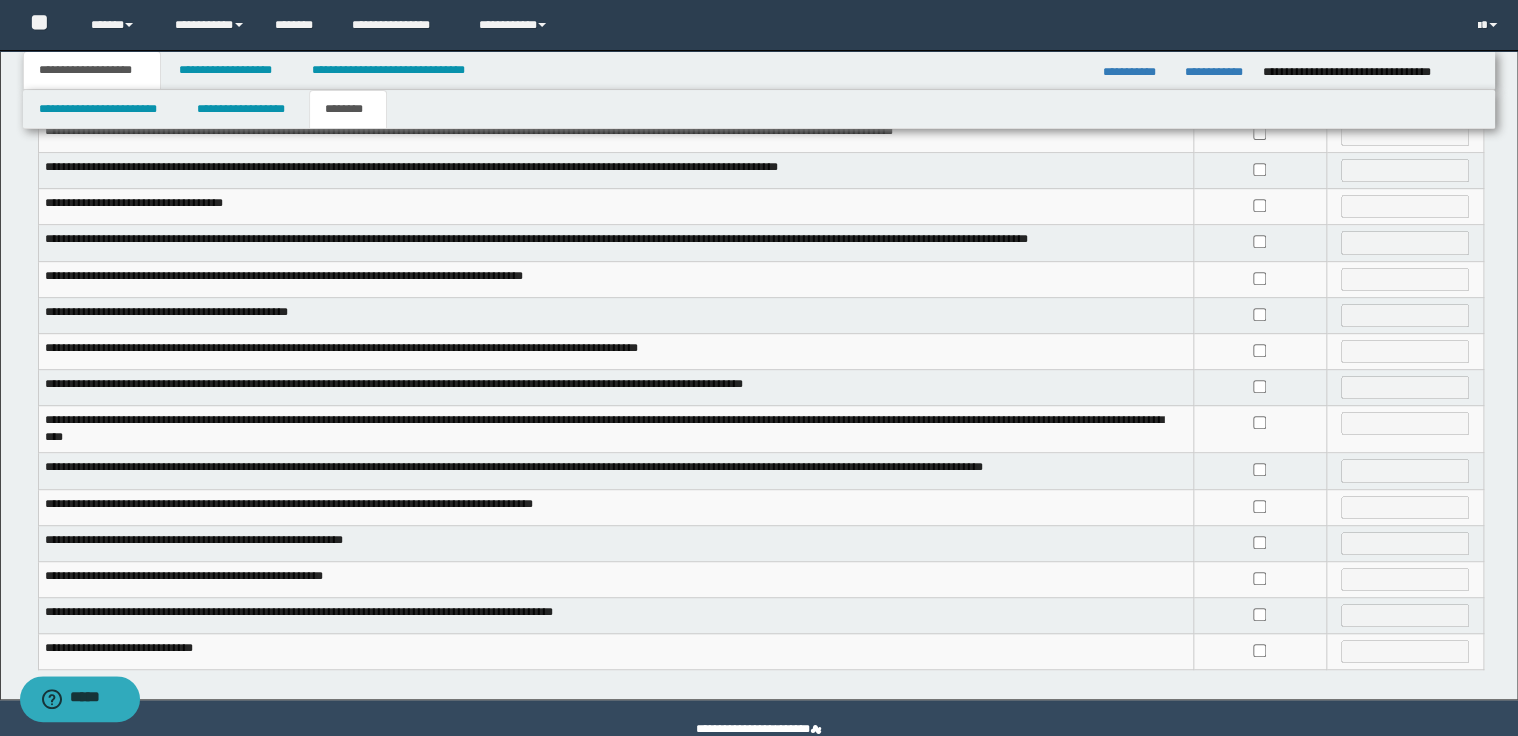 scroll, scrollTop: 373, scrollLeft: 0, axis: vertical 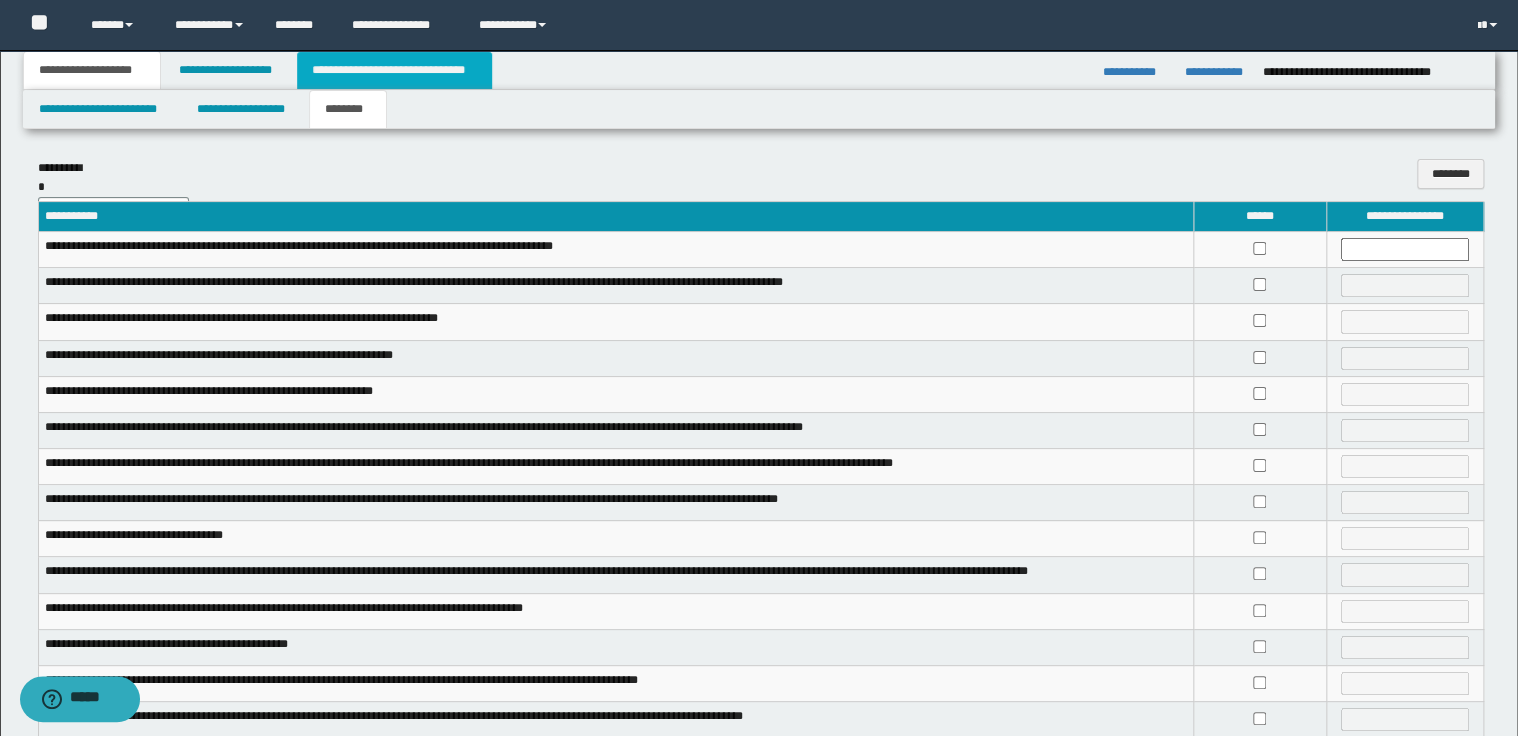 click on "**********" at bounding box center (394, 70) 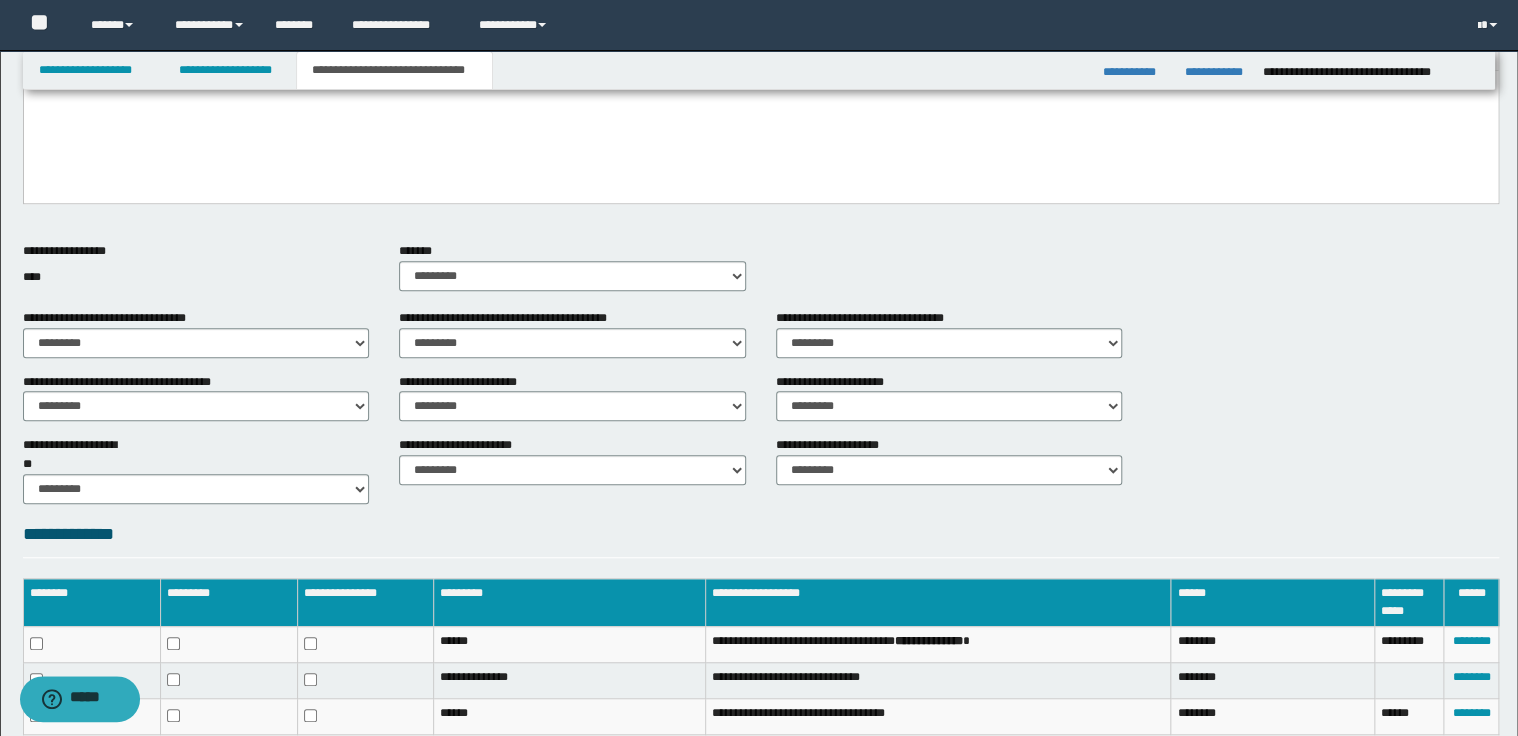 scroll, scrollTop: 529, scrollLeft: 0, axis: vertical 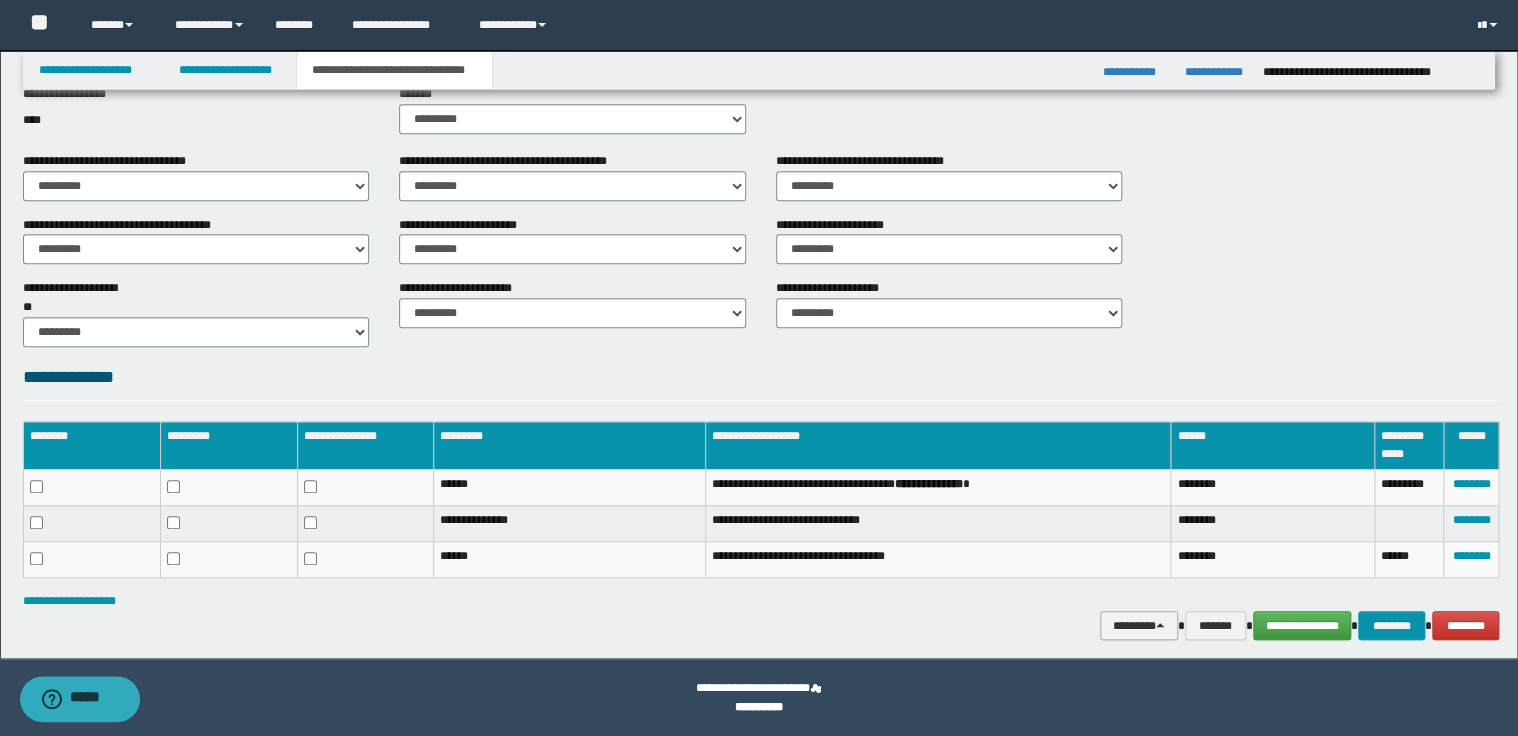 click on "********" at bounding box center [1139, 626] 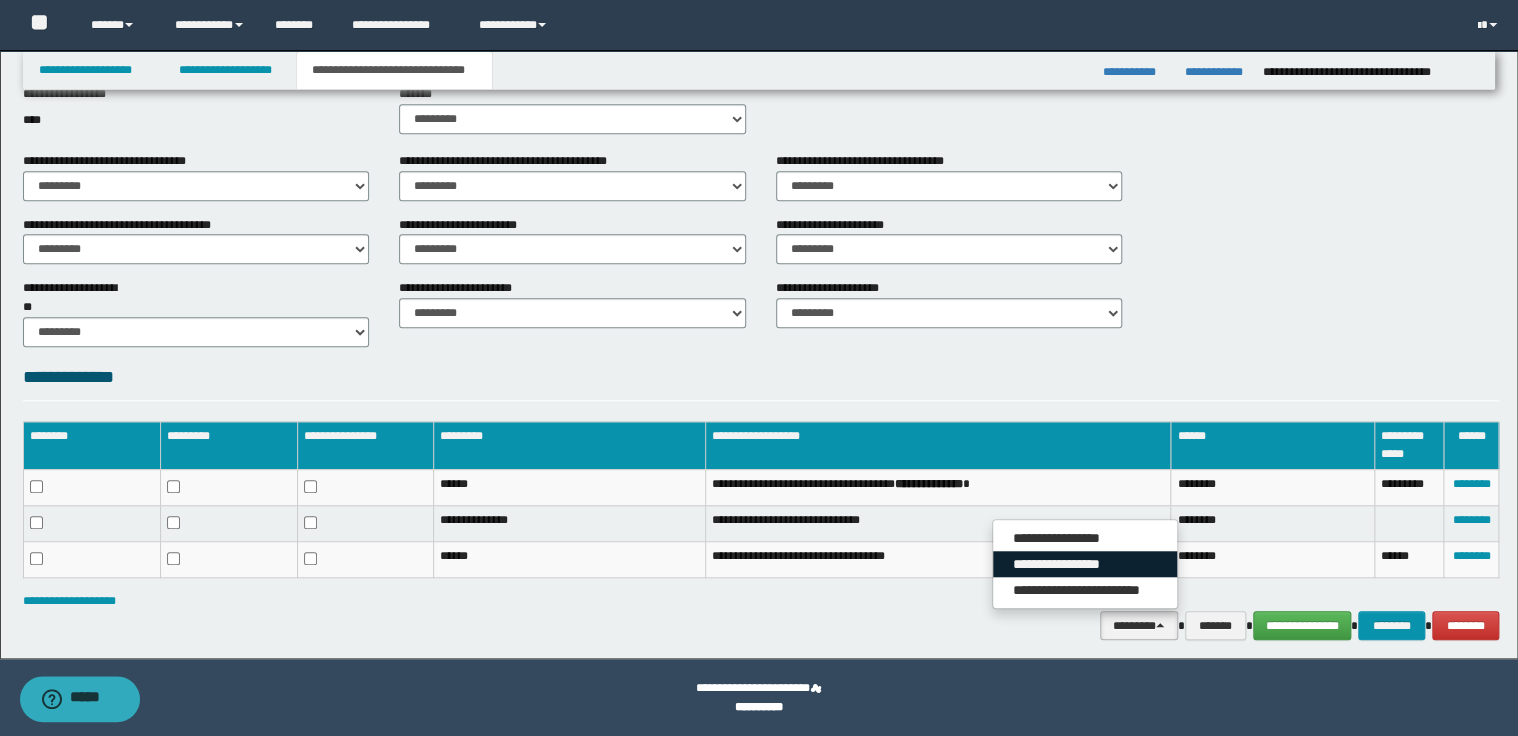 click on "**********" at bounding box center (1085, 564) 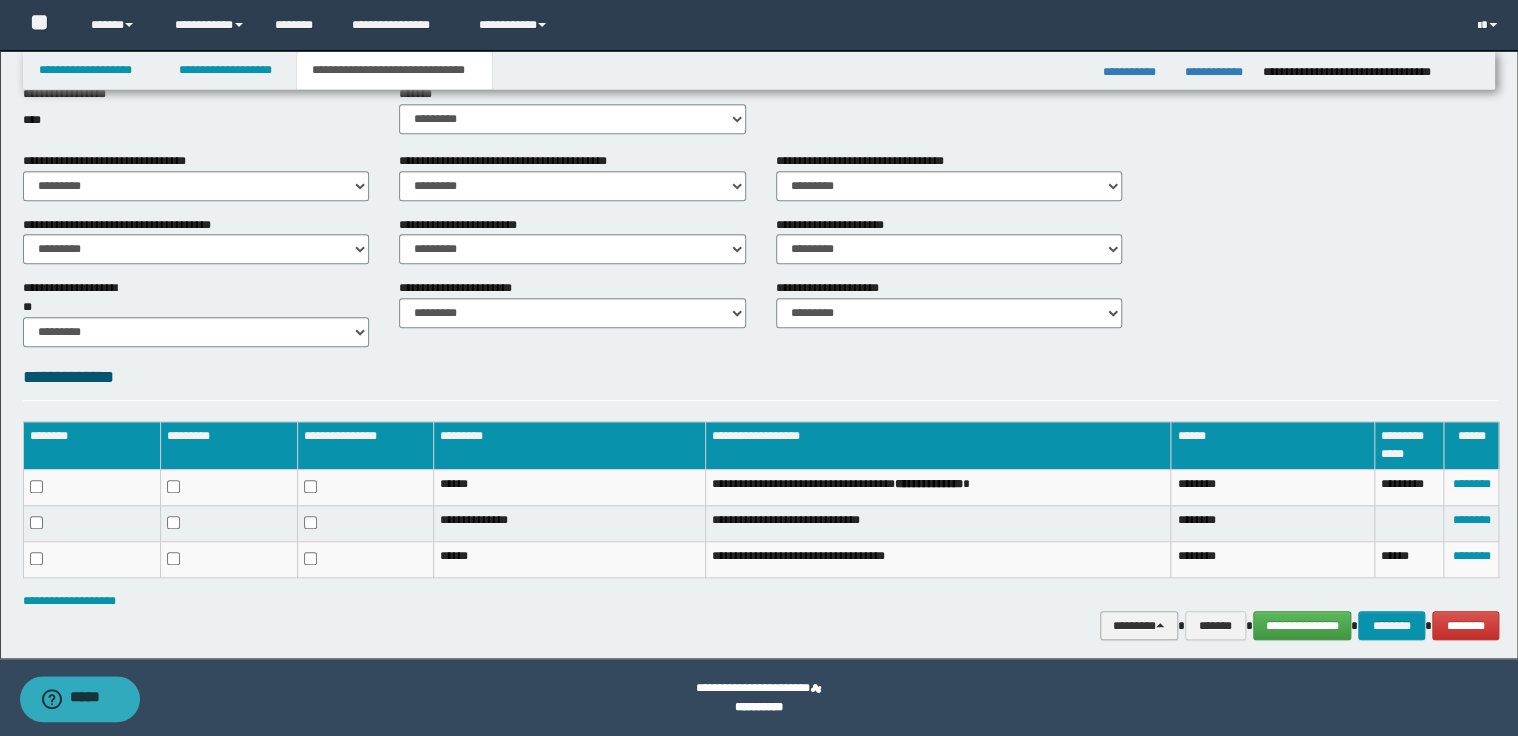 click on "********" at bounding box center [1139, 626] 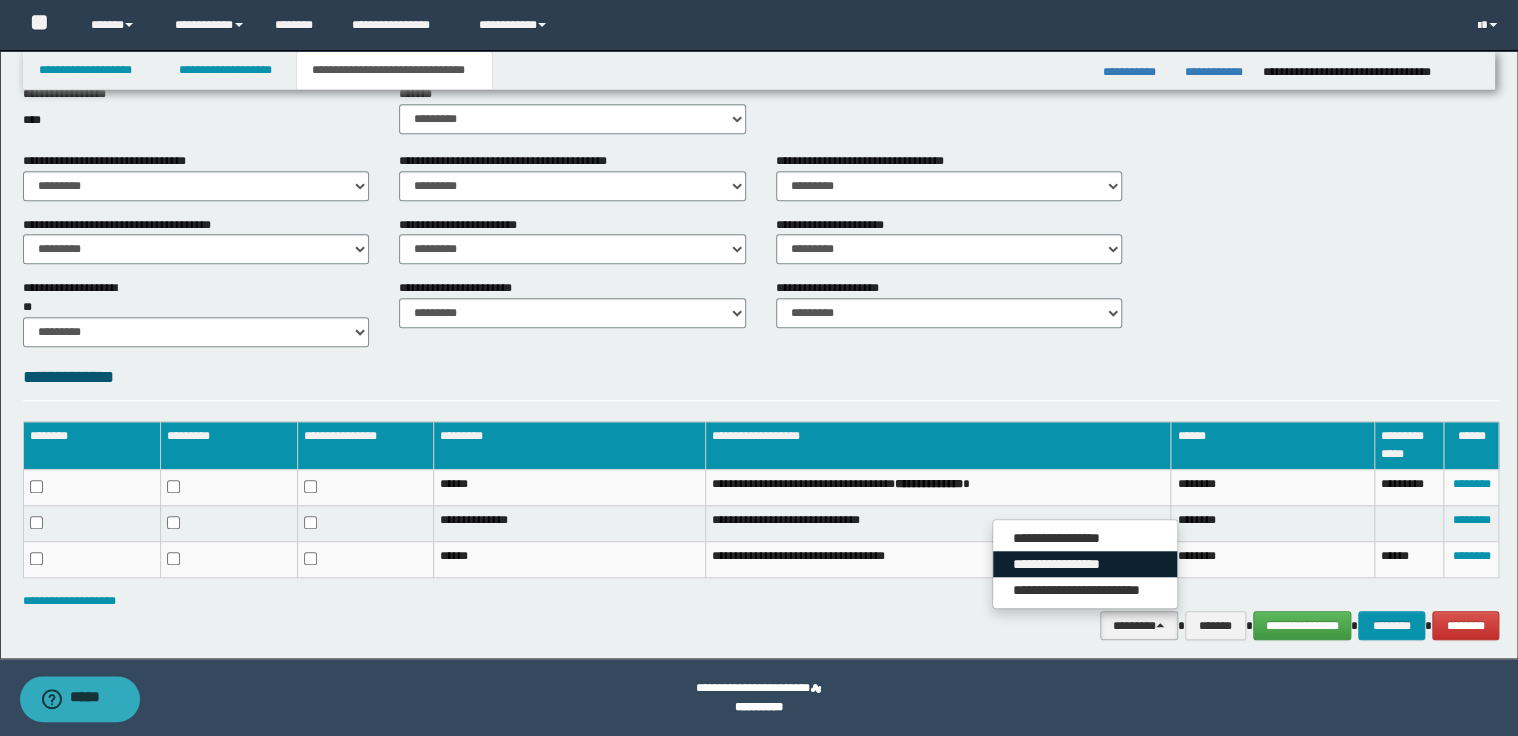click on "**********" at bounding box center (1085, 564) 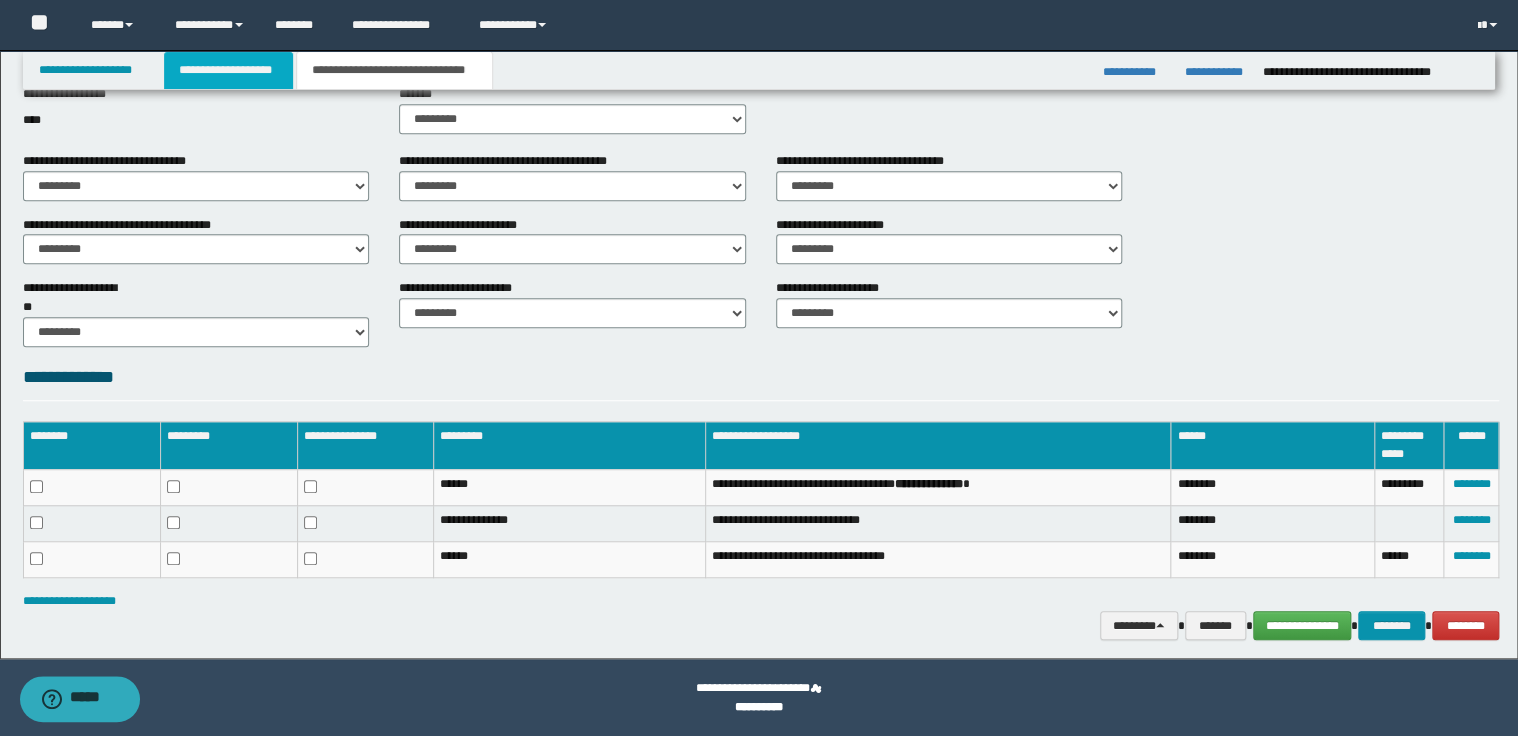 click on "**********" at bounding box center [228, 70] 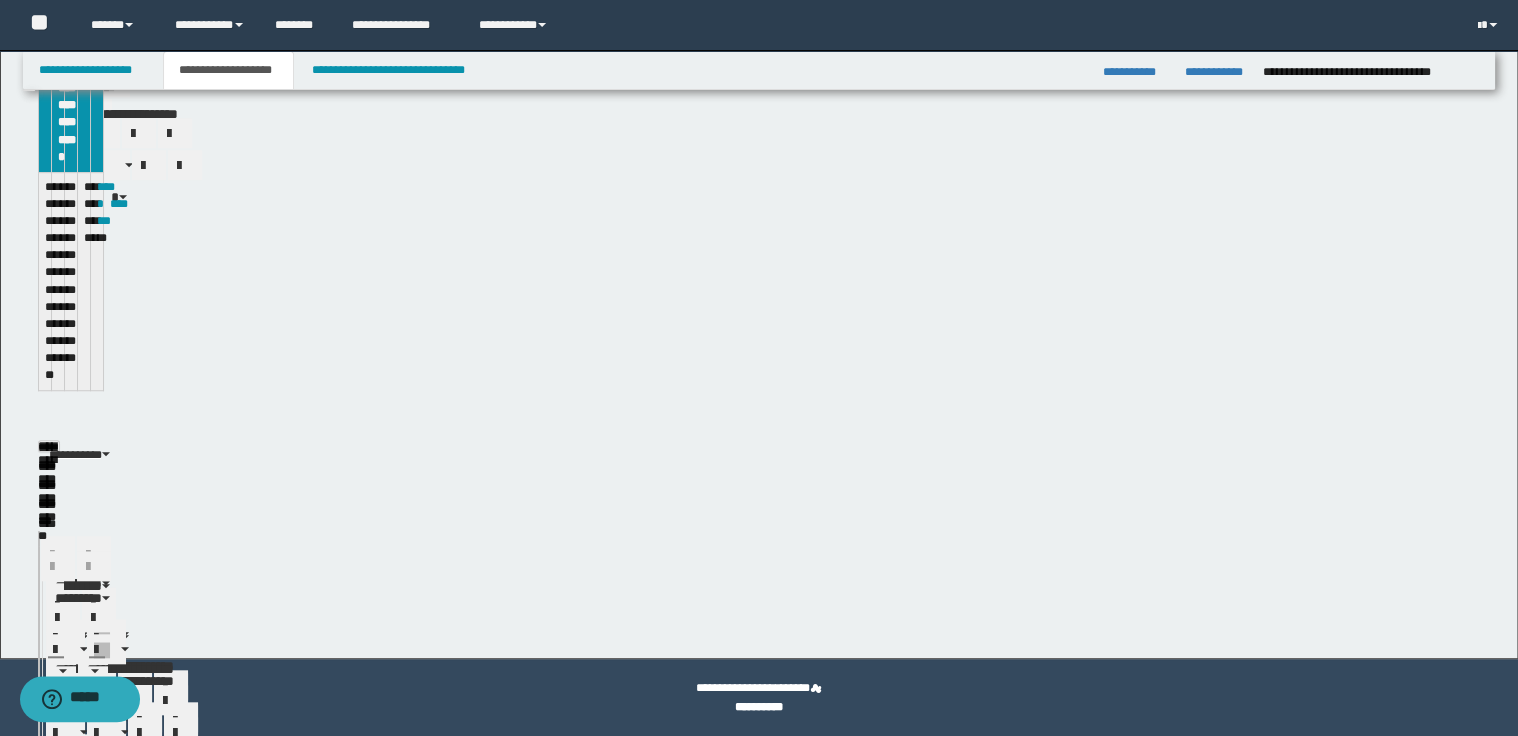 scroll, scrollTop: 560, scrollLeft: 0, axis: vertical 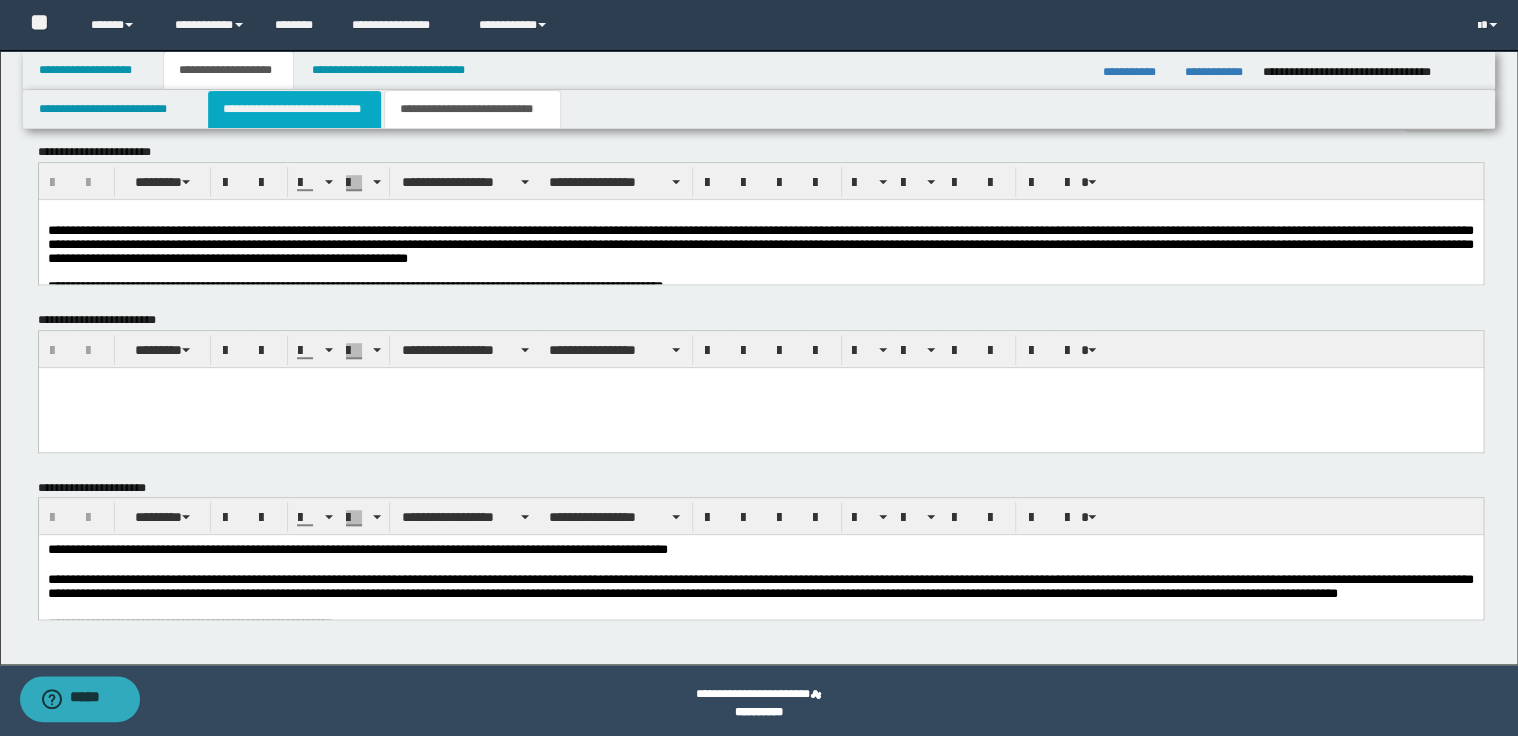 click on "**********" at bounding box center (294, 109) 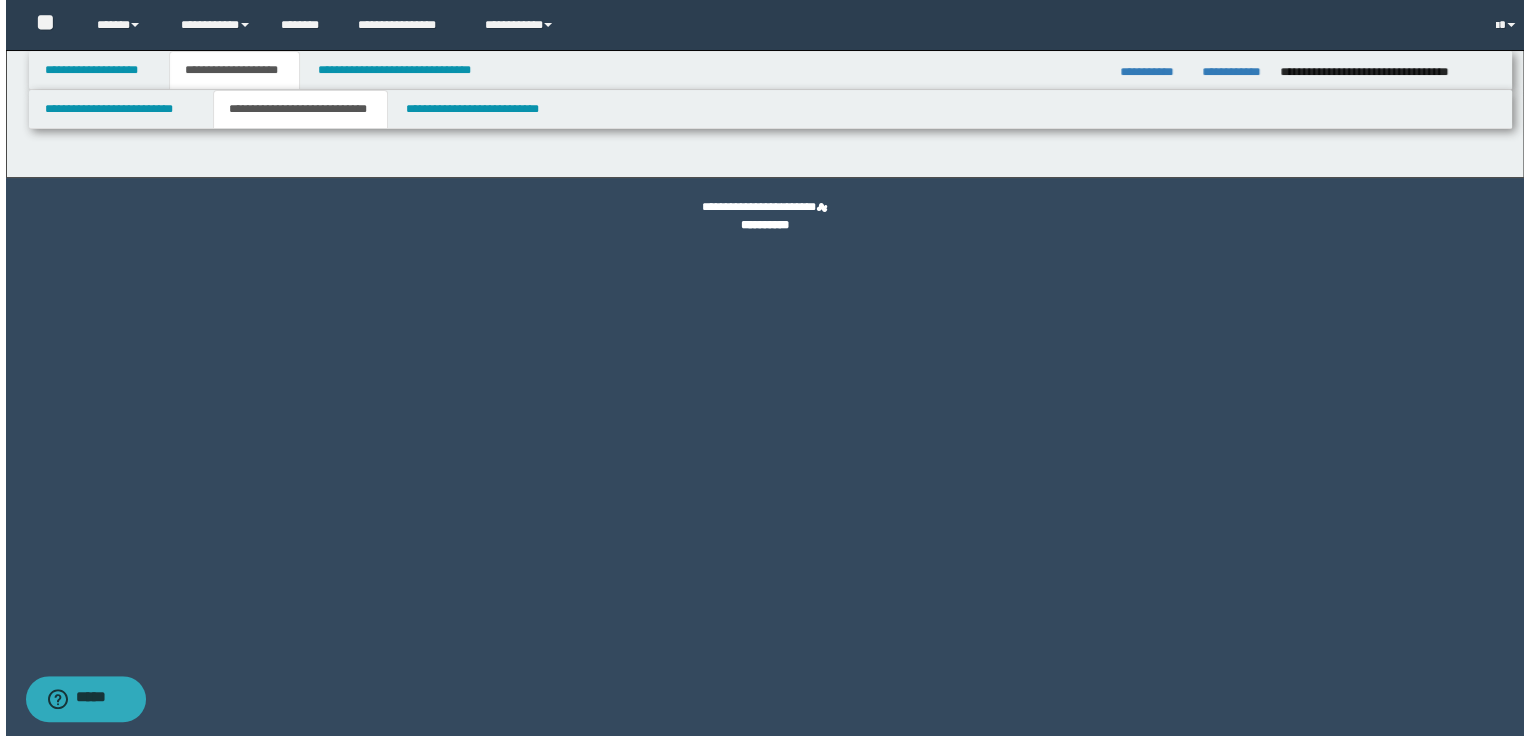 scroll, scrollTop: 0, scrollLeft: 0, axis: both 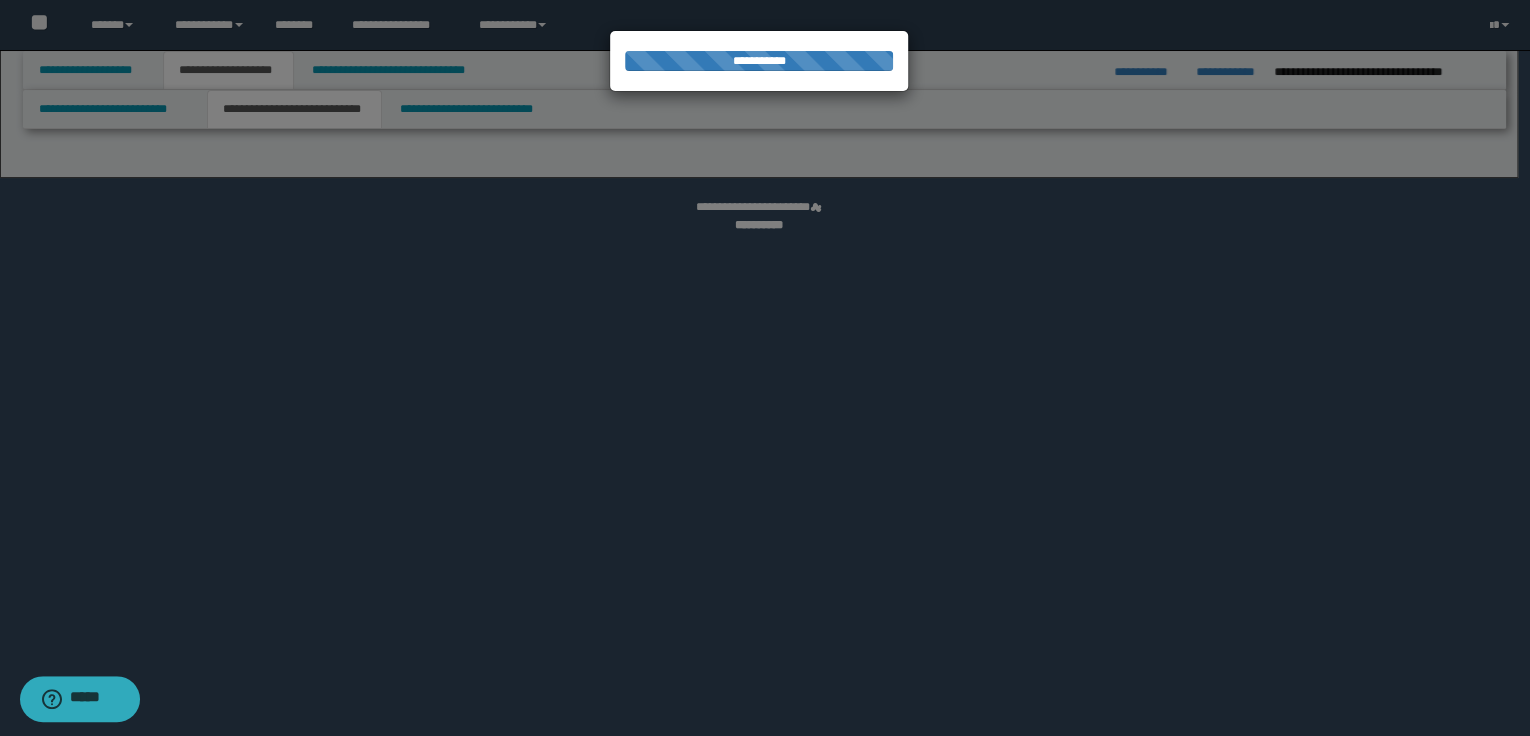 select on "*" 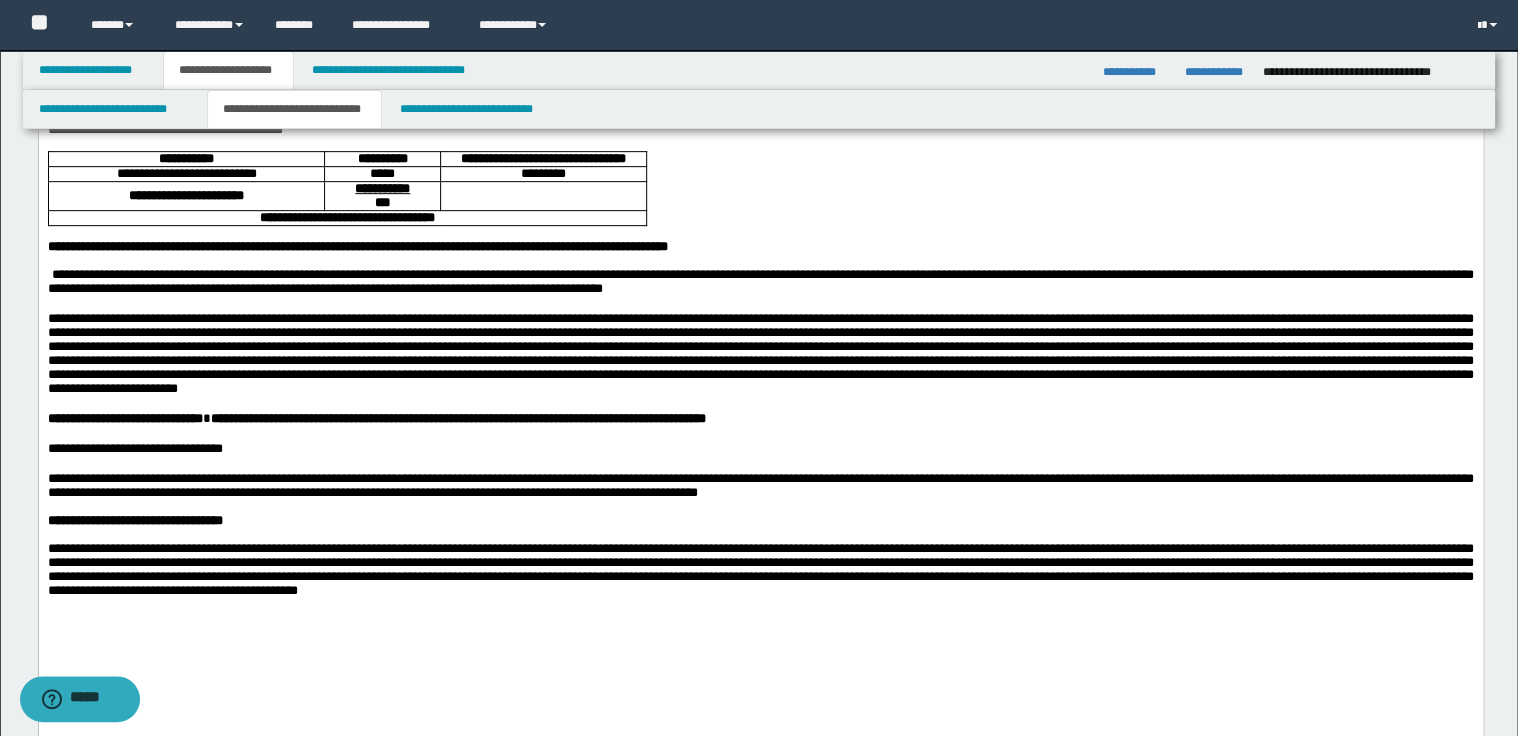 scroll, scrollTop: 400, scrollLeft: 0, axis: vertical 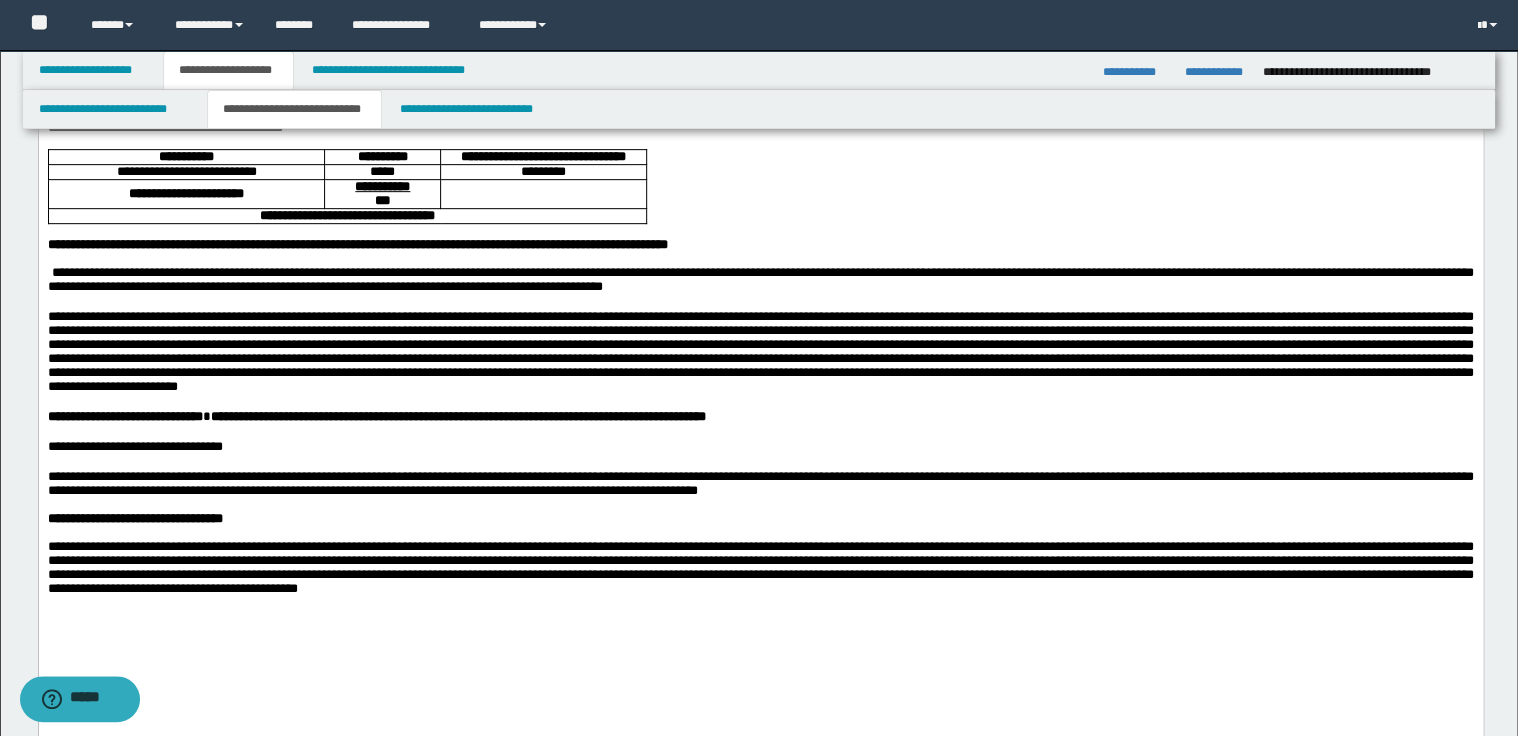 click on "**********" at bounding box center (357, 244) 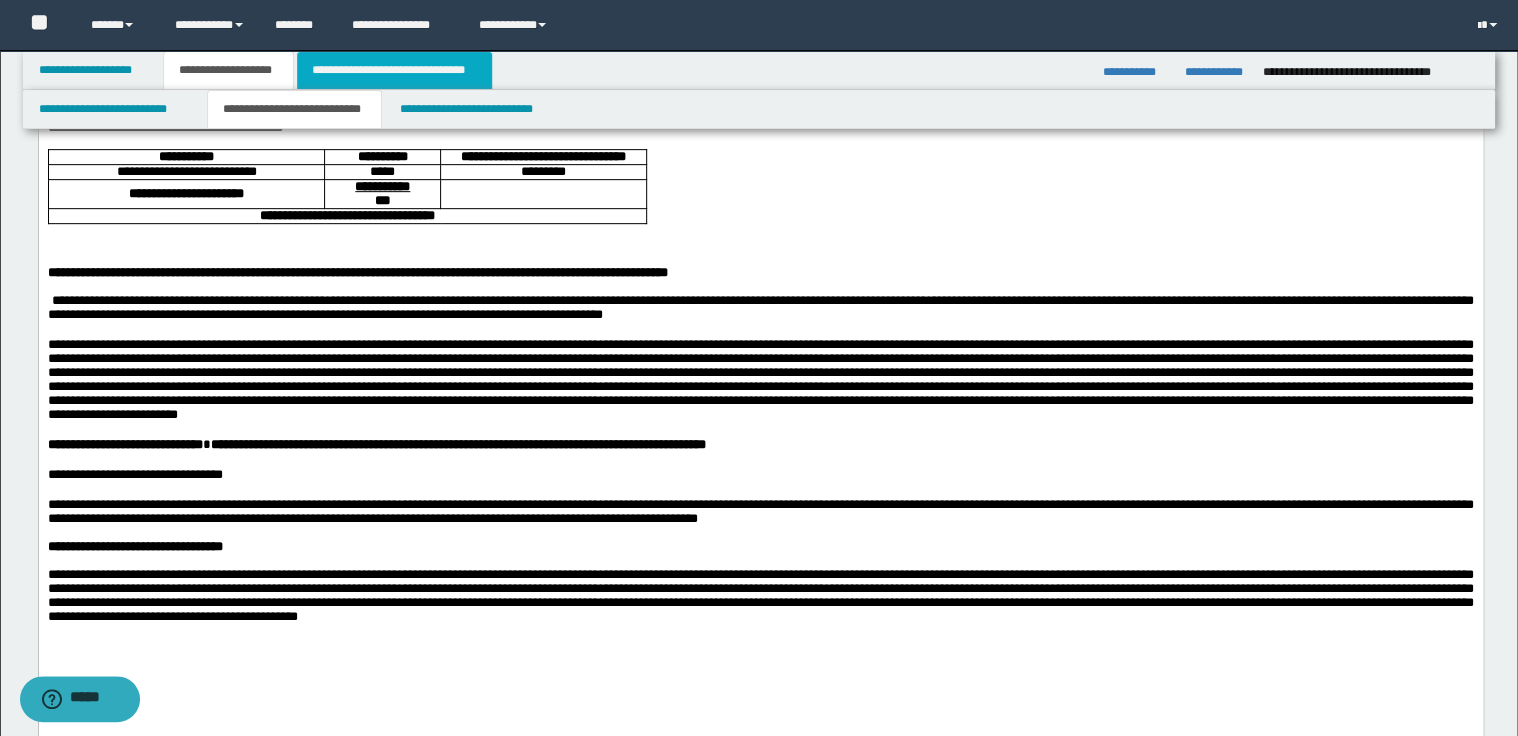 type 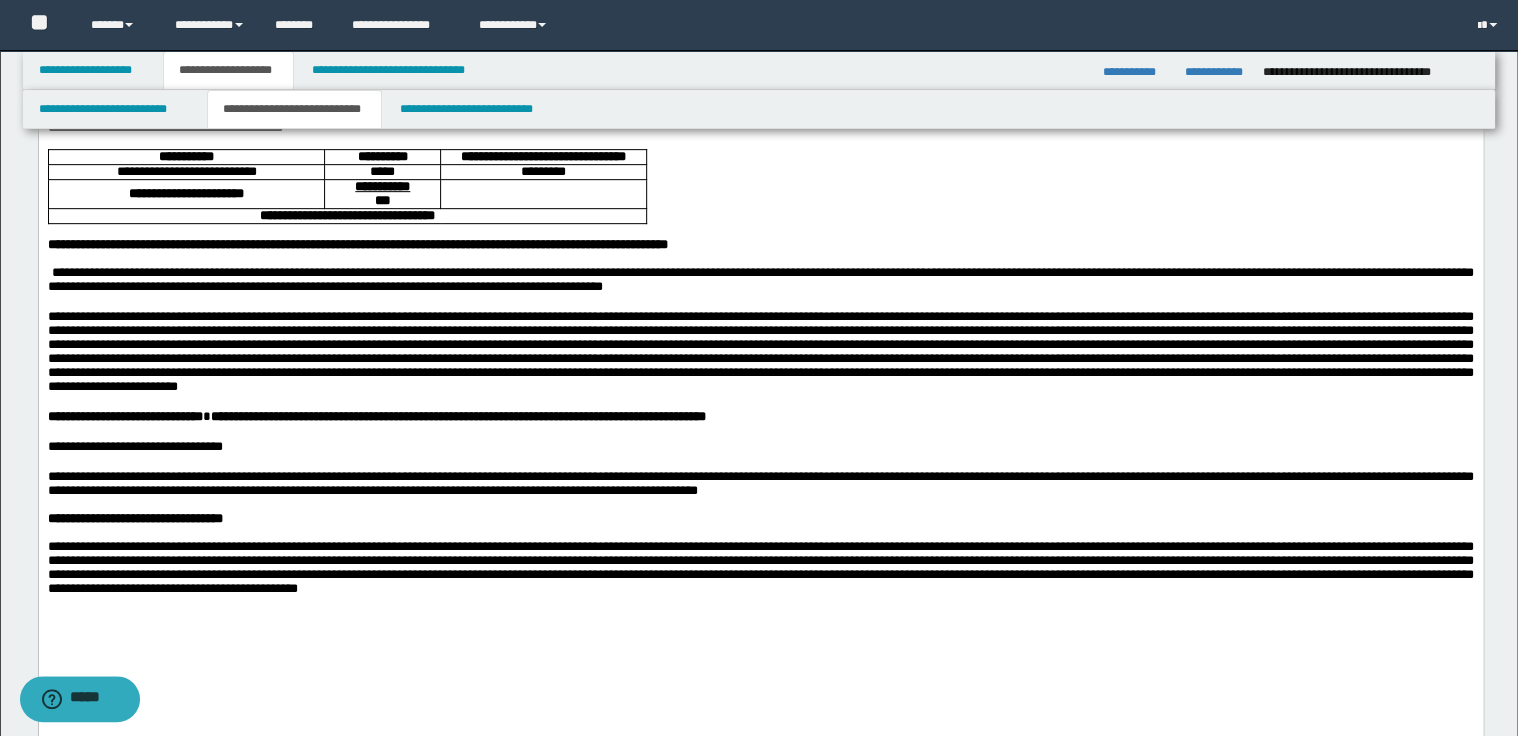 click on "**********" at bounding box center (124, 416) 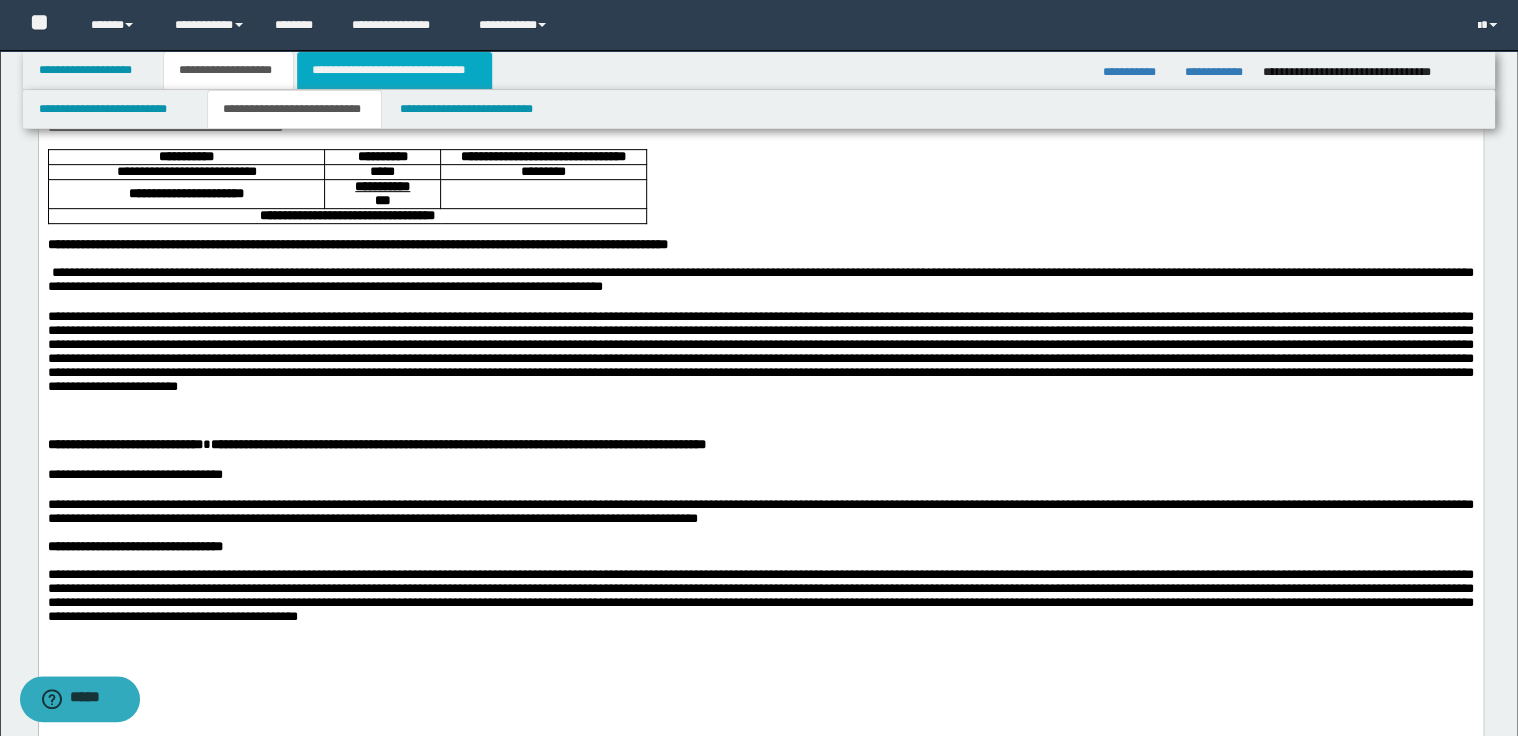click on "**********" at bounding box center [394, 70] 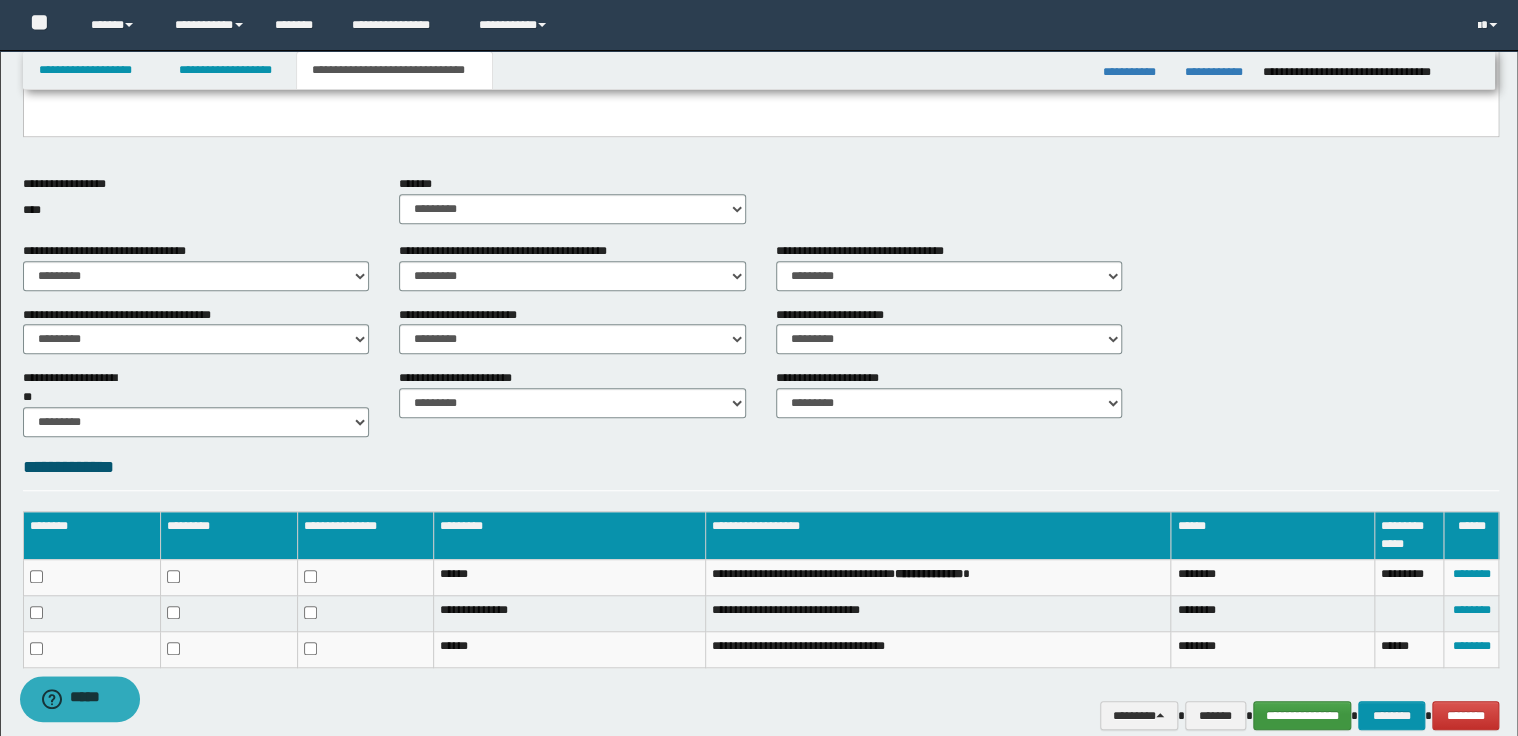 scroll, scrollTop: 529, scrollLeft: 0, axis: vertical 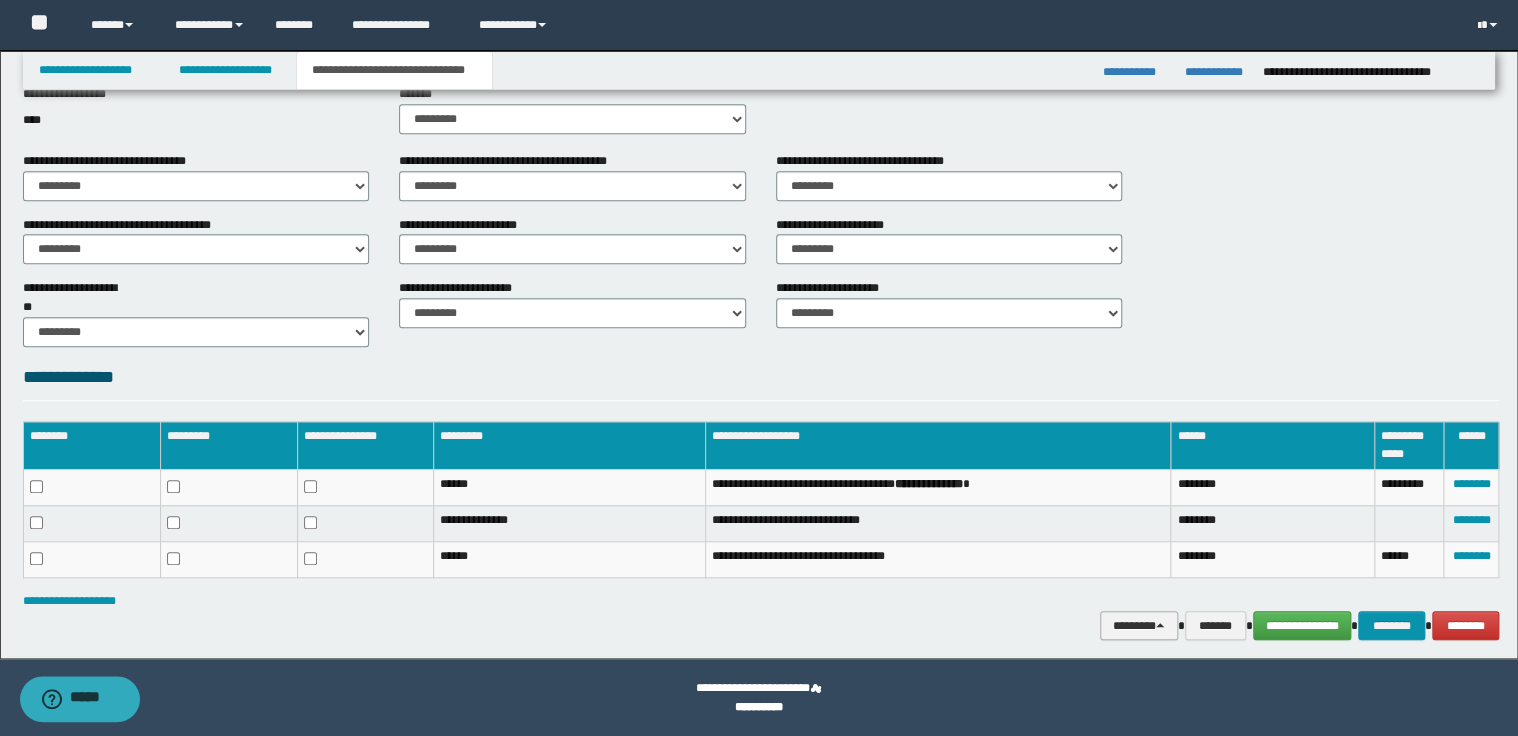 click at bounding box center (1160, 625) 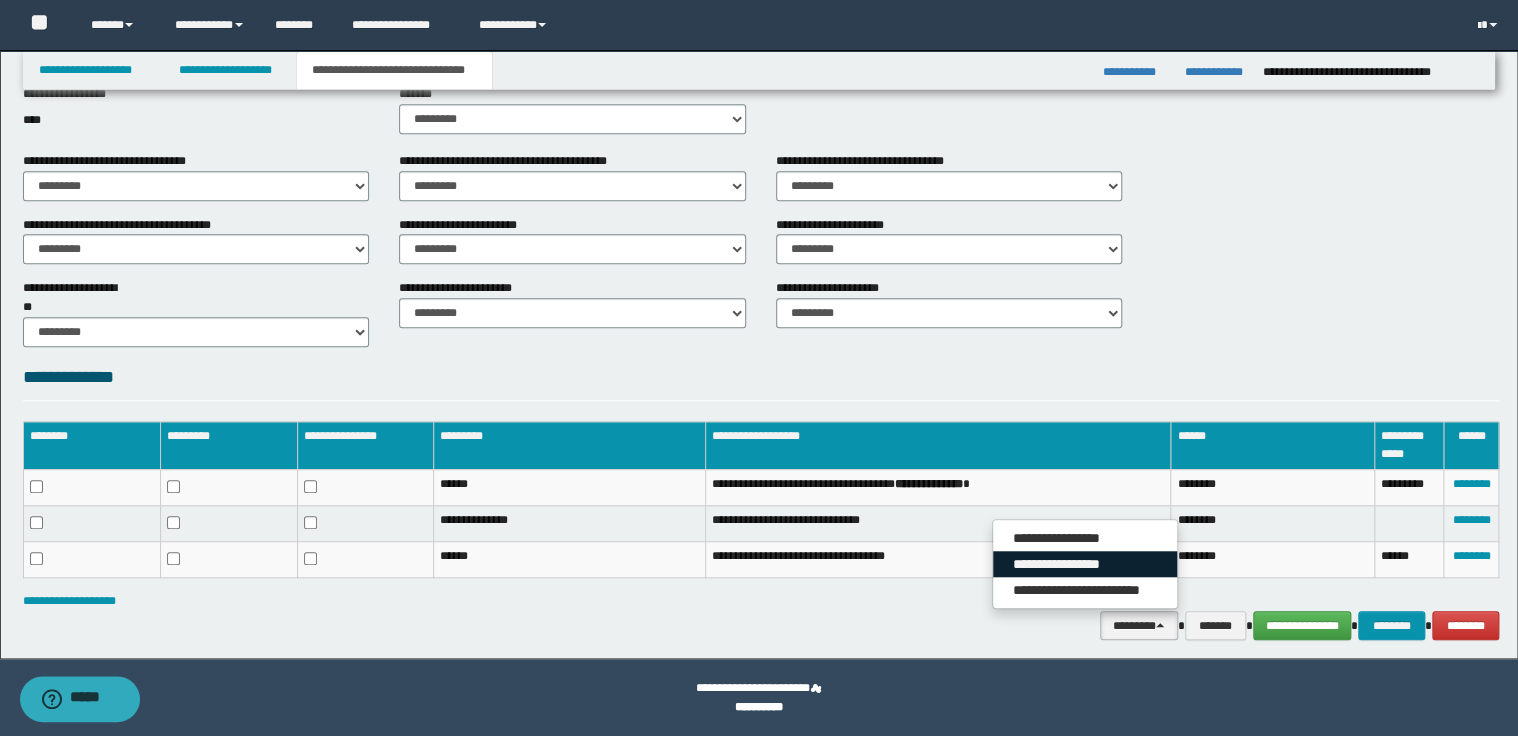 click on "**********" at bounding box center (1085, 564) 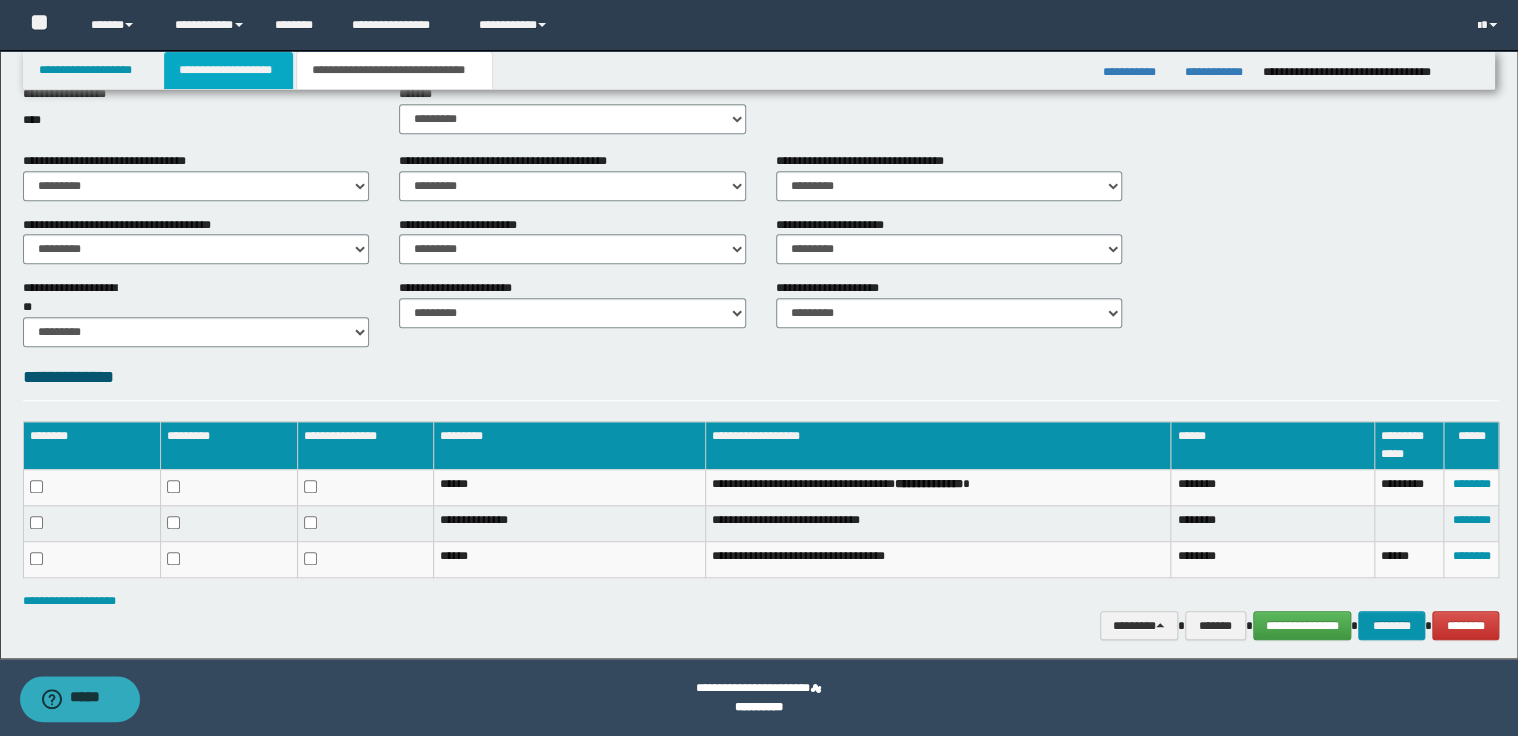 drag, startPoint x: 244, startPoint y: 72, endPoint x: 277, endPoint y: 76, distance: 33.24154 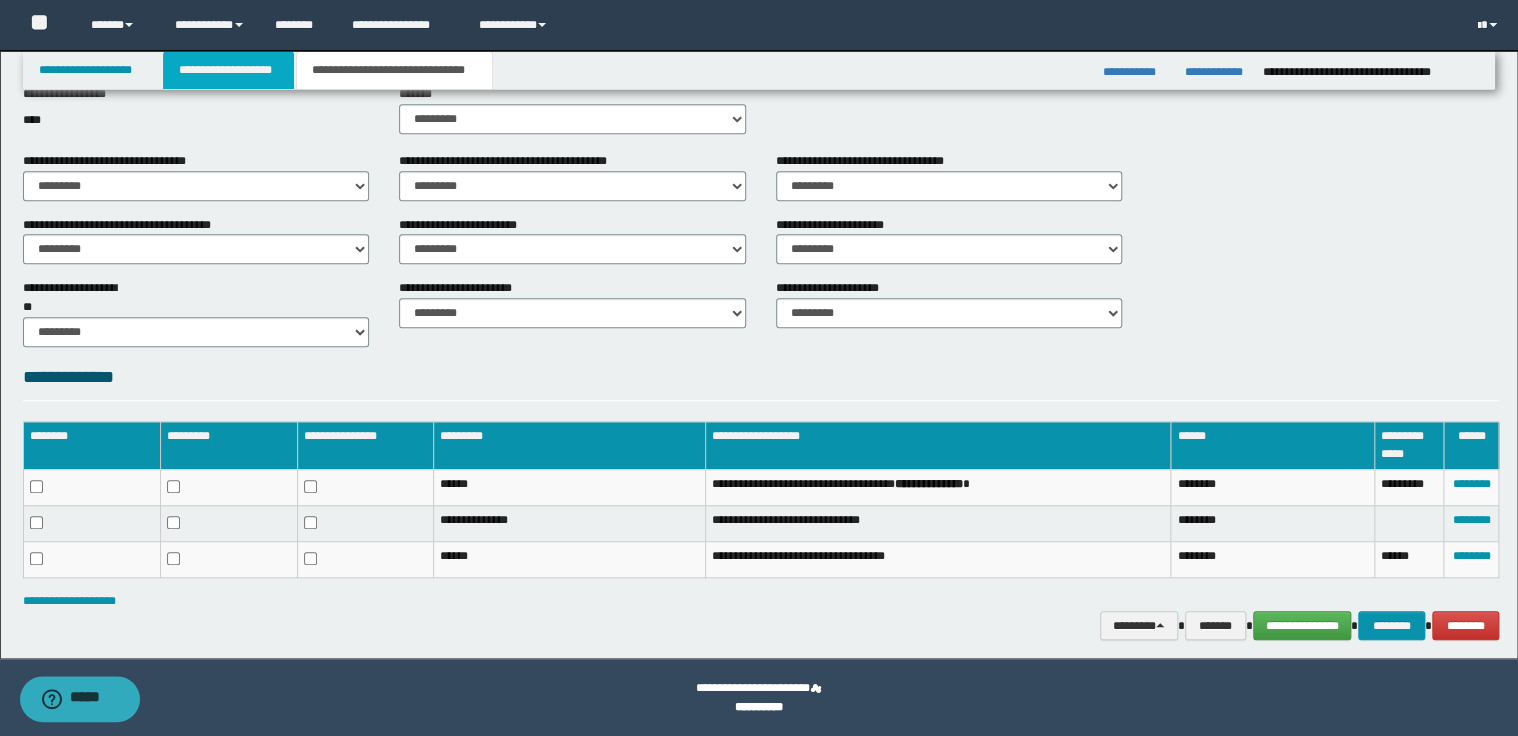 scroll, scrollTop: 560, scrollLeft: 0, axis: vertical 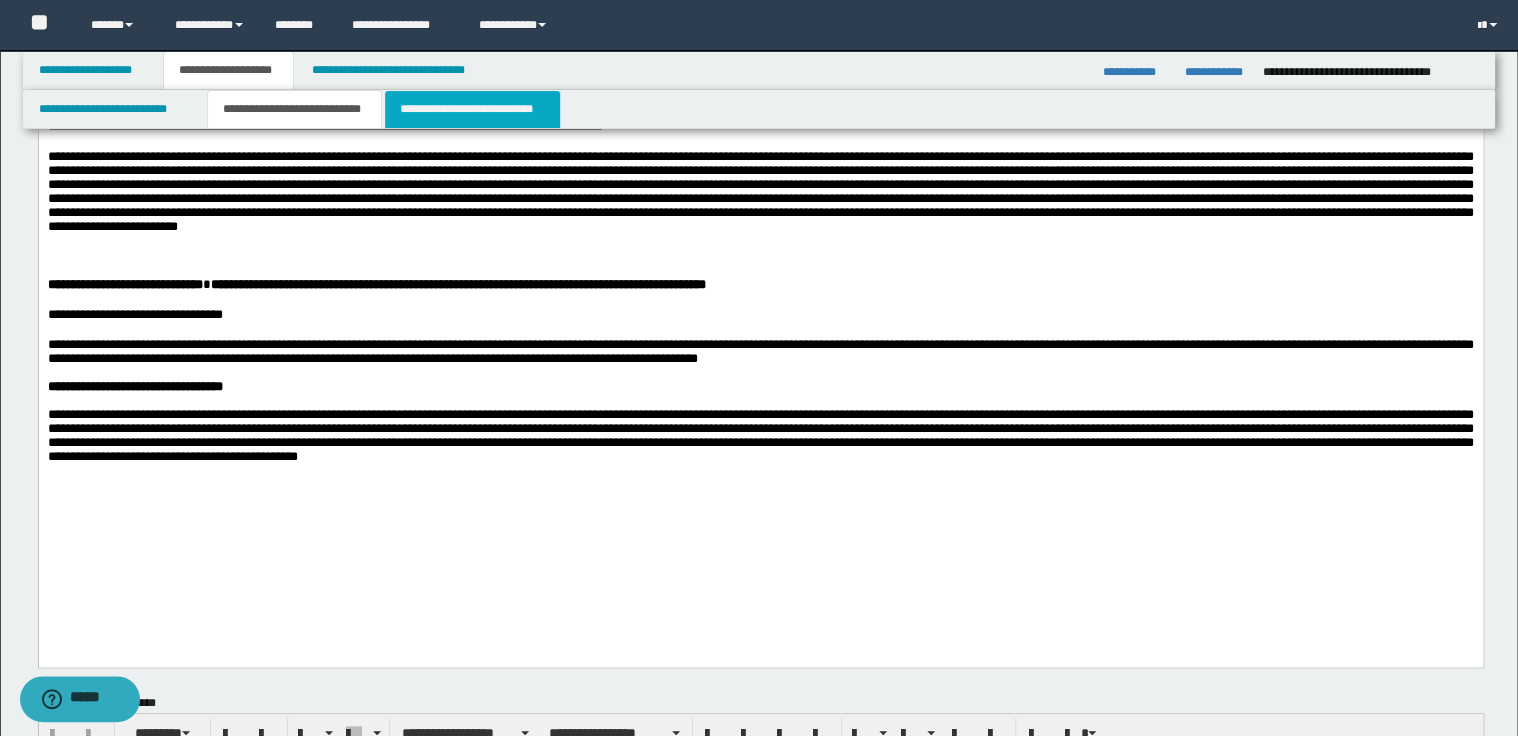 click on "**********" at bounding box center [472, 109] 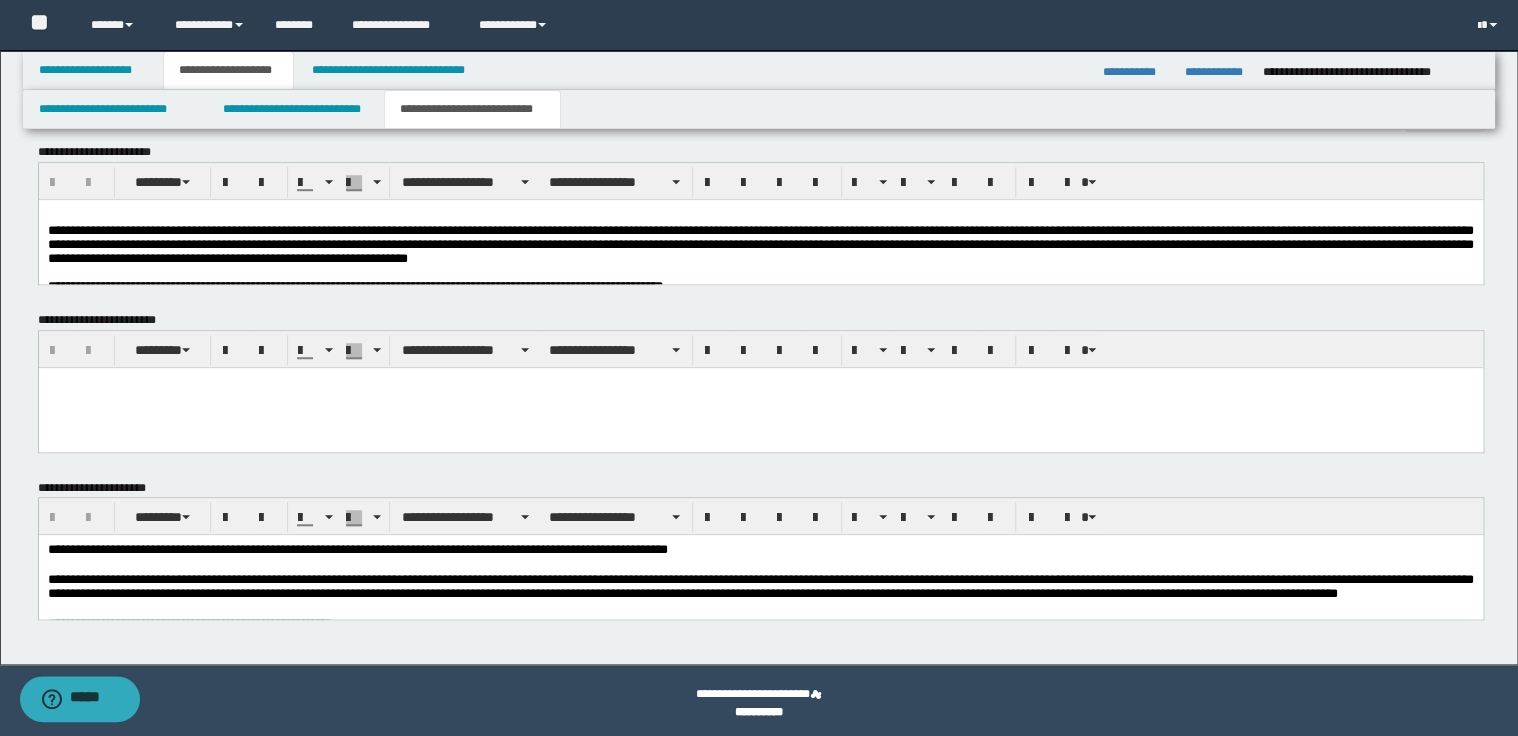 click on "**********" at bounding box center (760, 243) 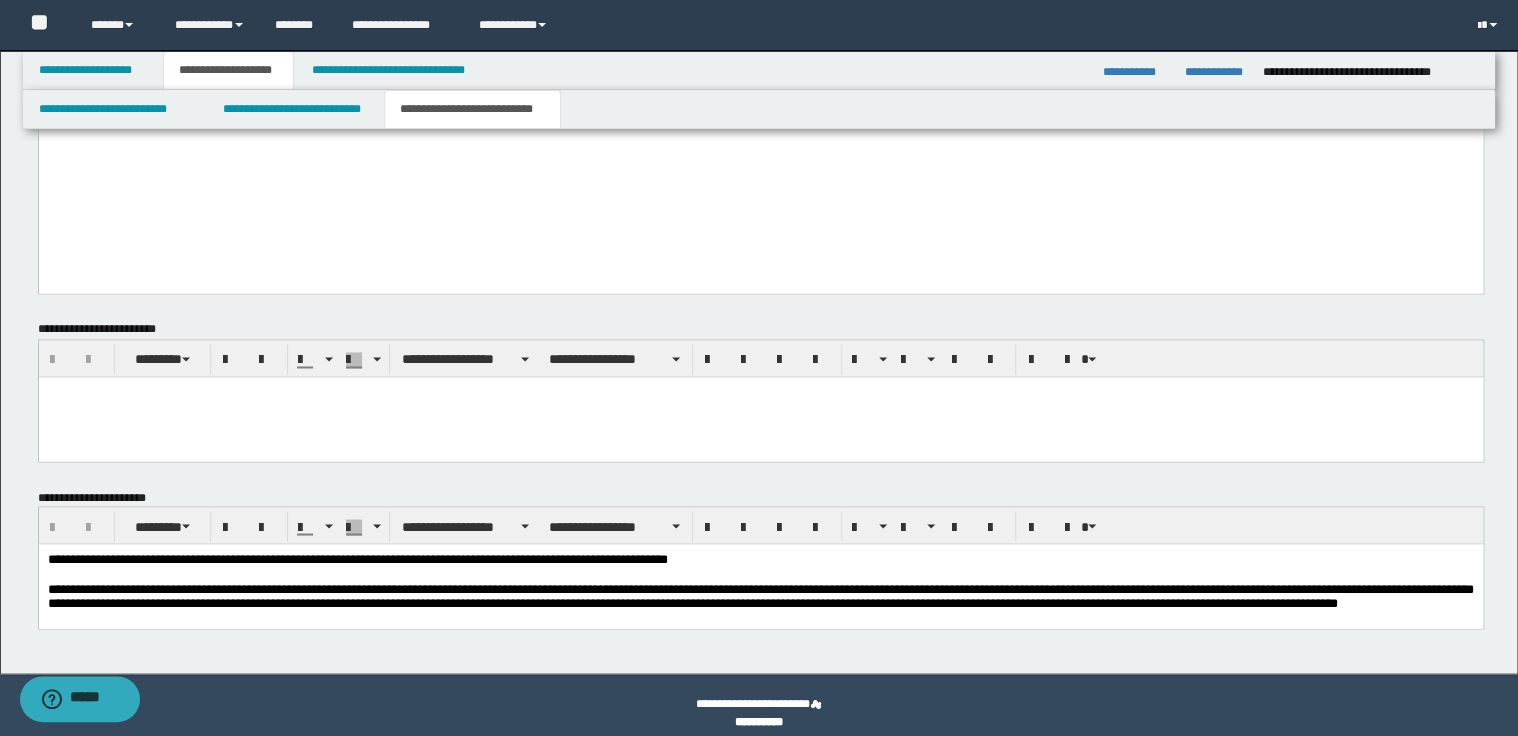 scroll, scrollTop: 1531, scrollLeft: 0, axis: vertical 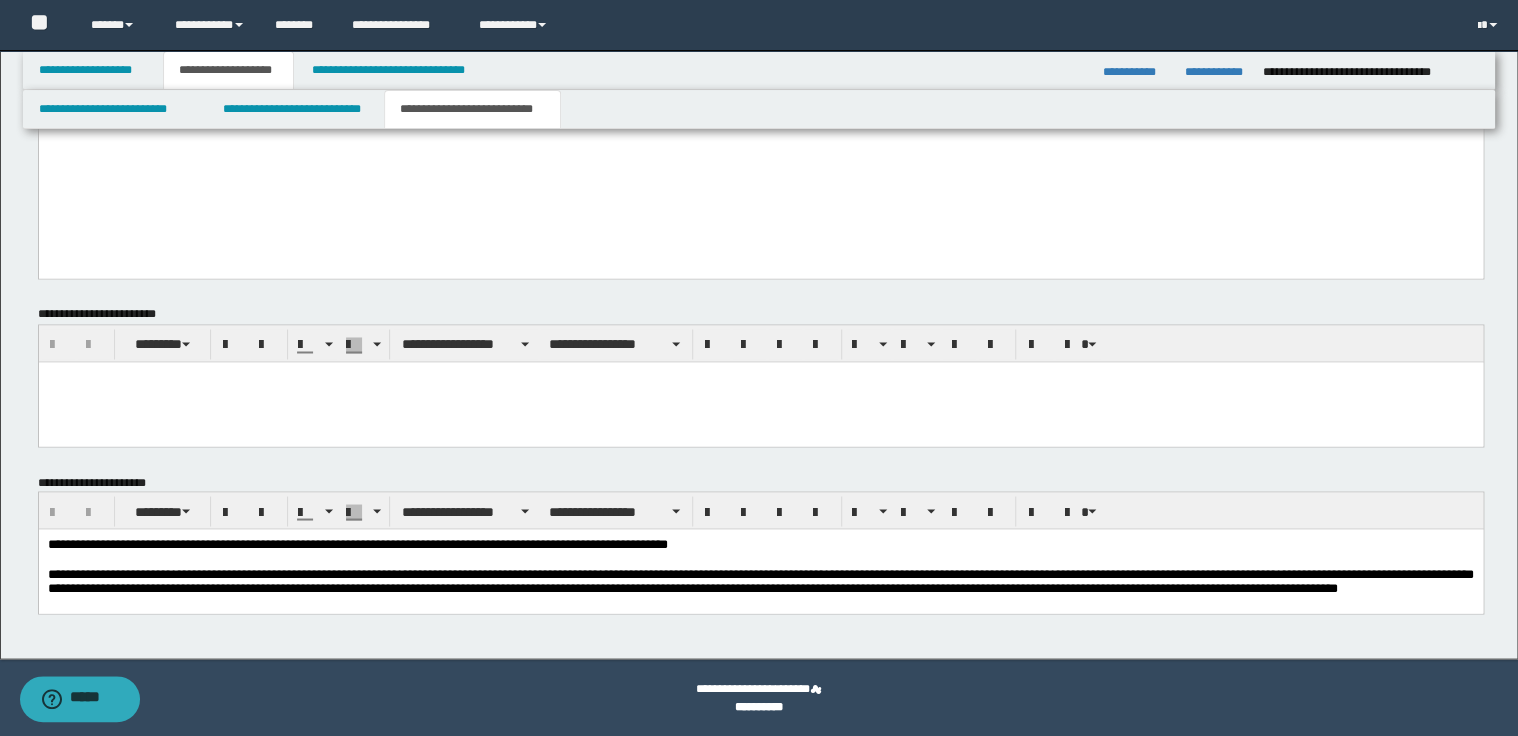 click at bounding box center (760, 559) 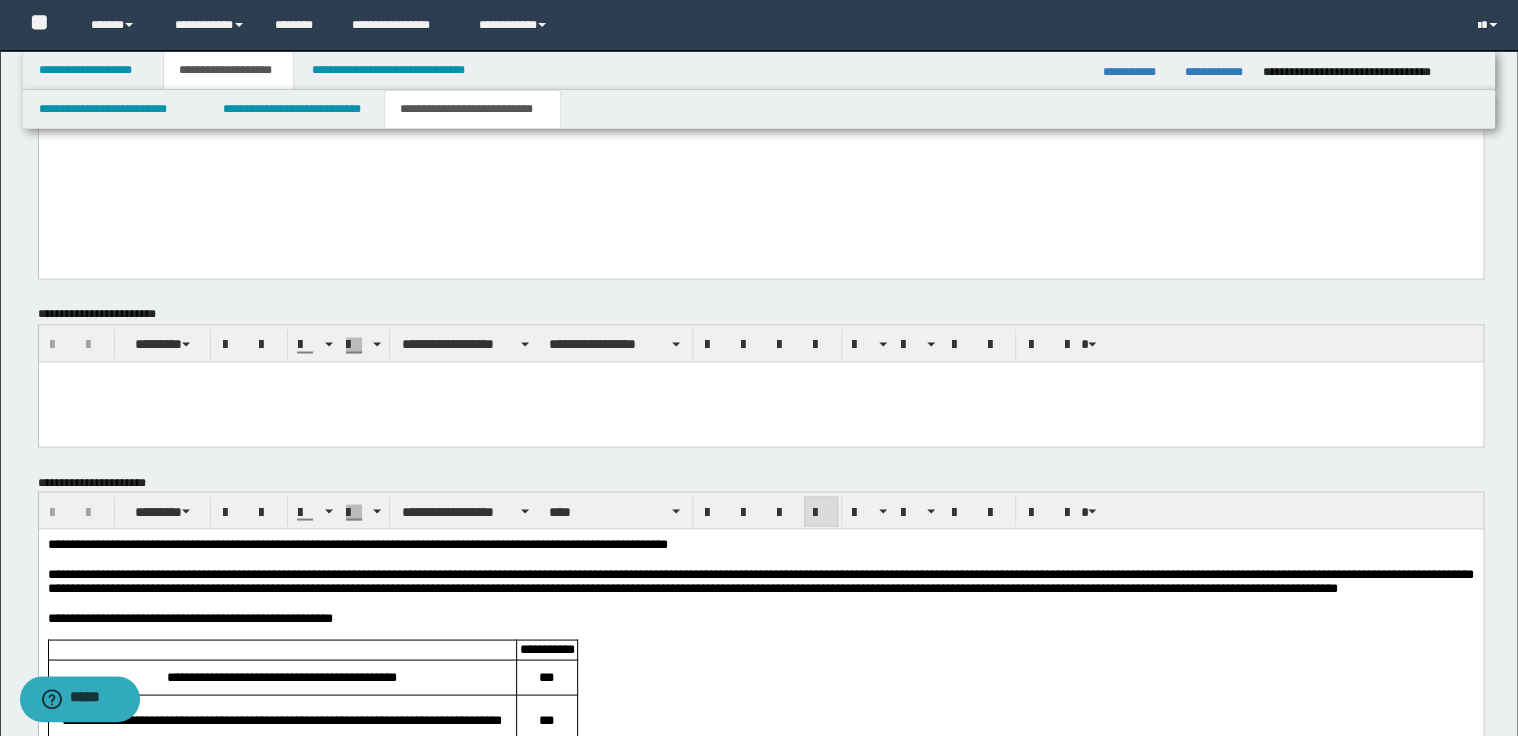 click on "**********" at bounding box center (357, 543) 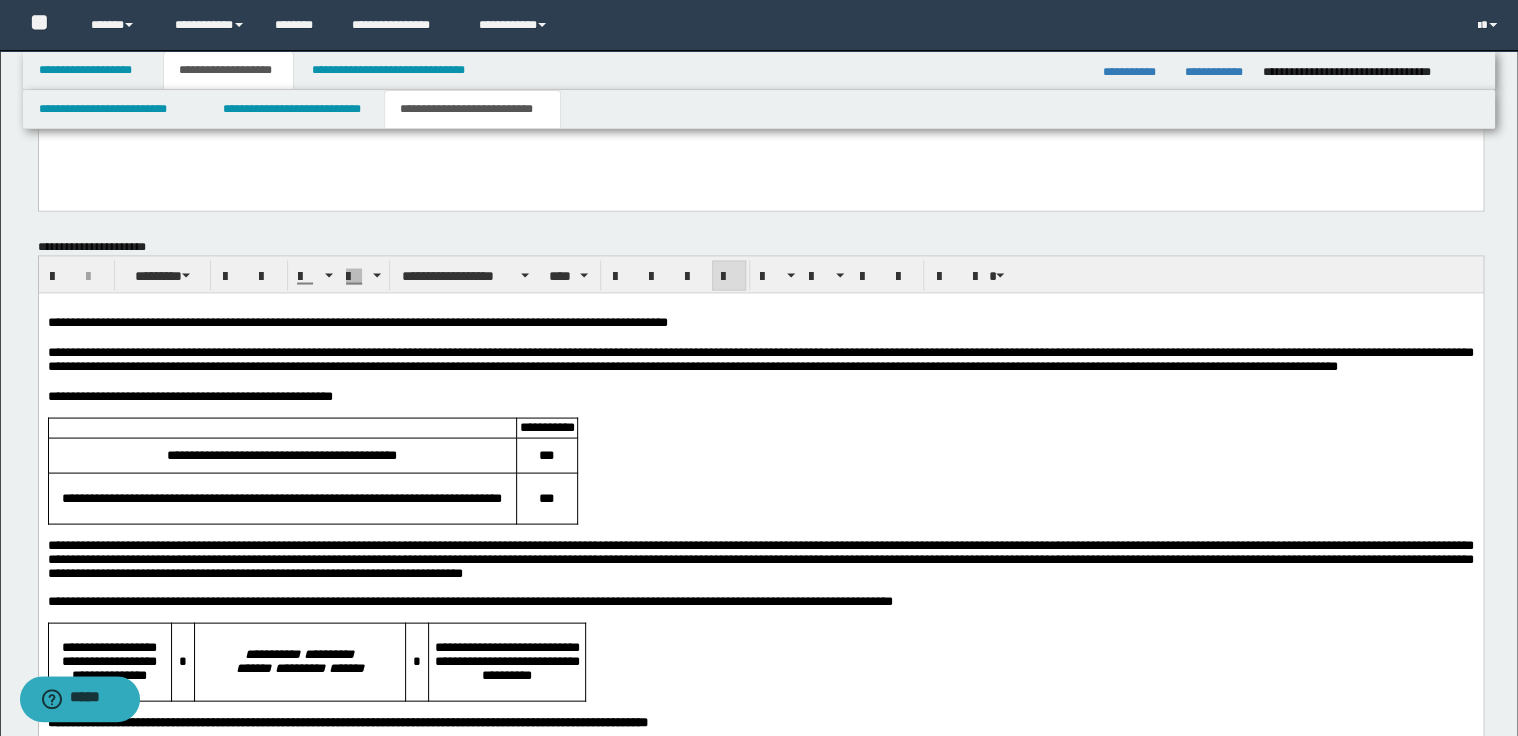 scroll, scrollTop: 1771, scrollLeft: 0, axis: vertical 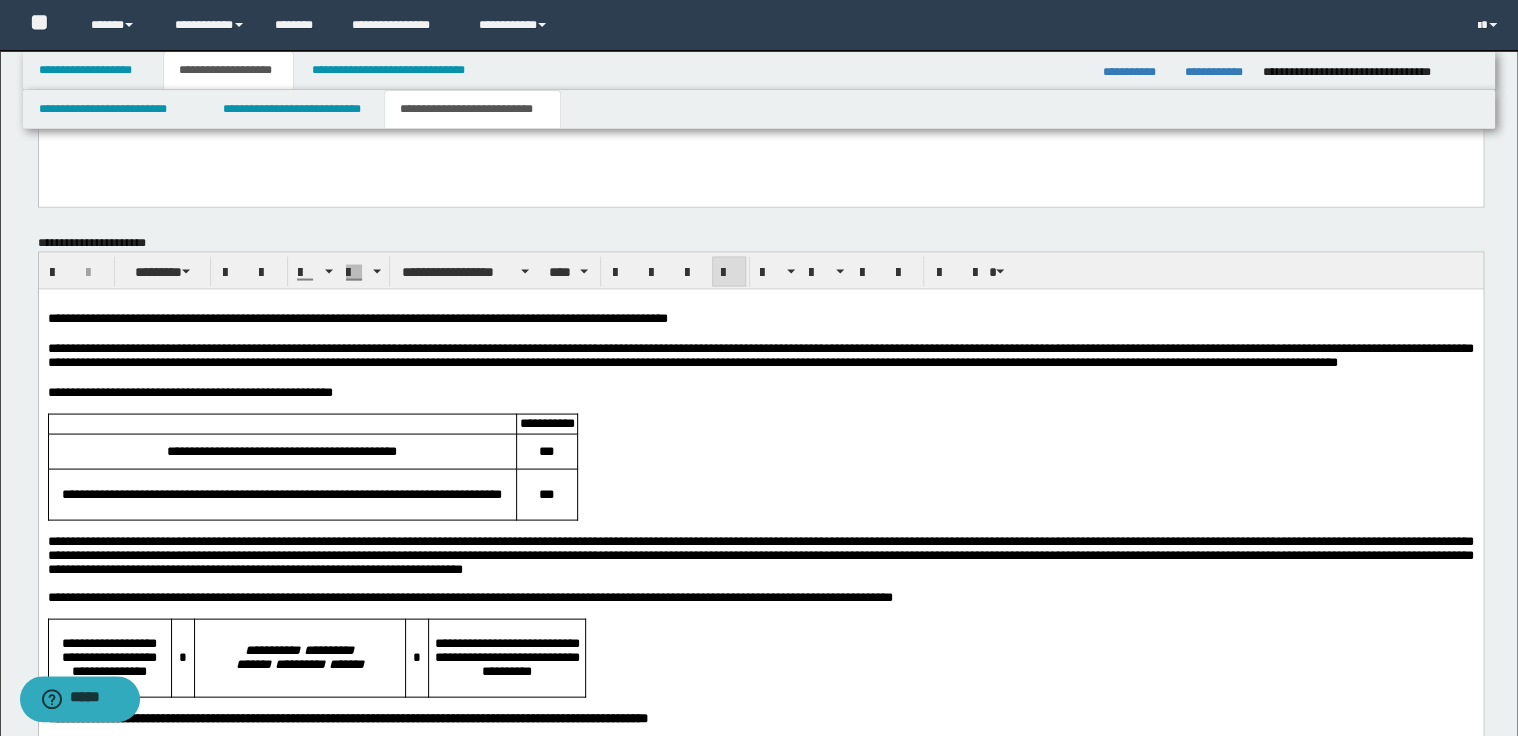 click on "**********" at bounding box center (760, 354) 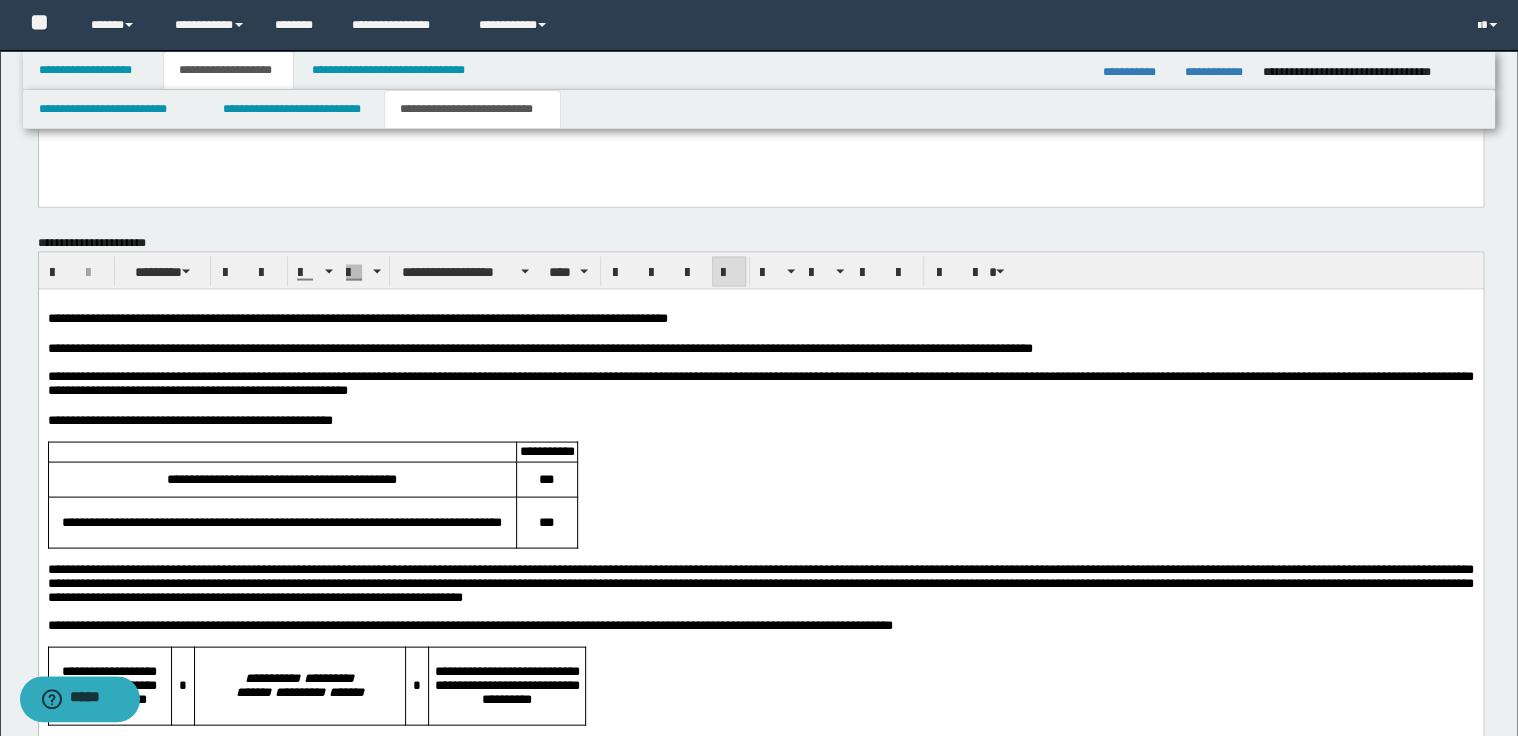 click on "**********" at bounding box center (760, 420) 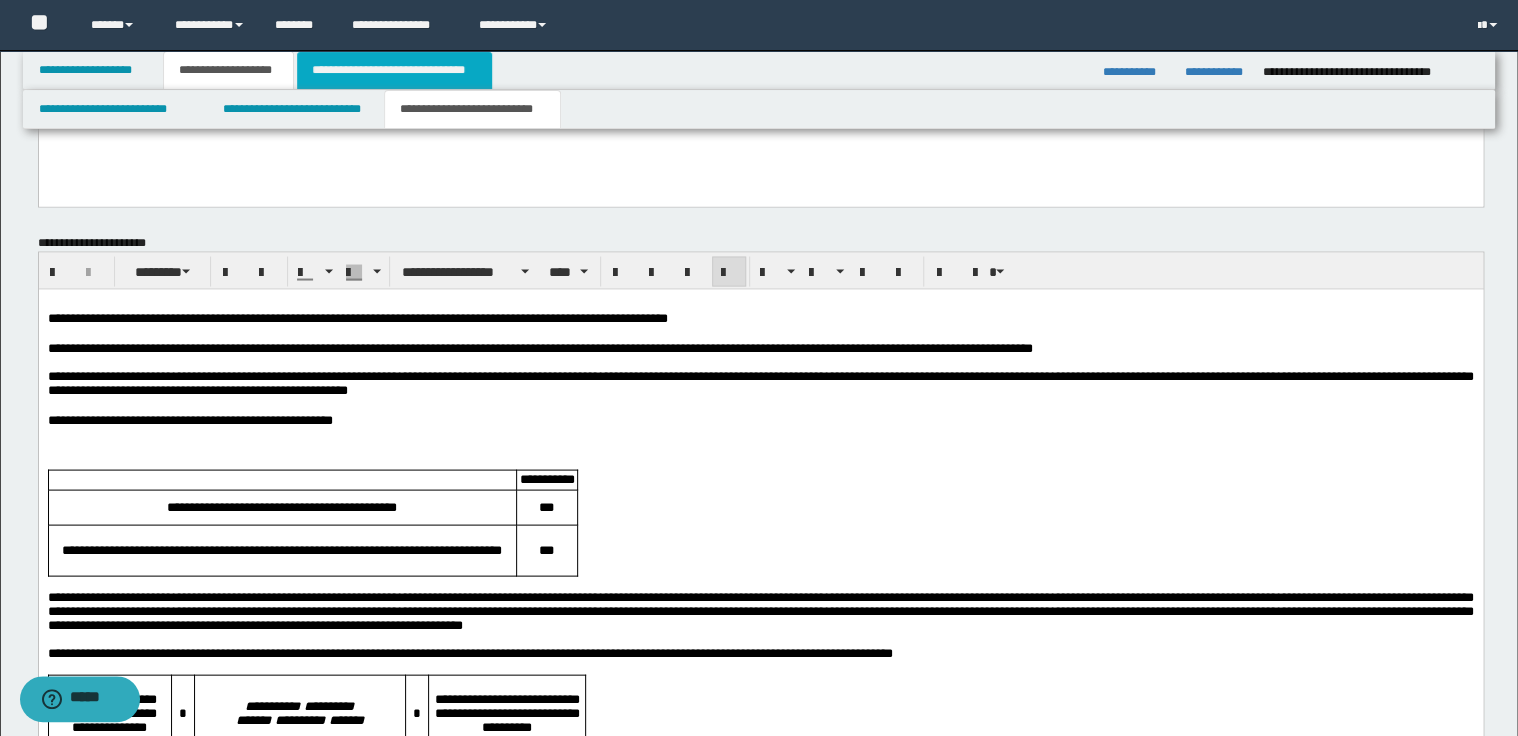 click on "**********" at bounding box center [394, 70] 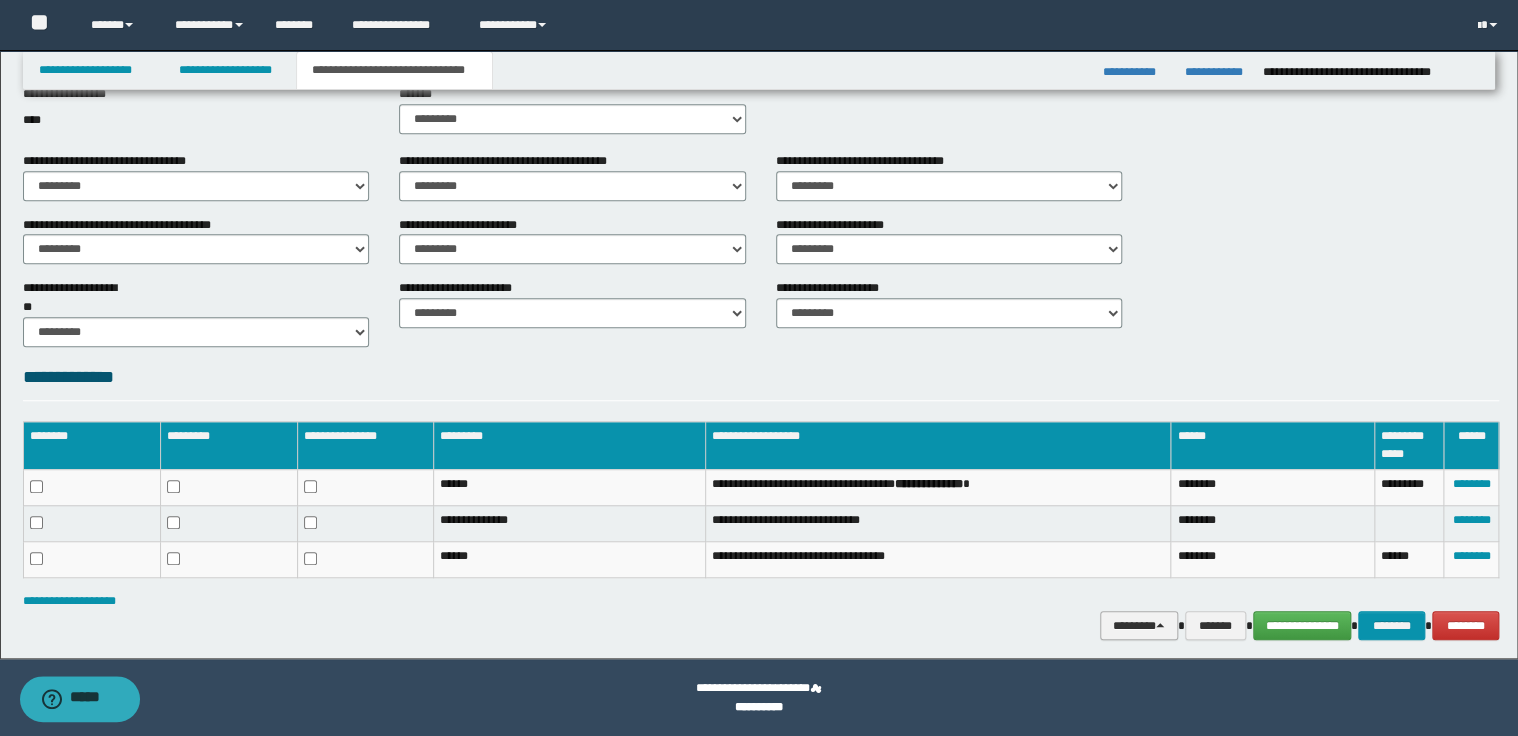 click at bounding box center (1160, 625) 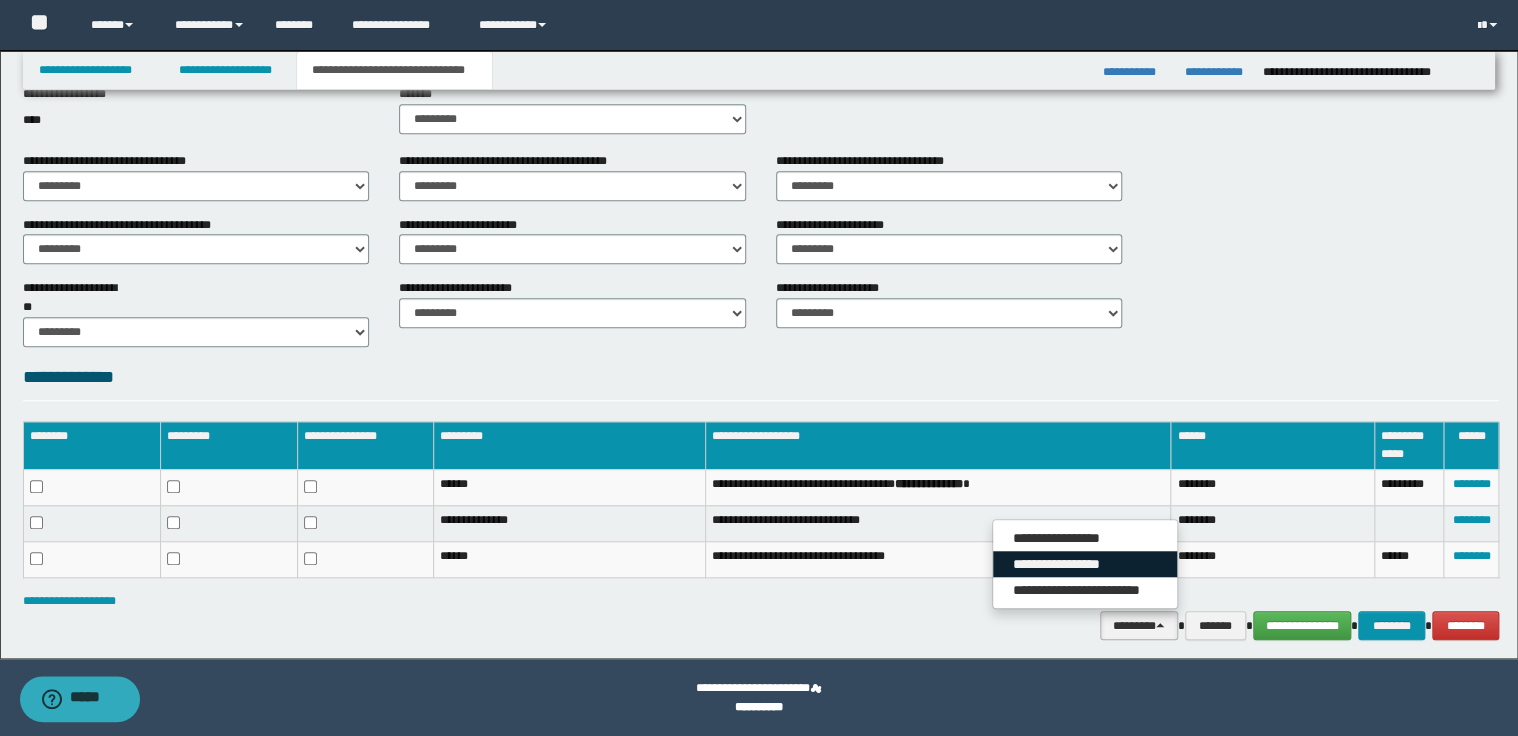 click on "**********" at bounding box center (1085, 564) 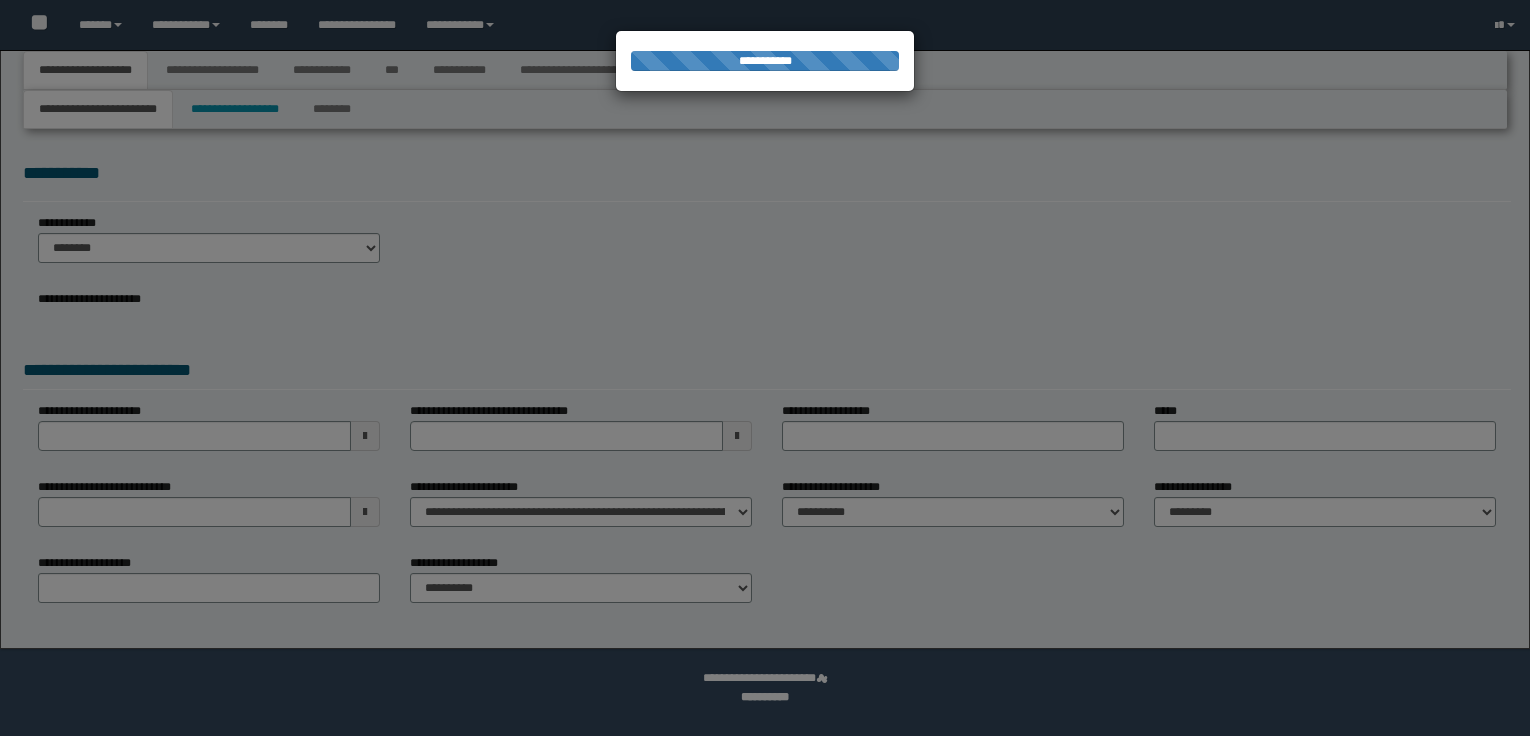 scroll, scrollTop: 0, scrollLeft: 0, axis: both 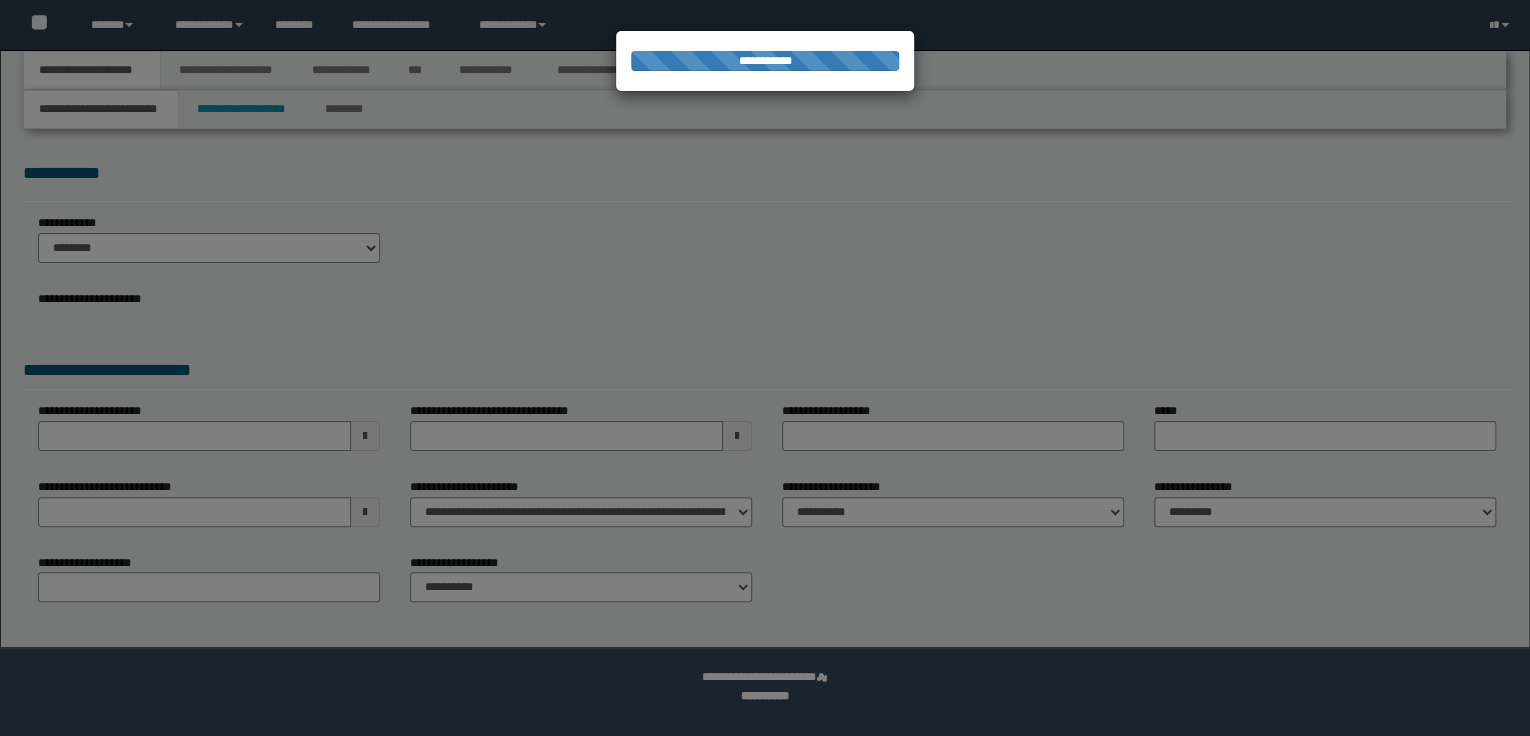select on "*" 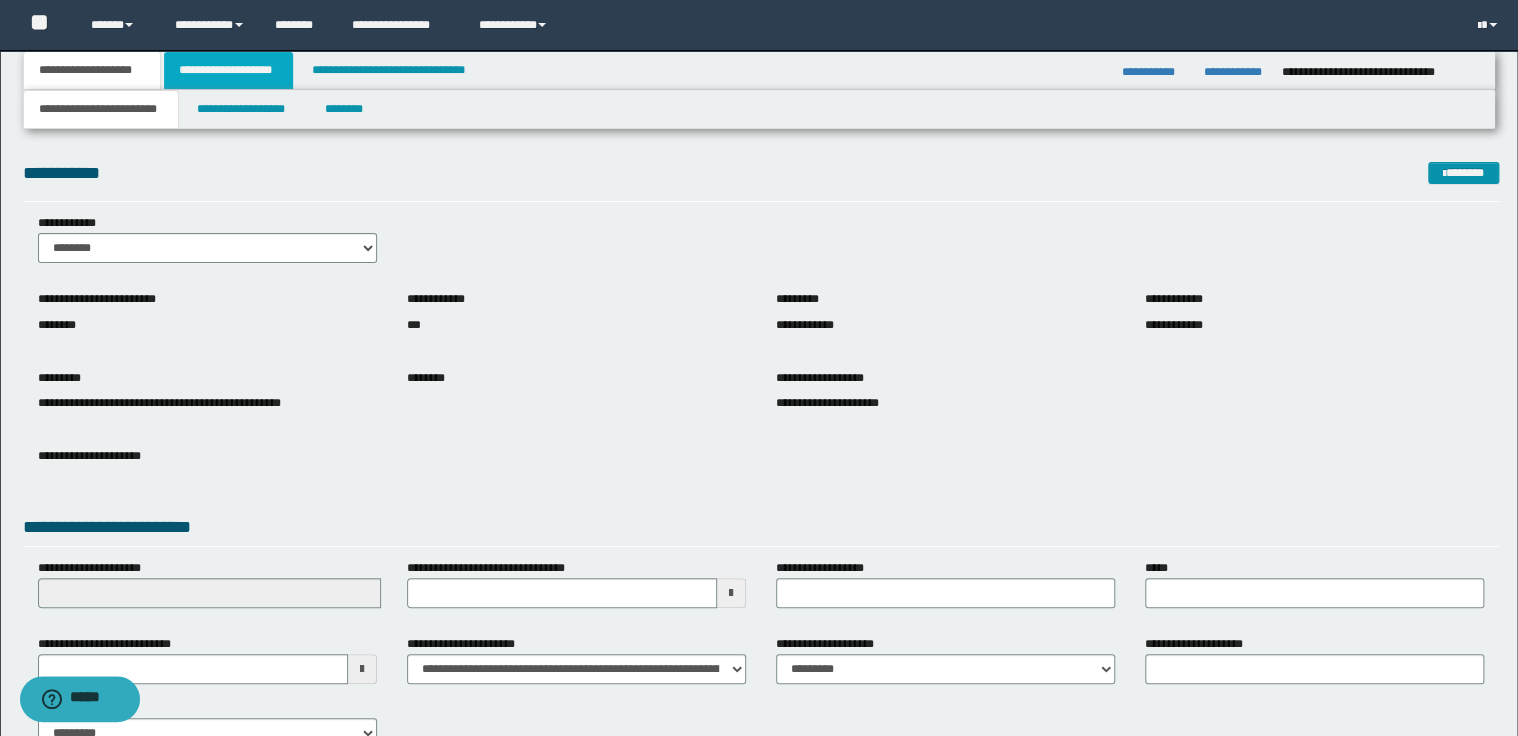 click on "**********" at bounding box center (228, 70) 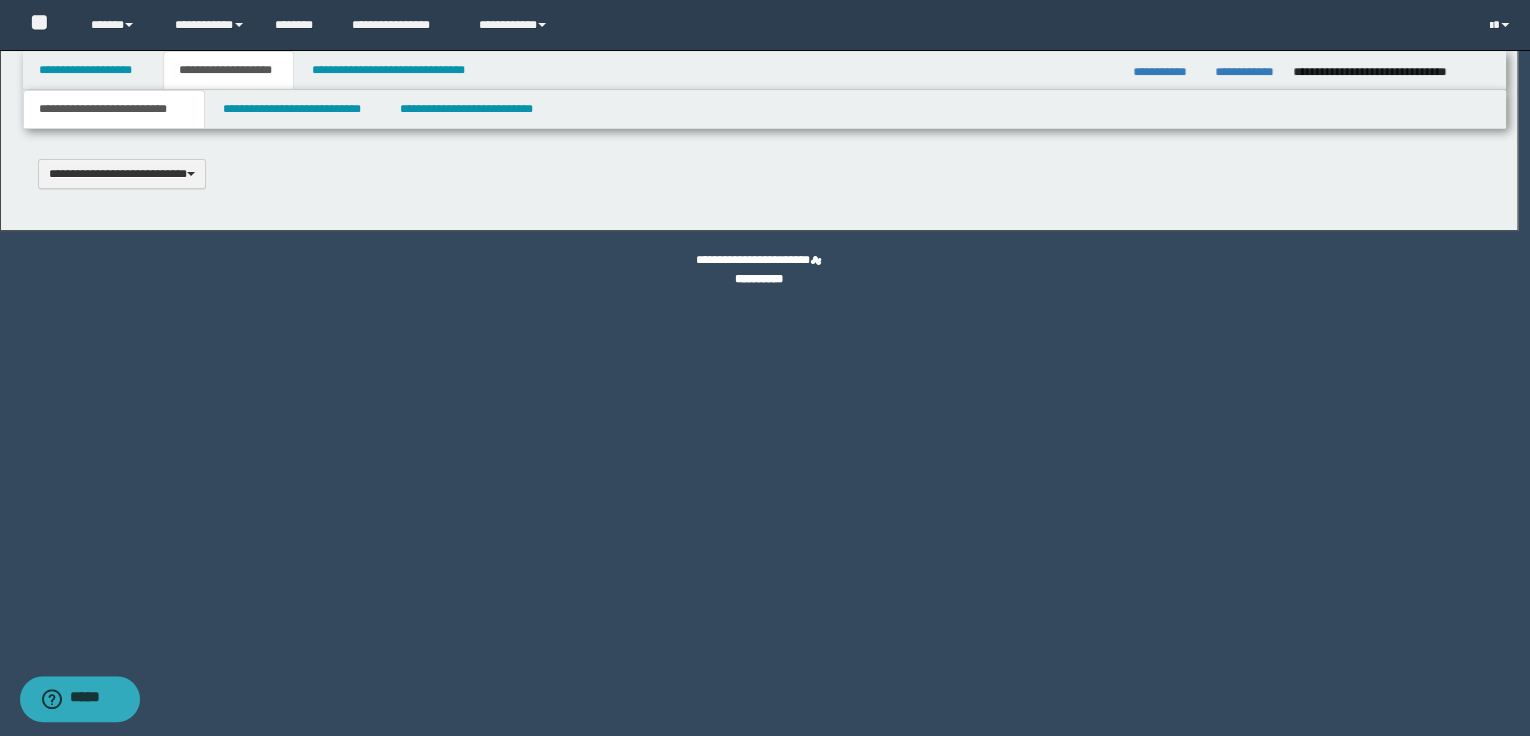 type 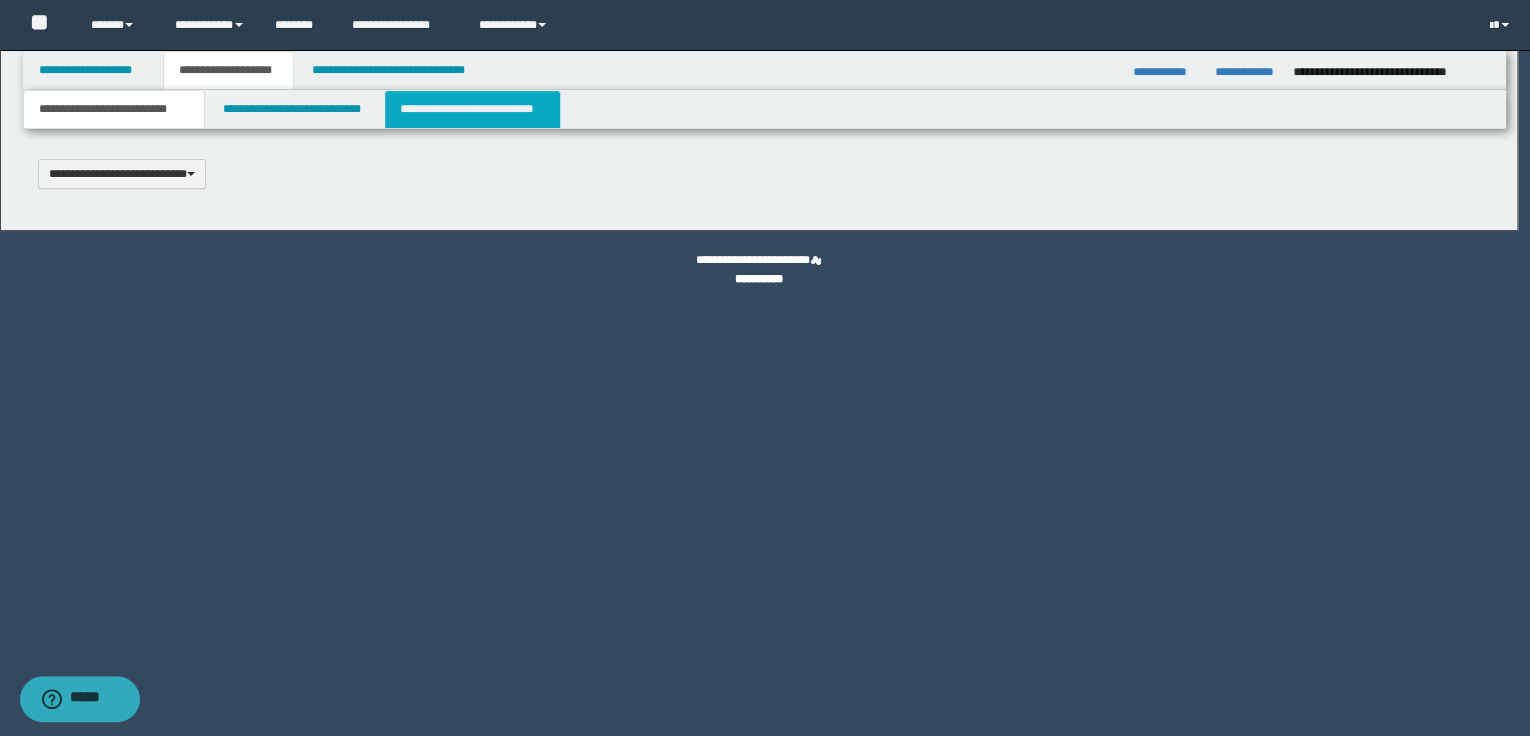 scroll, scrollTop: 0, scrollLeft: 0, axis: both 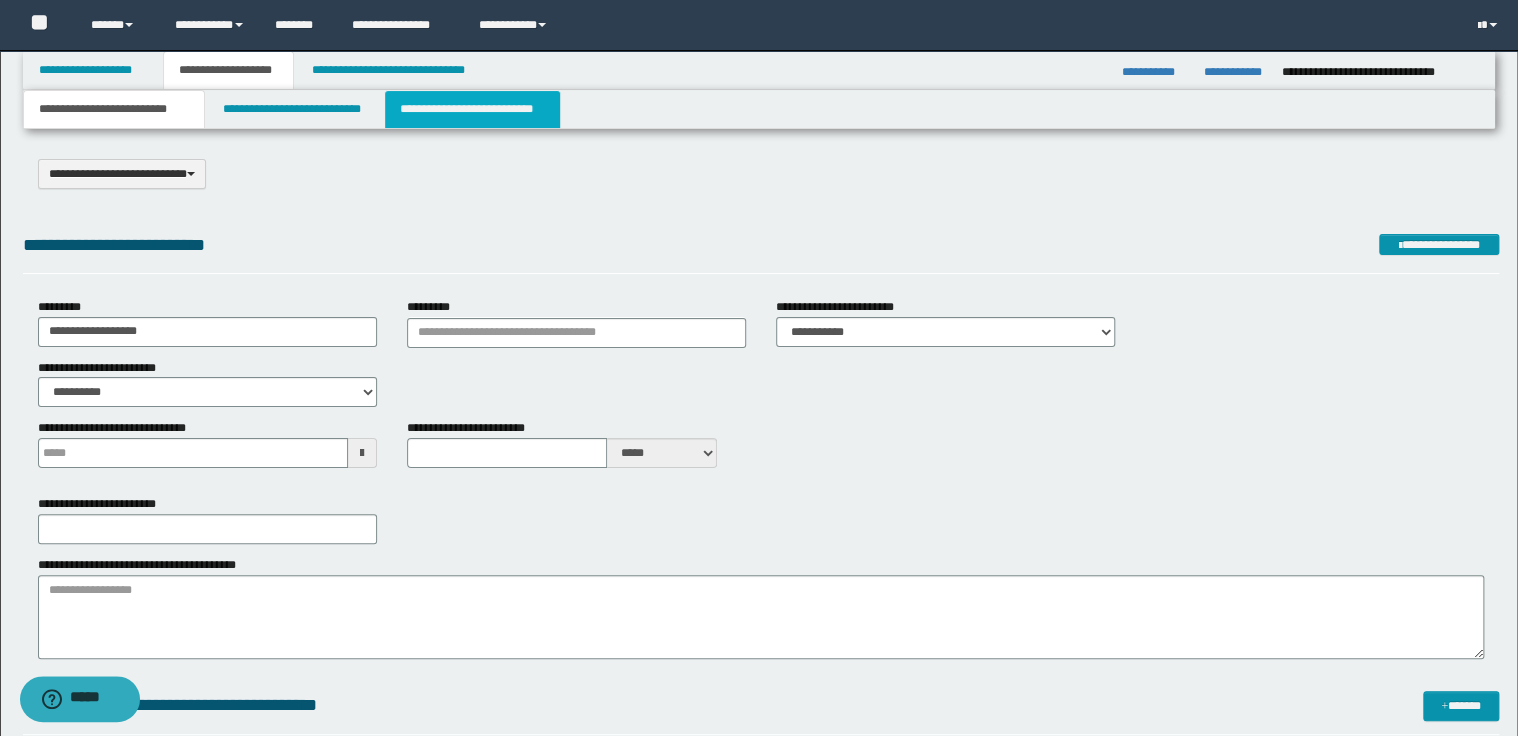 click on "**********" at bounding box center [472, 109] 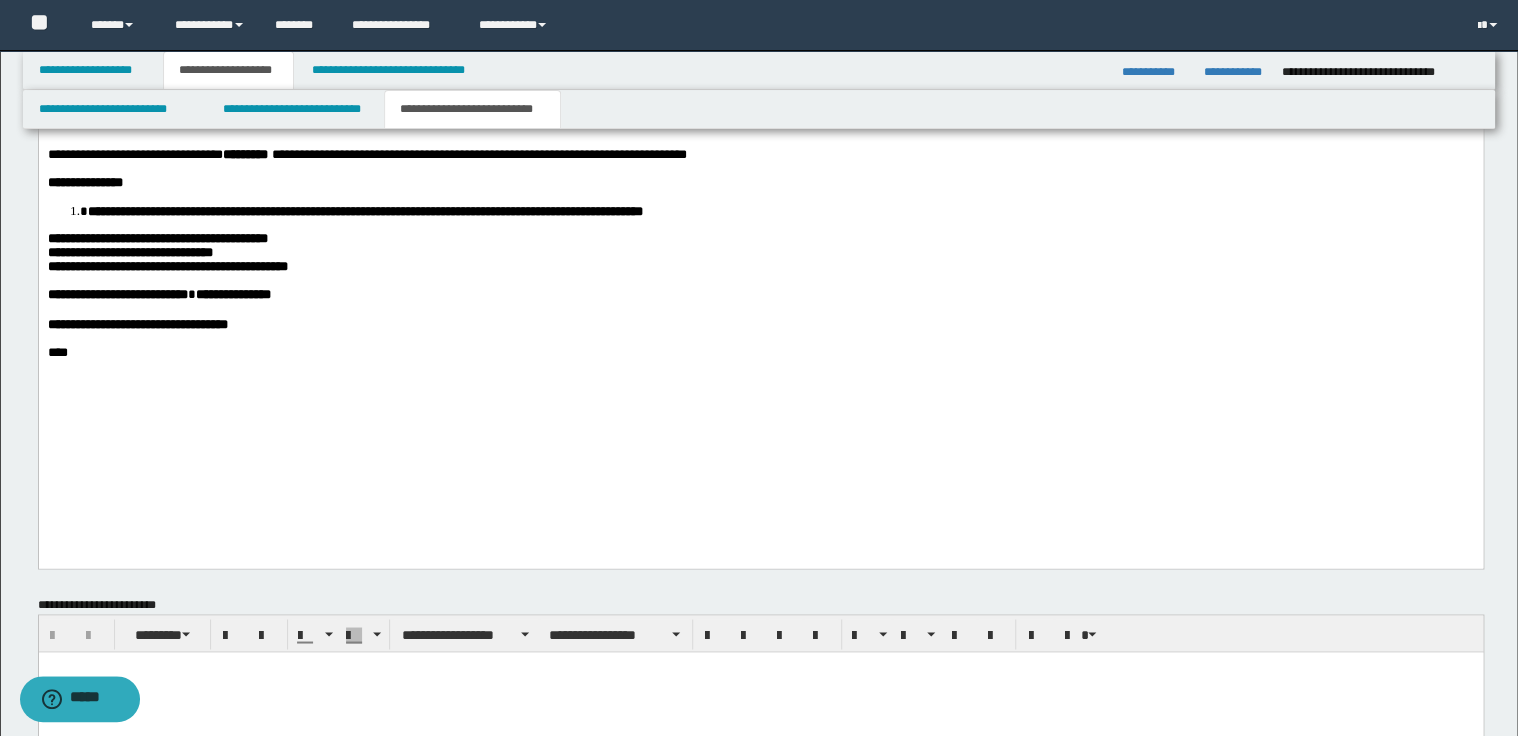 scroll, scrollTop: 1440, scrollLeft: 0, axis: vertical 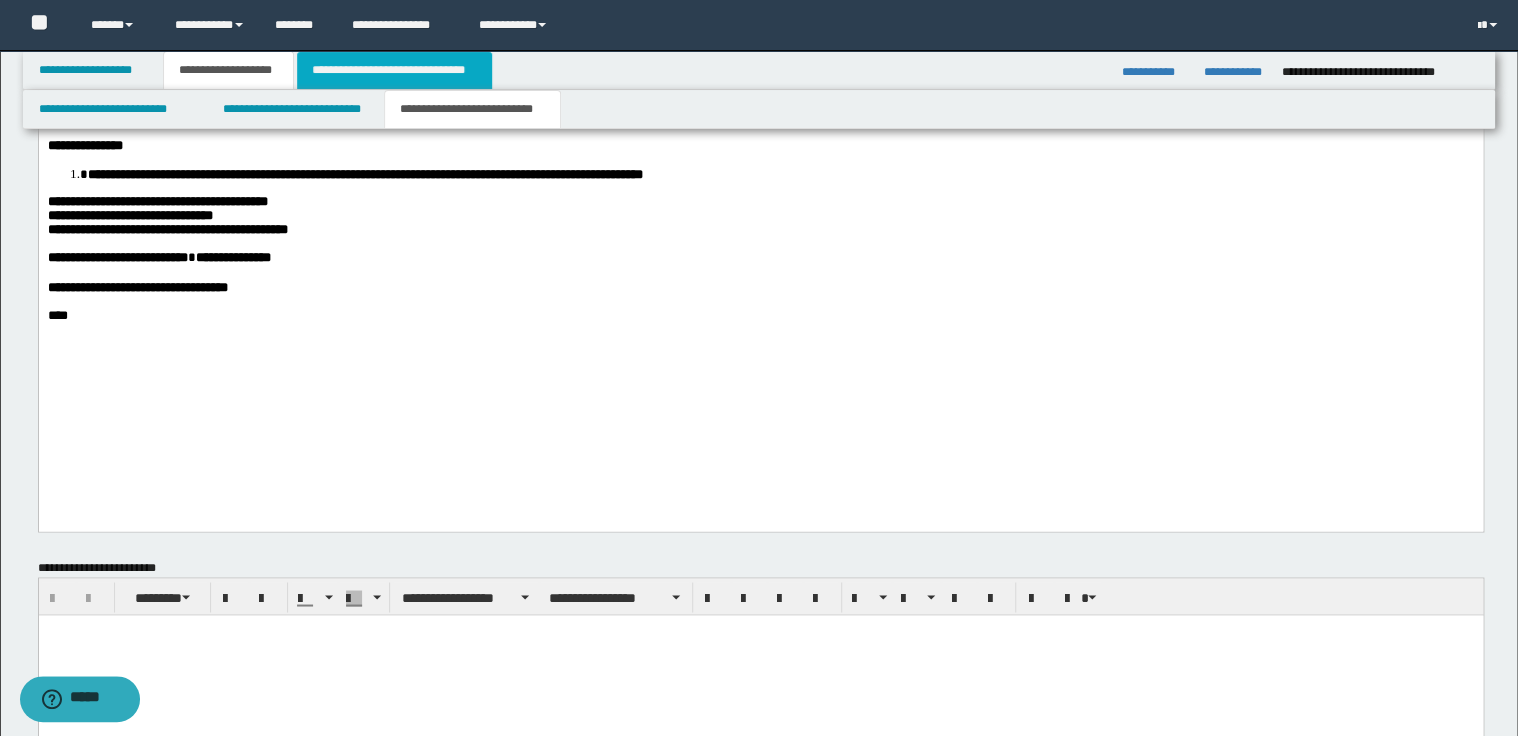 click on "**********" at bounding box center [394, 70] 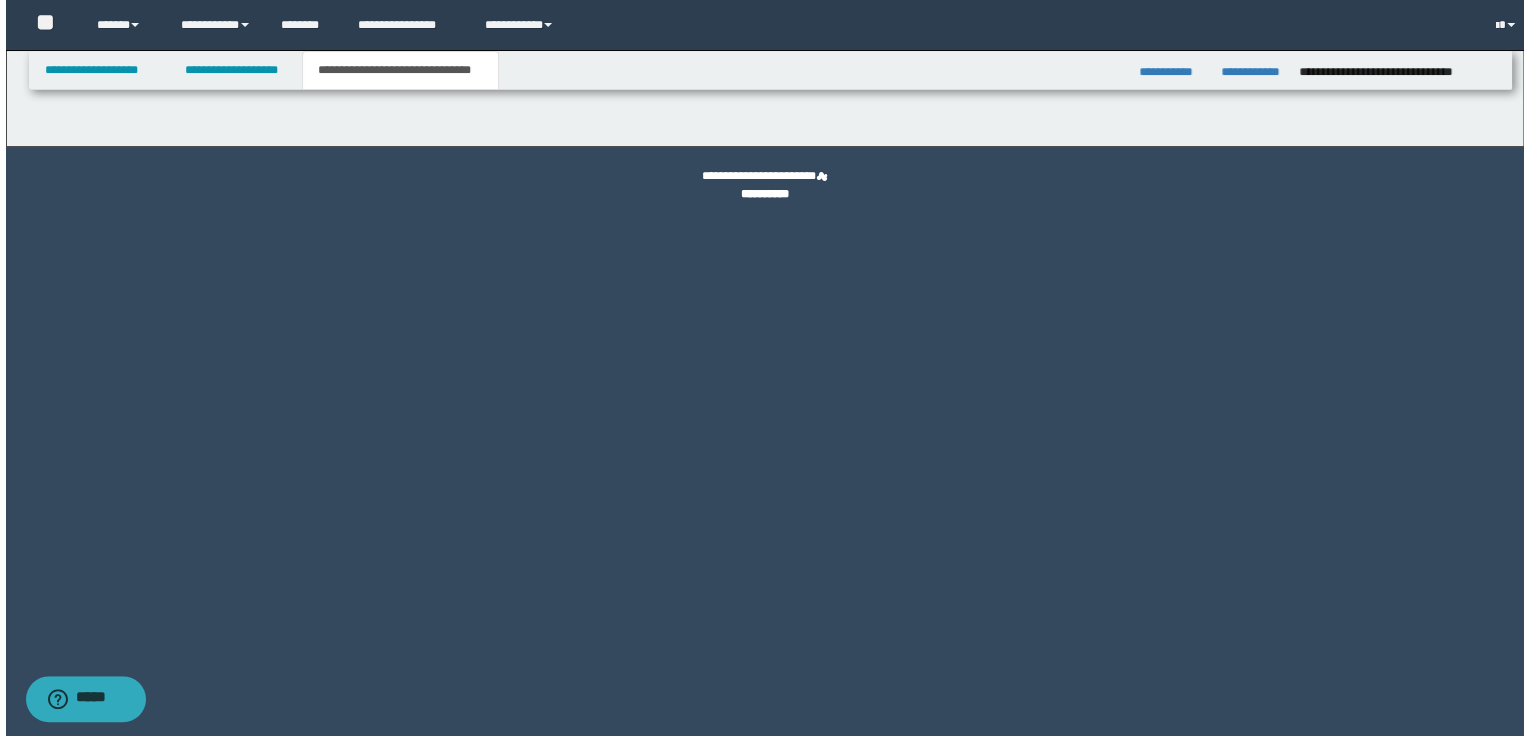 scroll, scrollTop: 0, scrollLeft: 0, axis: both 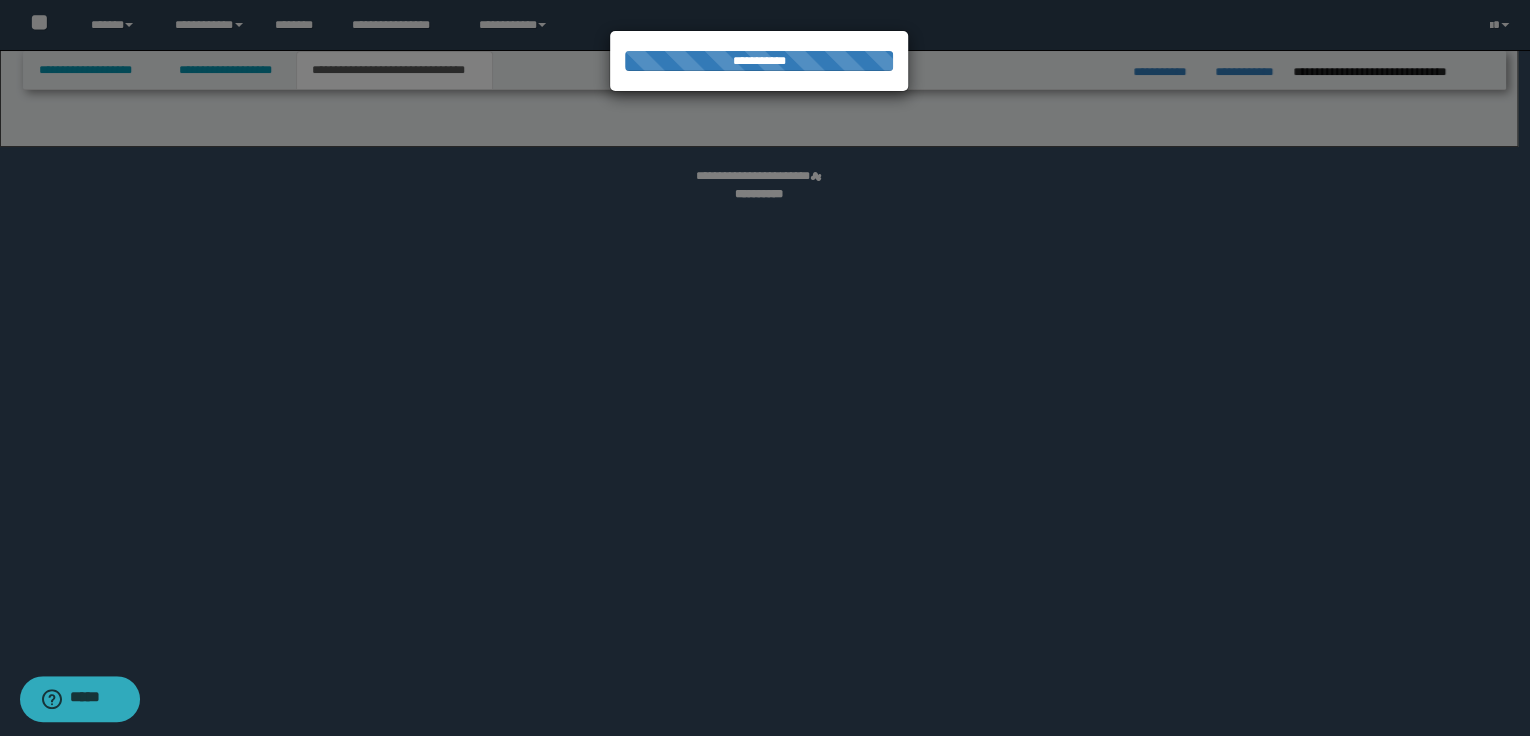 select on "*" 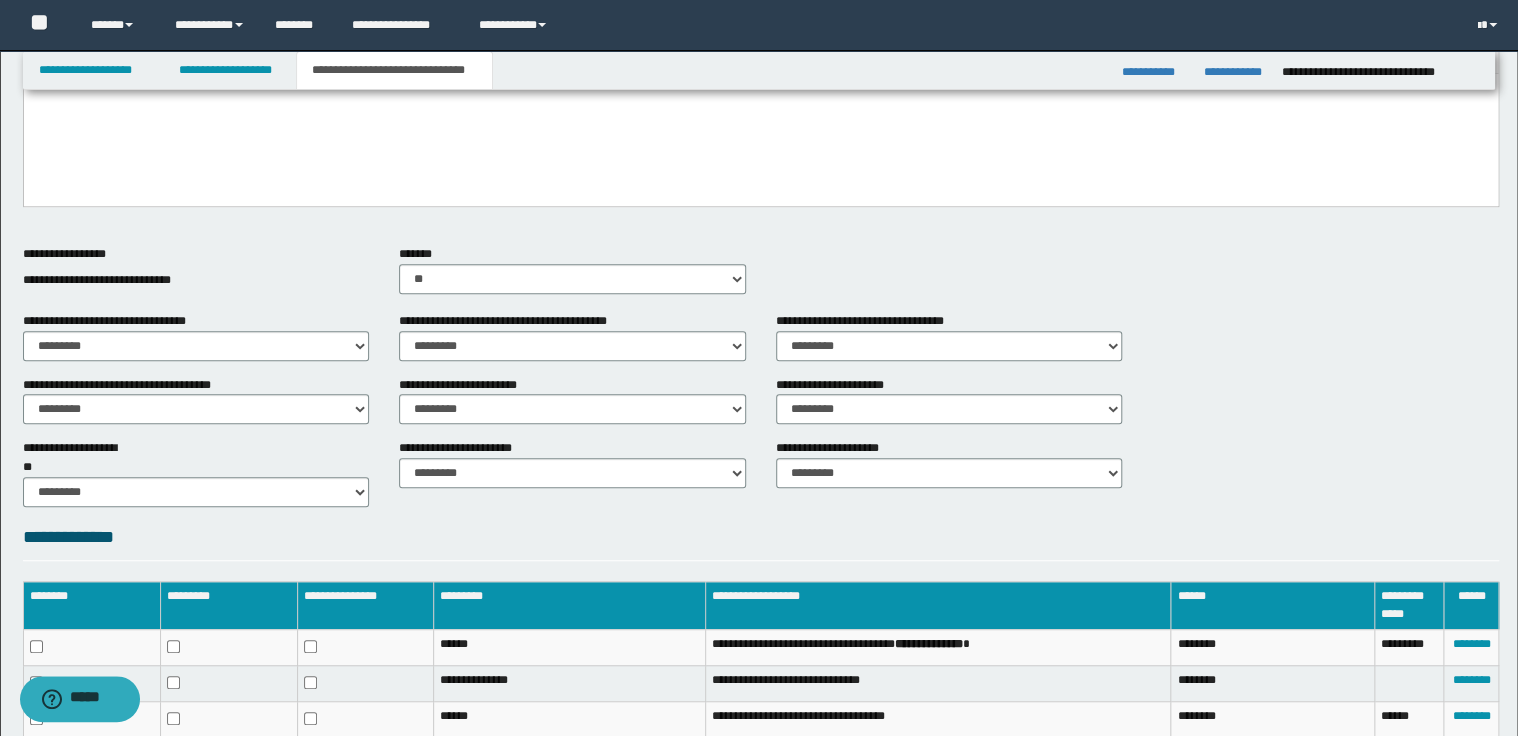 scroll, scrollTop: 529, scrollLeft: 0, axis: vertical 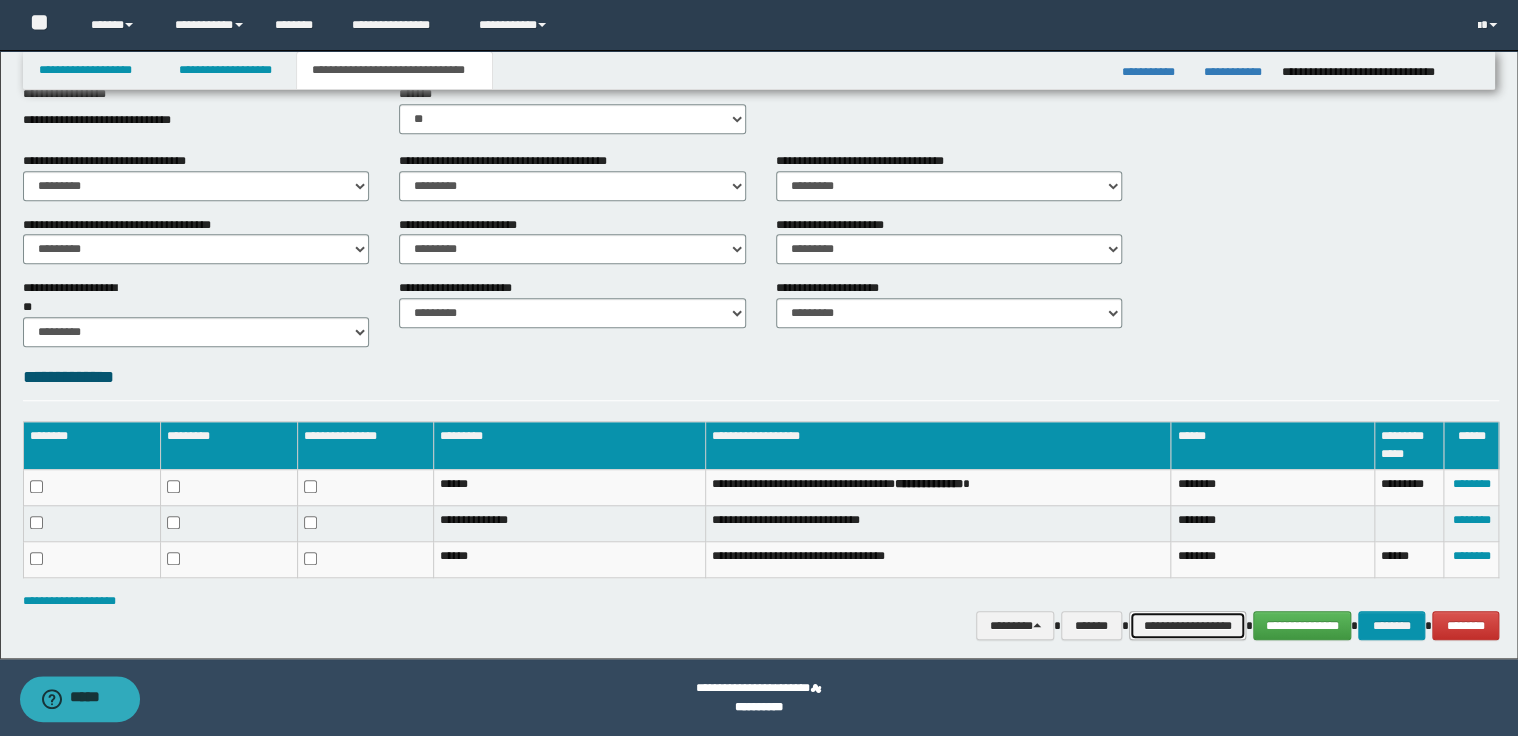 click on "**********" at bounding box center (1187, 626) 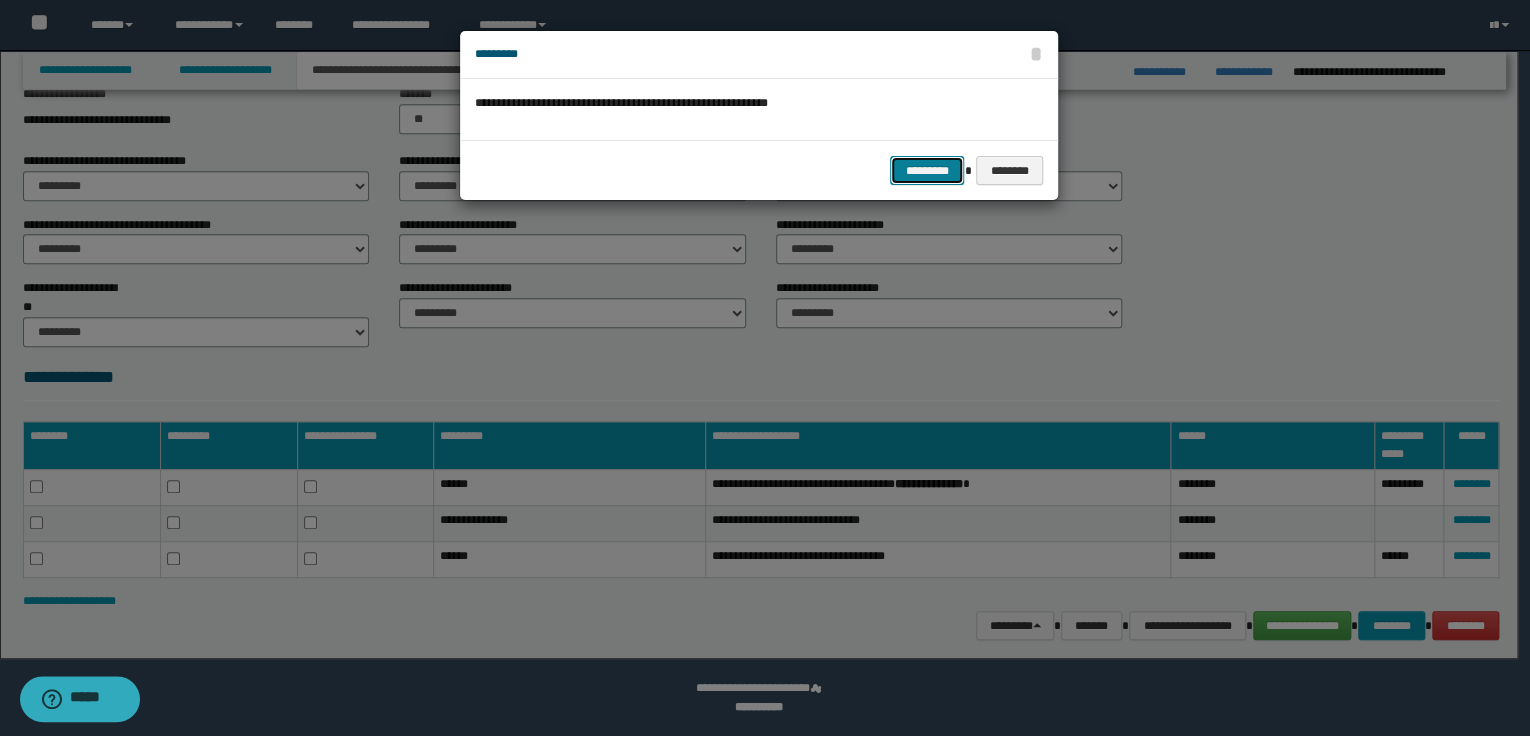 click on "*********" at bounding box center [927, 171] 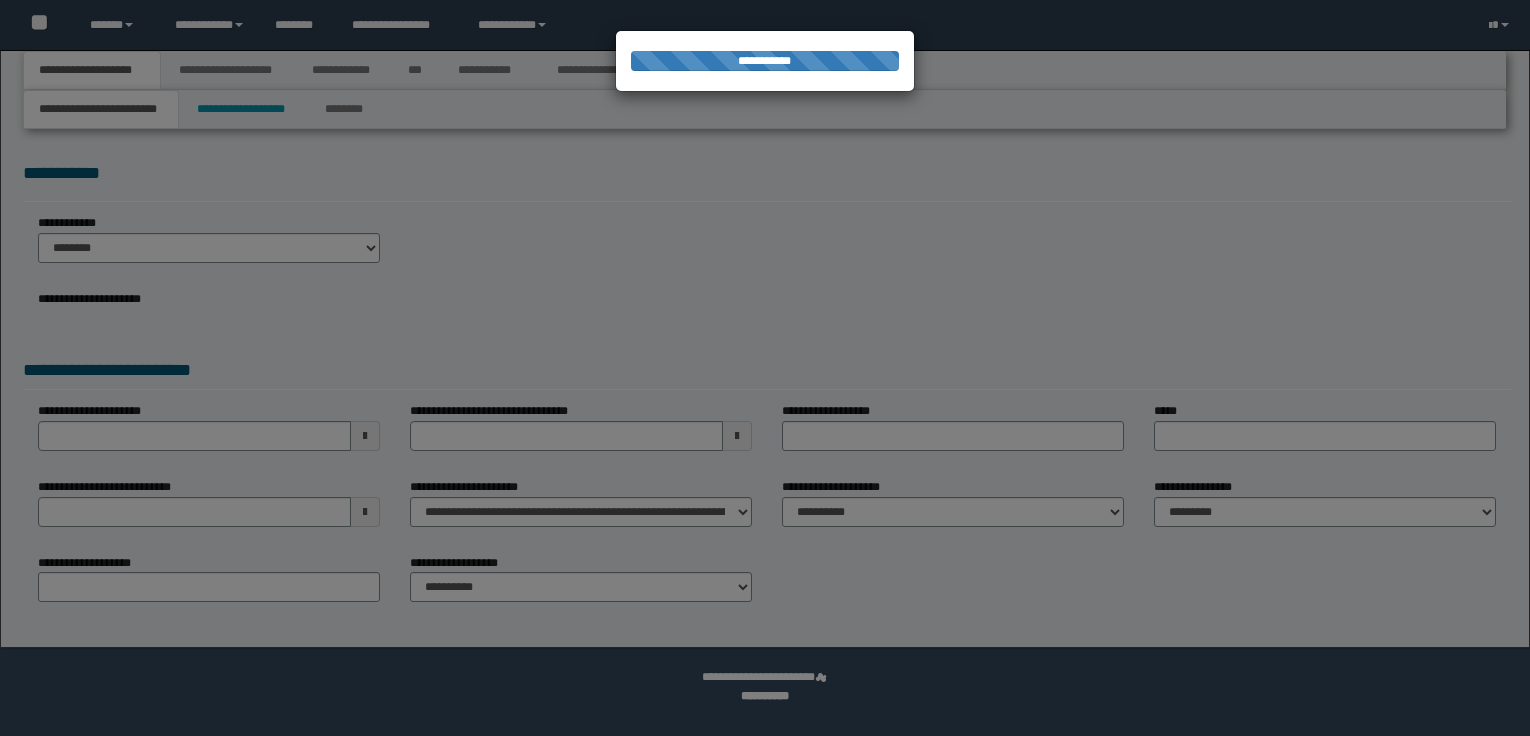 scroll, scrollTop: 0, scrollLeft: 0, axis: both 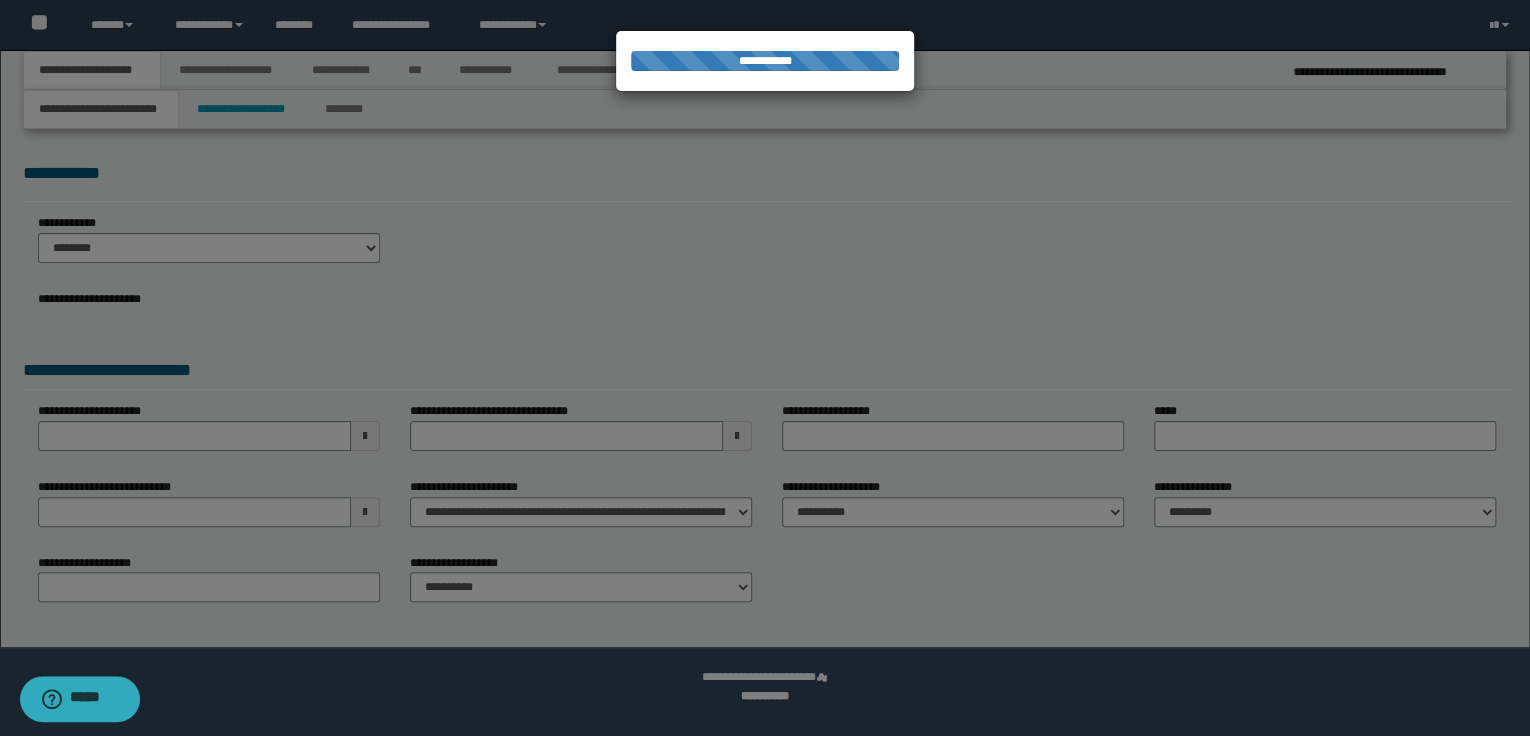 select on "*" 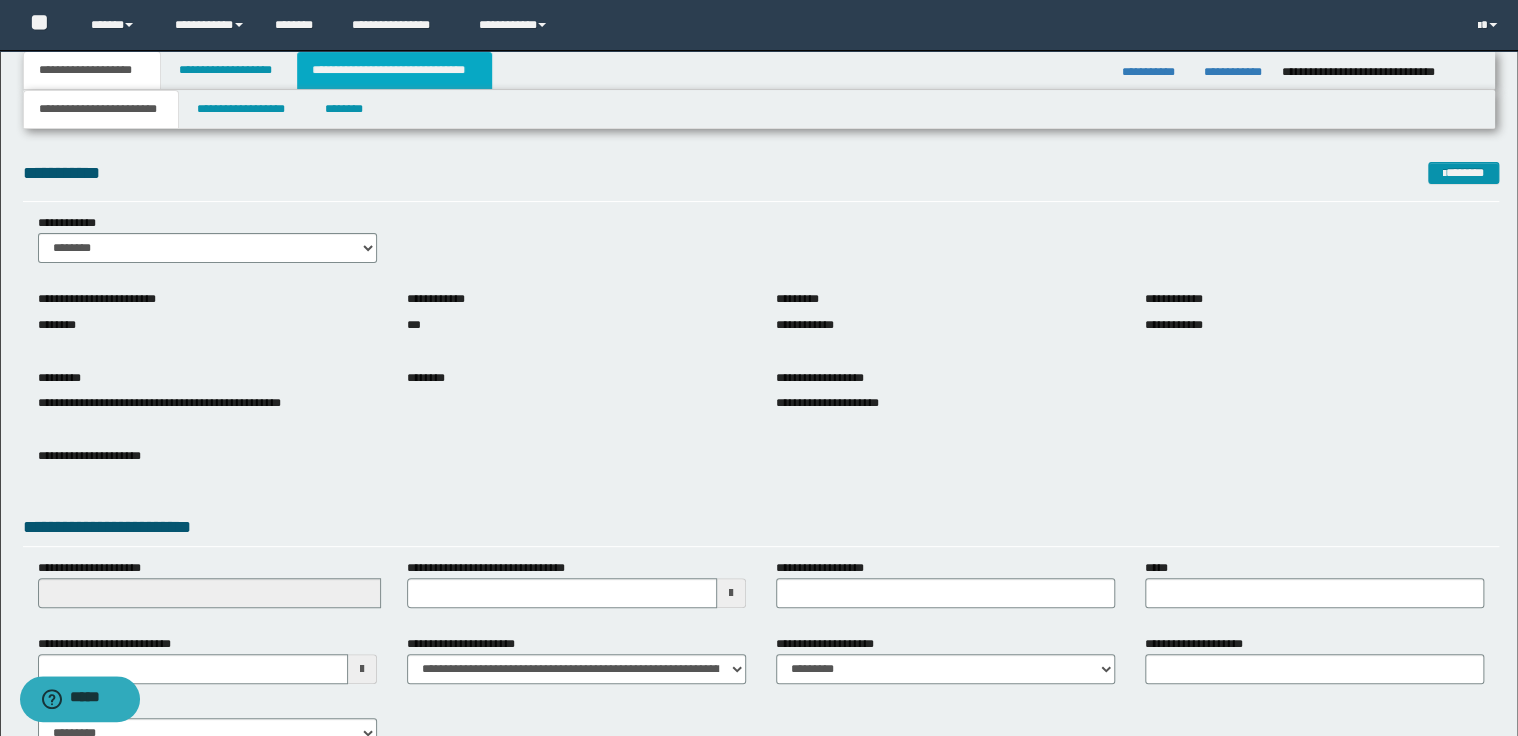 click on "**********" at bounding box center (394, 70) 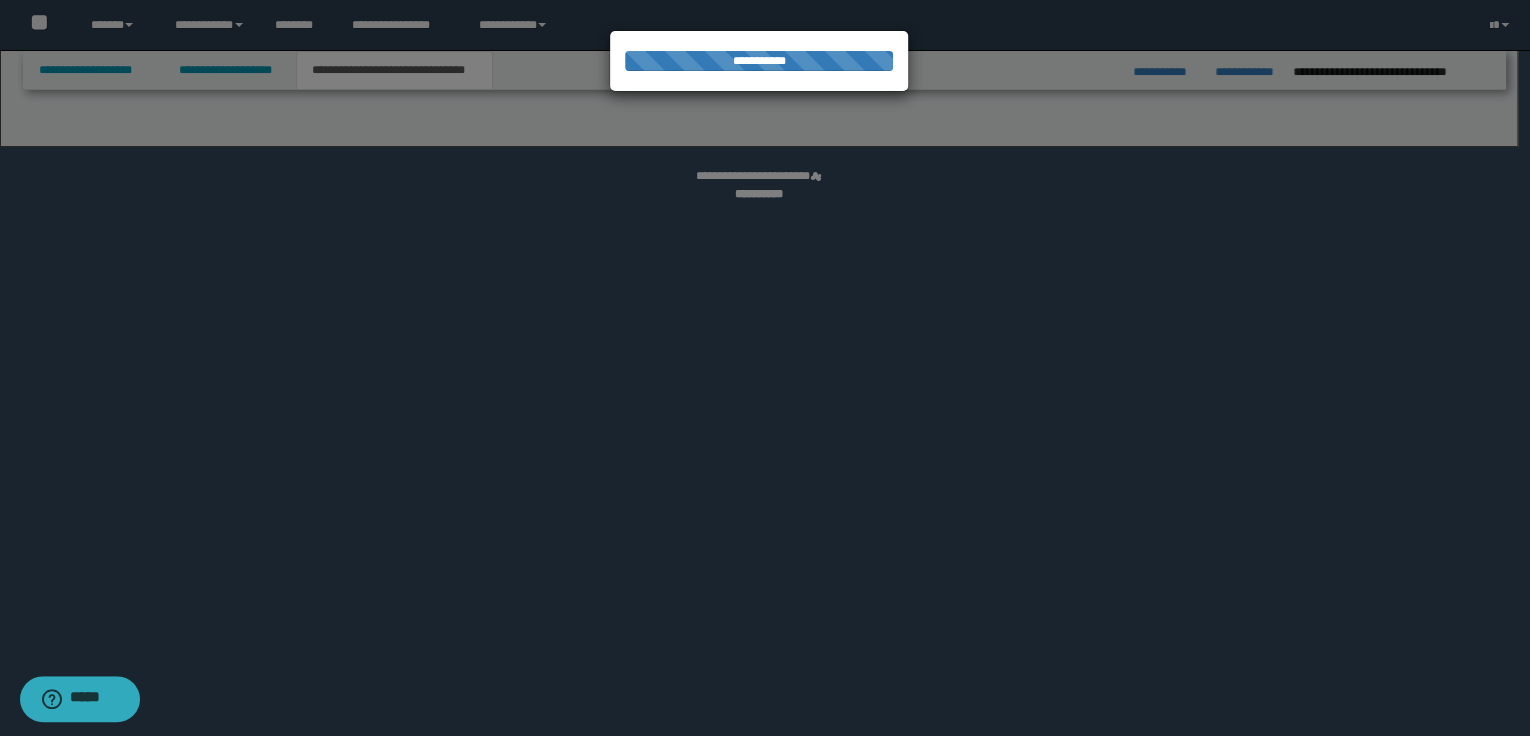 select on "*" 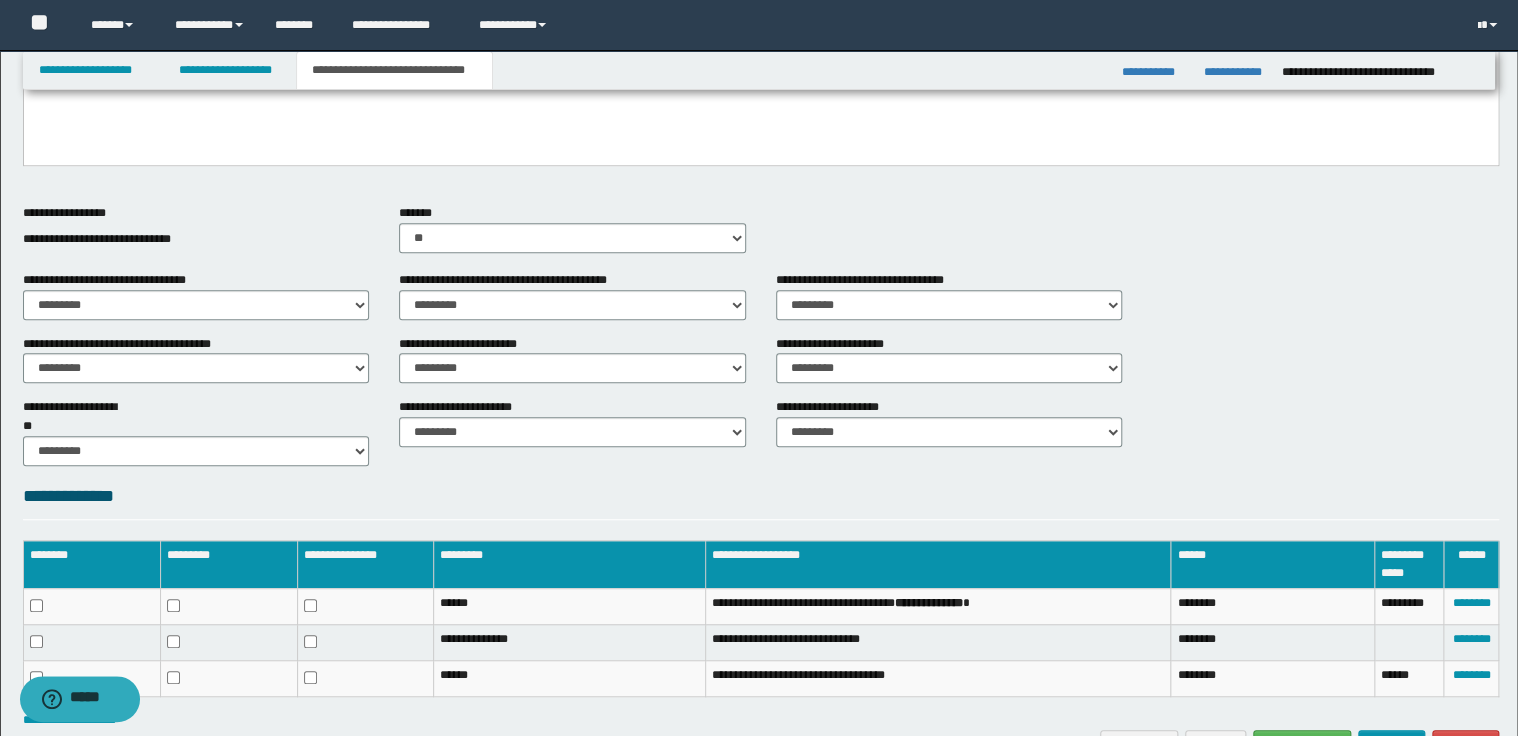 scroll, scrollTop: 529, scrollLeft: 0, axis: vertical 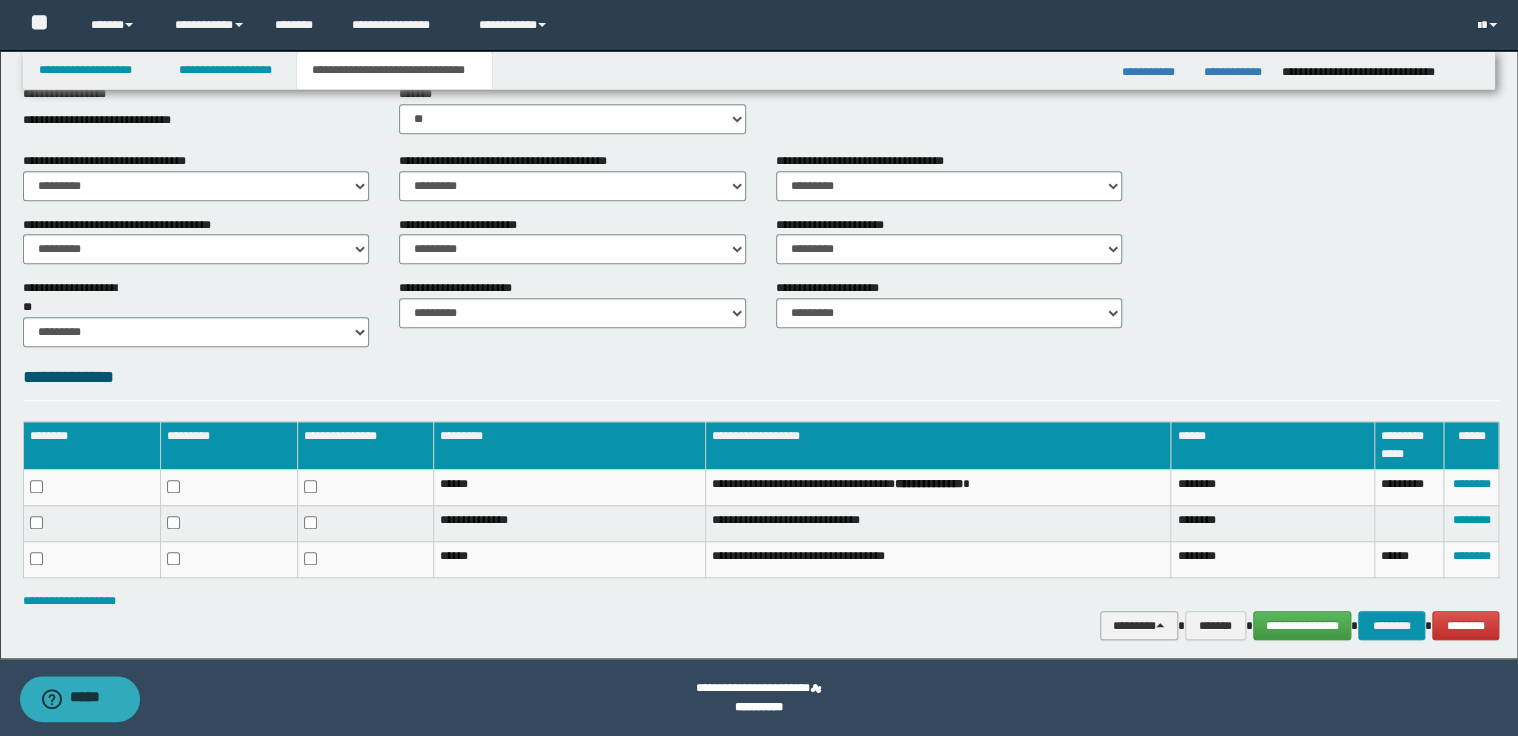 click on "********" at bounding box center (1139, 626) 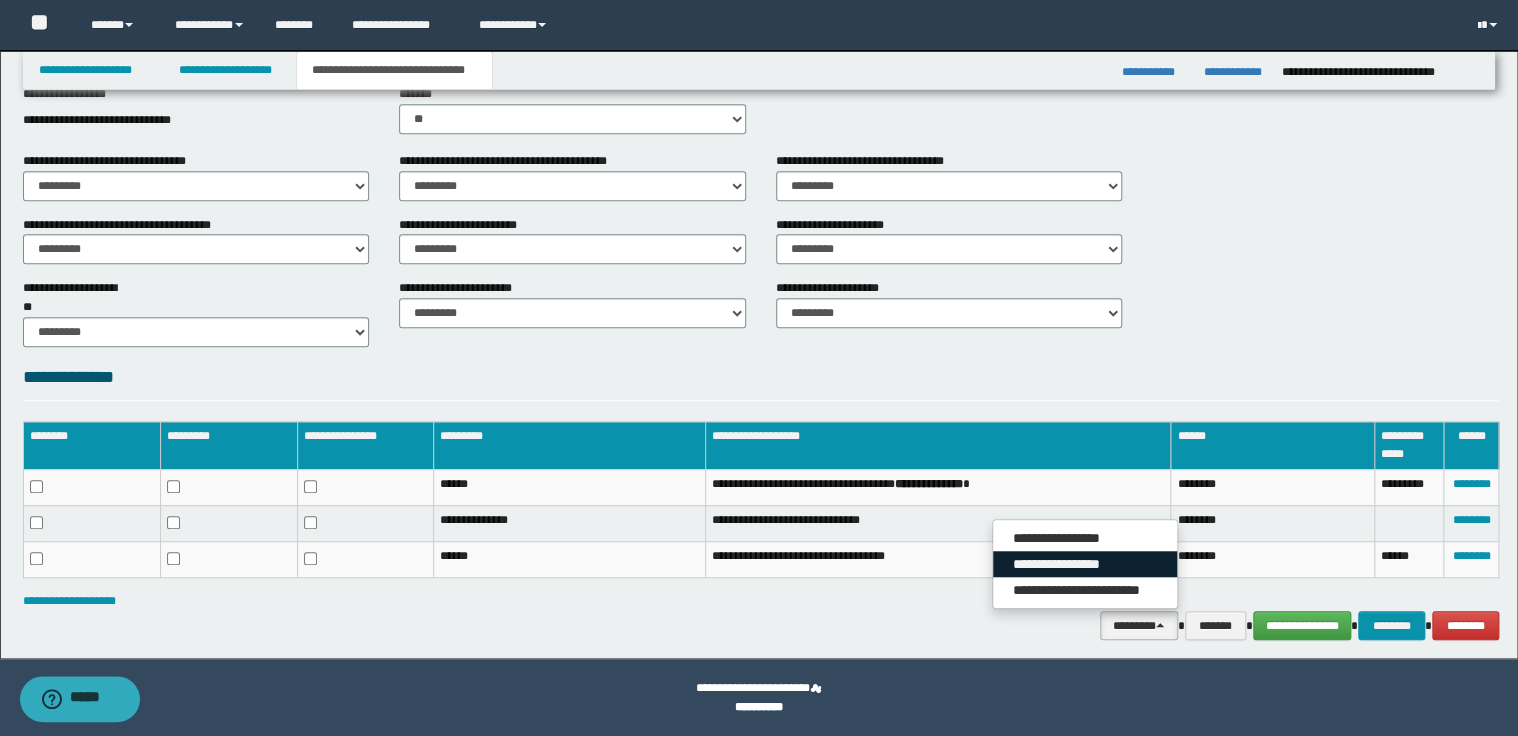 click on "**********" at bounding box center [1085, 564] 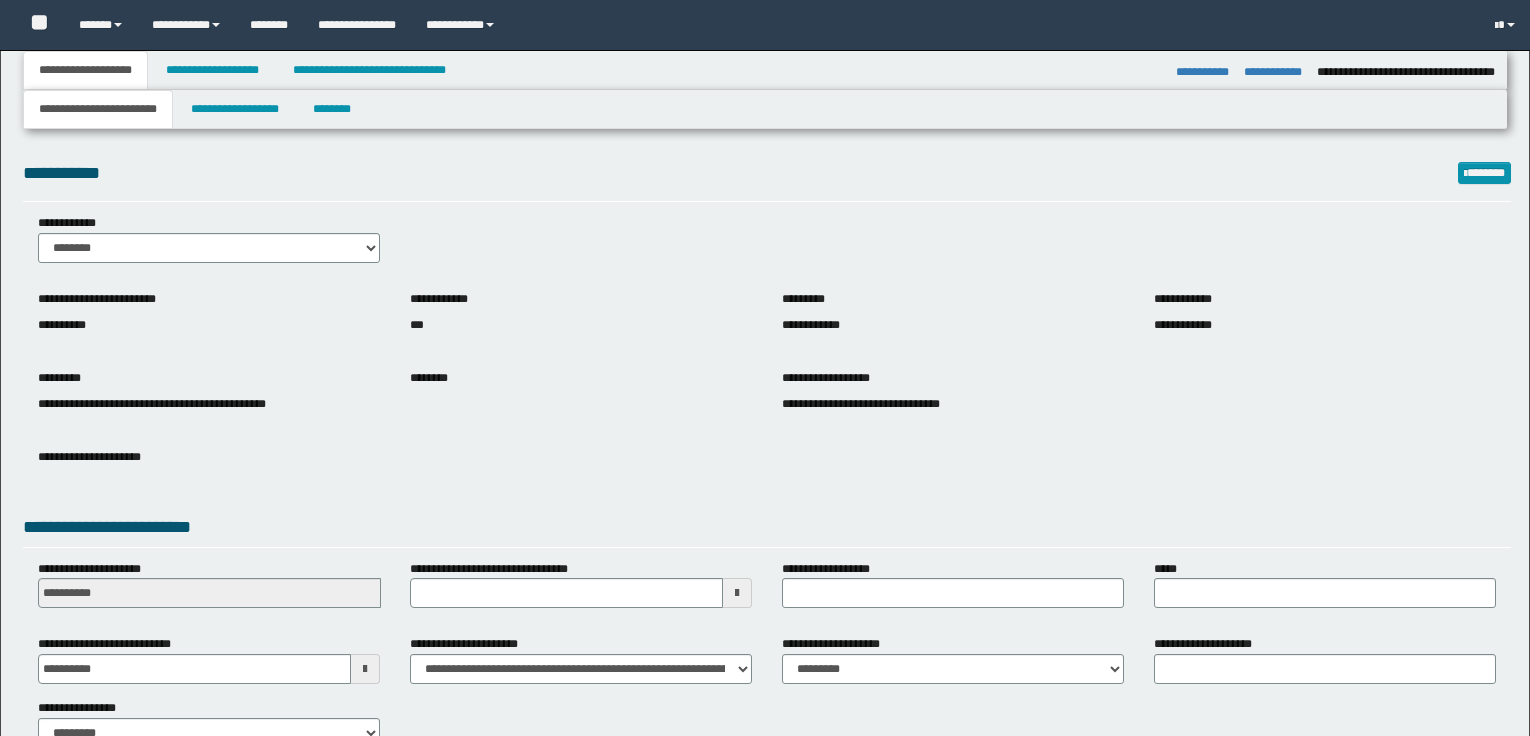 select on "*" 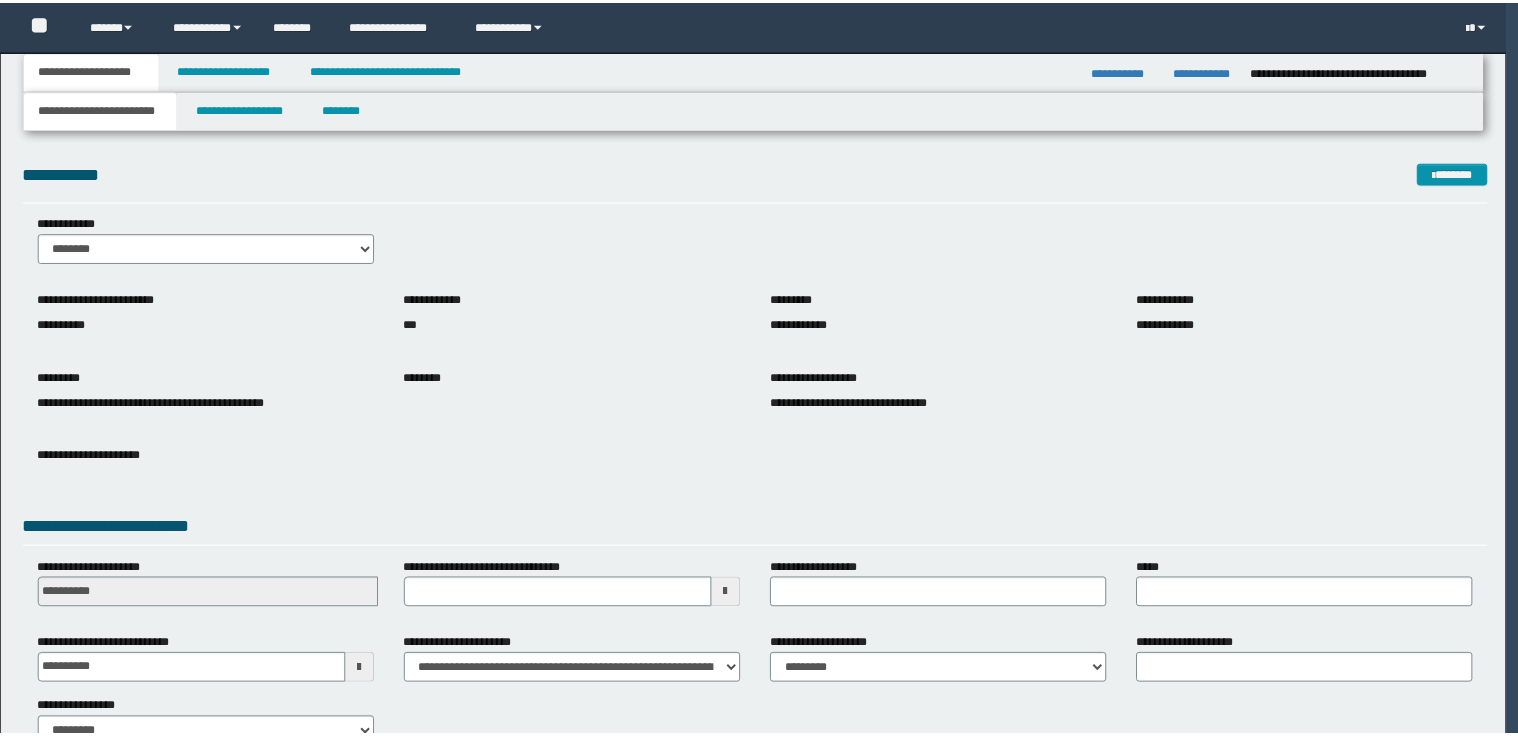 scroll, scrollTop: 0, scrollLeft: 0, axis: both 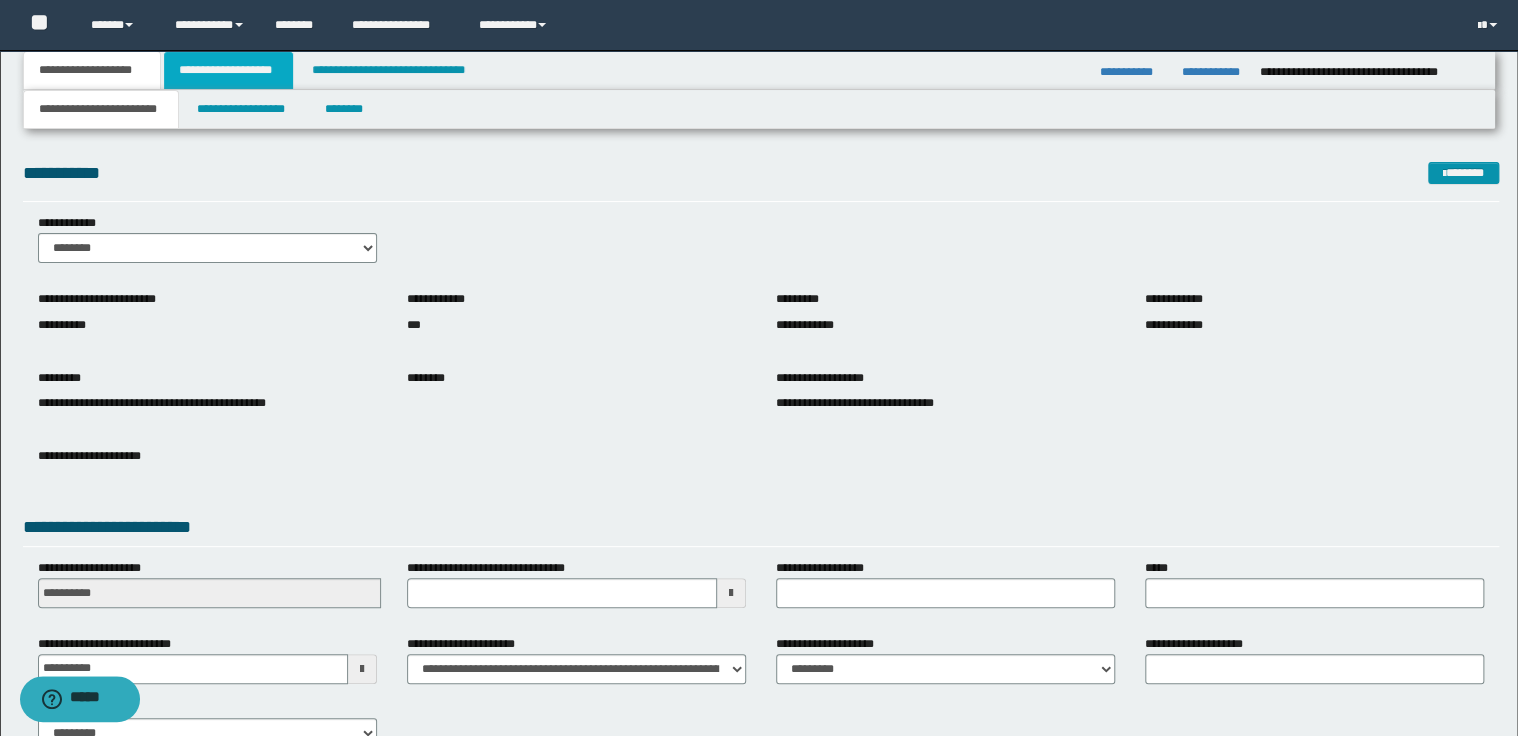 click on "**********" at bounding box center [228, 70] 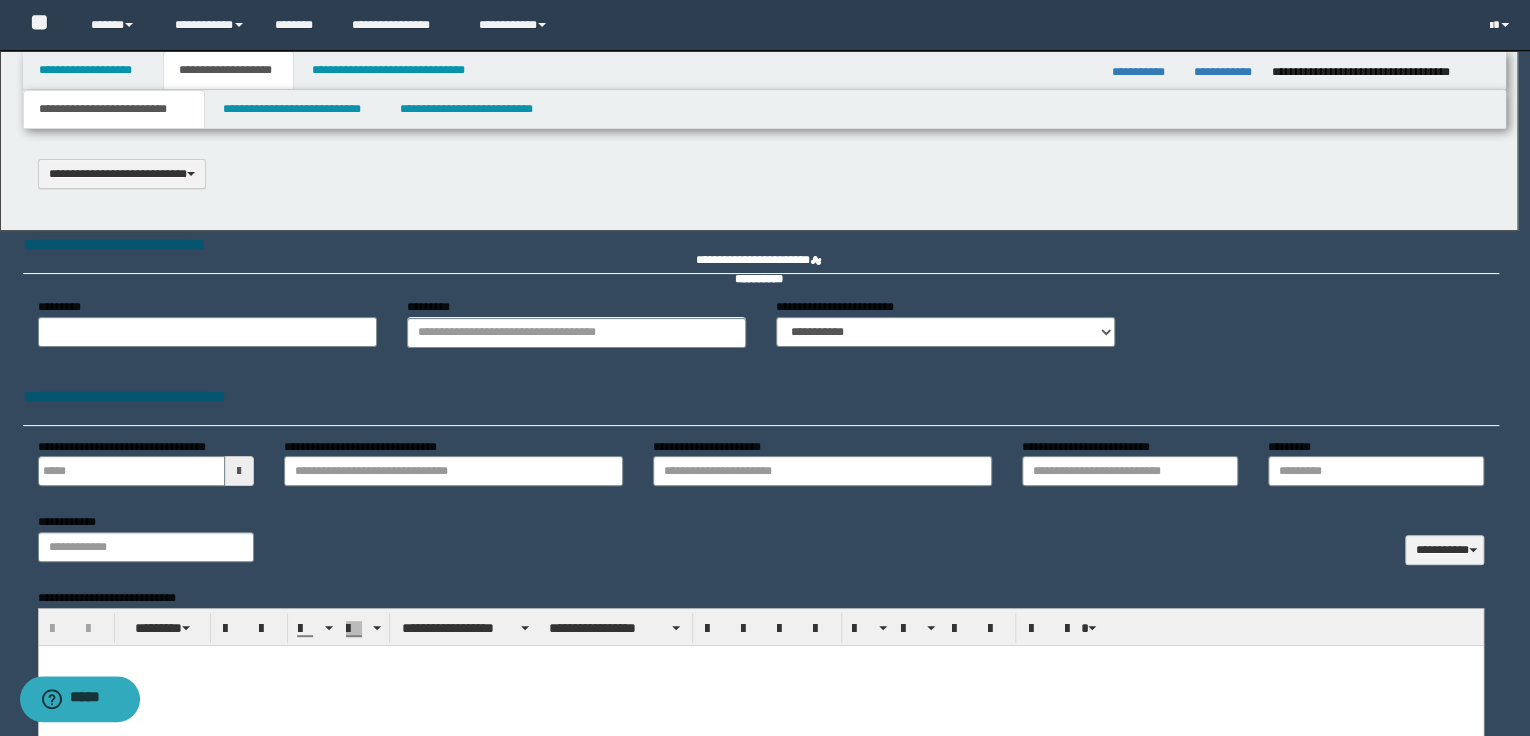 type on "**********" 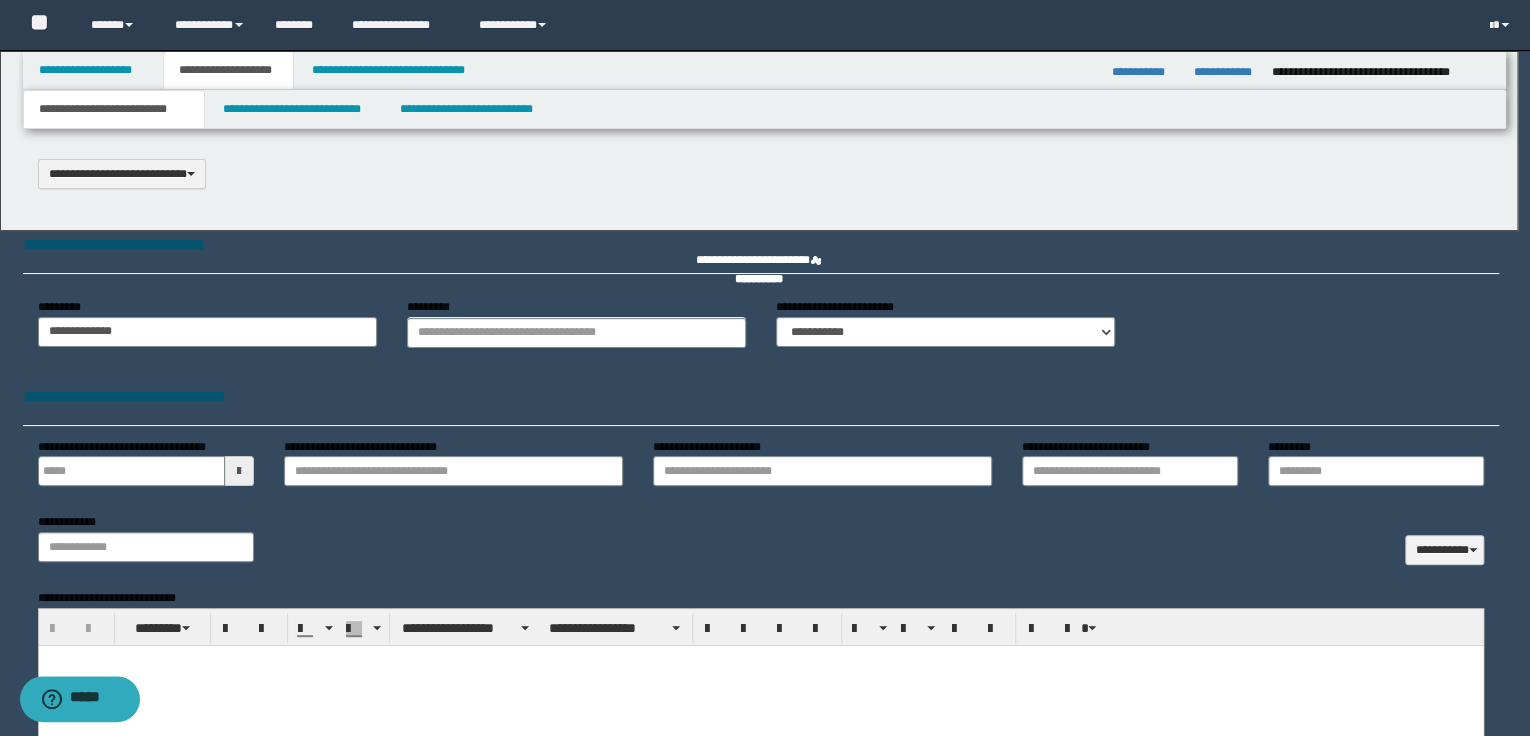 select on "*" 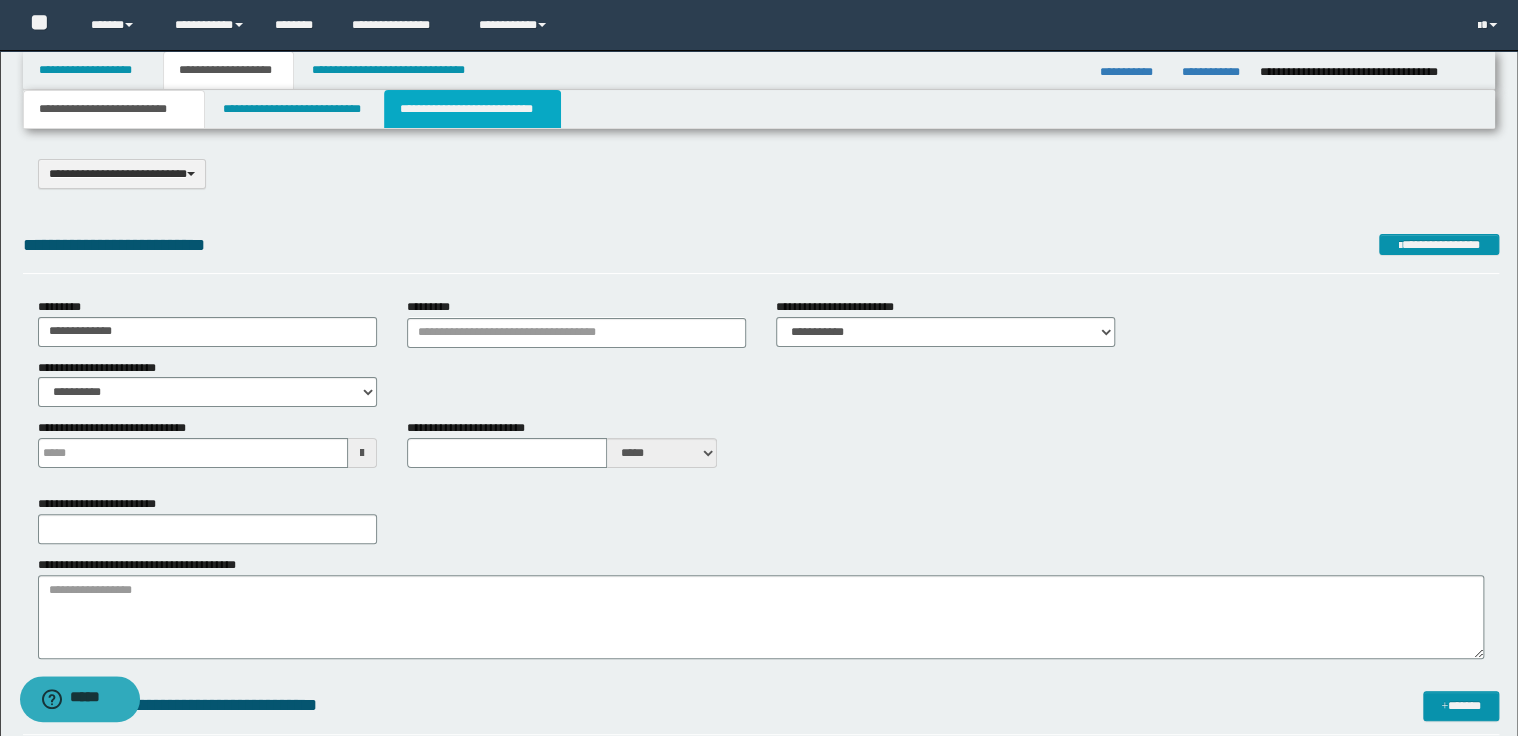click on "**********" at bounding box center [472, 109] 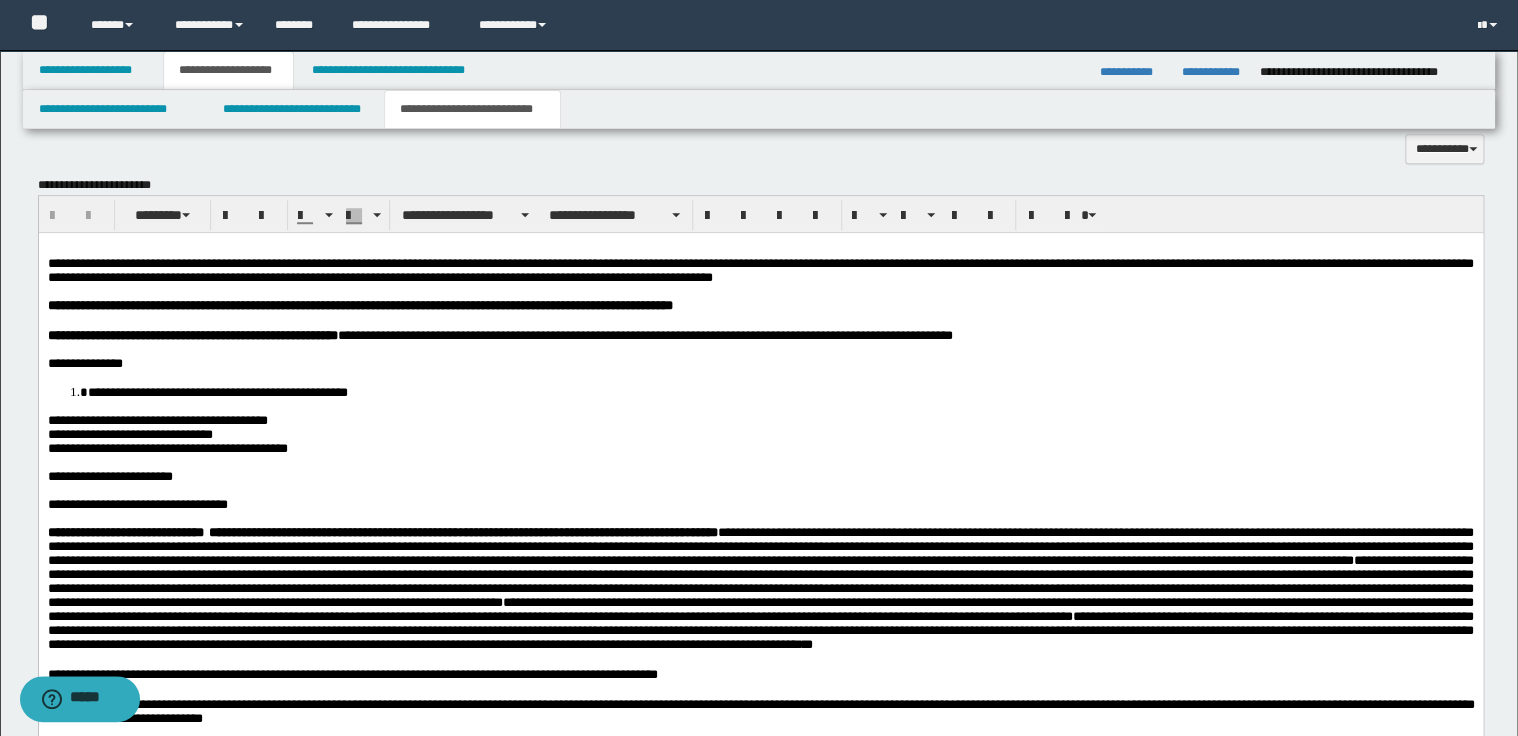 scroll, scrollTop: 720, scrollLeft: 0, axis: vertical 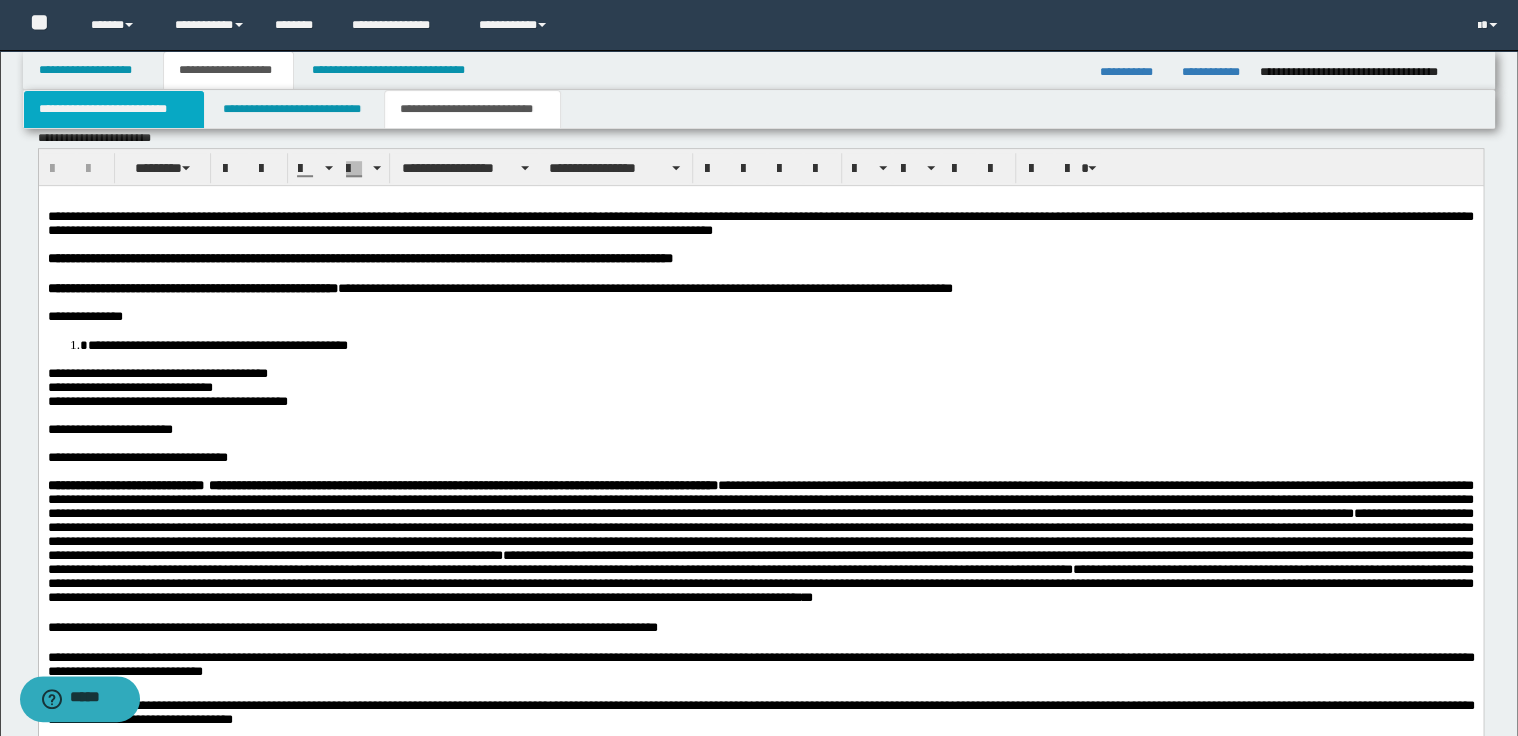 click on "**********" at bounding box center [114, 109] 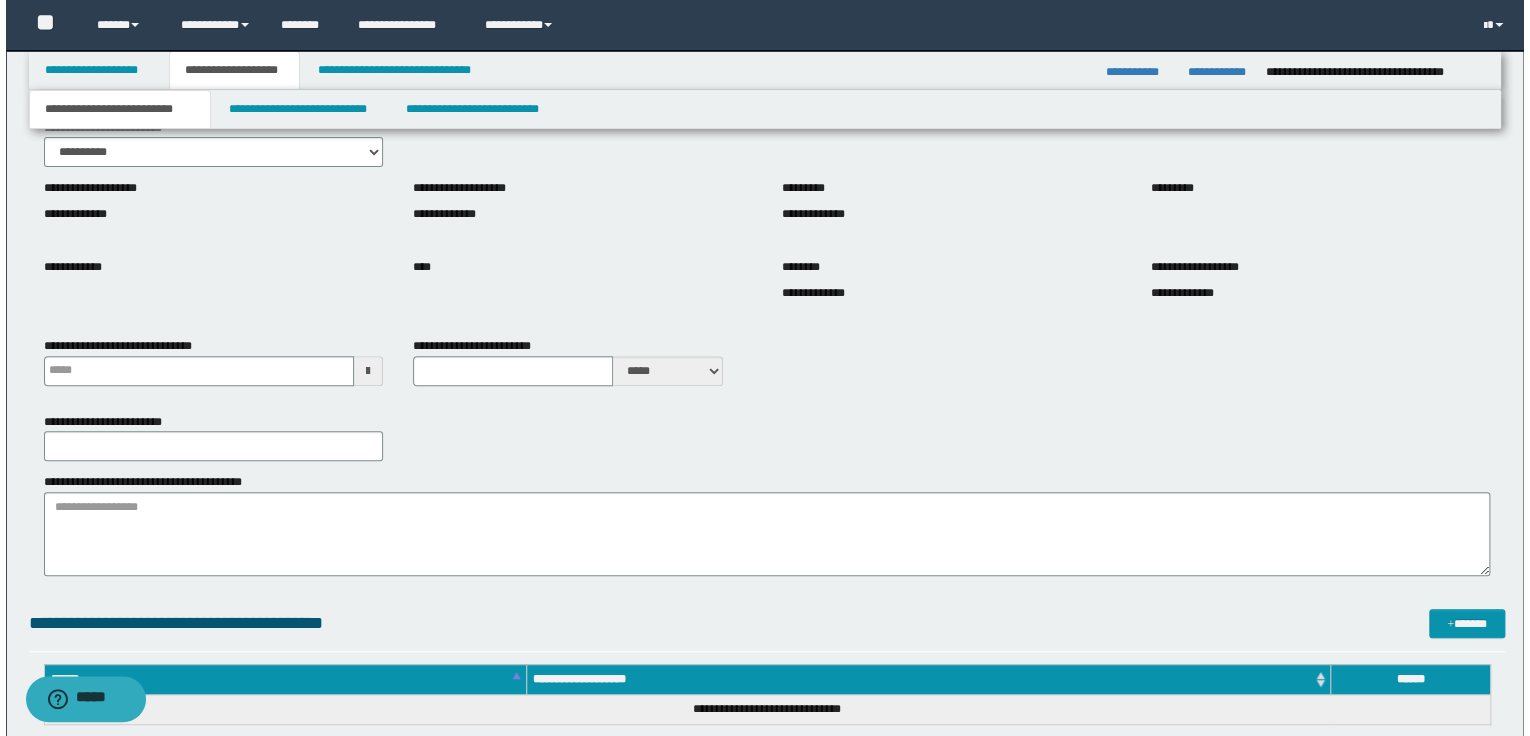 scroll, scrollTop: 0, scrollLeft: 0, axis: both 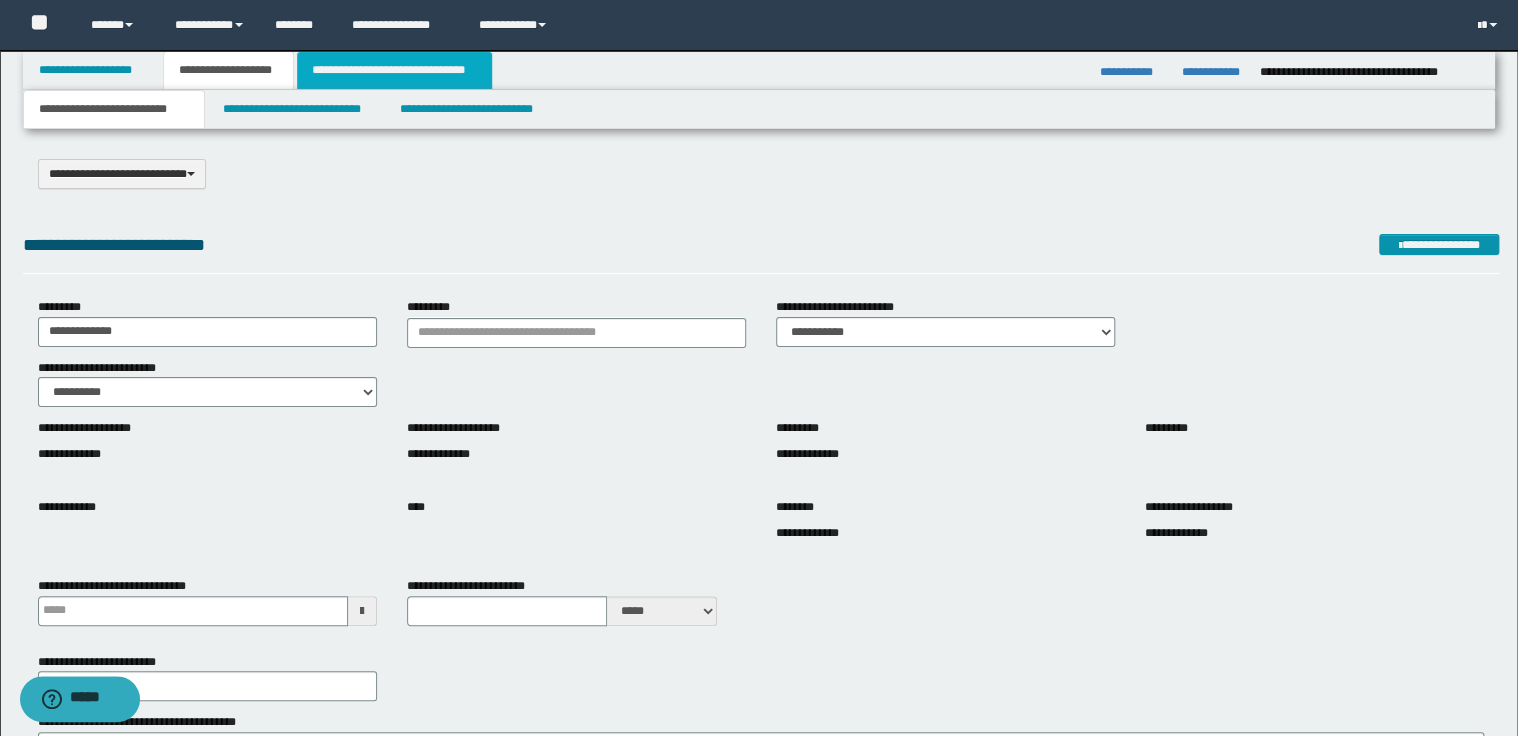click on "**********" at bounding box center (394, 70) 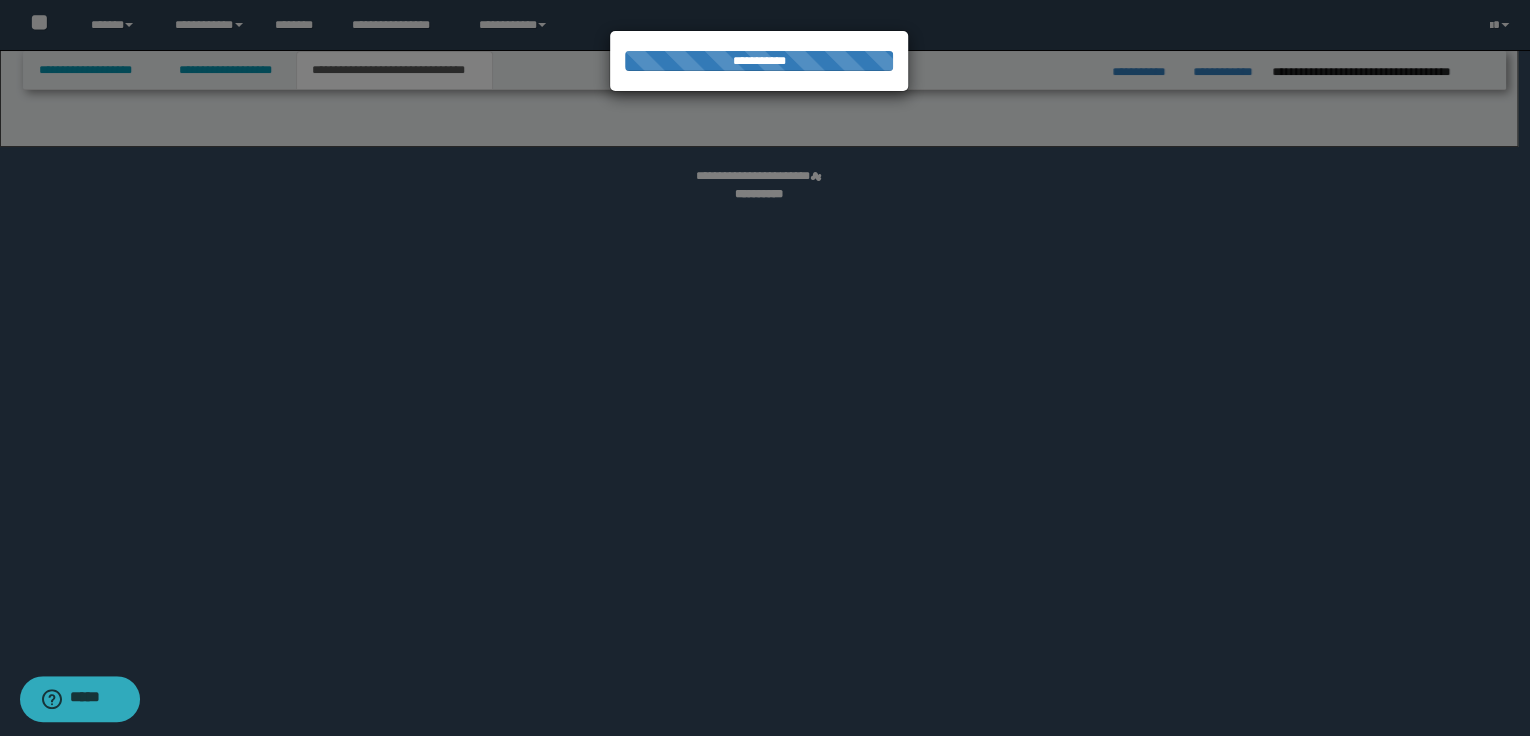 select on "*" 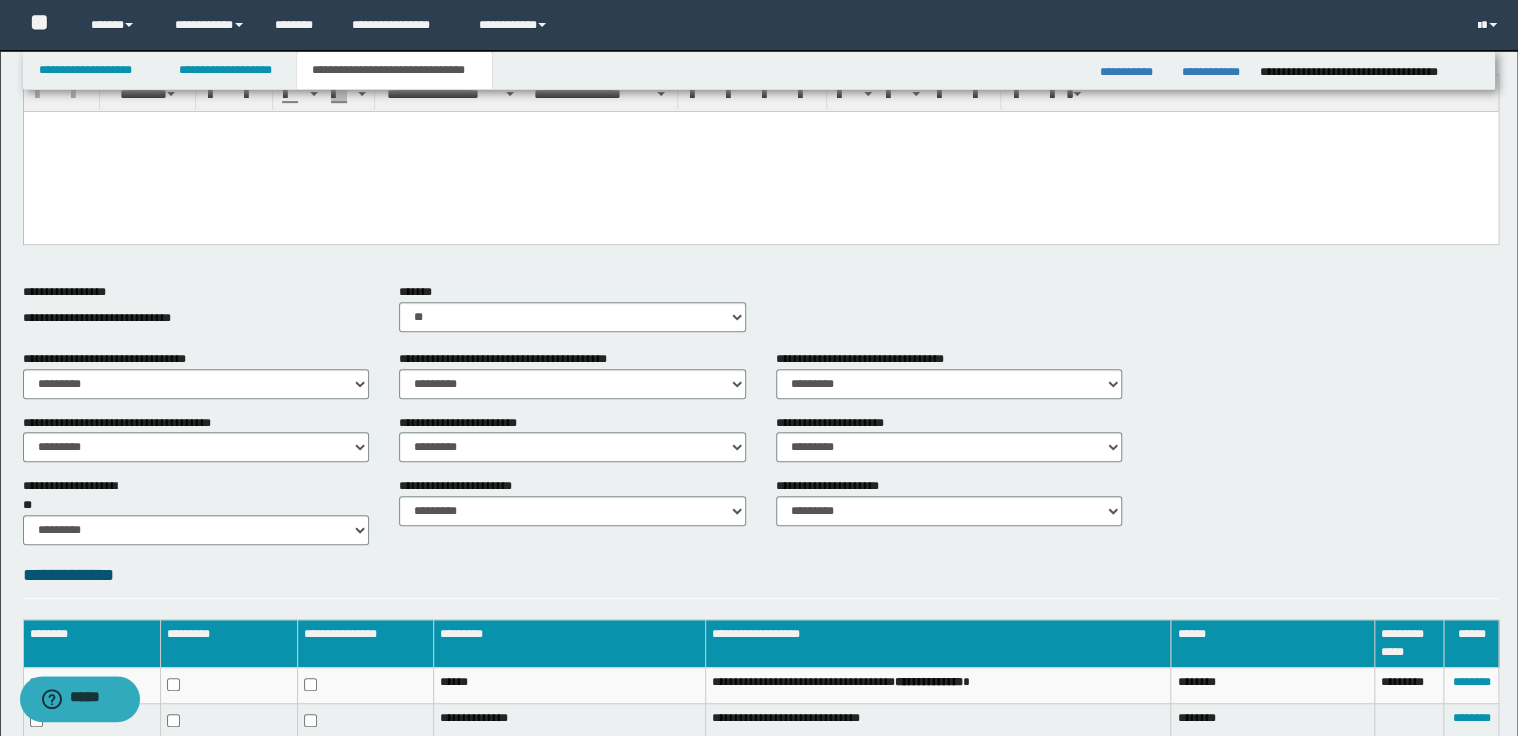 scroll, scrollTop: 529, scrollLeft: 0, axis: vertical 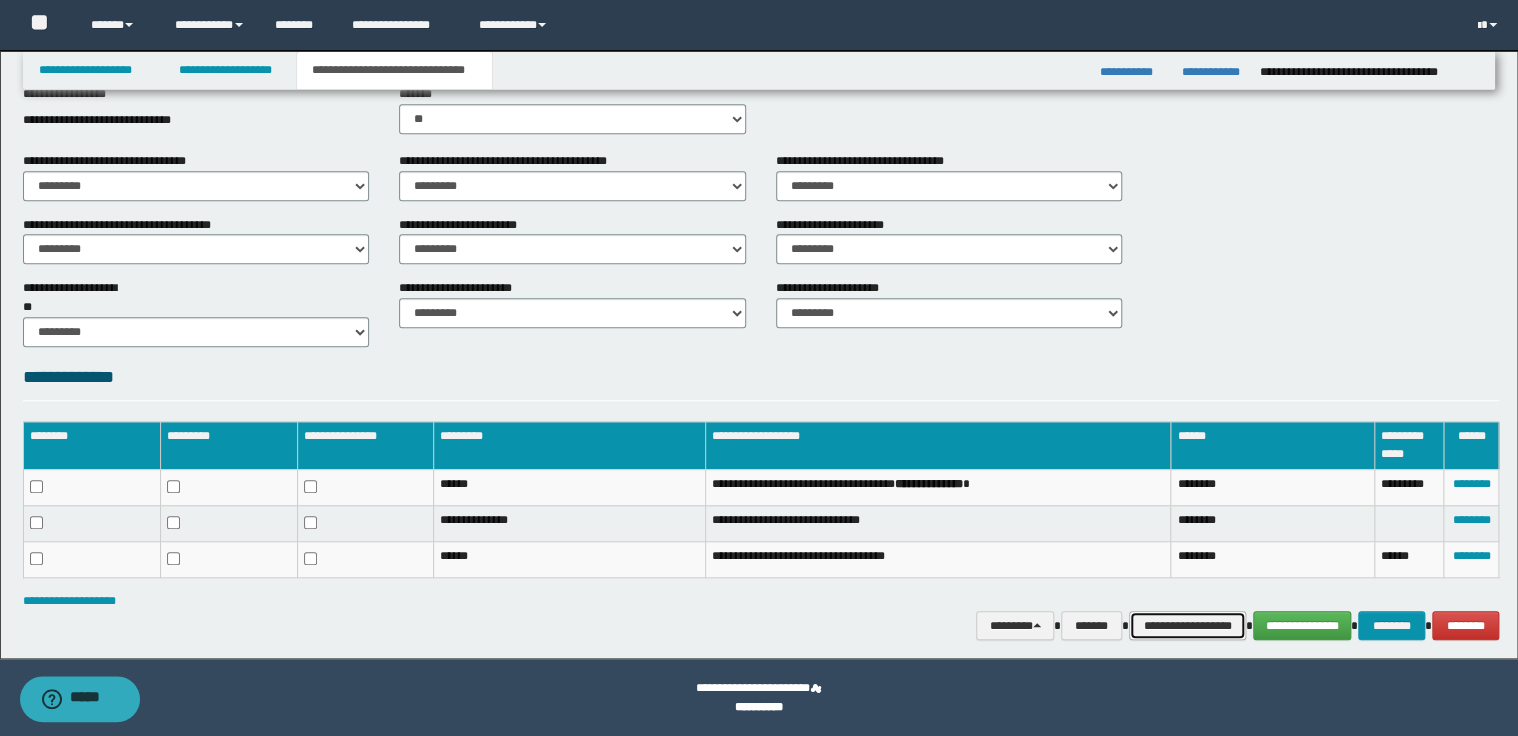click on "**********" at bounding box center (1187, 626) 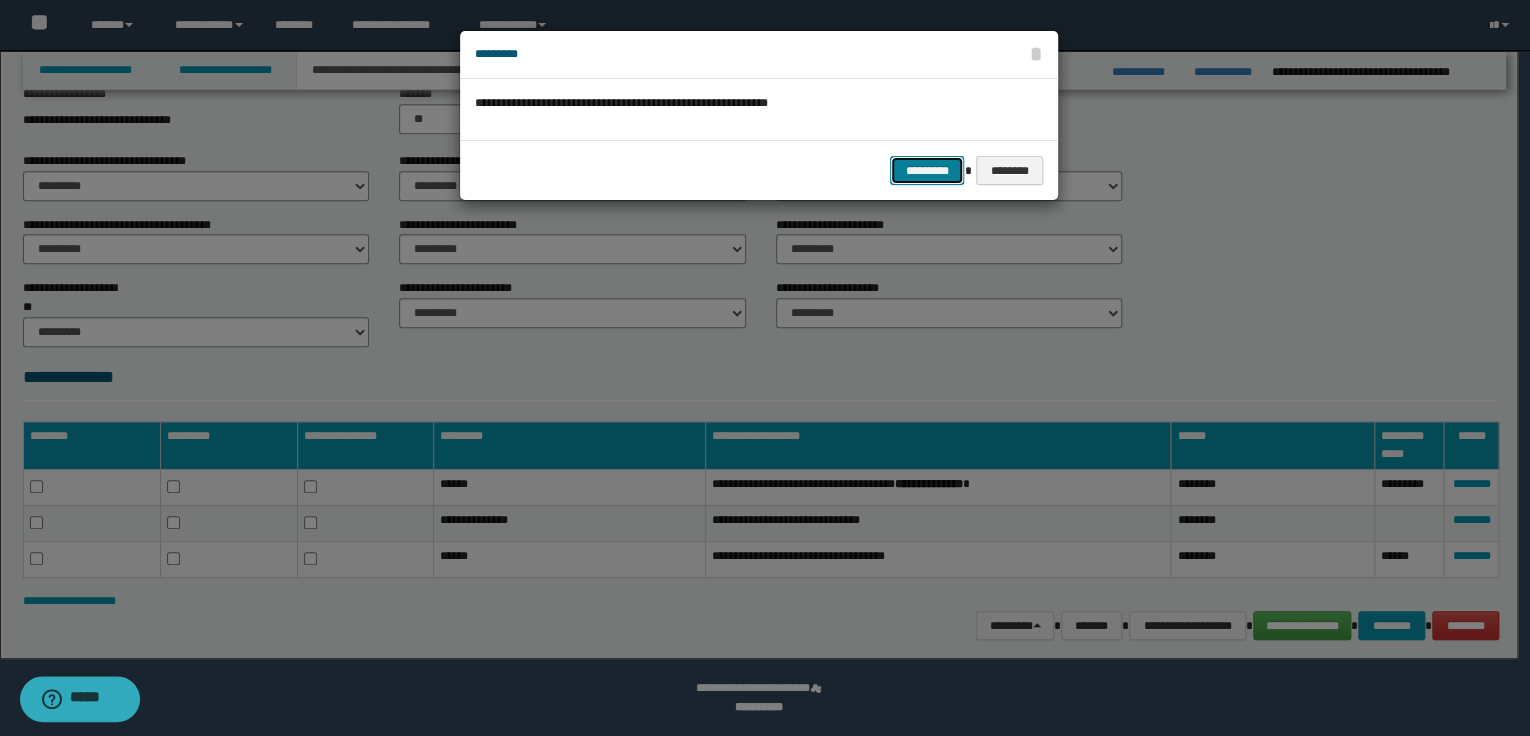 click on "*********" at bounding box center (927, 171) 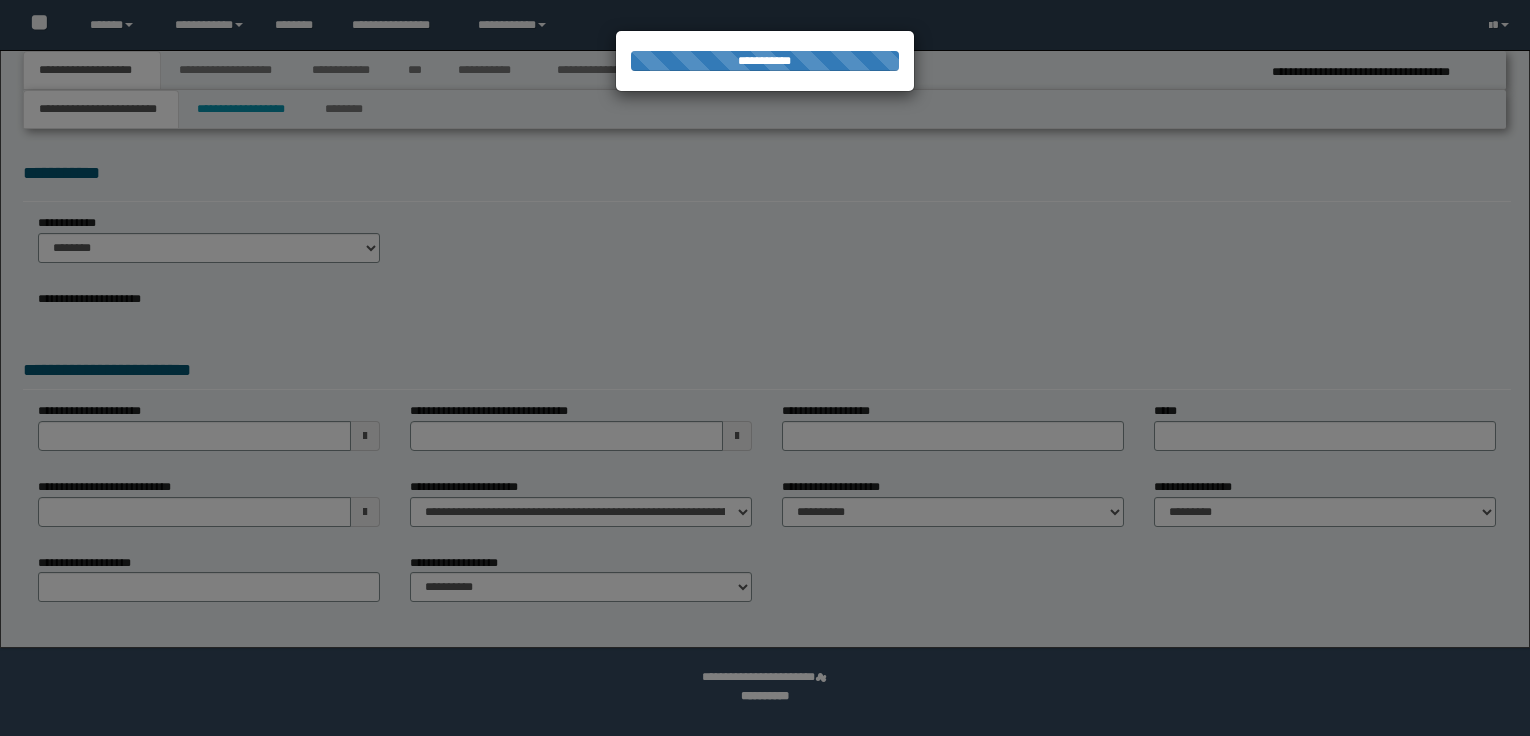 scroll, scrollTop: 0, scrollLeft: 0, axis: both 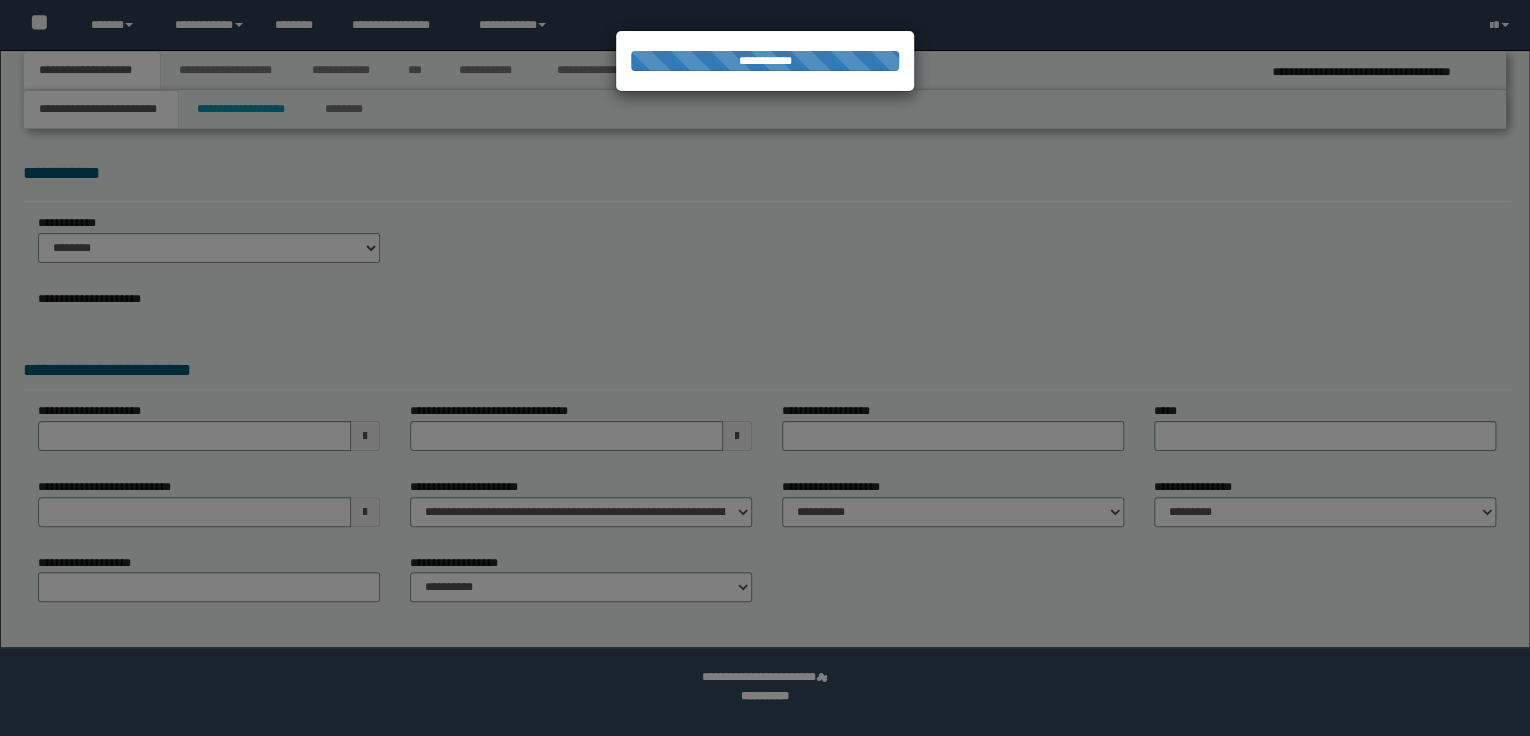 select on "*" 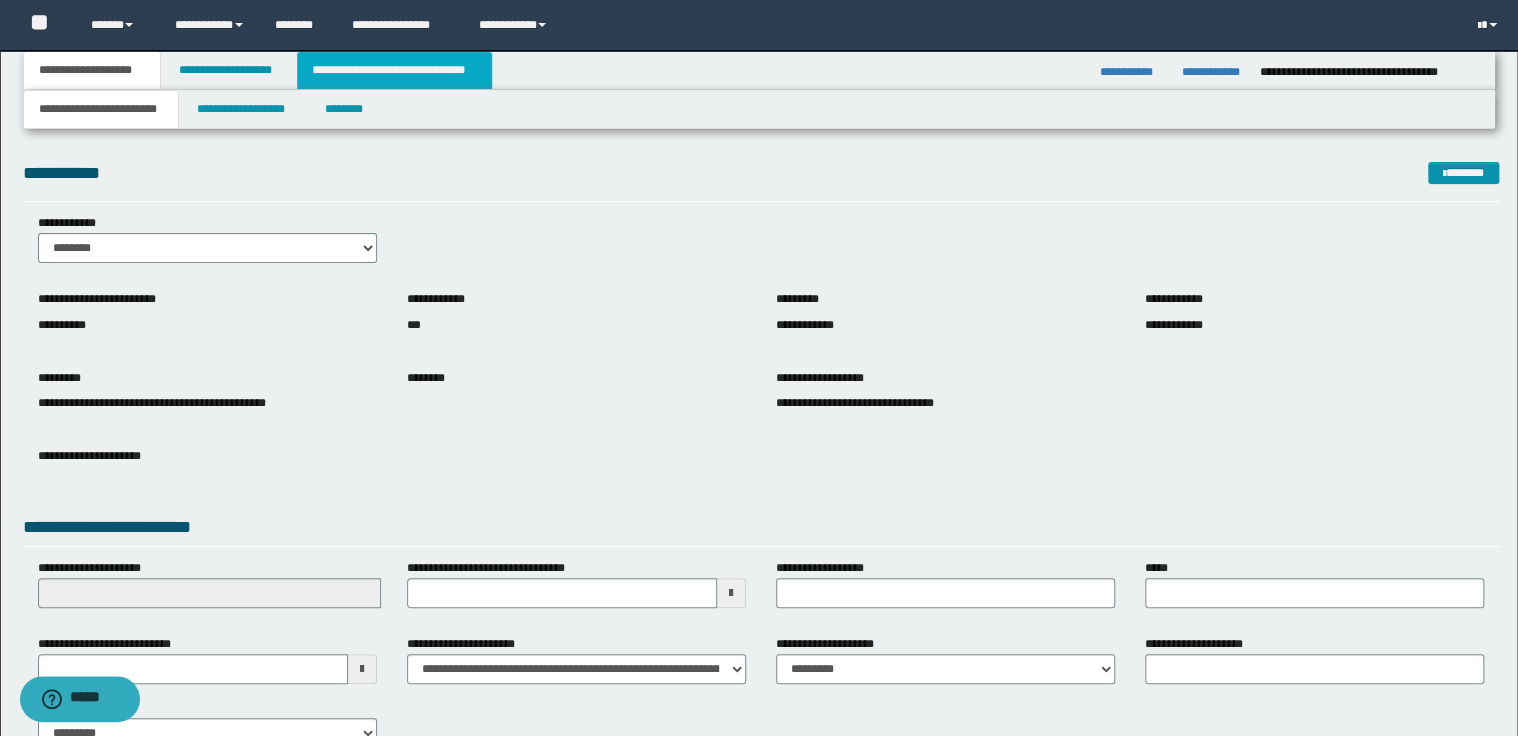 click on "**********" at bounding box center (394, 70) 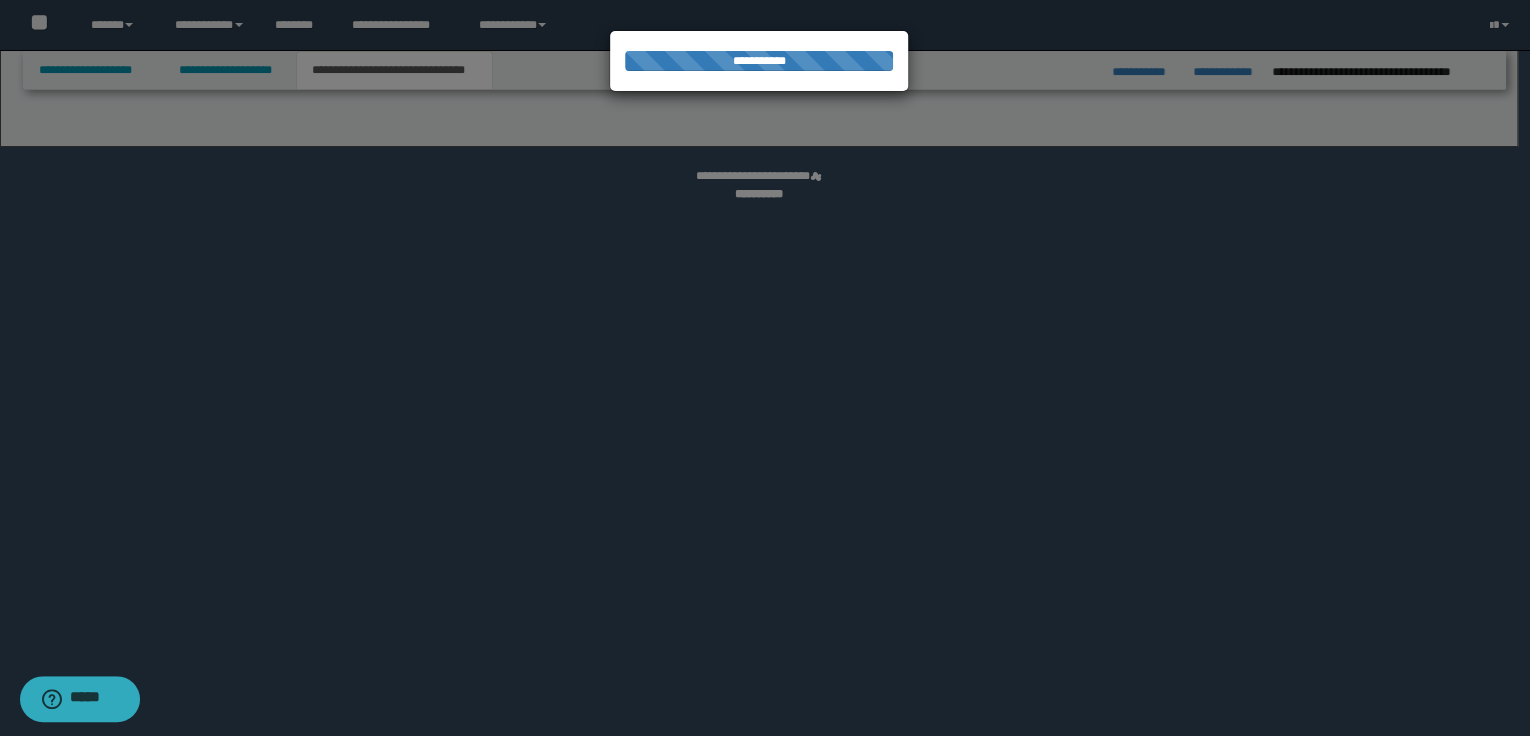 select on "*" 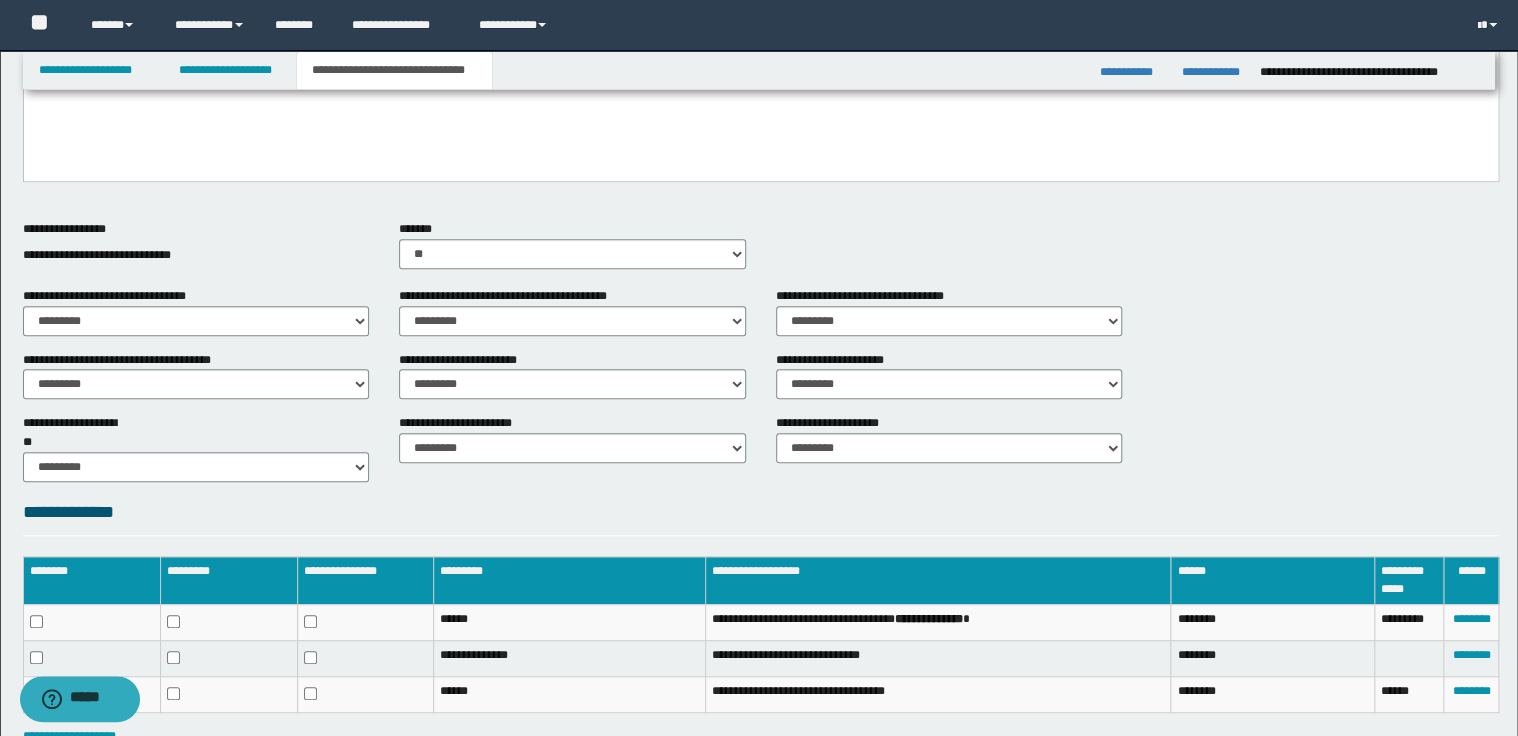 scroll, scrollTop: 529, scrollLeft: 0, axis: vertical 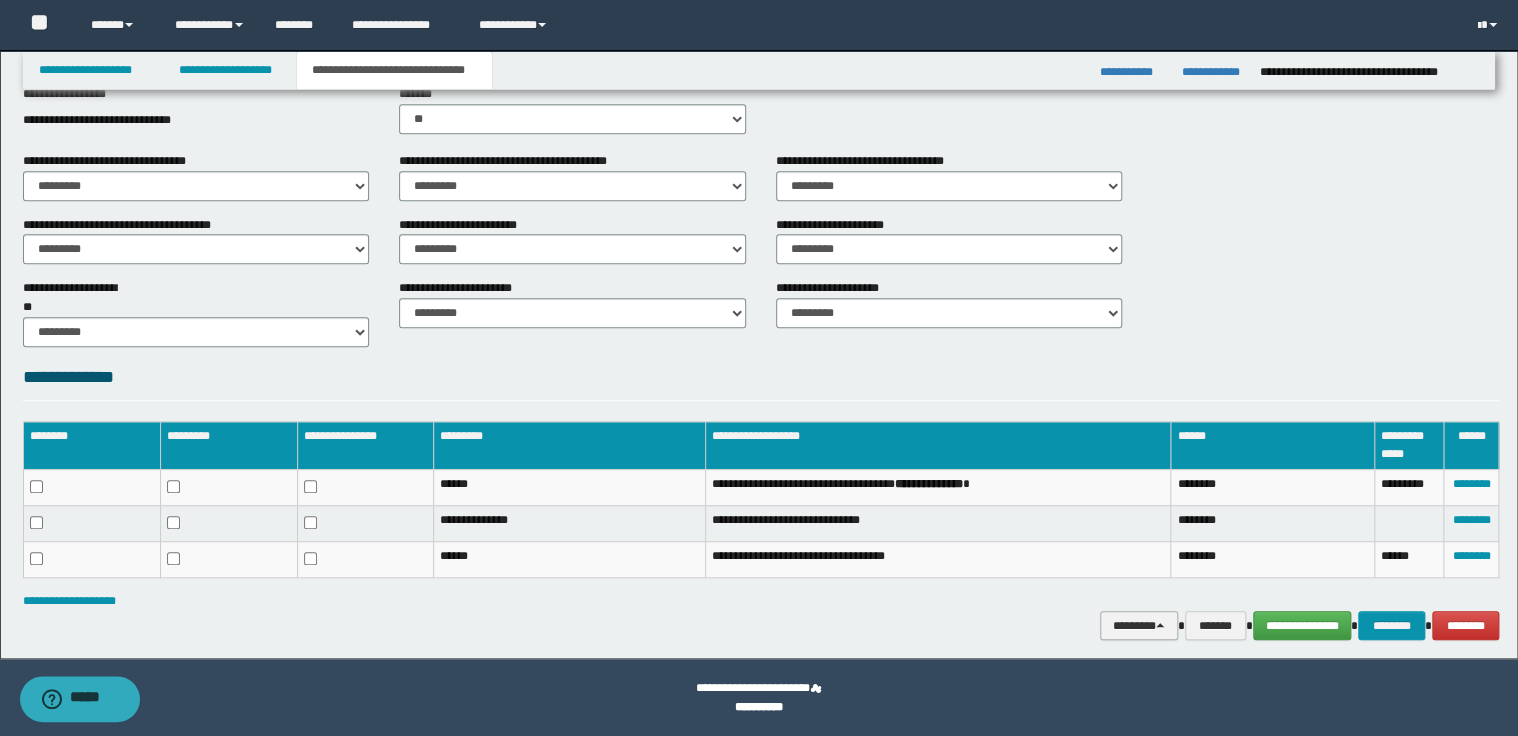click on "********" at bounding box center [1139, 626] 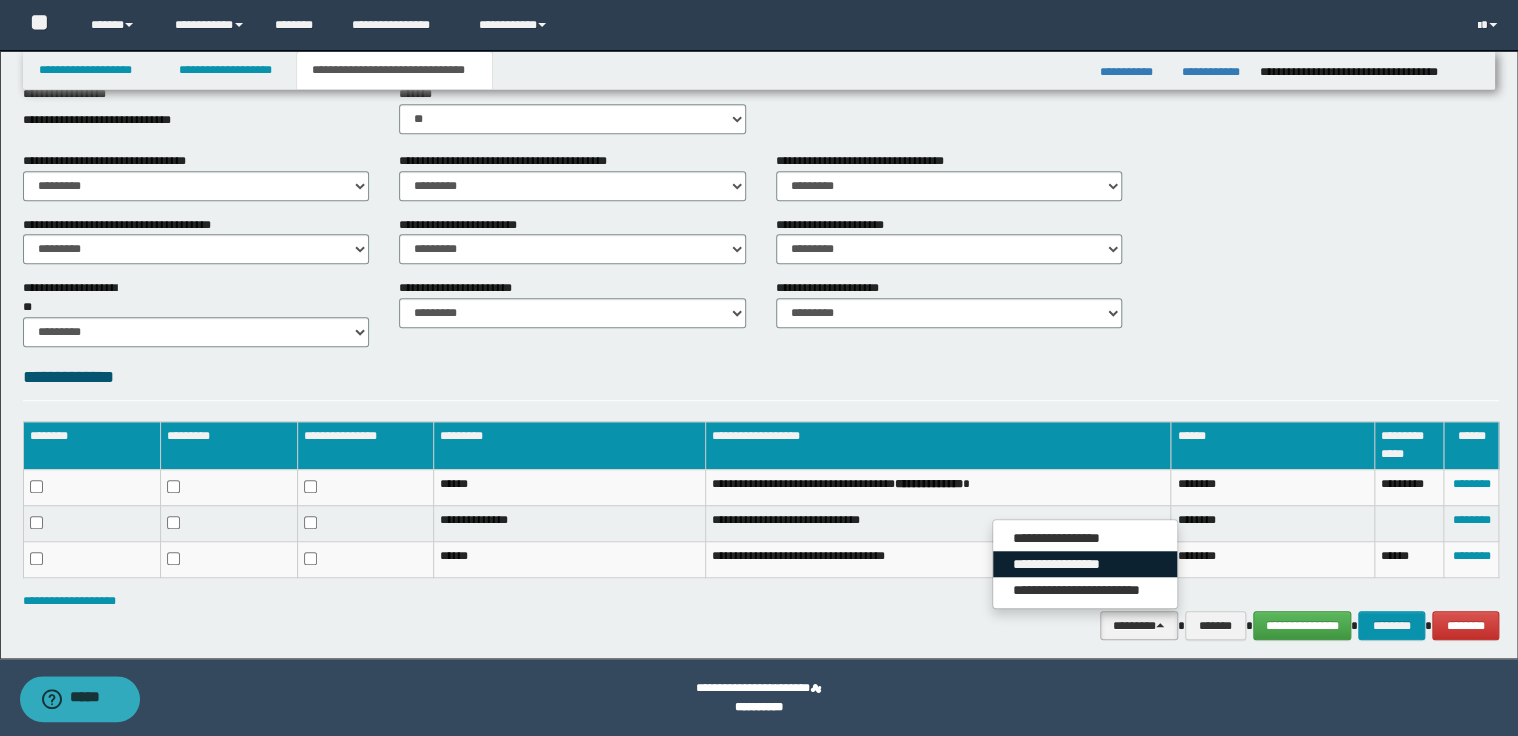 click on "**********" at bounding box center [1085, 564] 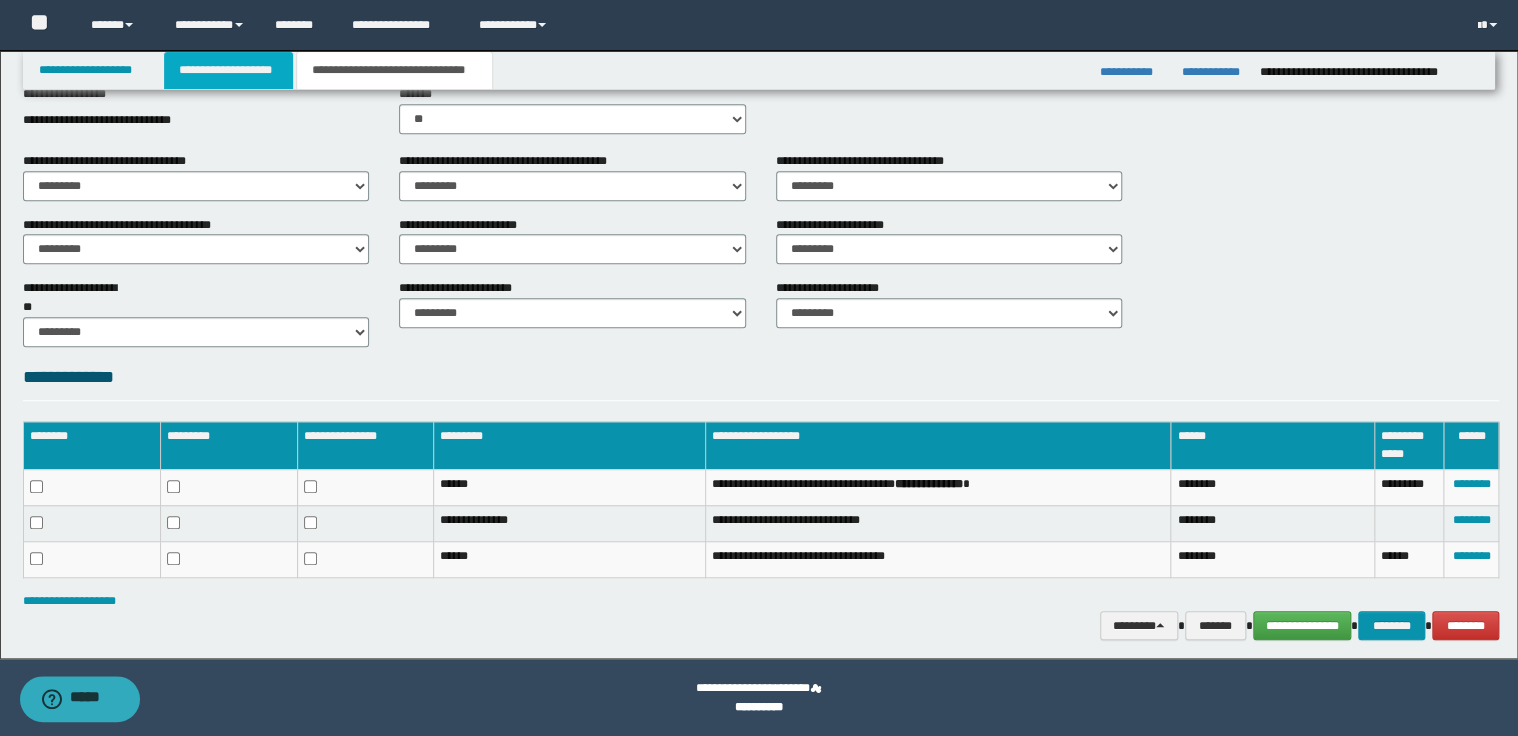 click on "**********" at bounding box center [228, 70] 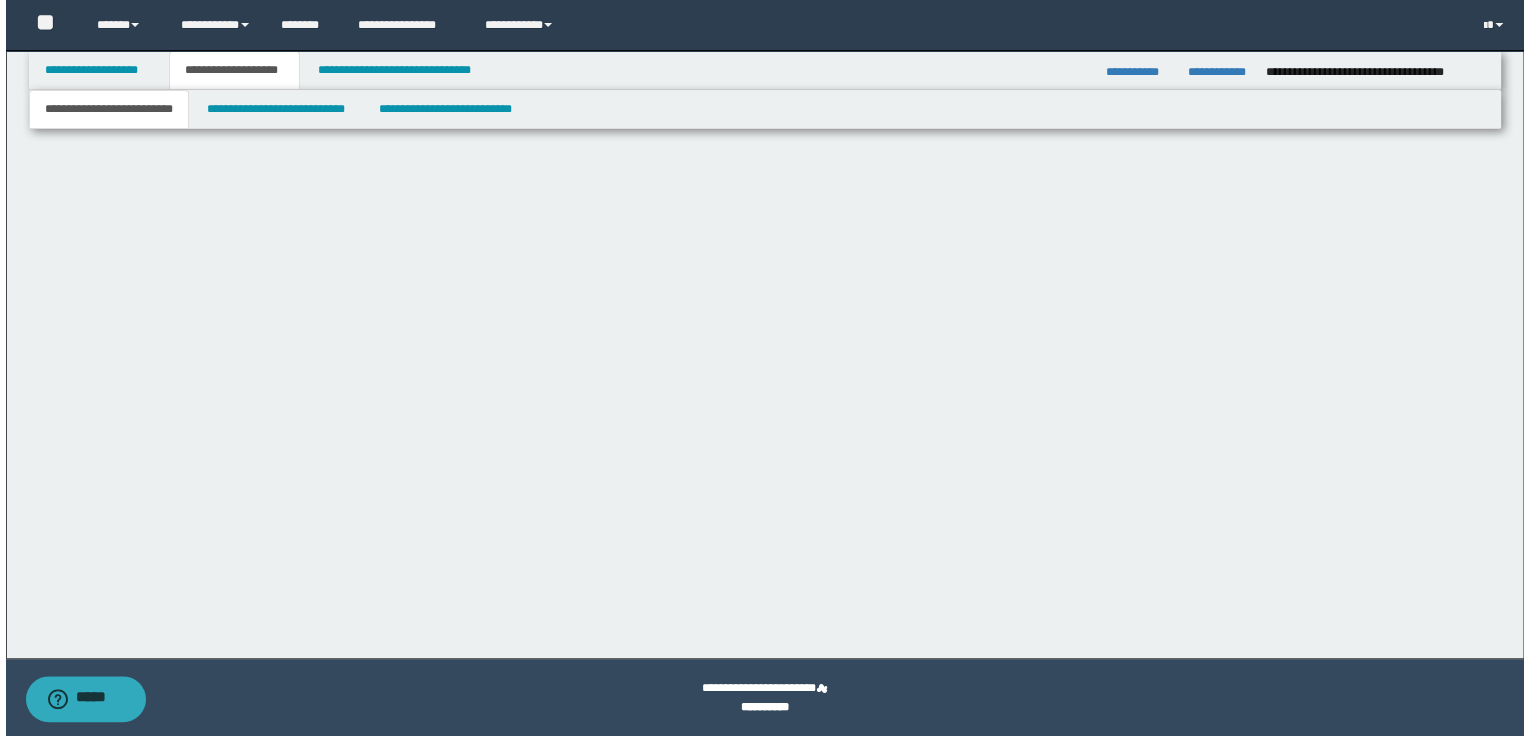 scroll, scrollTop: 0, scrollLeft: 0, axis: both 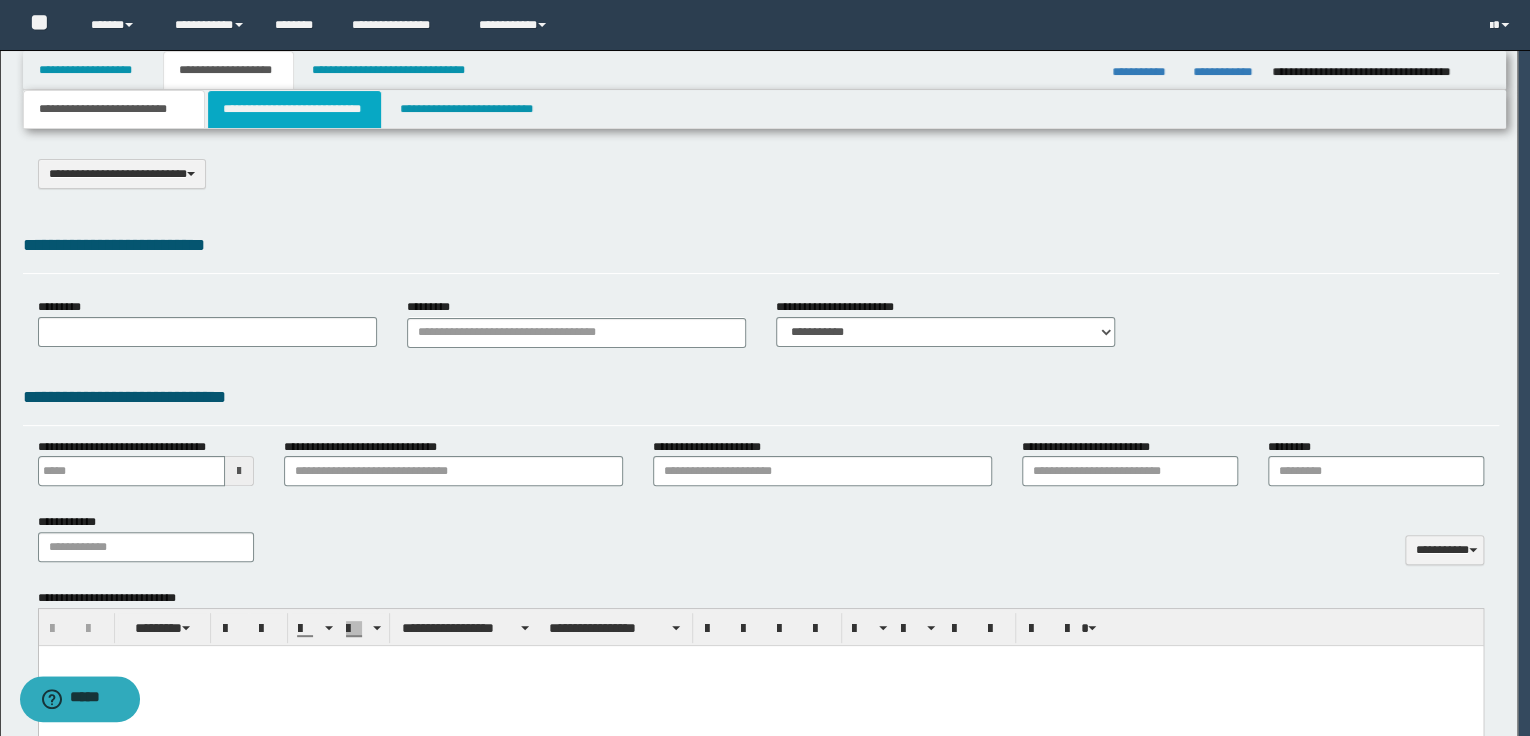 type on "**********" 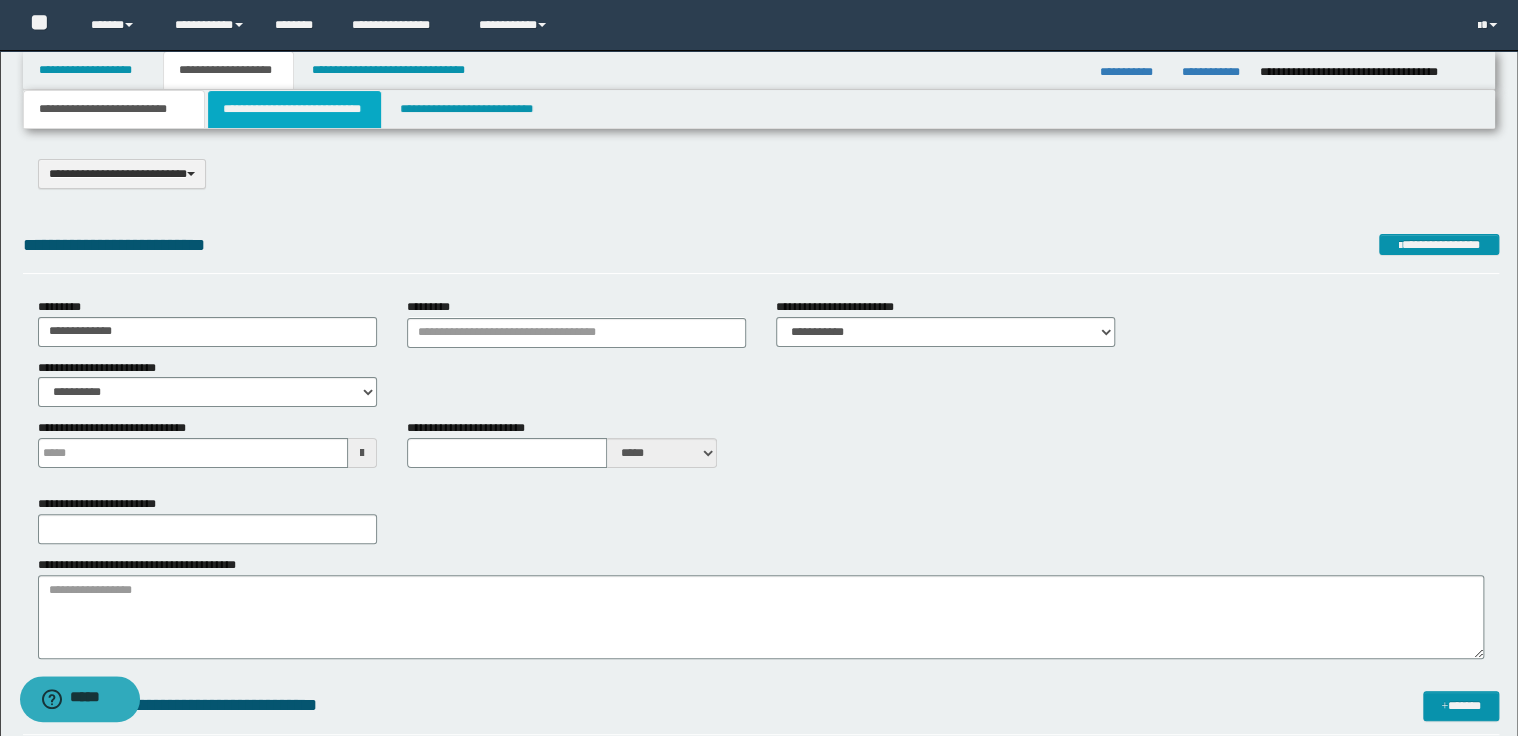 click on "**********" at bounding box center (294, 109) 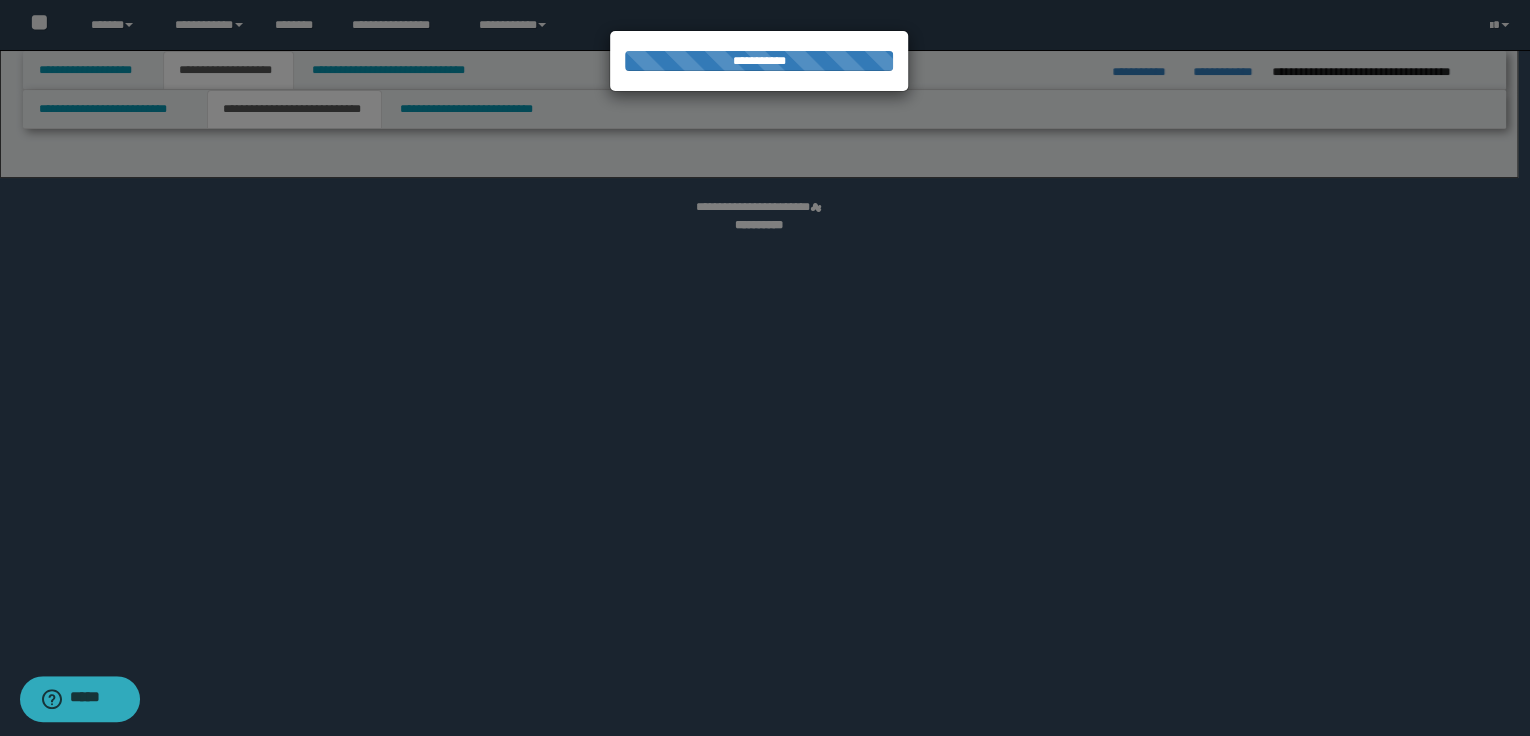 select on "*" 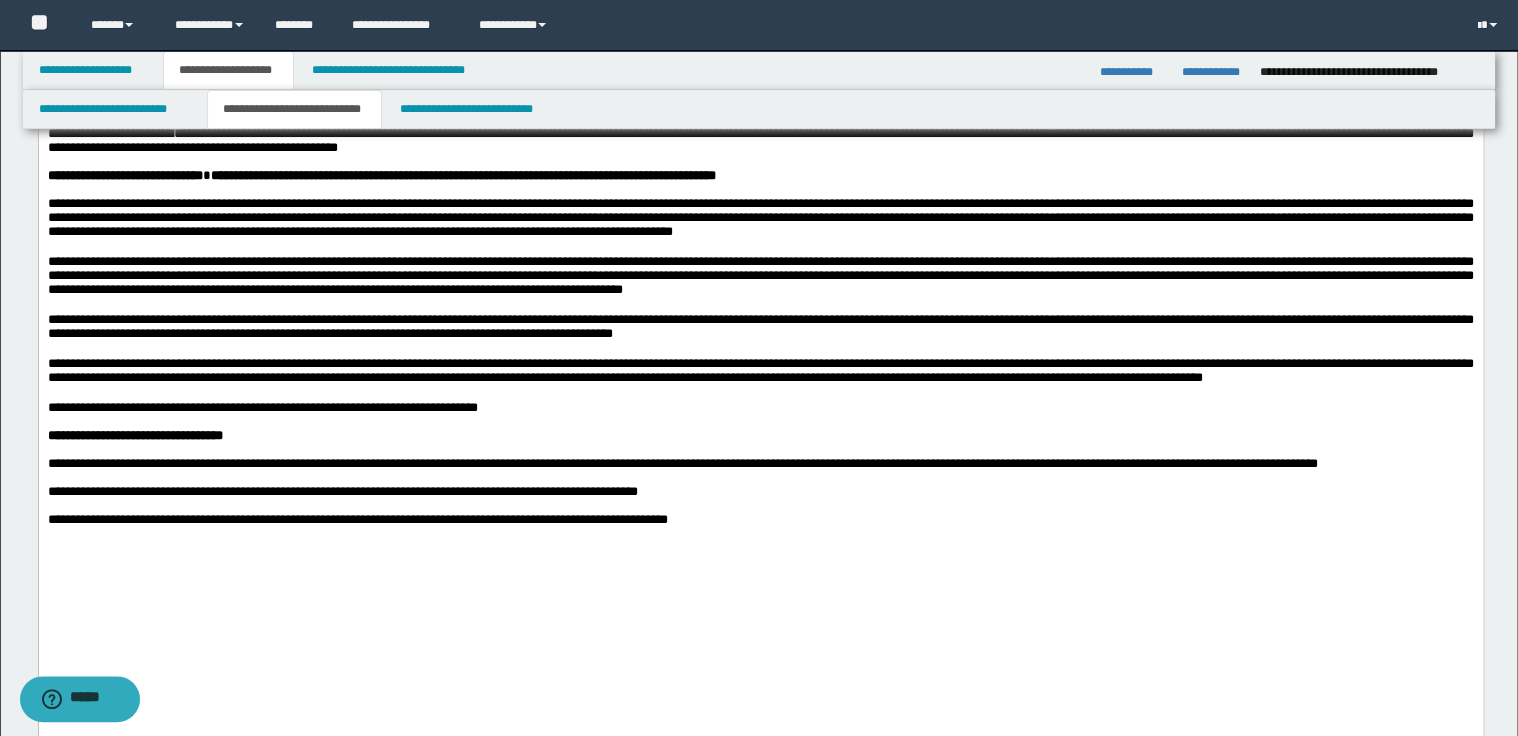 scroll, scrollTop: 800, scrollLeft: 0, axis: vertical 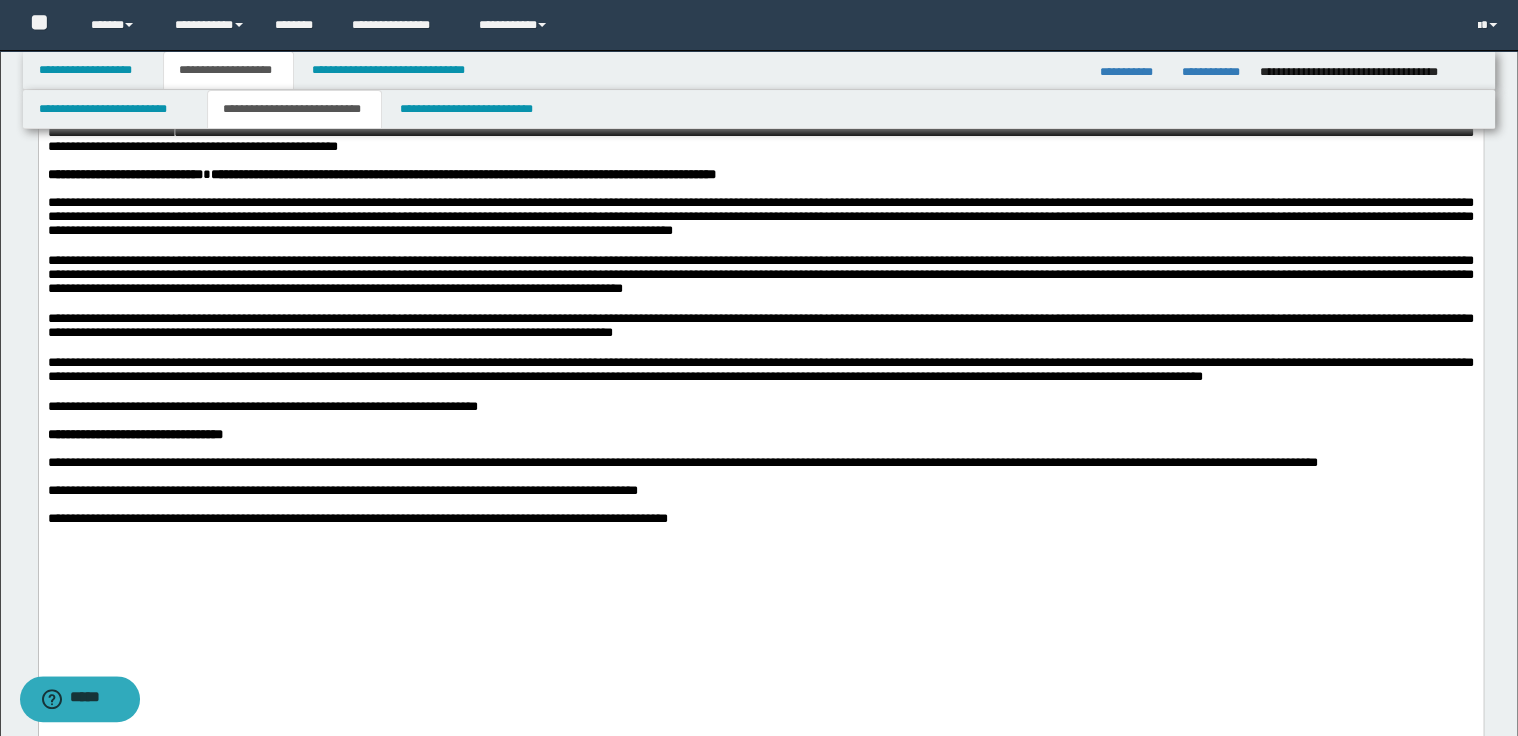 click on "**********" at bounding box center (124, 174) 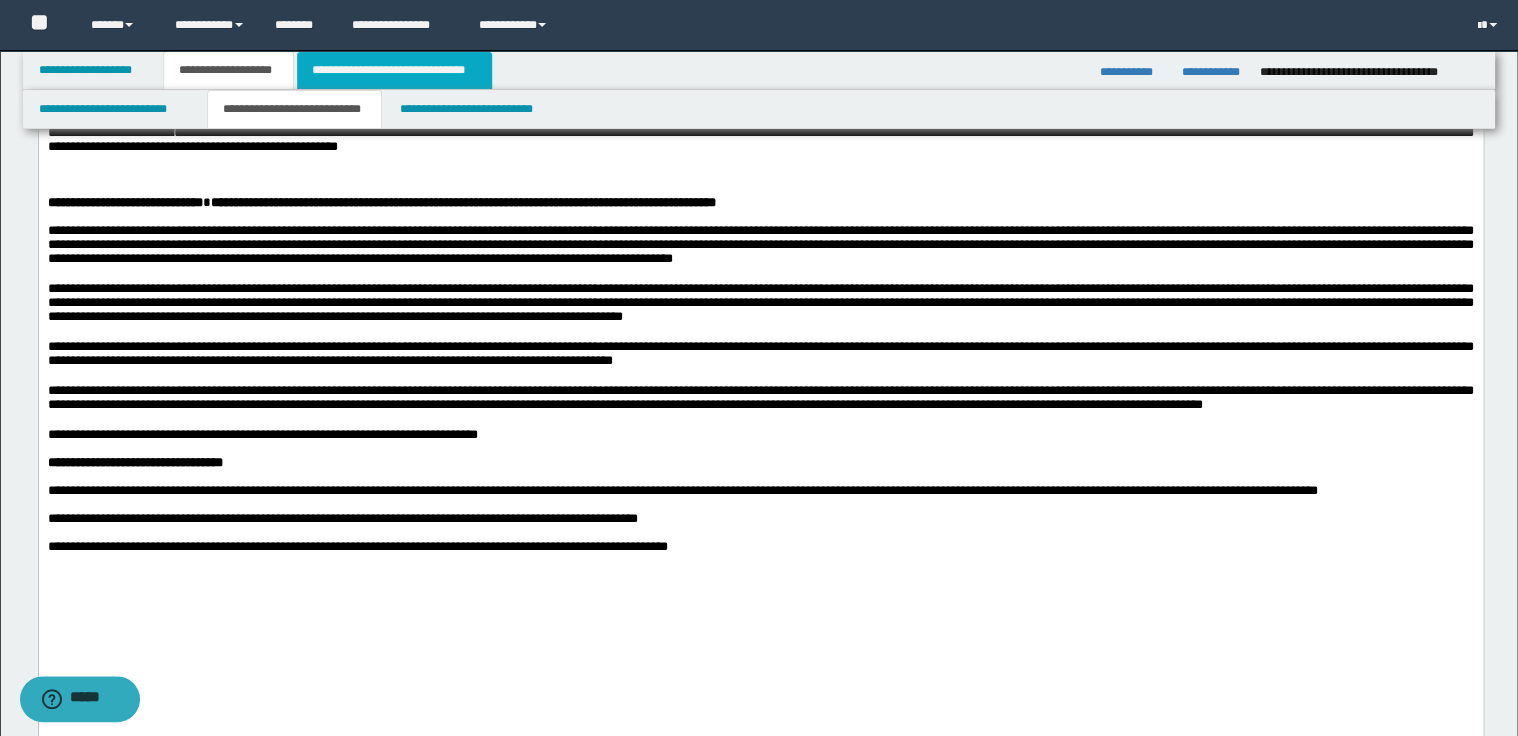 click on "**********" at bounding box center (394, 70) 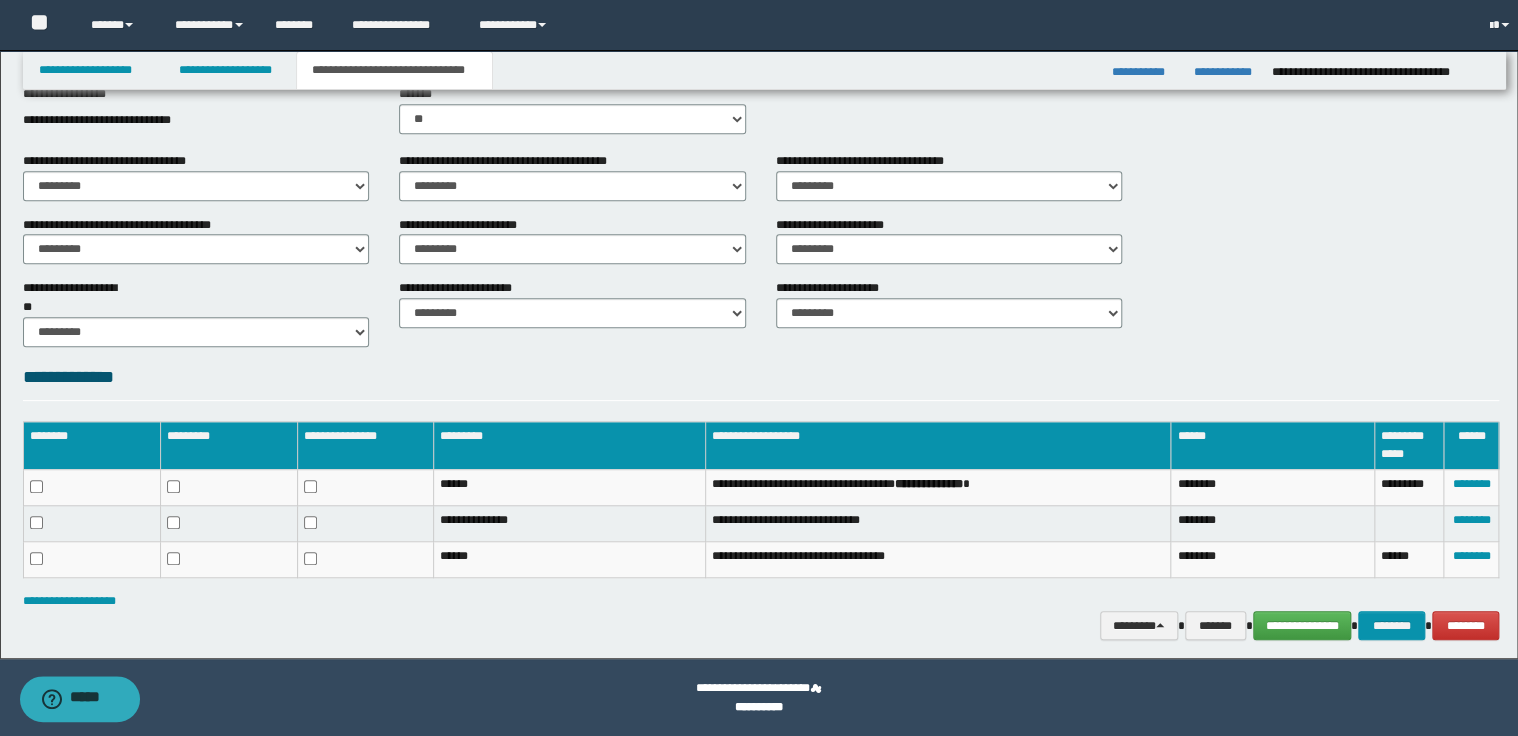 scroll, scrollTop: 529, scrollLeft: 0, axis: vertical 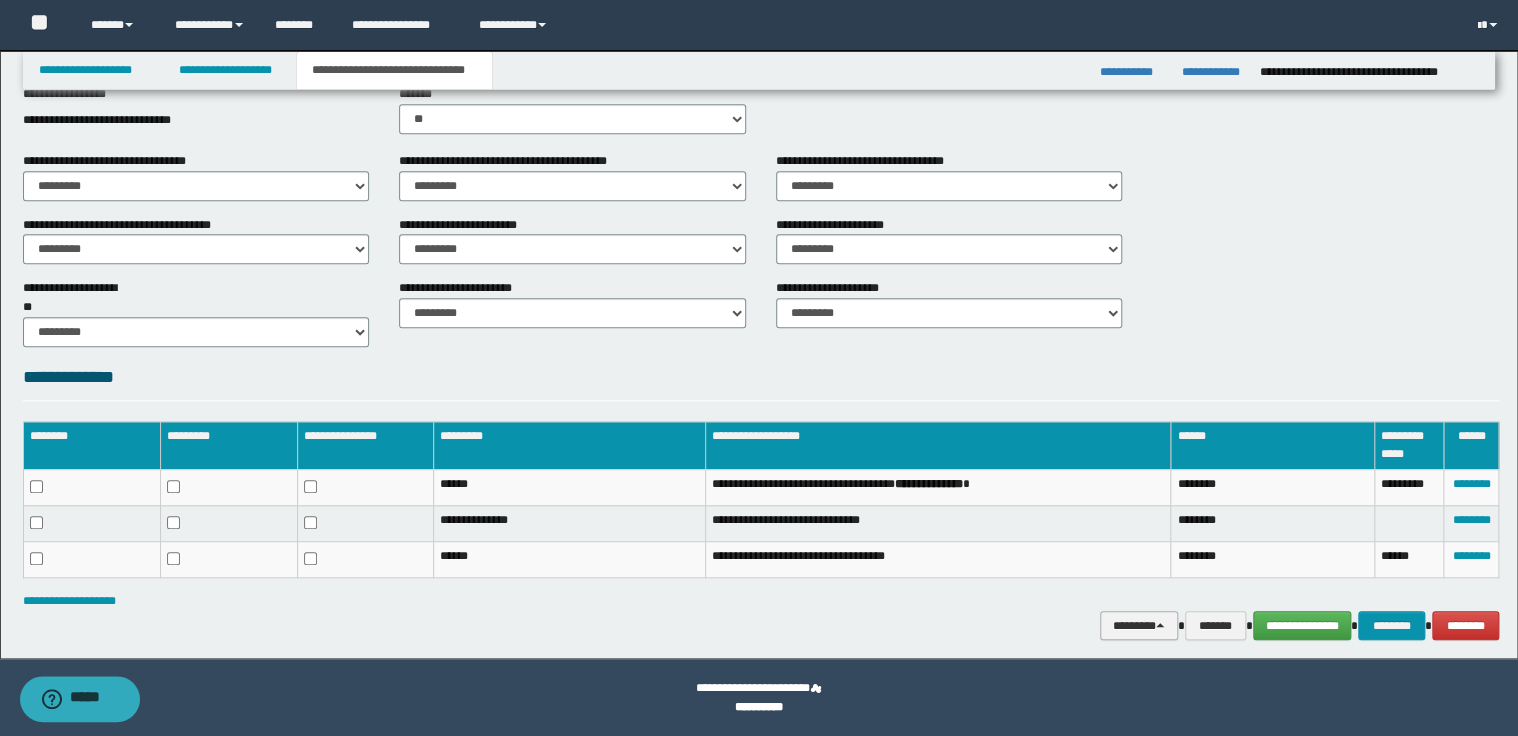 click on "********" at bounding box center (1139, 626) 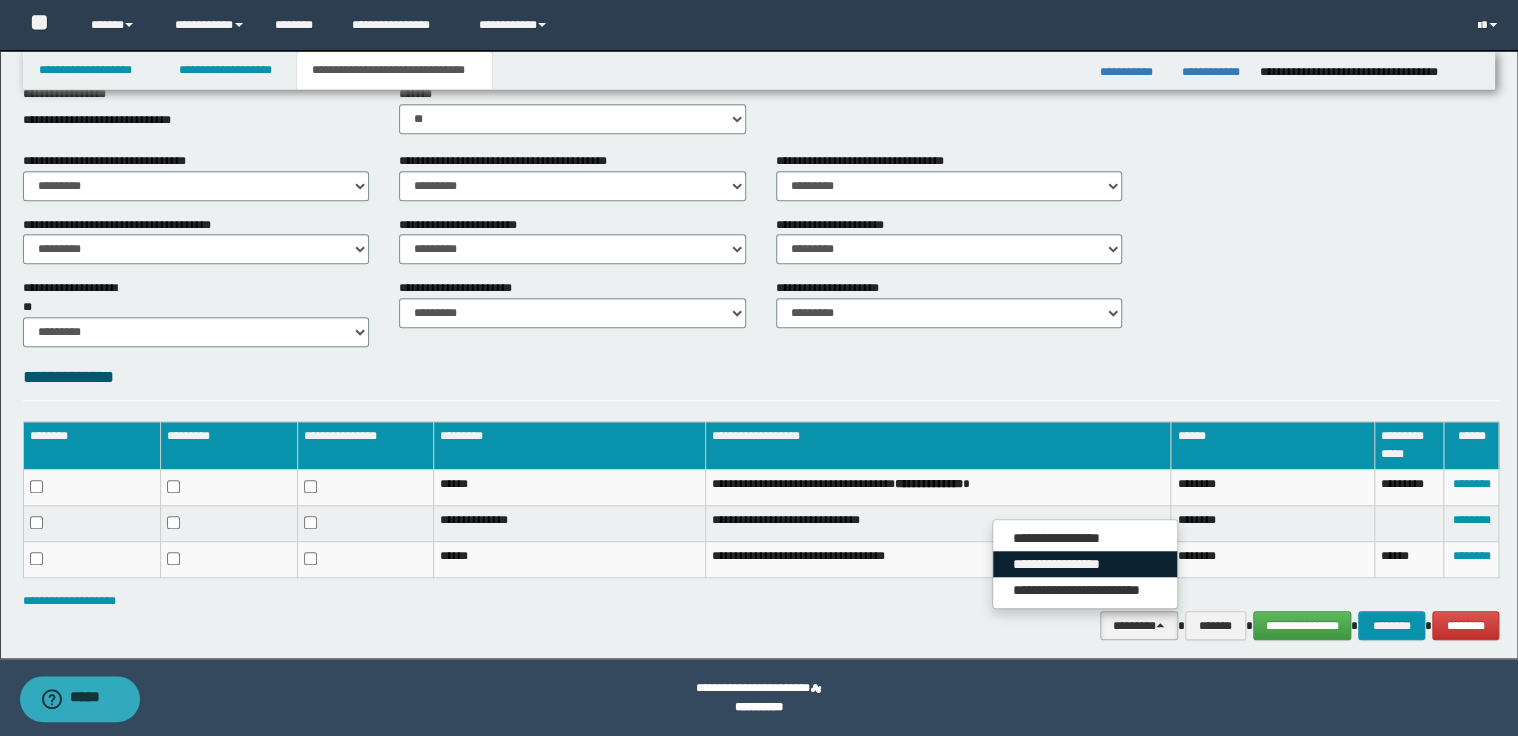 click on "**********" at bounding box center [1085, 564] 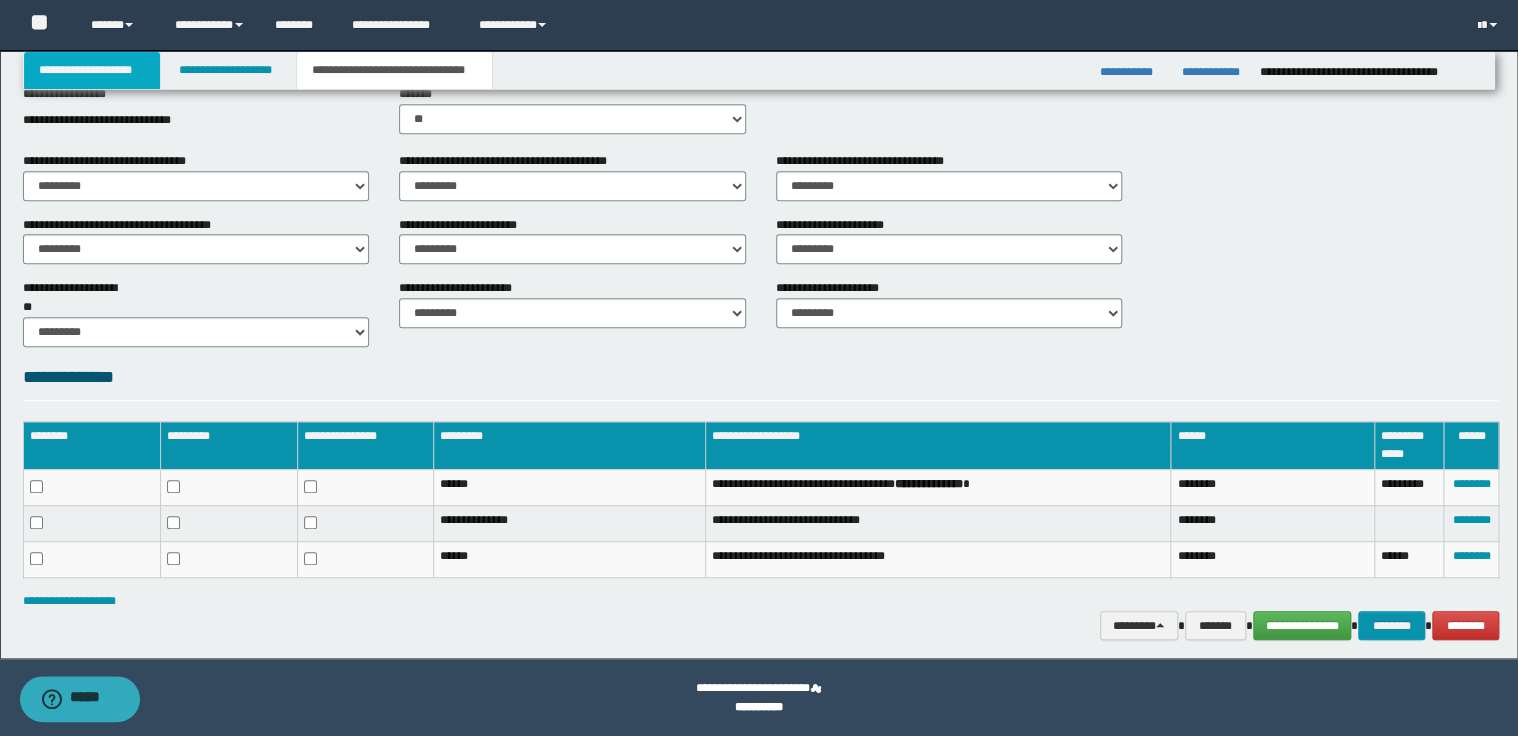 click on "**********" at bounding box center (92, 70) 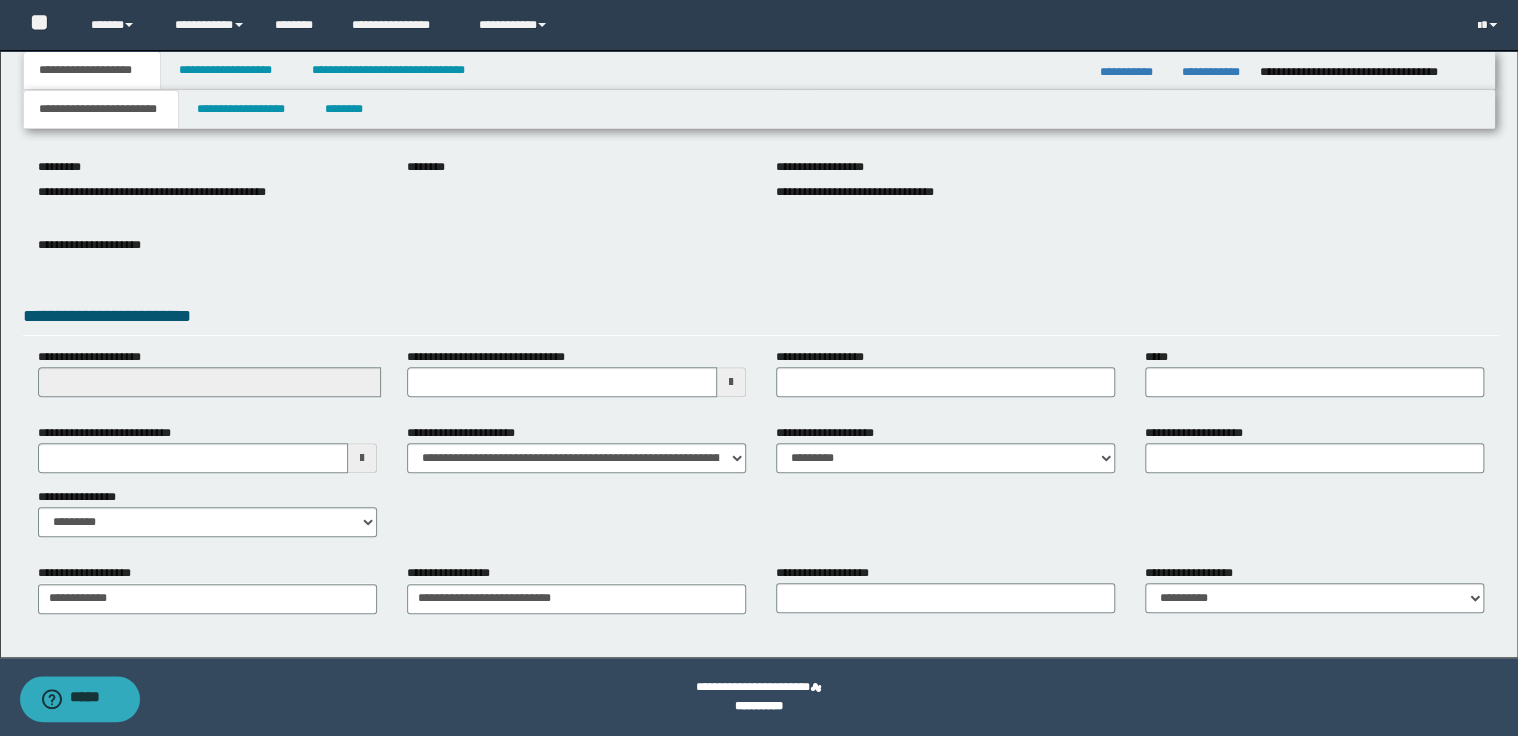 scroll, scrollTop: 211, scrollLeft: 0, axis: vertical 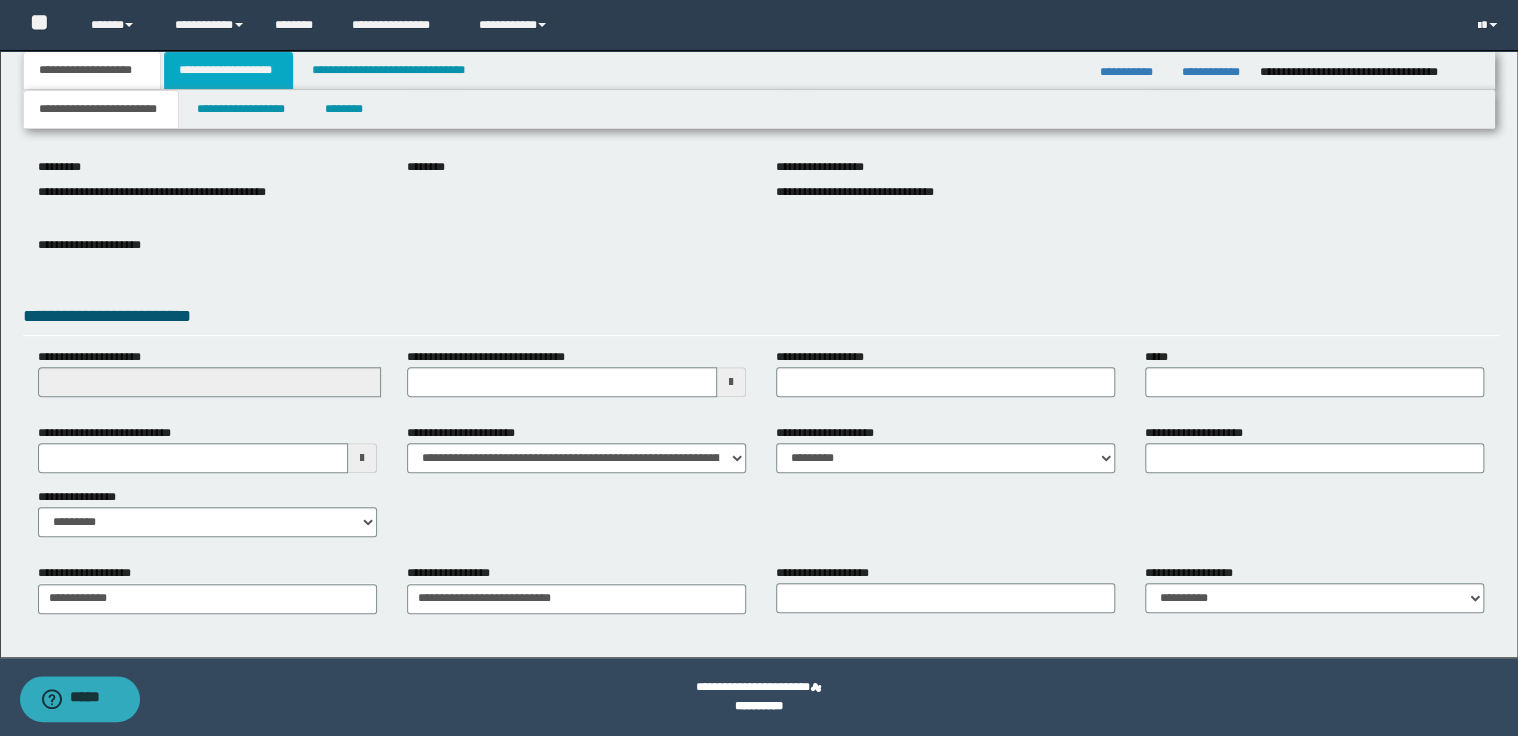 click on "**********" at bounding box center [228, 70] 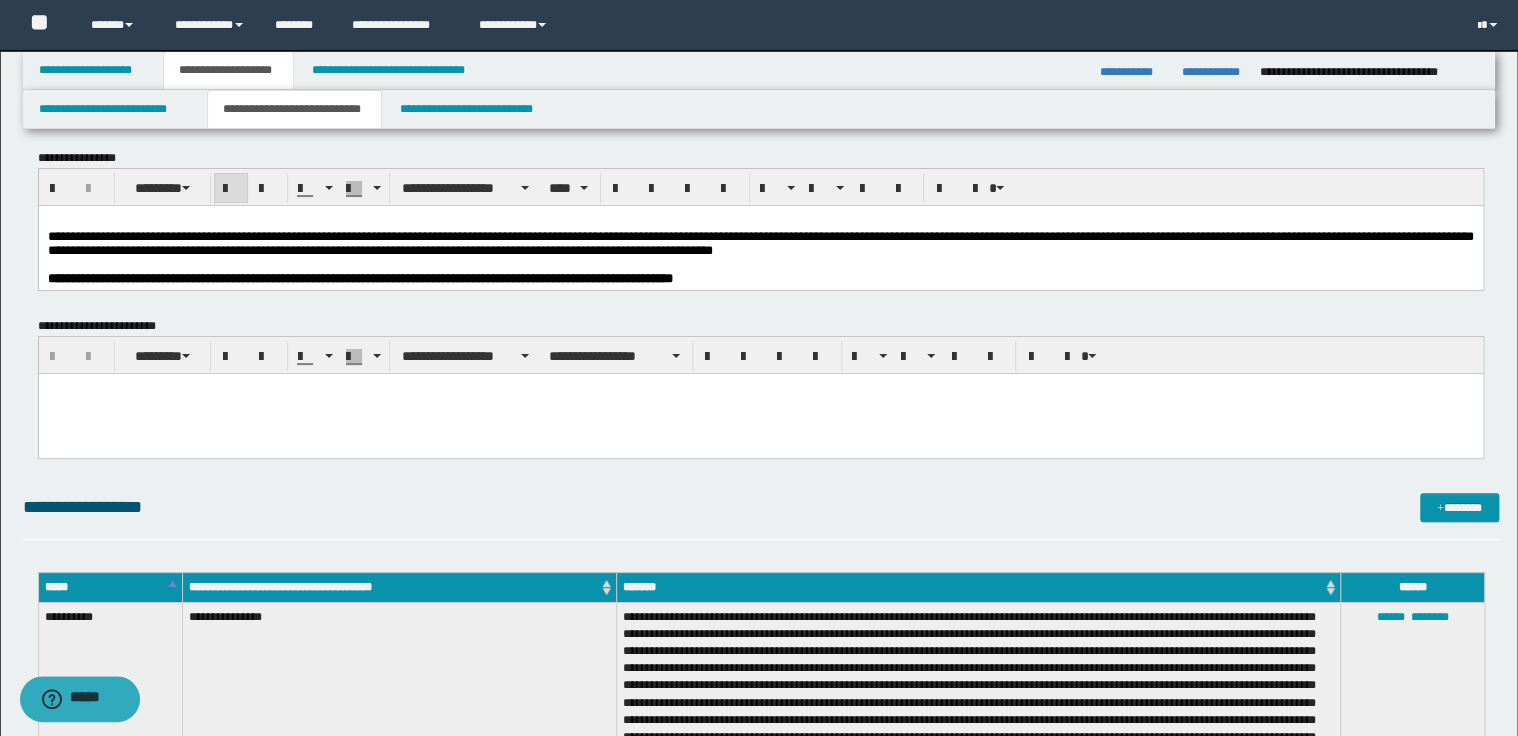 scroll, scrollTop: 0, scrollLeft: 0, axis: both 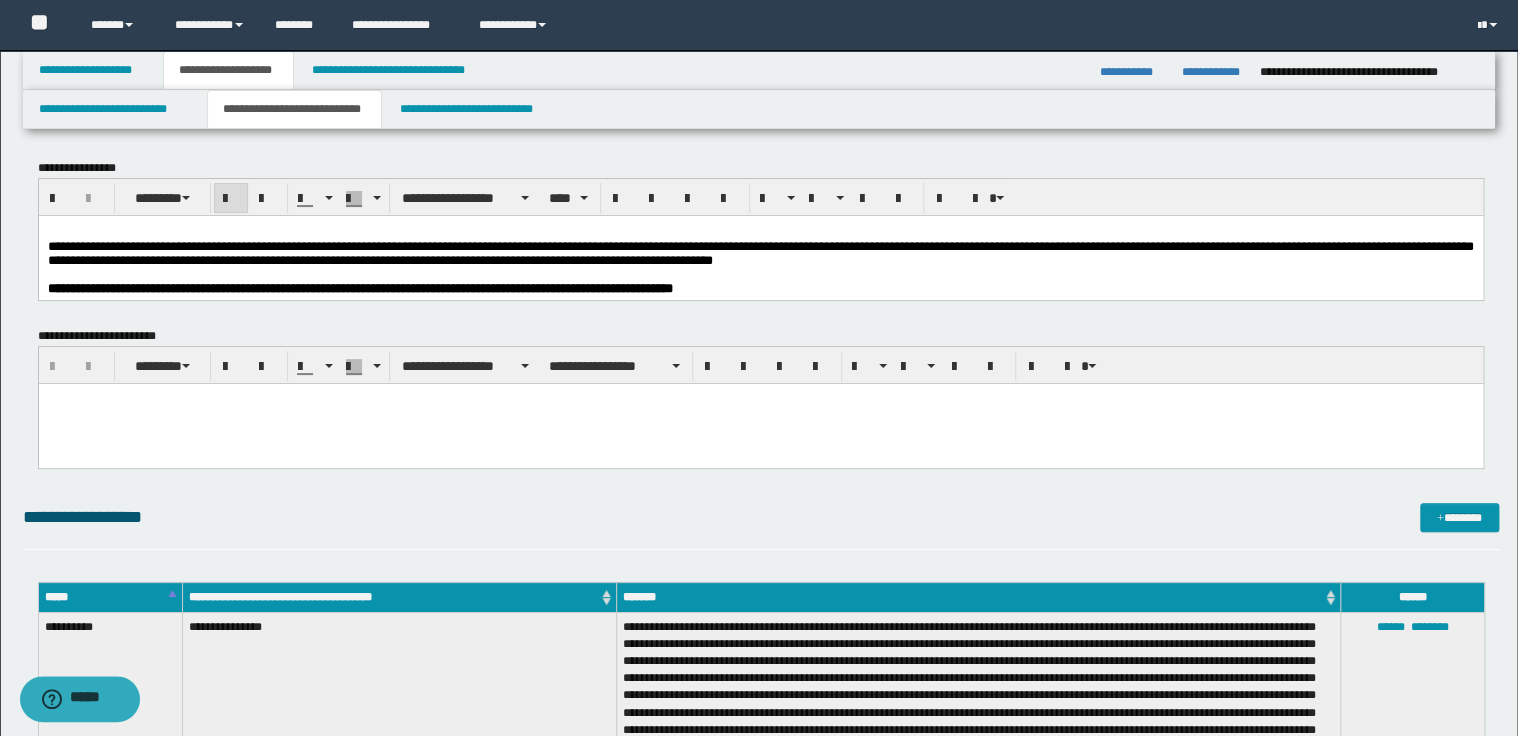 click at bounding box center (760, 274) 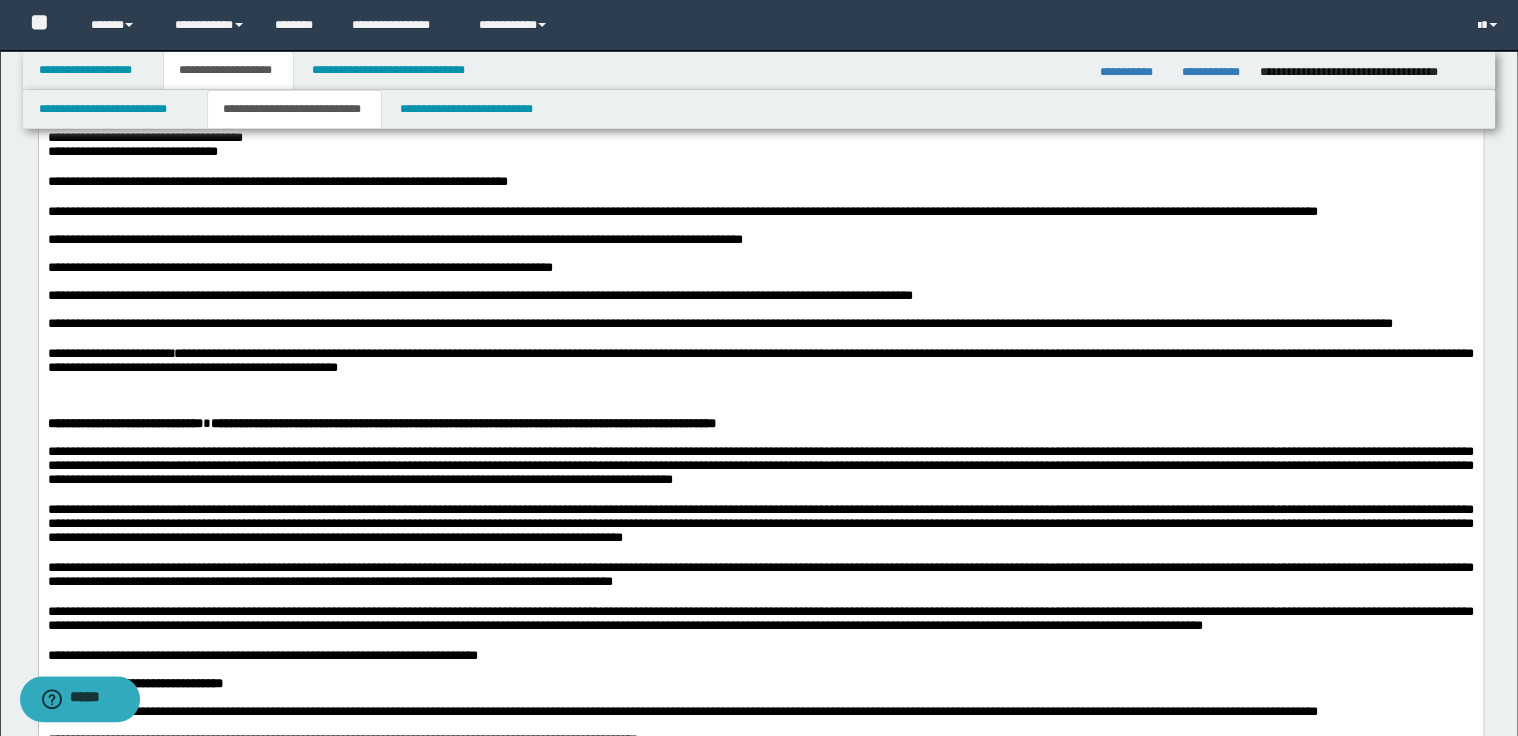 scroll, scrollTop: 720, scrollLeft: 0, axis: vertical 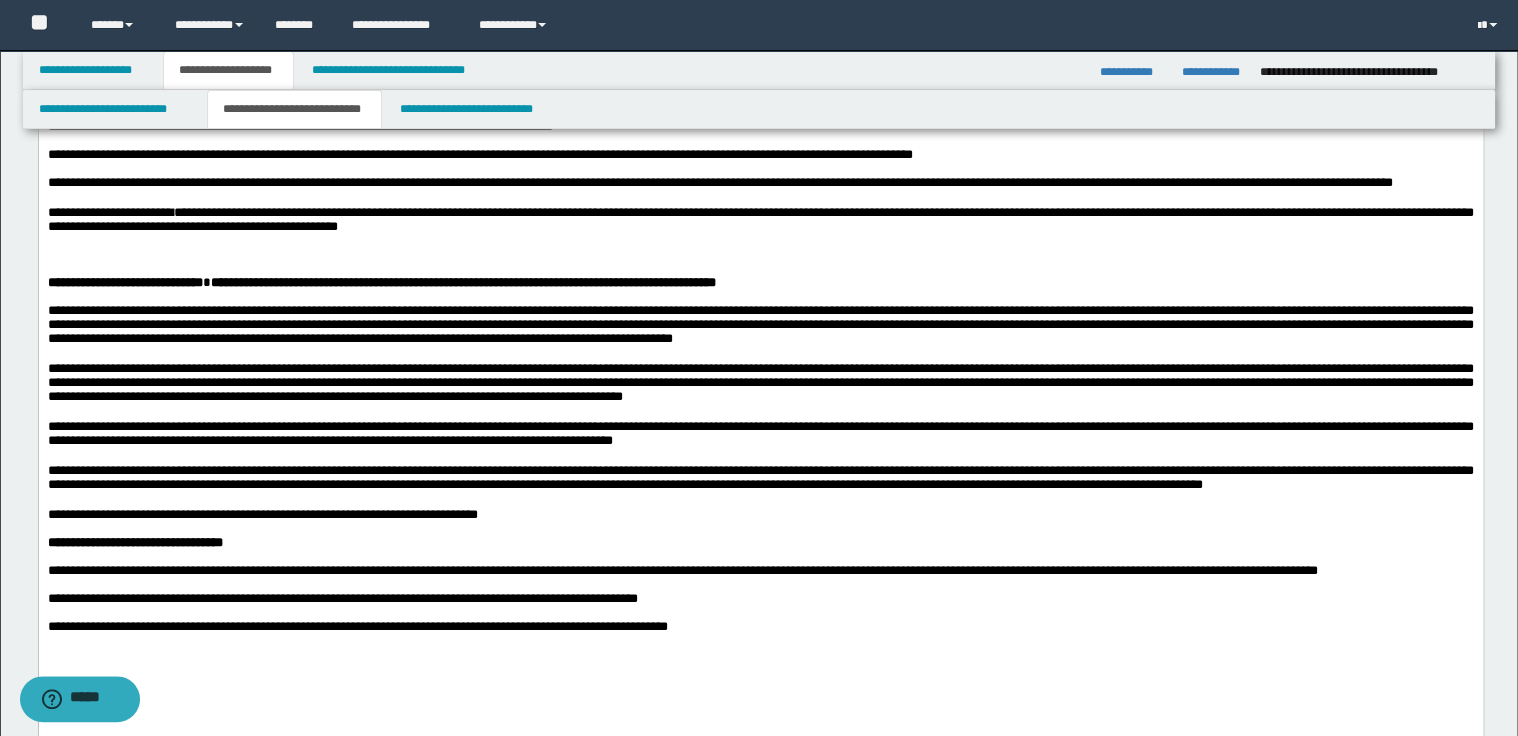 click at bounding box center [760, 269] 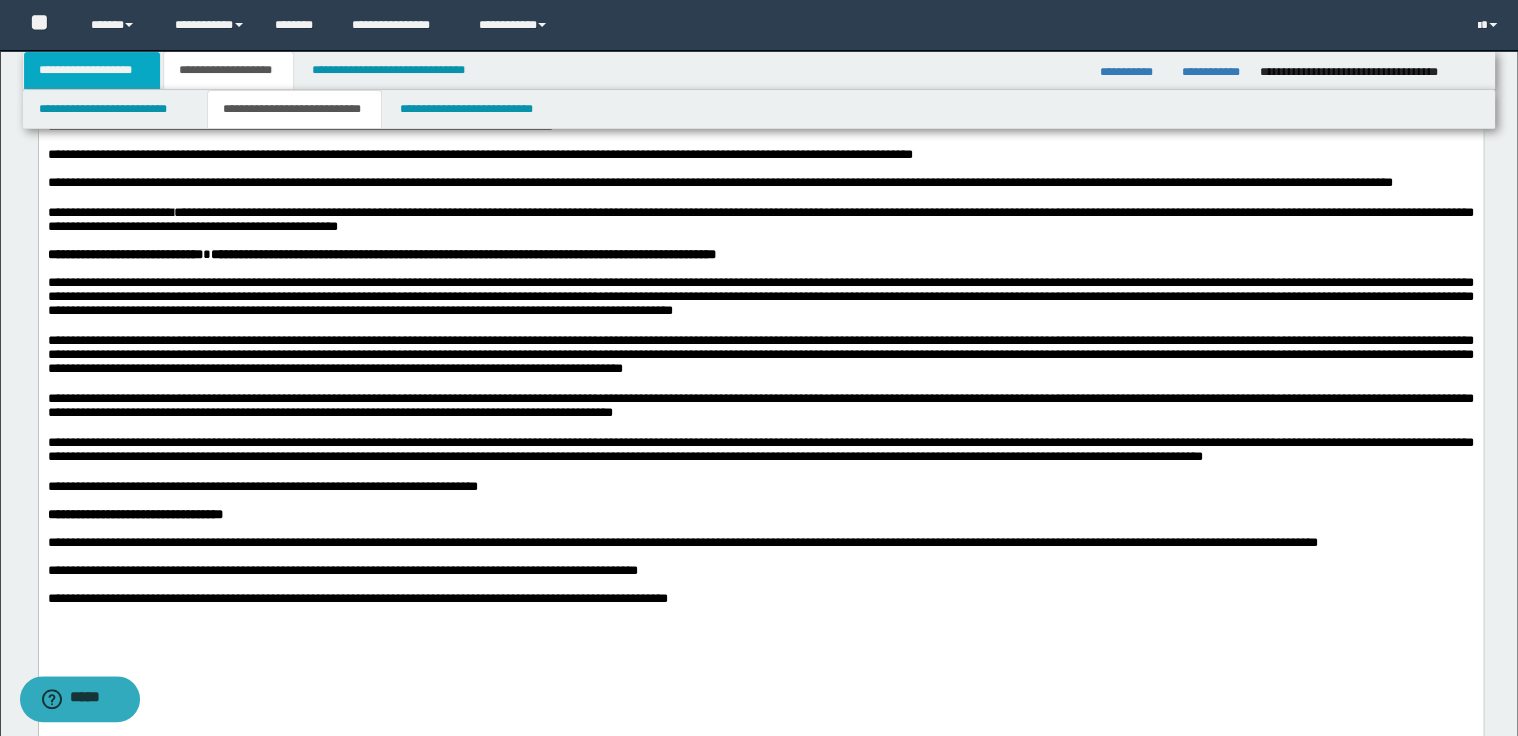 click on "**********" at bounding box center [92, 70] 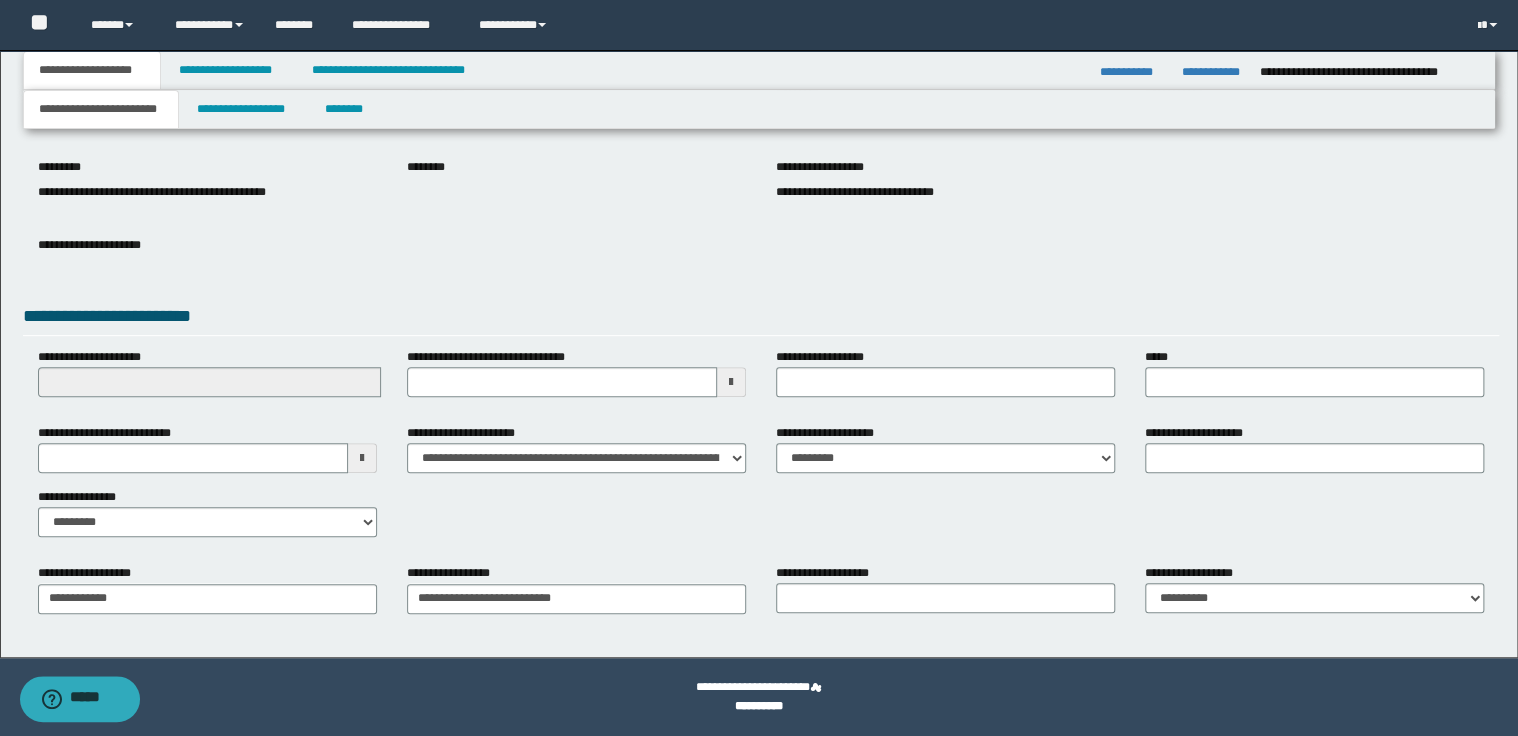 scroll, scrollTop: 211, scrollLeft: 0, axis: vertical 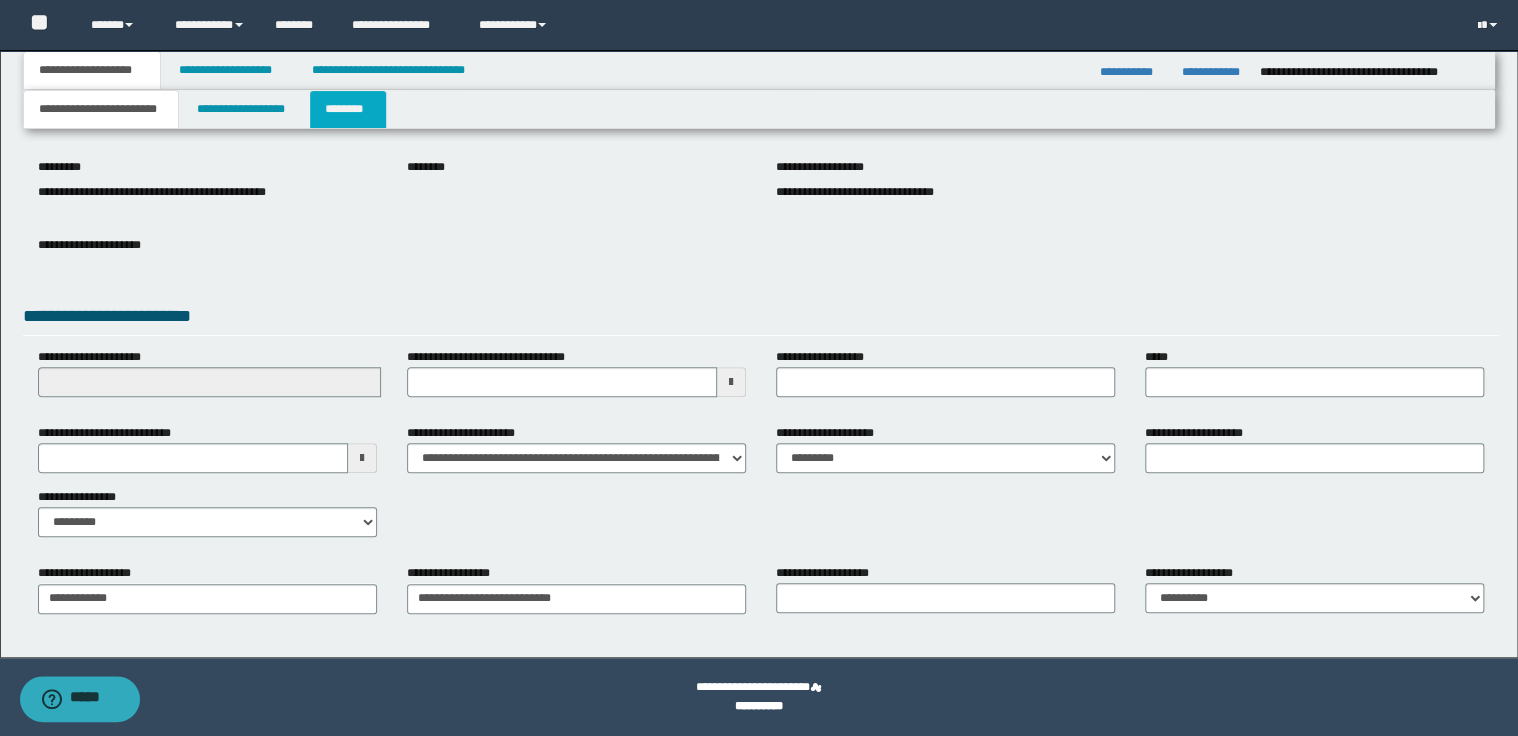 click on "********" at bounding box center (348, 109) 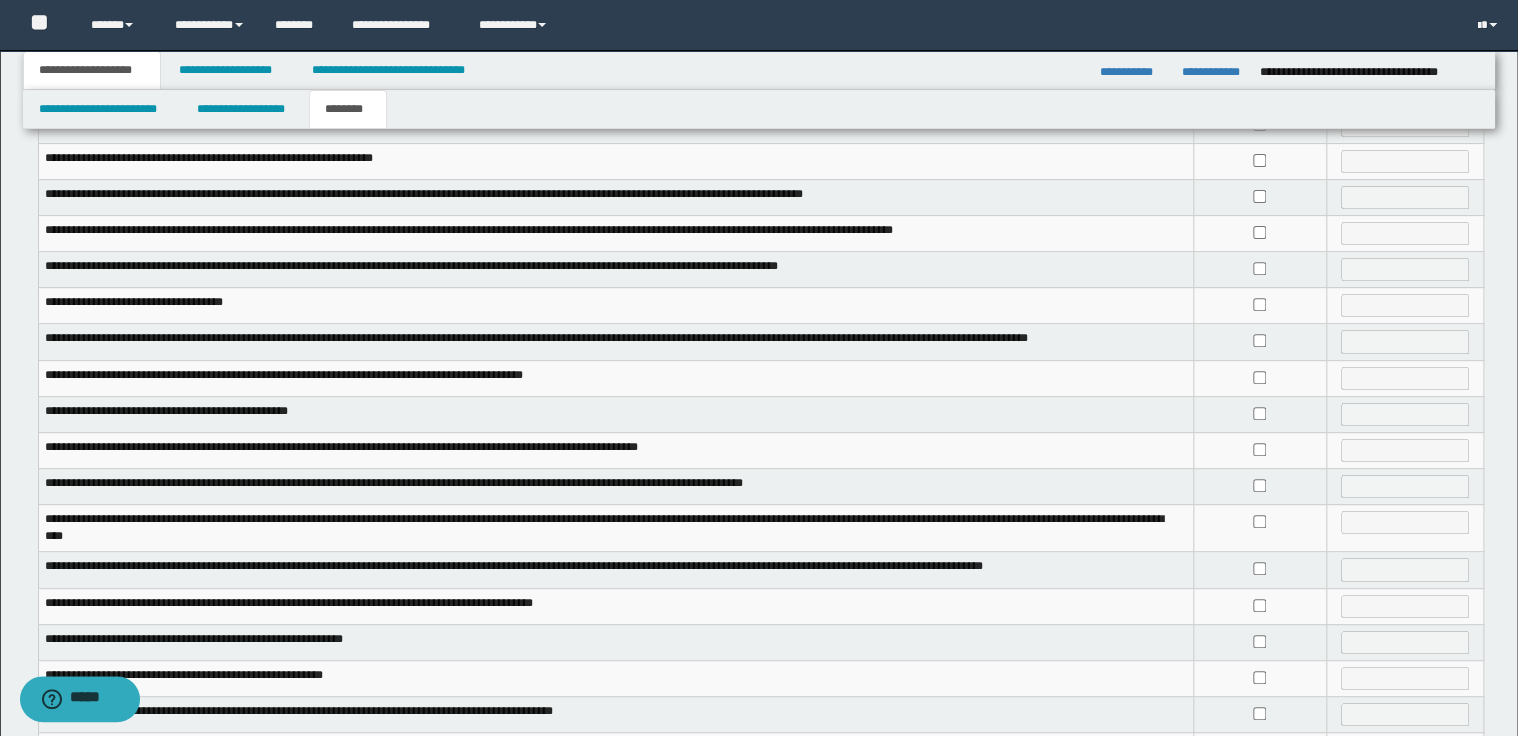 scroll, scrollTop: 320, scrollLeft: 0, axis: vertical 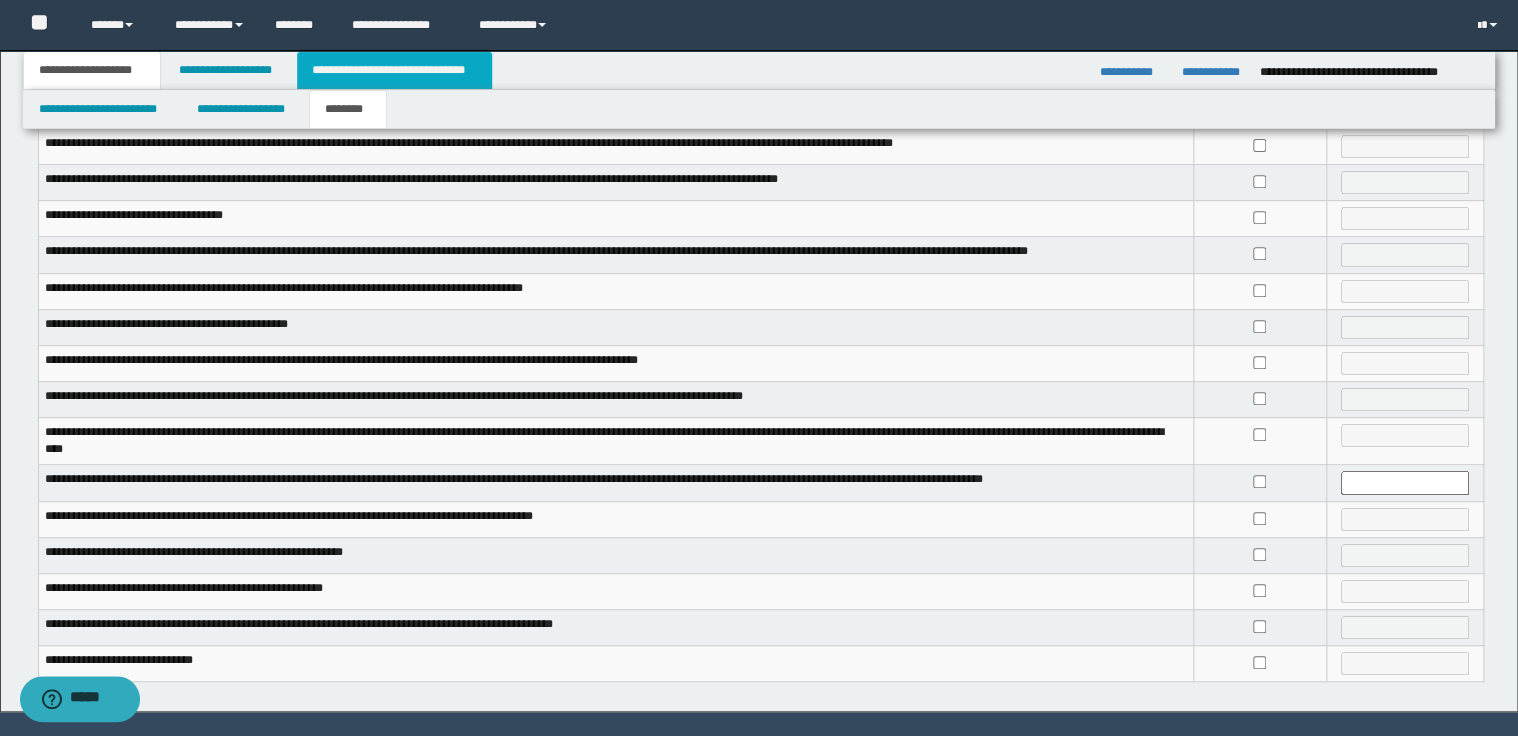 click on "**********" at bounding box center [394, 70] 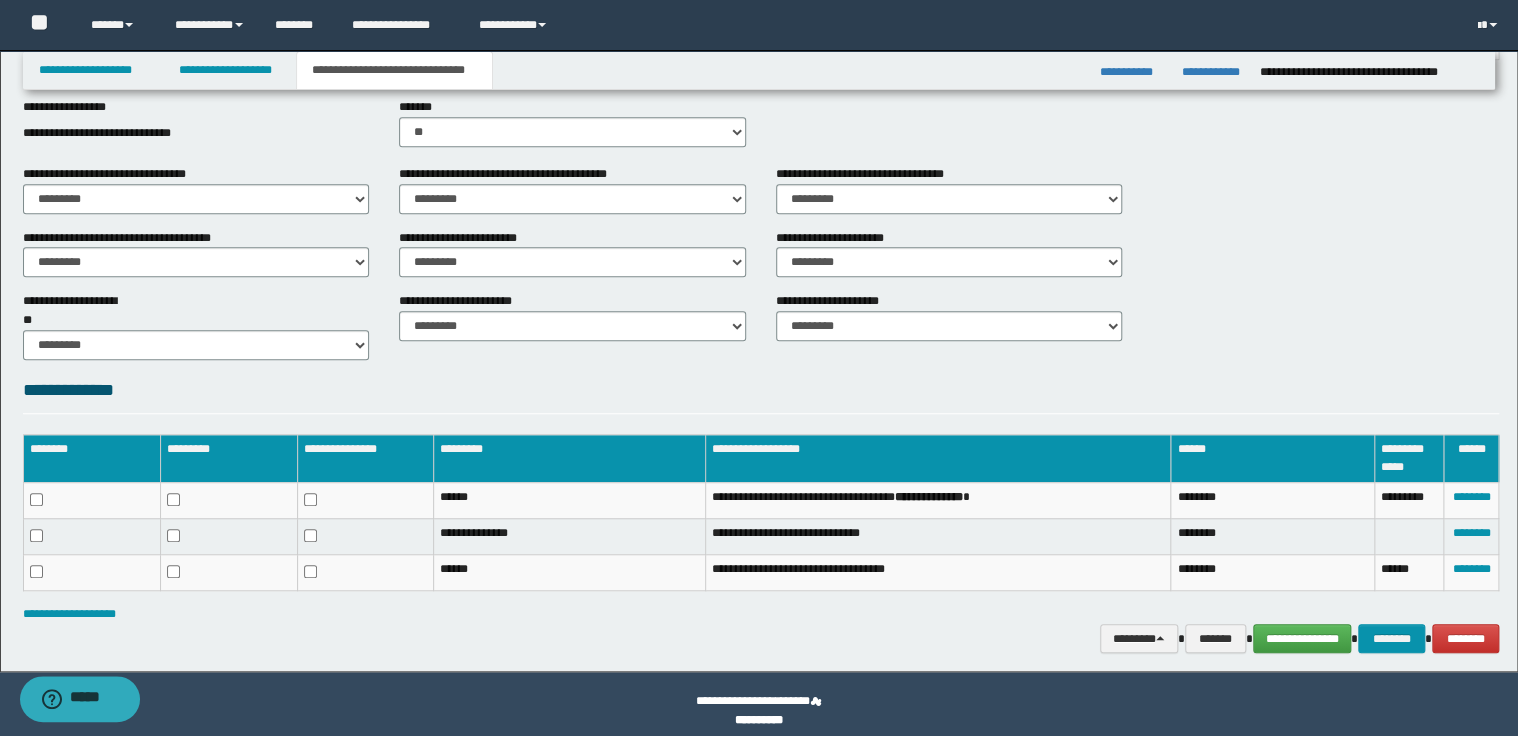 scroll, scrollTop: 529, scrollLeft: 0, axis: vertical 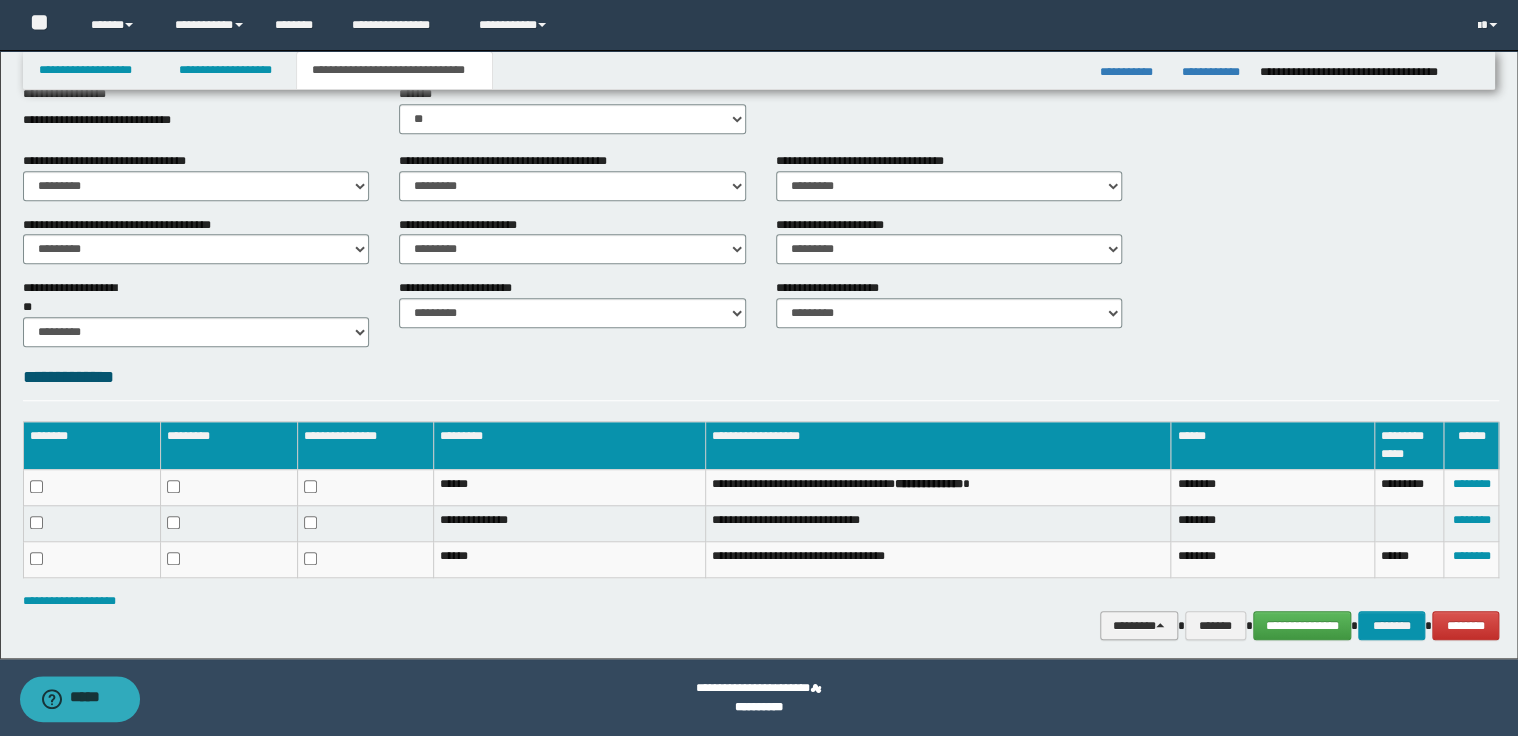 click at bounding box center [1160, 625] 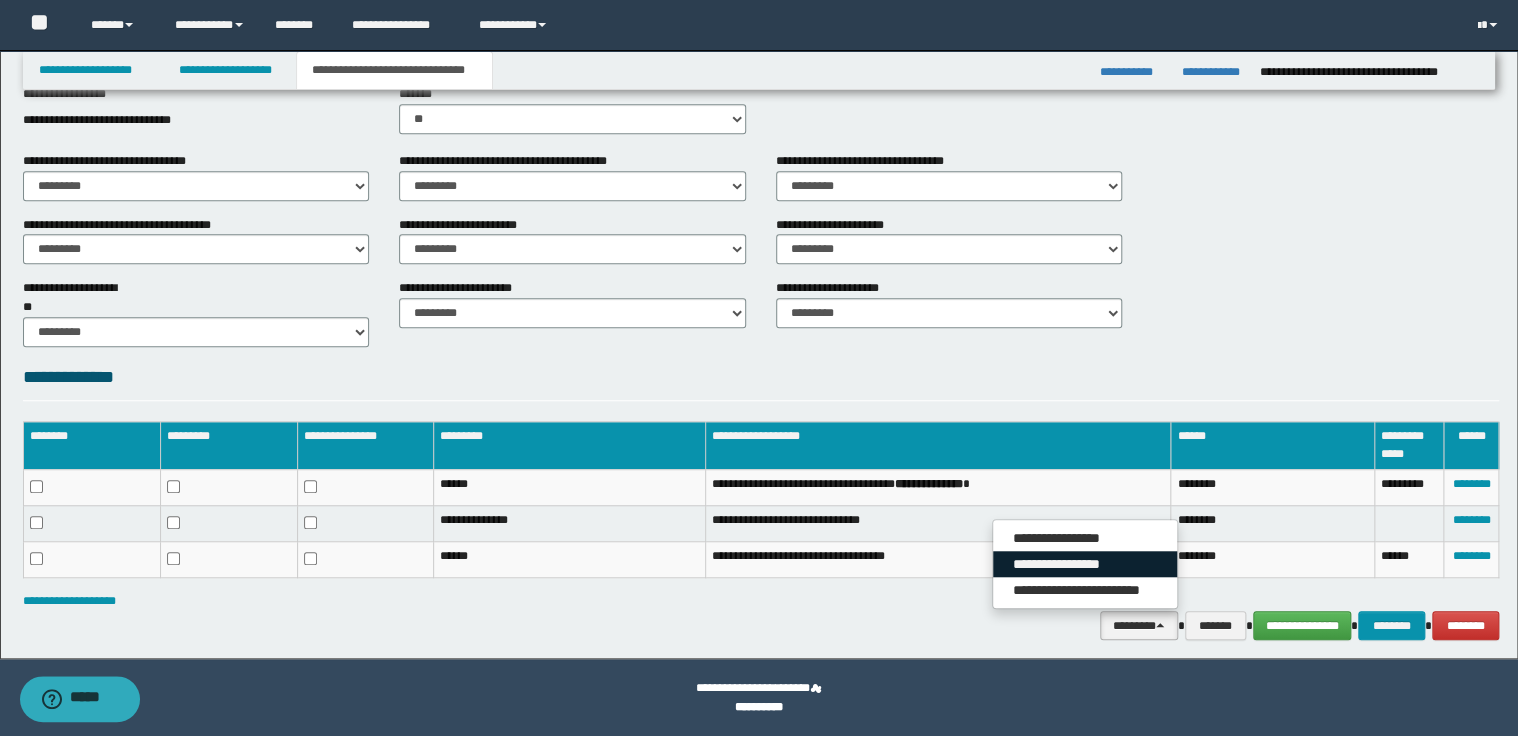 click on "**********" at bounding box center (1085, 564) 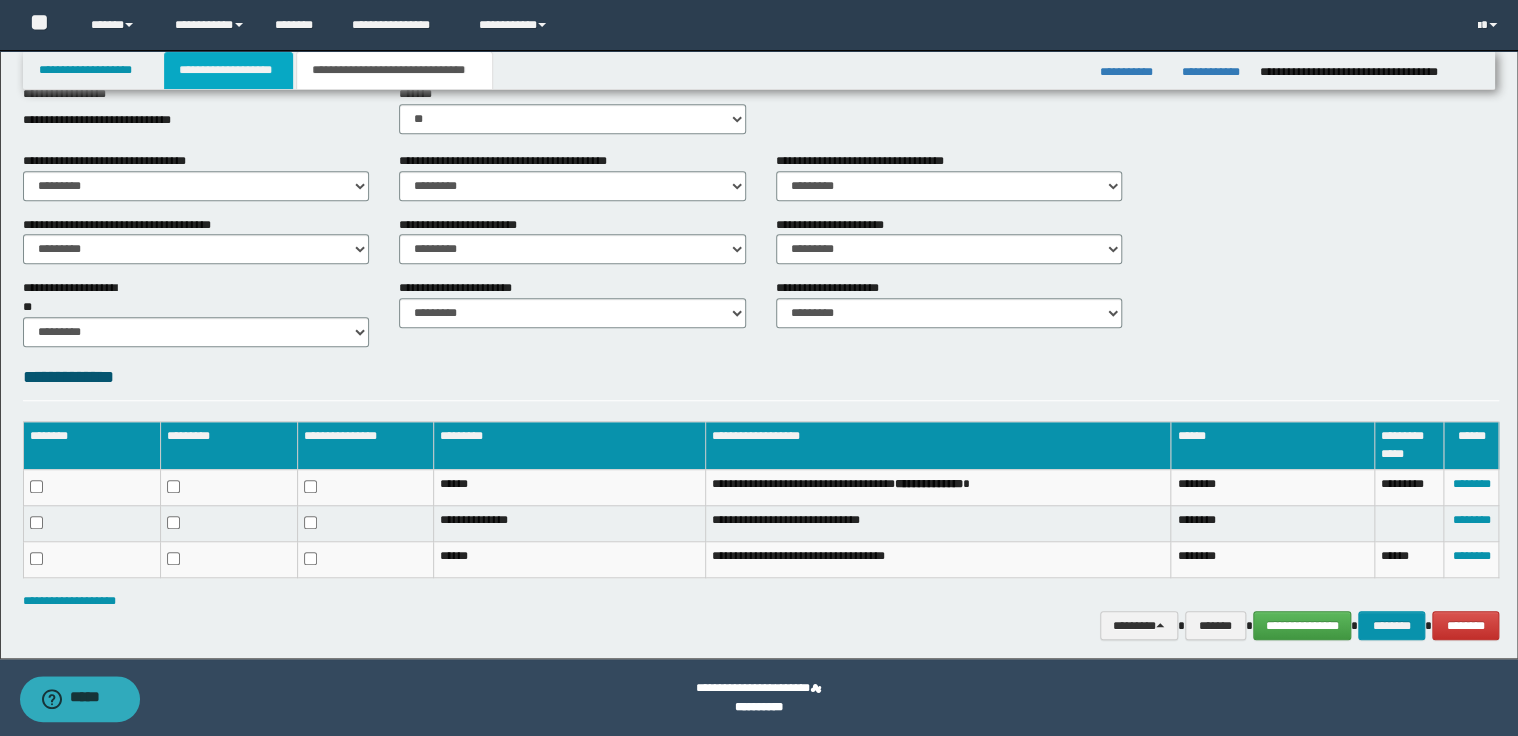 drag, startPoint x: 256, startPoint y: 61, endPoint x: 290, endPoint y: 72, distance: 35.735138 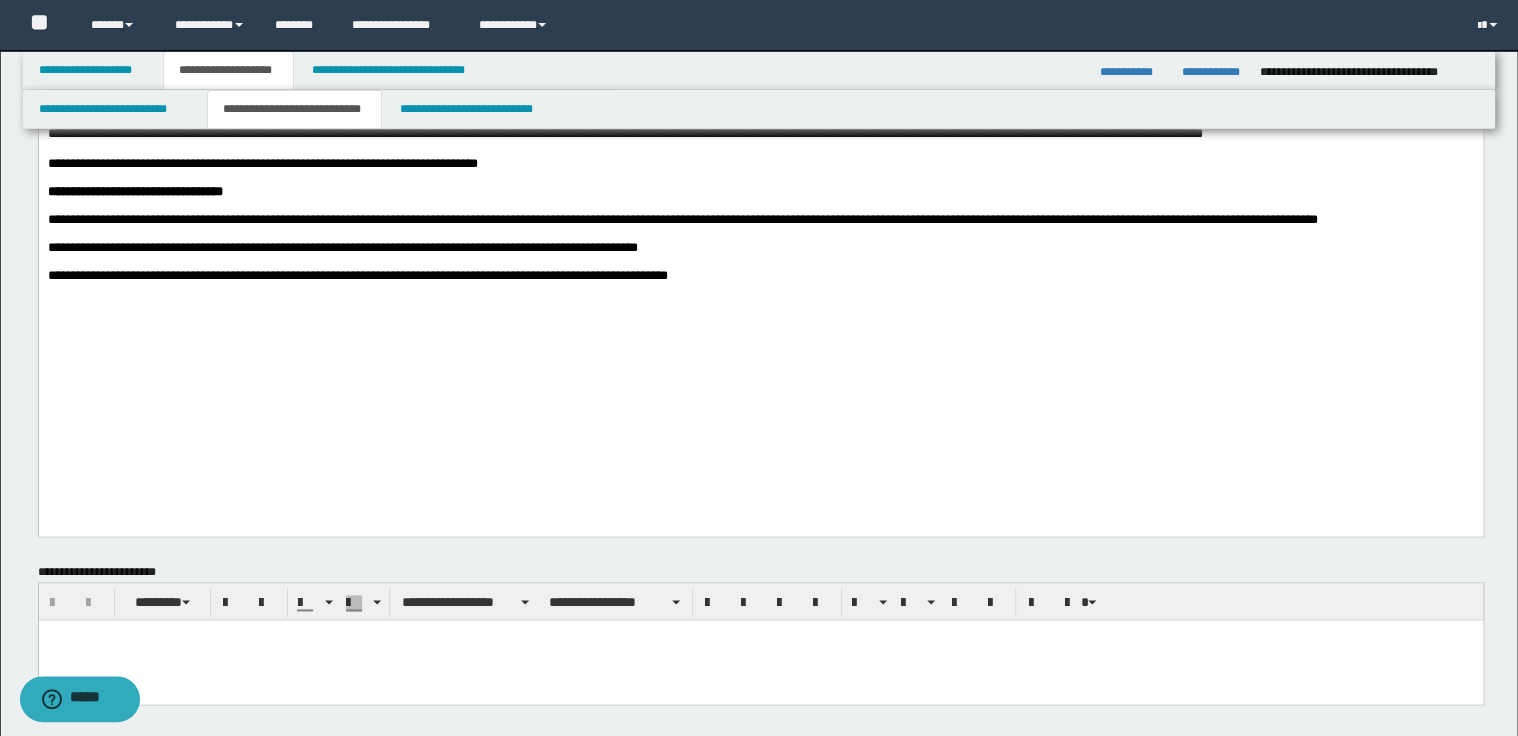 scroll, scrollTop: 1280, scrollLeft: 0, axis: vertical 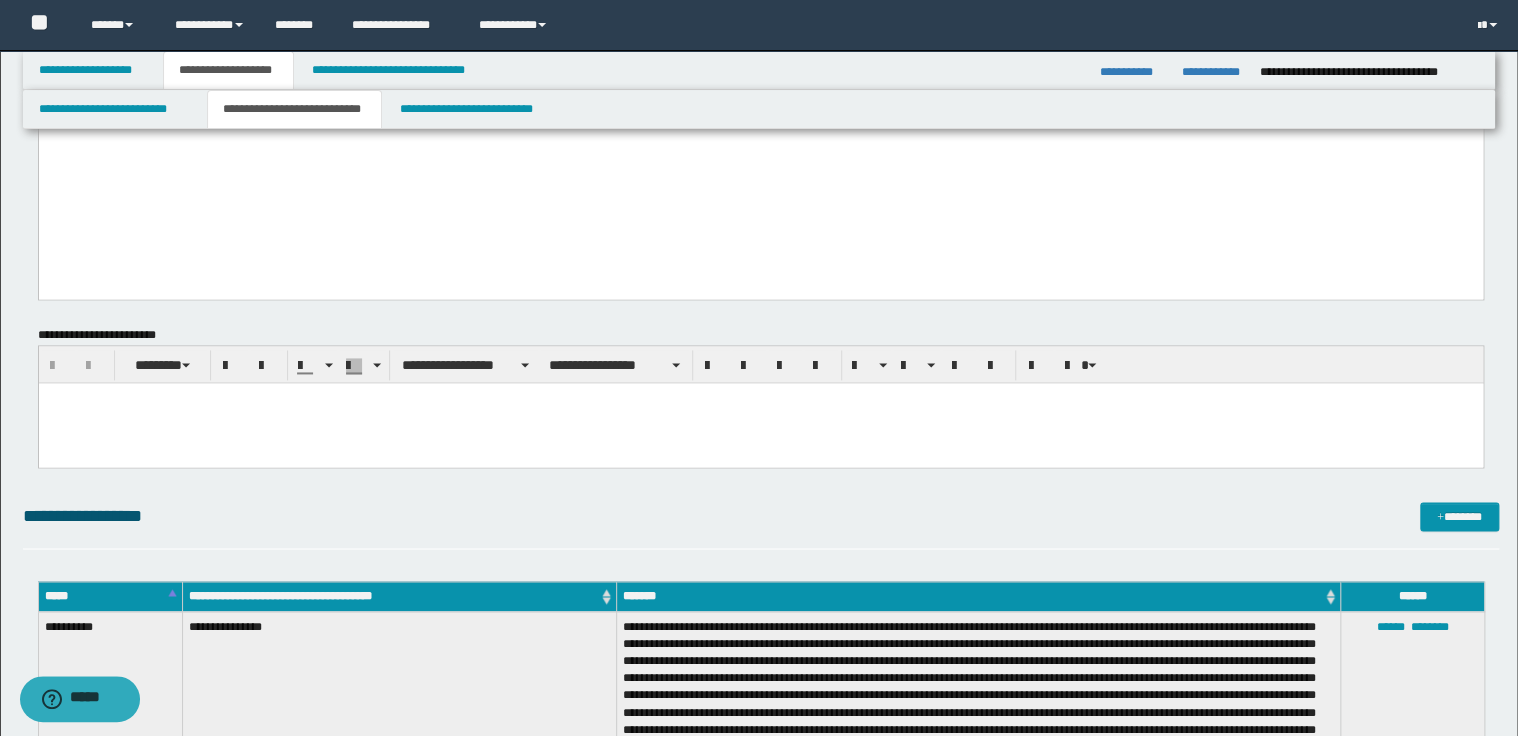 click on "**********" at bounding box center (760, 39) 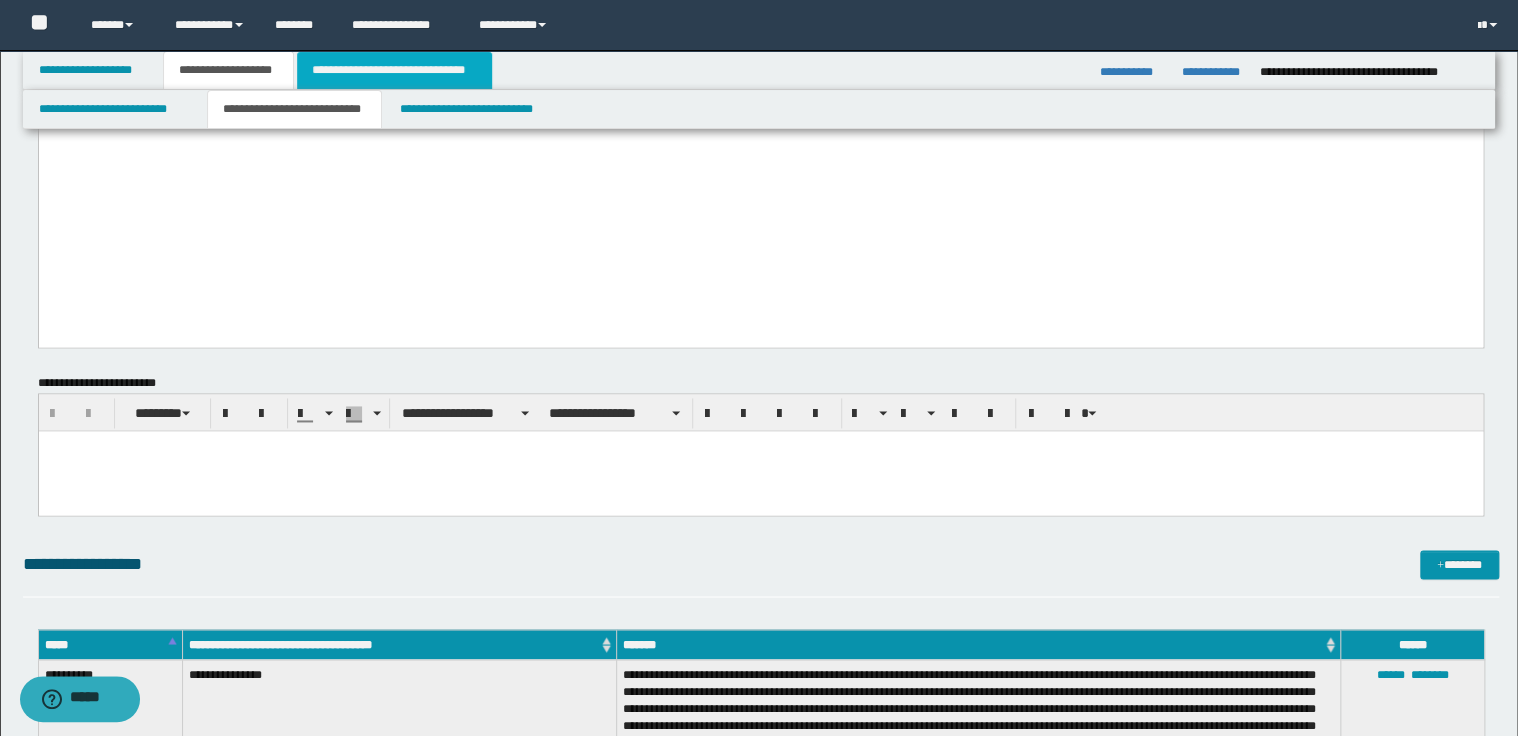 click on "**********" at bounding box center (394, 70) 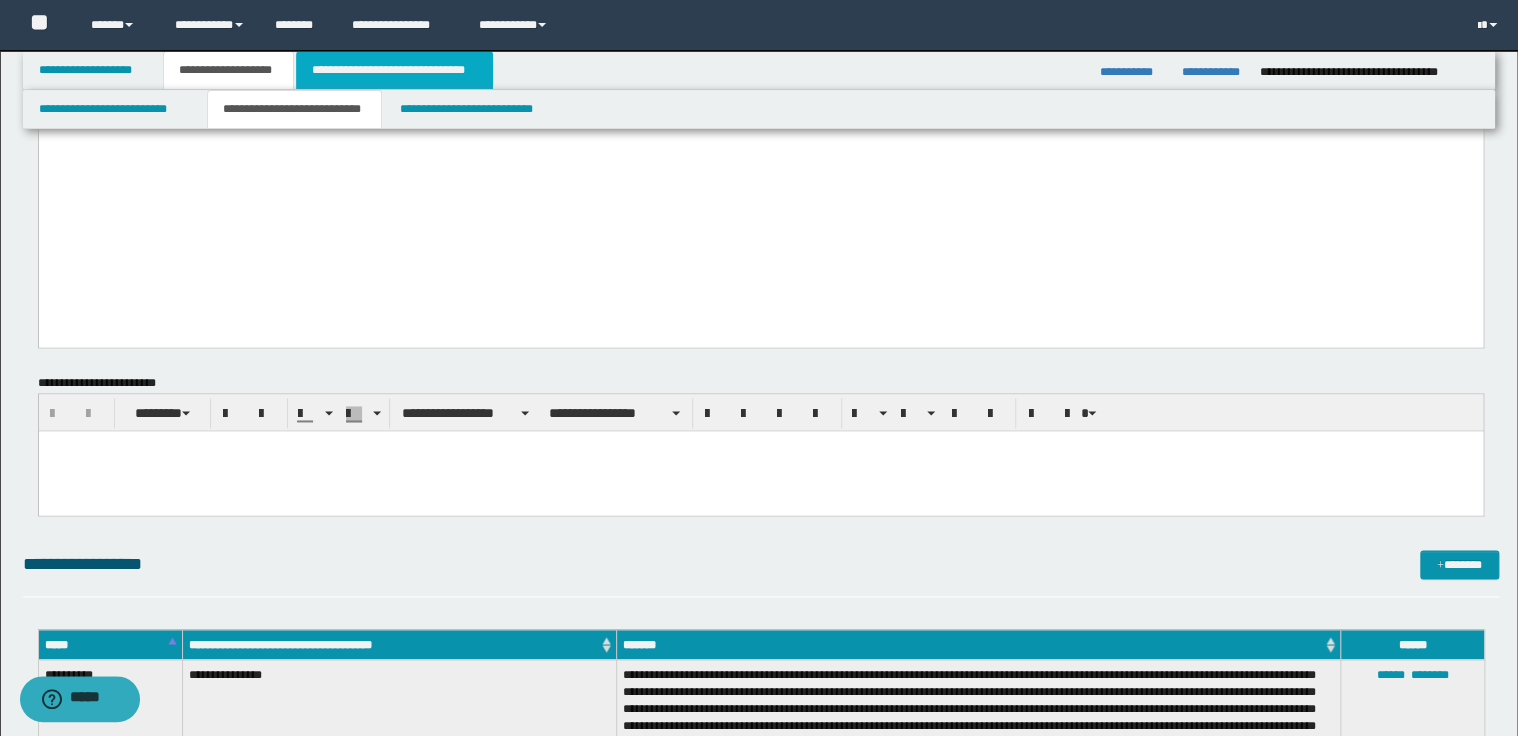 scroll, scrollTop: 529, scrollLeft: 0, axis: vertical 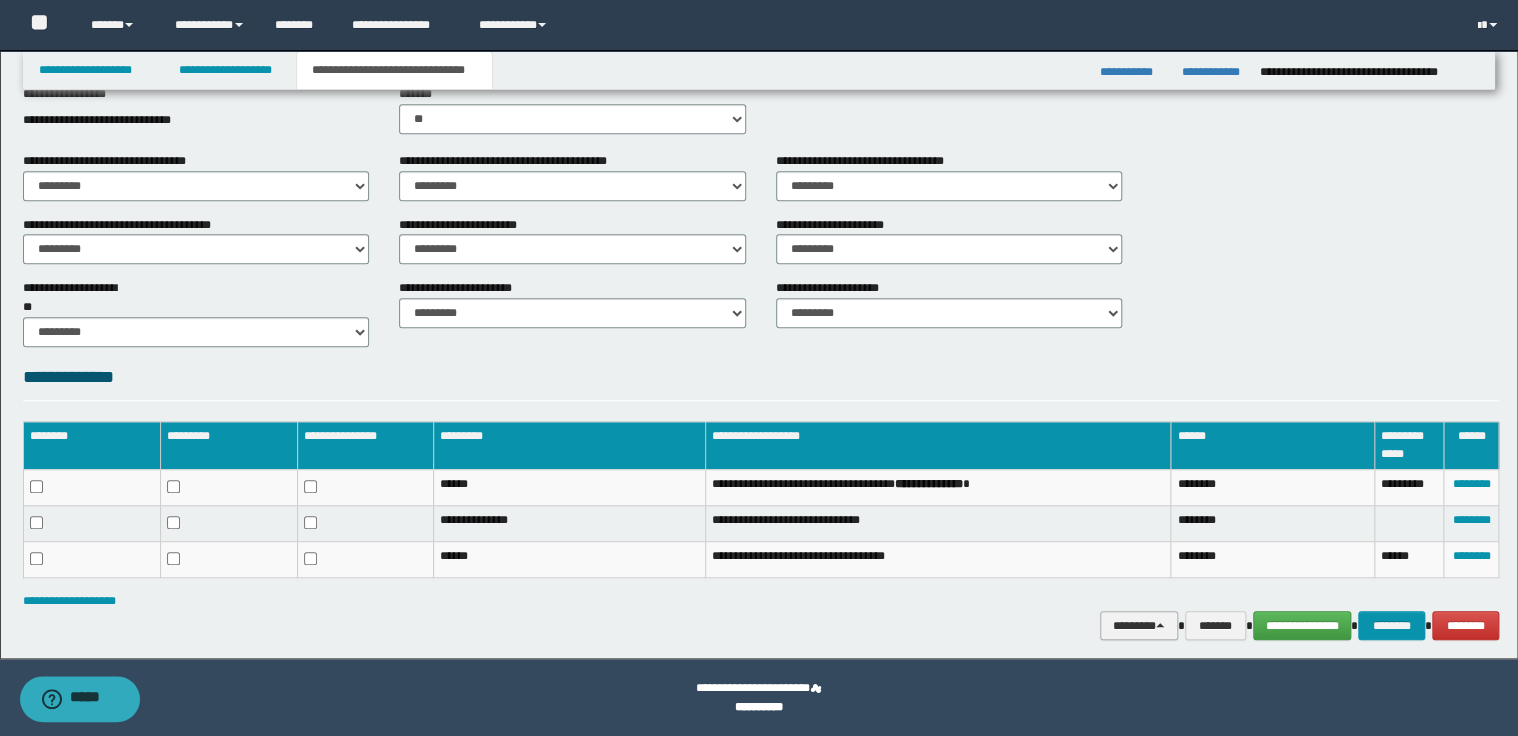 click at bounding box center (1160, 625) 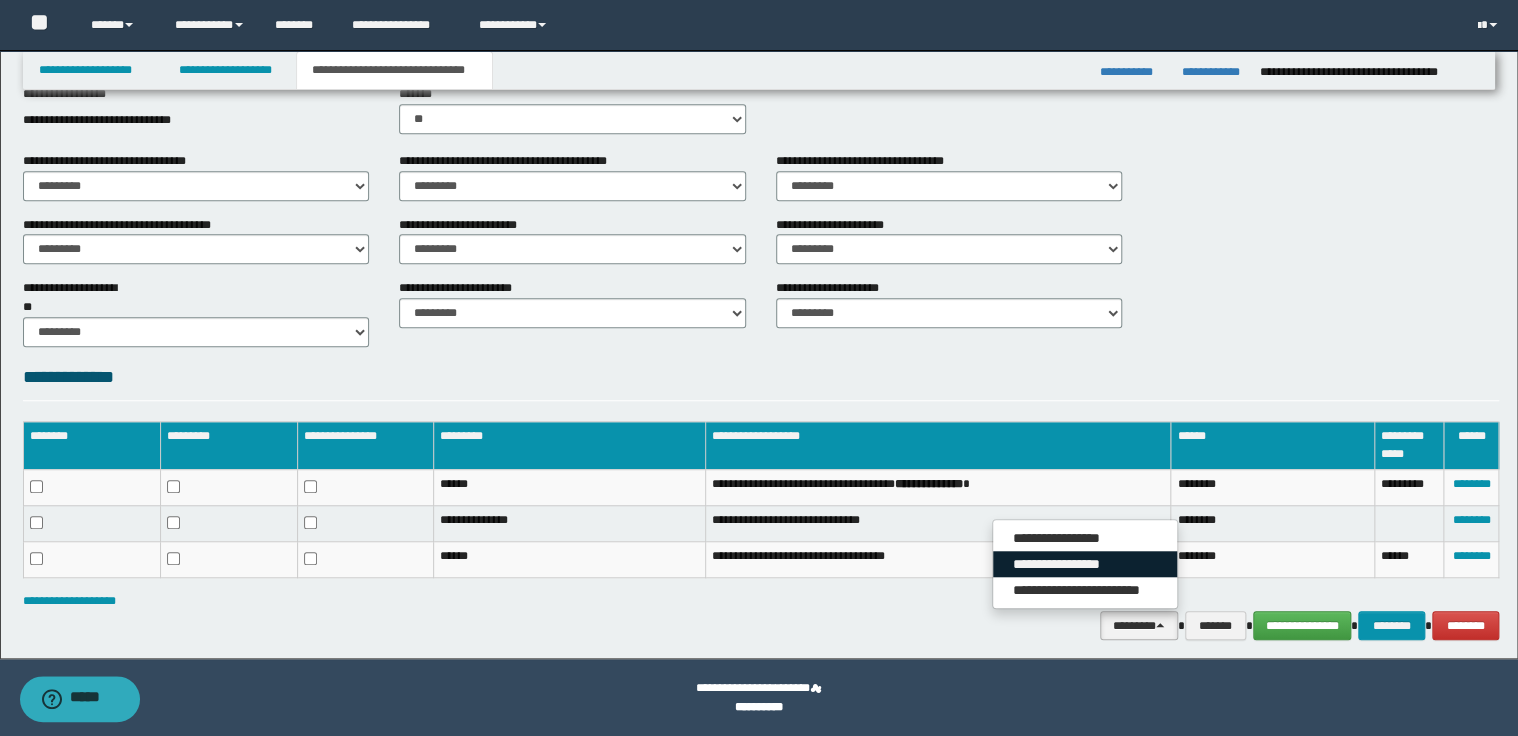 click on "**********" at bounding box center [1085, 564] 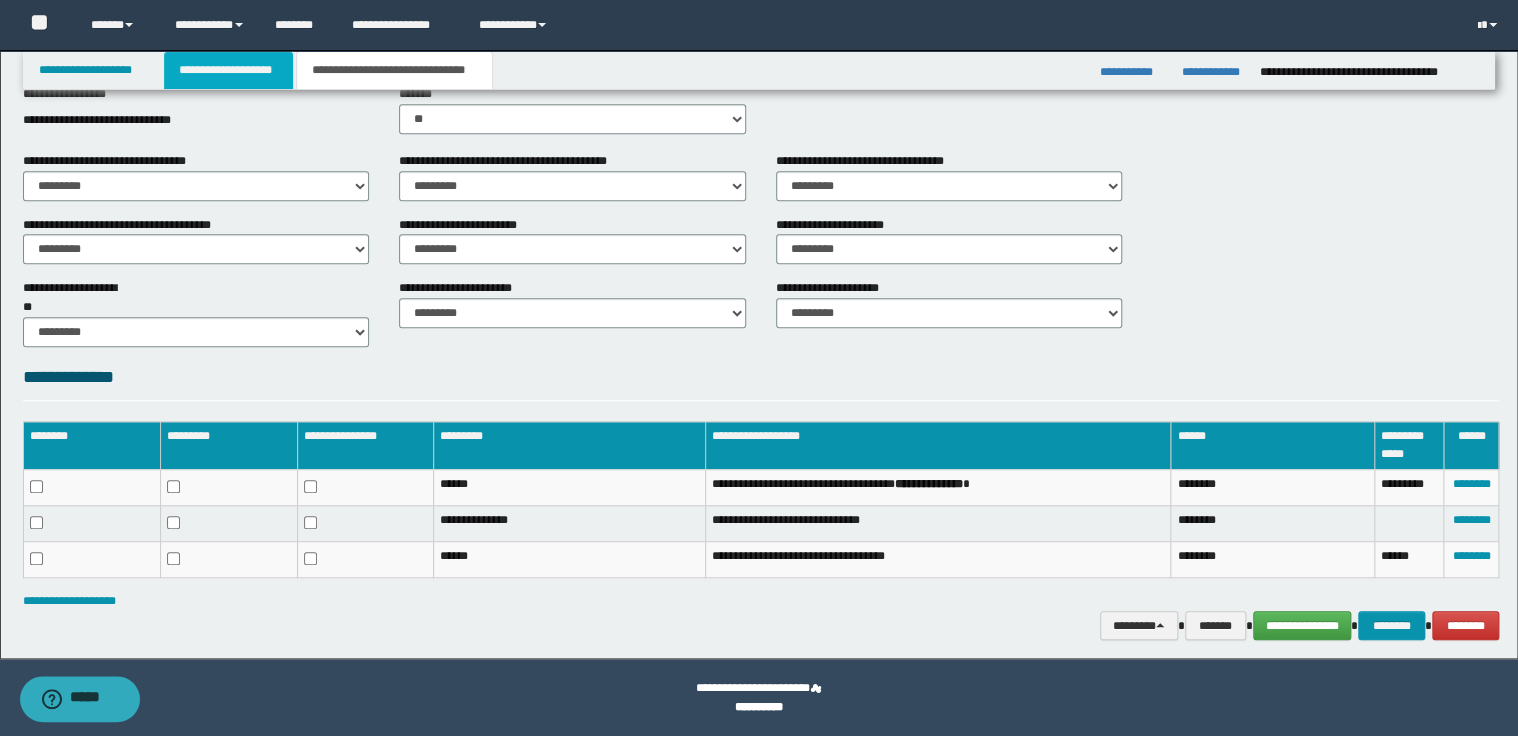 click on "**********" at bounding box center (228, 70) 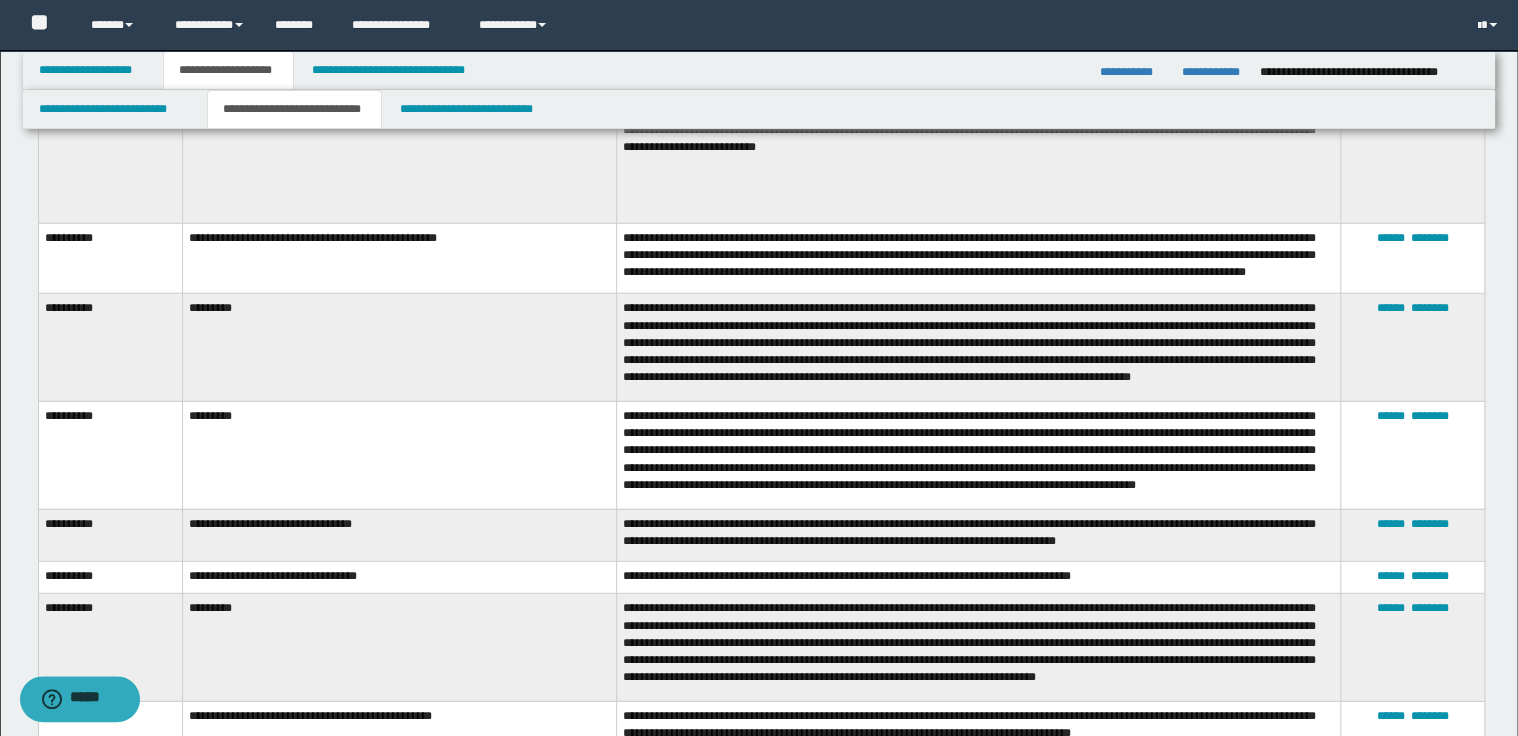 scroll, scrollTop: 2560, scrollLeft: 0, axis: vertical 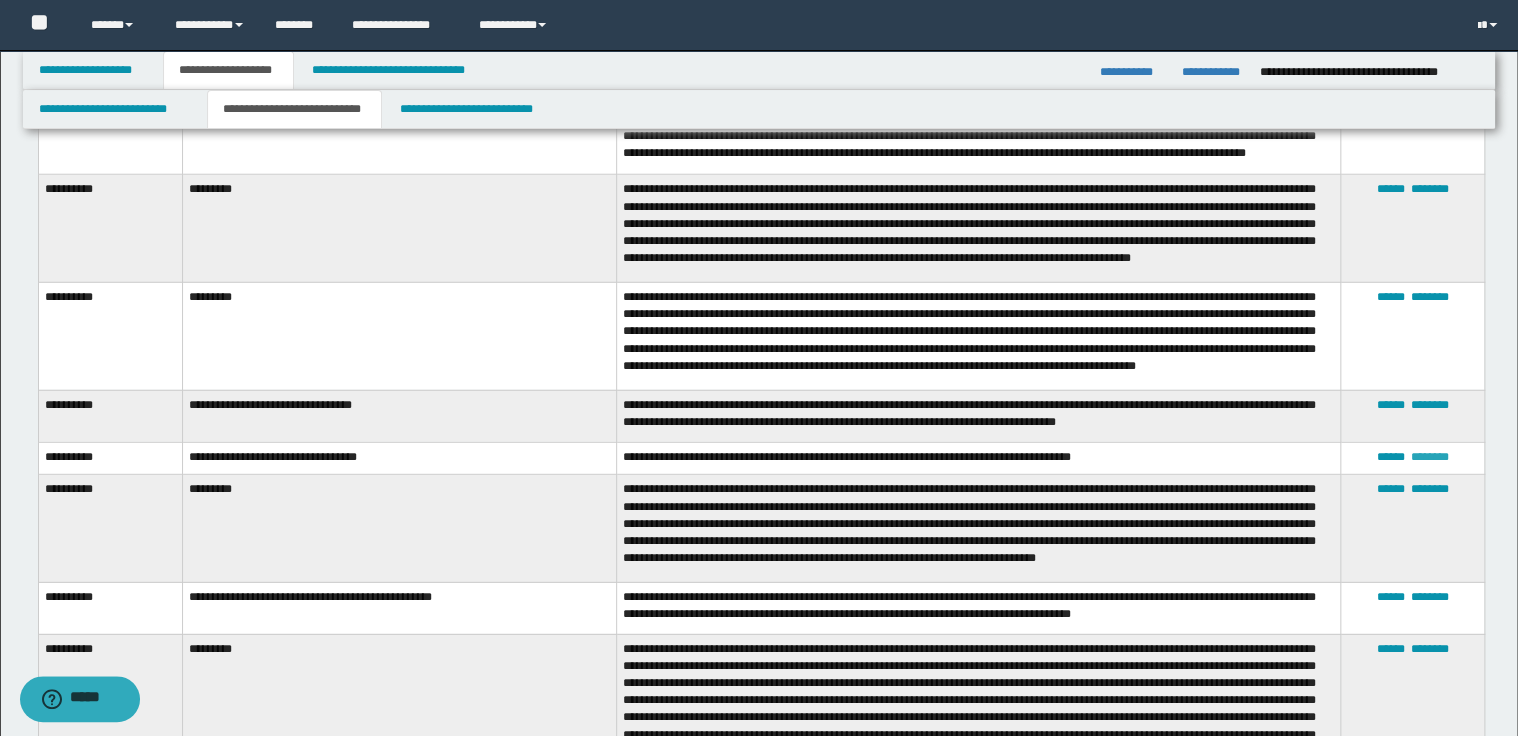 click on "********" at bounding box center [1429, 457] 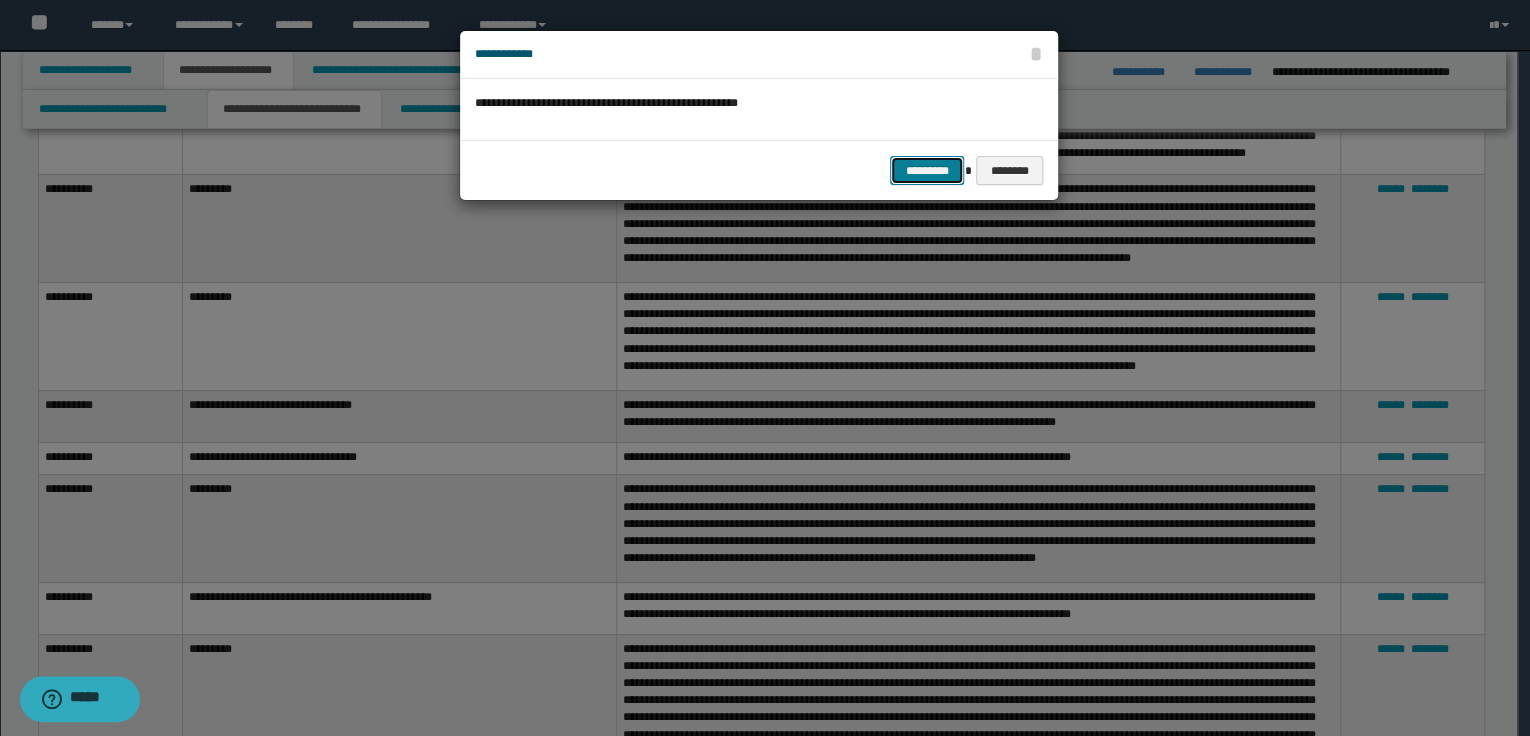 click on "*********" at bounding box center (927, 171) 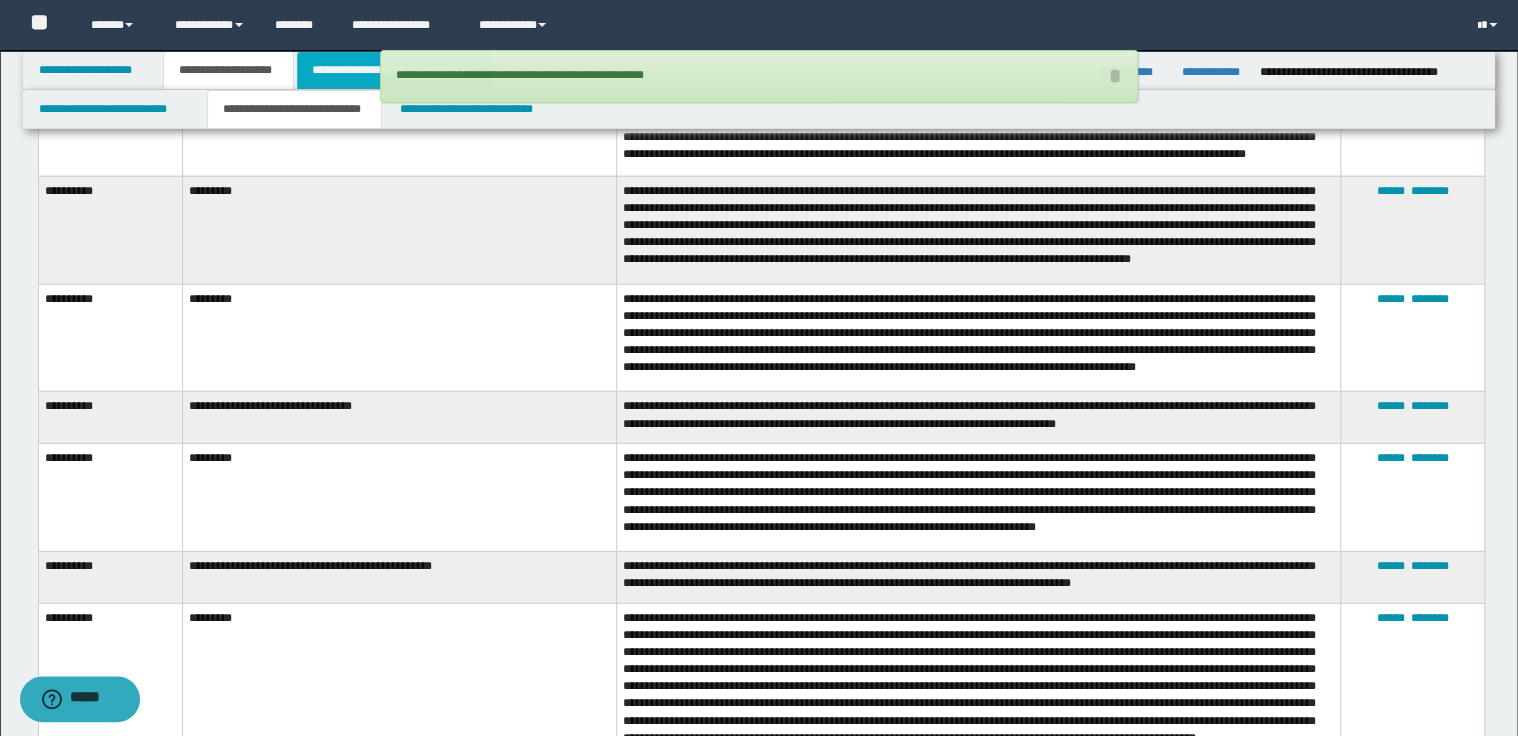 click on "**********" at bounding box center [394, 70] 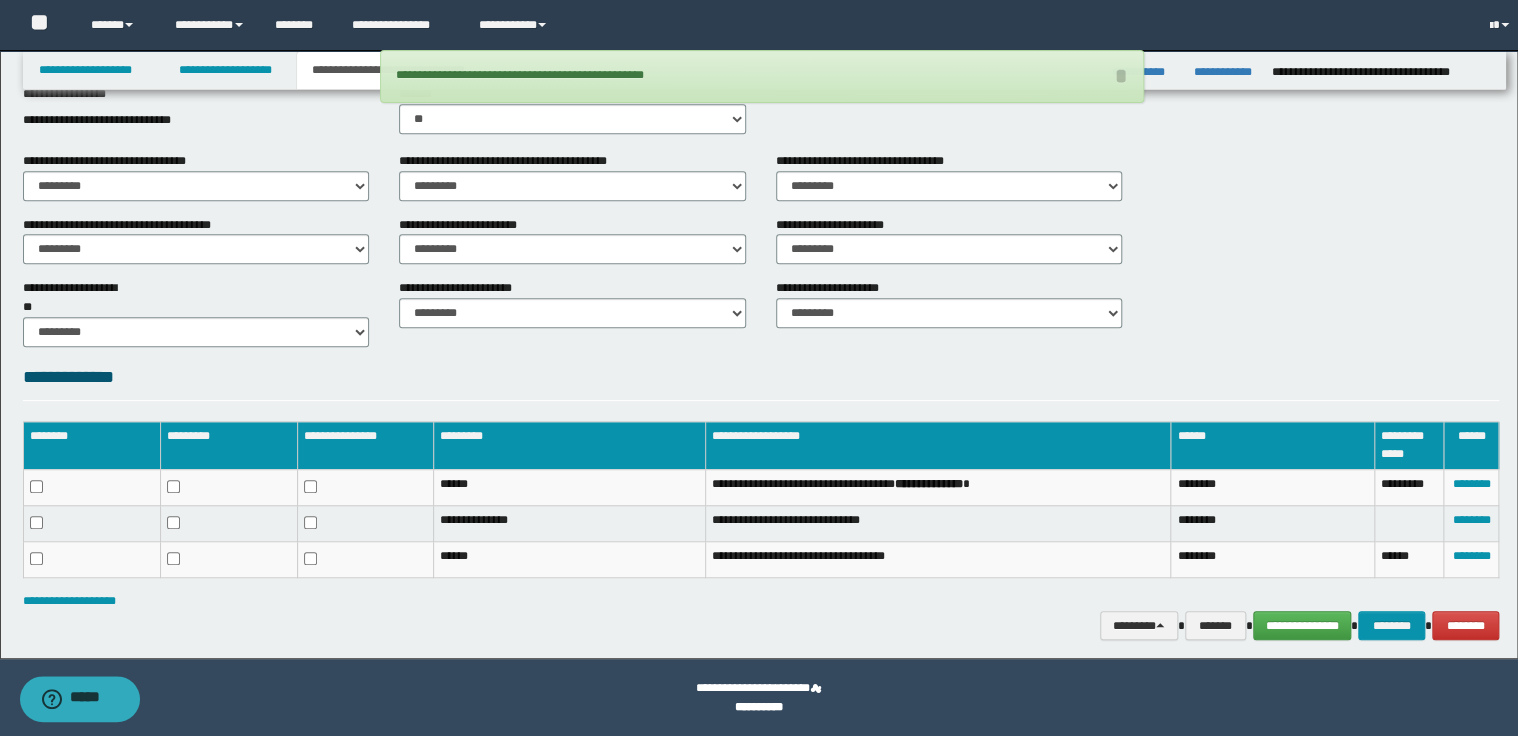 scroll, scrollTop: 529, scrollLeft: 0, axis: vertical 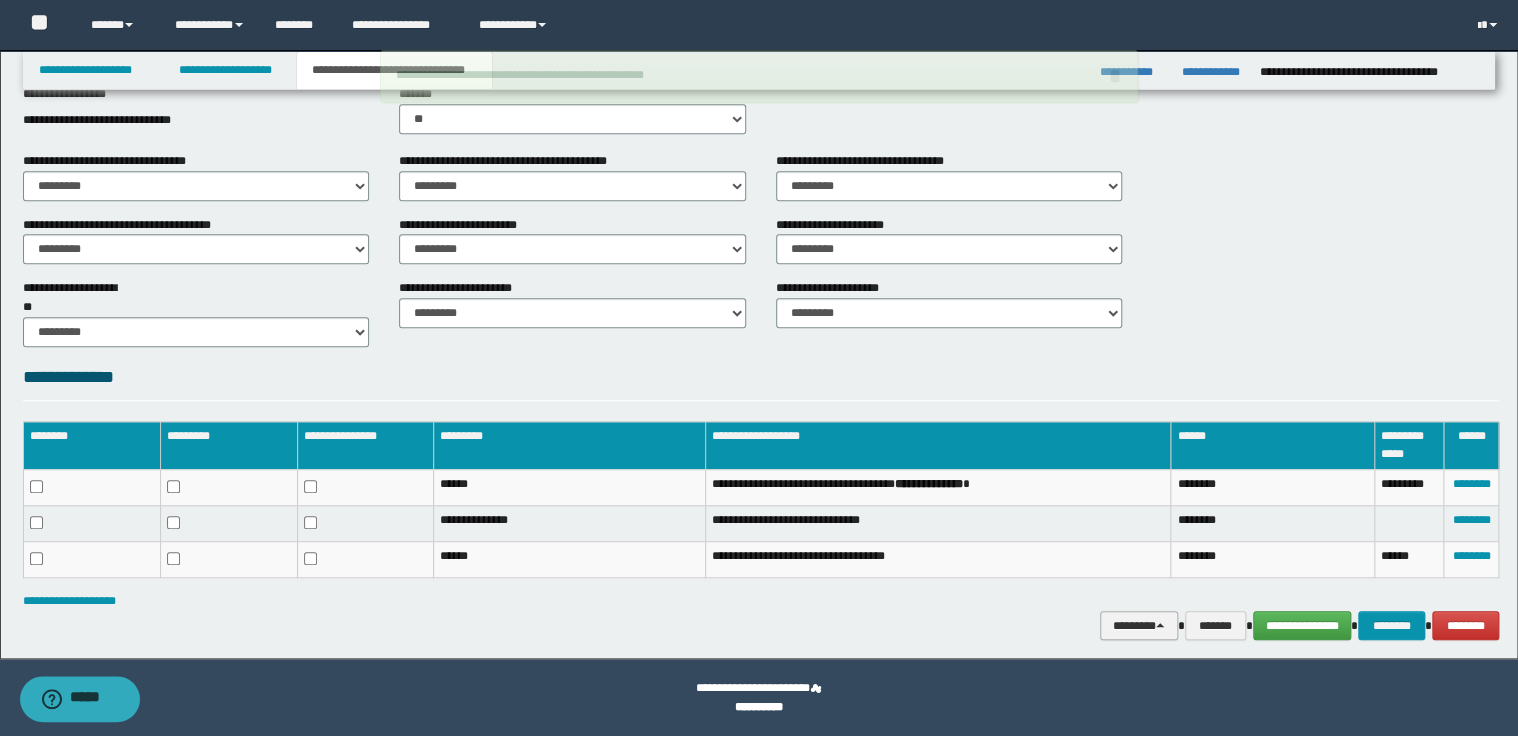 click at bounding box center (1160, 625) 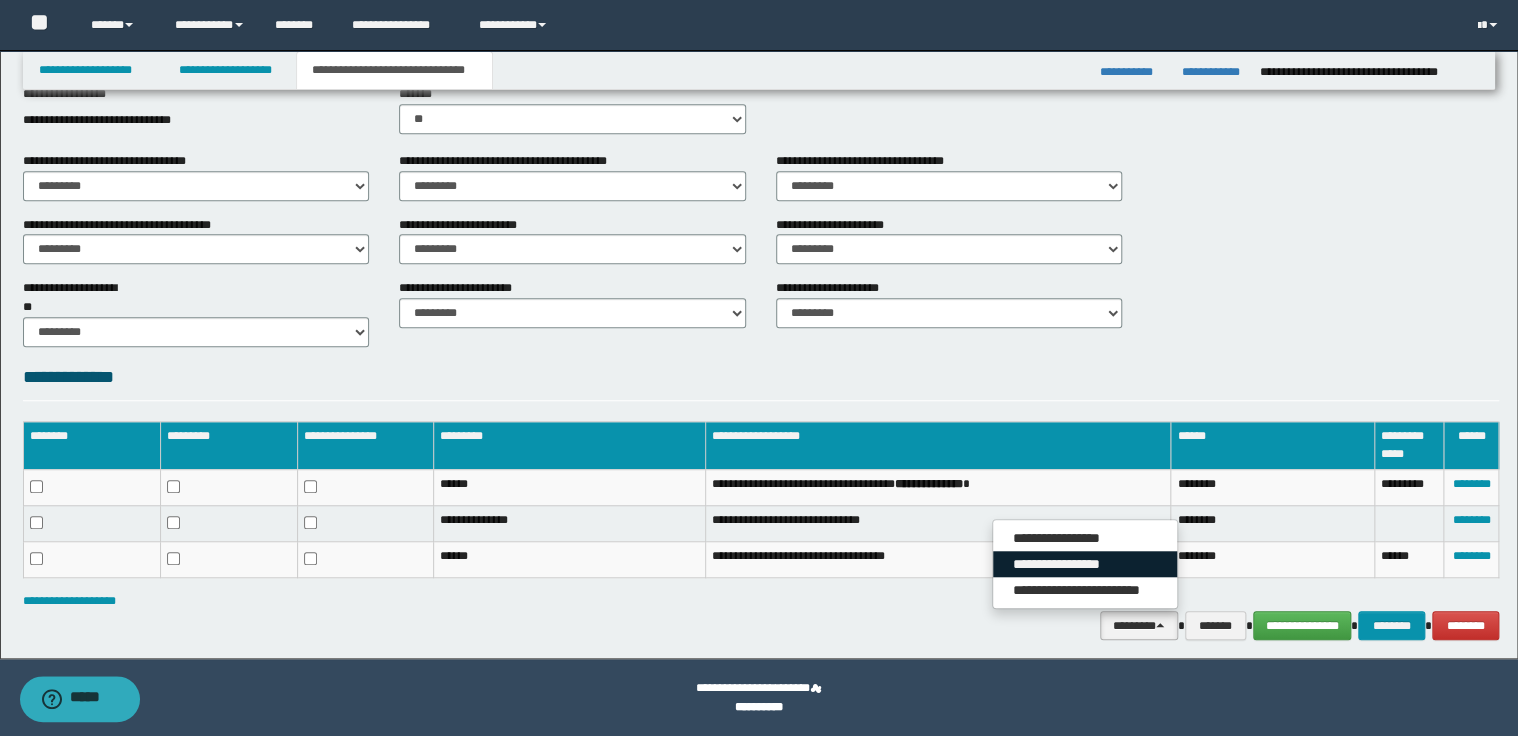 click on "**********" at bounding box center [1085, 564] 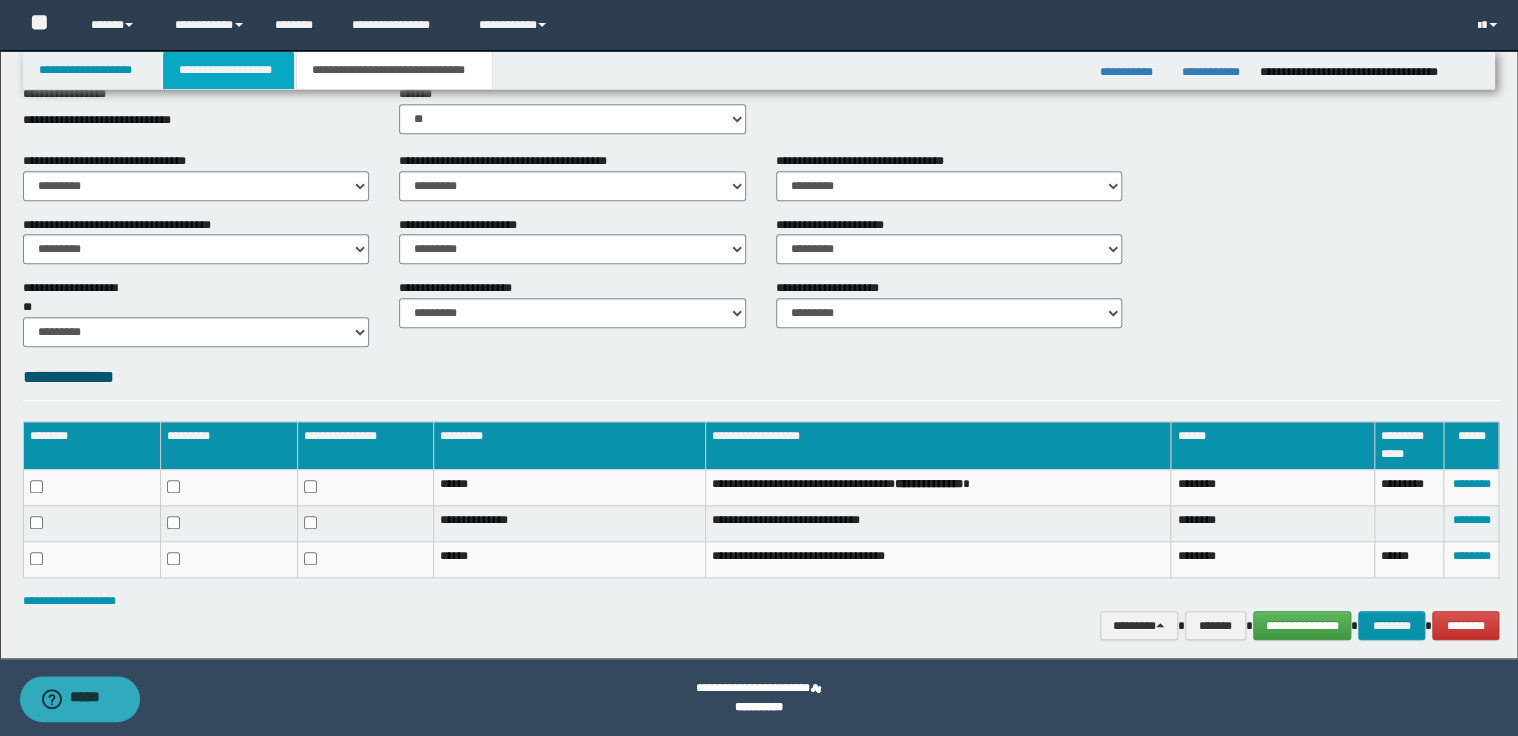 drag, startPoint x: 252, startPoint y: 73, endPoint x: 405, endPoint y: 96, distance: 154.7191 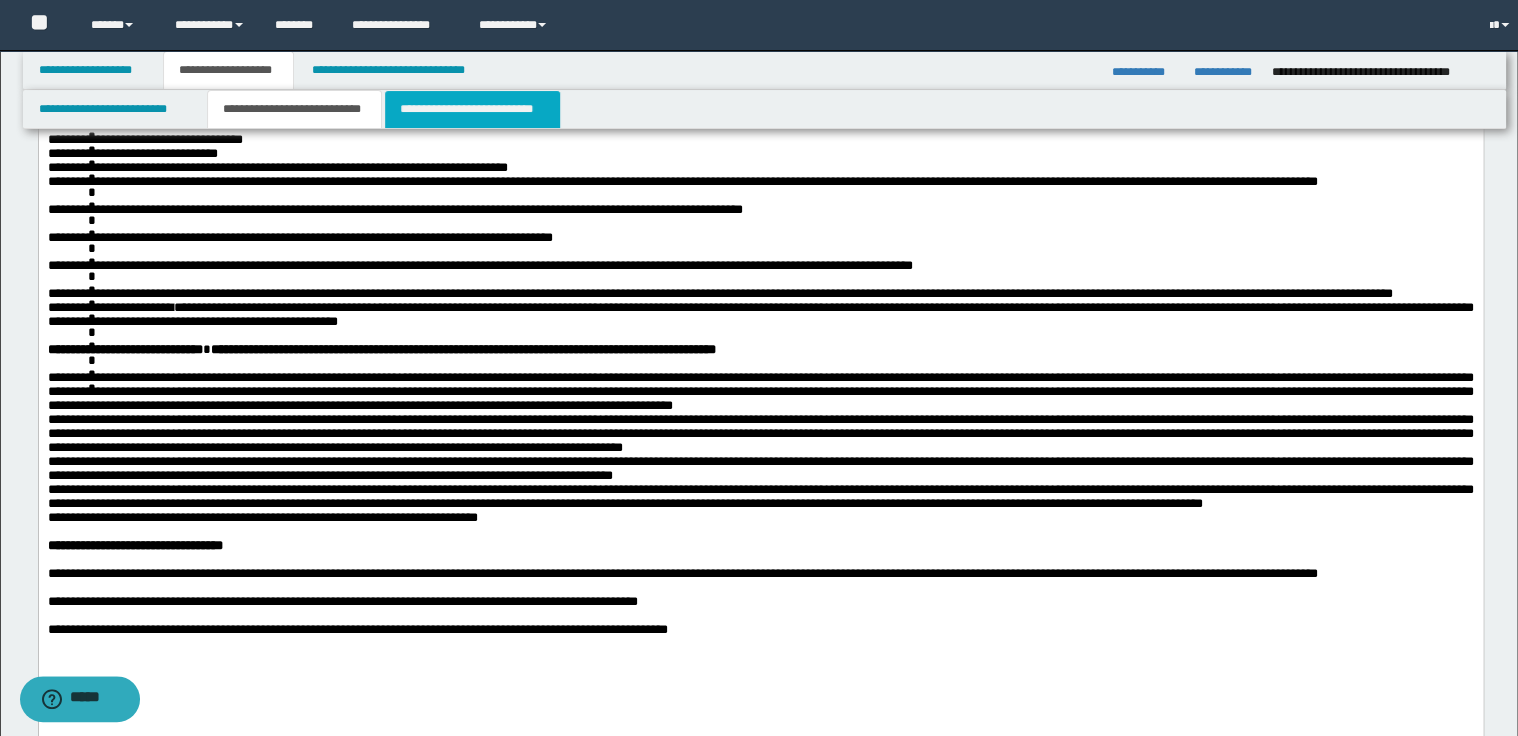 scroll, scrollTop: 560, scrollLeft: 0, axis: vertical 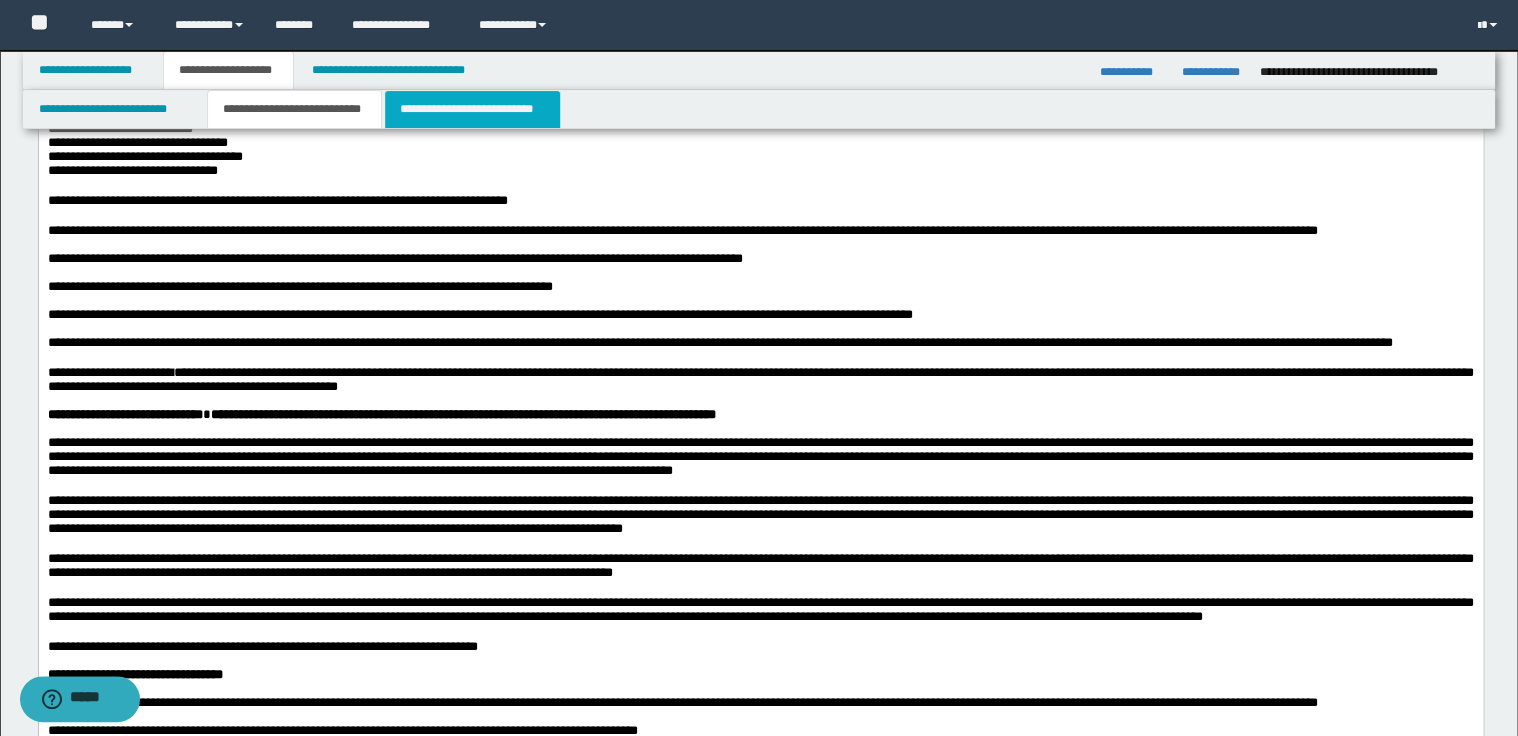 click on "**********" at bounding box center [472, 109] 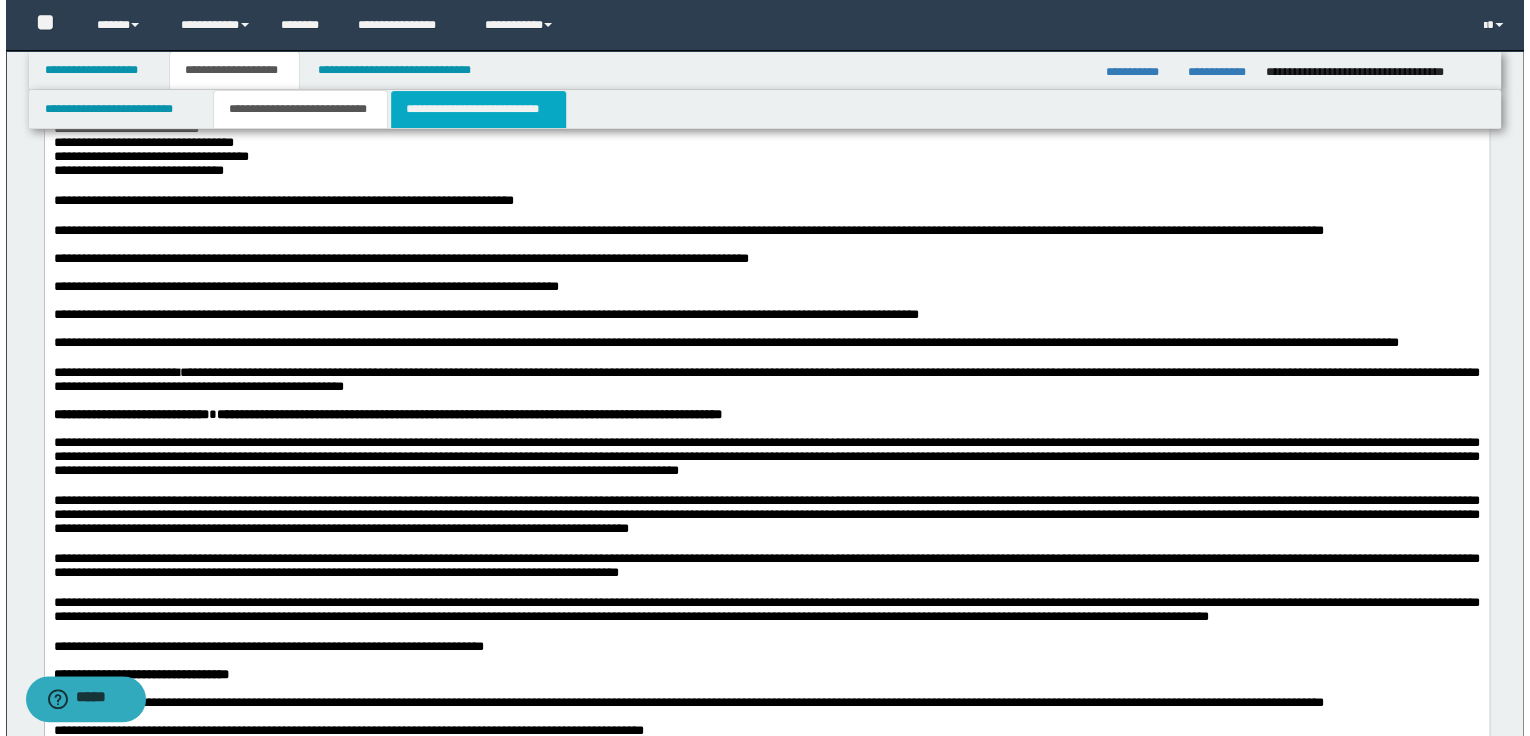 scroll, scrollTop: 0, scrollLeft: 0, axis: both 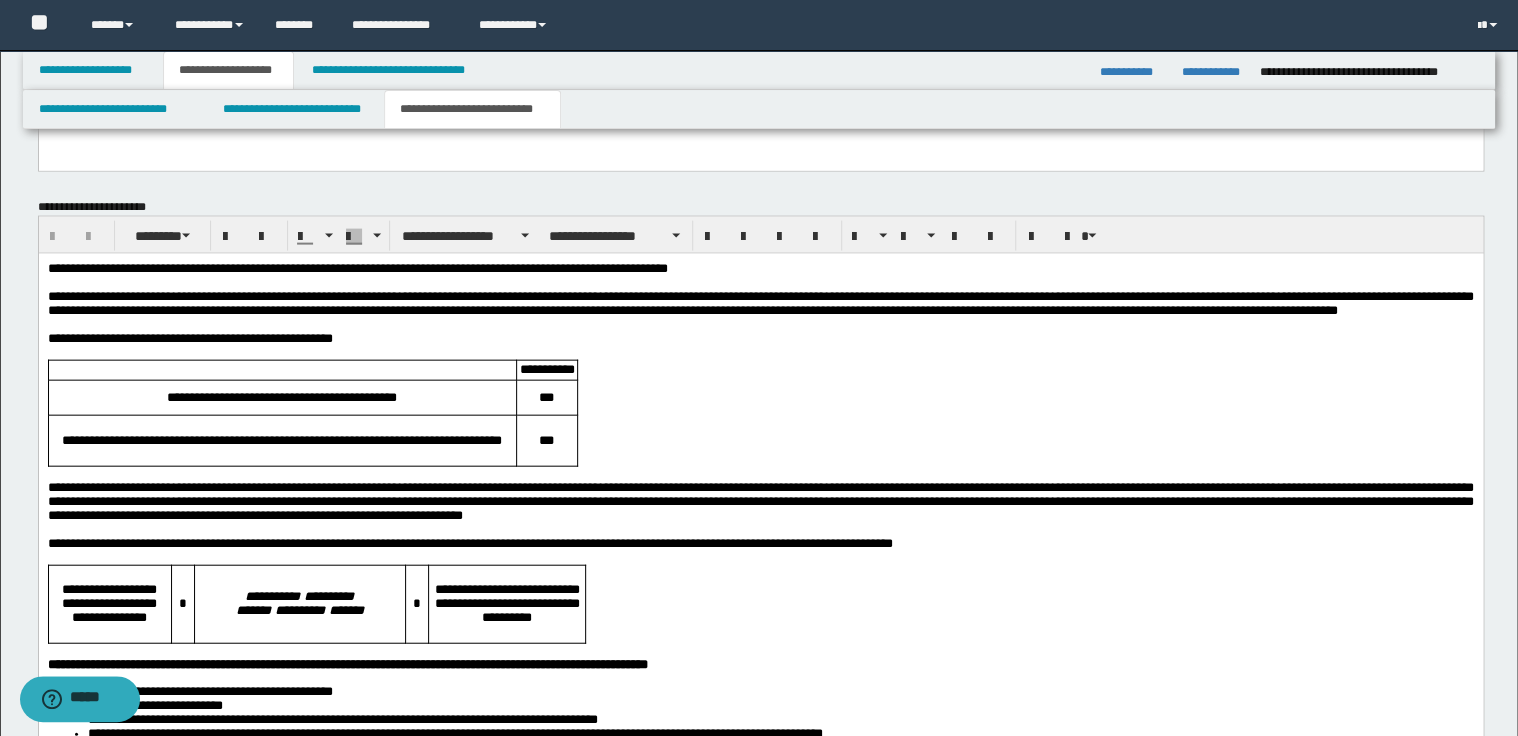 click on "**********" at bounding box center (357, 268) 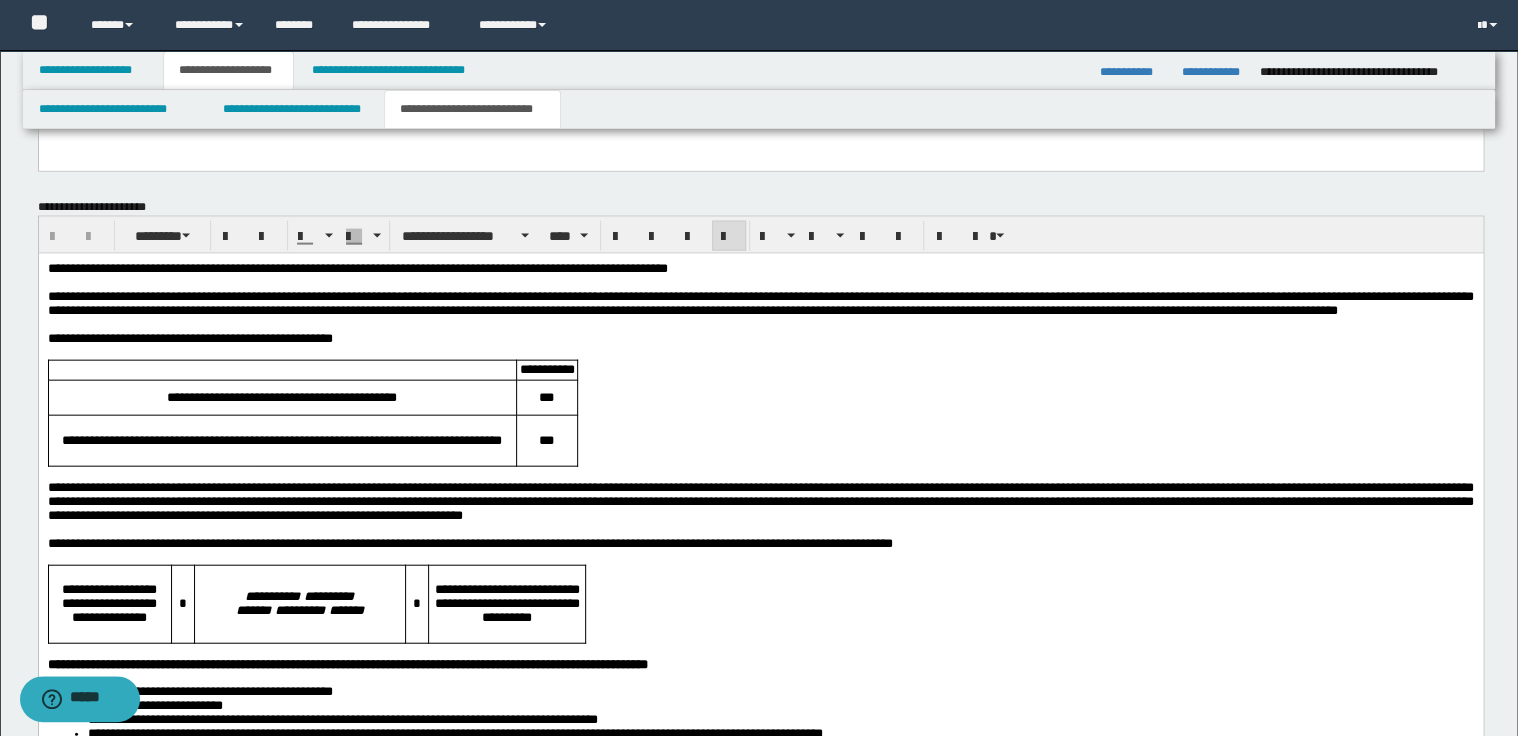 click on "**********" at bounding box center [357, 268] 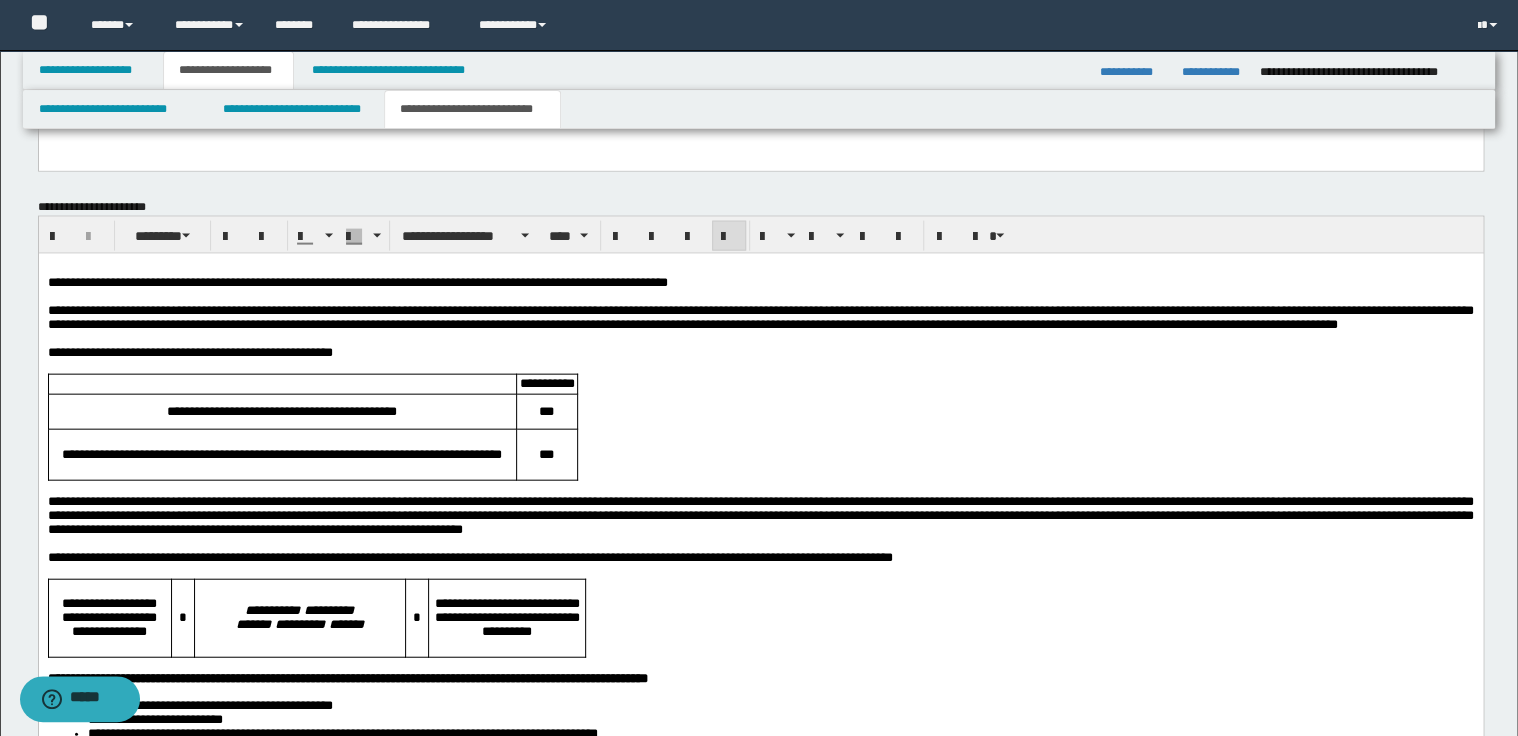 click on "**********" at bounding box center (760, 353) 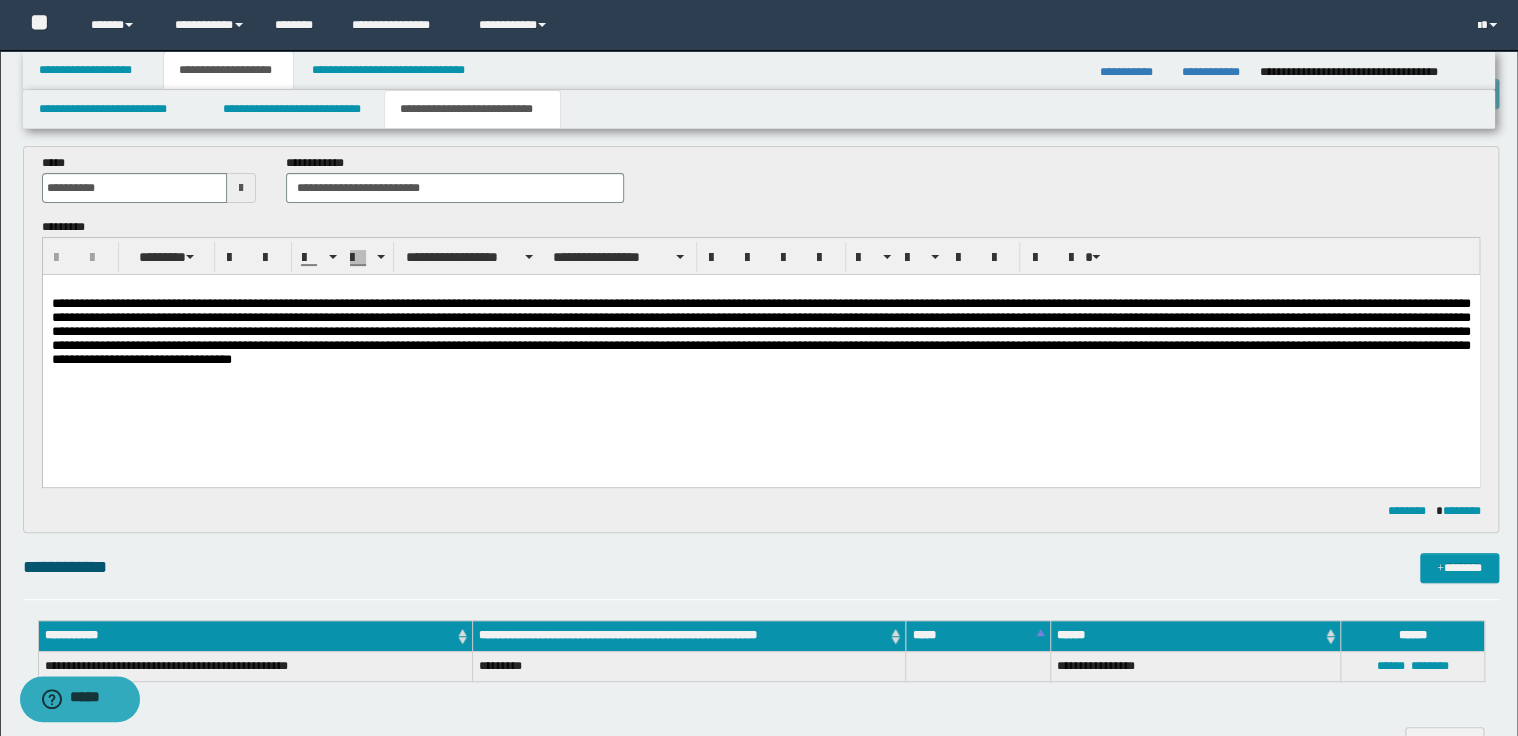 scroll, scrollTop: 0, scrollLeft: 0, axis: both 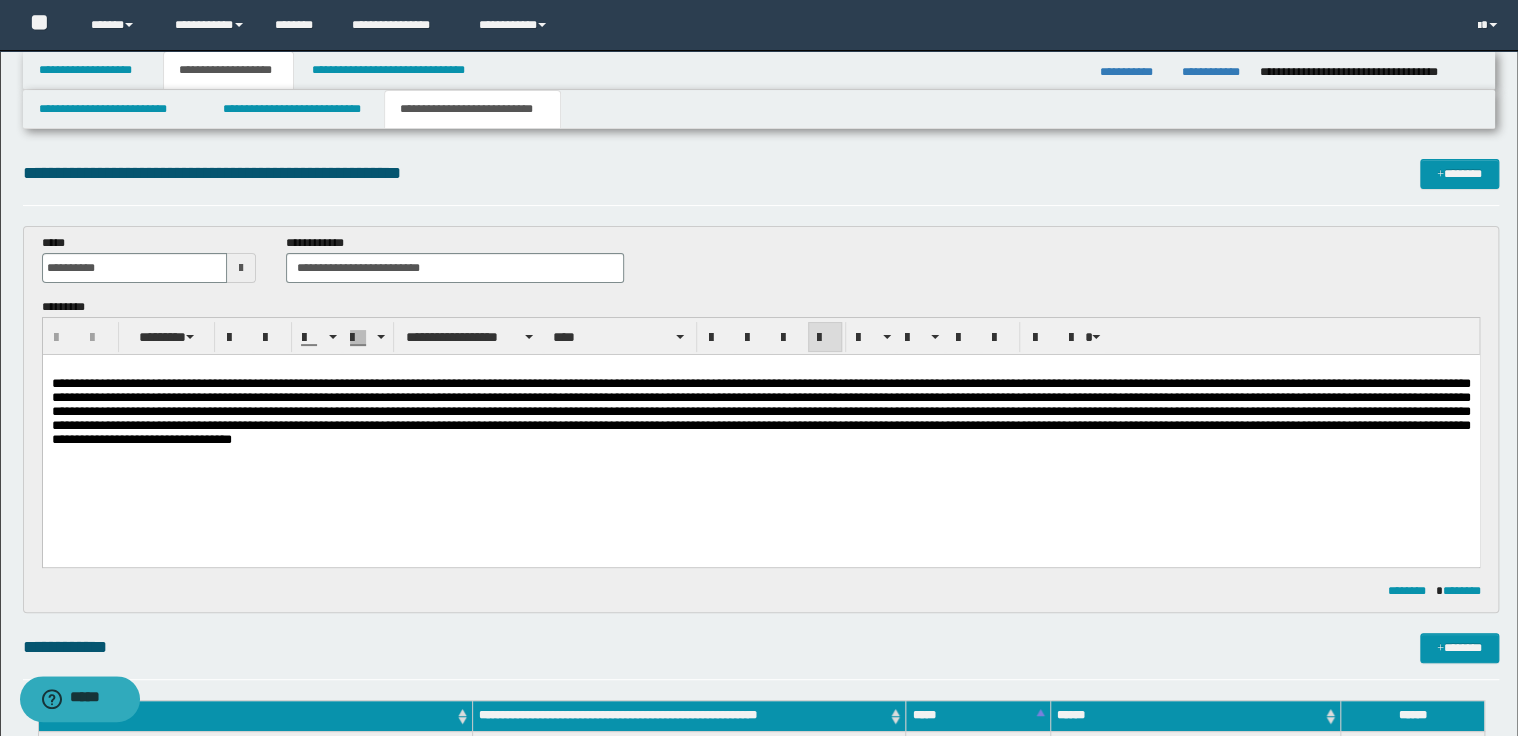 click at bounding box center [760, 412] 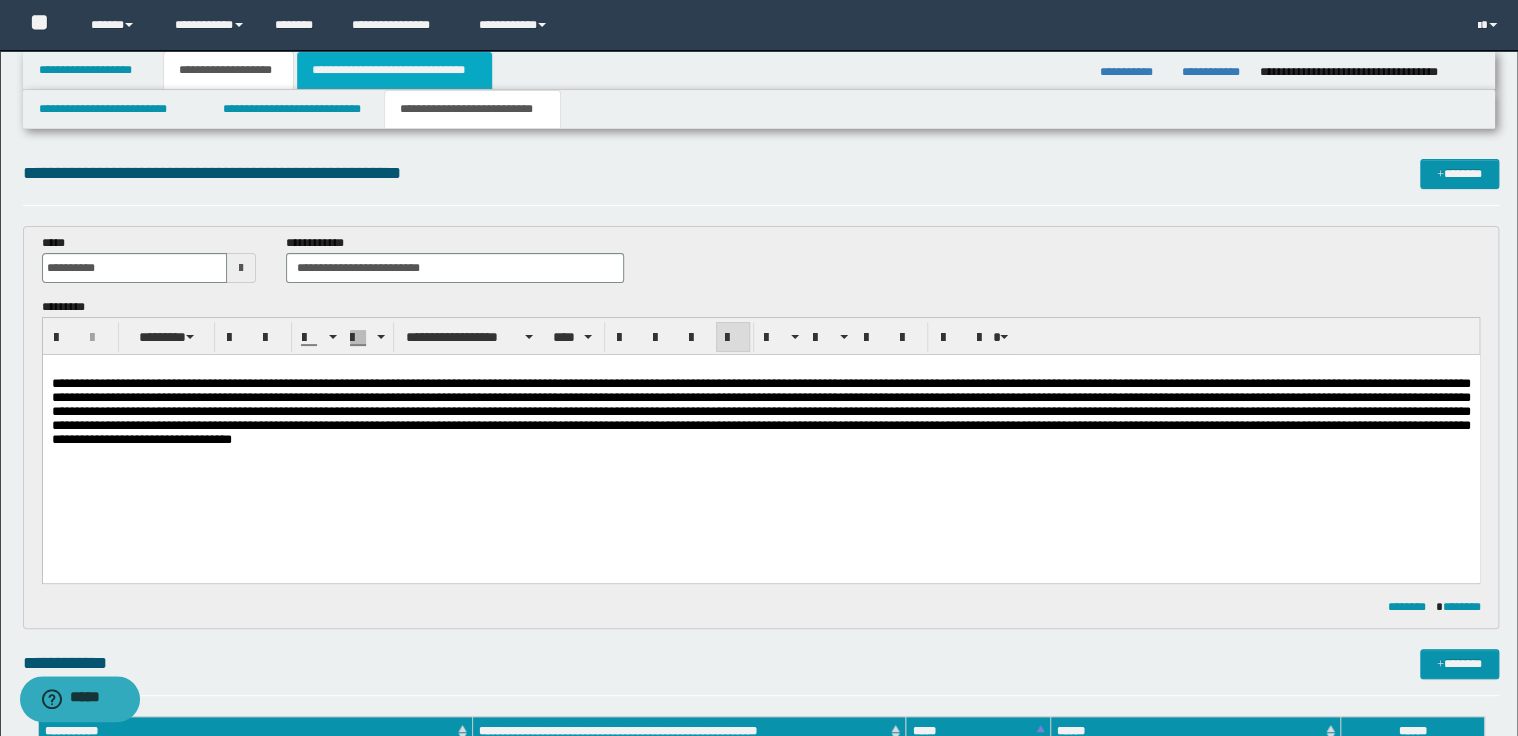 click on "**********" at bounding box center [394, 70] 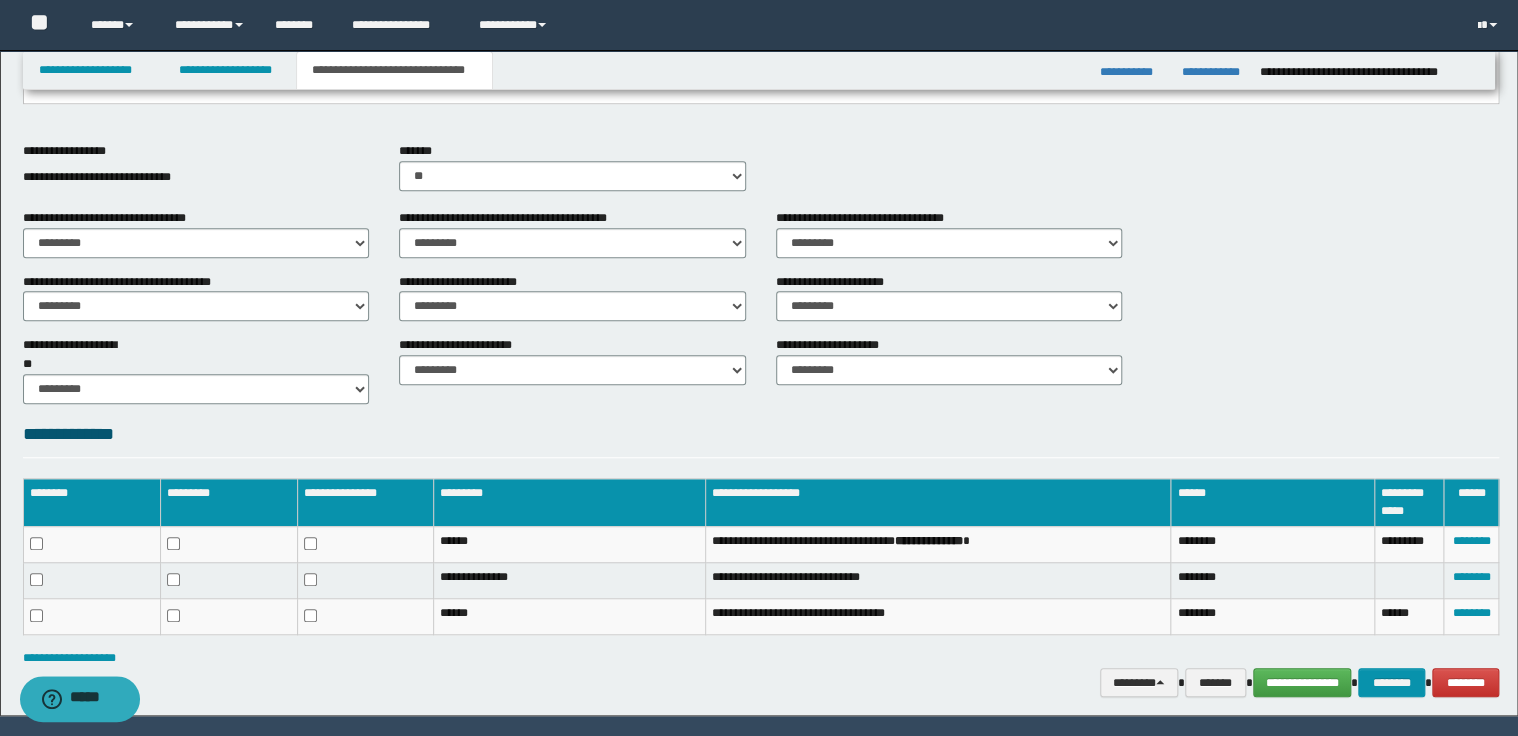 scroll, scrollTop: 480, scrollLeft: 0, axis: vertical 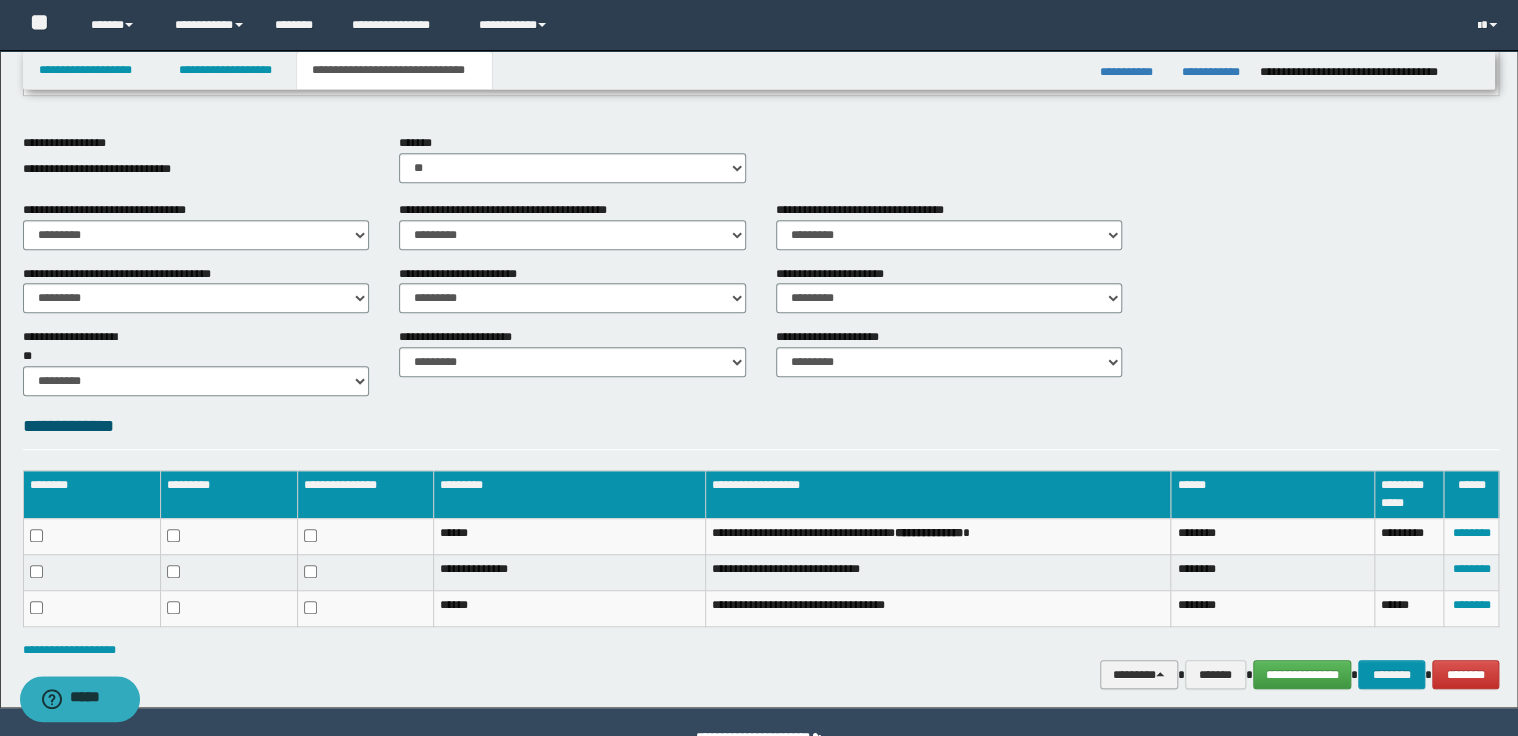 click on "********" at bounding box center [1139, 675] 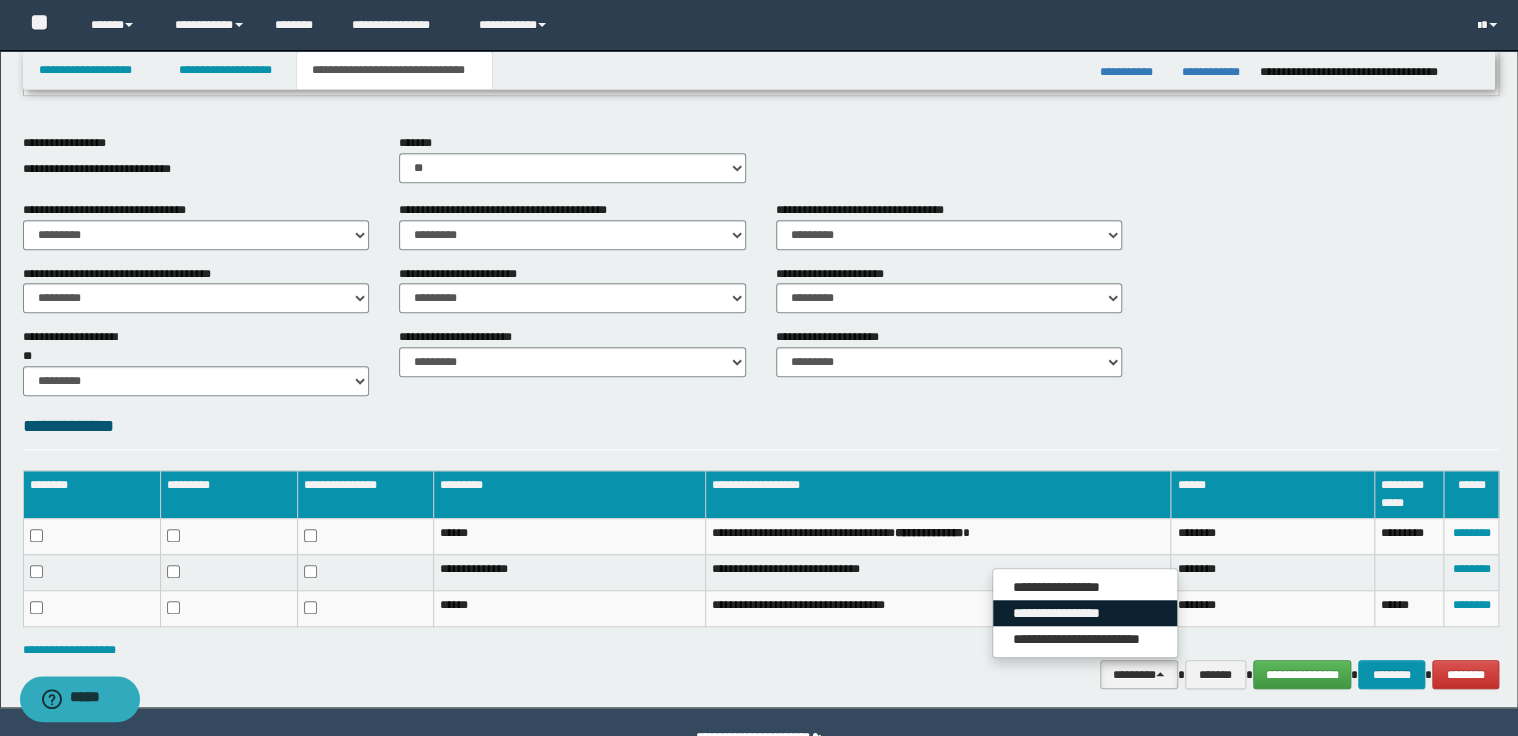 click on "**********" at bounding box center (1085, 613) 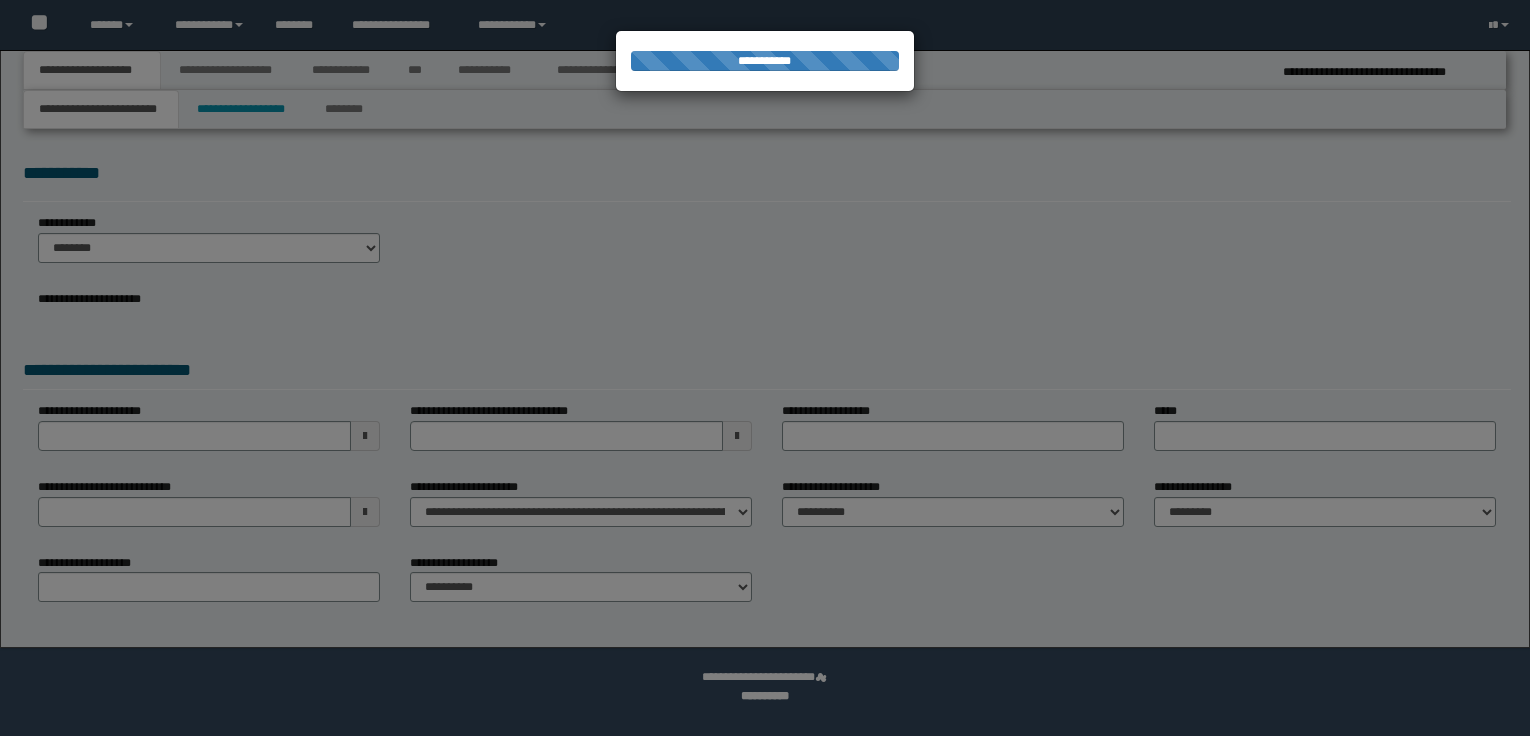 scroll, scrollTop: 0, scrollLeft: 0, axis: both 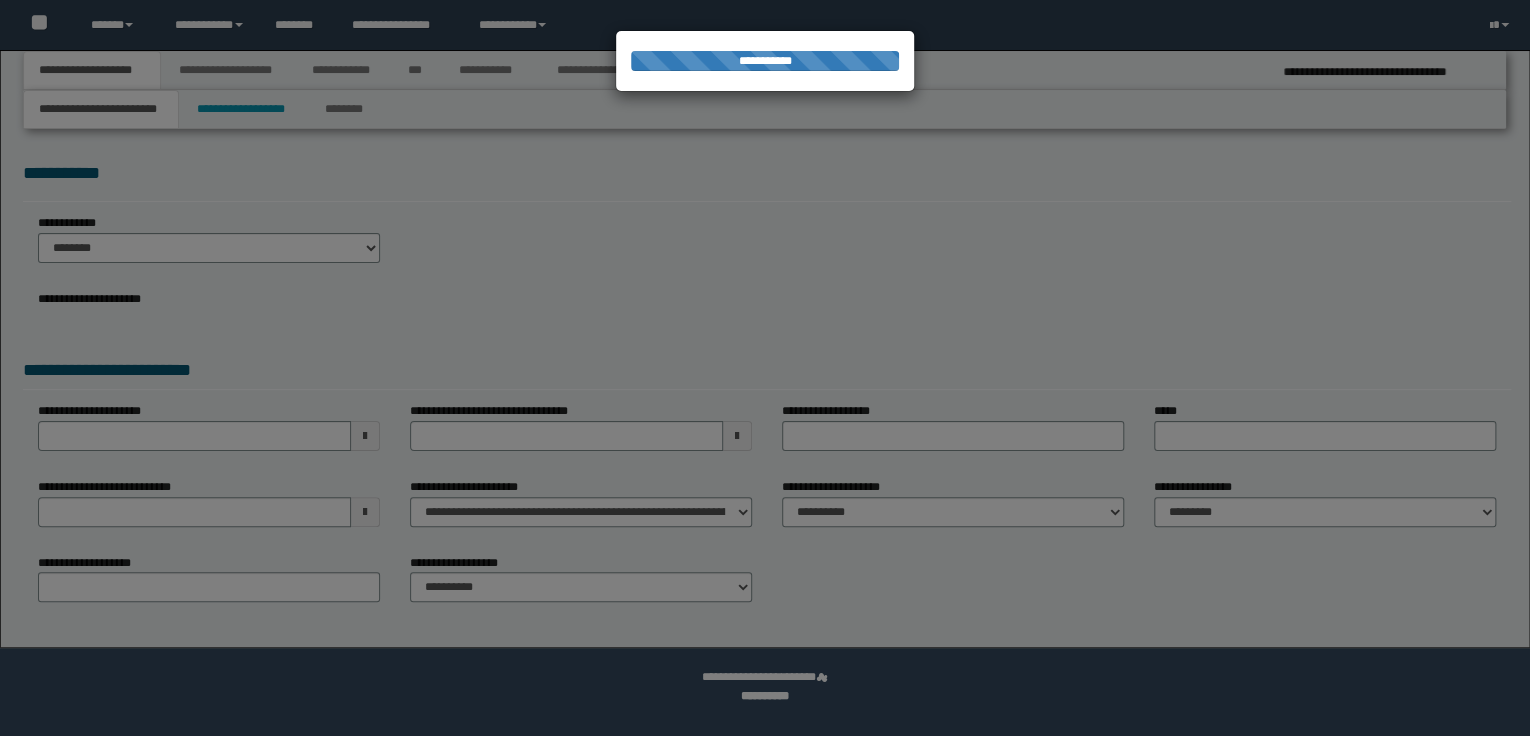select on "*" 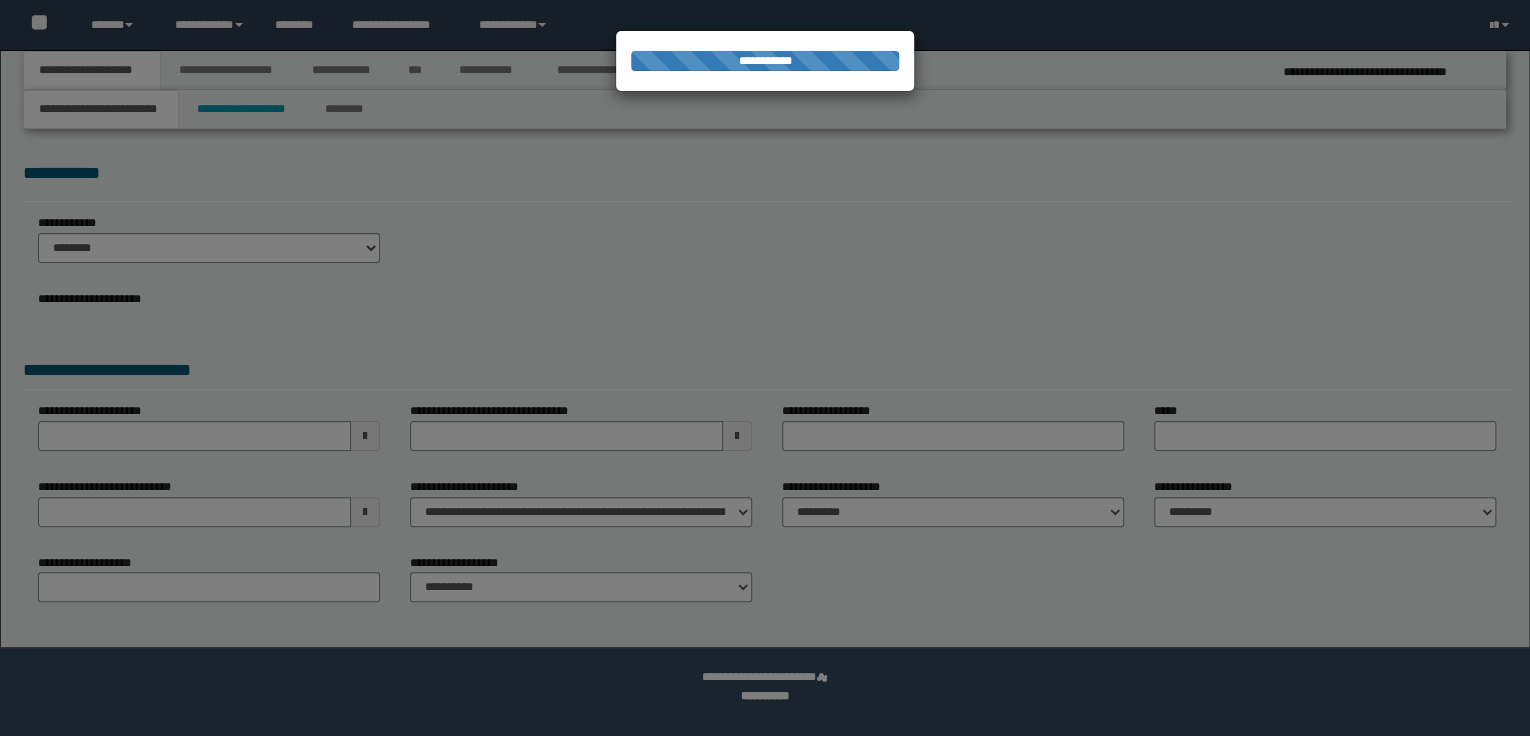 scroll, scrollTop: 0, scrollLeft: 0, axis: both 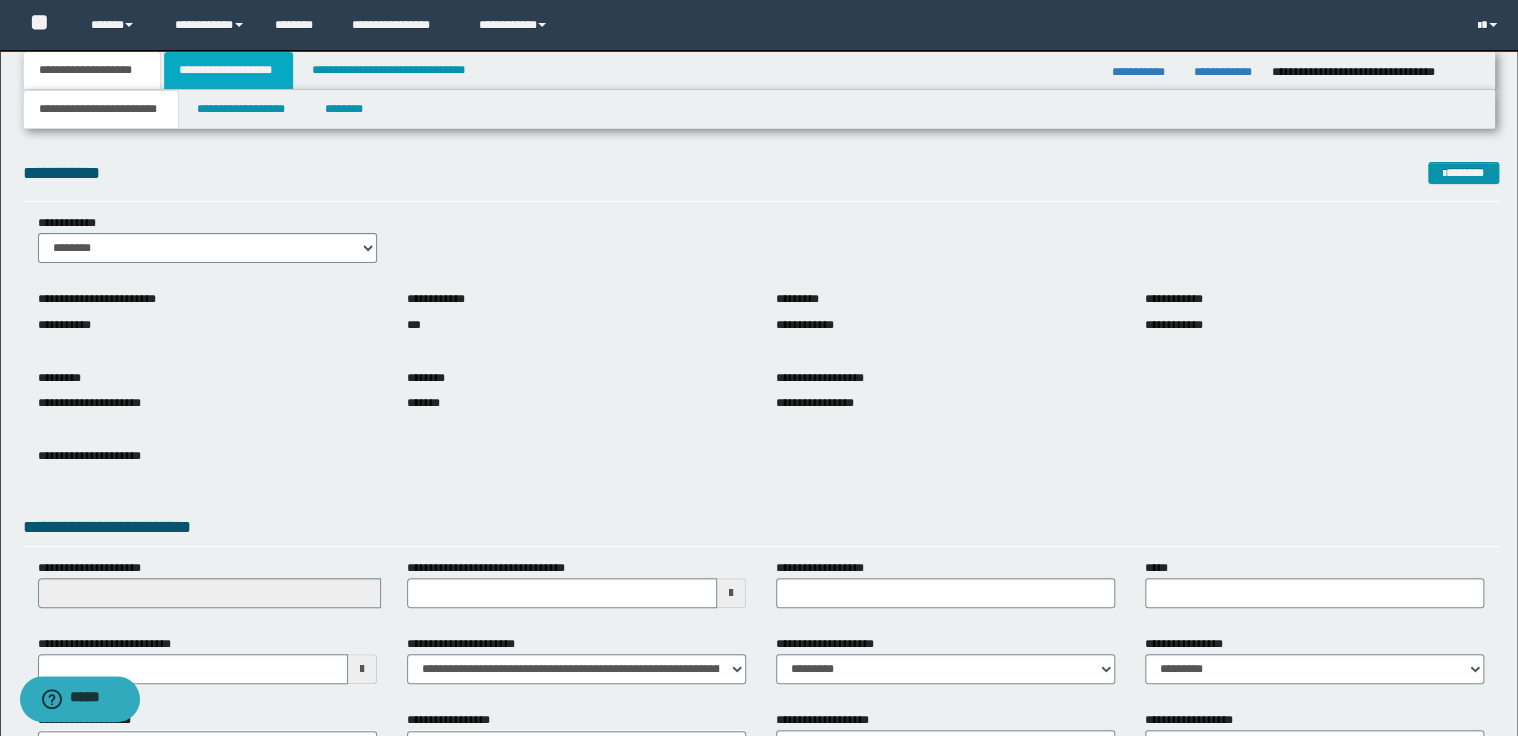 click on "**********" at bounding box center [228, 70] 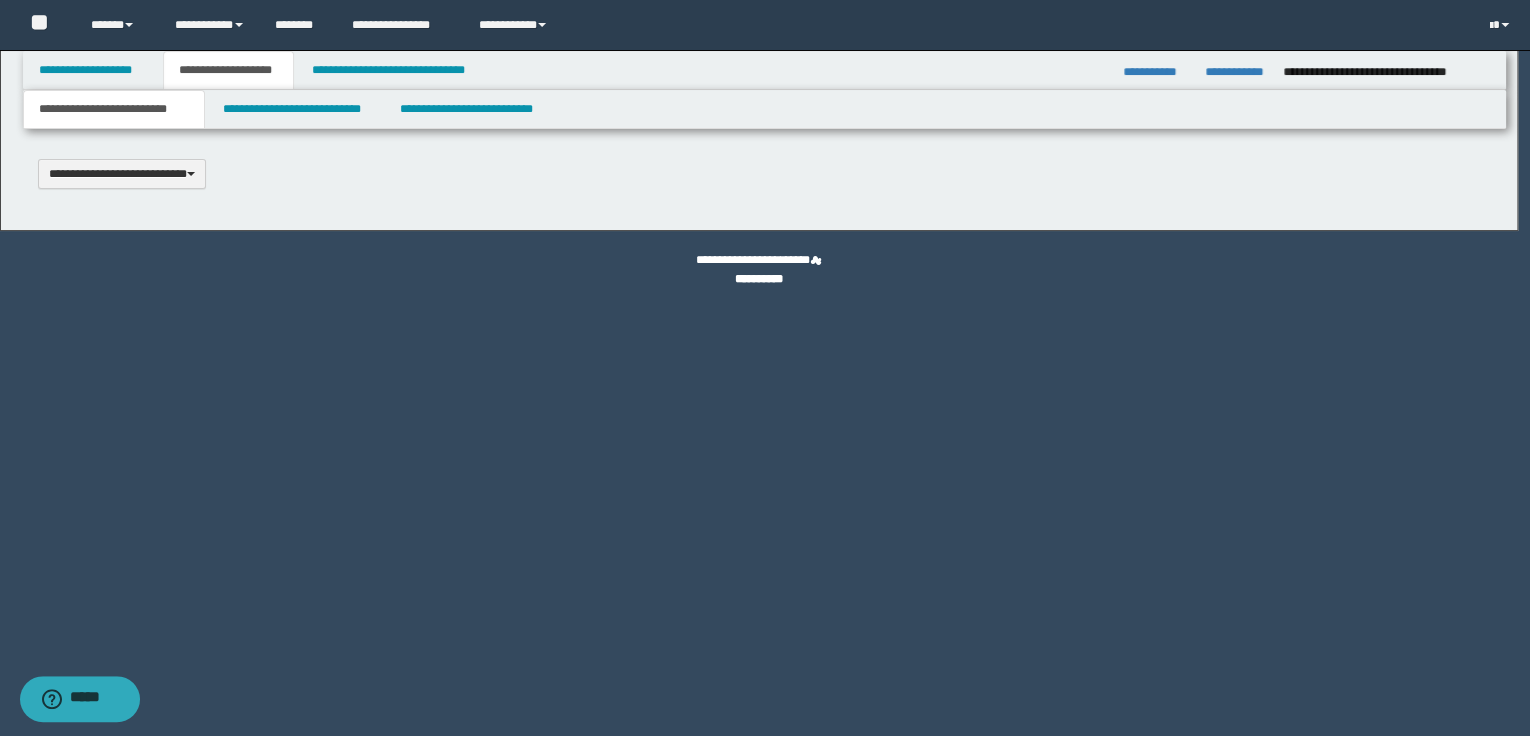 type 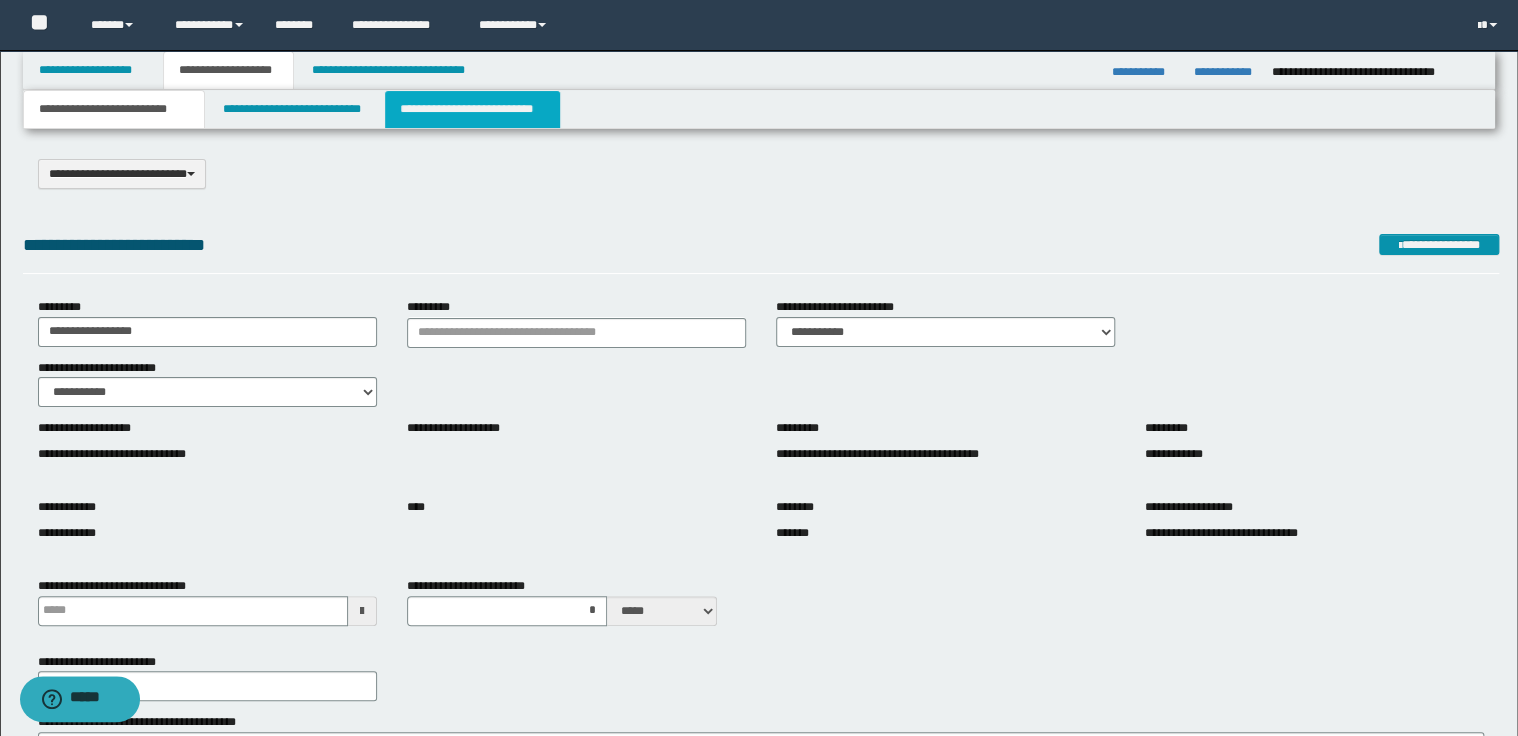 click on "**********" at bounding box center [472, 109] 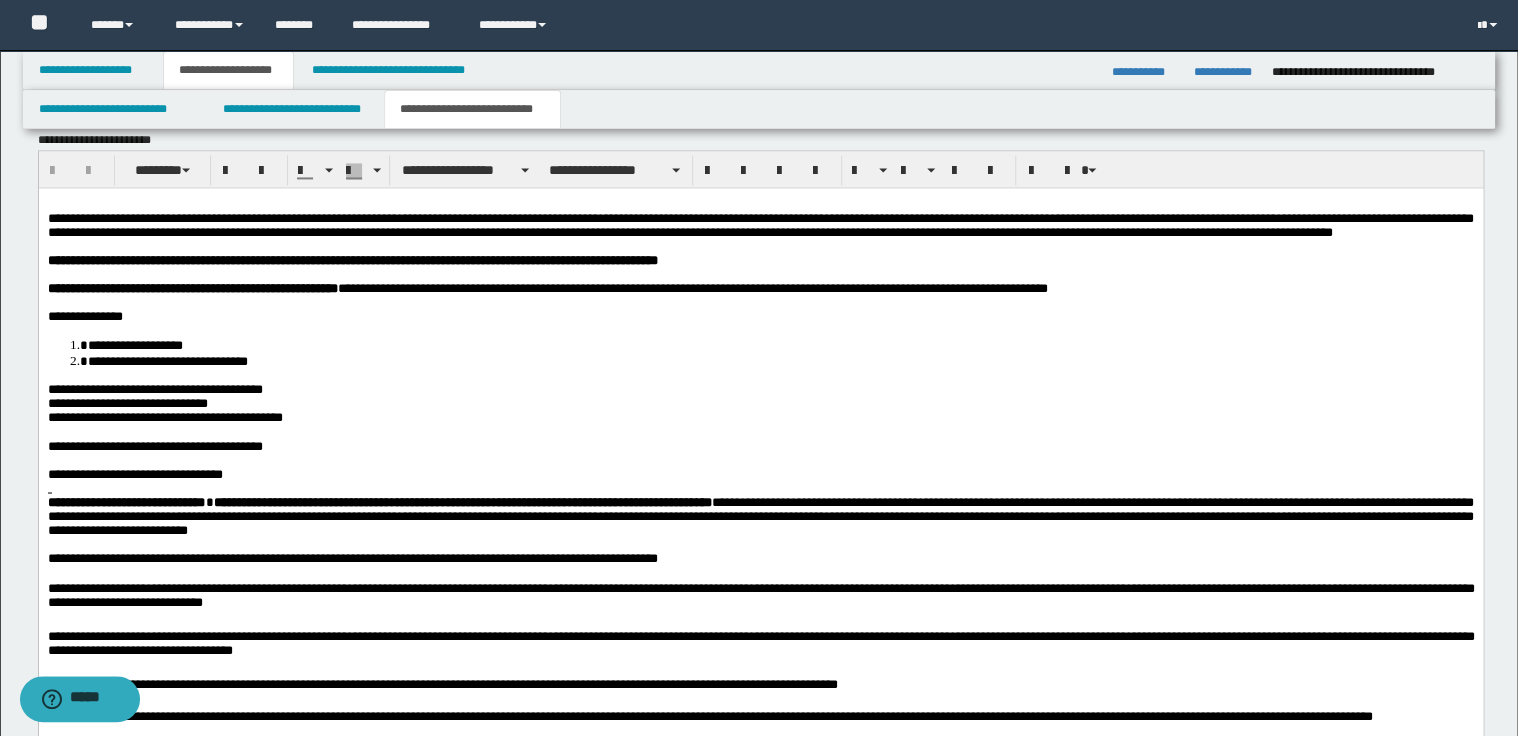 scroll, scrollTop: 1360, scrollLeft: 0, axis: vertical 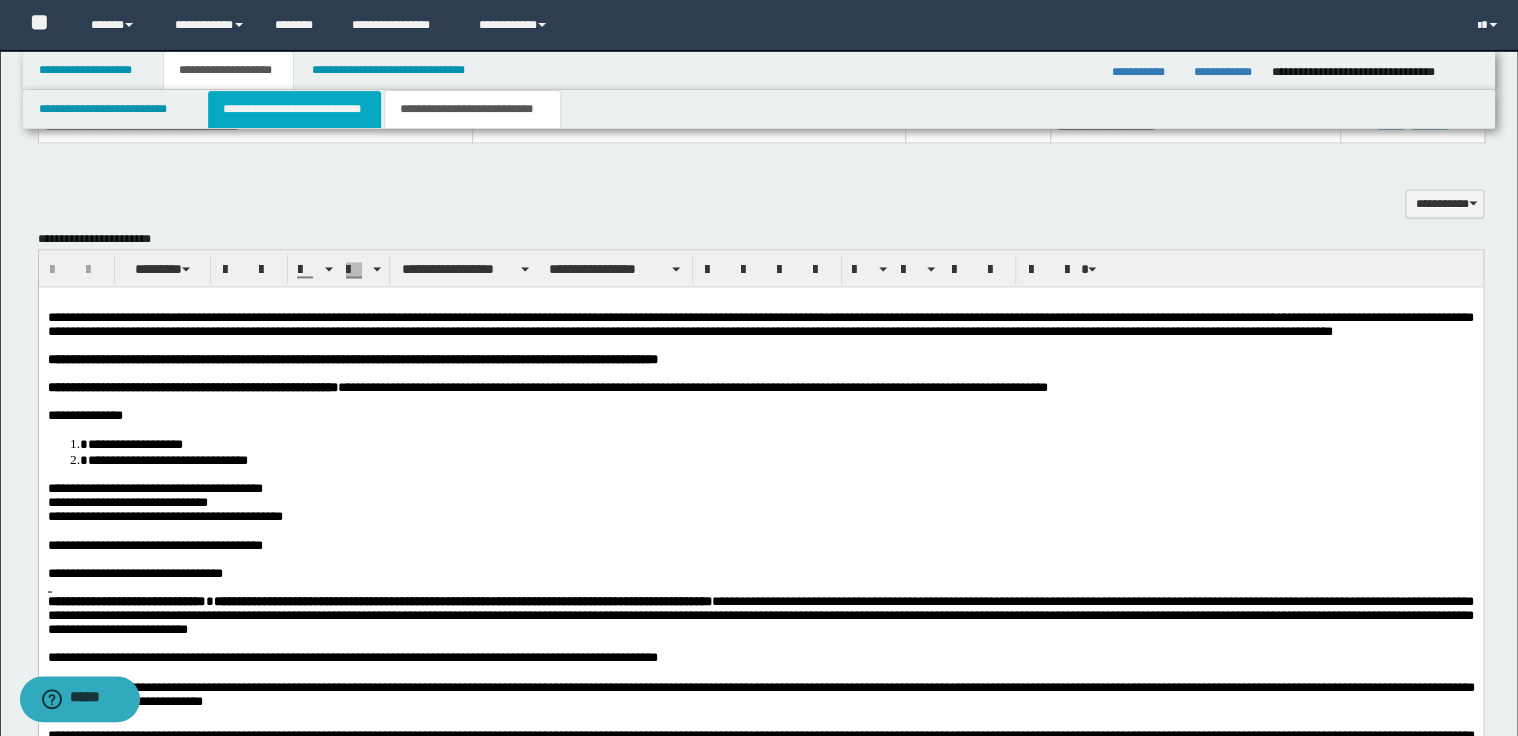 click on "**********" at bounding box center [294, 109] 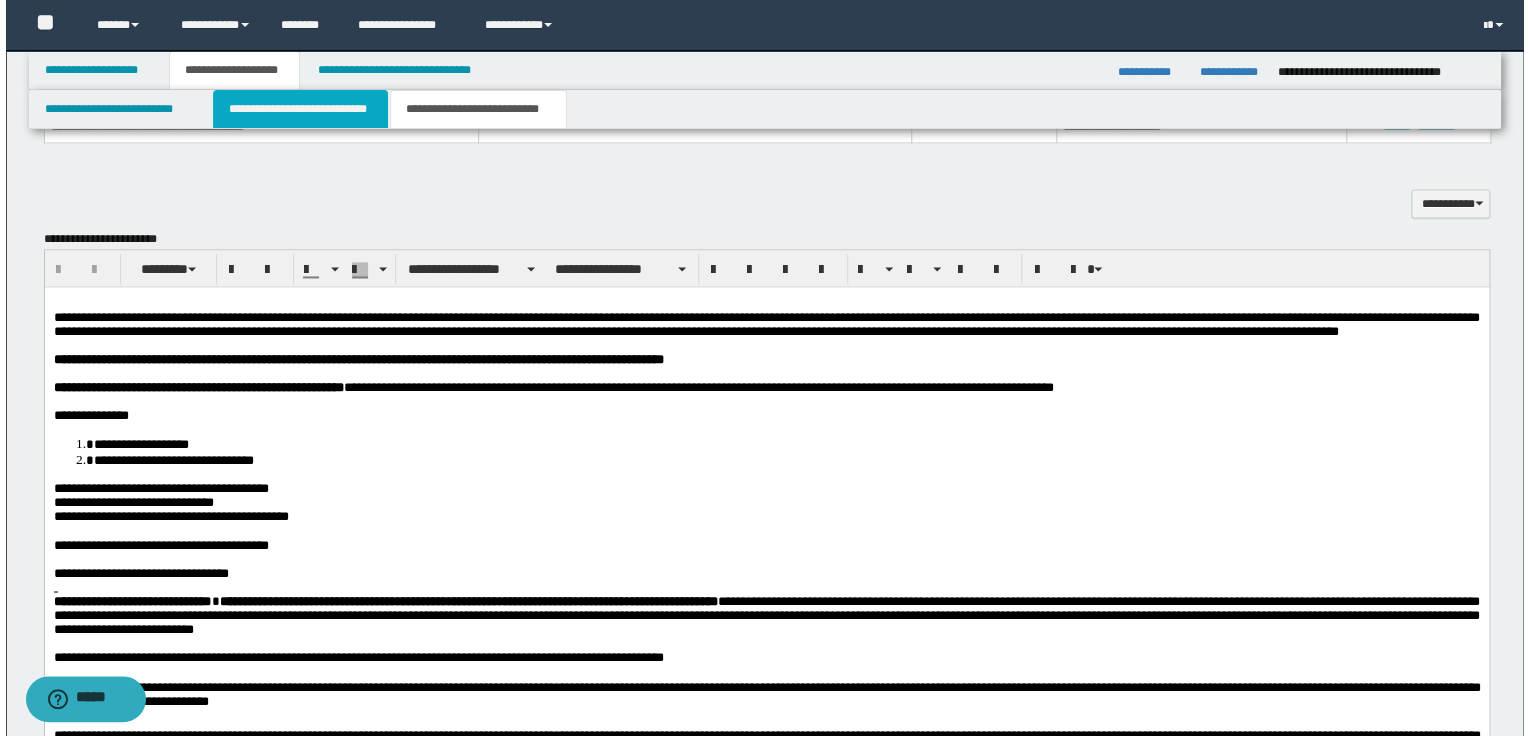scroll, scrollTop: 0, scrollLeft: 0, axis: both 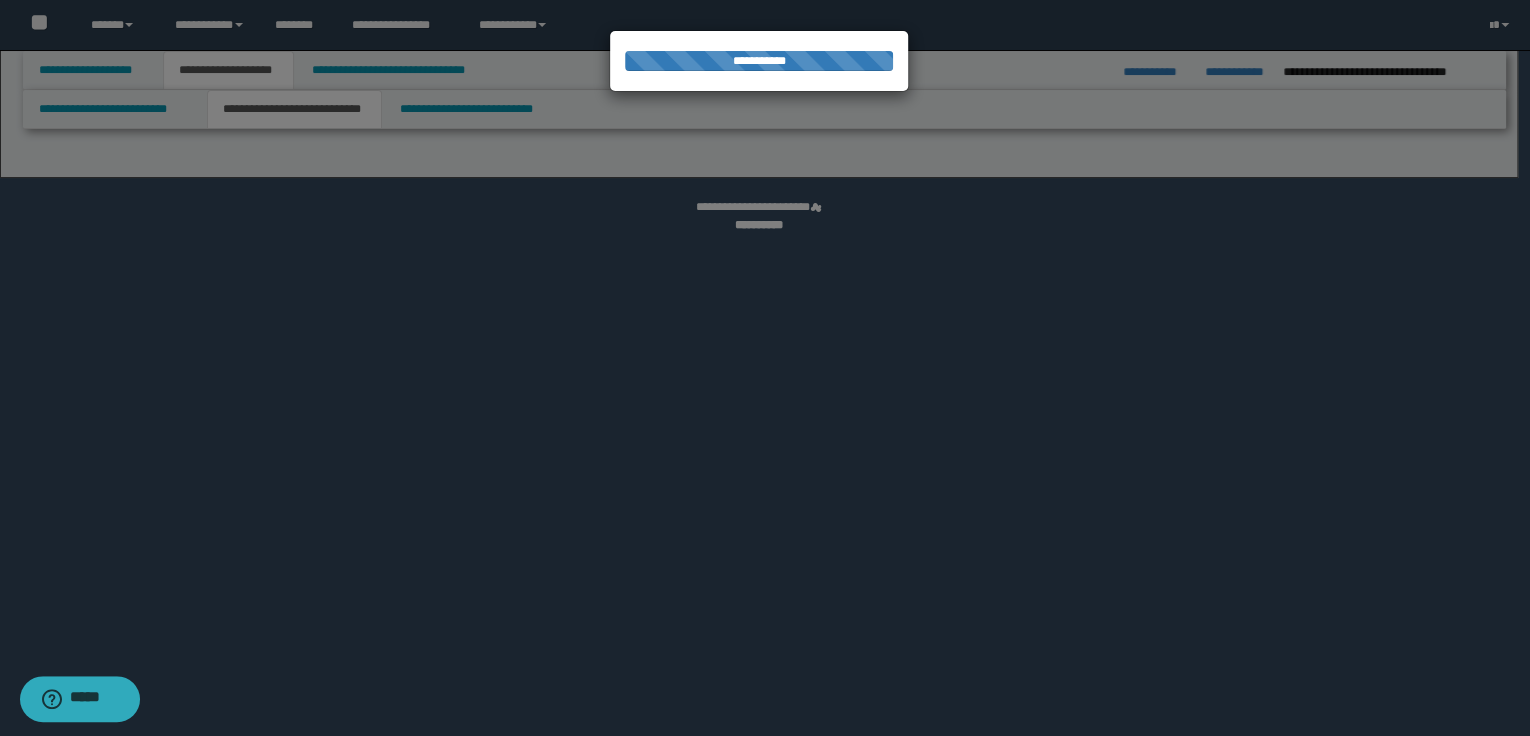 select on "*" 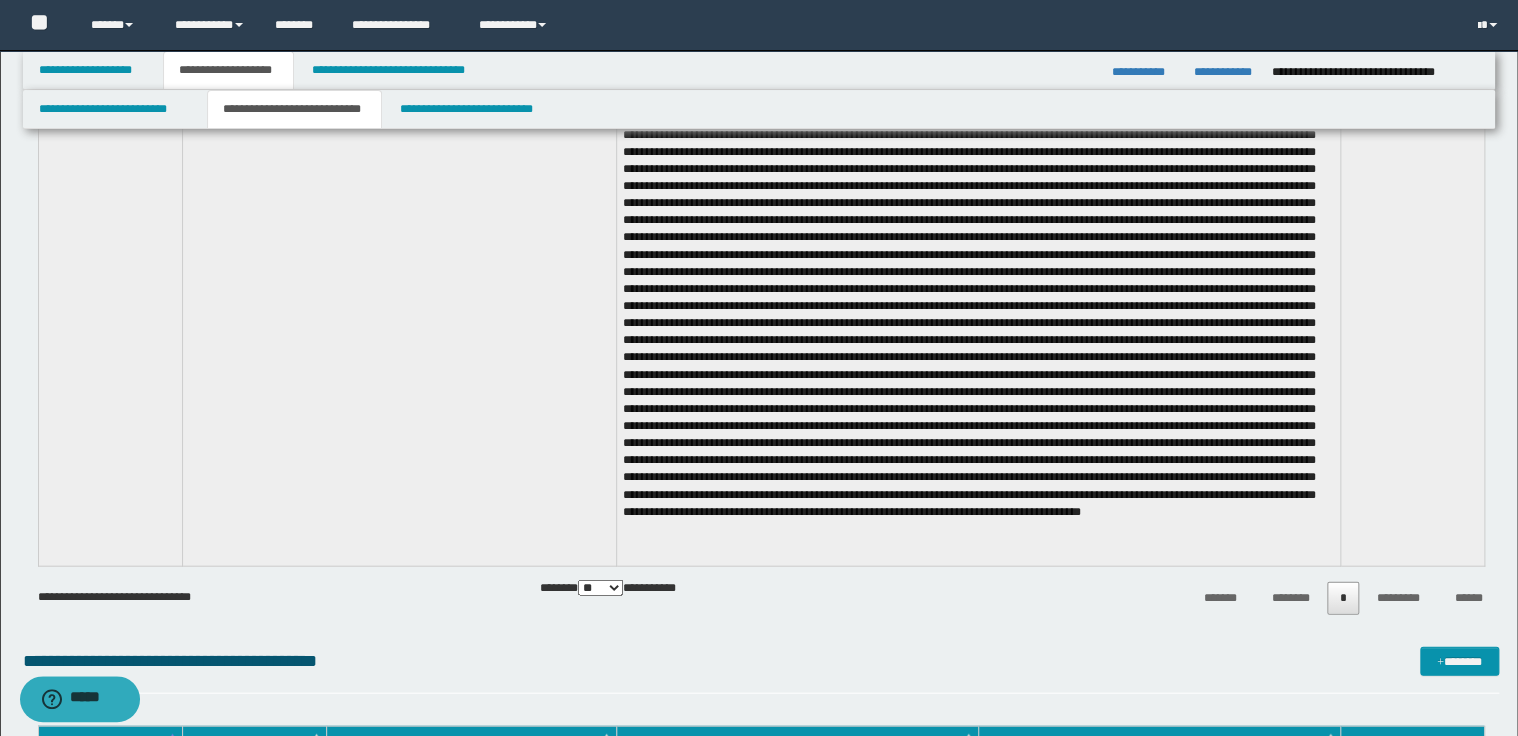 scroll, scrollTop: 2000, scrollLeft: 0, axis: vertical 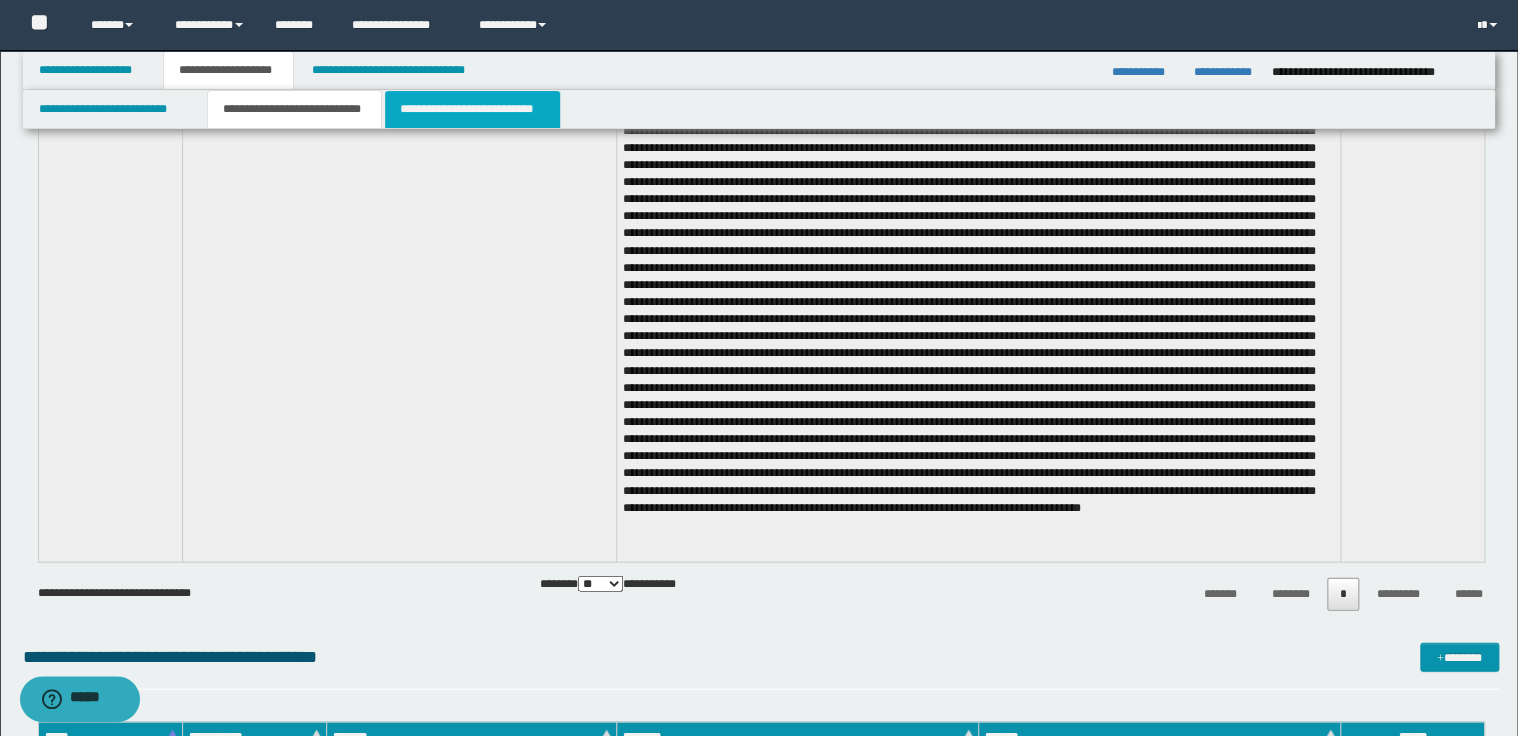 click on "**********" at bounding box center (472, 109) 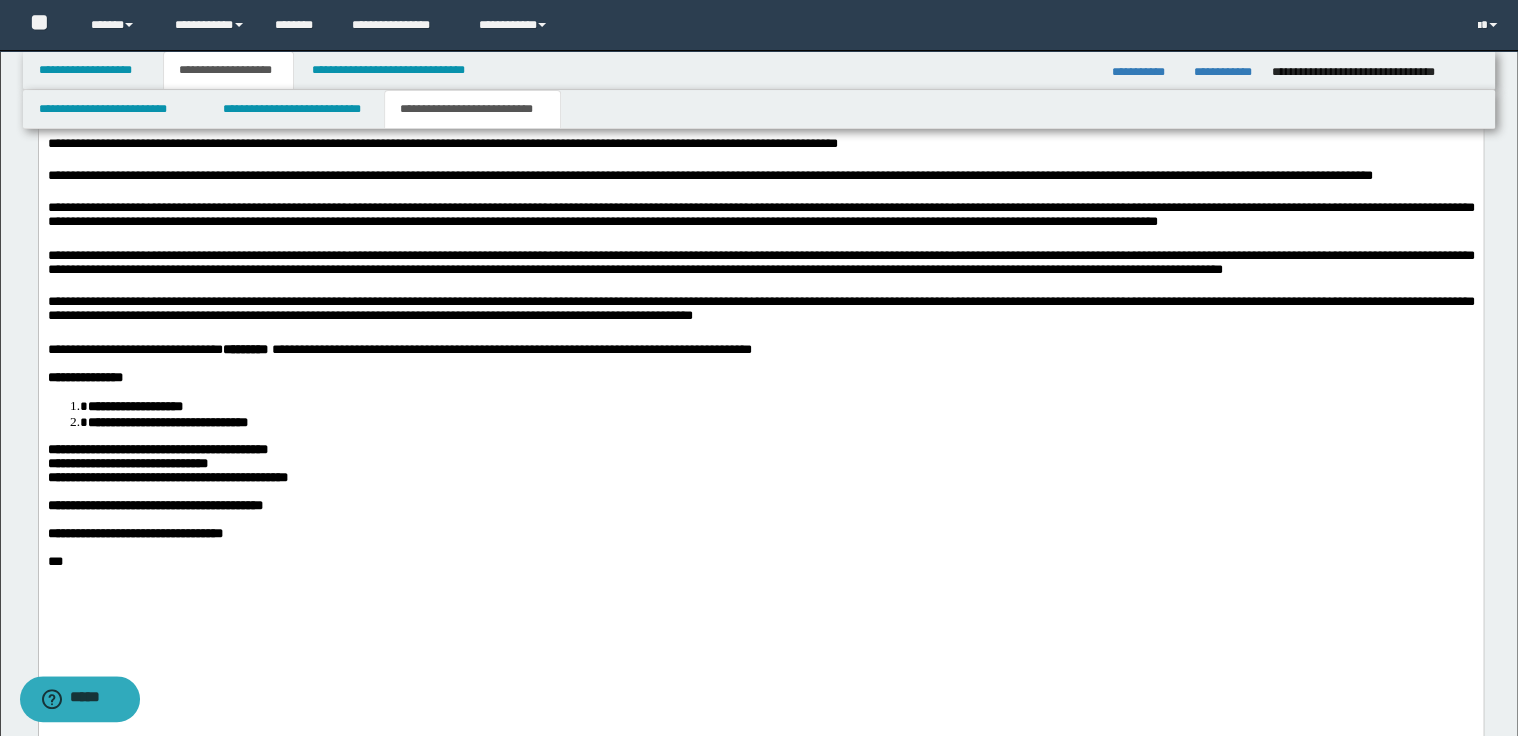 scroll, scrollTop: 2000, scrollLeft: 0, axis: vertical 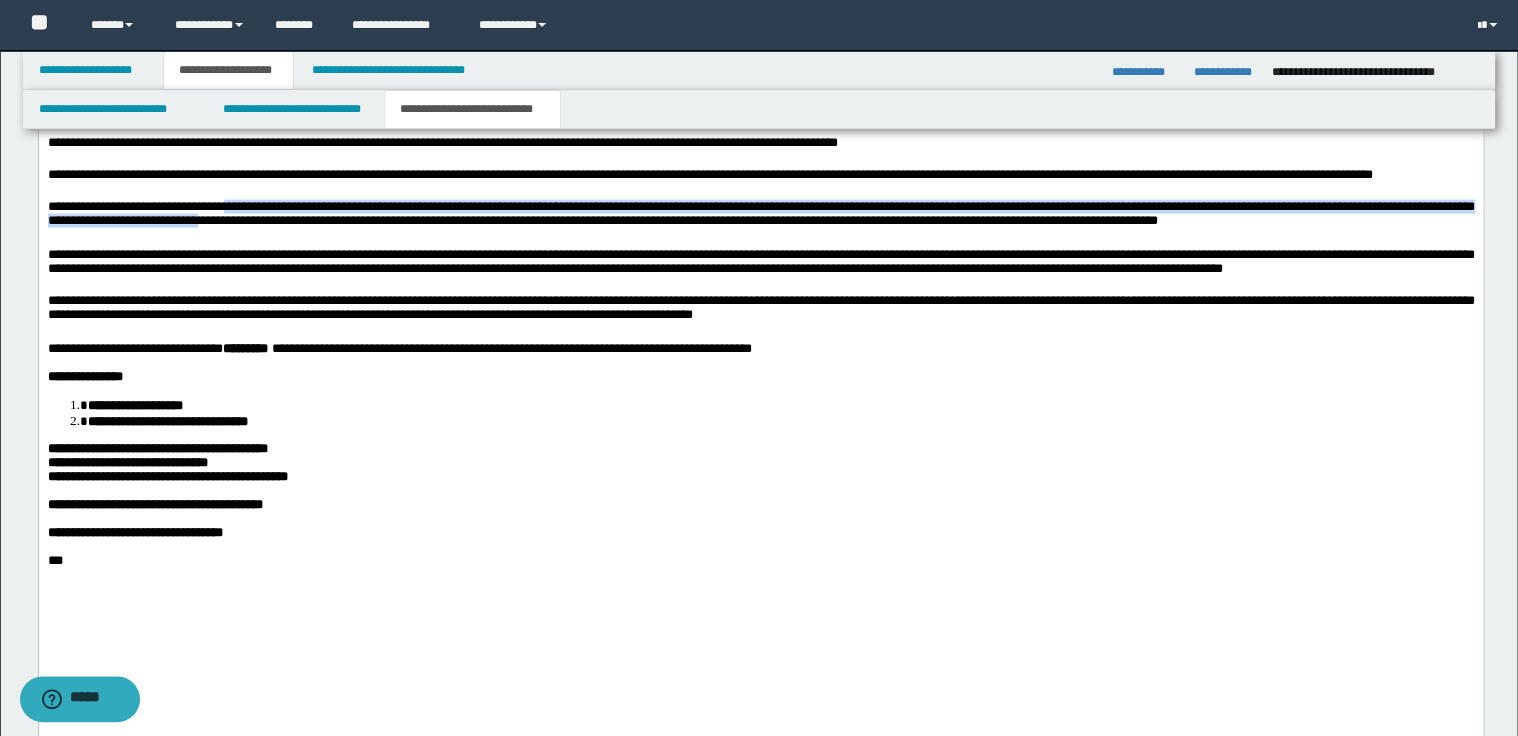drag, startPoint x: 233, startPoint y: 261, endPoint x: 323, endPoint y: 280, distance: 91.983696 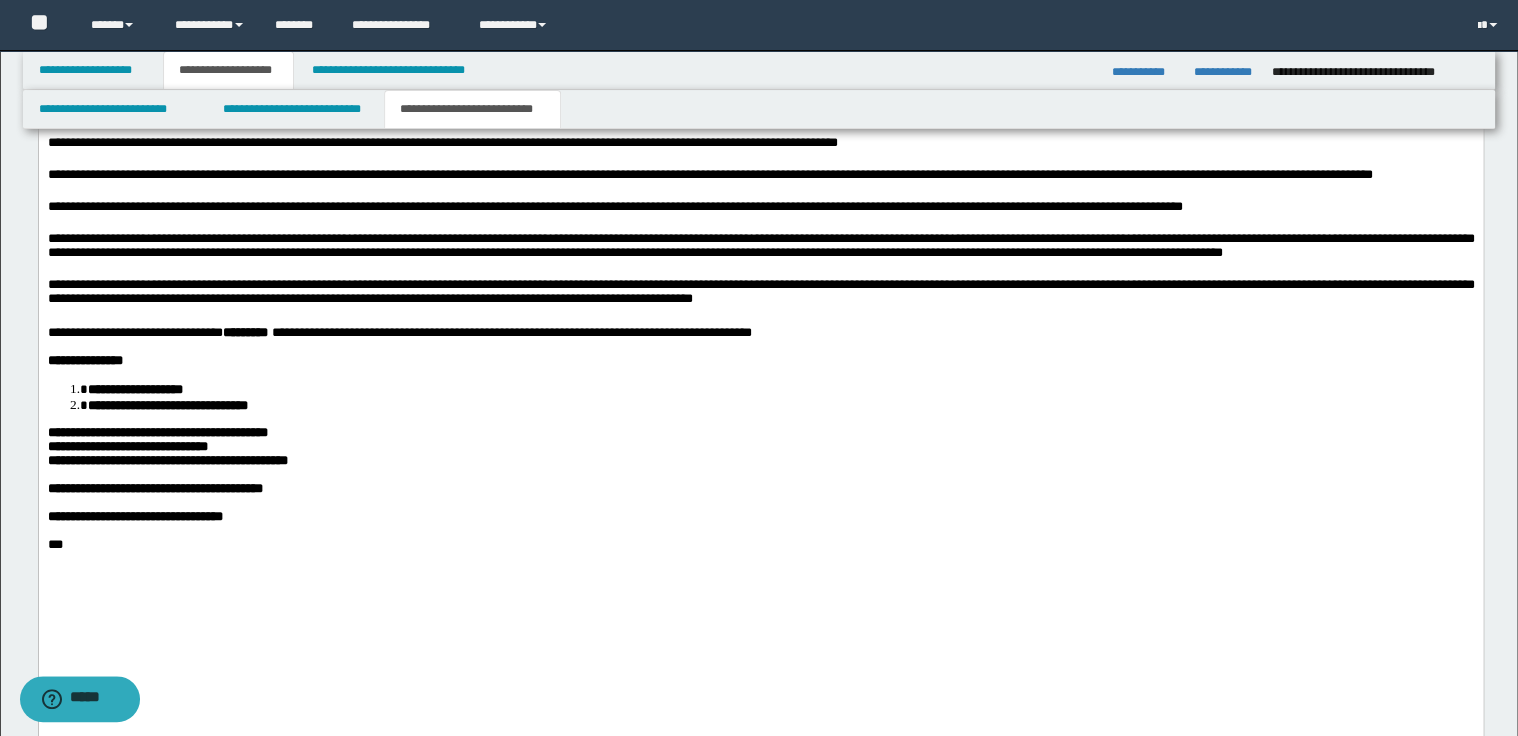 click on "**********" at bounding box center [760, 209] 